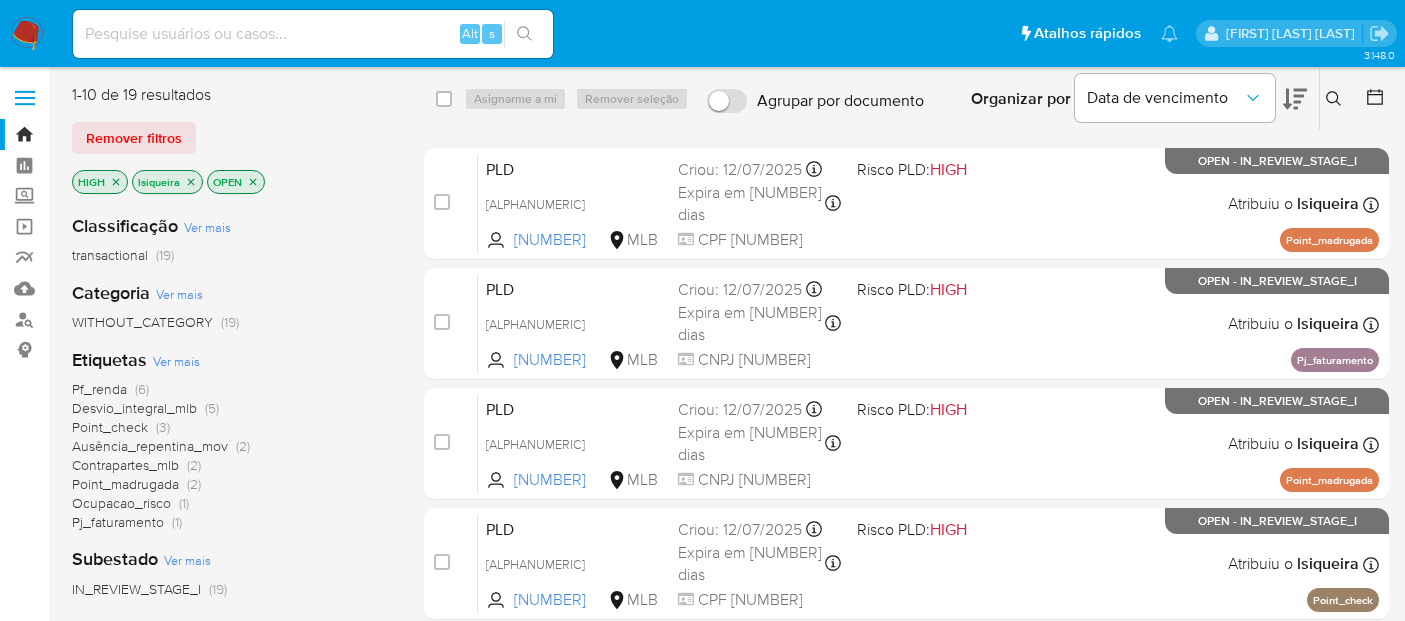 scroll, scrollTop: 444, scrollLeft: 0, axis: vertical 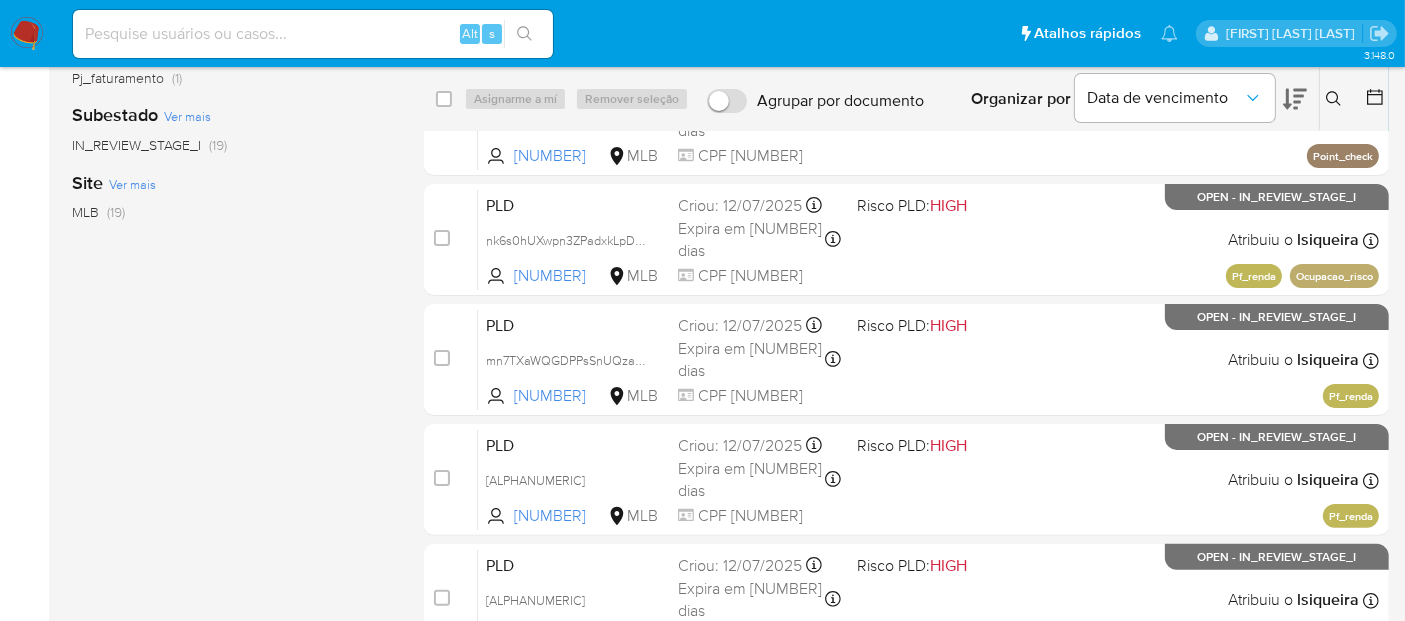 click at bounding box center (27, 34) 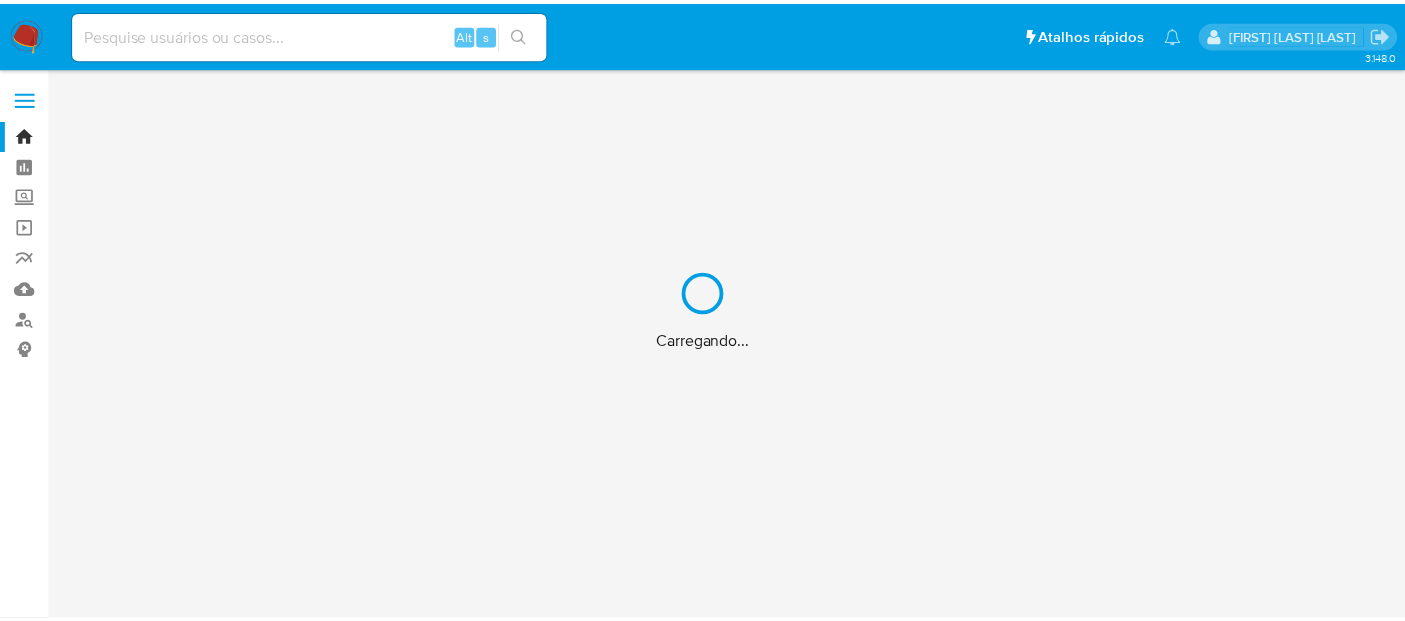 scroll, scrollTop: 0, scrollLeft: 0, axis: both 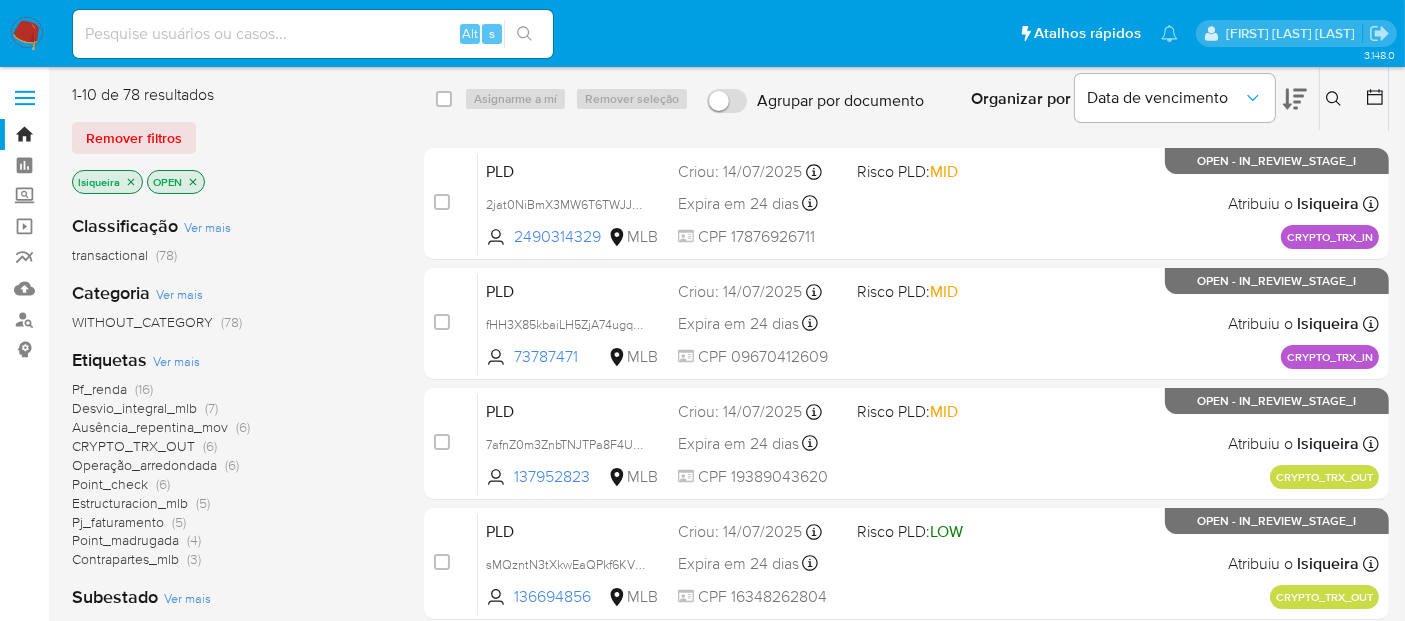 click at bounding box center [27, 34] 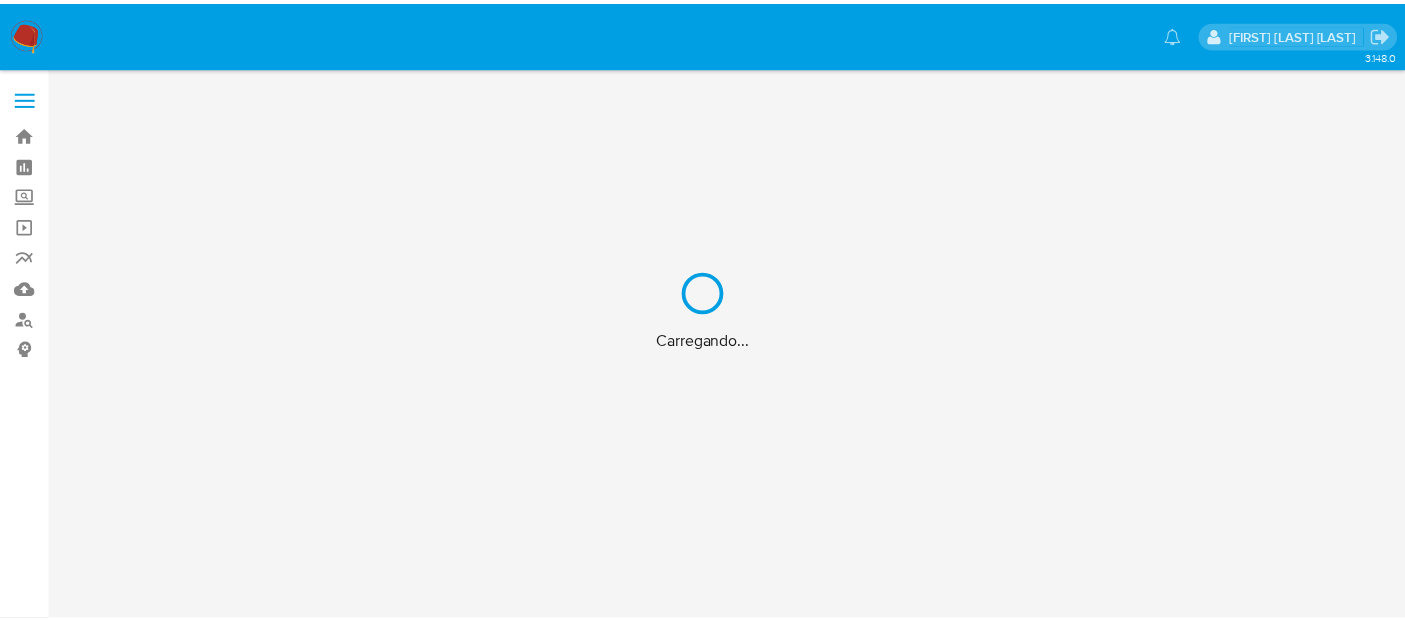 scroll, scrollTop: 0, scrollLeft: 0, axis: both 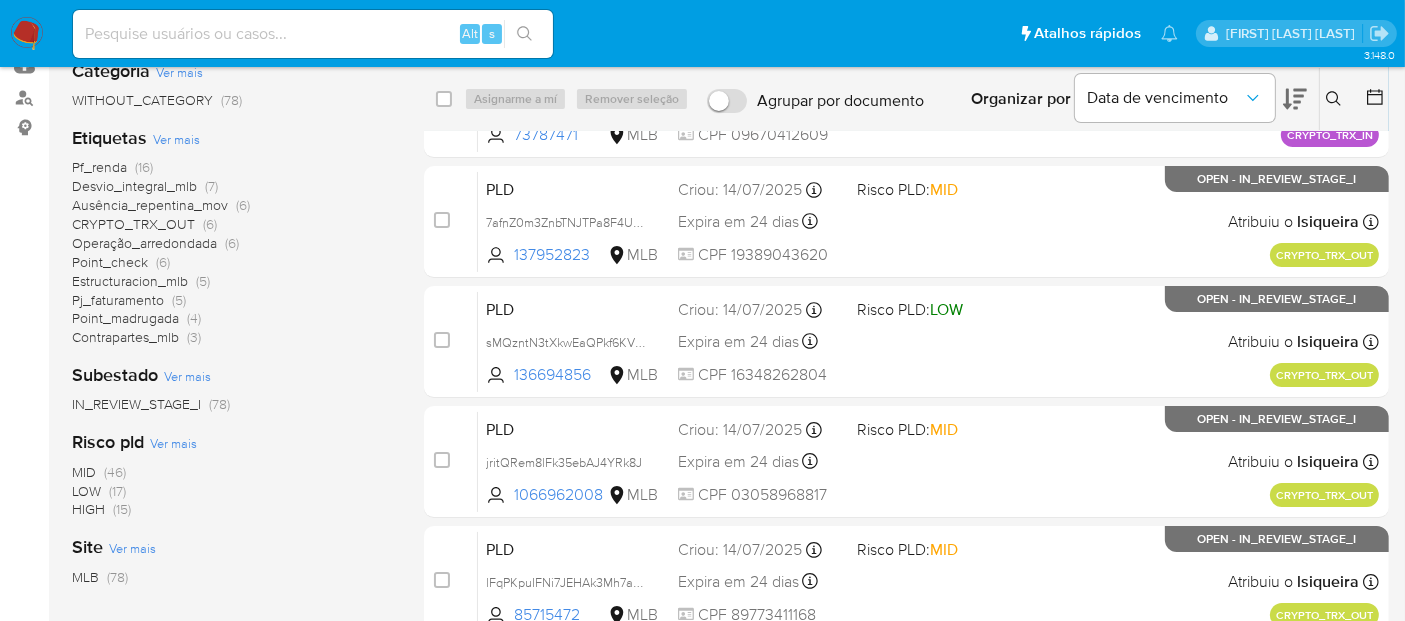 click on "HIGH" at bounding box center (88, 509) 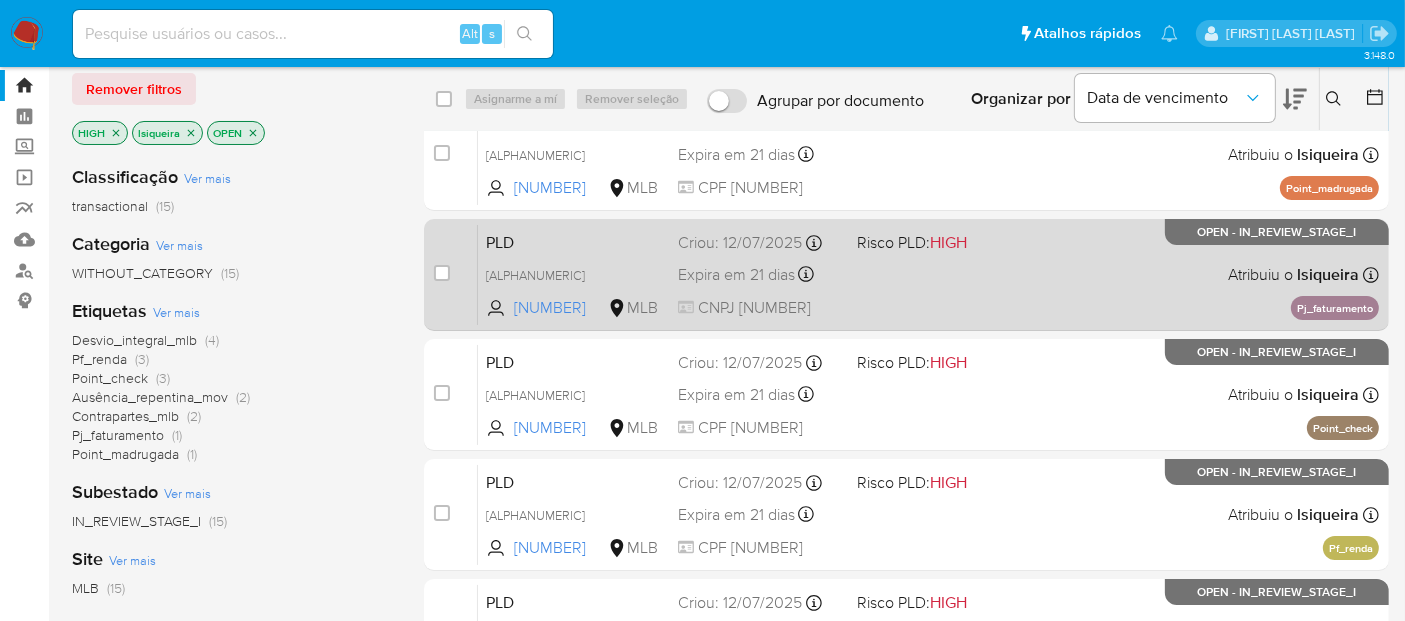 scroll, scrollTop: 0, scrollLeft: 0, axis: both 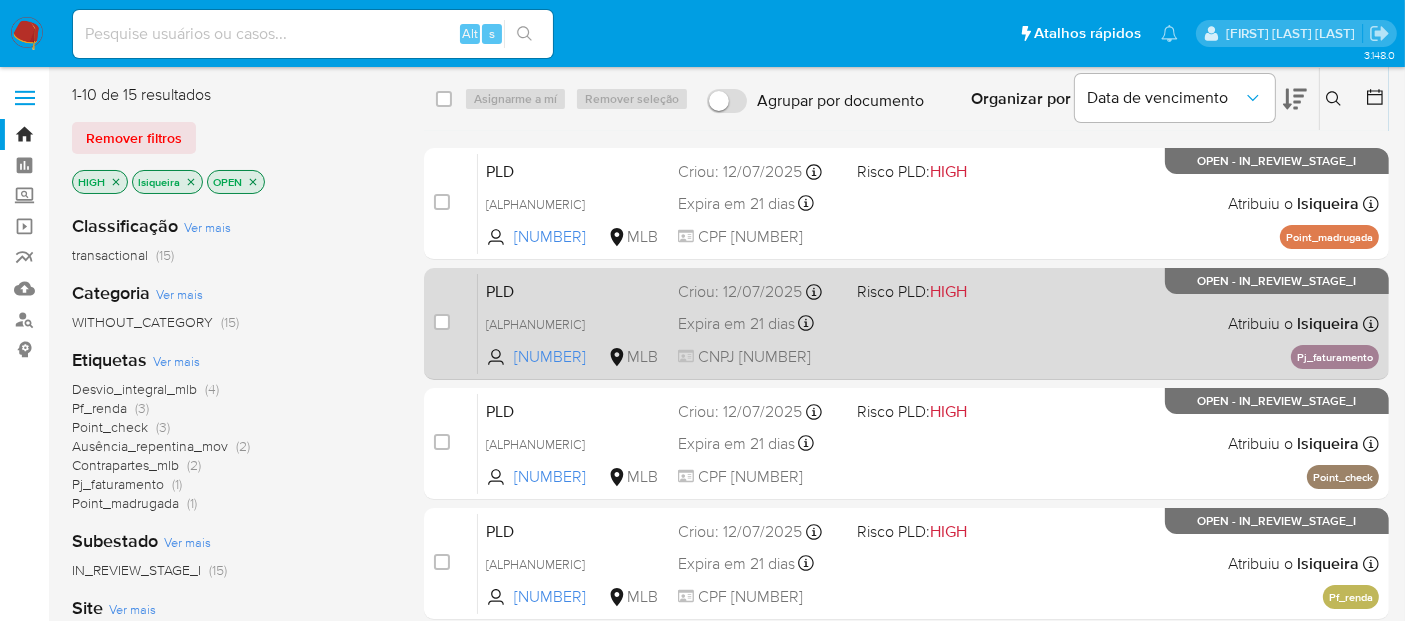 click on "PLD lIuX7YYTTzmGB9a9KmX6RMNk 187458505 MLB Risco PLD:  HIGH Criou: 12/07/2025   Criou: 12/07/2025 01:11:45 Expira em 21 dias   Expira em 26/08/2025 01:11:45 CNPJ   60756235000130 Atribuiu o   lsiqueira   Asignado el: 24/07/2025 16:22:54 Pj_faturamento OPEN - IN_REVIEW_STAGE_I" at bounding box center (928, 323) 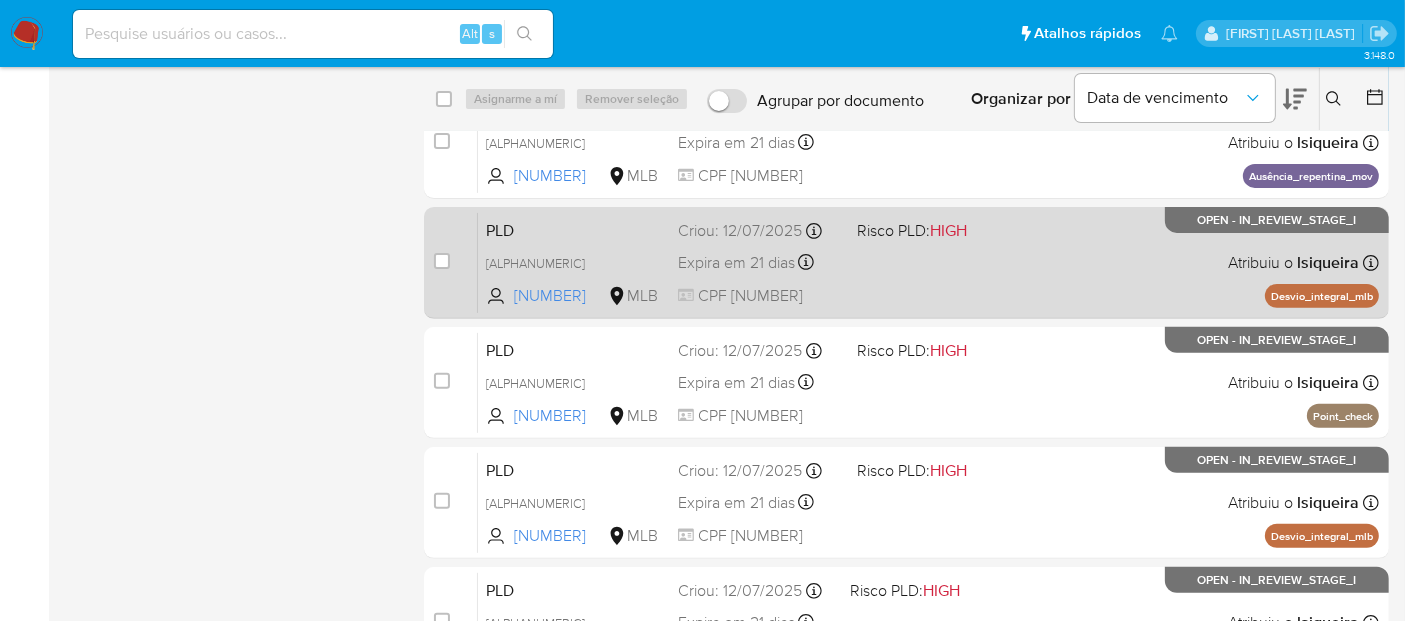 scroll, scrollTop: 666, scrollLeft: 0, axis: vertical 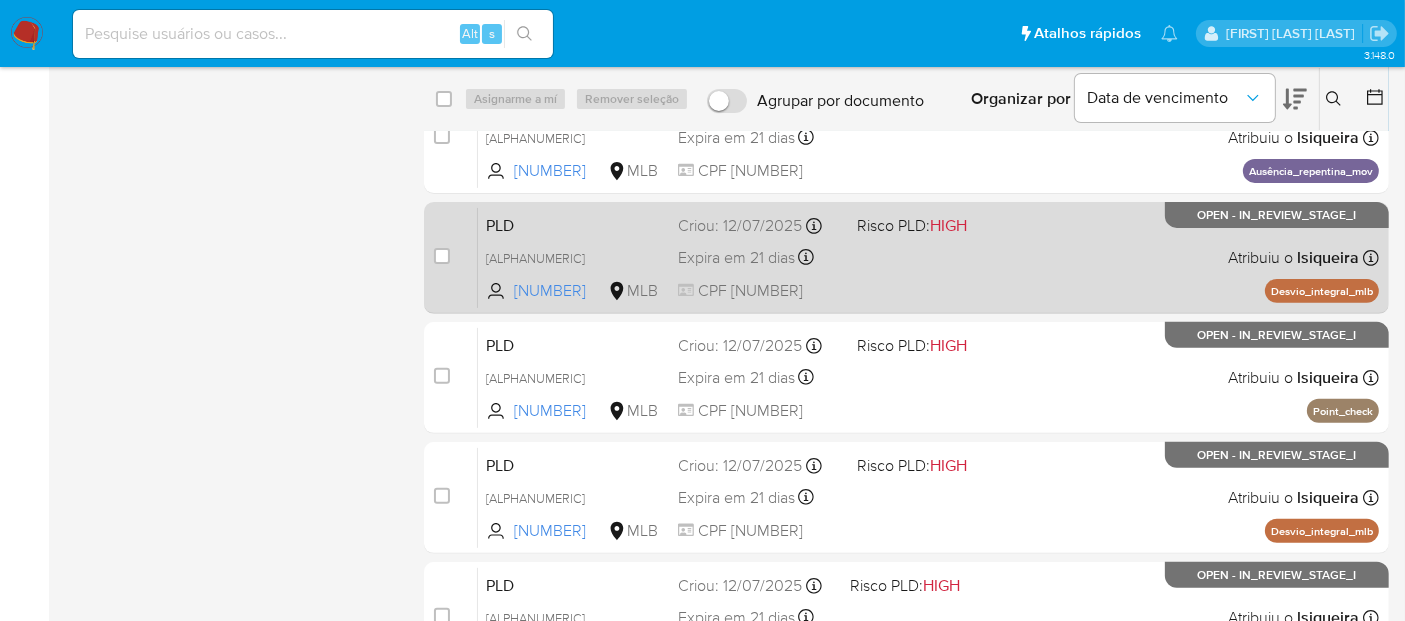 click on "PLD yLr7hKyAk3Y4EvbPxe635iT7 1646090822 MLB Risco PLD:  HIGH Criou: 12/07/2025   Criou: 12/07/2025 00:58:50 Expira em 21 dias   Expira em 26/08/2025 00:58:51 CPF   06329664757 Atribuiu o   lsiqueira   Asignado el: 24/07/2025 16:23:08 Desvio_integral_mlb OPEN - IN_REVIEW_STAGE_I" at bounding box center [928, 257] 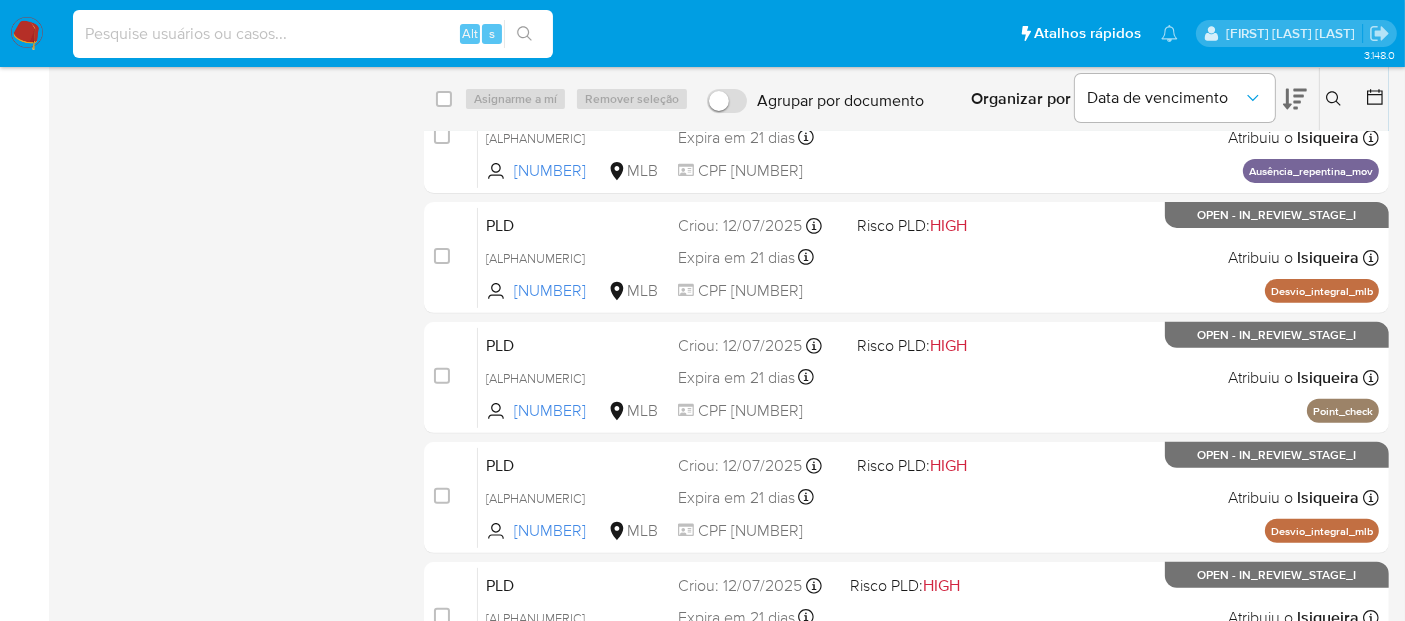 click at bounding box center [313, 34] 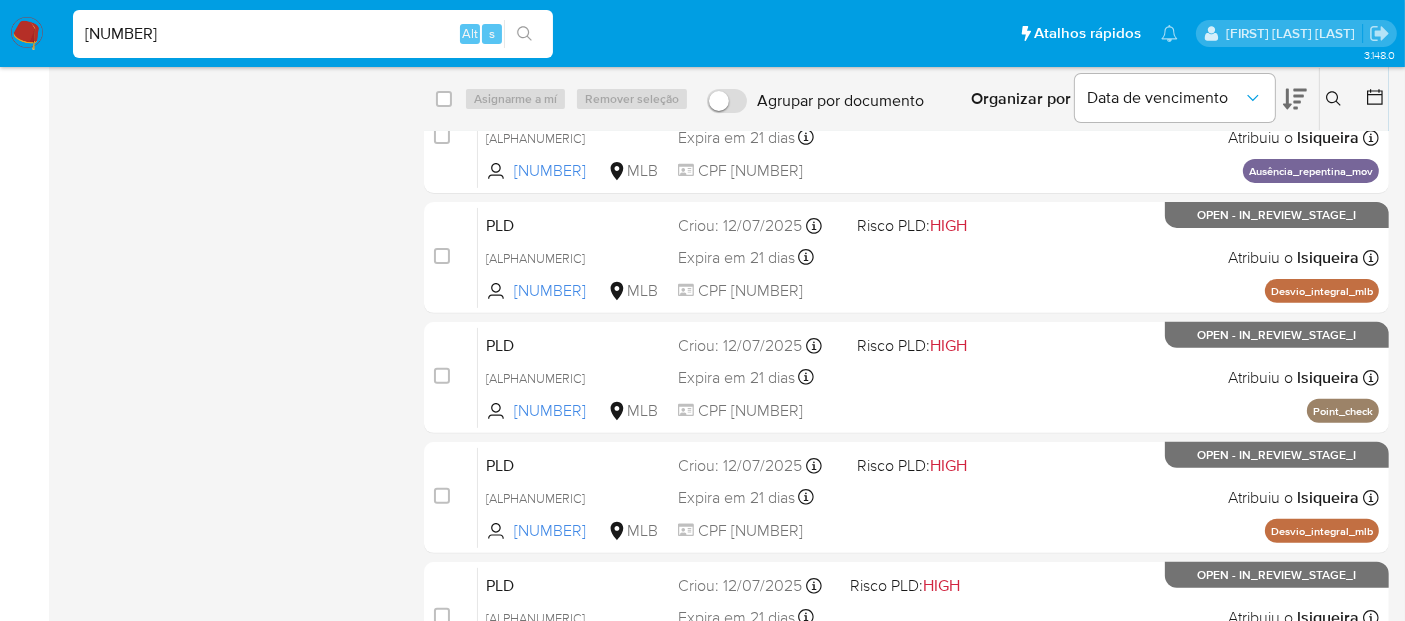 type on "1991416025" 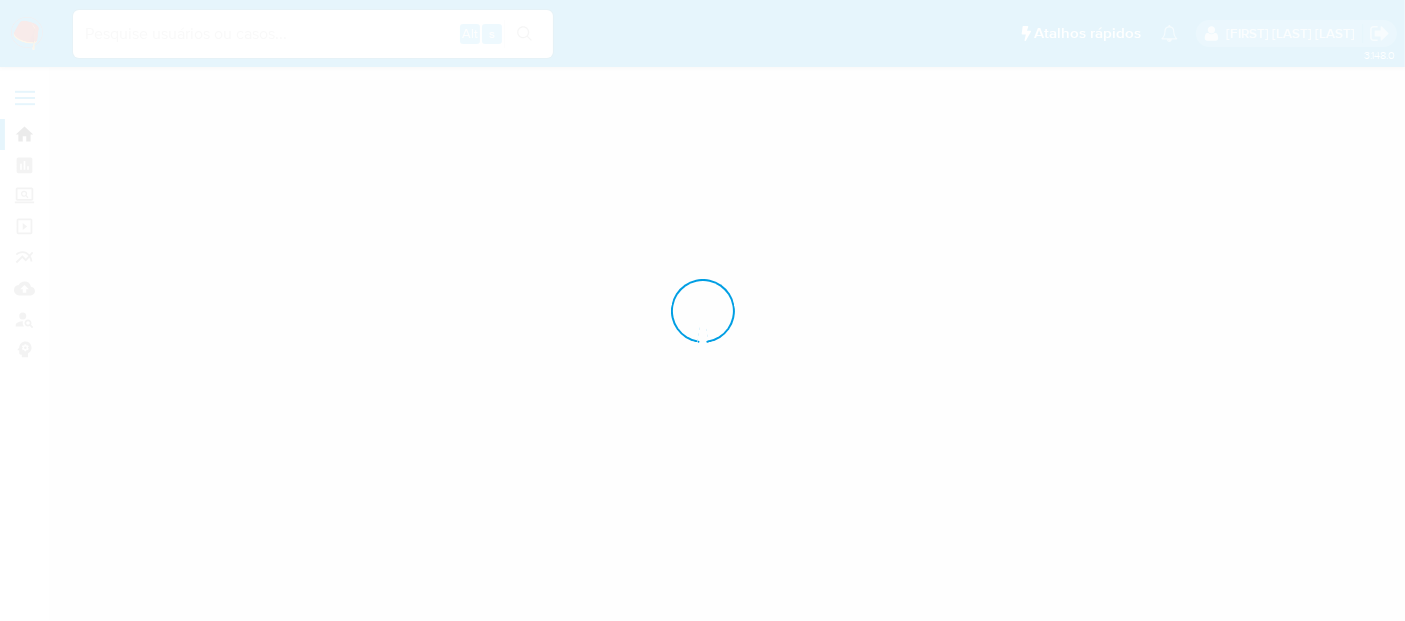 scroll, scrollTop: 0, scrollLeft: 0, axis: both 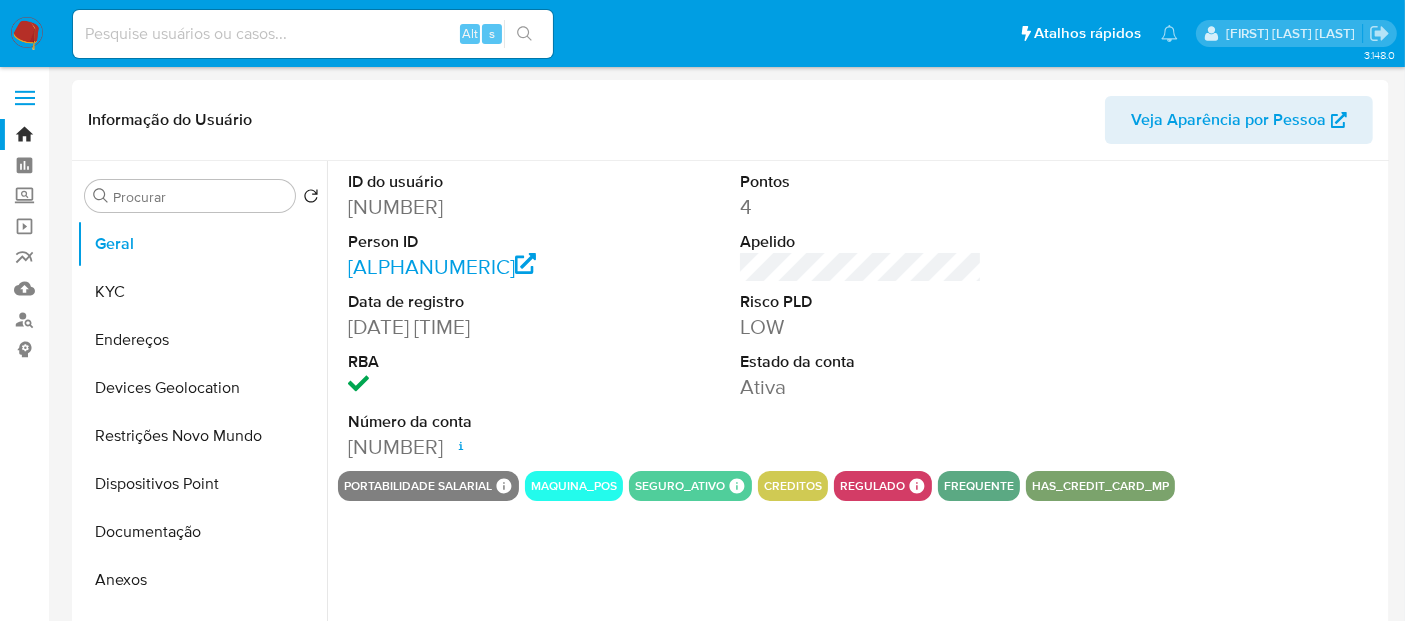 select on "10" 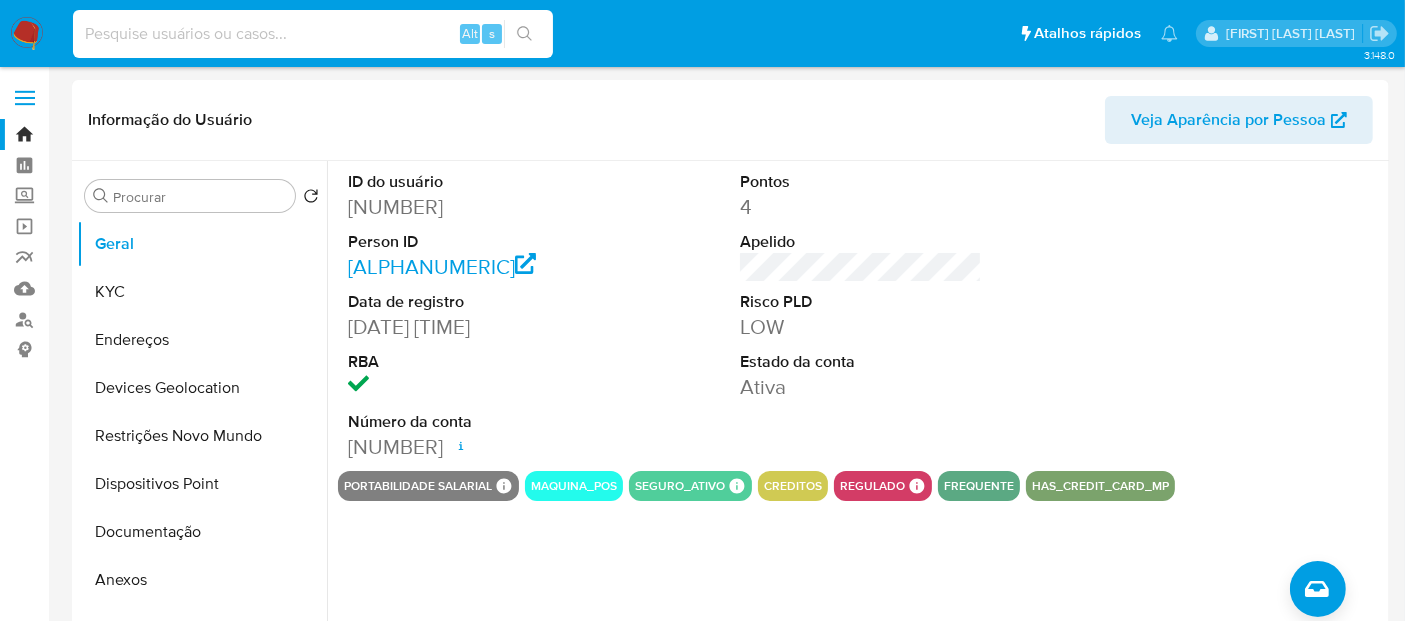 click at bounding box center (313, 34) 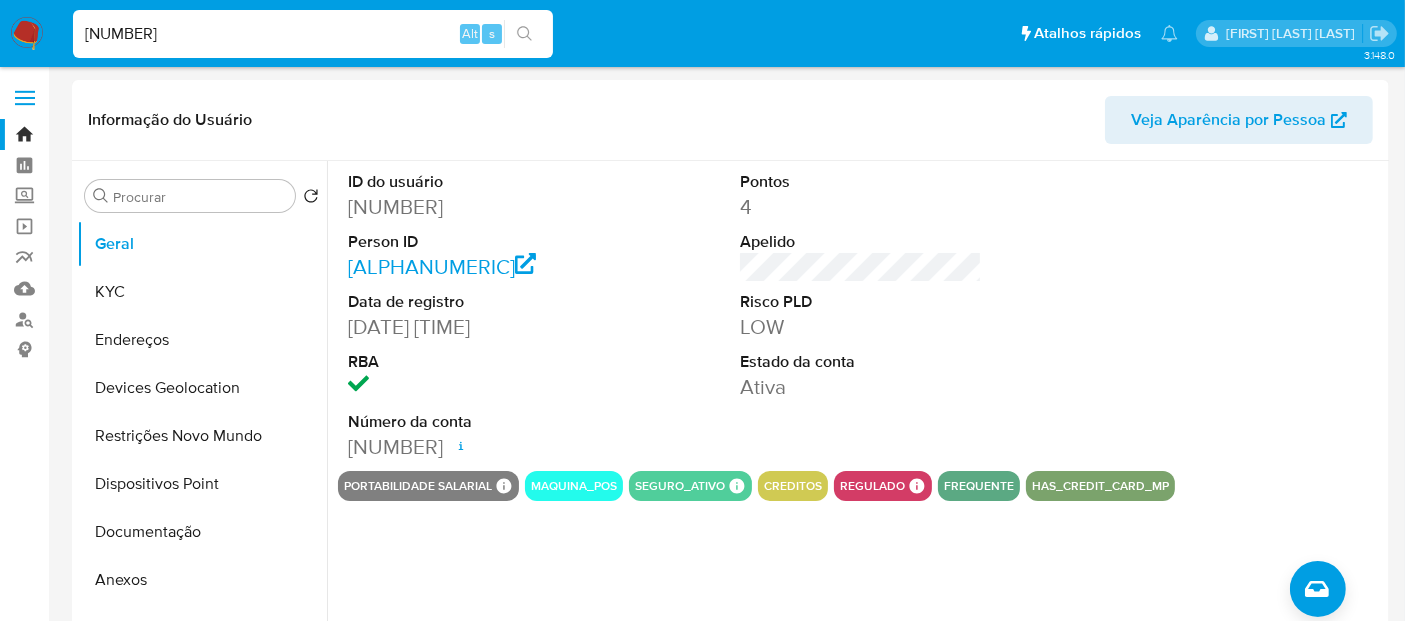 type on "1006153141" 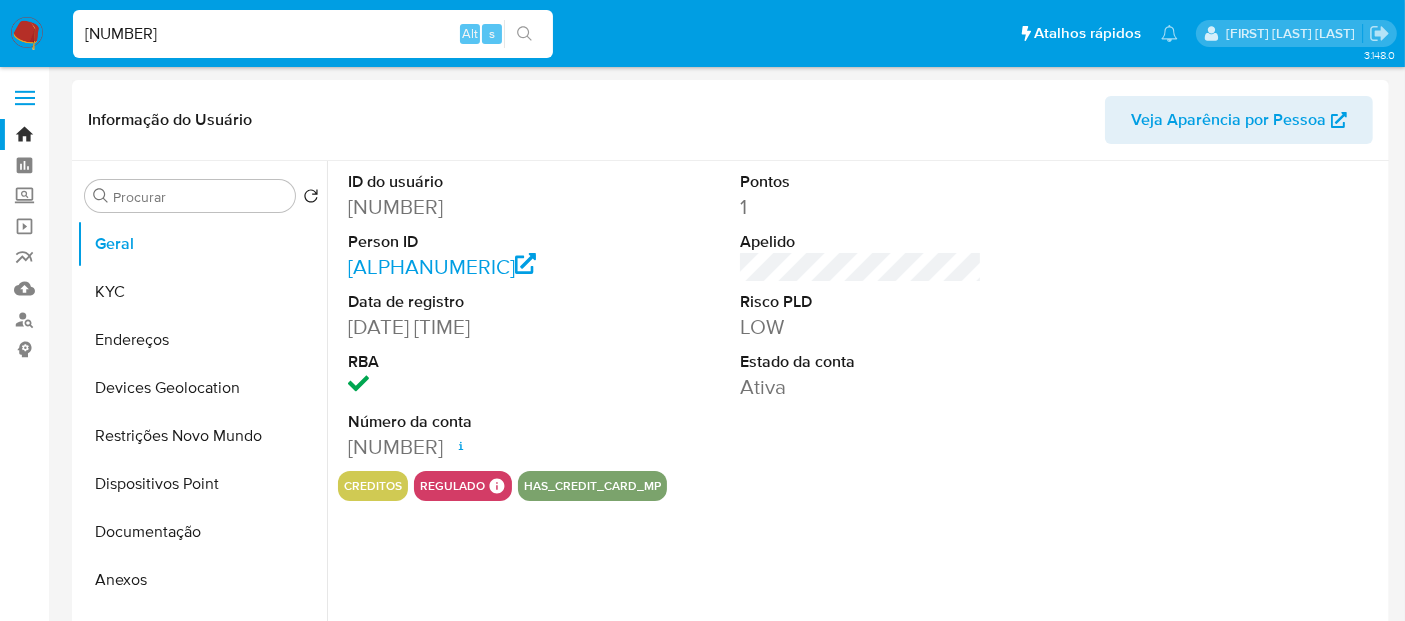 select on "10" 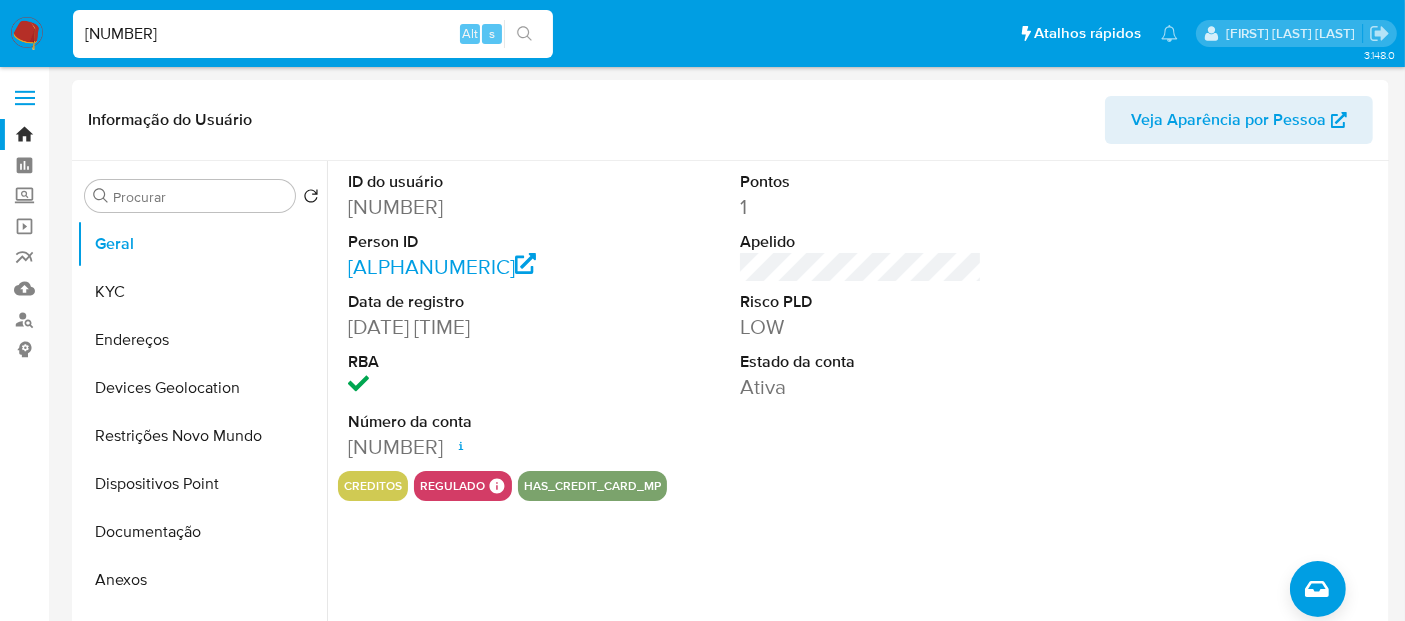click at bounding box center [27, 34] 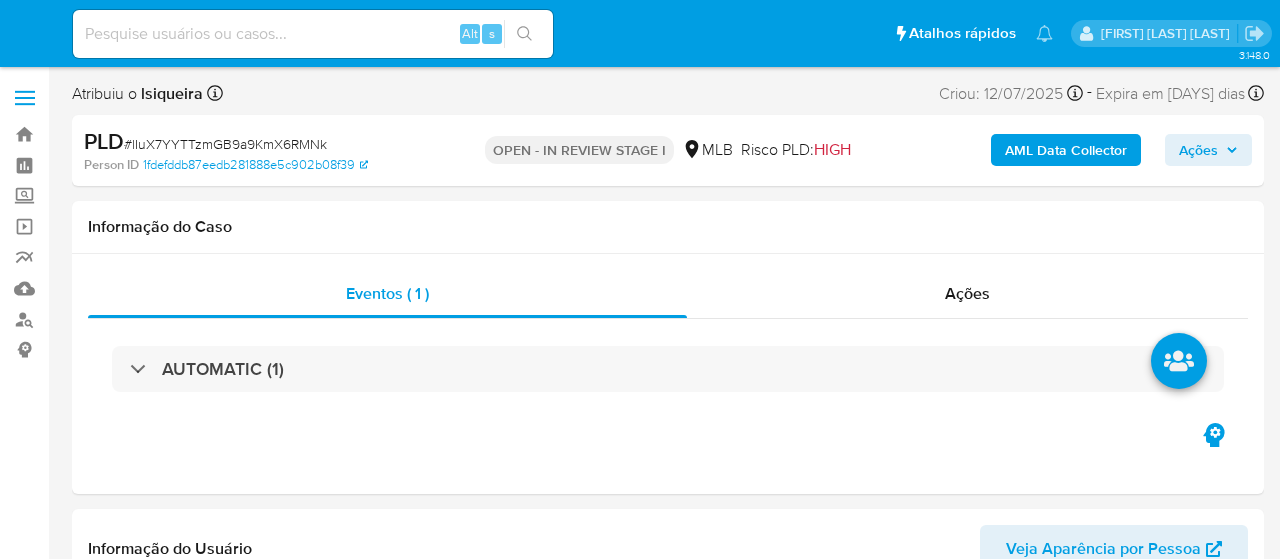 select on "10" 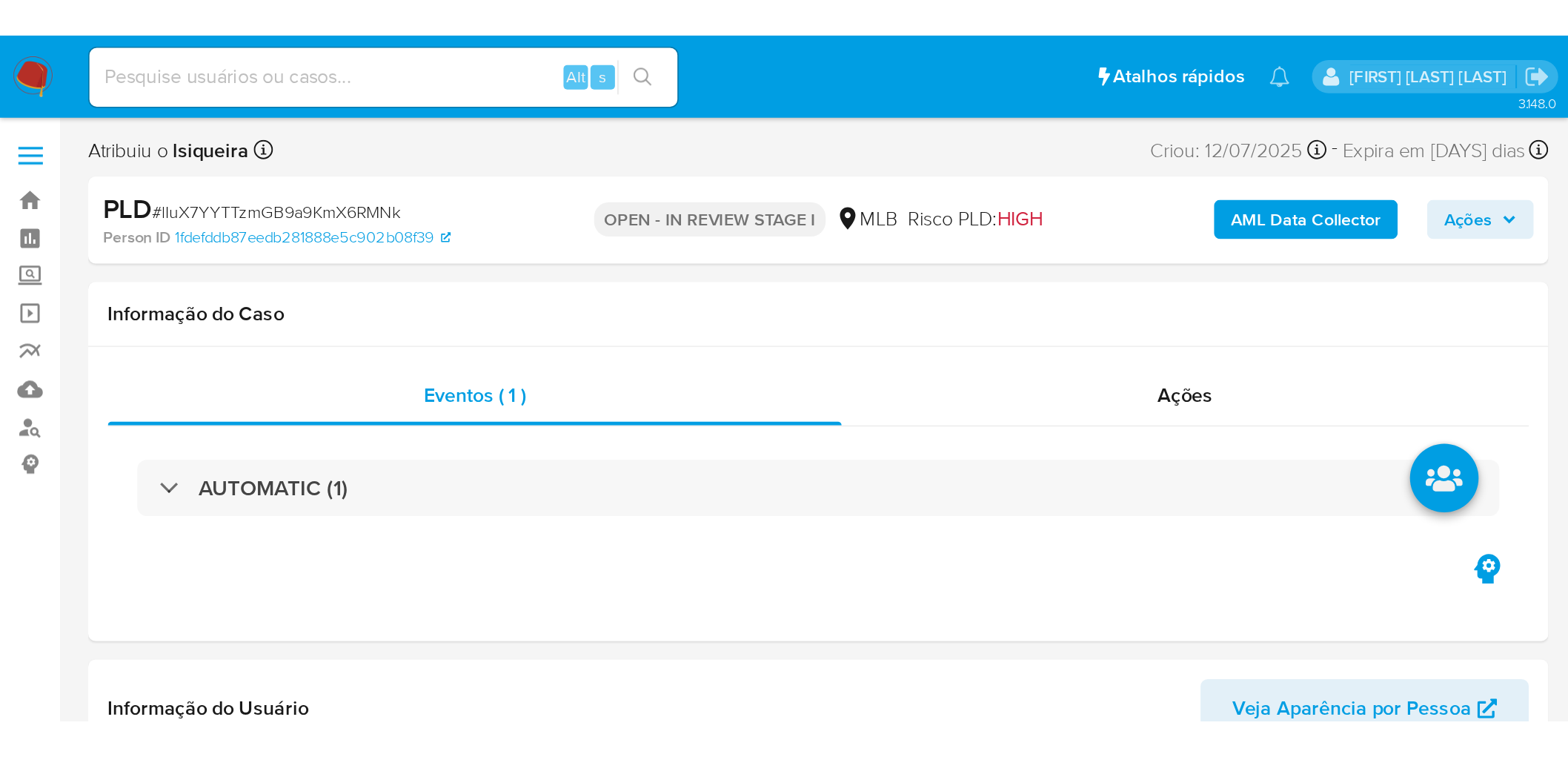 scroll, scrollTop: 0, scrollLeft: 0, axis: both 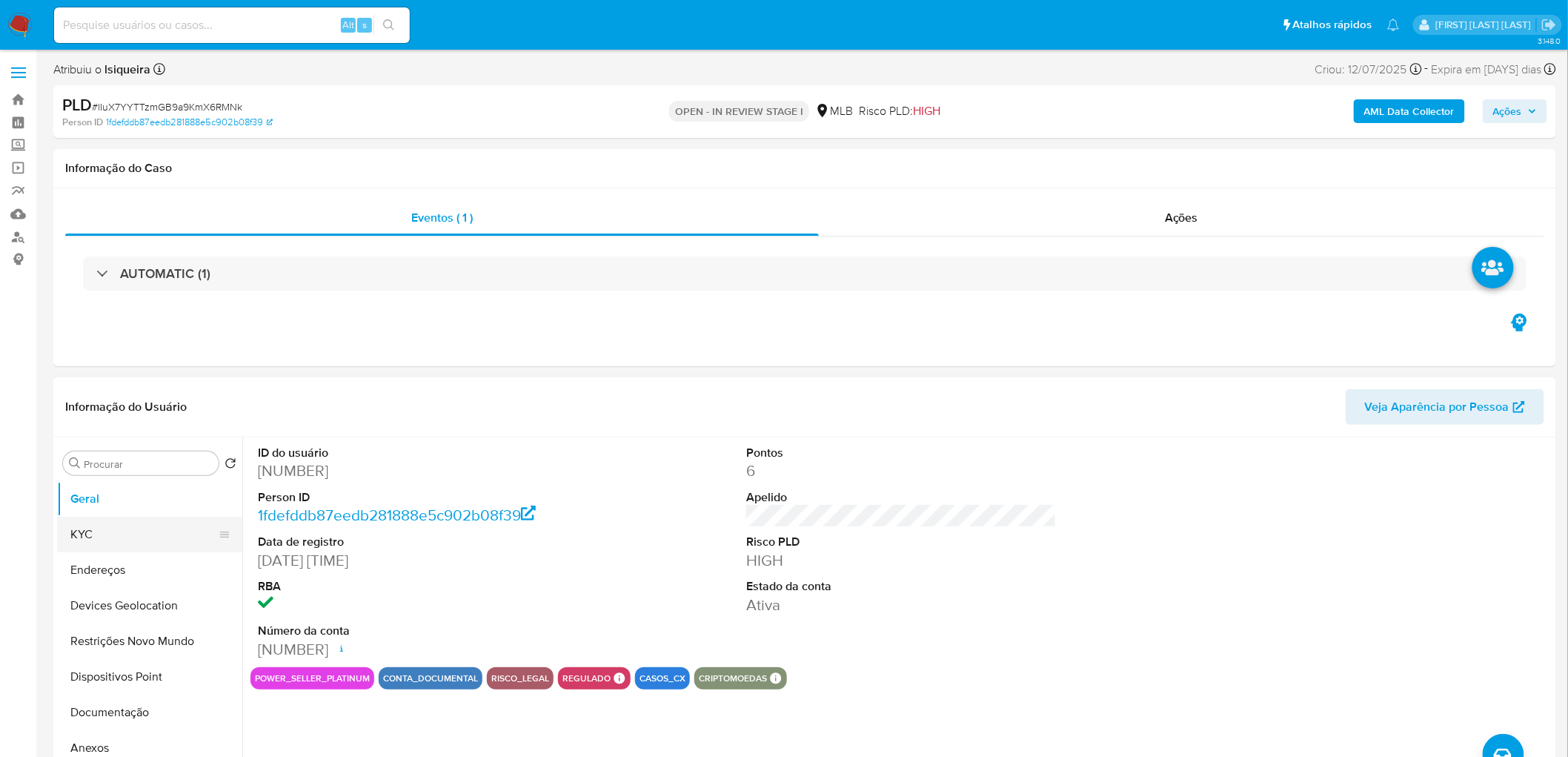 click on "KYC" at bounding box center [144, 535] 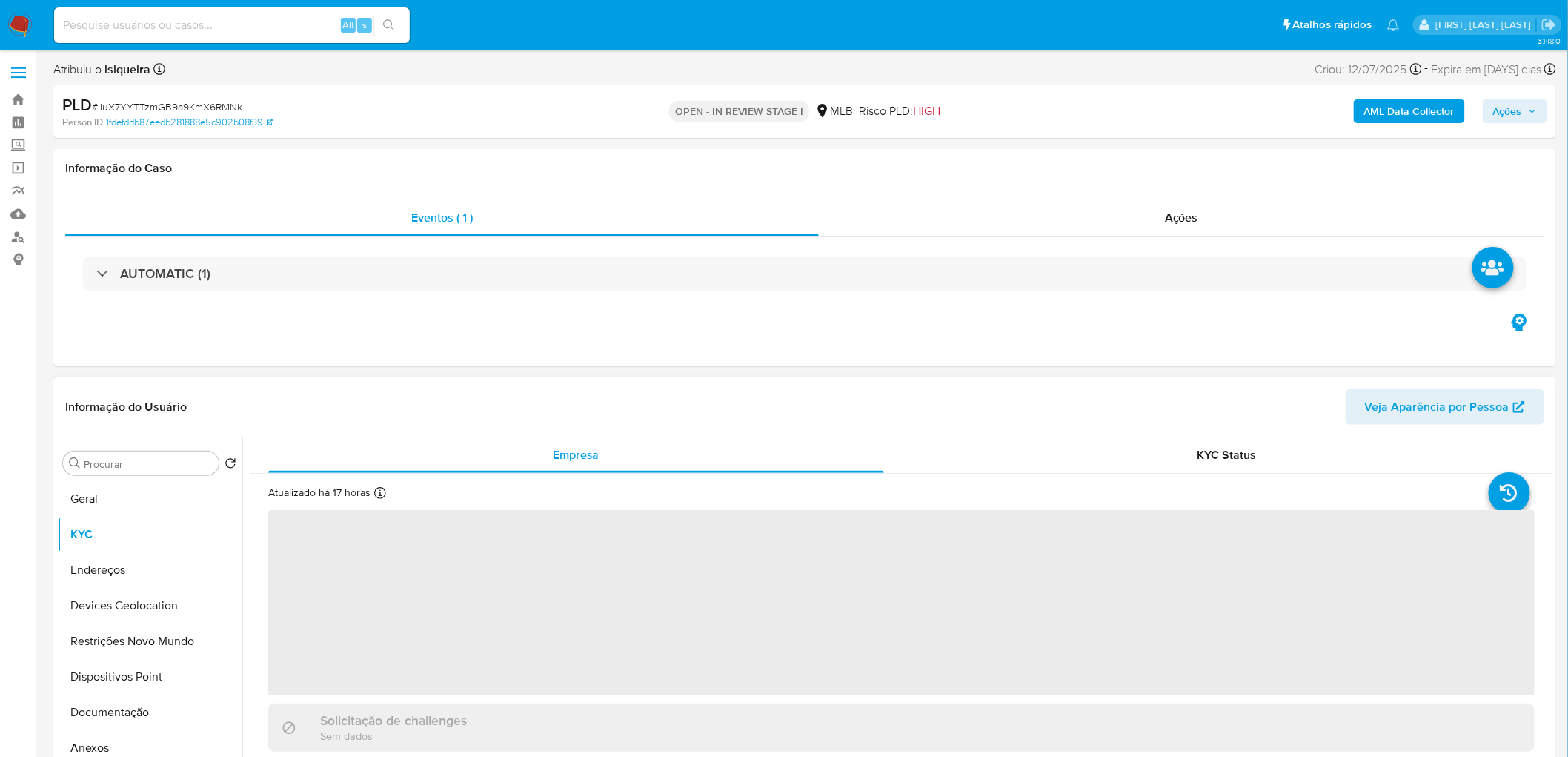 scroll, scrollTop: 165, scrollLeft: 0, axis: vertical 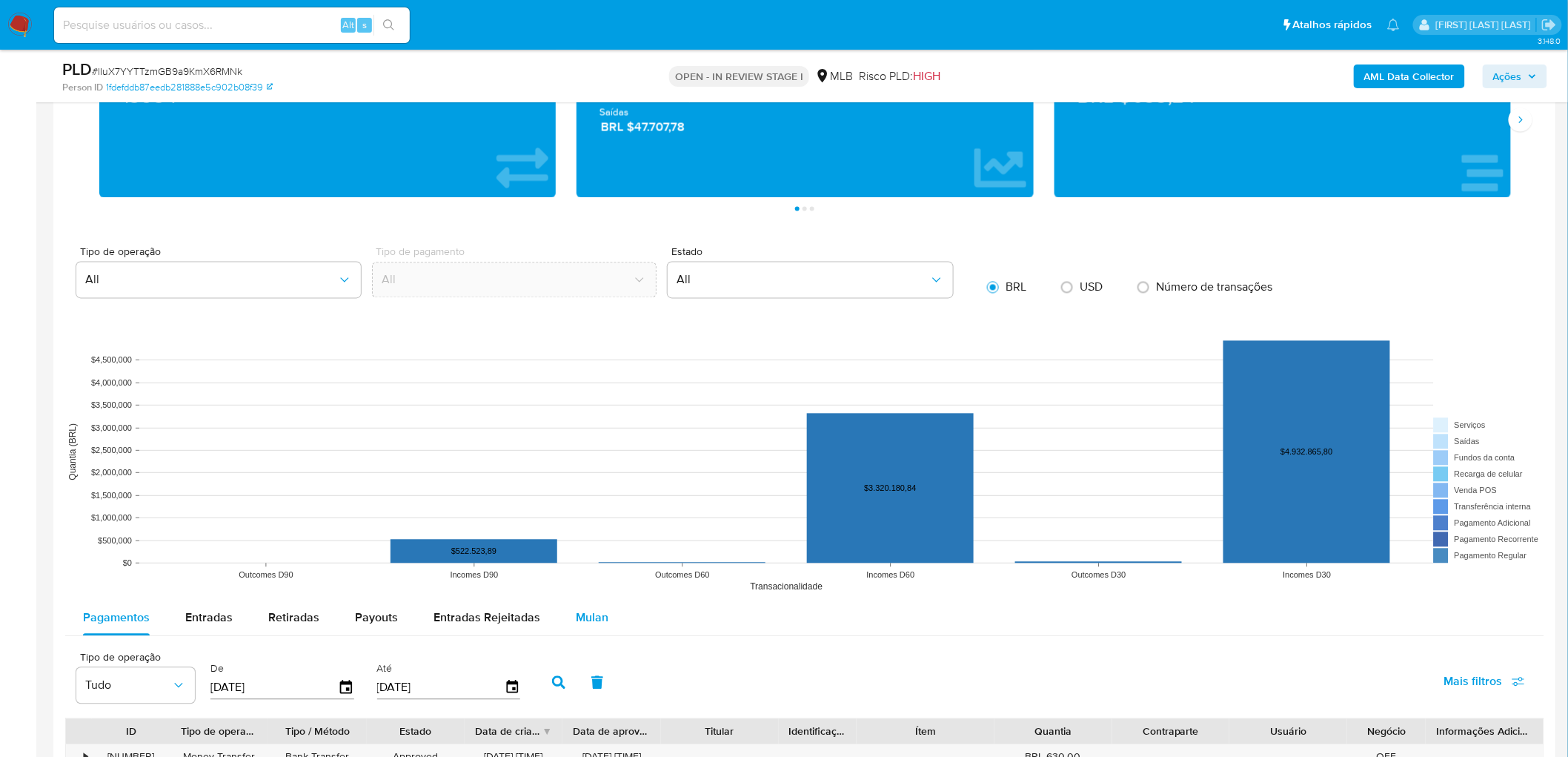 click on "Mulan" at bounding box center [592, 618] 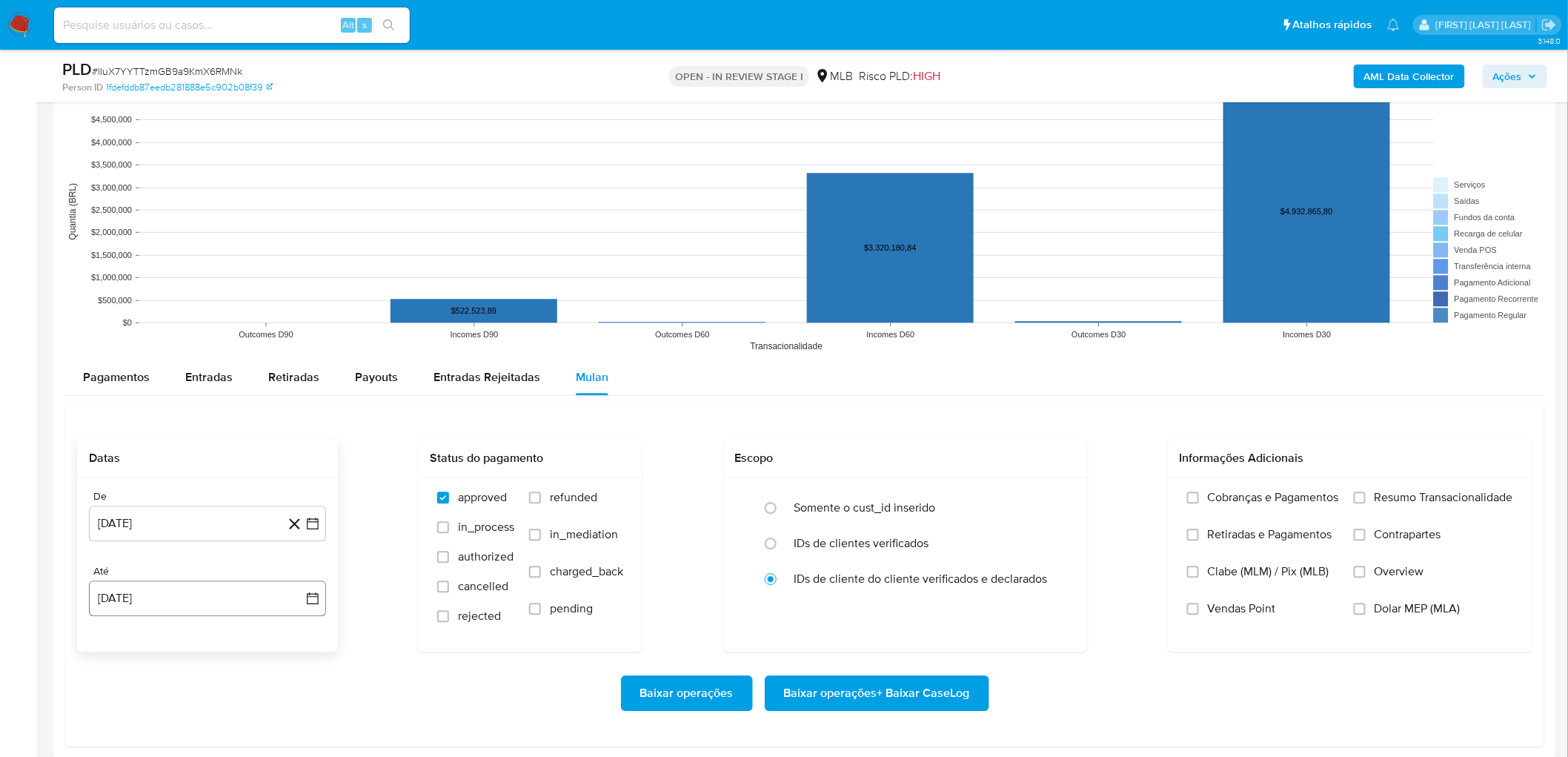 scroll, scrollTop: 1400, scrollLeft: 0, axis: vertical 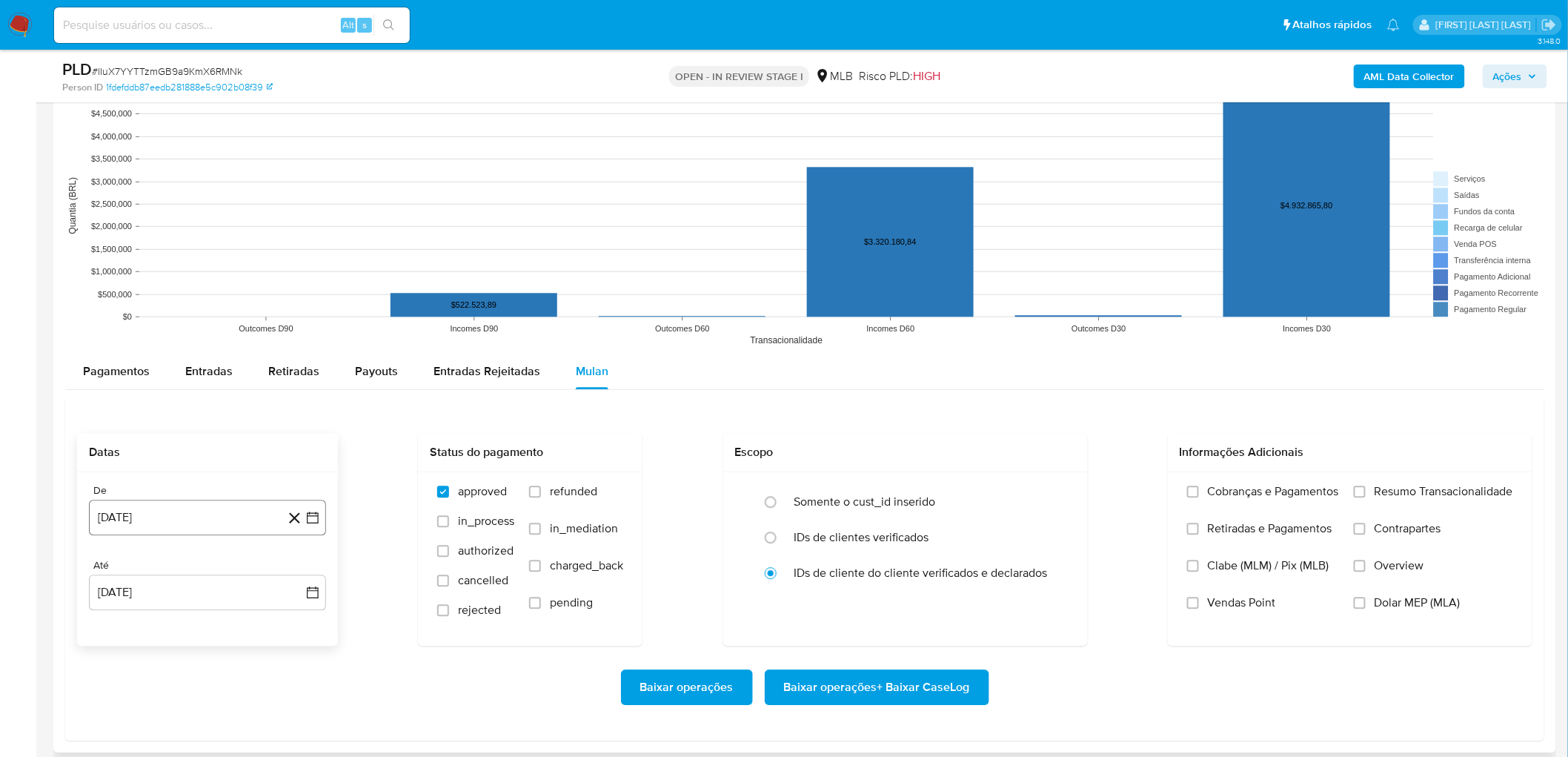 click on "4 de julio de 2024" at bounding box center (207, 518) 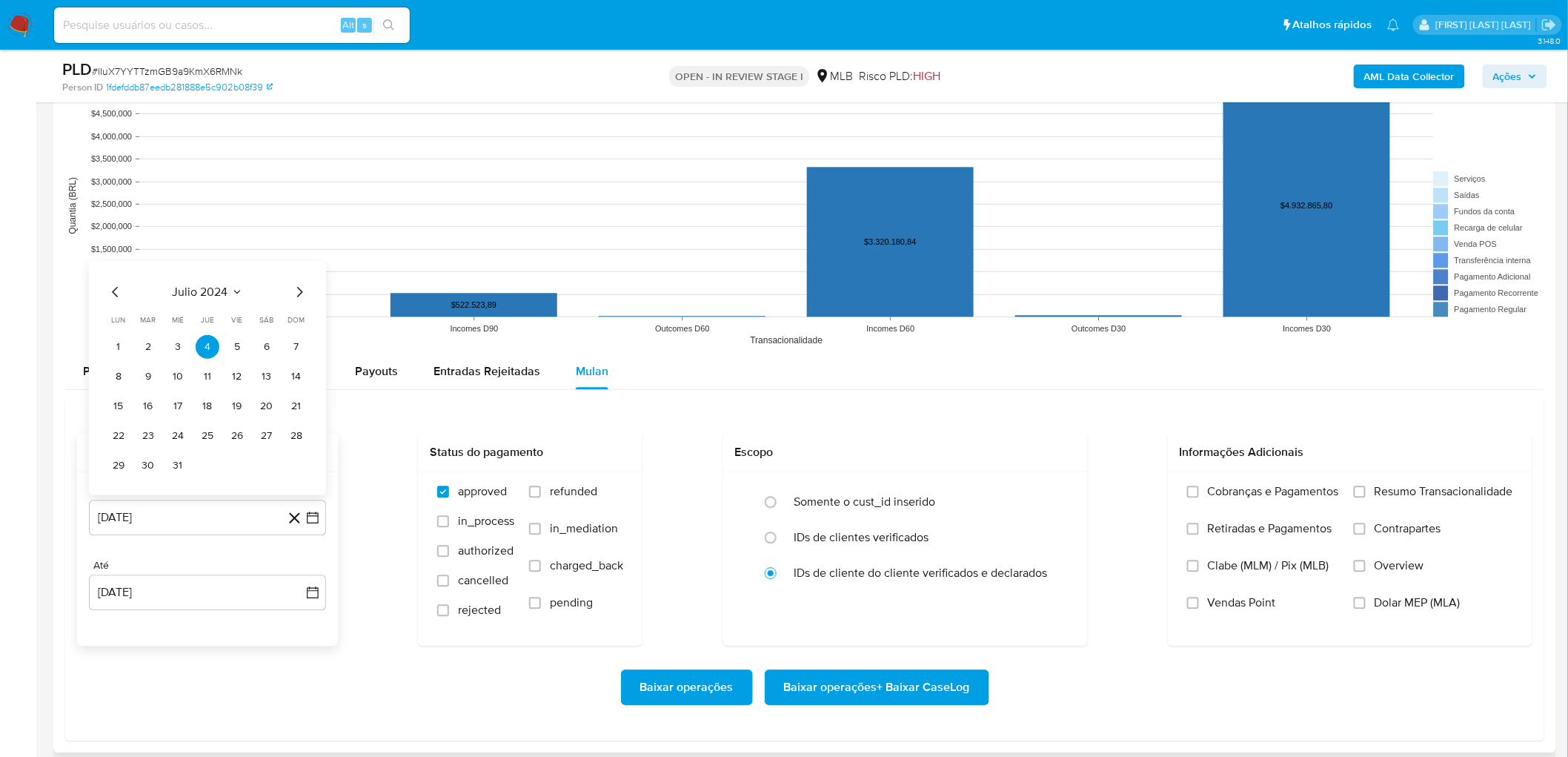click on "julio 2024" at bounding box center [200, 291] 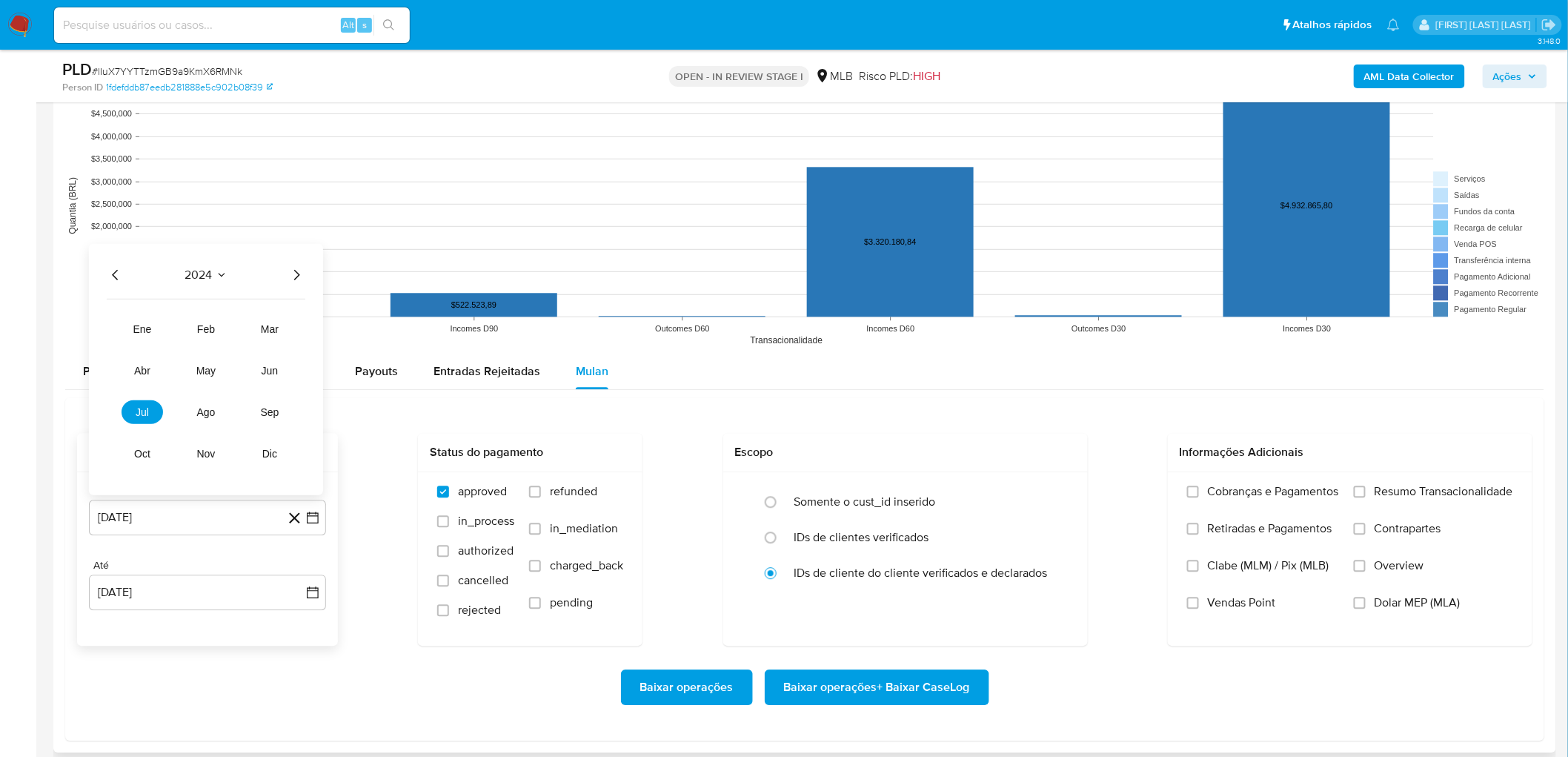 click 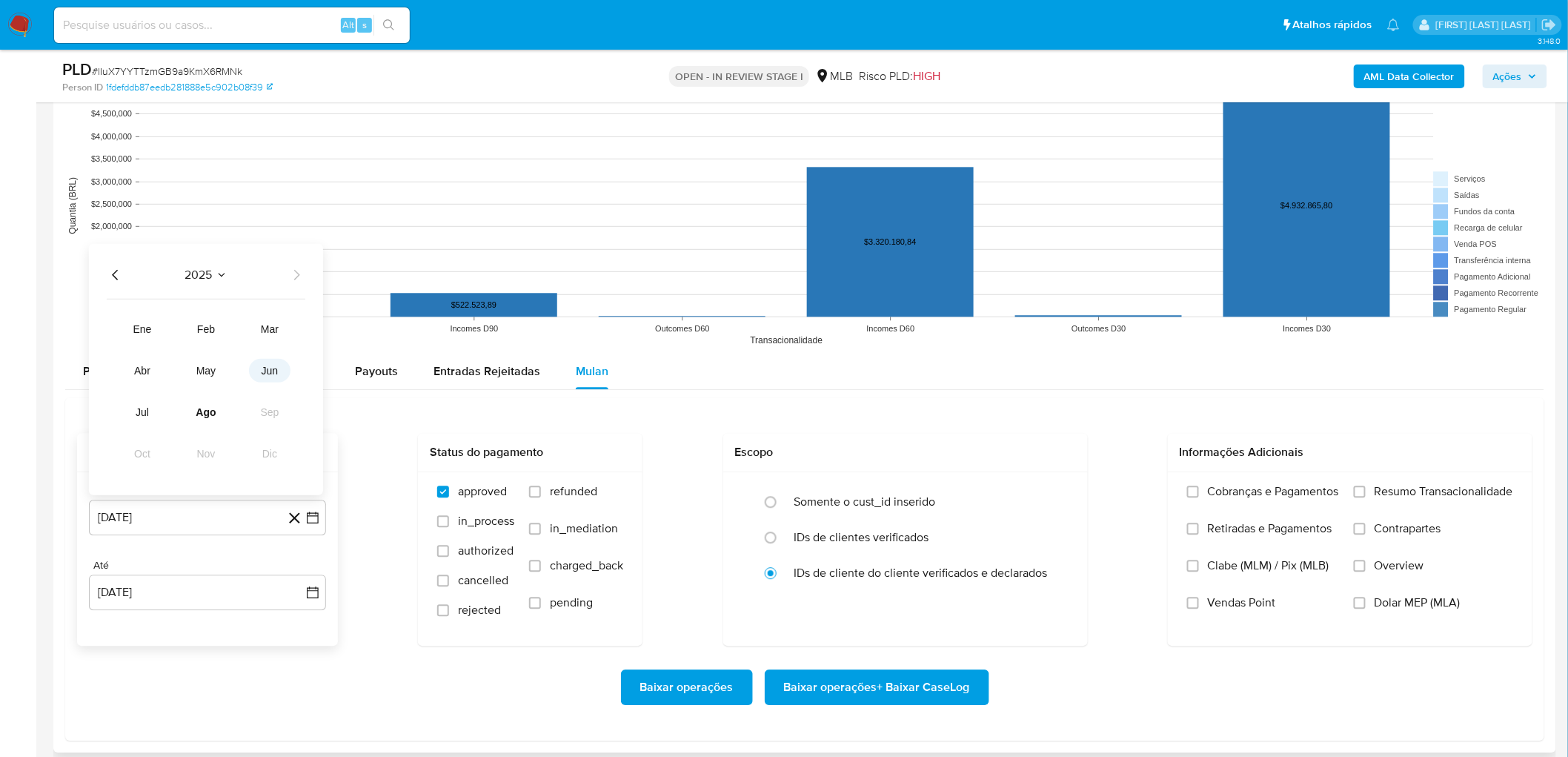 click on "jun" at bounding box center [270, 370] 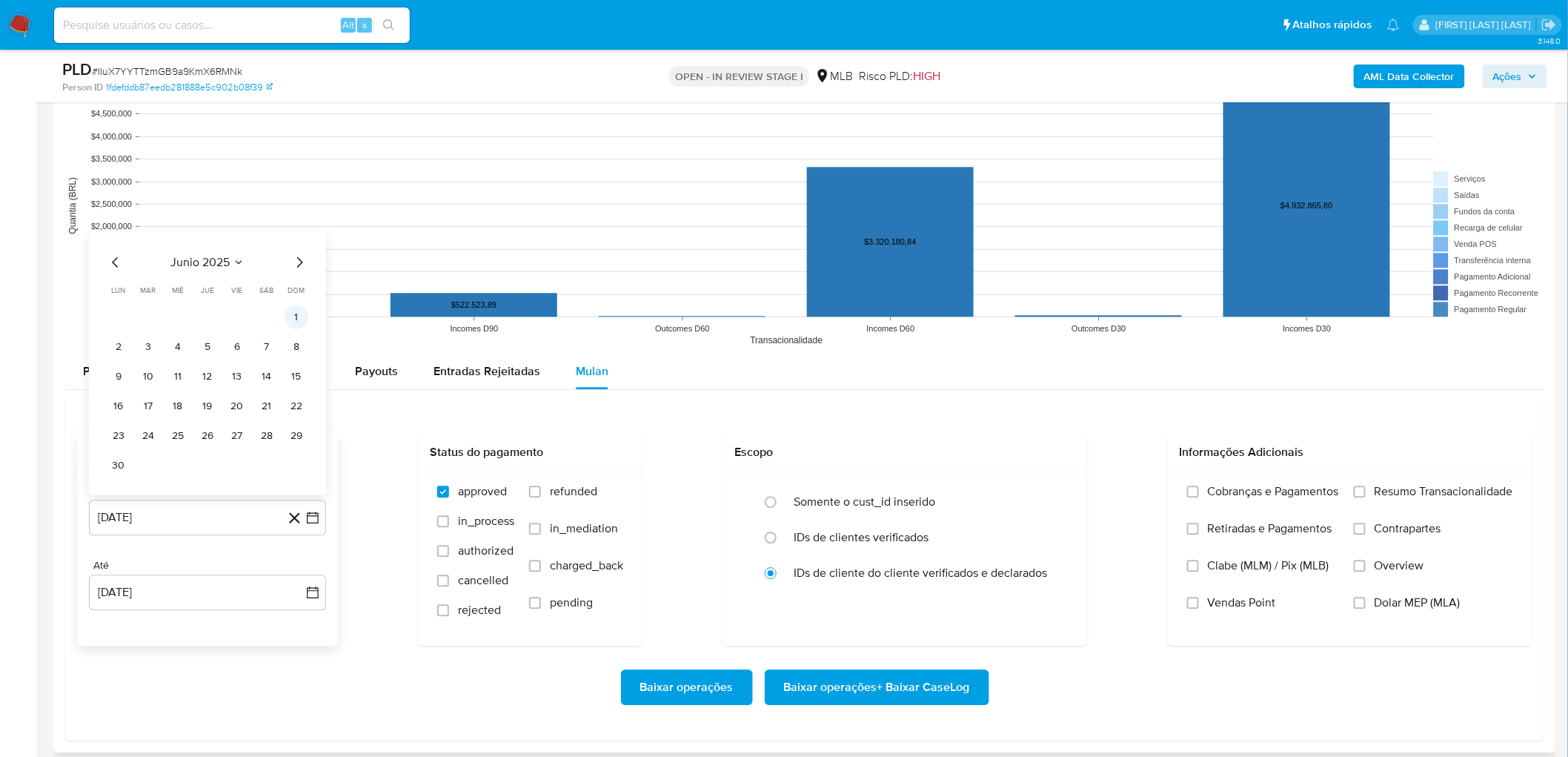 click on "1" at bounding box center (296, 317) 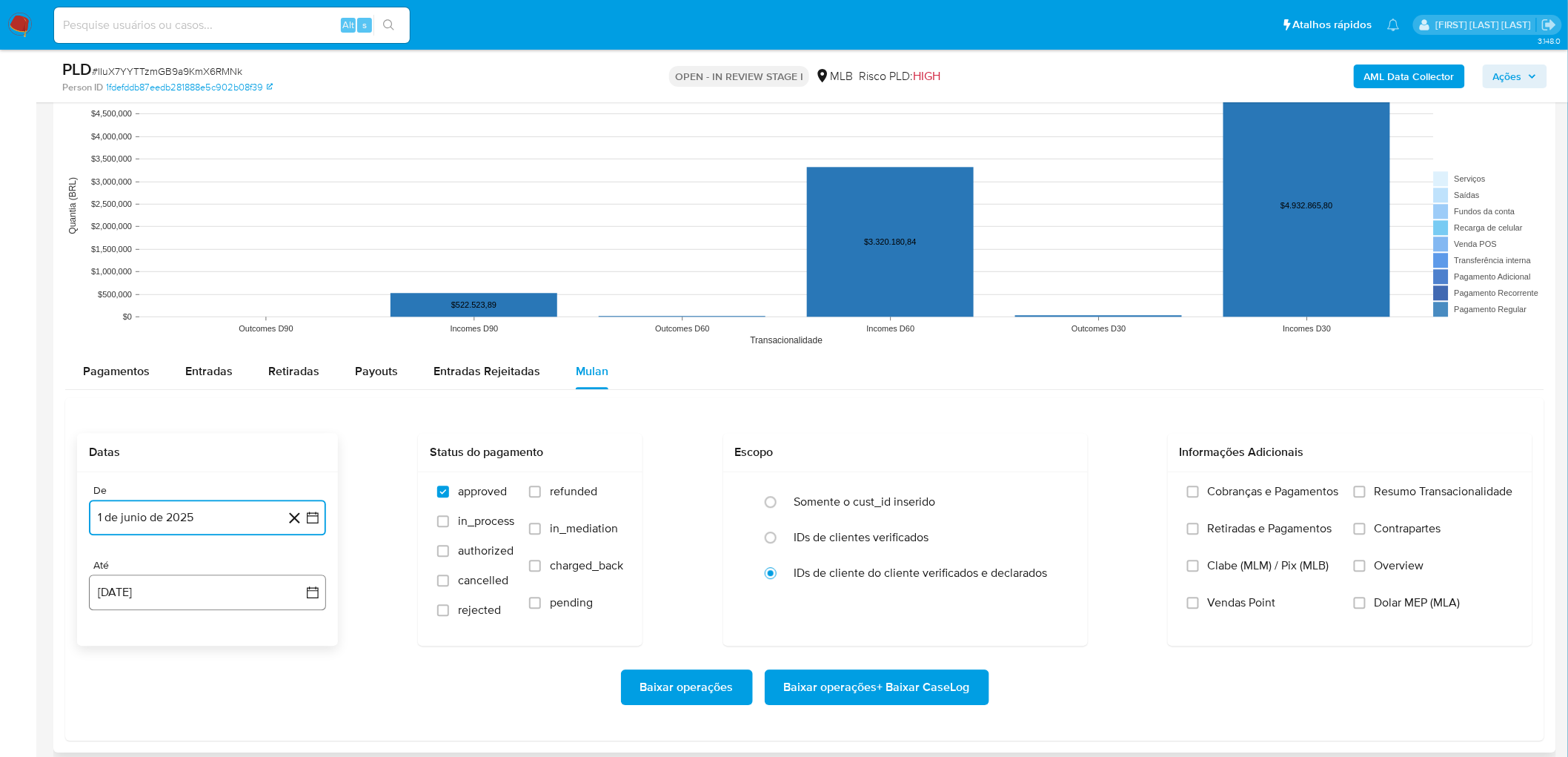 click on "4 de agosto de 2025" at bounding box center (207, 592) 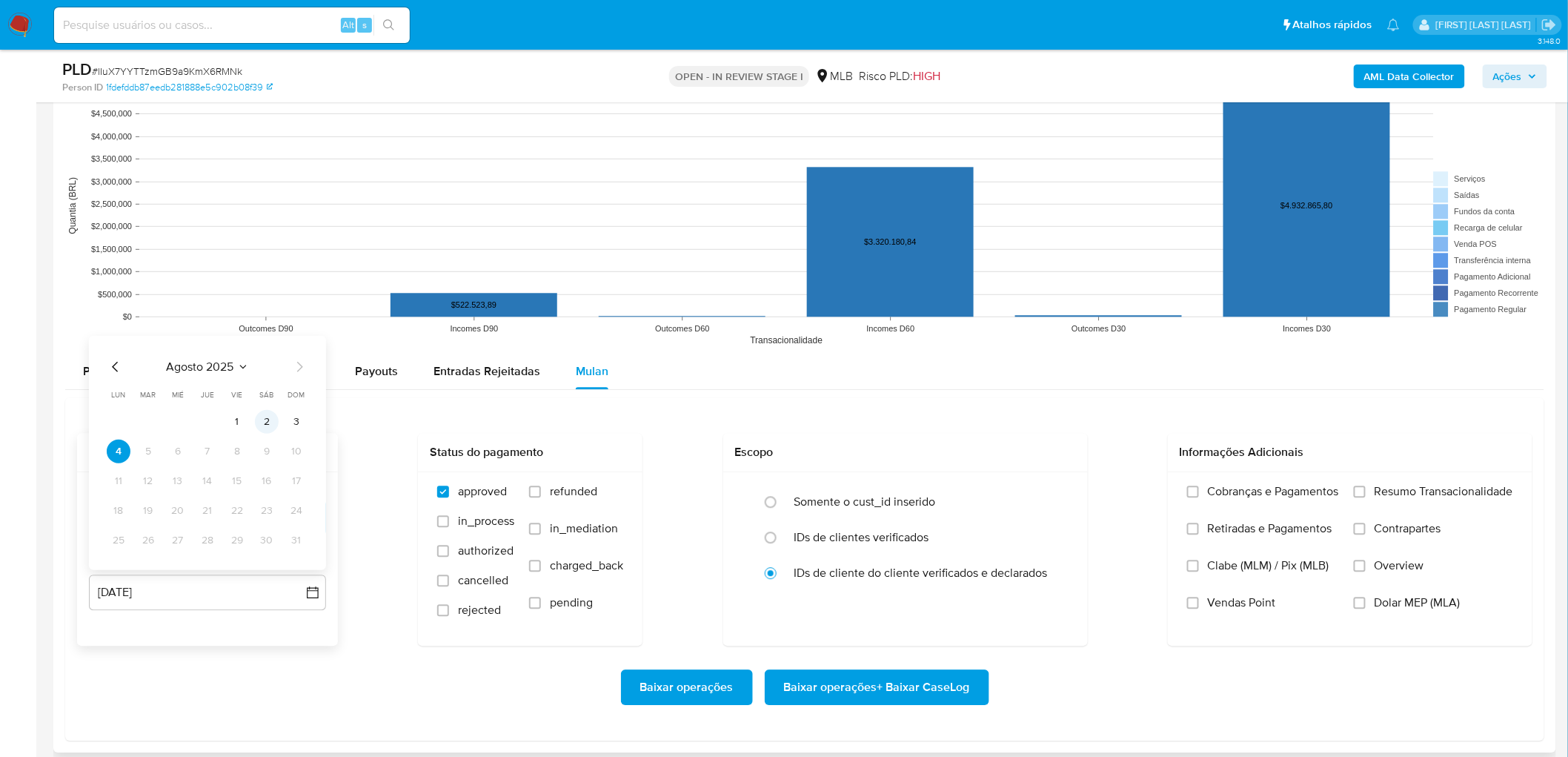 click on "2" at bounding box center [267, 421] 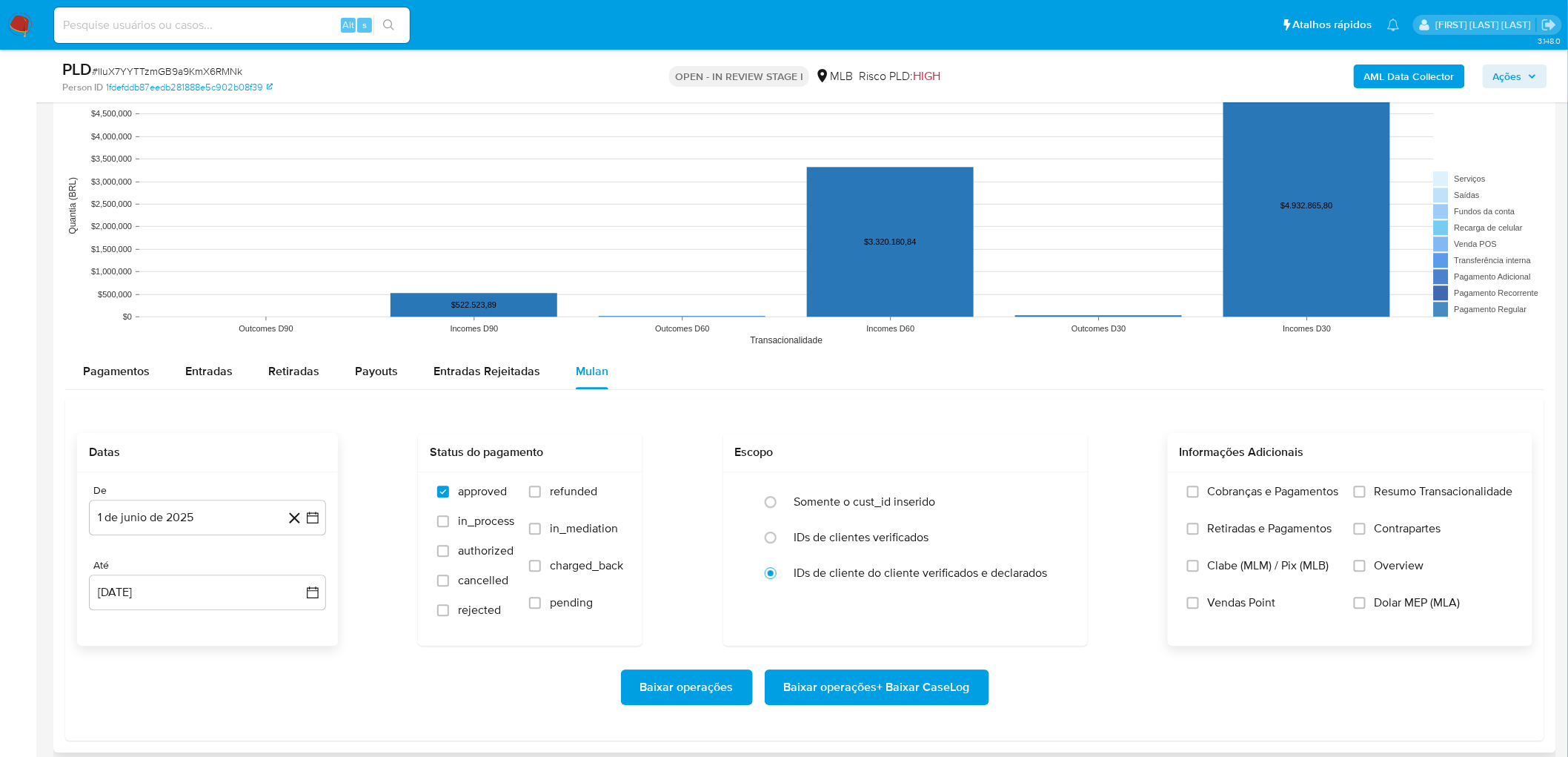 click on "Resumo Transacionalidade" at bounding box center [1444, 492] 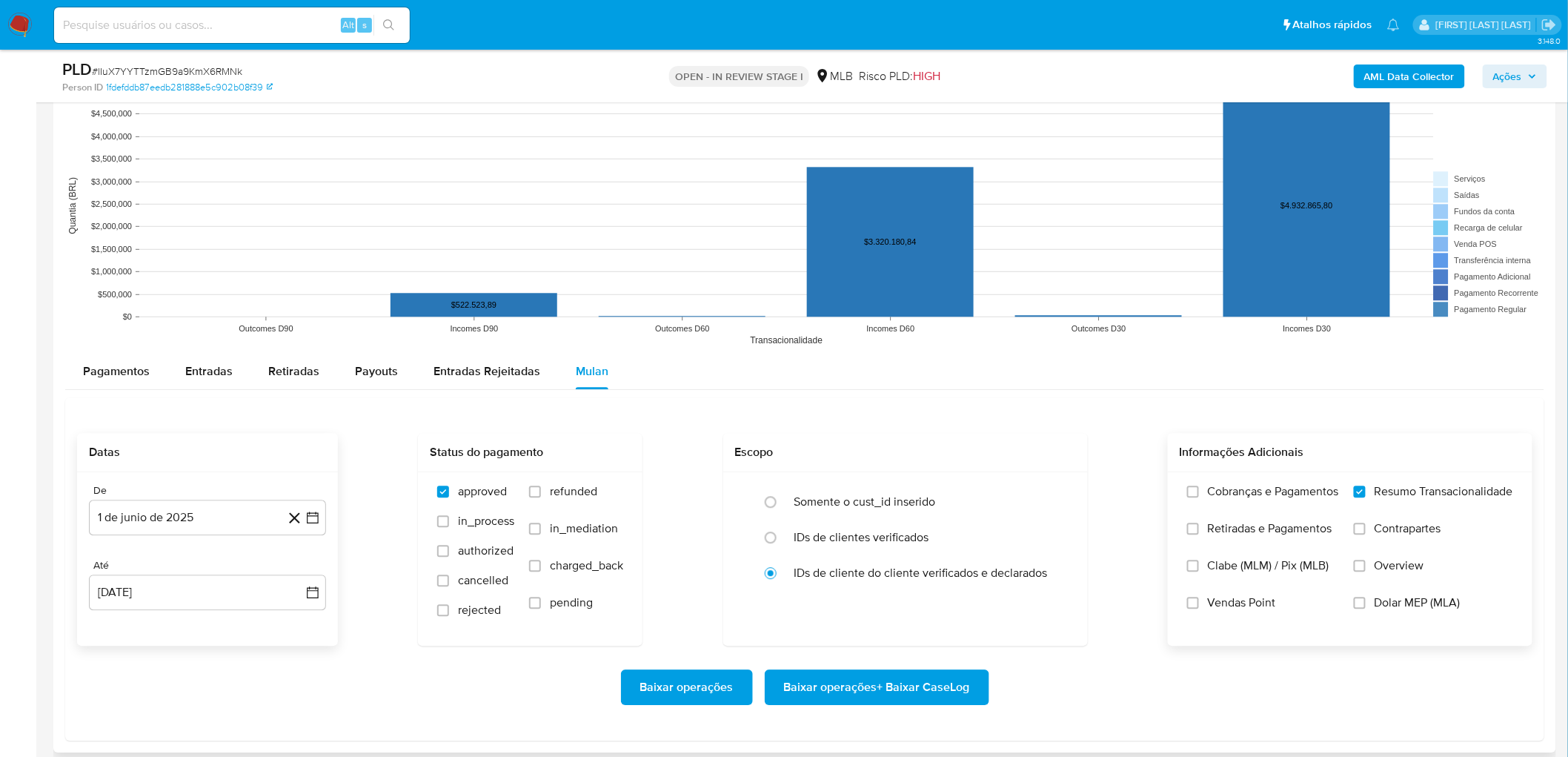 click on "Vendas Point" at bounding box center [1242, 603] 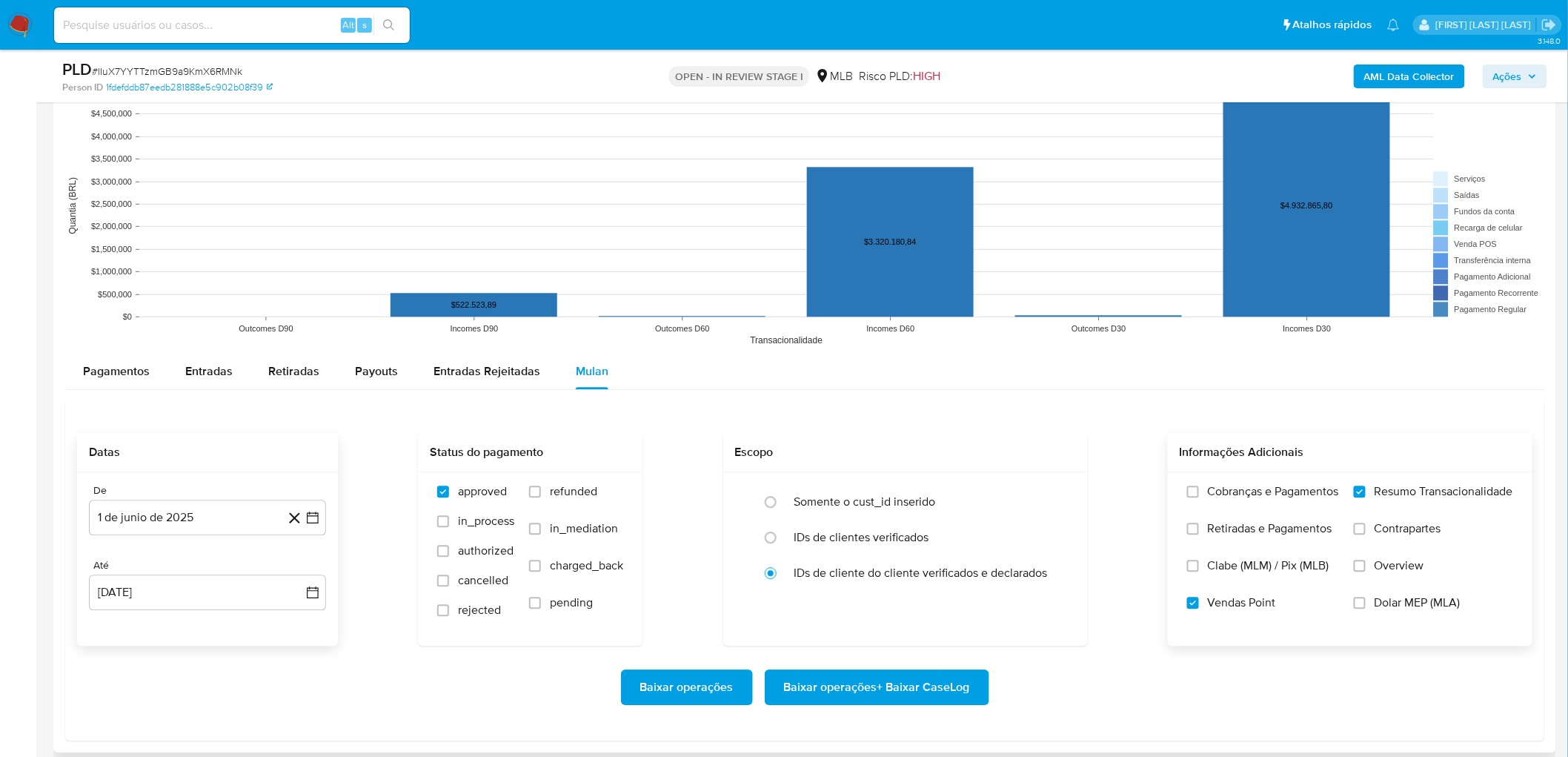 click on "Baixar operações  +   Baixar CaseLog" at bounding box center [877, 687] 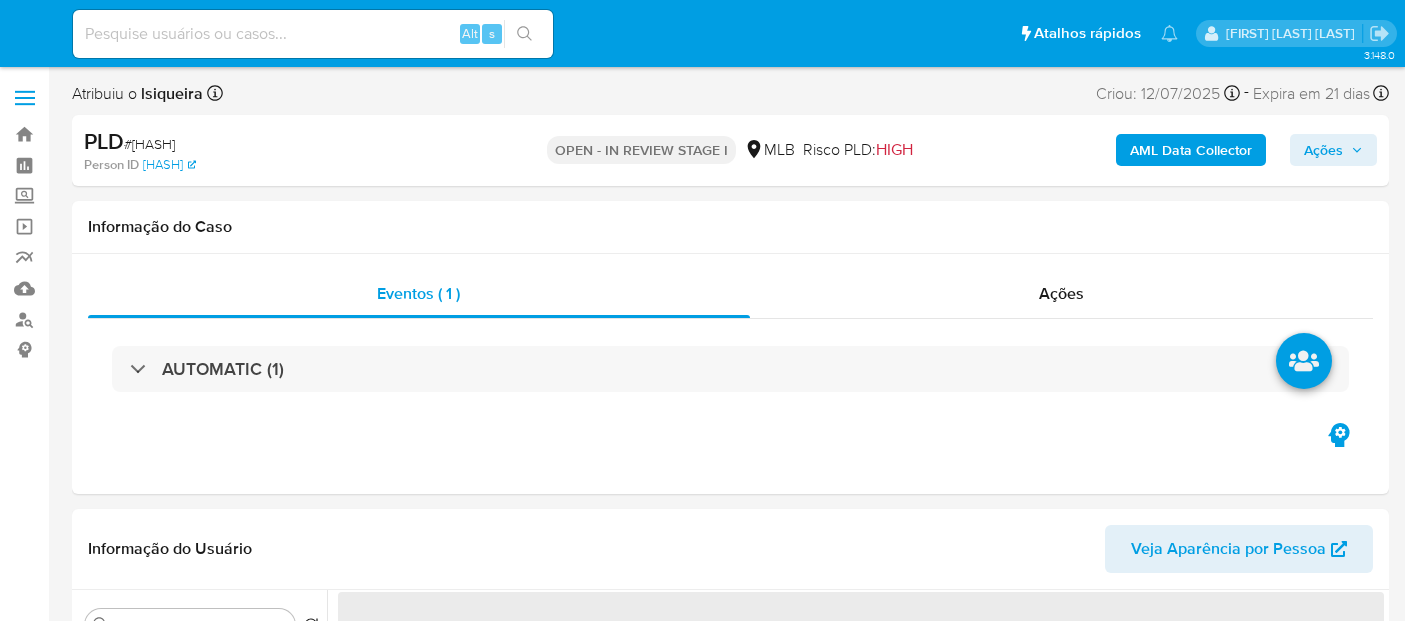 select on "10" 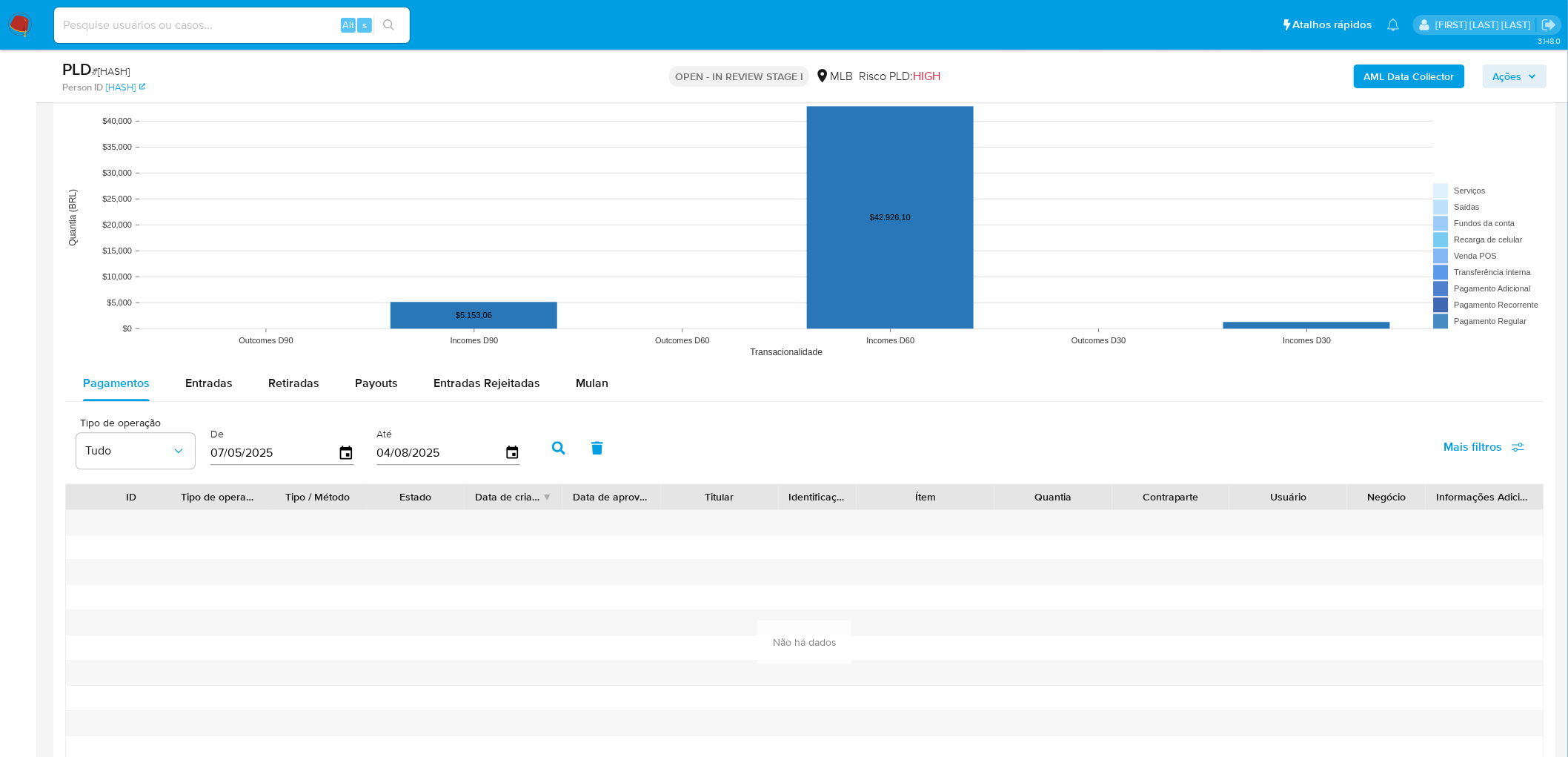 scroll, scrollTop: 1483, scrollLeft: 0, axis: vertical 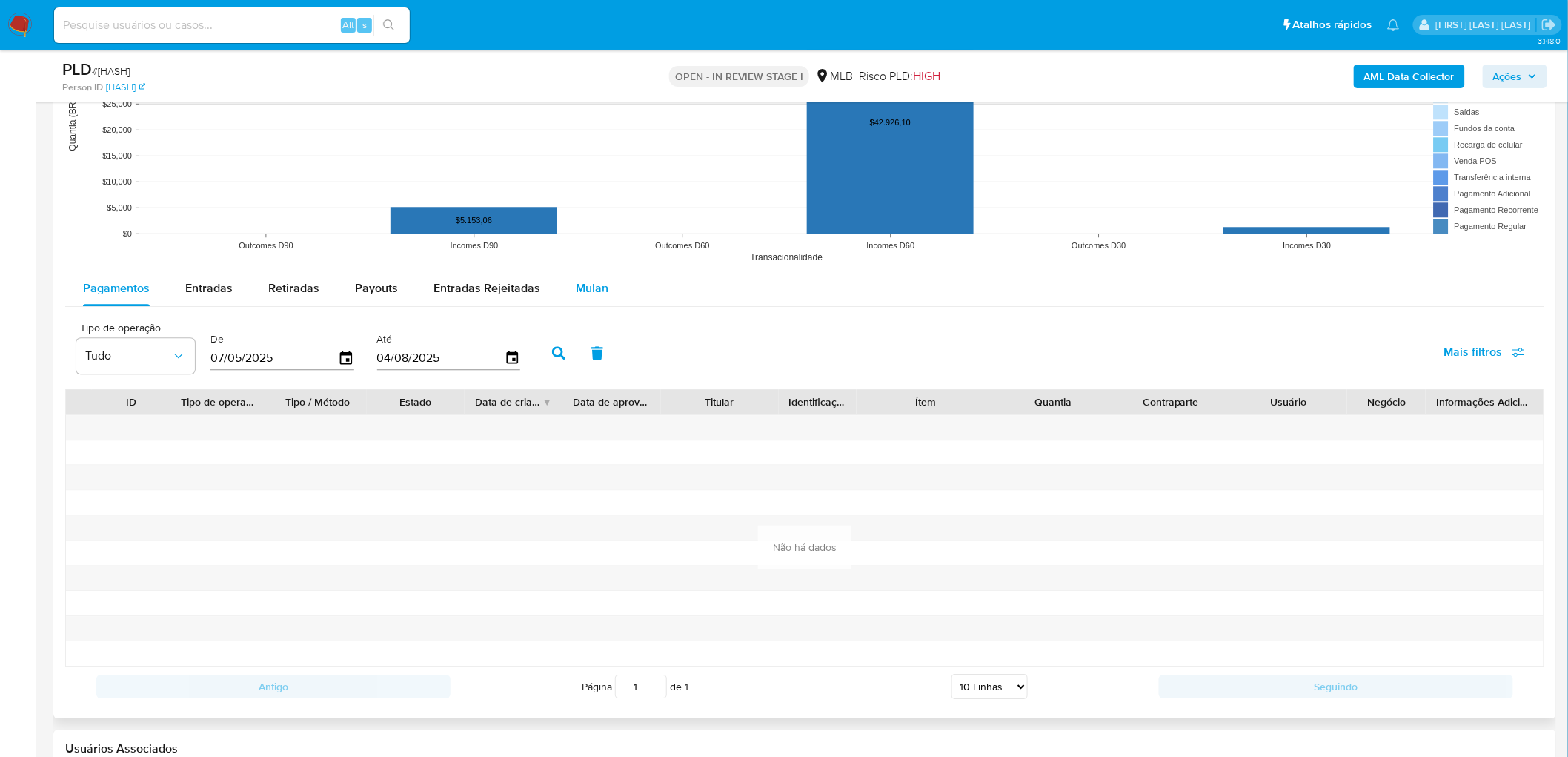 click on "Mulan" at bounding box center [592, 288] 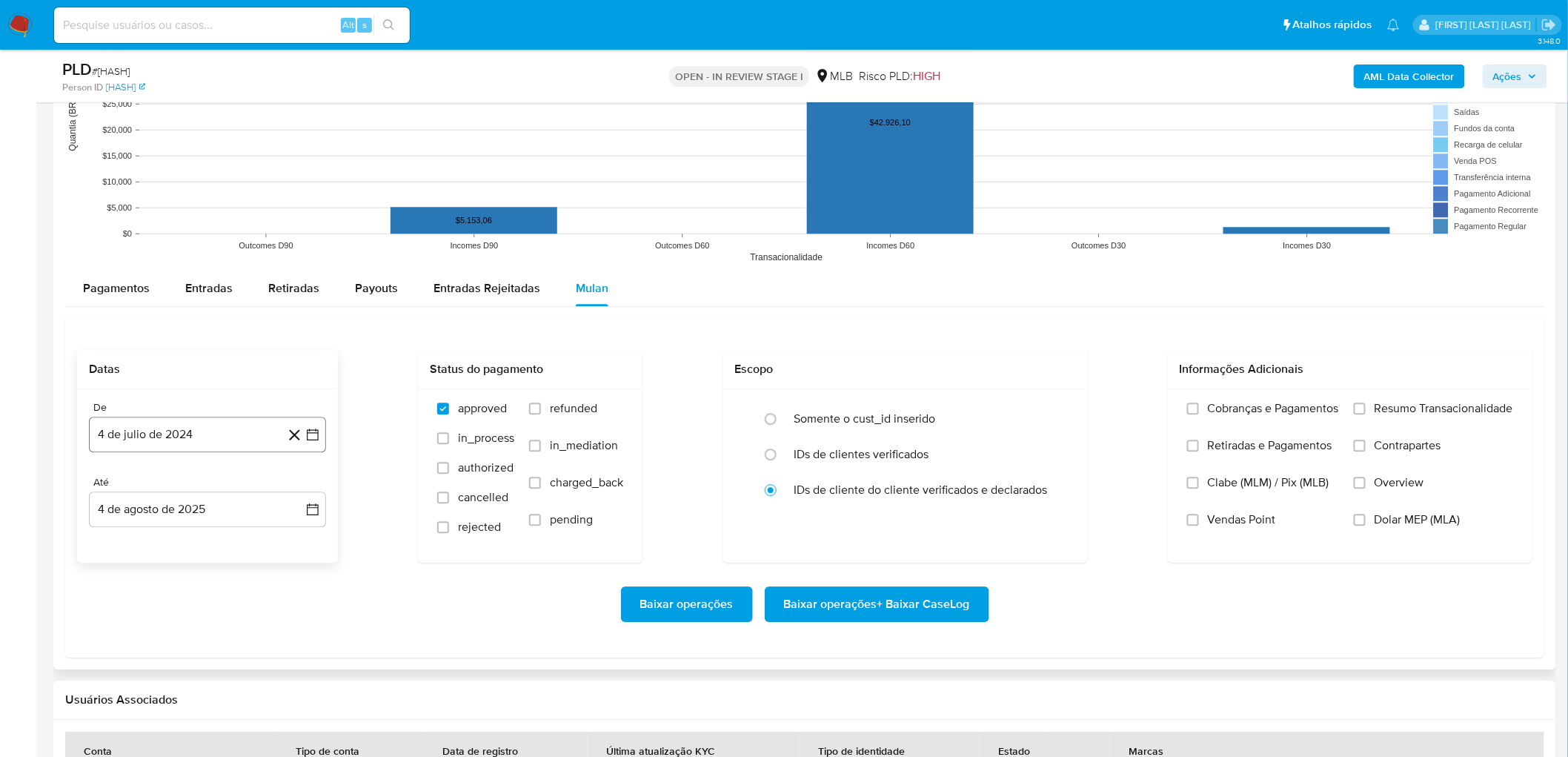 click on "4 de julio de 2024" at bounding box center (207, 434) 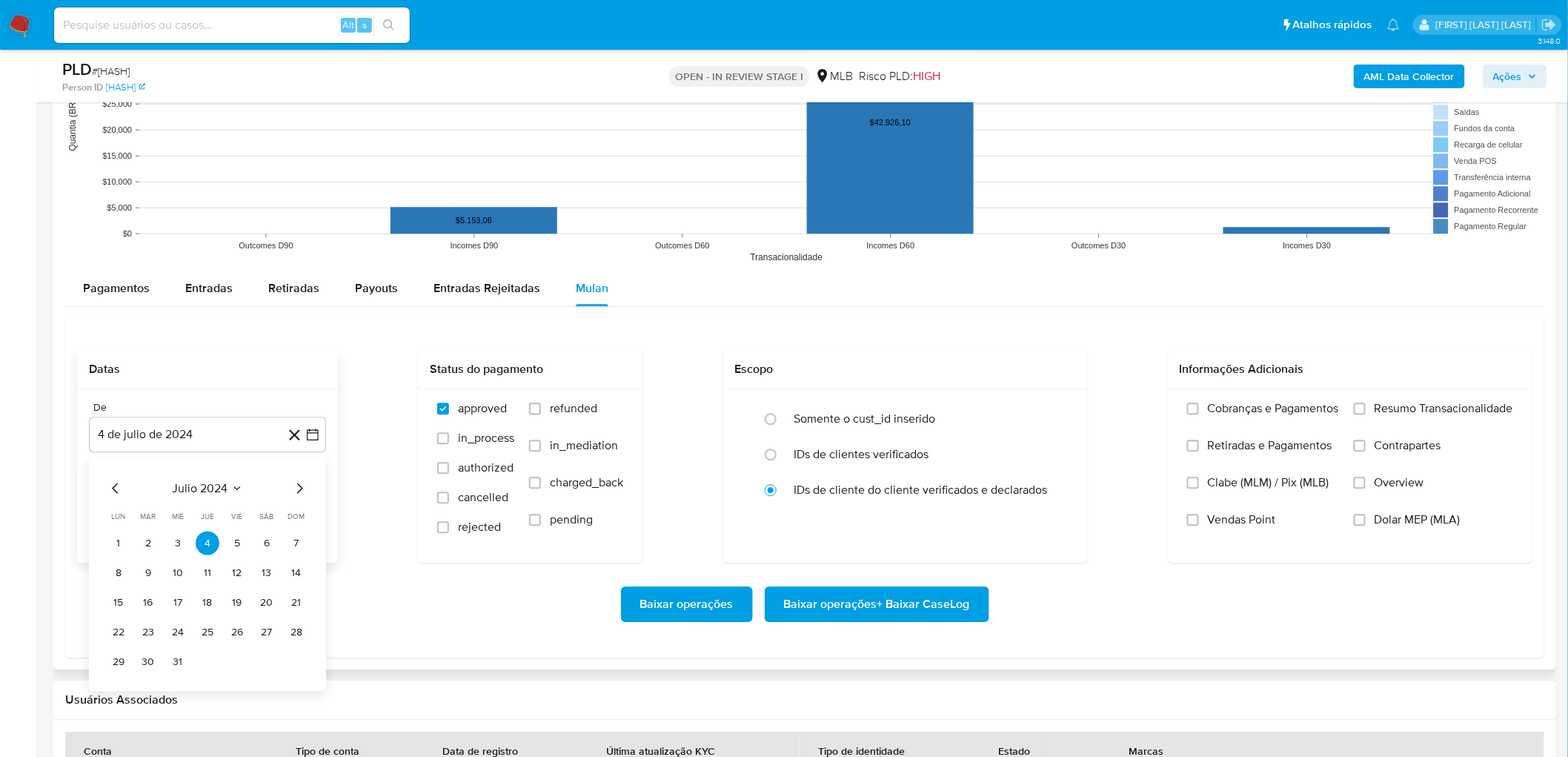 click on "julio 2024" at bounding box center (200, 488) 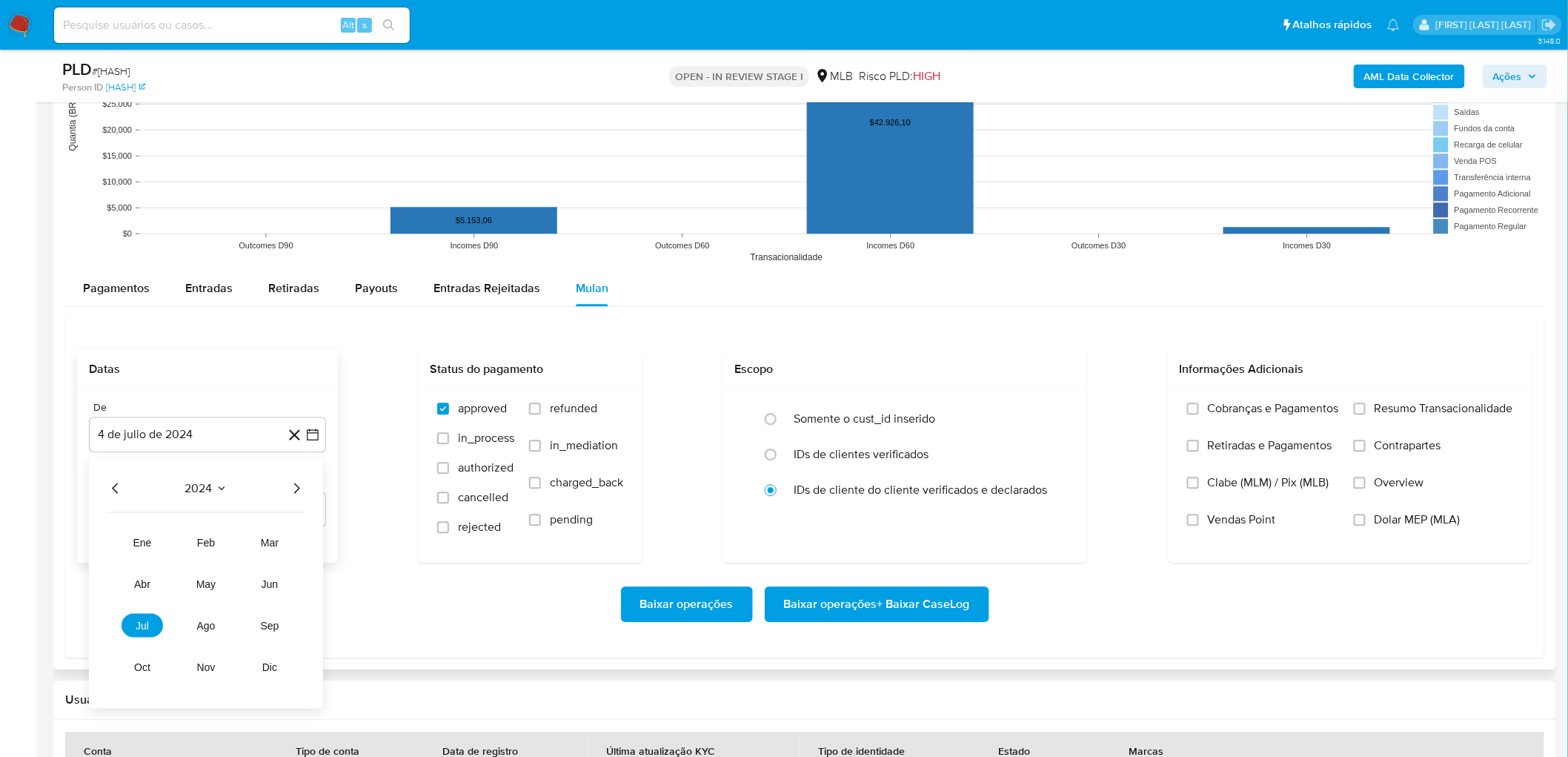 click on "2024" at bounding box center [206, 488] 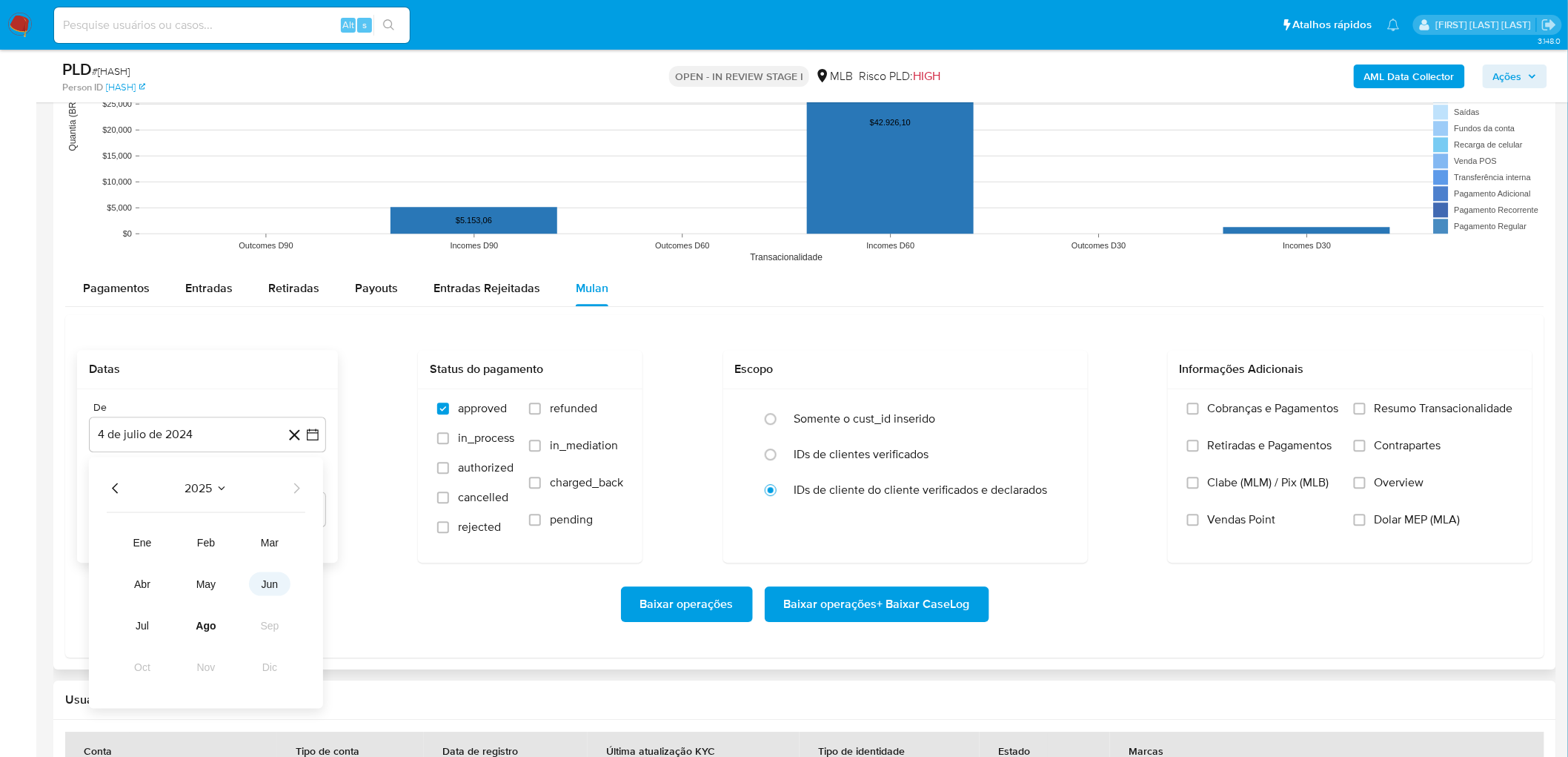 click on "jun" at bounding box center [270, 584] 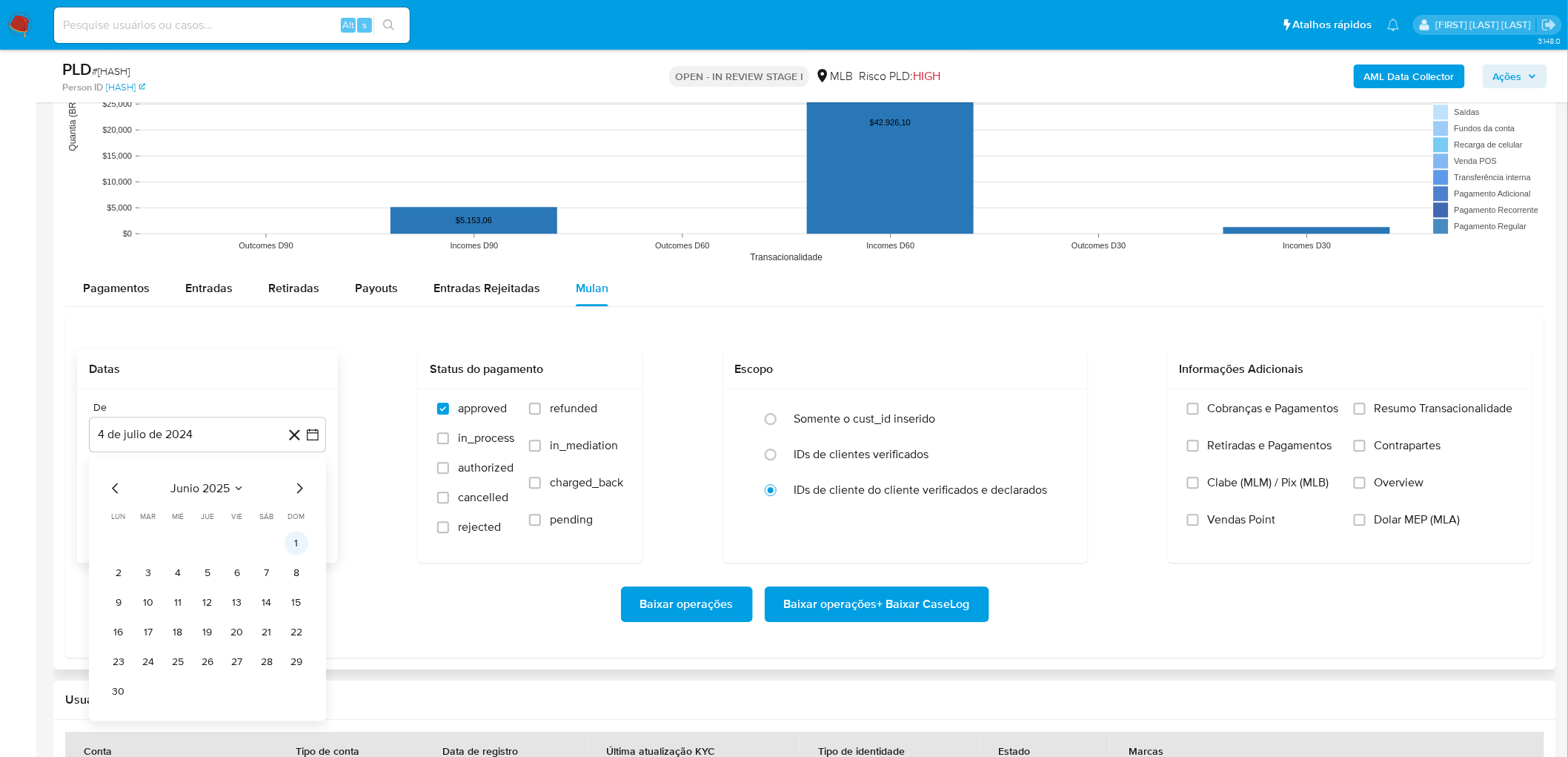 click on "1" at bounding box center (296, 543) 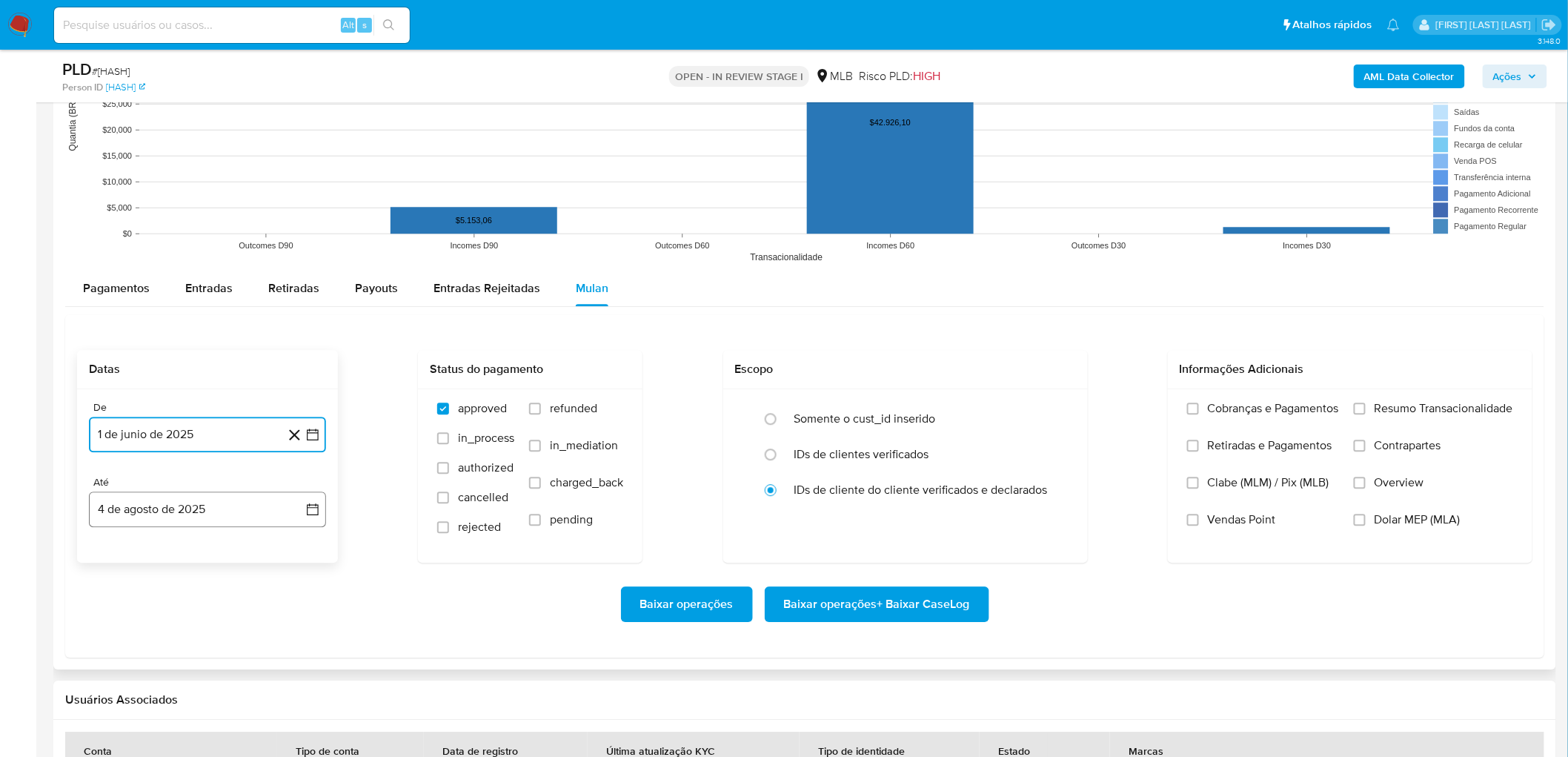 click on "4 de agosto de 2025" at bounding box center (207, 509) 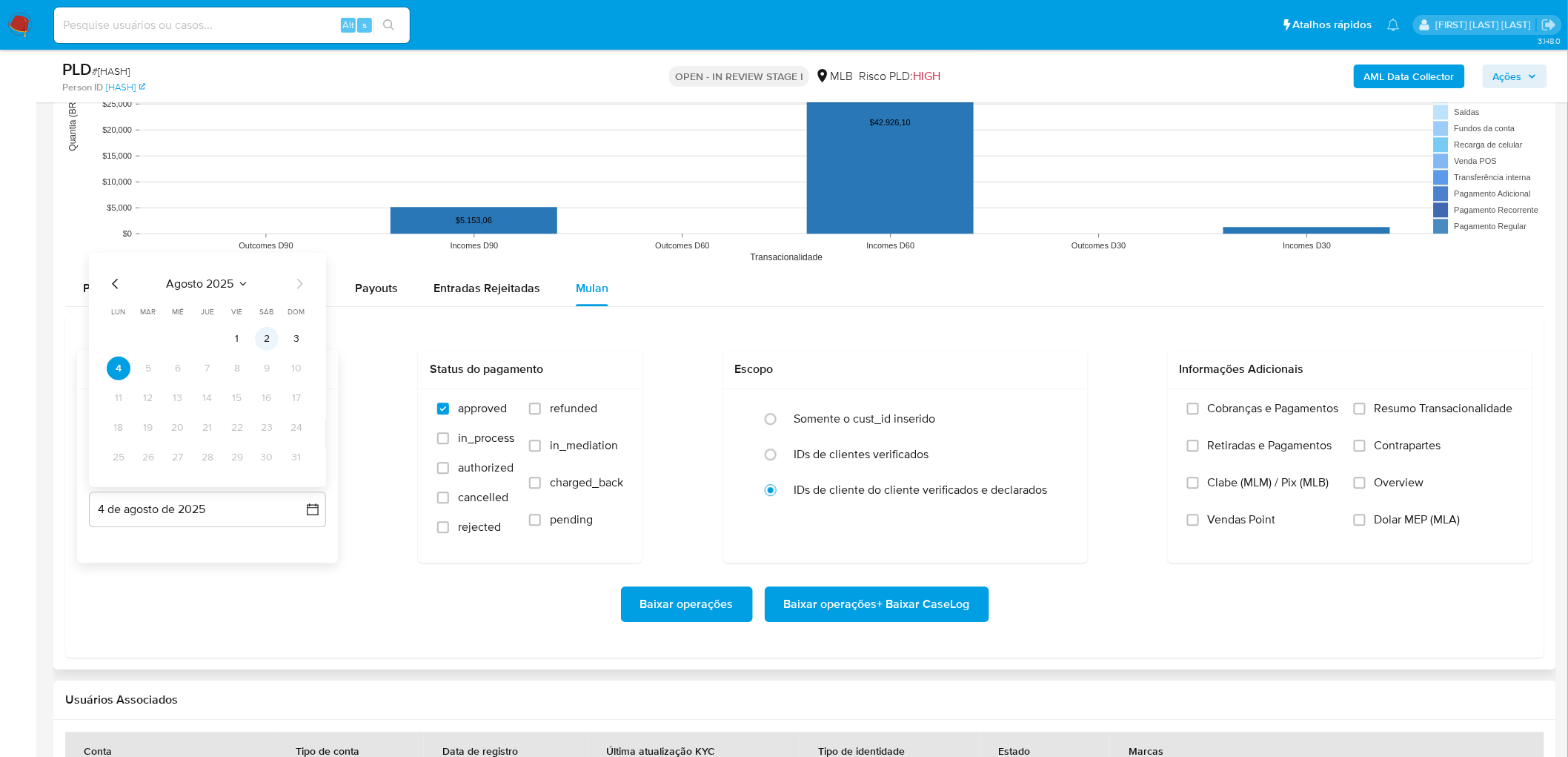 click on "2" at bounding box center [267, 338] 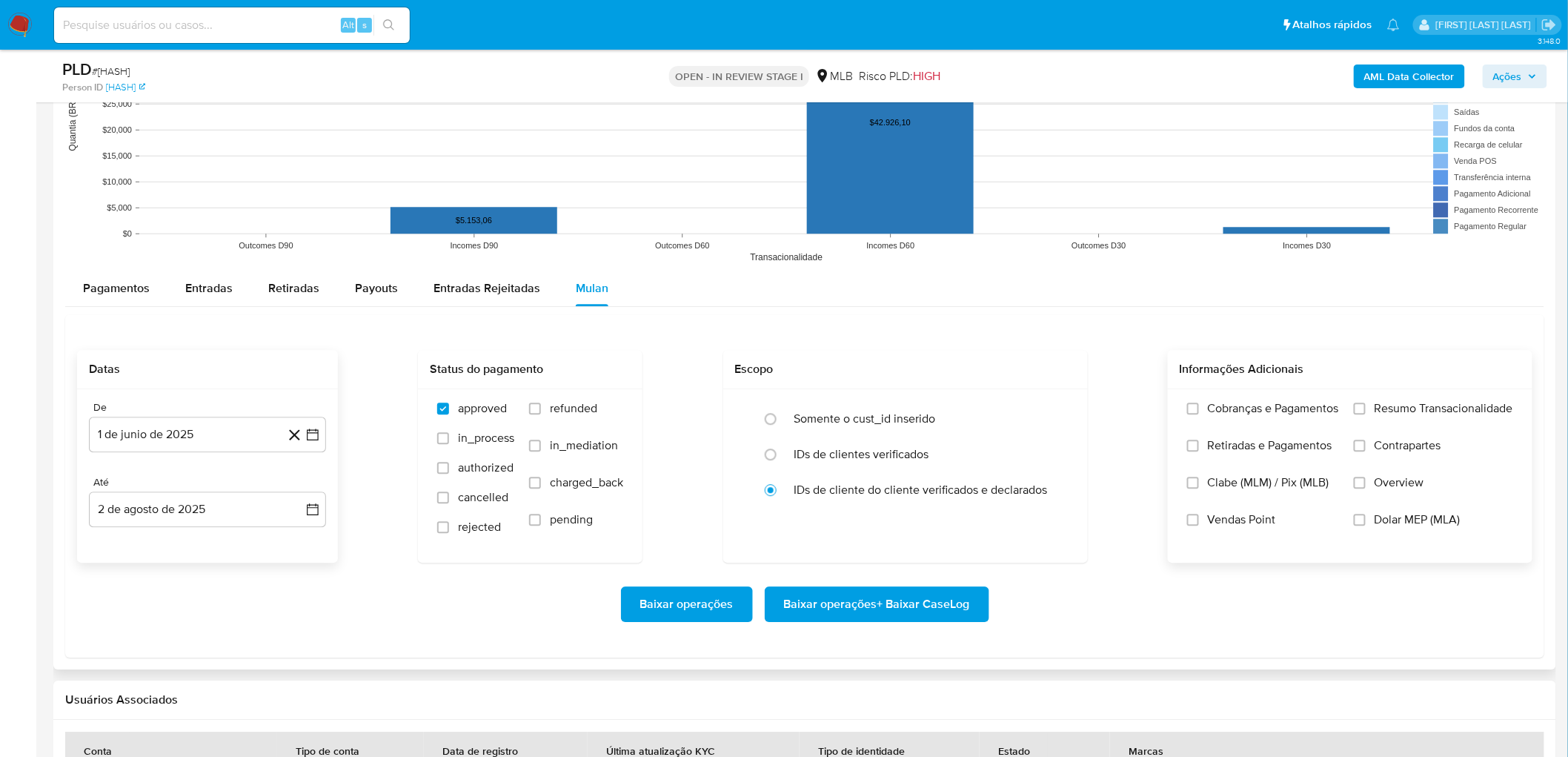 click on "Resumo Transacionalidade" at bounding box center (1444, 409) 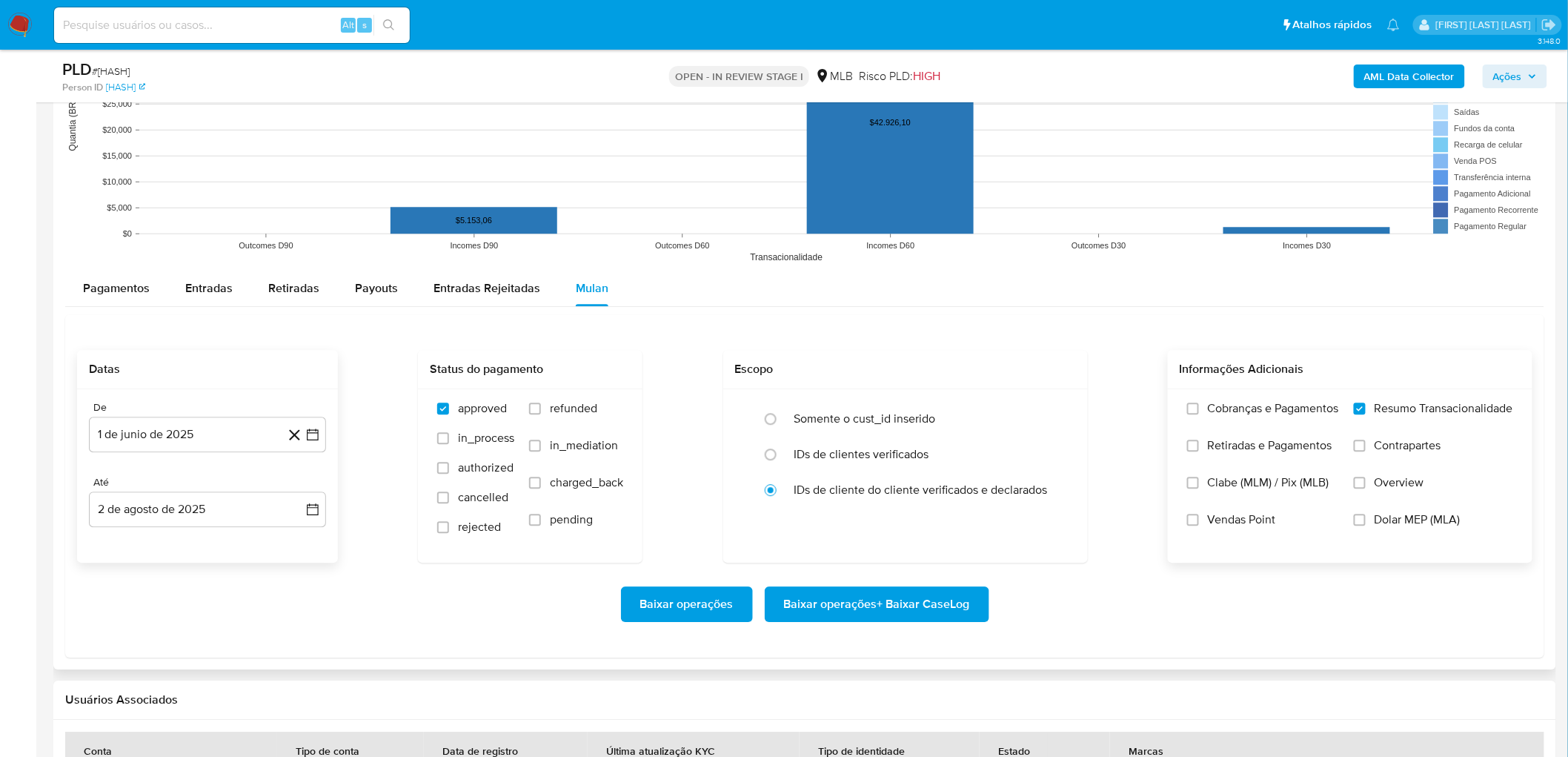 click on "Vendas Point" at bounding box center (1242, 520) 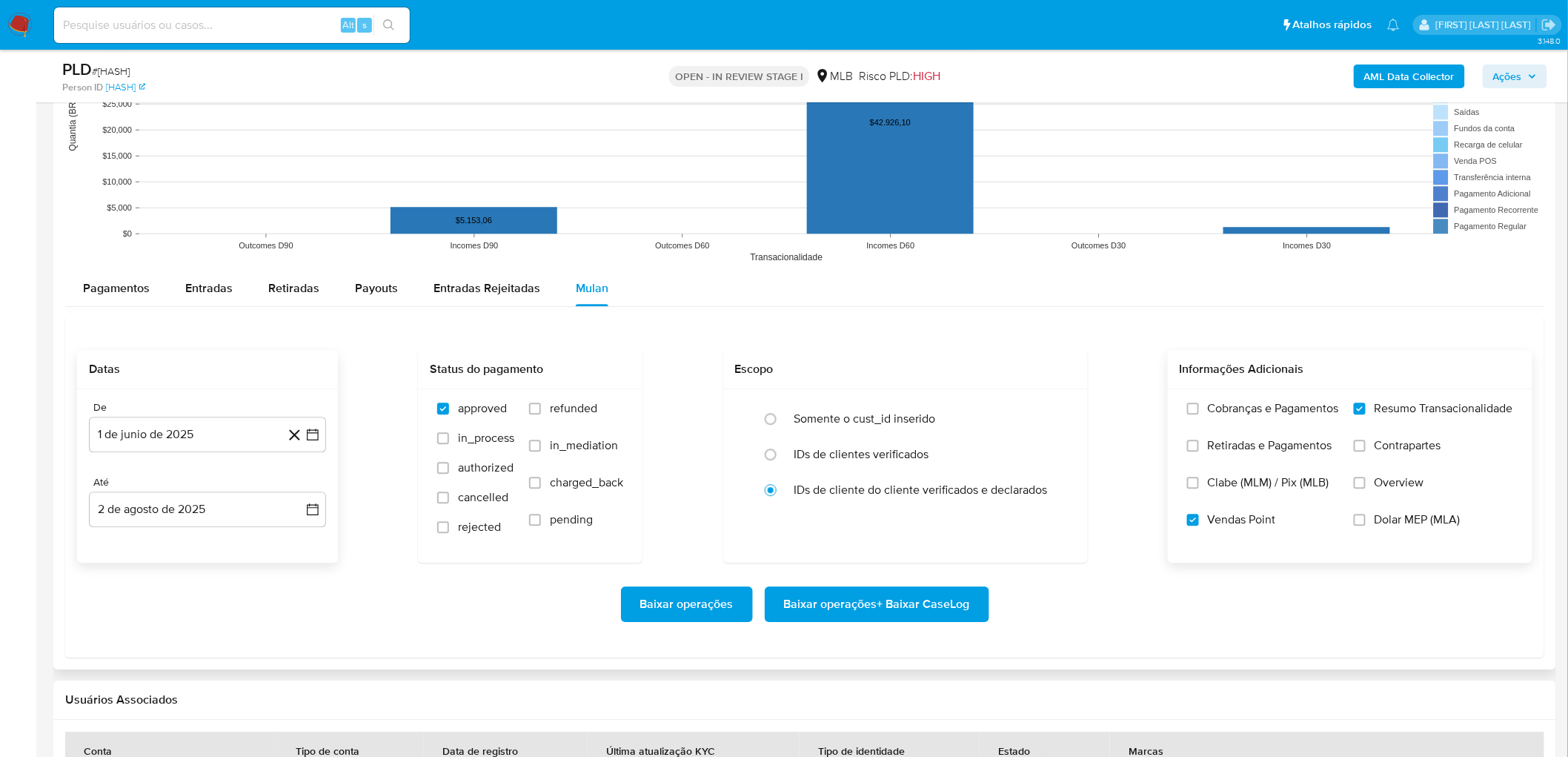 click on "Baixar operações  +   Baixar CaseLog" at bounding box center [877, 604] 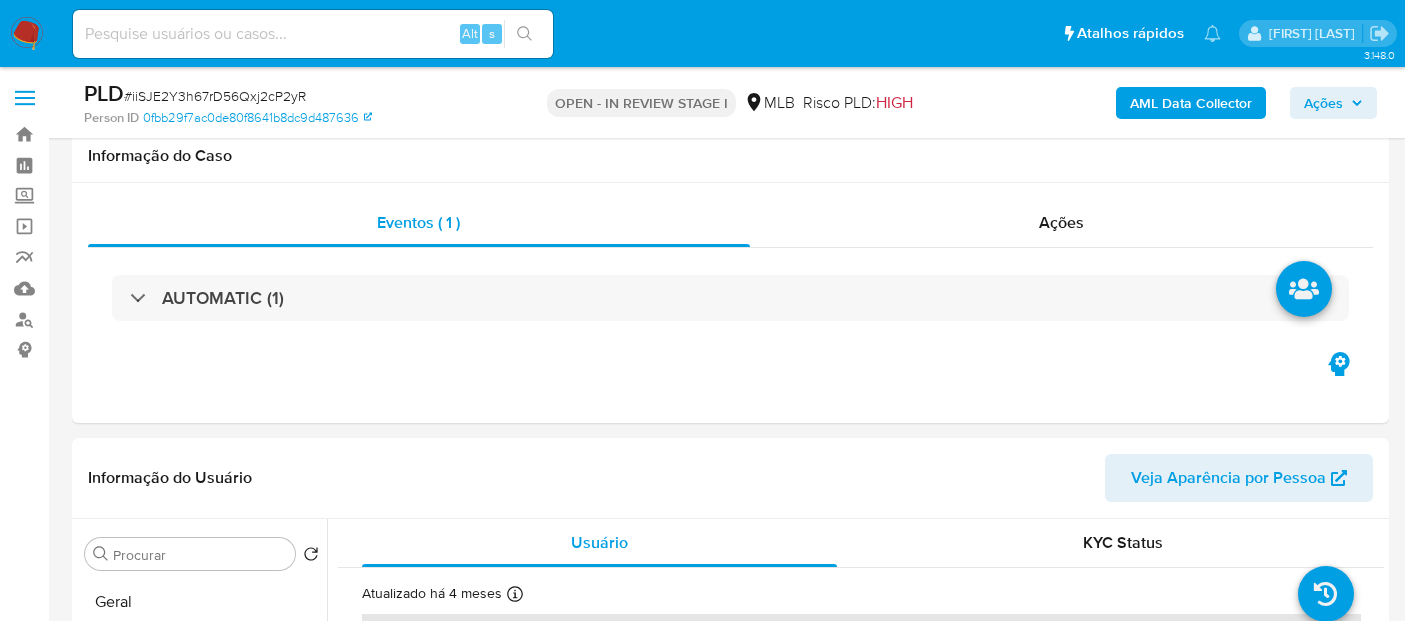 scroll, scrollTop: 1777, scrollLeft: 0, axis: vertical 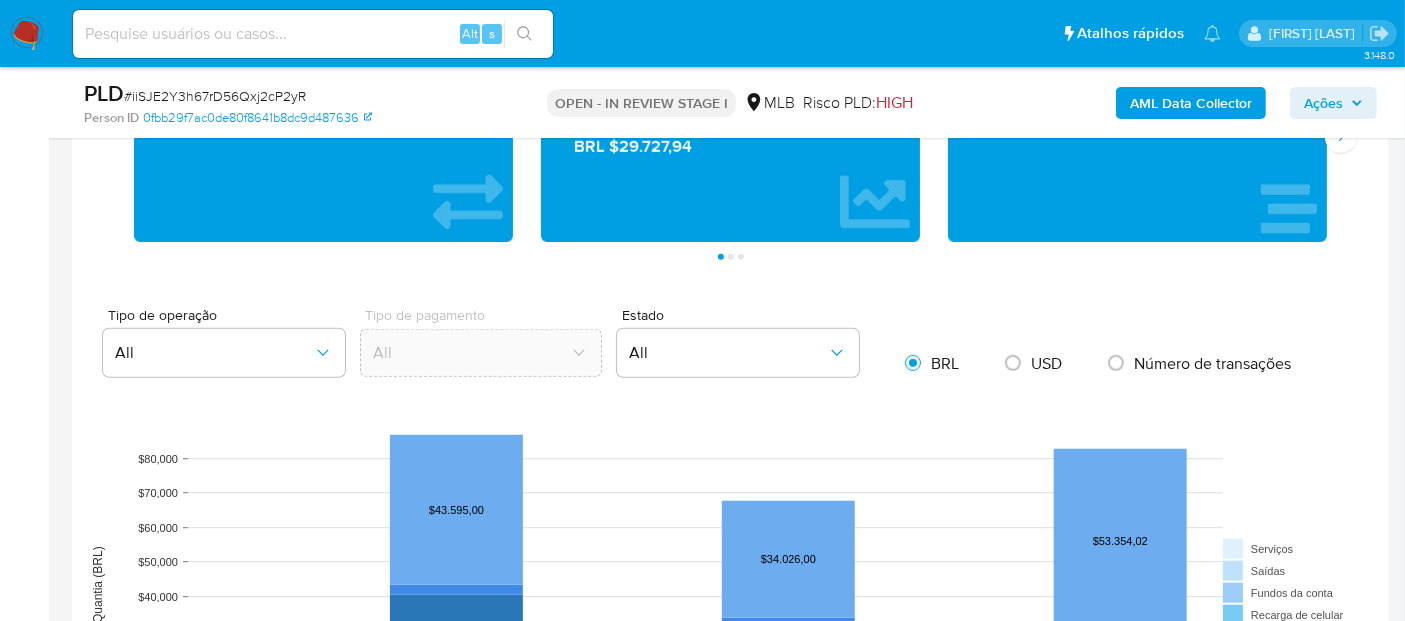 click on "USD Alternar entre moeda local e dólar Transações 1316 Transacionado Entradas BRL $237.641,90 Saídas BRL $29.727,94 Média BRL $203,17 Saldo MP Total BRL $3.438,51 Disponível BRL $3.438,51 Não disponível BRL $0,00 Saldo cripto Nenhum saldo cripto encontrado no balance do usuário Saldo investimentos Nenhum saldo investimentos encontrado no balance do usuário Saldo reserva Nenhum saldo reserva encontrado no balance do usuário Página 1 Página 2 Página 3 Tipo de operação All Tipo de pagamento All Estado All BRL USD Número de transações Outcomes D90 Incomes D90 Outcomes D60 Incomes D60 Outcomes D30 Incomes D30 Transacionalidade $0 $10,000 $20,000 $30,000 $40,000 $50,000 $60,000 $70,000 $80,000 Quantia (BRL) $40.418,88 $4.012,56 $28.695,00 $29.553,00 $5.100,00 $43.595,00 $34.026,00 $53.354,02 $4.226,15 $11.280,91 Serviços Saídas Fundos da conta Recarga de celular Venda POS Transferência interna Pagamento Adicional Pagamento Recorrente Pagamento Regular Pagamentos De" at bounding box center [730, 736] 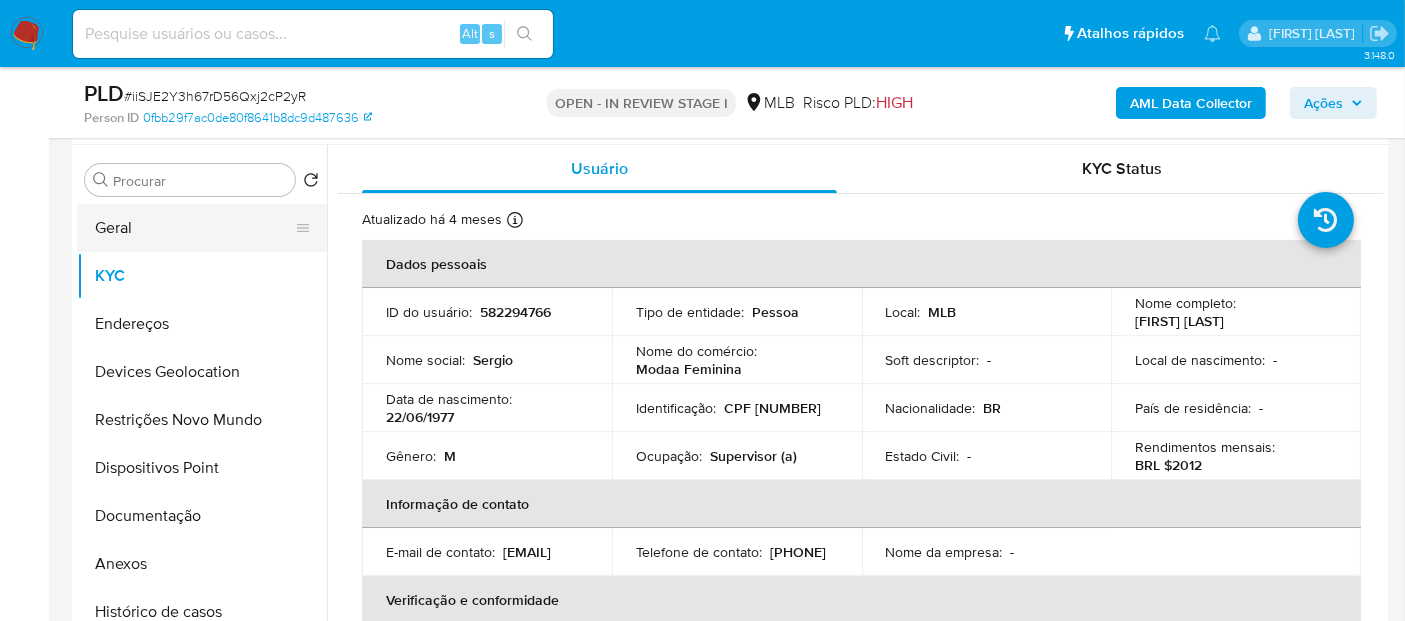 click on "Geral" at bounding box center (194, 228) 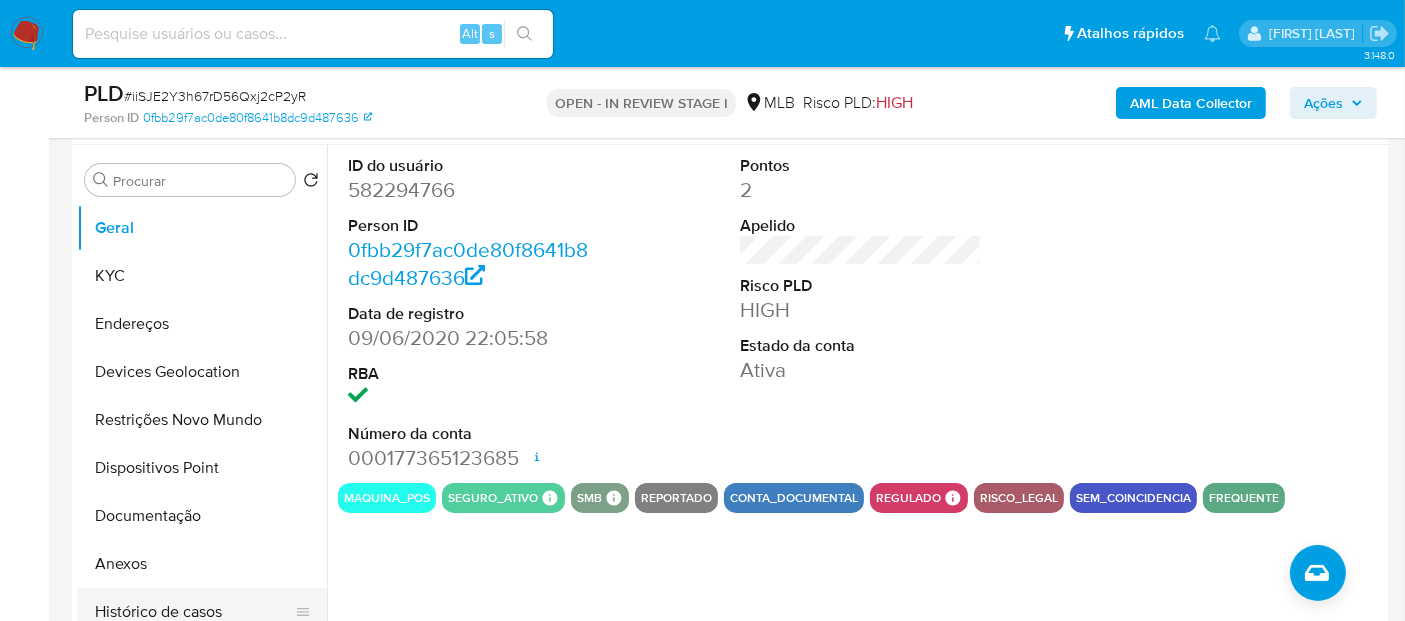 click on "Histórico de casos" at bounding box center (194, 612) 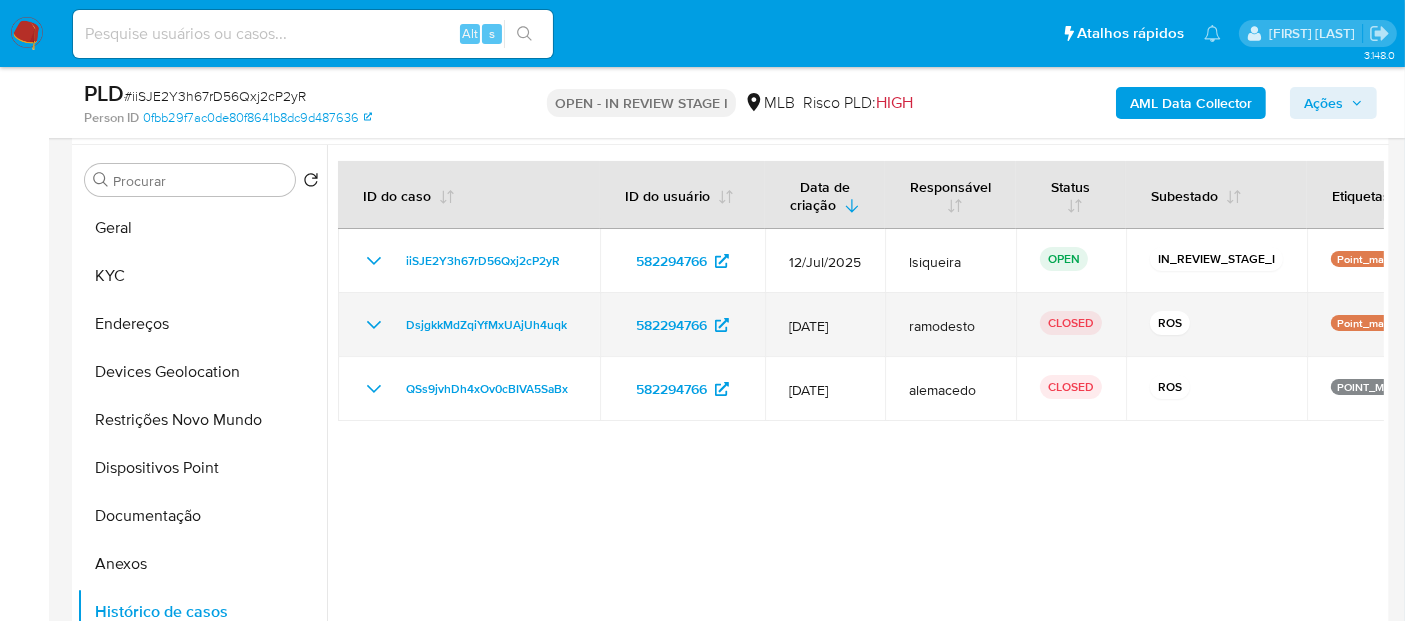 click 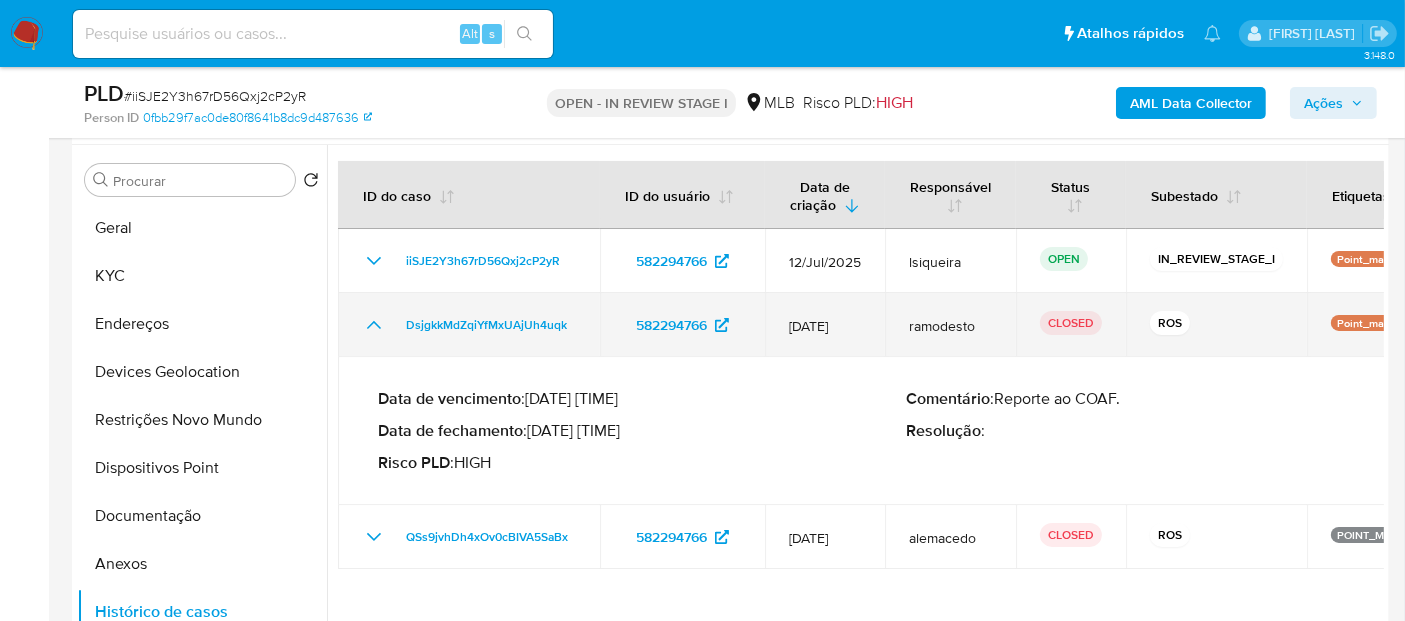 click 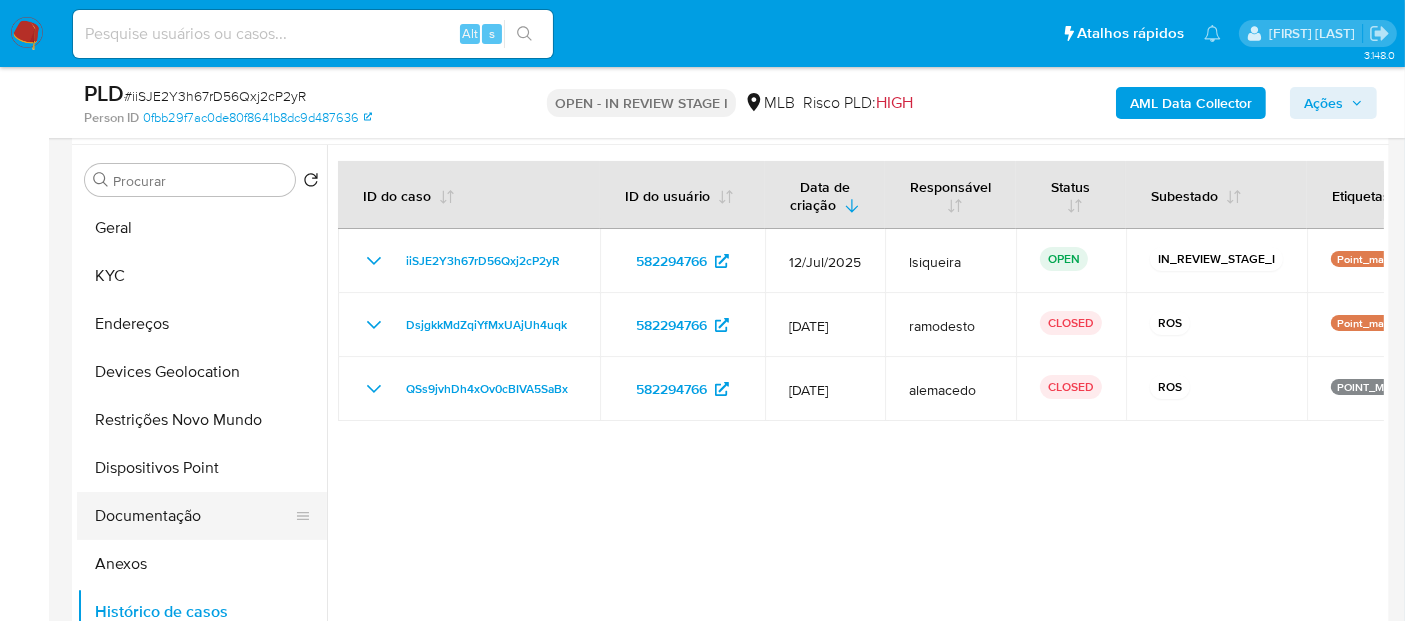 click on "Documentação" at bounding box center [194, 516] 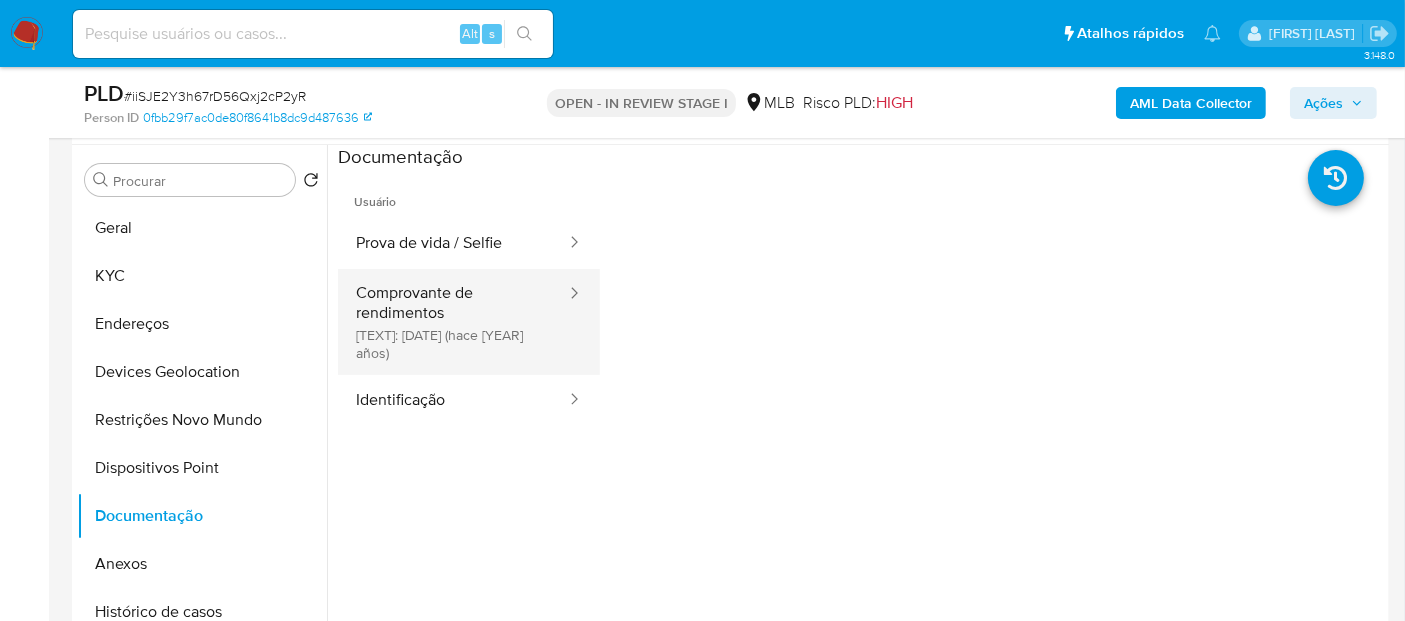 click on "Comprovante de rendimentos Concluído: 23/01/2023 (hace 3 años)" at bounding box center (453, 322) 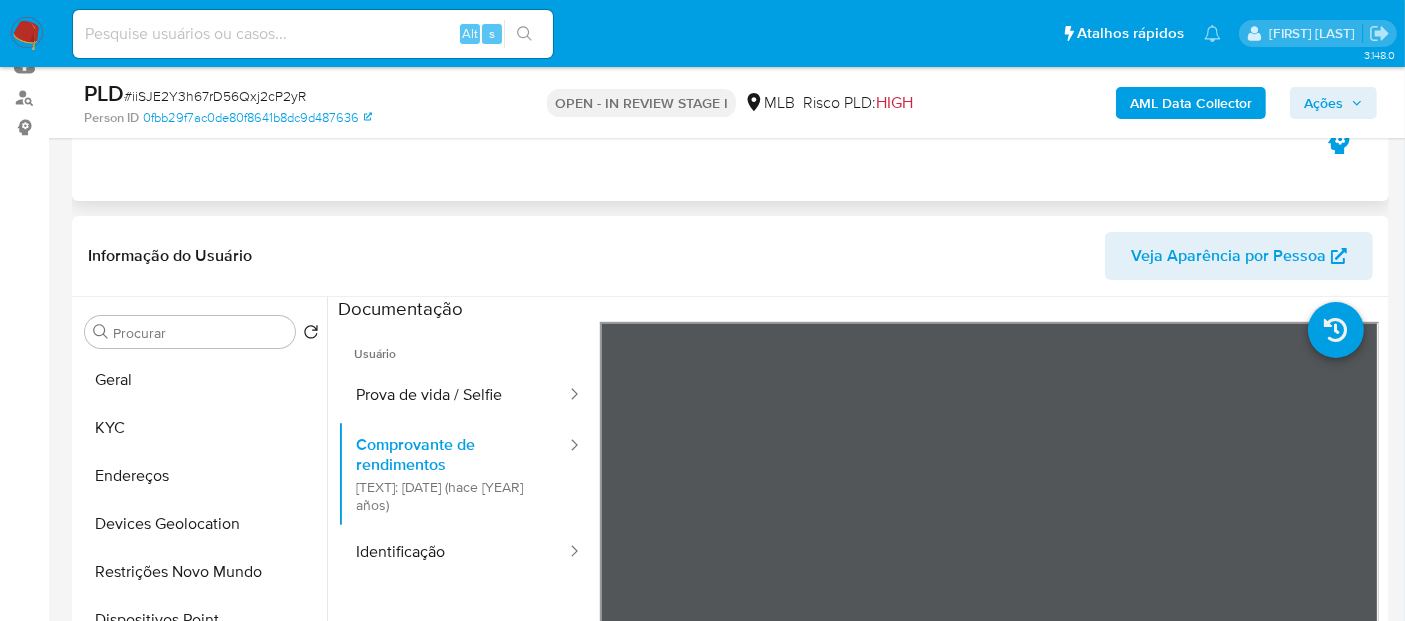 scroll, scrollTop: 333, scrollLeft: 0, axis: vertical 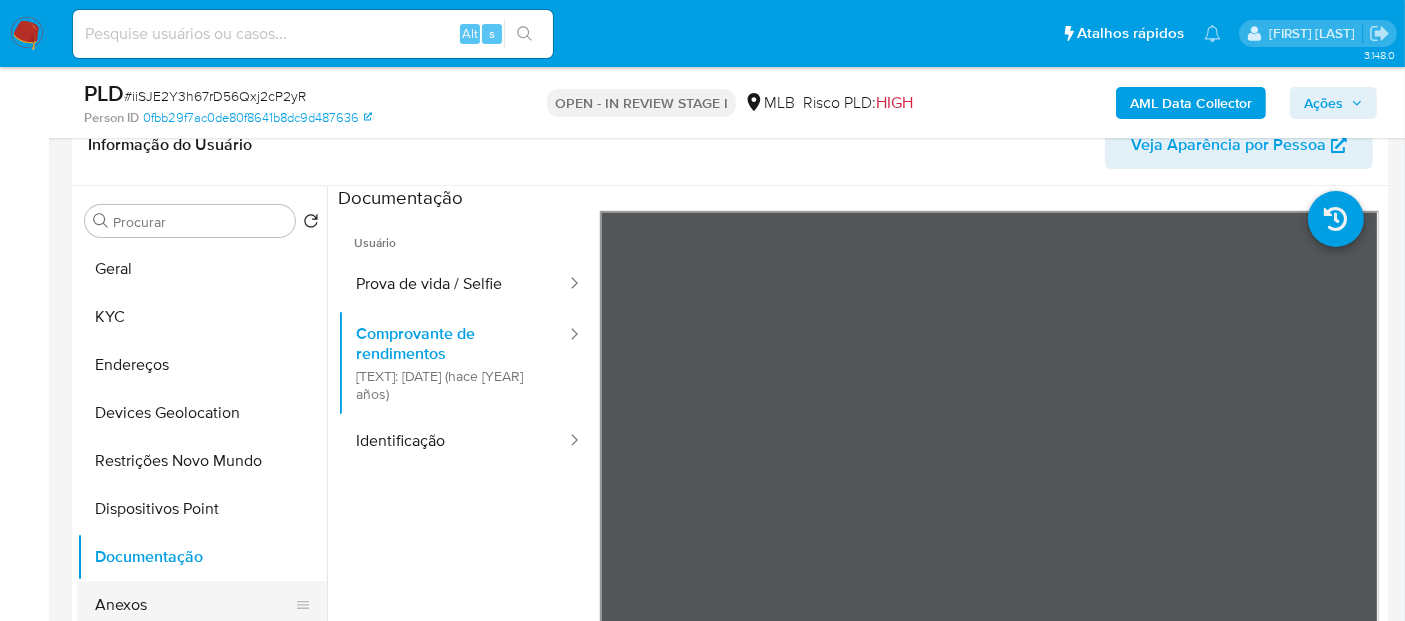 click on "Anexos" at bounding box center [194, 605] 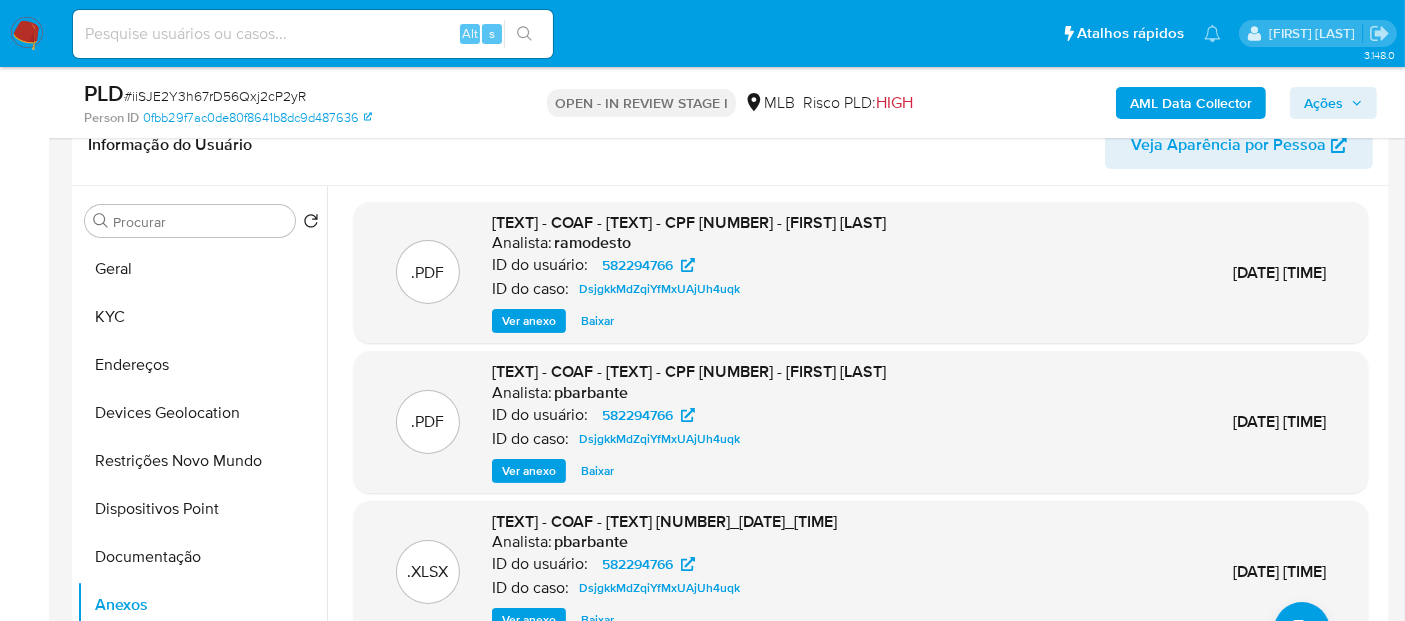 click on "Ver anexo" at bounding box center (529, 321) 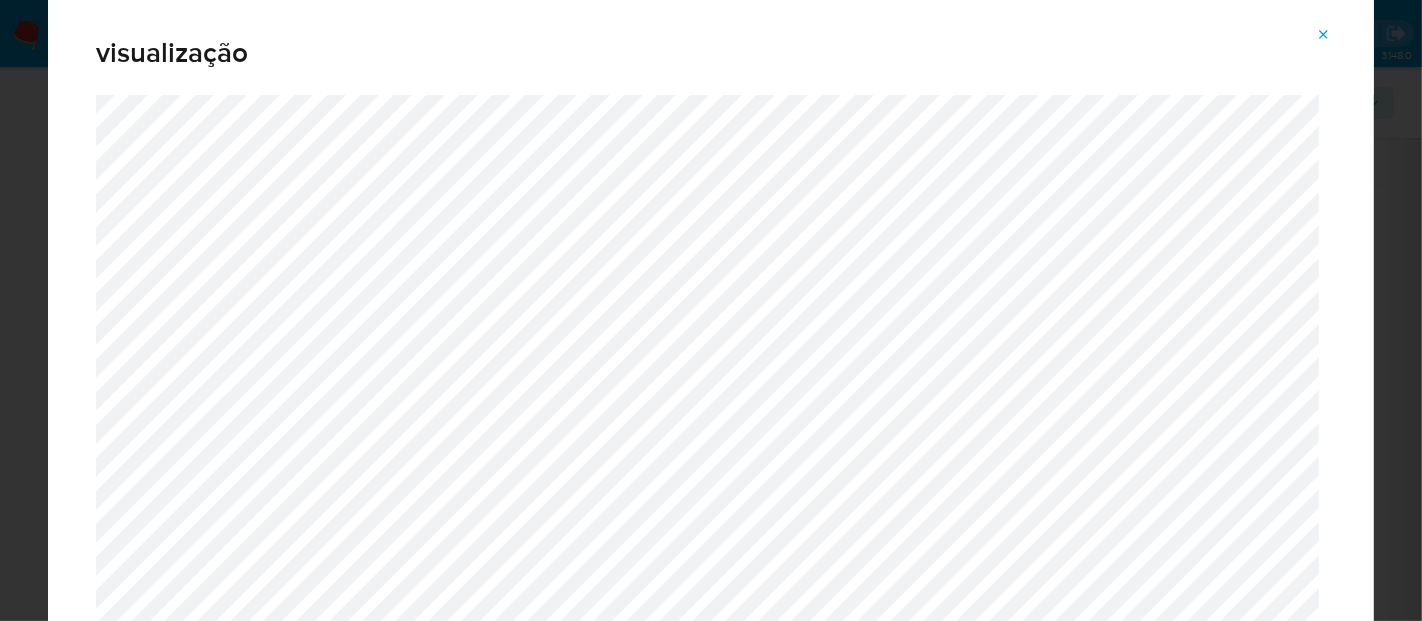 click 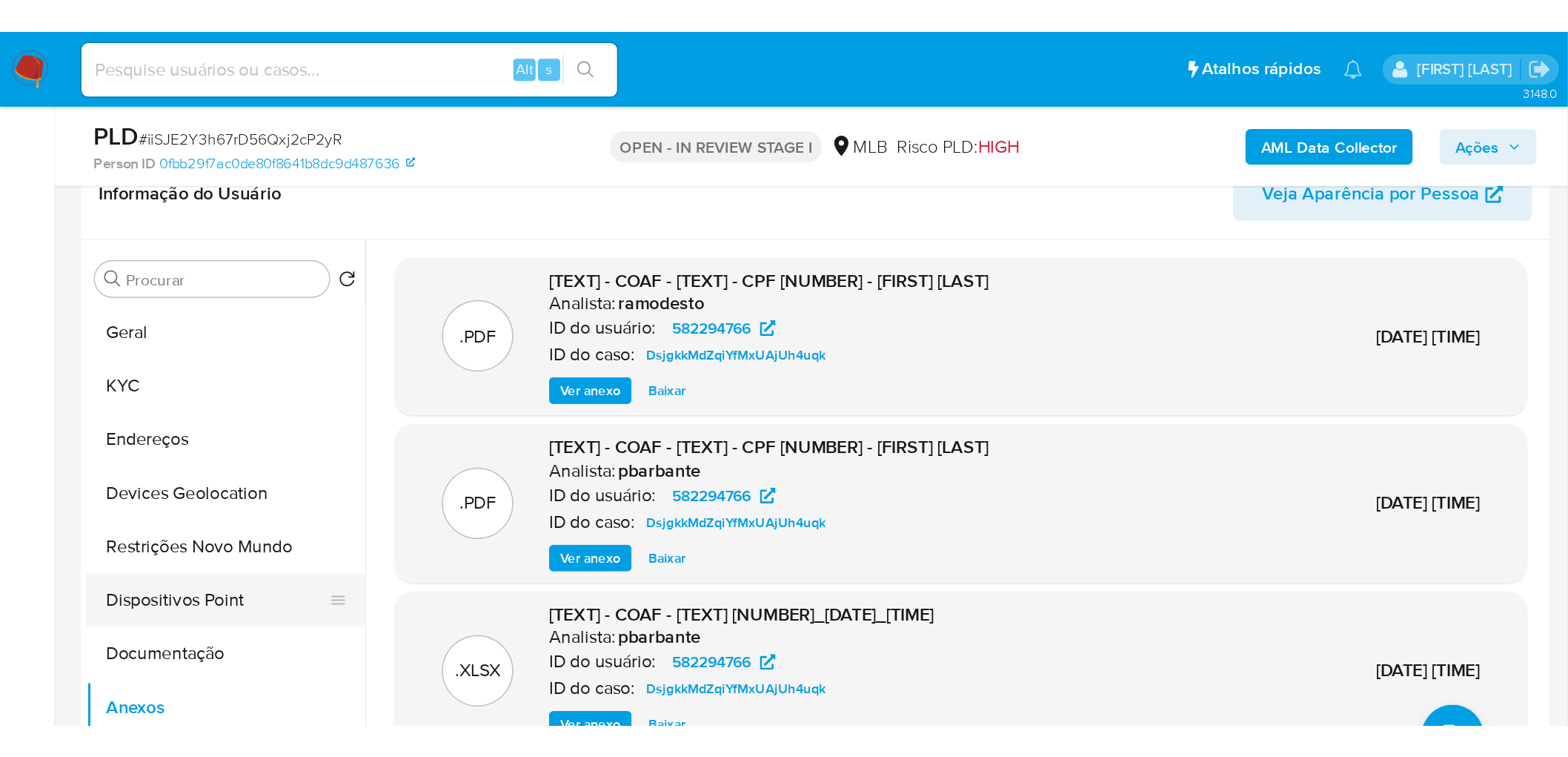 scroll, scrollTop: 165, scrollLeft: 0, axis: vertical 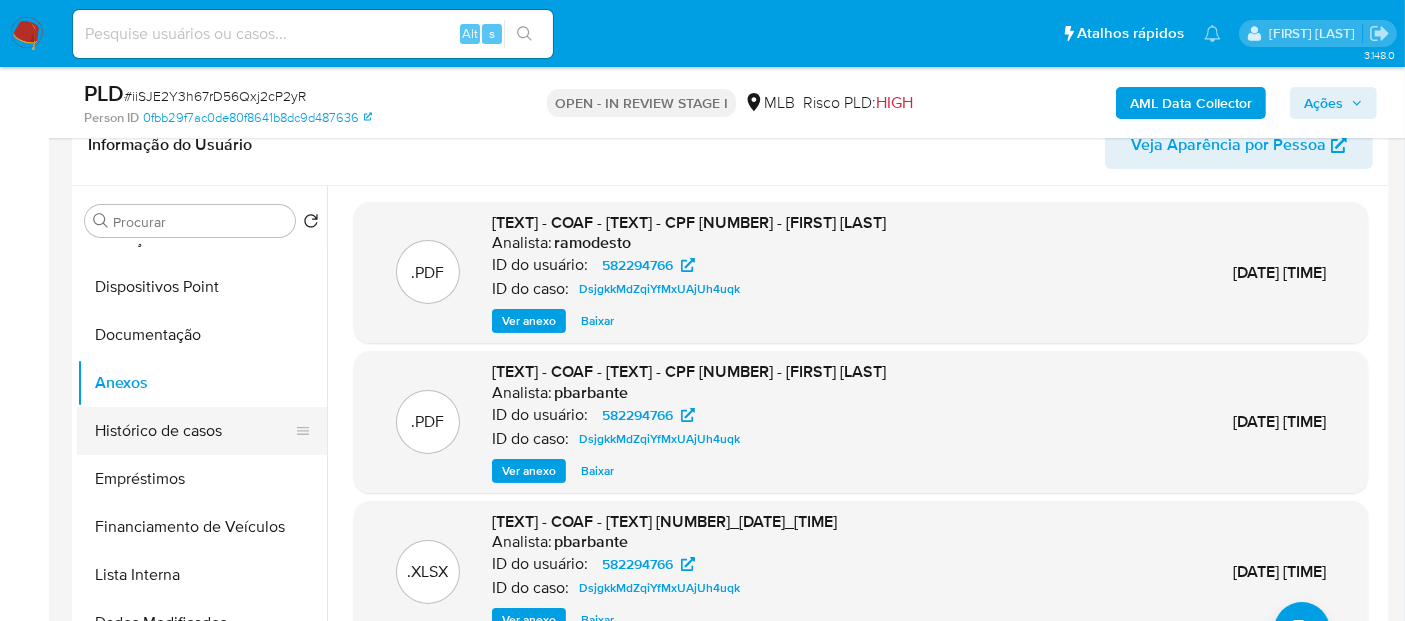 click on "Histórico de casos" at bounding box center [194, 431] 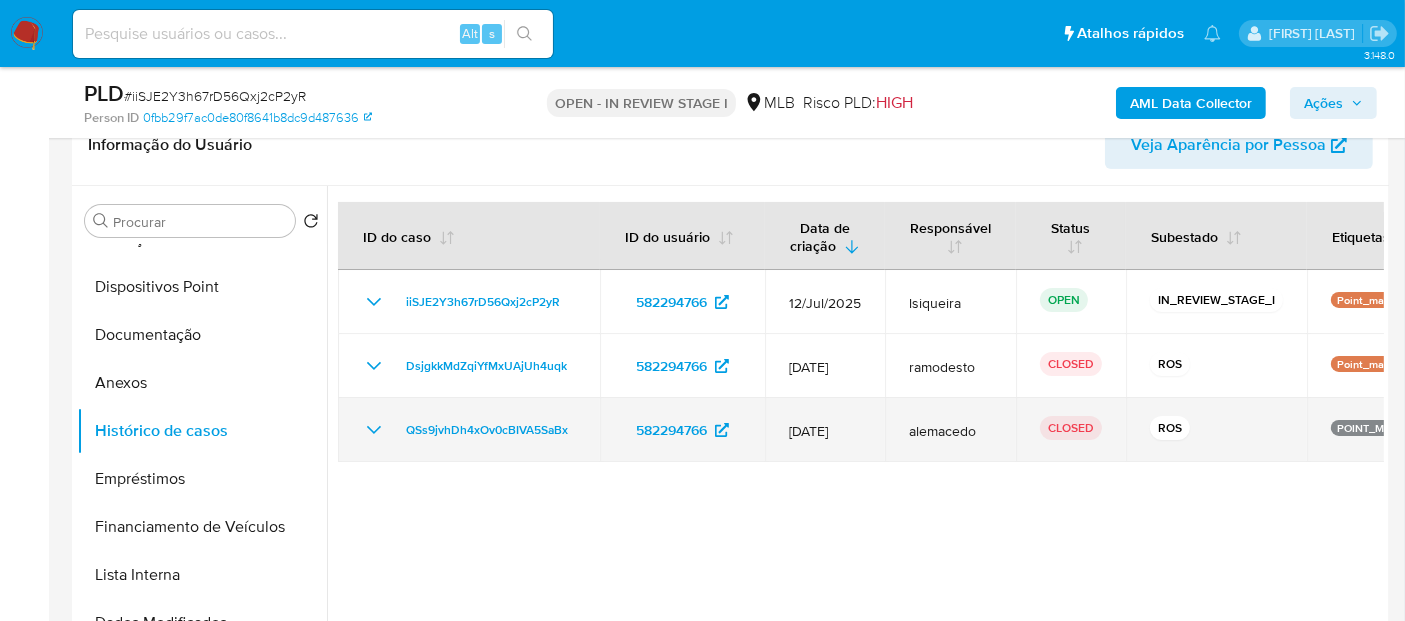 click on "QSs9jvhDh4xOv0cBIVA5SaBx" at bounding box center [469, 430] 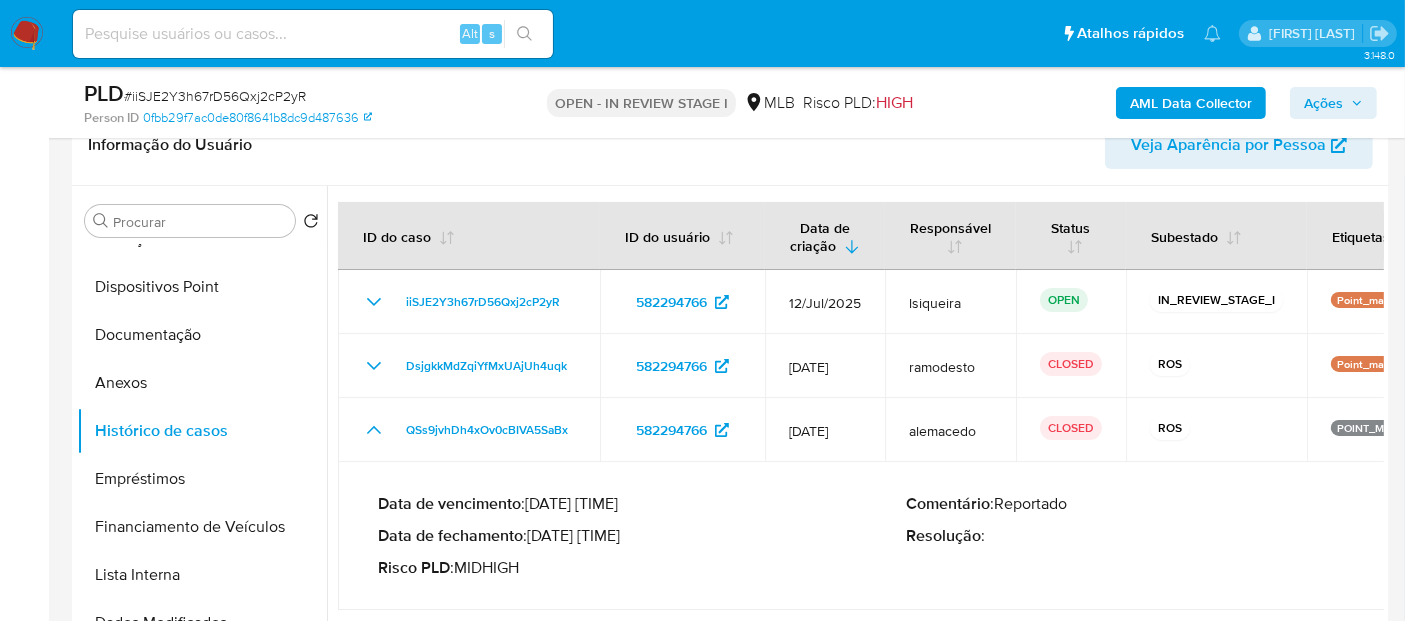 drag, startPoint x: 618, startPoint y: 538, endPoint x: 534, endPoint y: 532, distance: 84.21401 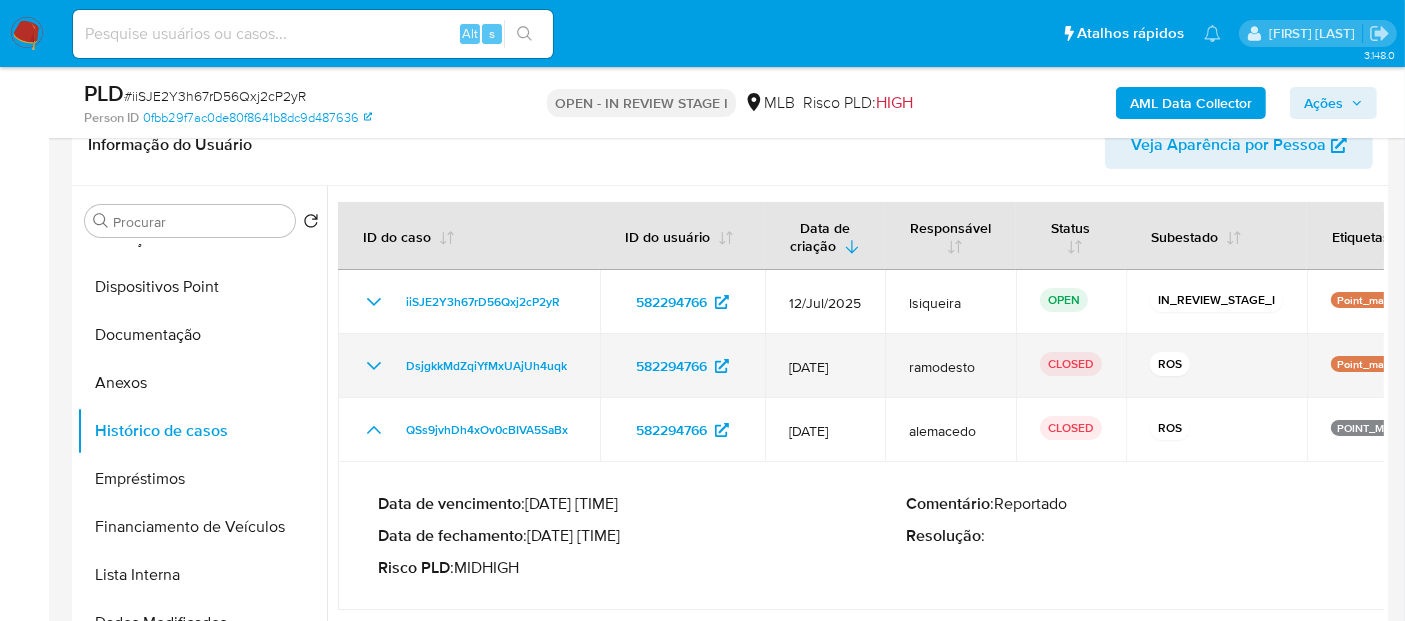 click 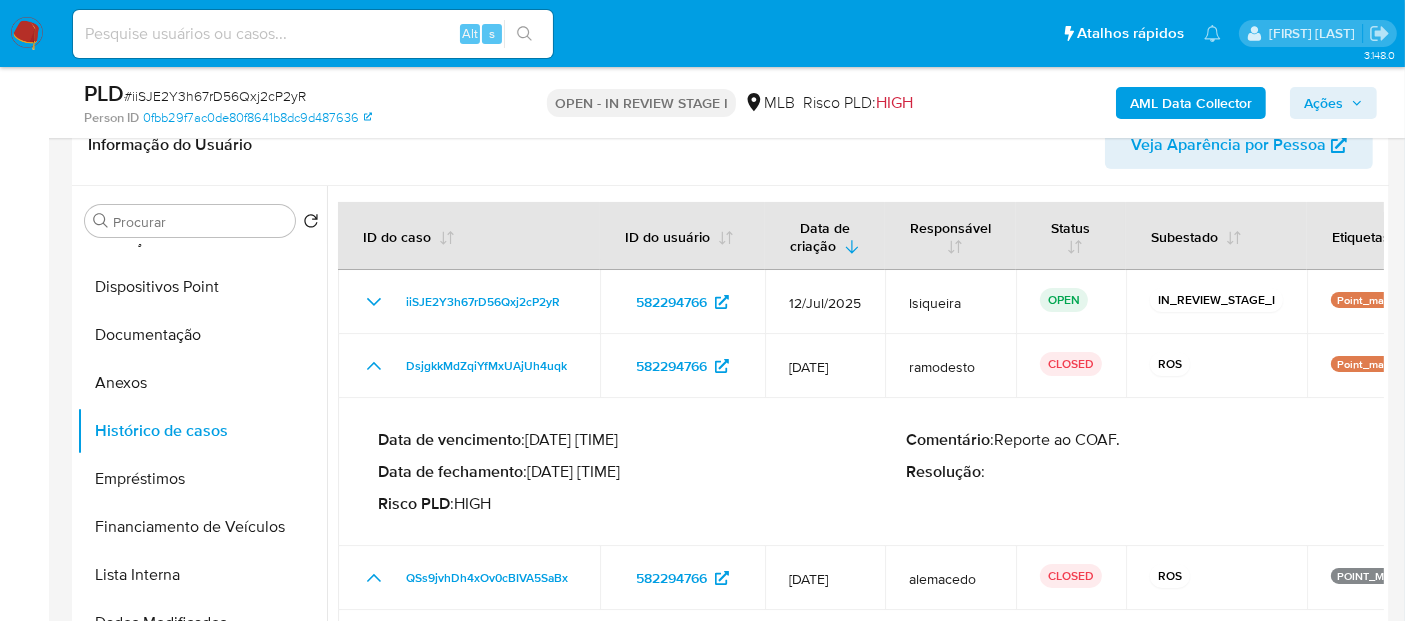 drag, startPoint x: 608, startPoint y: 472, endPoint x: 534, endPoint y: 472, distance: 74 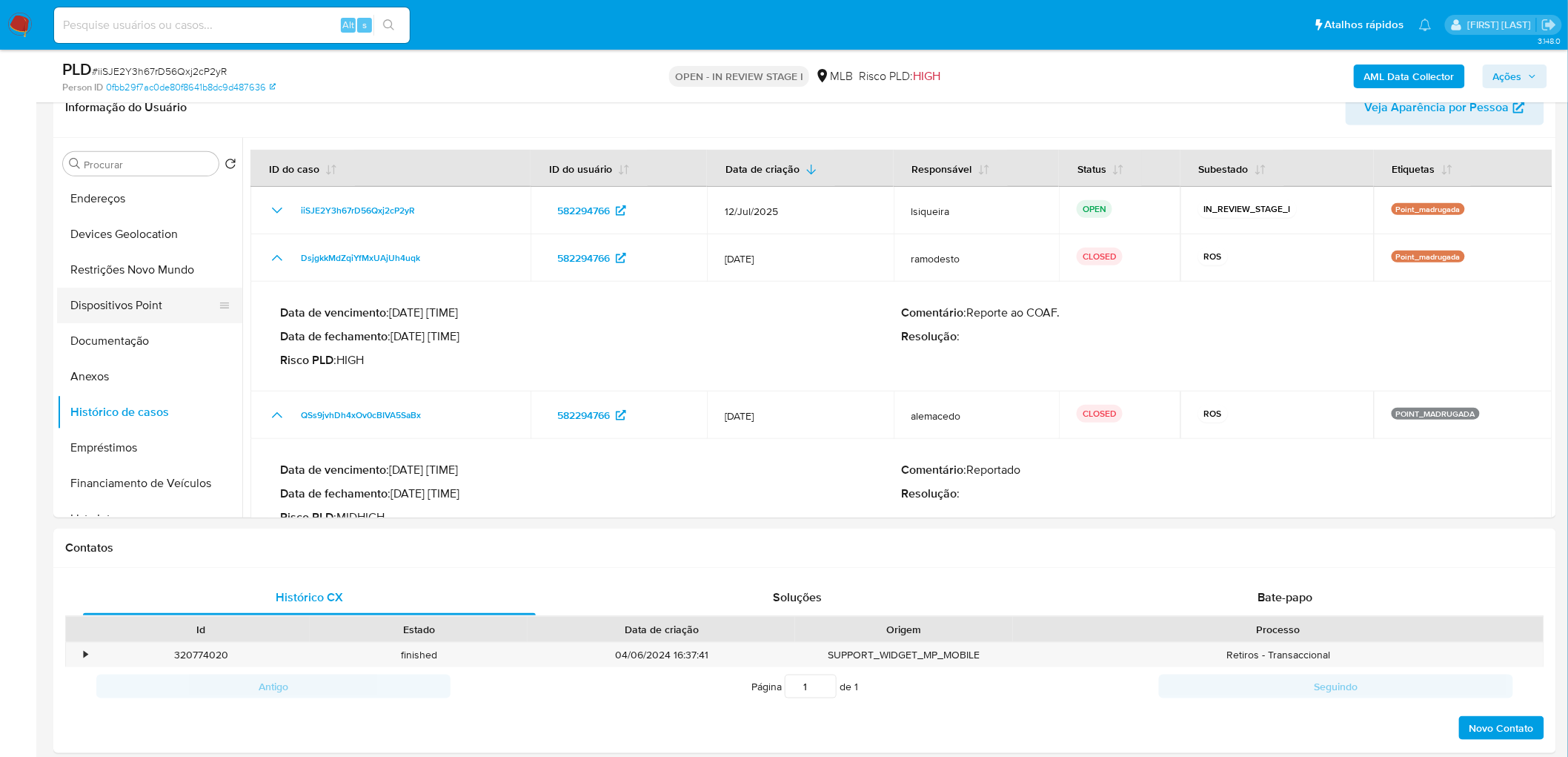 scroll, scrollTop: 0, scrollLeft: 0, axis: both 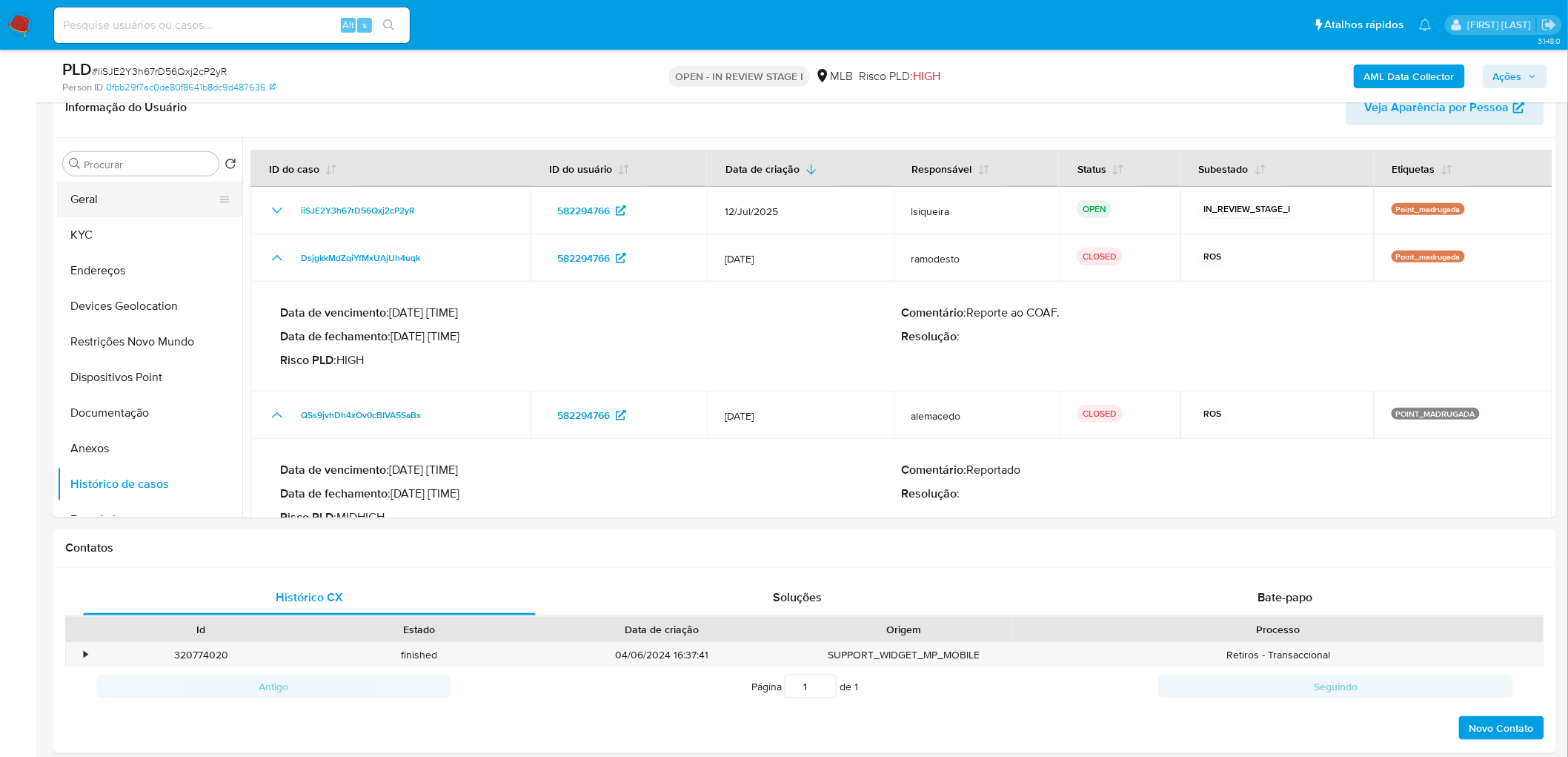 click on "Geral" at bounding box center (144, 199) 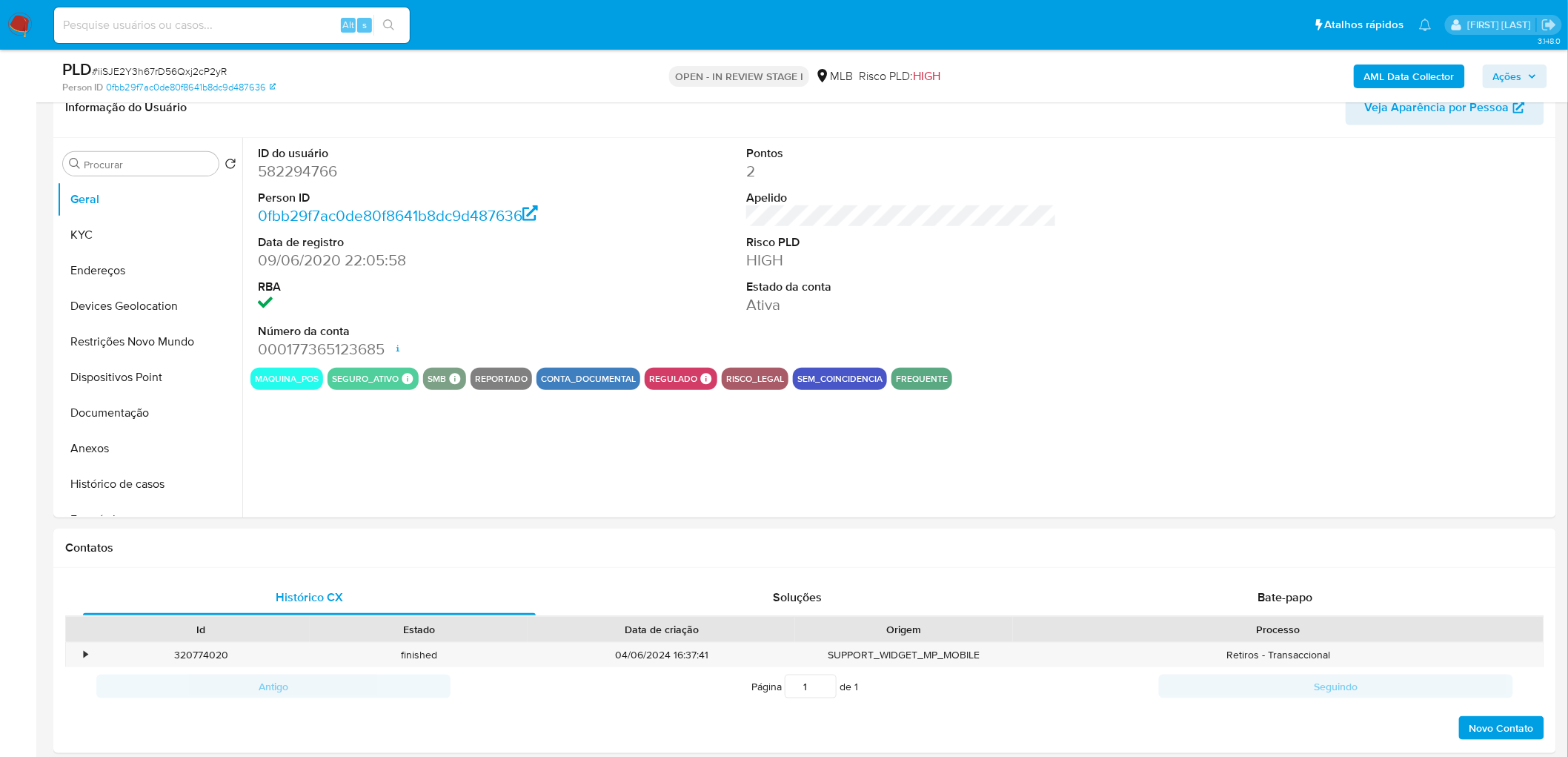 type 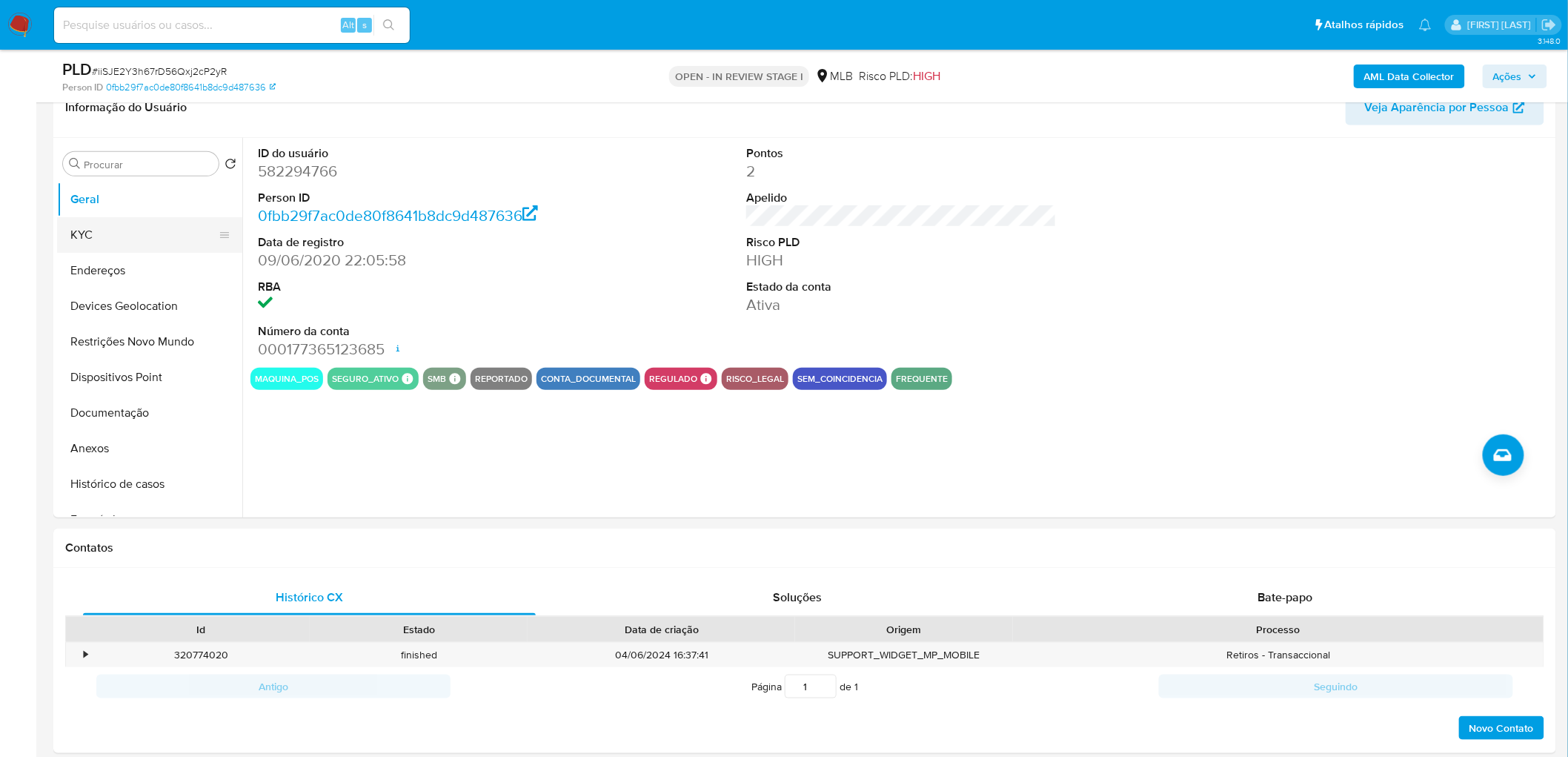 click on "KYC" at bounding box center [144, 235] 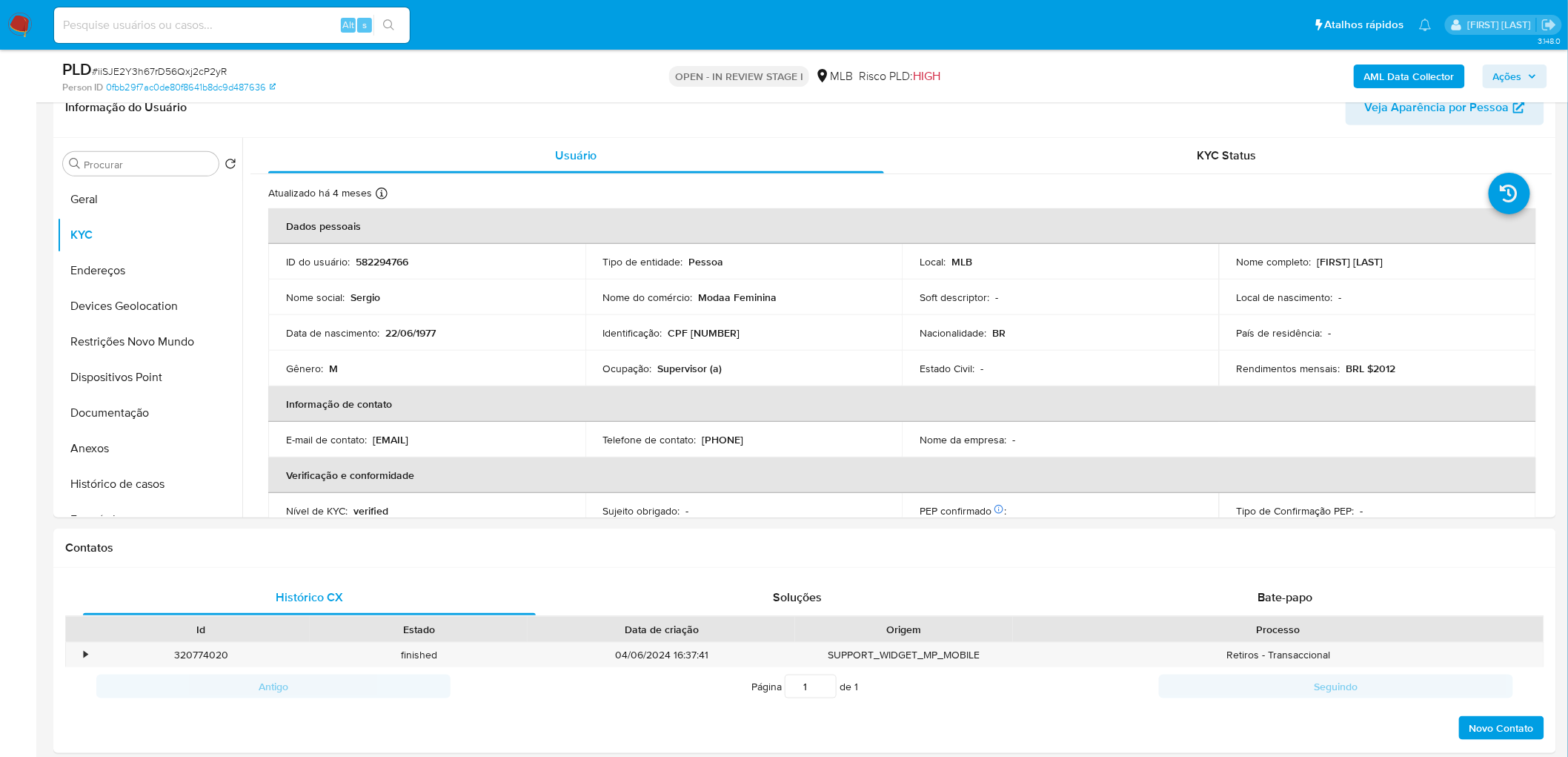 type 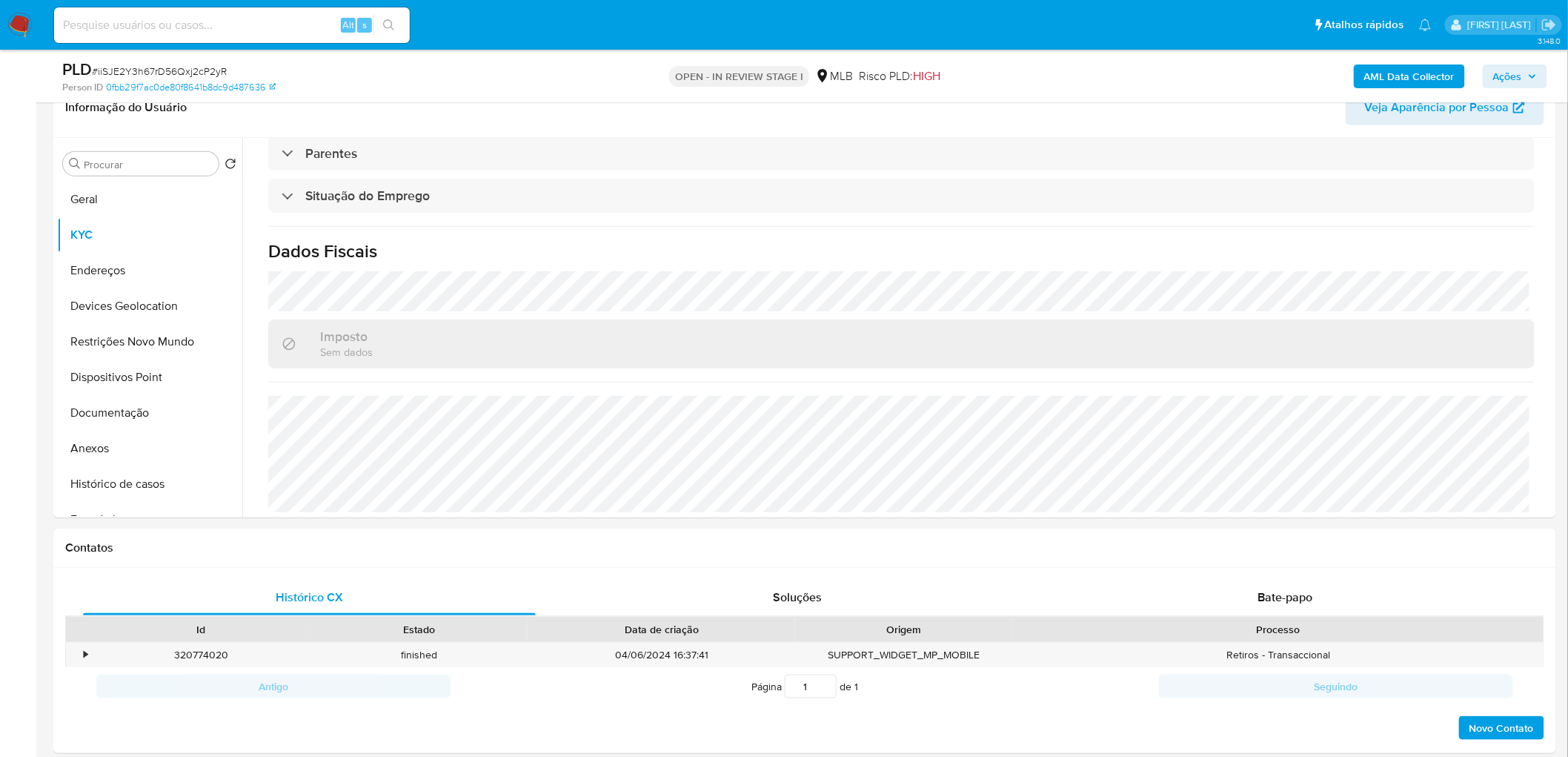 scroll, scrollTop: 617, scrollLeft: 0, axis: vertical 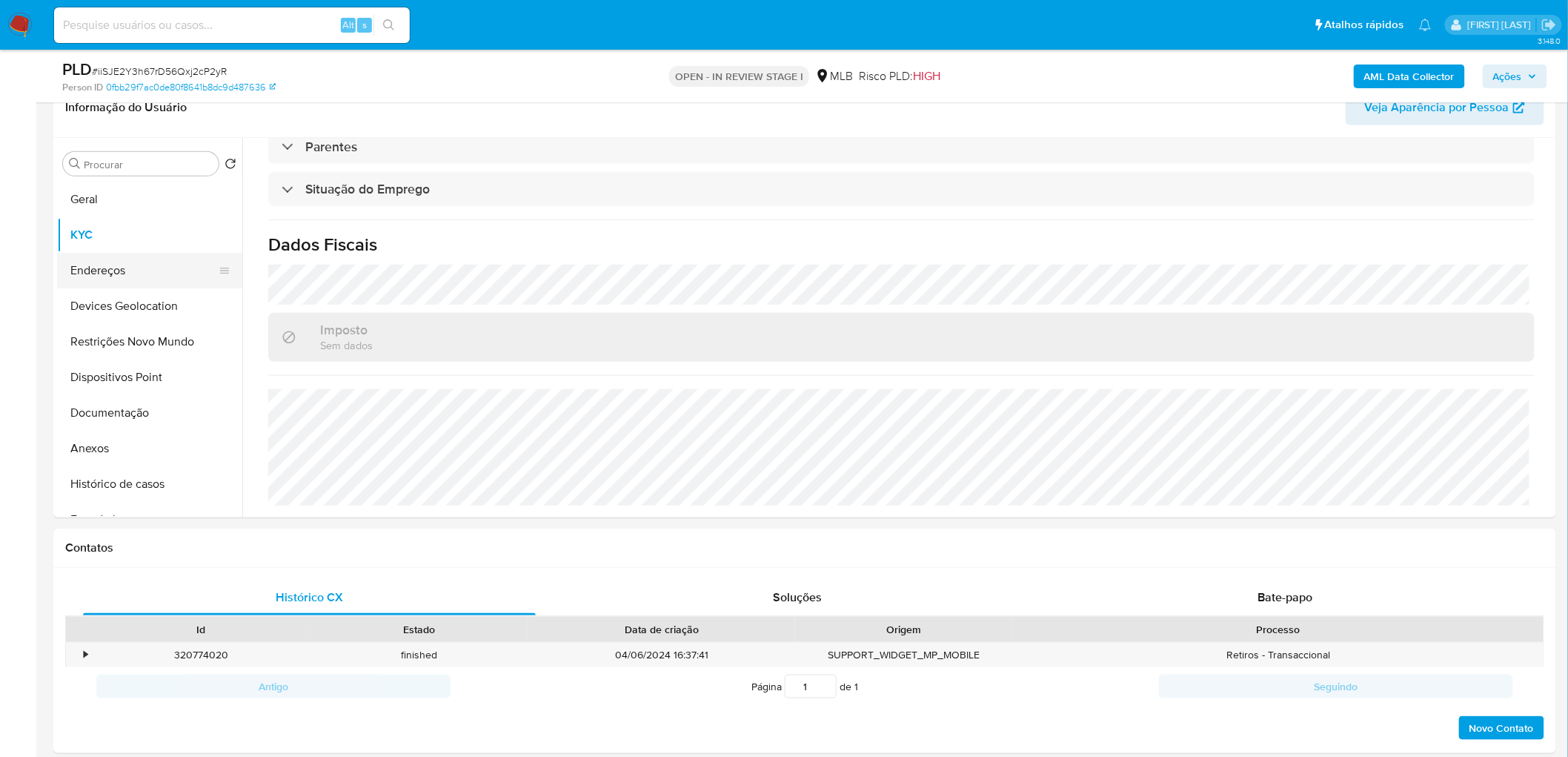 click on "Endereços" at bounding box center (144, 271) 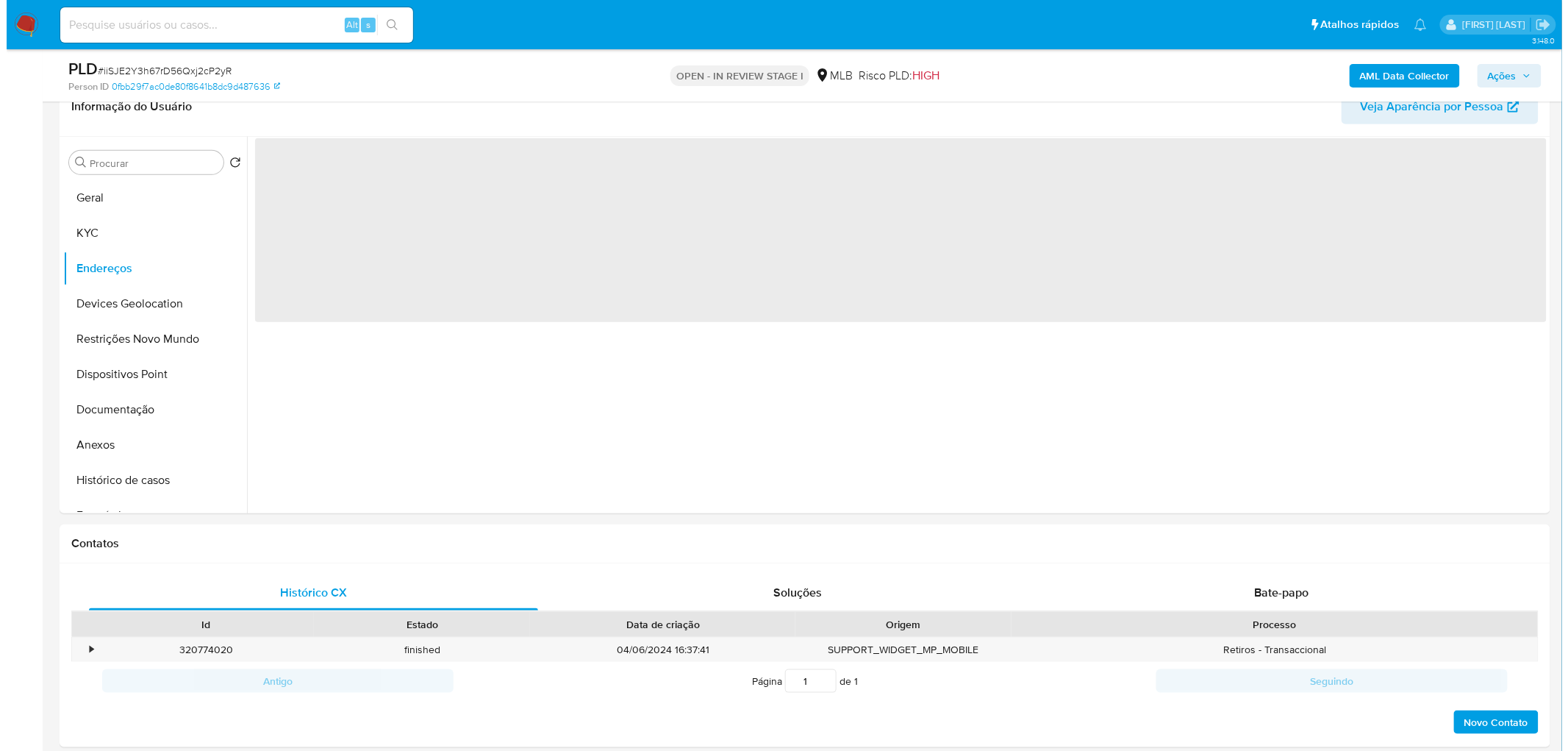 scroll, scrollTop: 0, scrollLeft: 0, axis: both 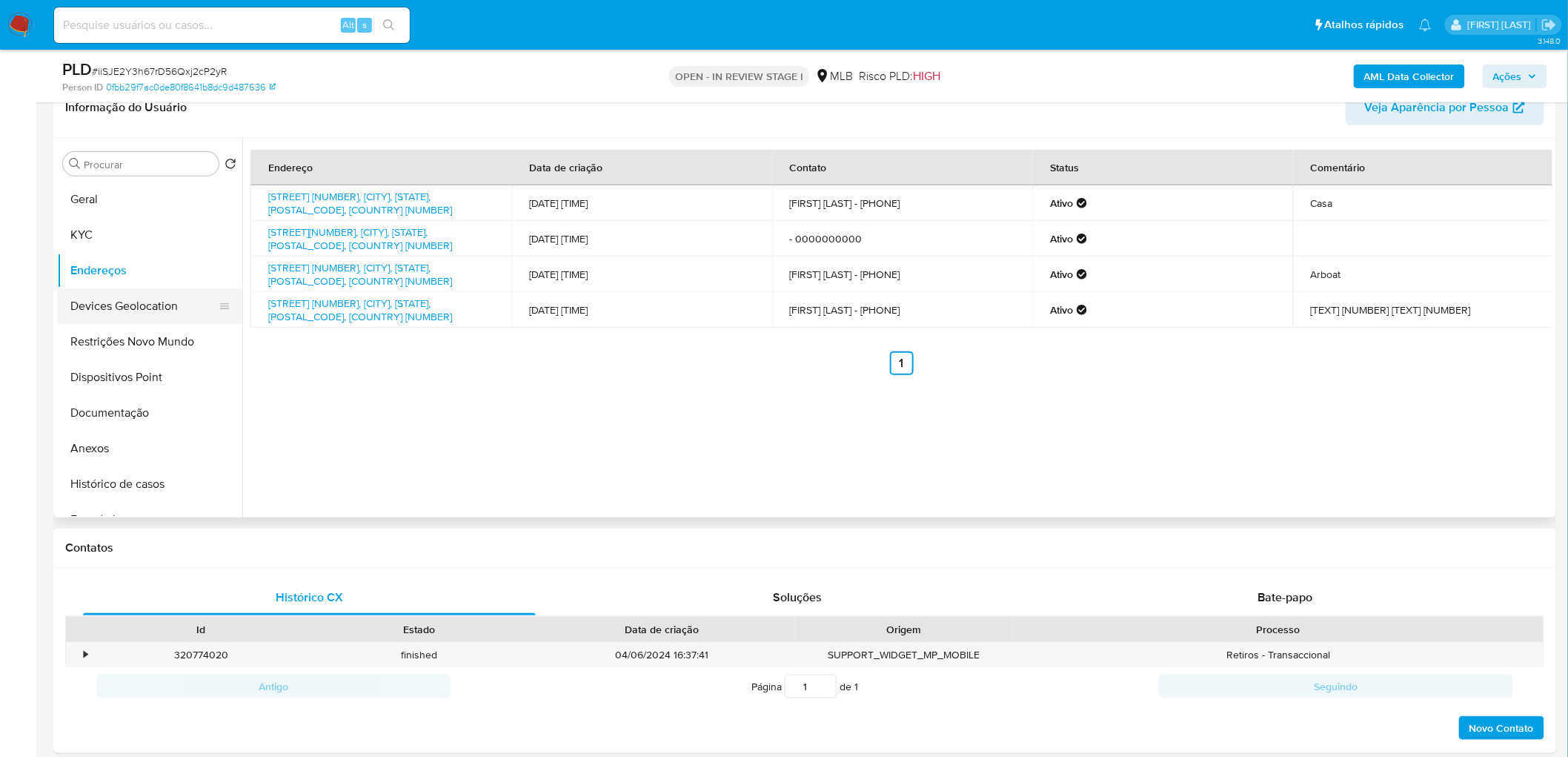 click on "Devices Geolocation" at bounding box center [144, 306] 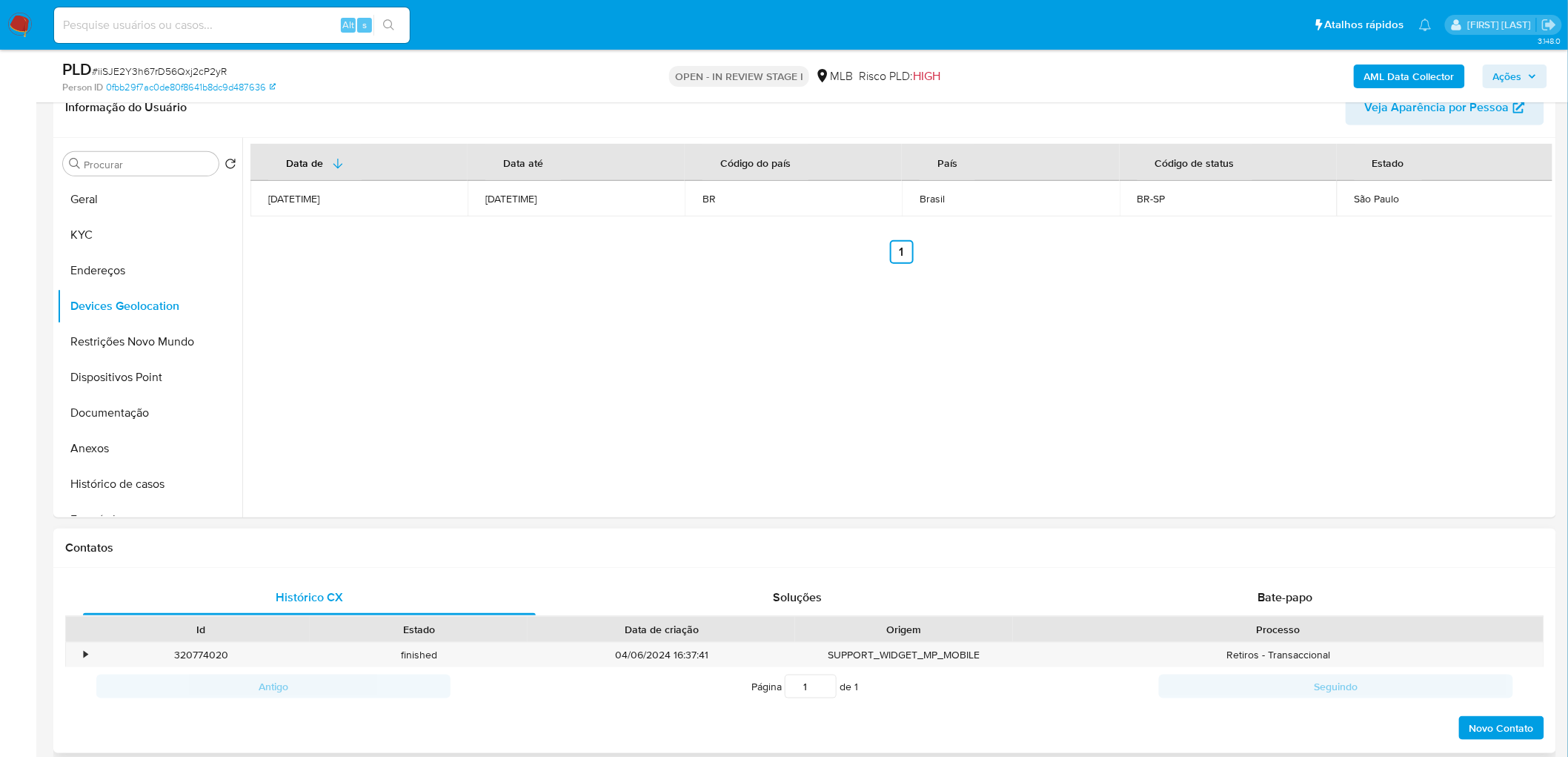 type 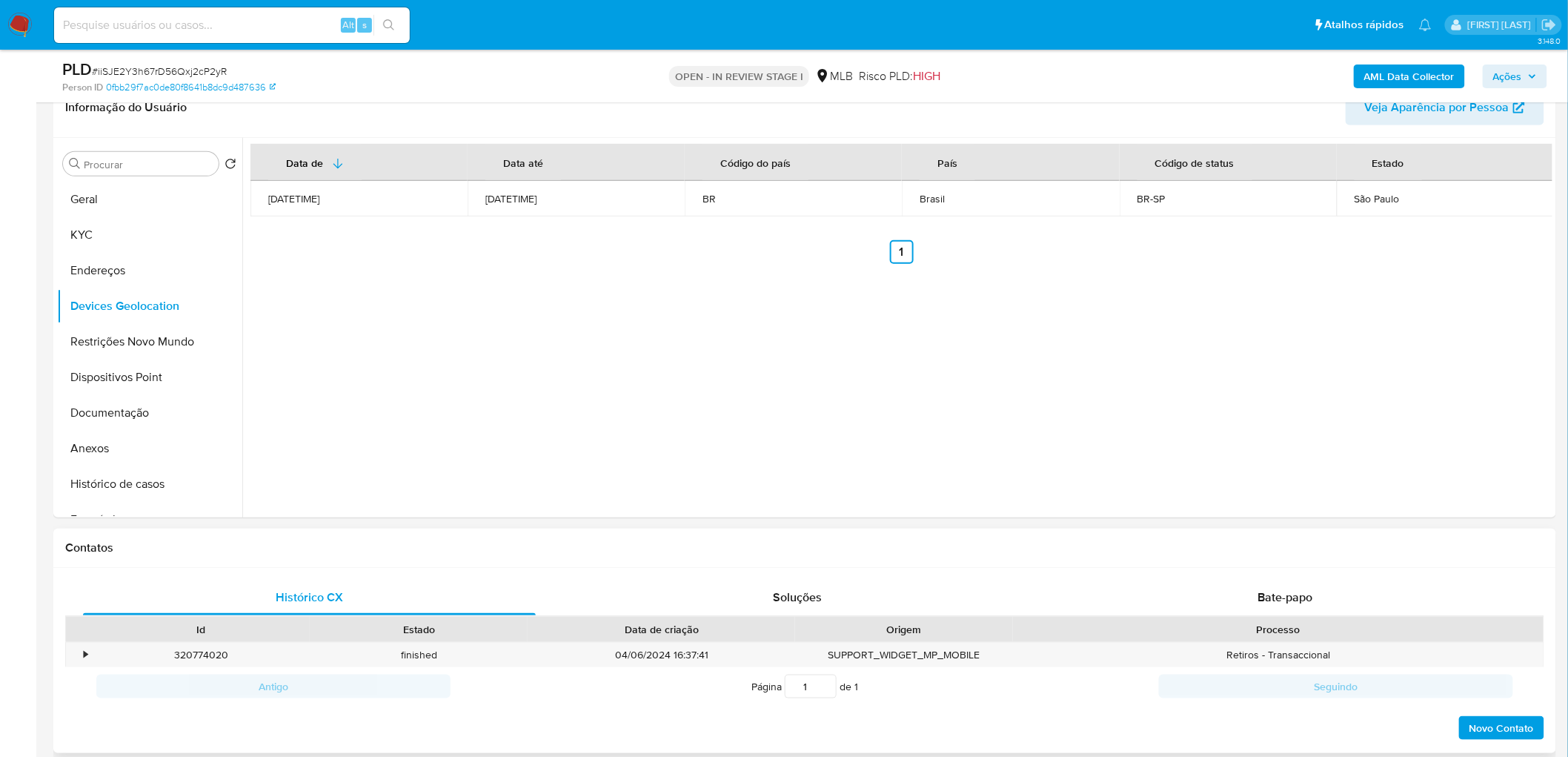 click on "Restrições Novo Mundo" at bounding box center [150, 342] 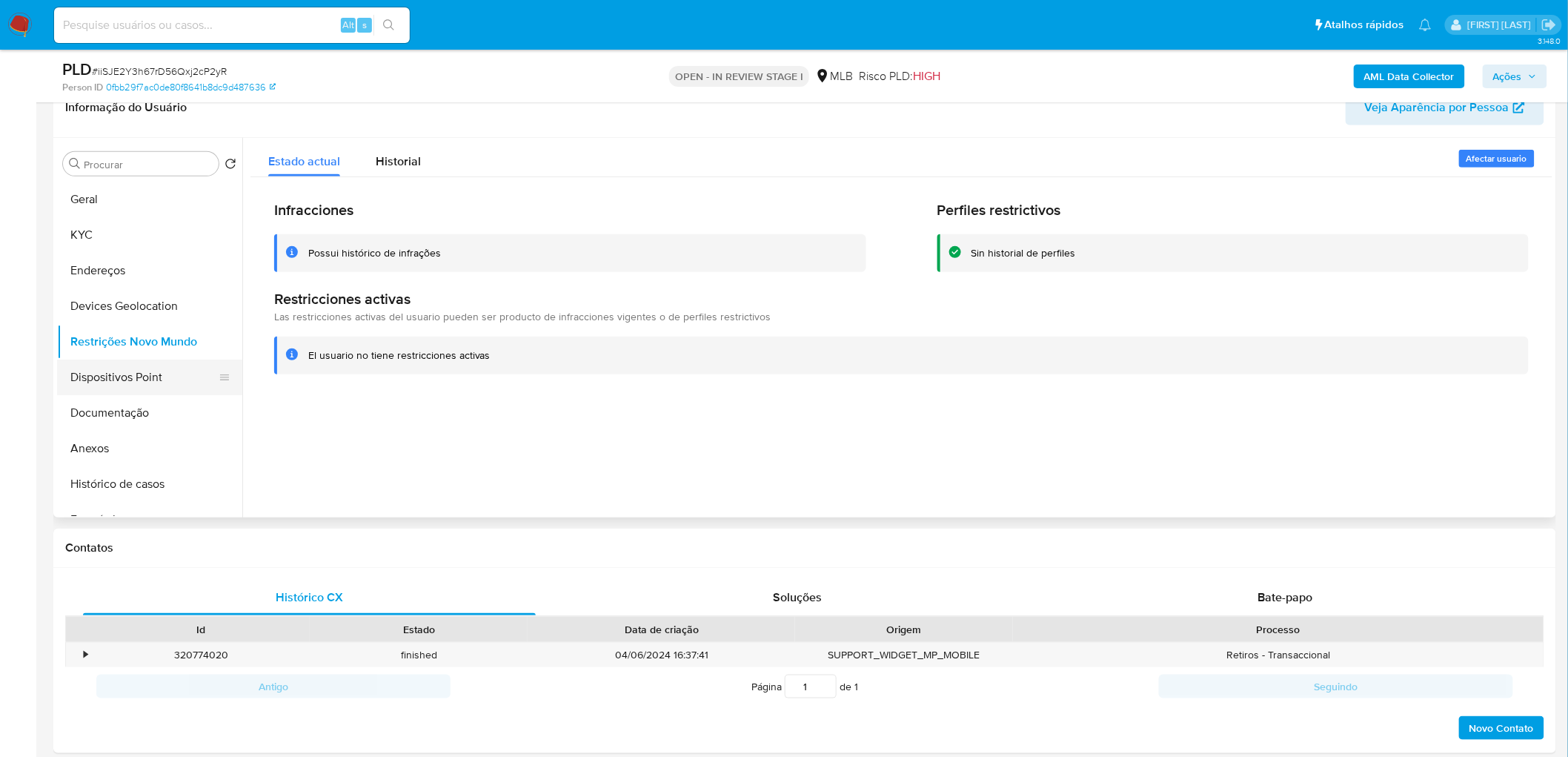 click on "Dispositivos Point" at bounding box center (144, 377) 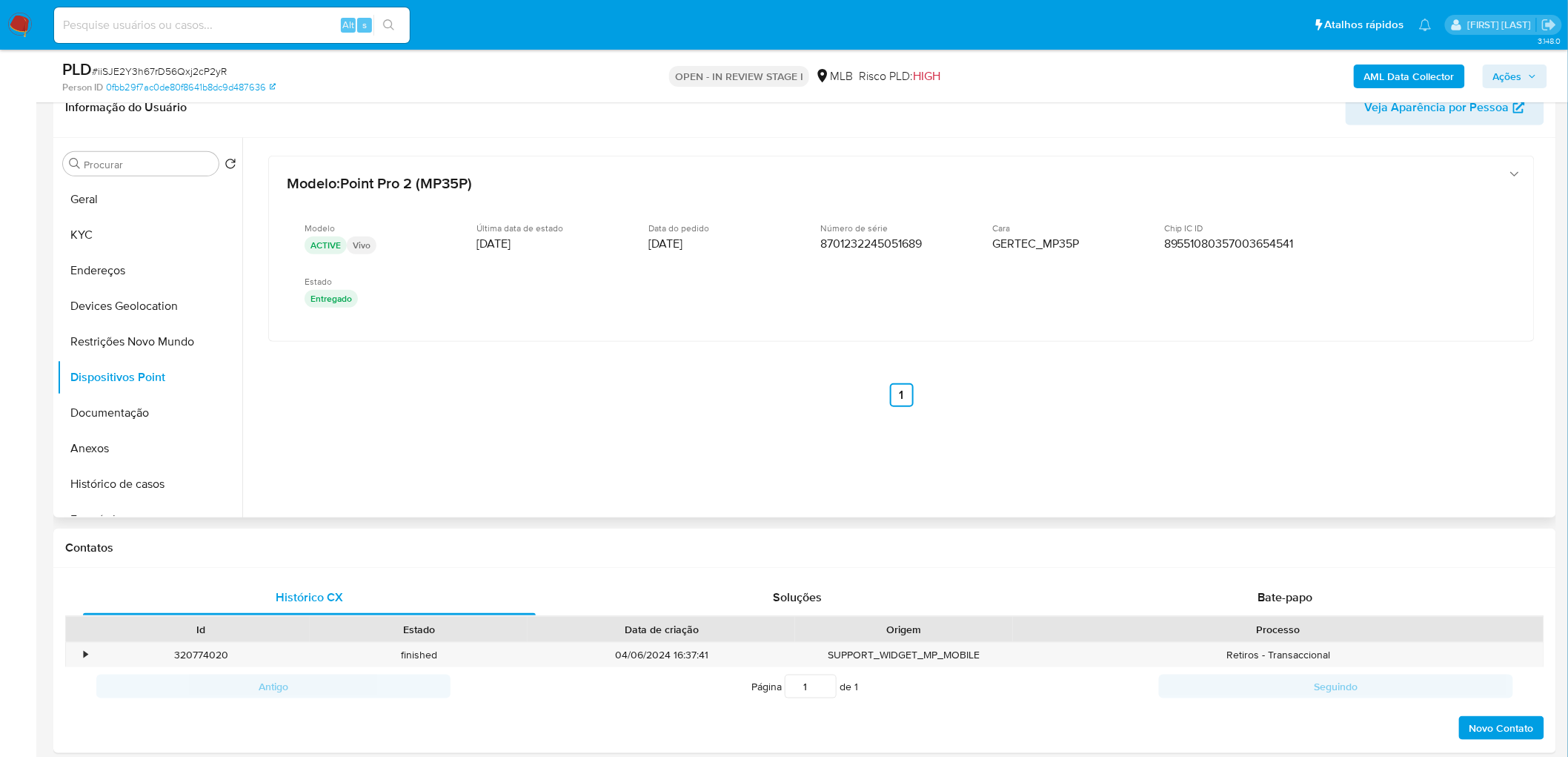 drag, startPoint x: 128, startPoint y: 404, endPoint x: 439, endPoint y: 403, distance: 311.0016 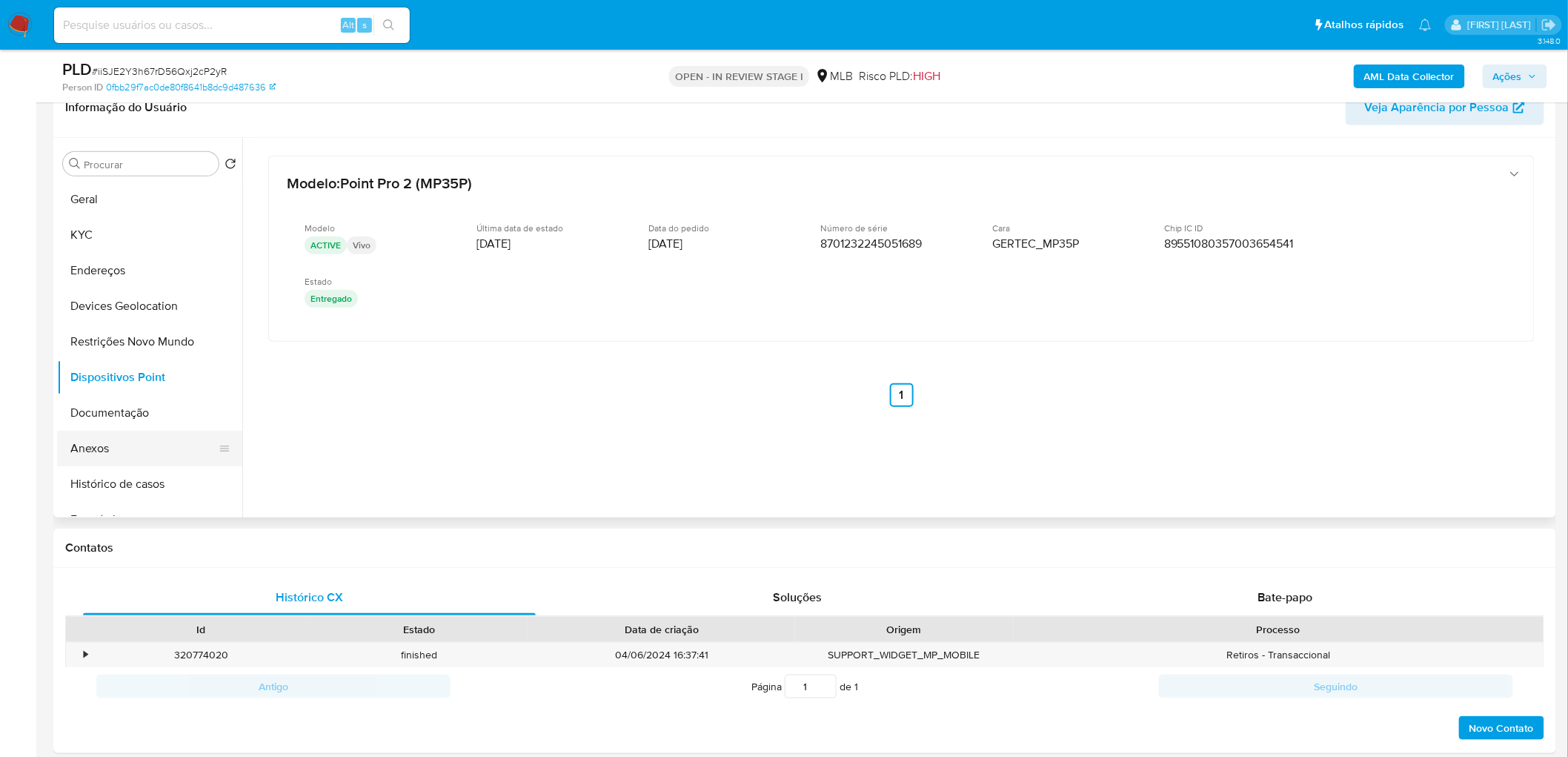 click on "Anexos" at bounding box center [144, 449] 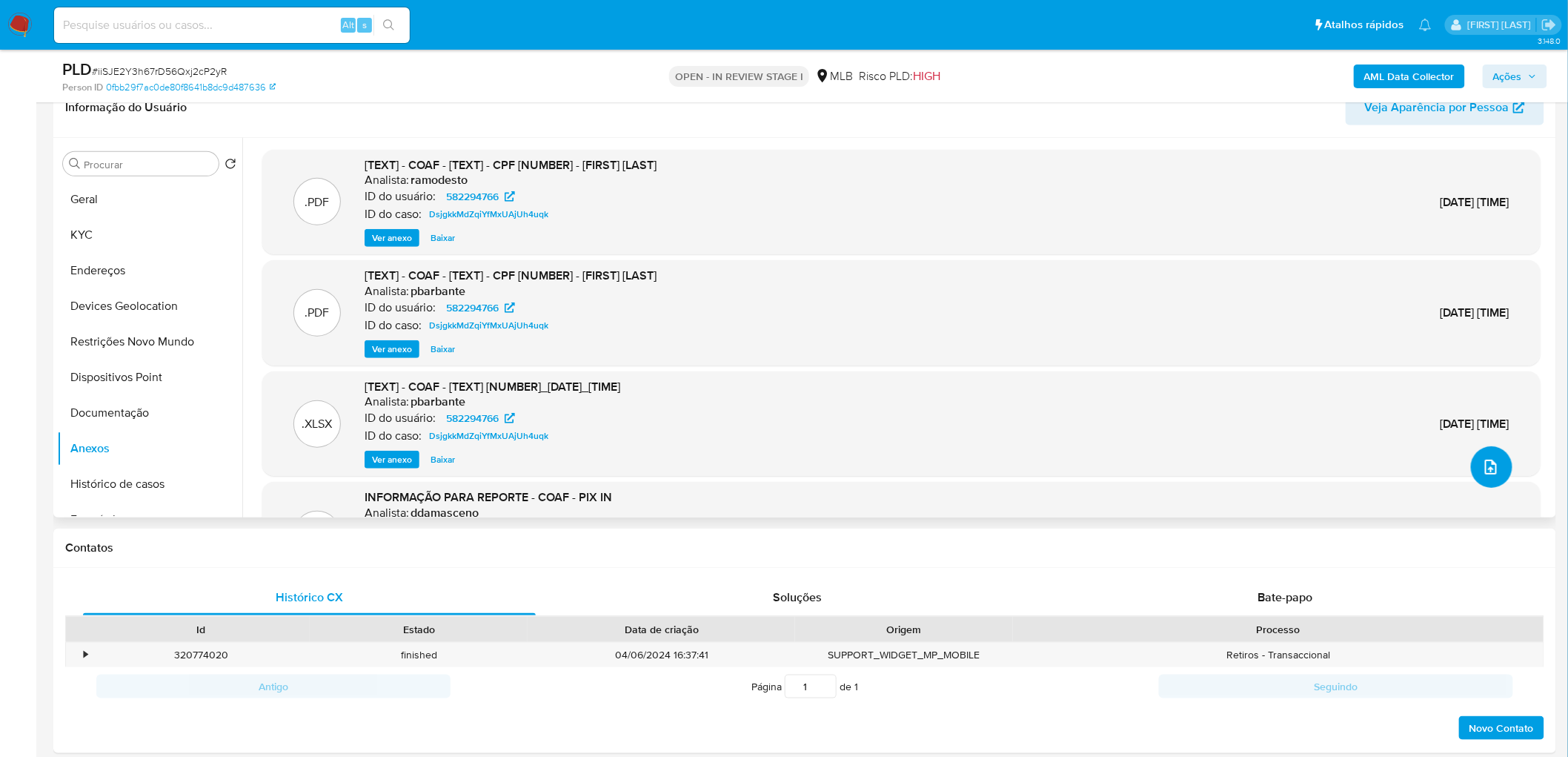 click 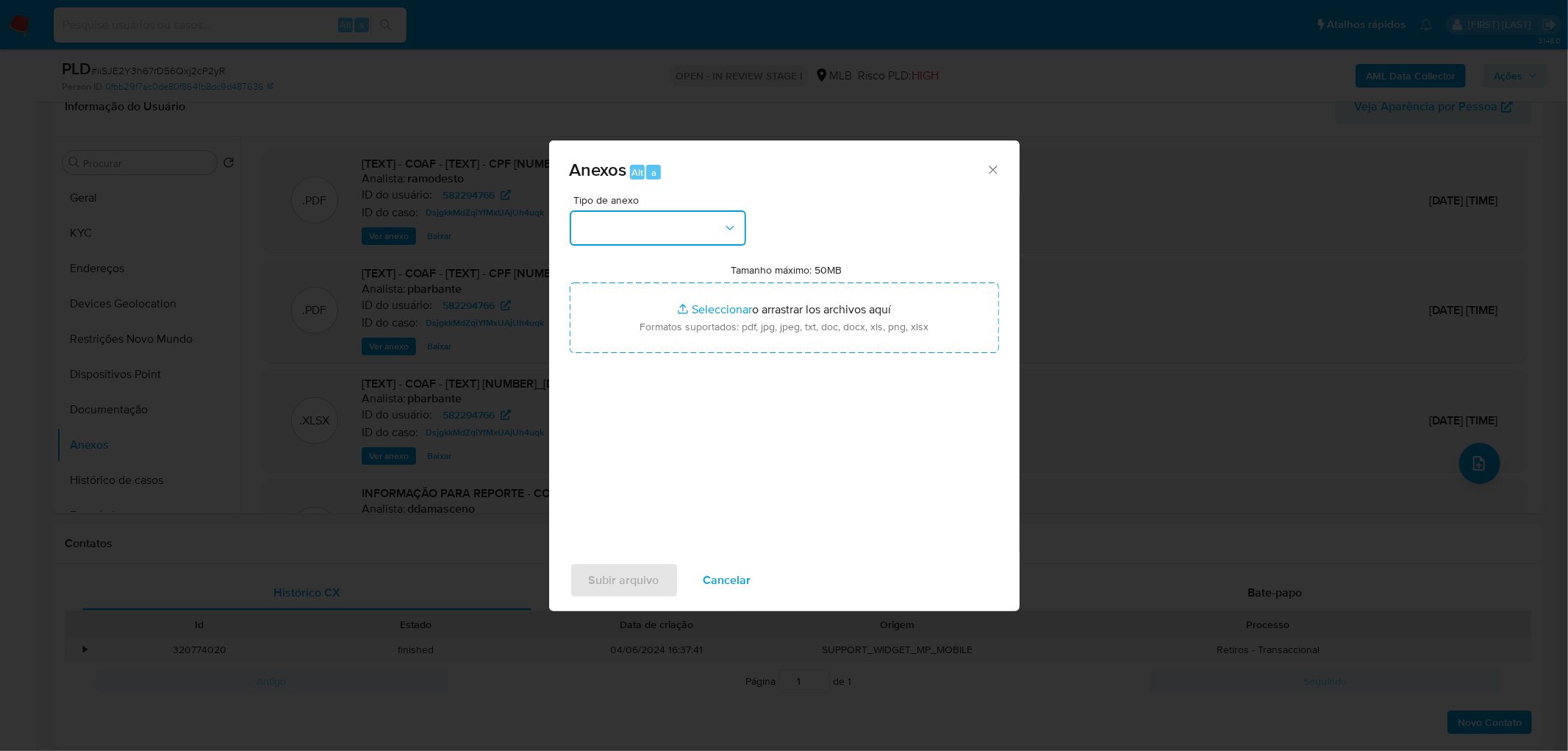 click at bounding box center [658, 228] 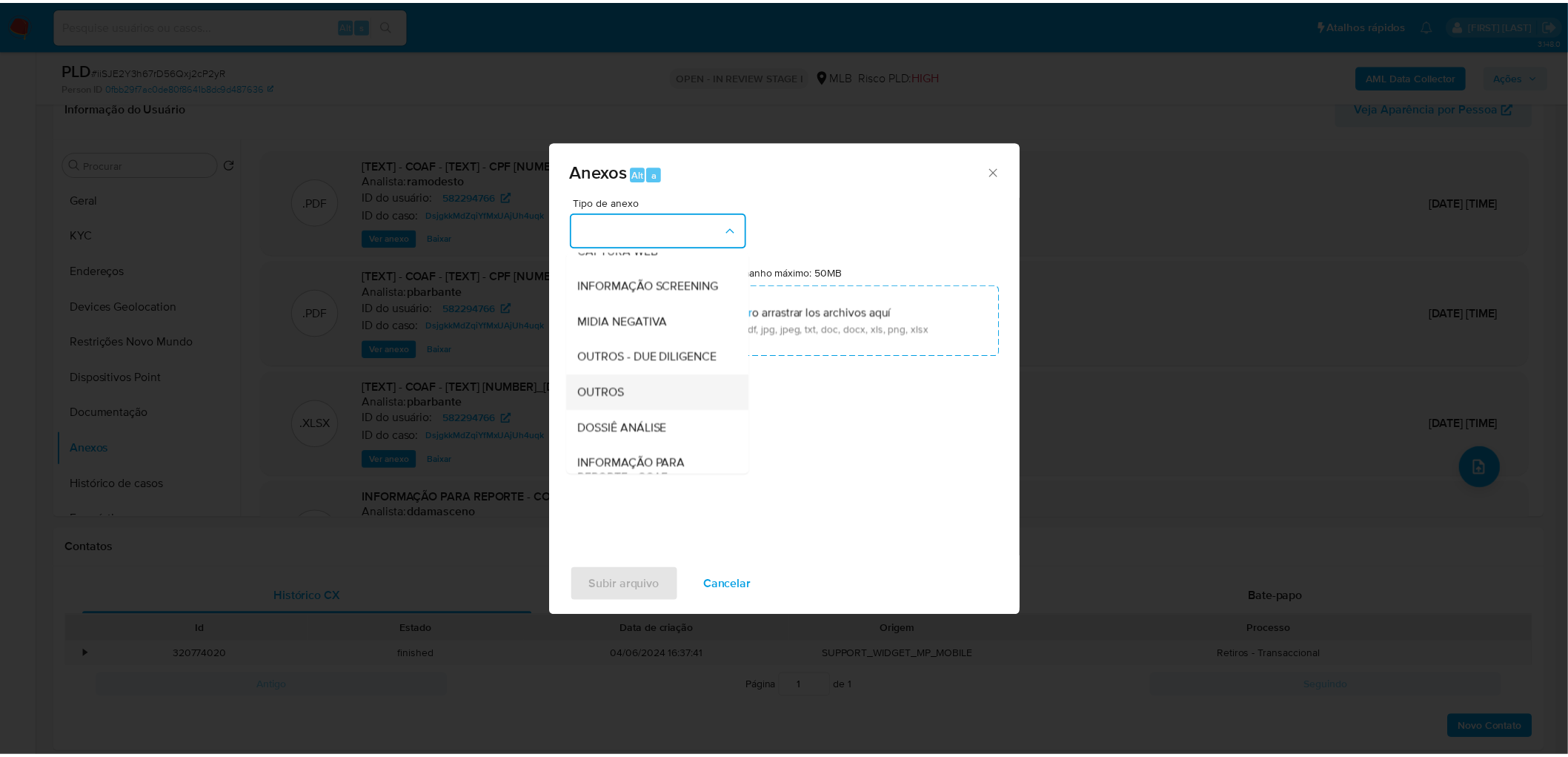 scroll, scrollTop: 165, scrollLeft: 0, axis: vertical 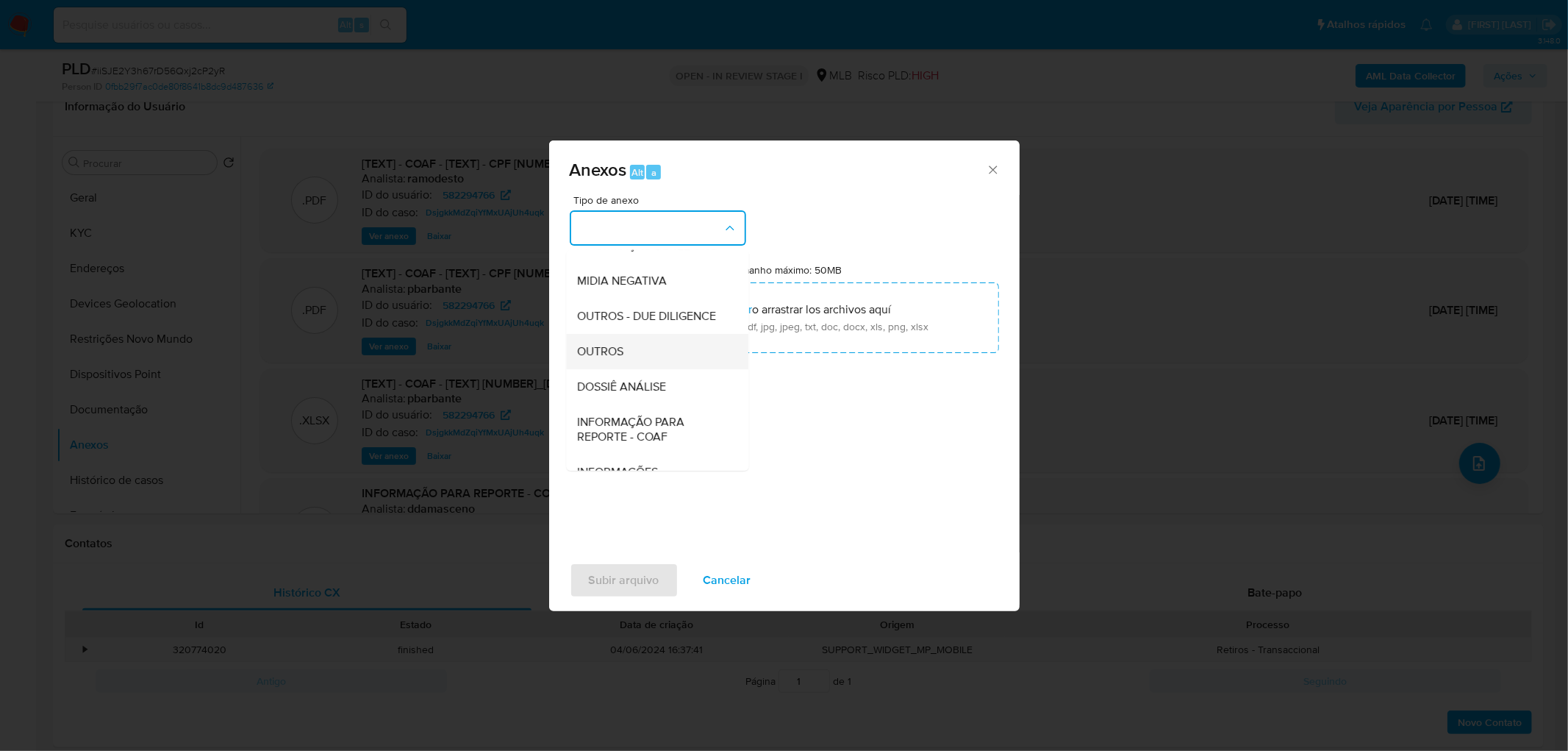 click on "OUTROS" at bounding box center [653, 352] 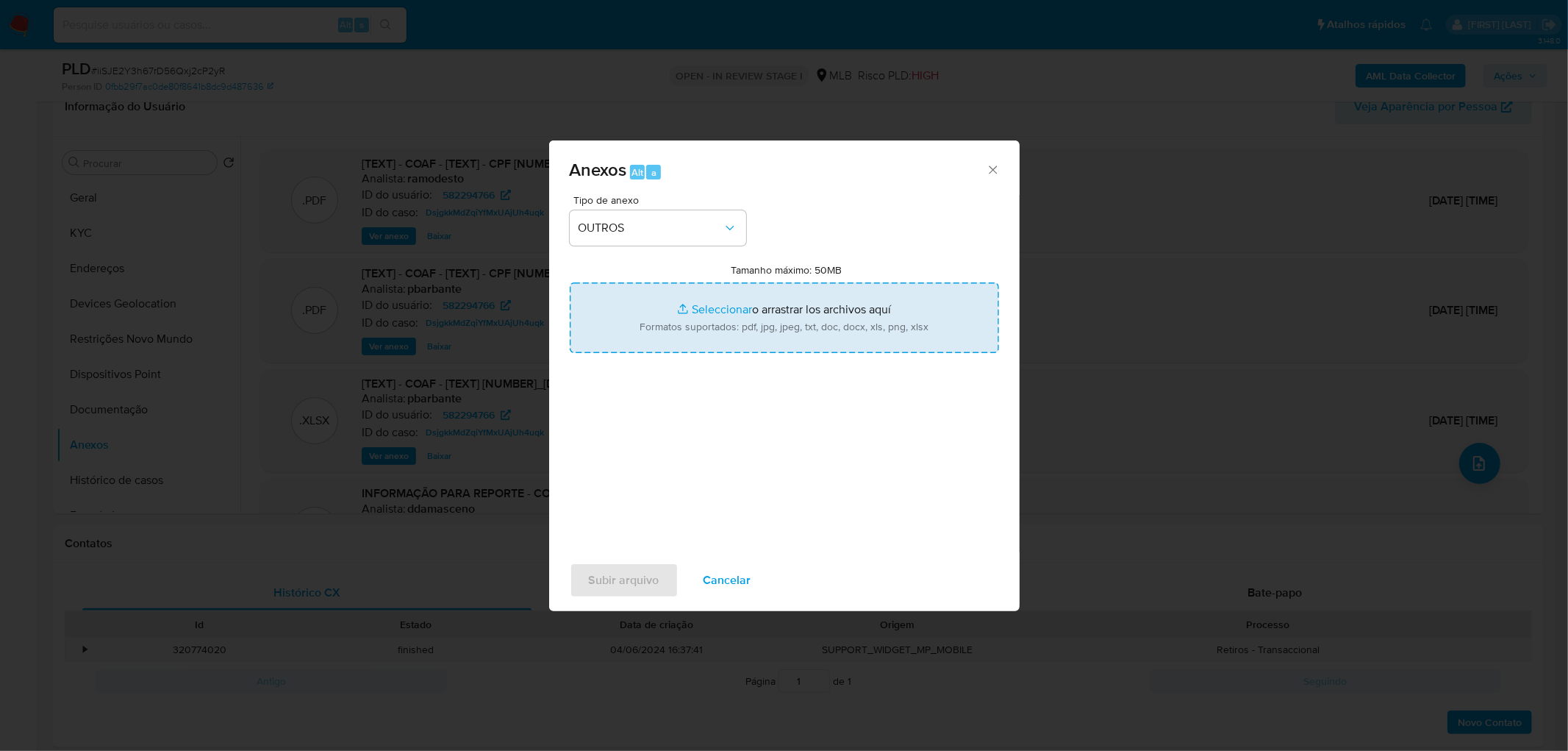 click on "Tamanho máximo: 50MB Seleccionar archivos" at bounding box center (784, 318) 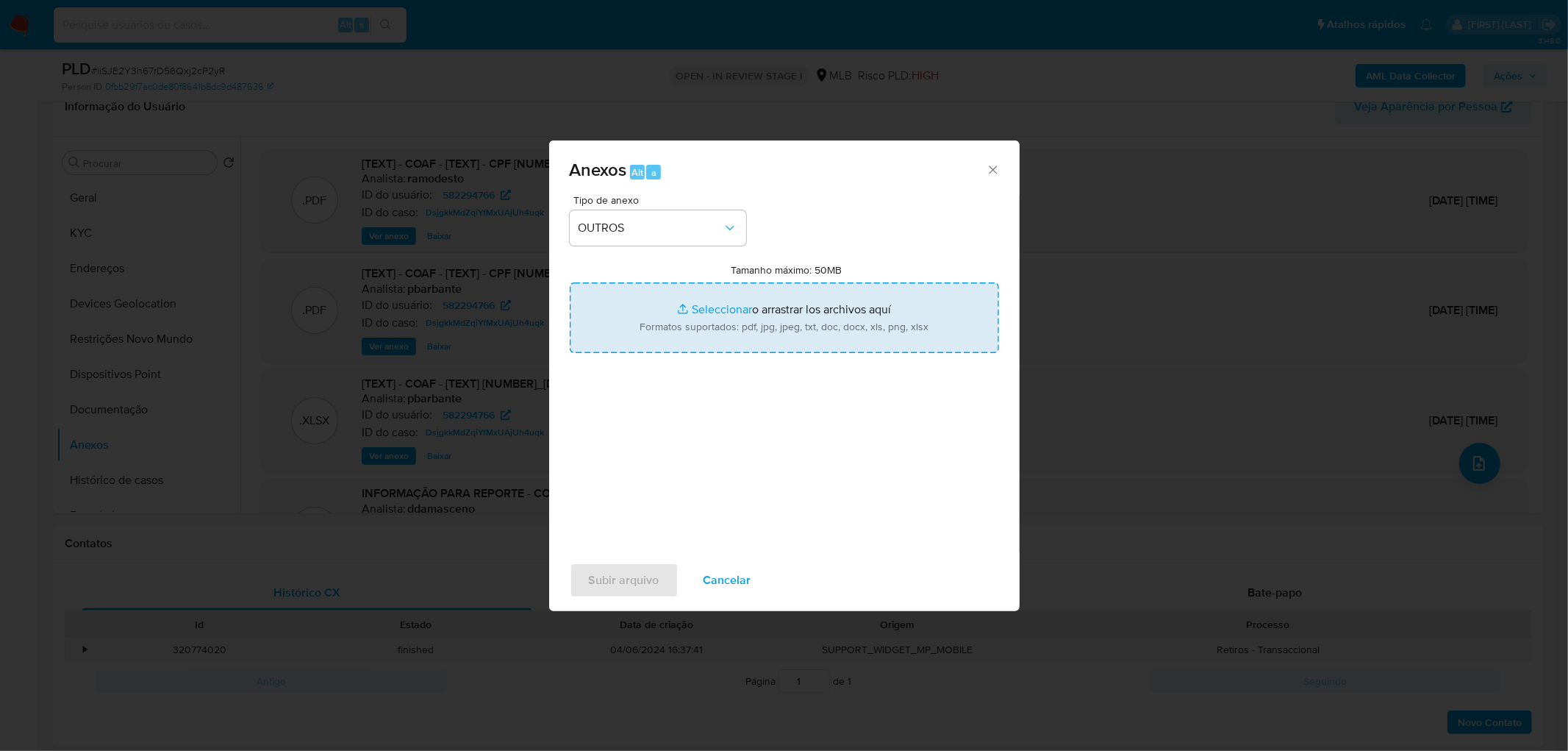 type on "C:\fakepath\Mulan 582294766_2025_08_04_07_54_25.xlsx" 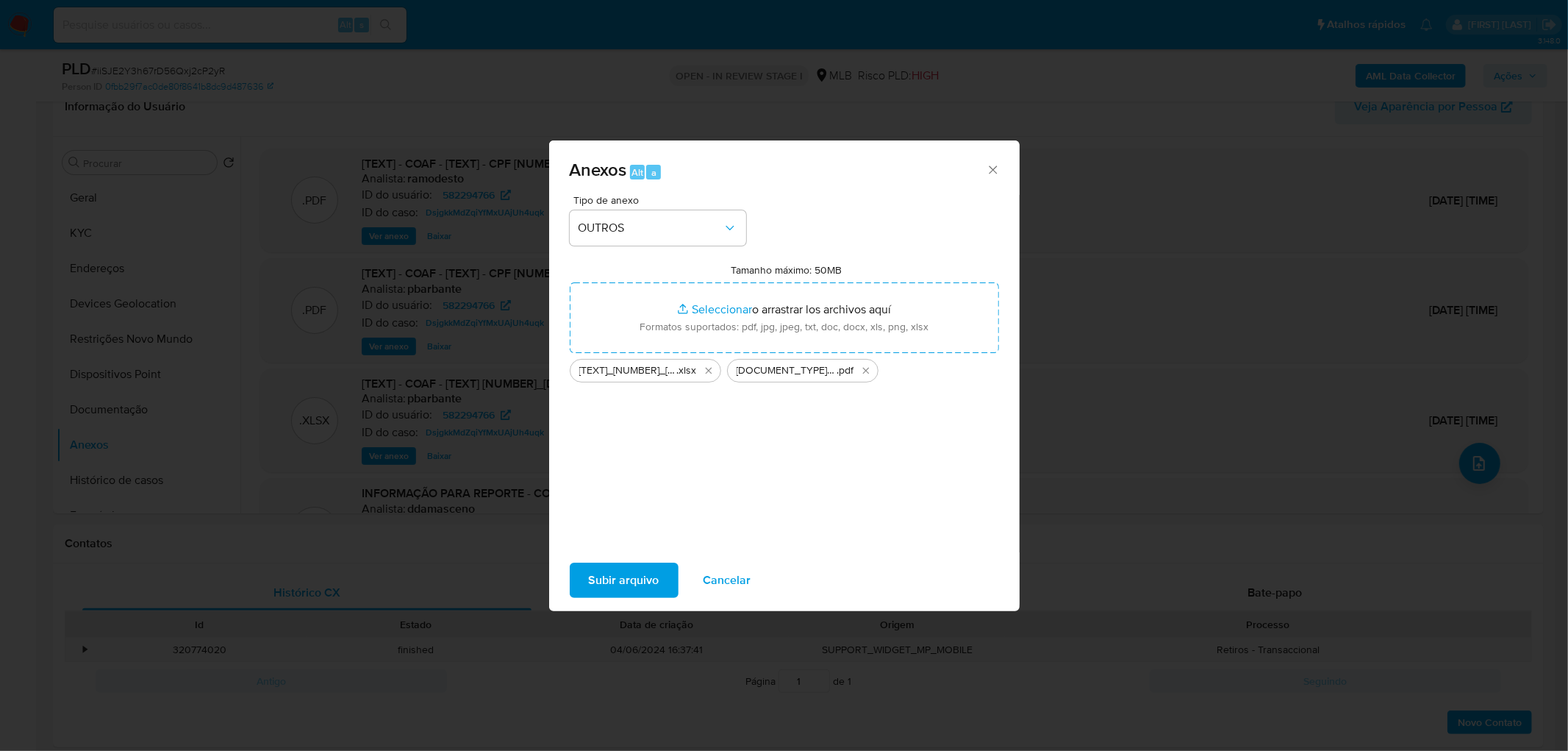 click on "Subir arquivo" at bounding box center (624, 580) 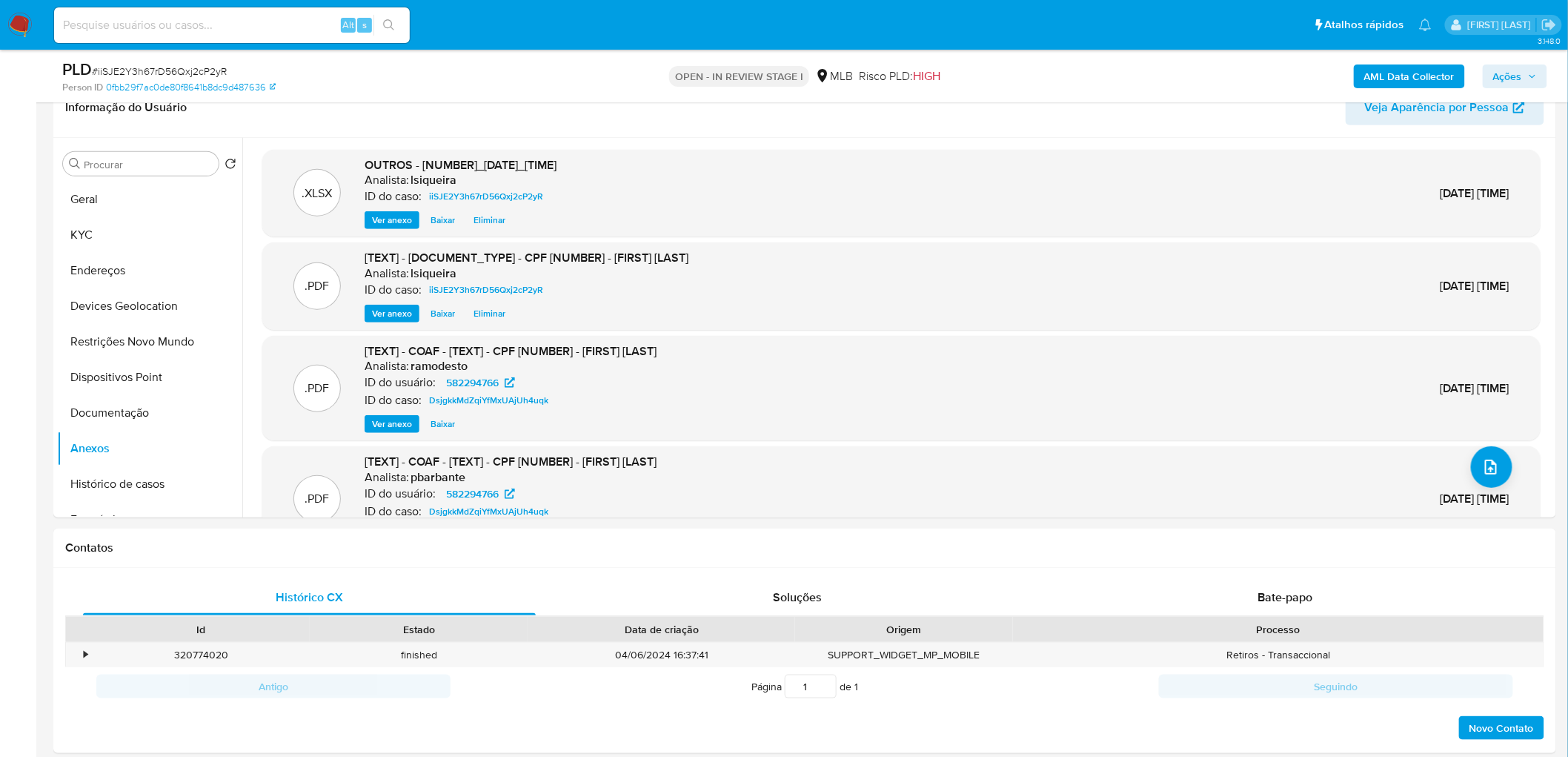click on "Ações" at bounding box center (1515, 76) 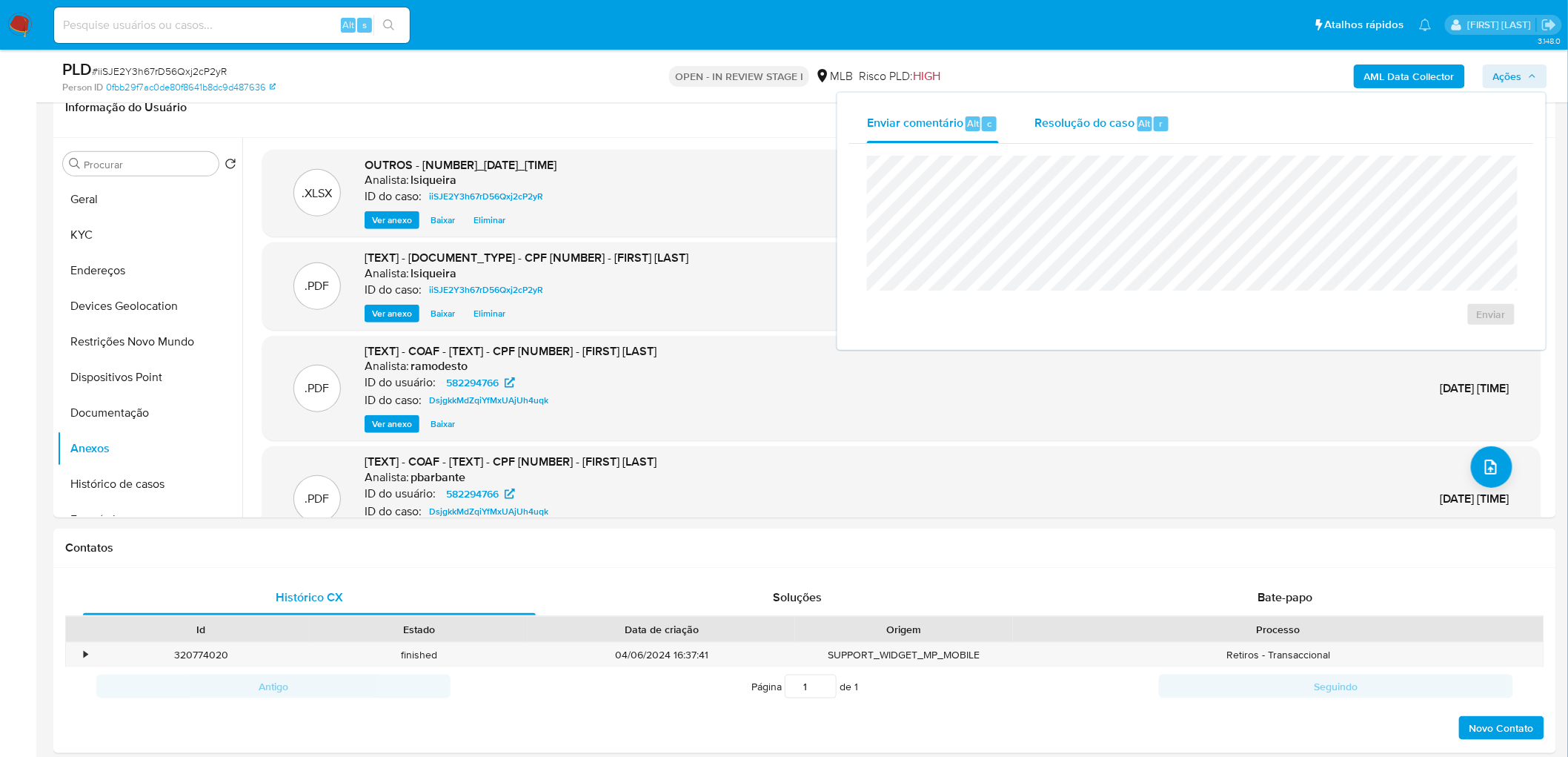 click on "Resolução do caso" at bounding box center [1084, 122] 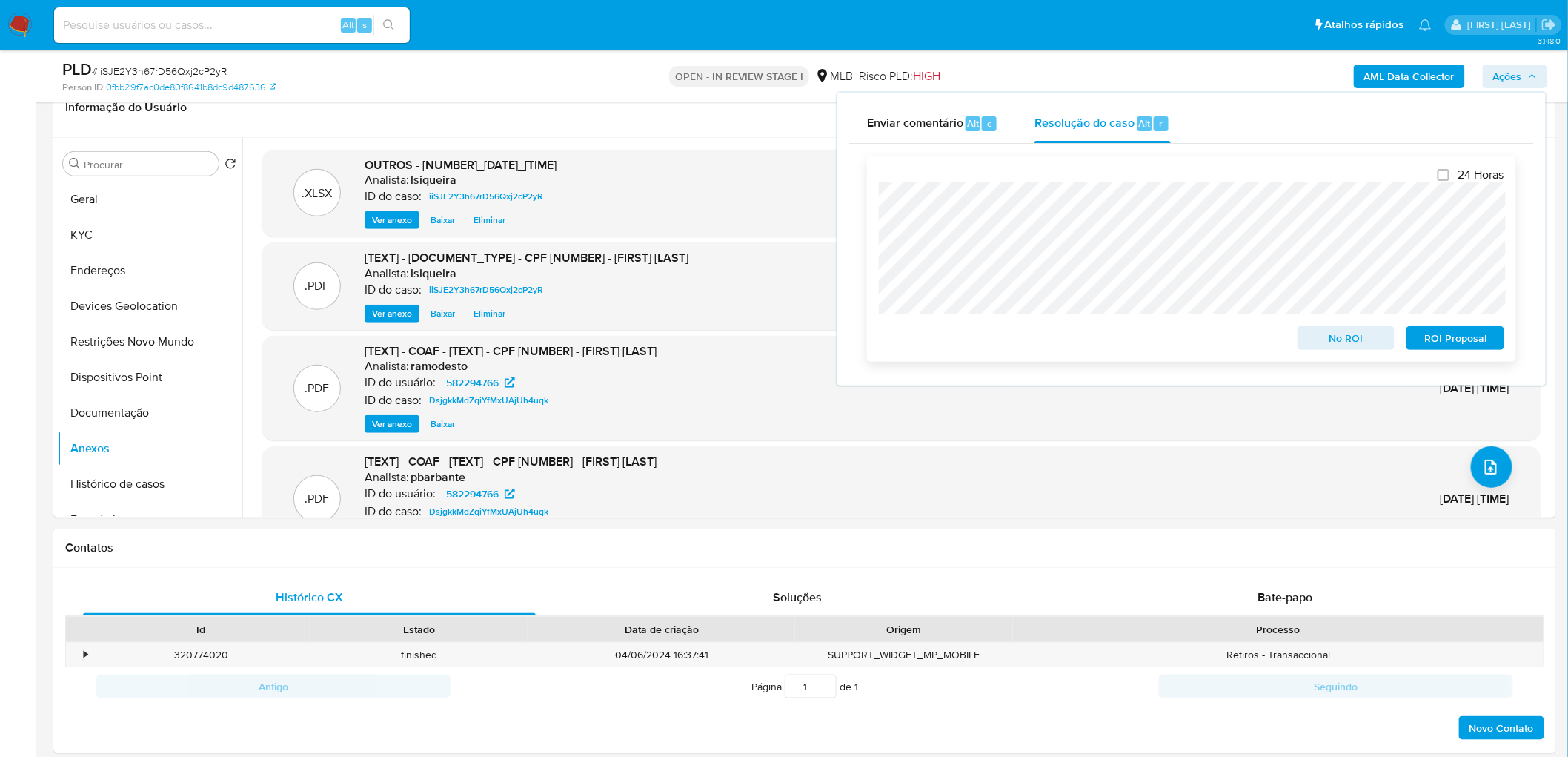 click on "ROI Proposal" at bounding box center [1455, 338] 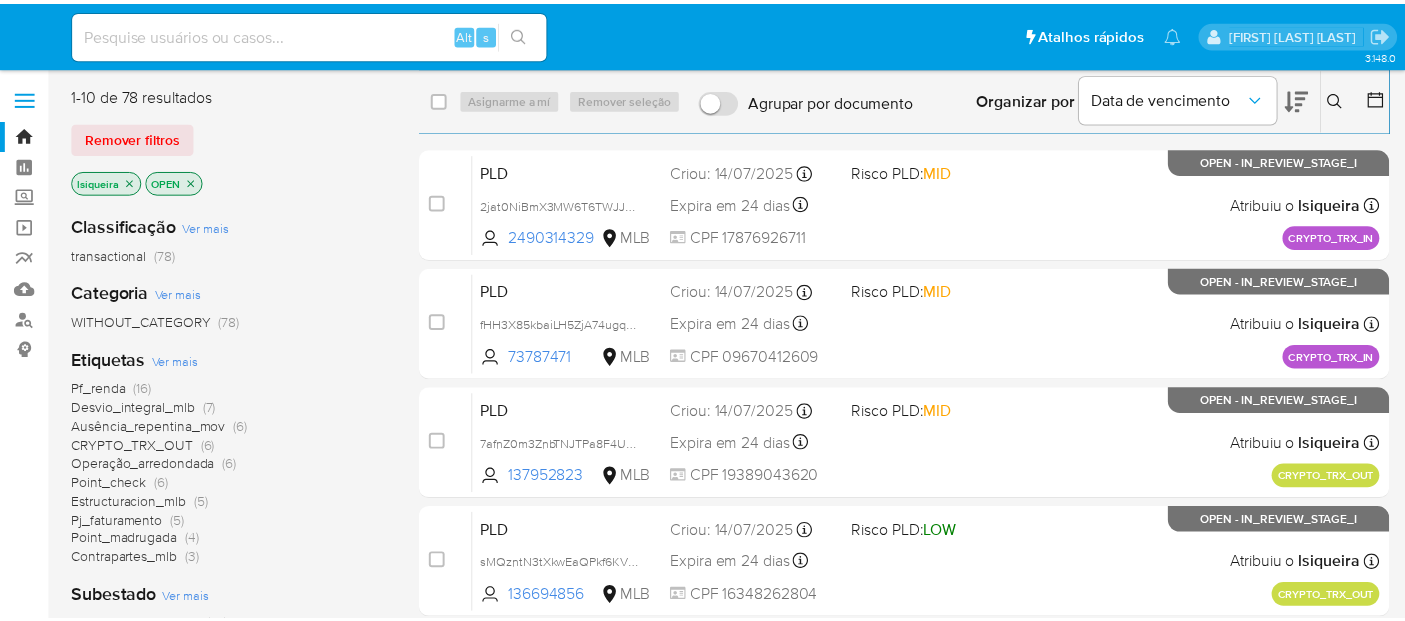 scroll, scrollTop: 0, scrollLeft: 0, axis: both 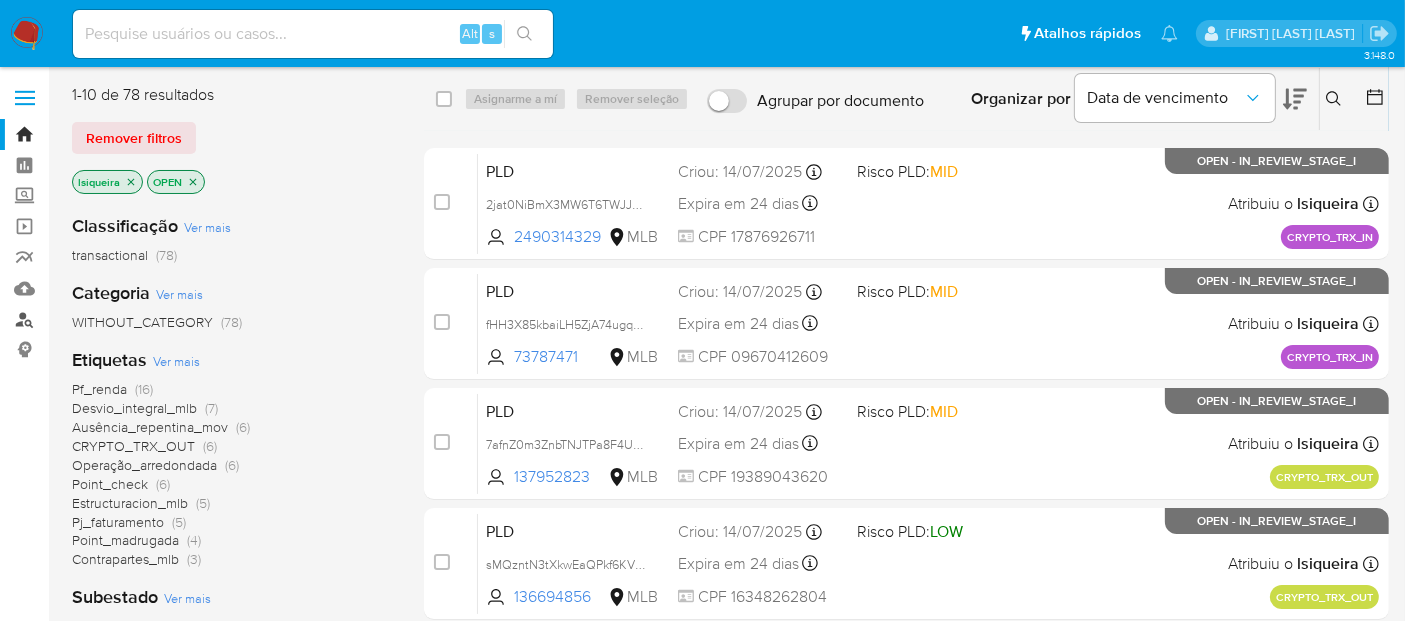 click on "Localizador de pessoas" at bounding box center (119, 319) 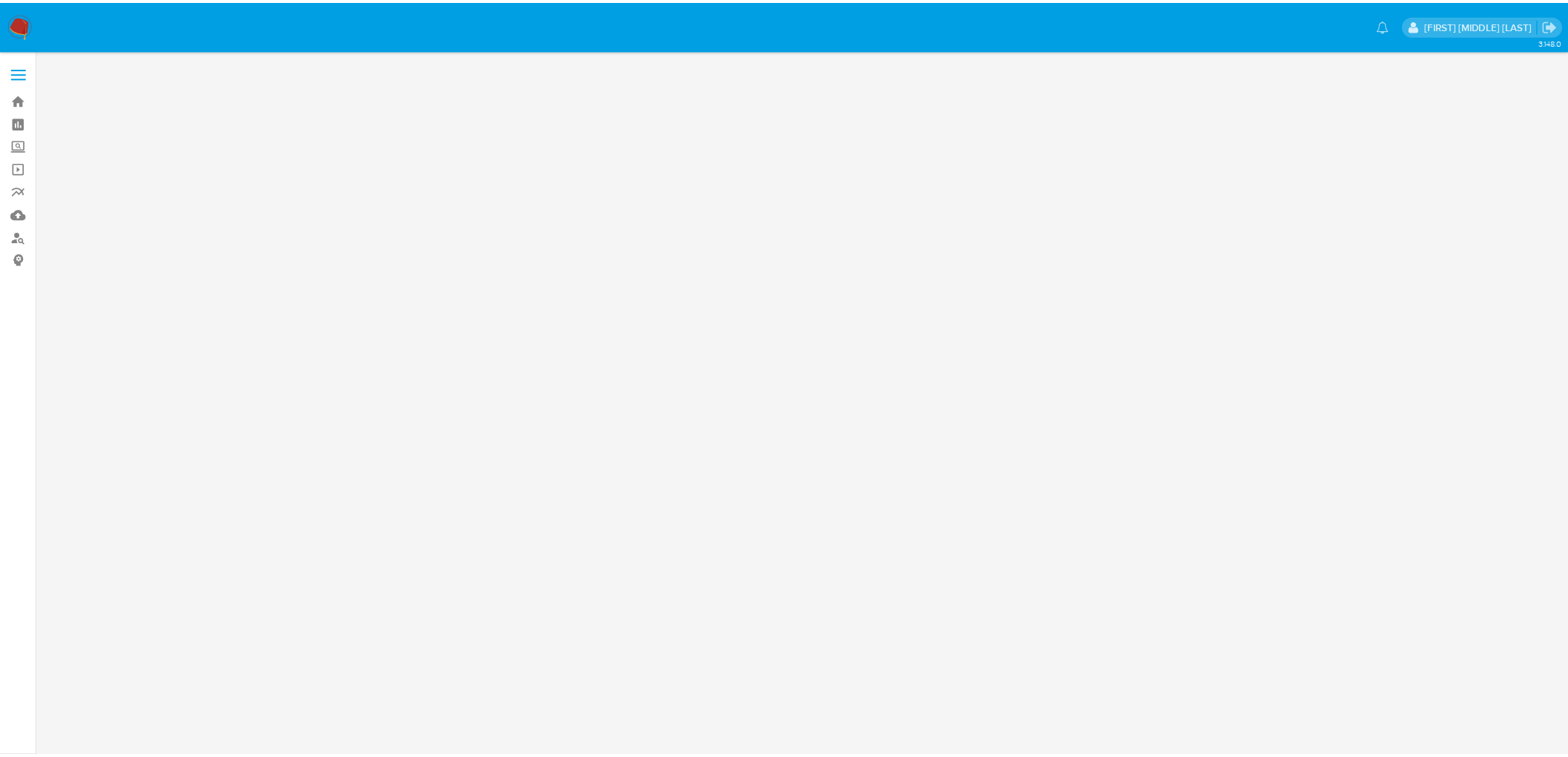 scroll, scrollTop: 0, scrollLeft: 0, axis: both 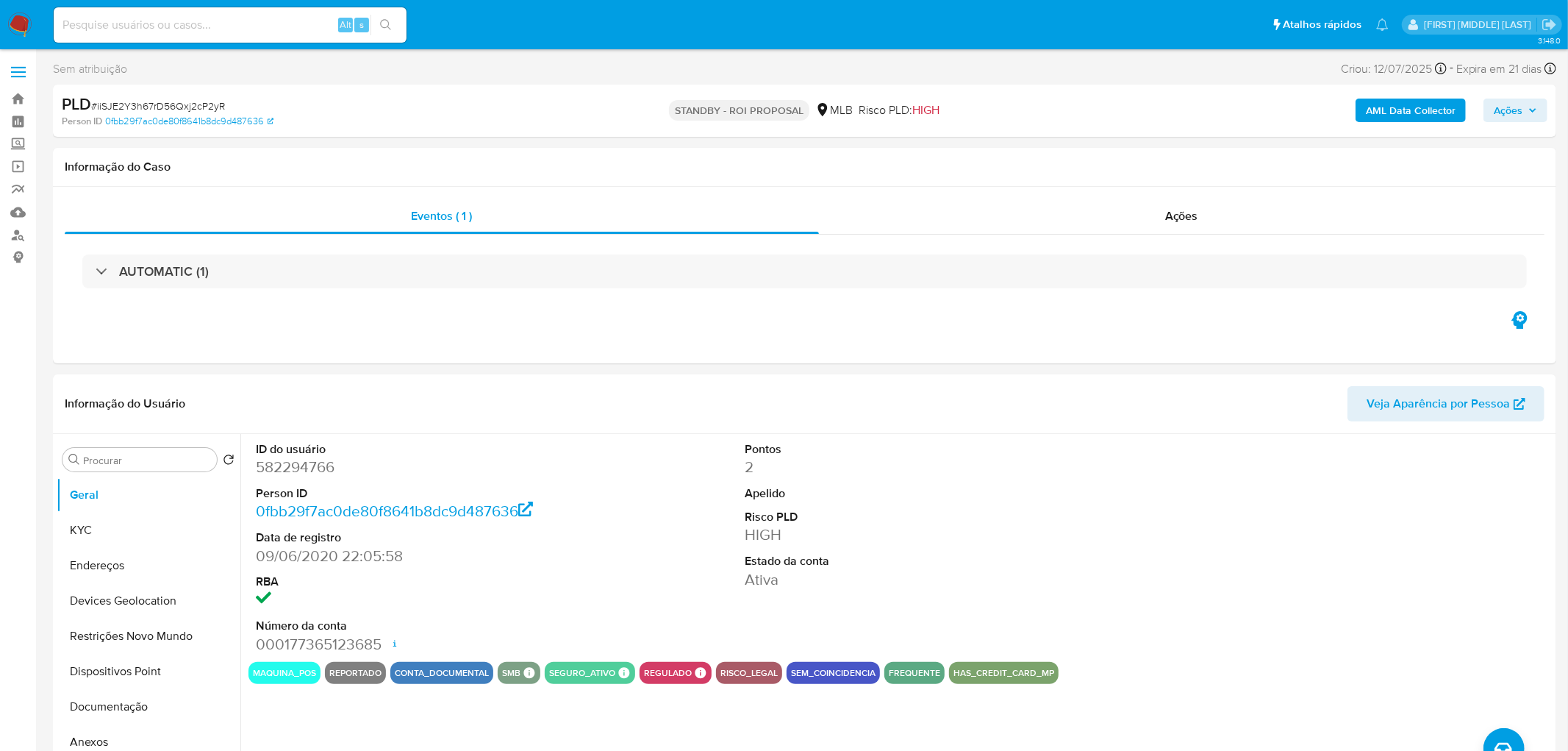 select on "10" 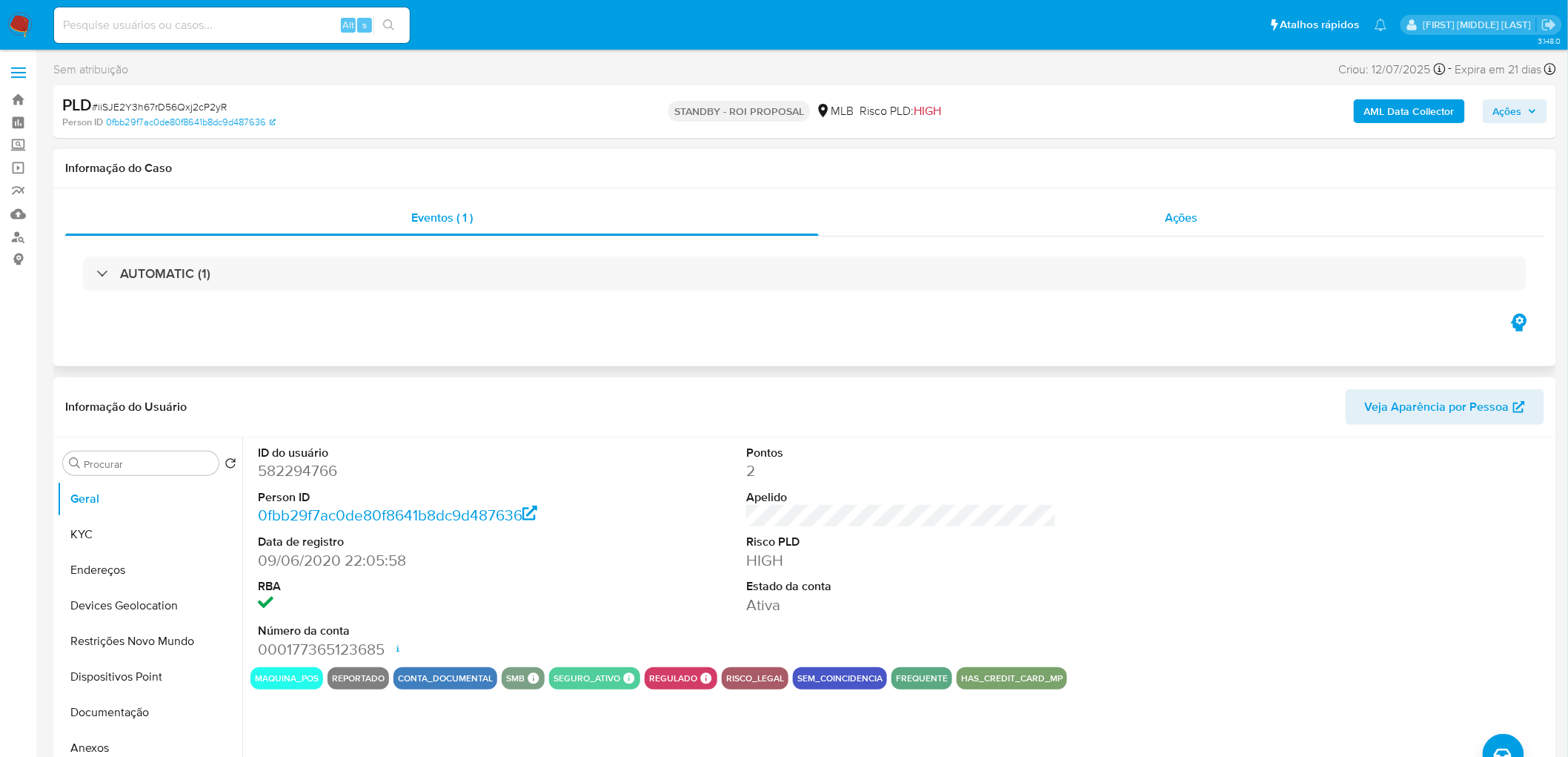 click on "Ações" at bounding box center [1181, 218] 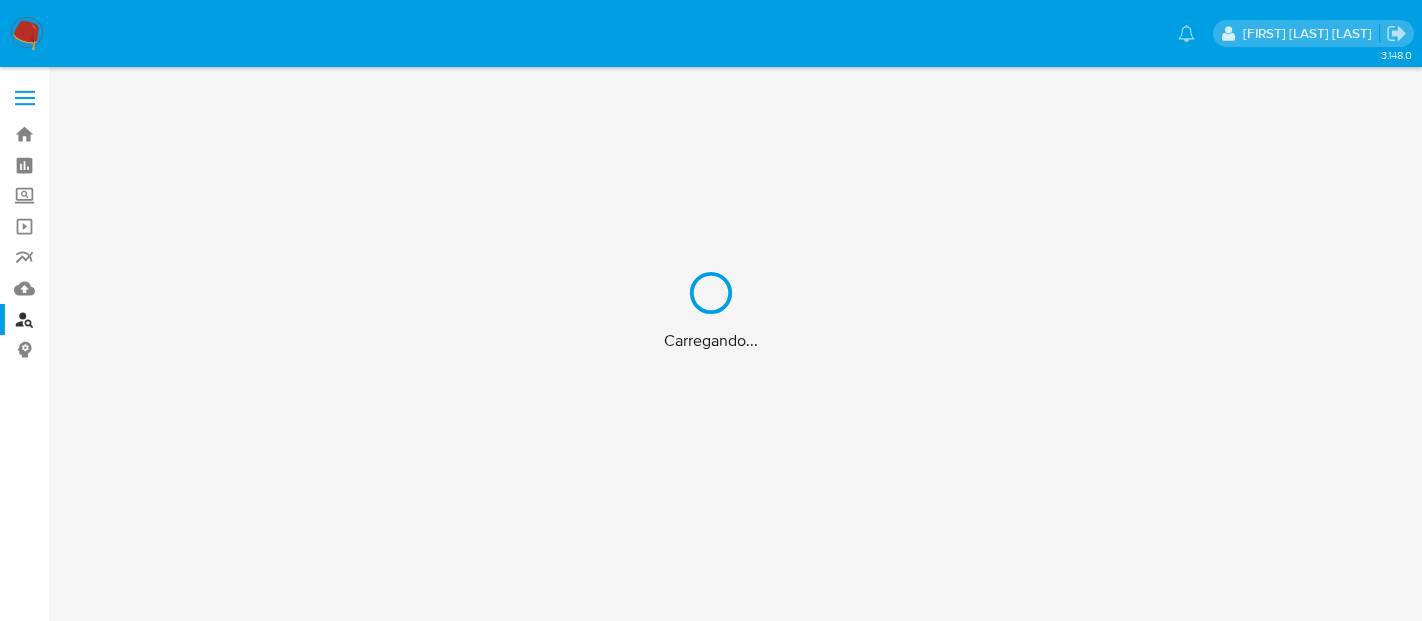 scroll, scrollTop: 0, scrollLeft: 0, axis: both 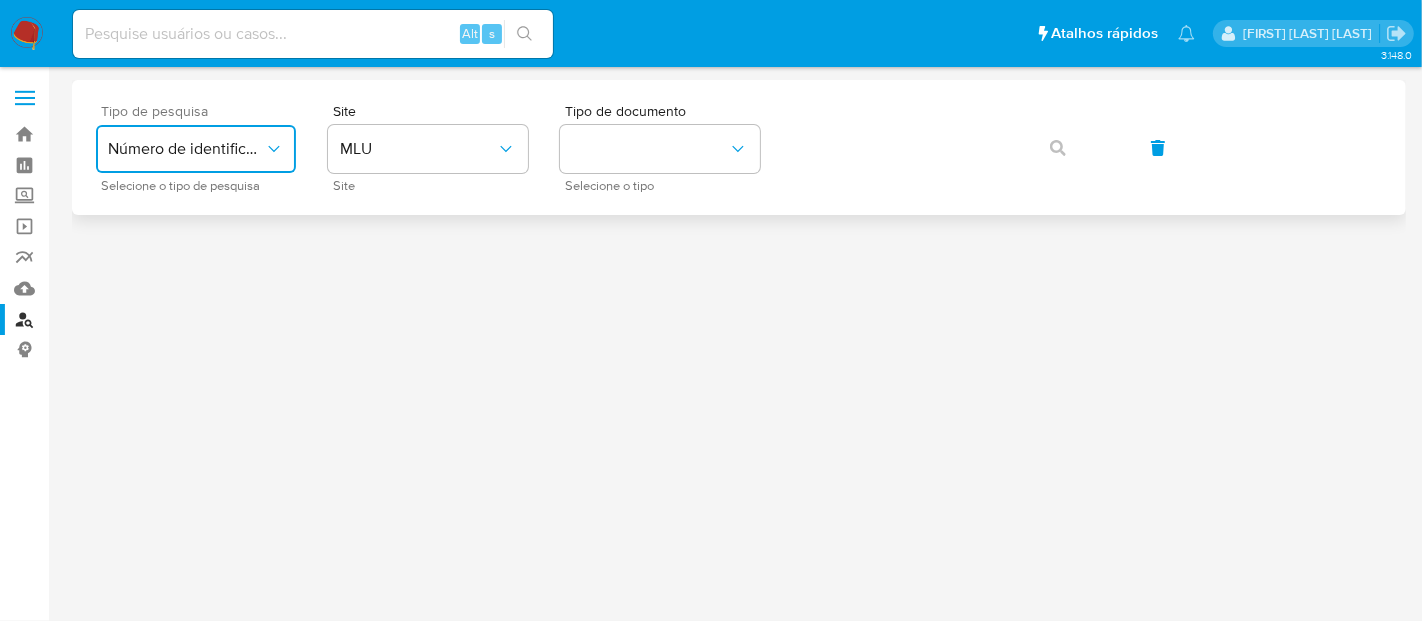 click on "Número de identificação" at bounding box center [186, 149] 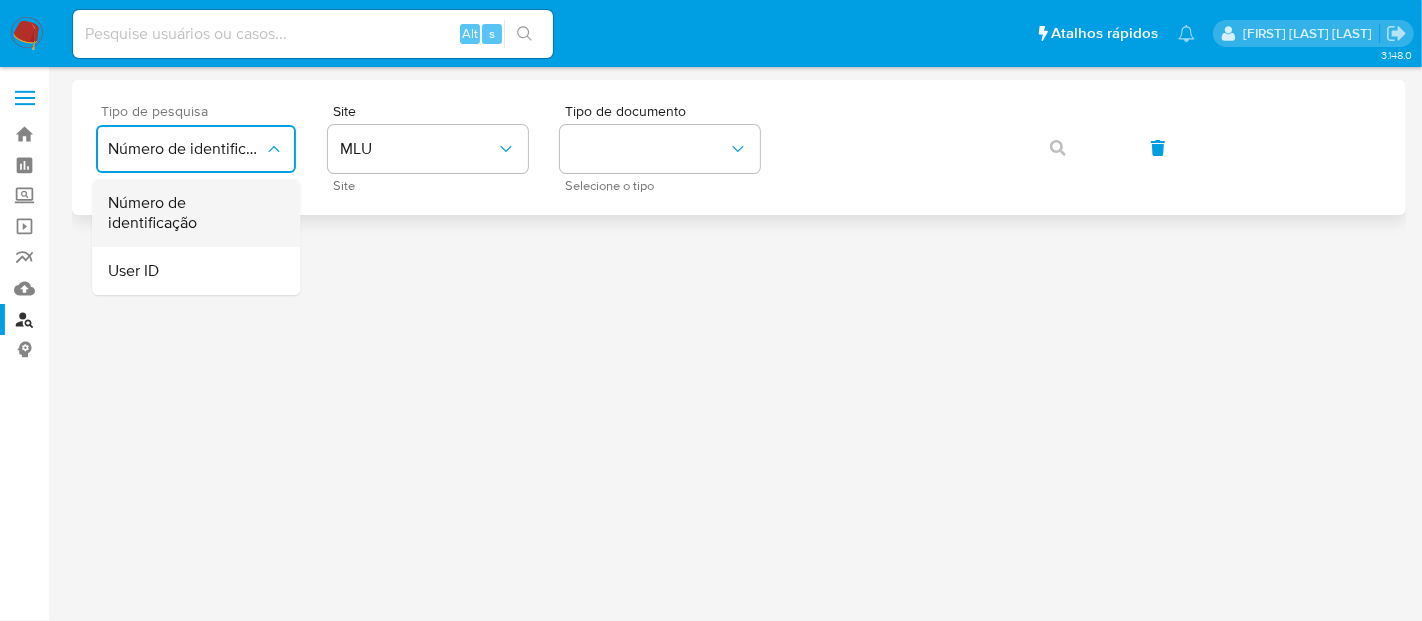 click on "Número de identificação" at bounding box center (190, 213) 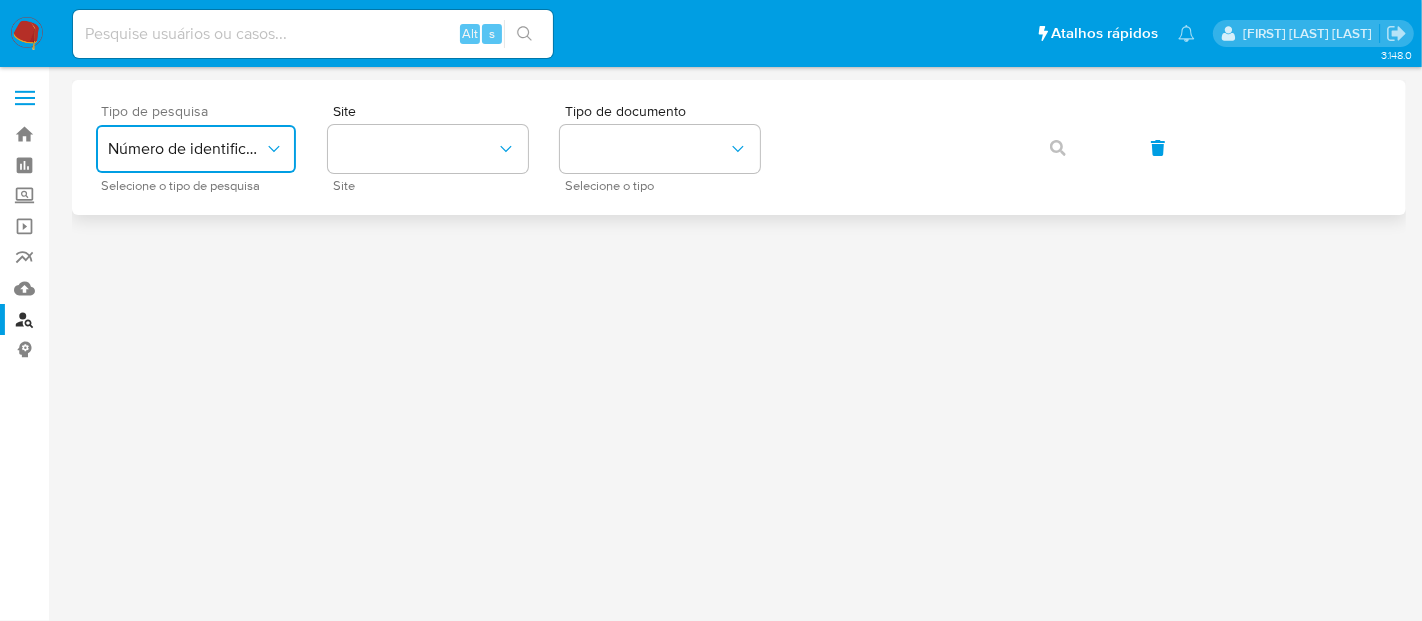 click on "Número de identificação" at bounding box center [196, 149] 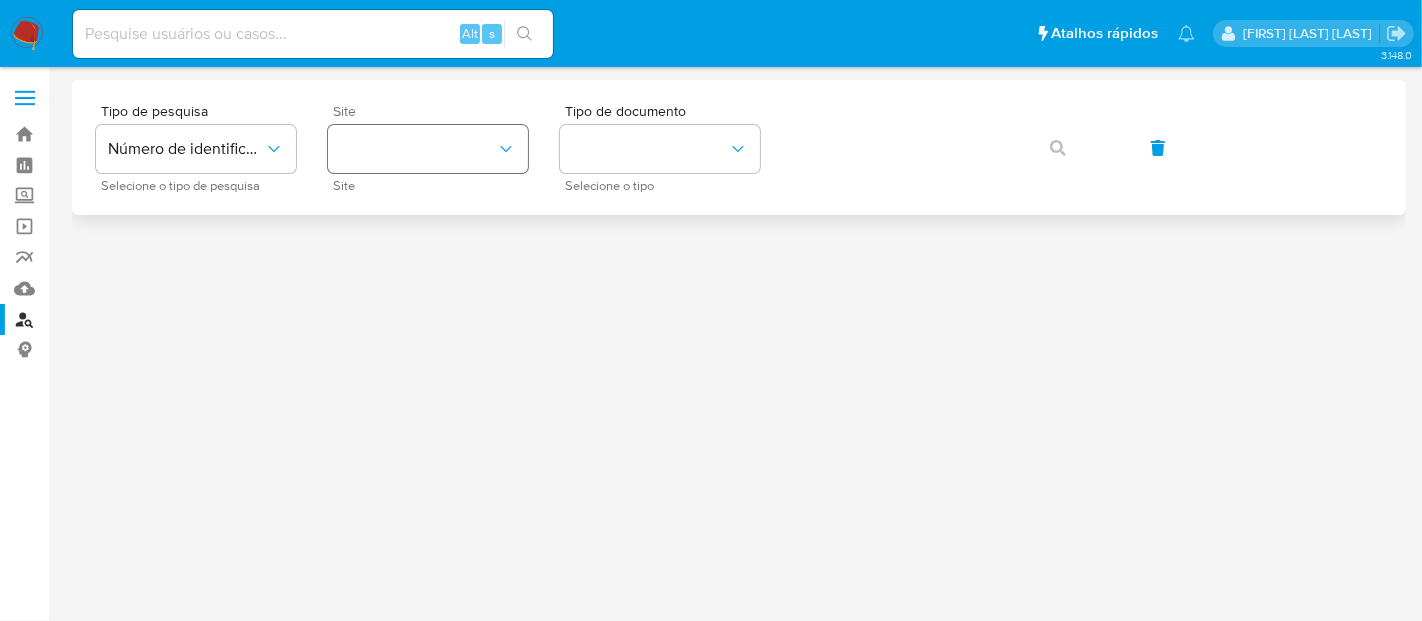 click at bounding box center (428, 149) 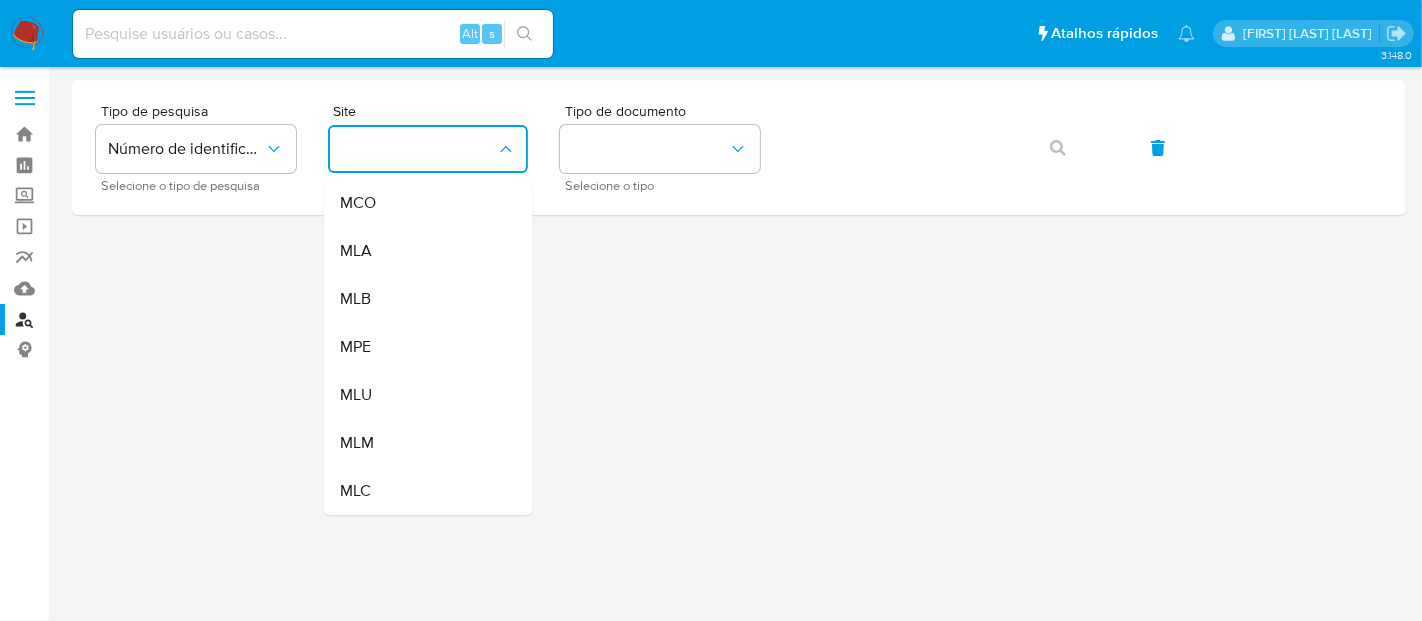 drag, startPoint x: 417, startPoint y: 298, endPoint x: 548, endPoint y: 221, distance: 151.95393 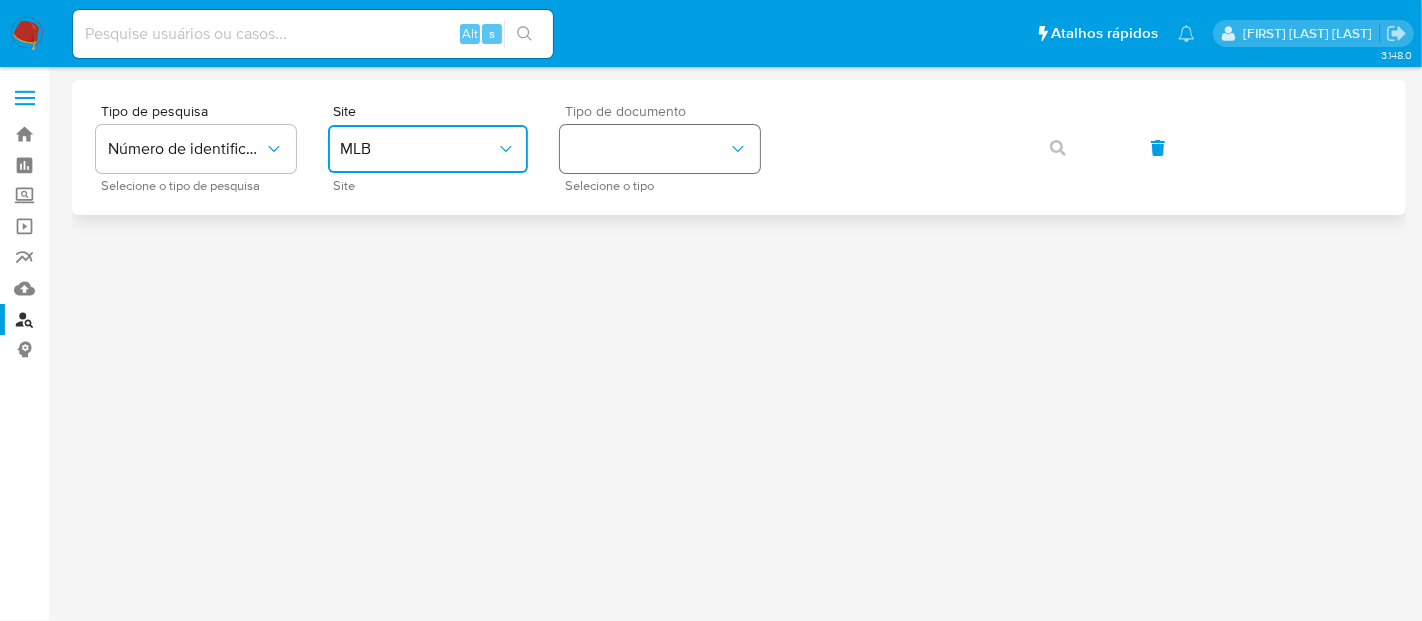 click at bounding box center (660, 149) 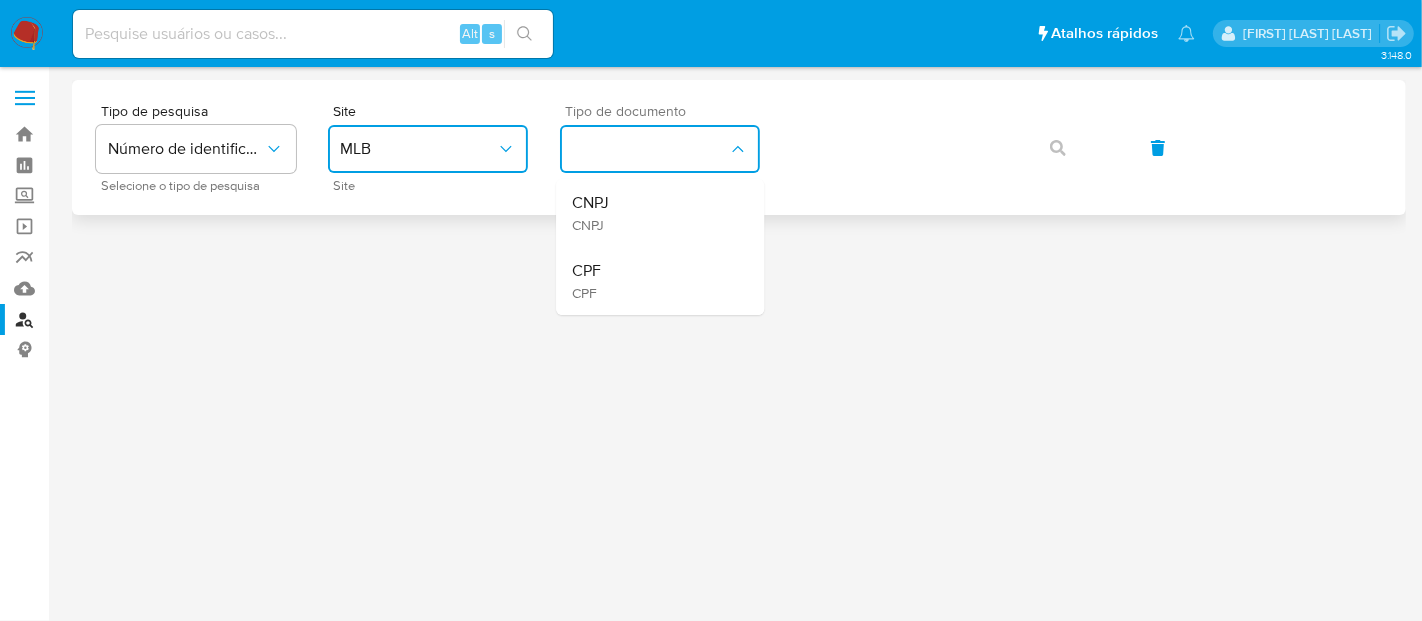 drag, startPoint x: 697, startPoint y: 193, endPoint x: 709, endPoint y: 187, distance: 13.416408 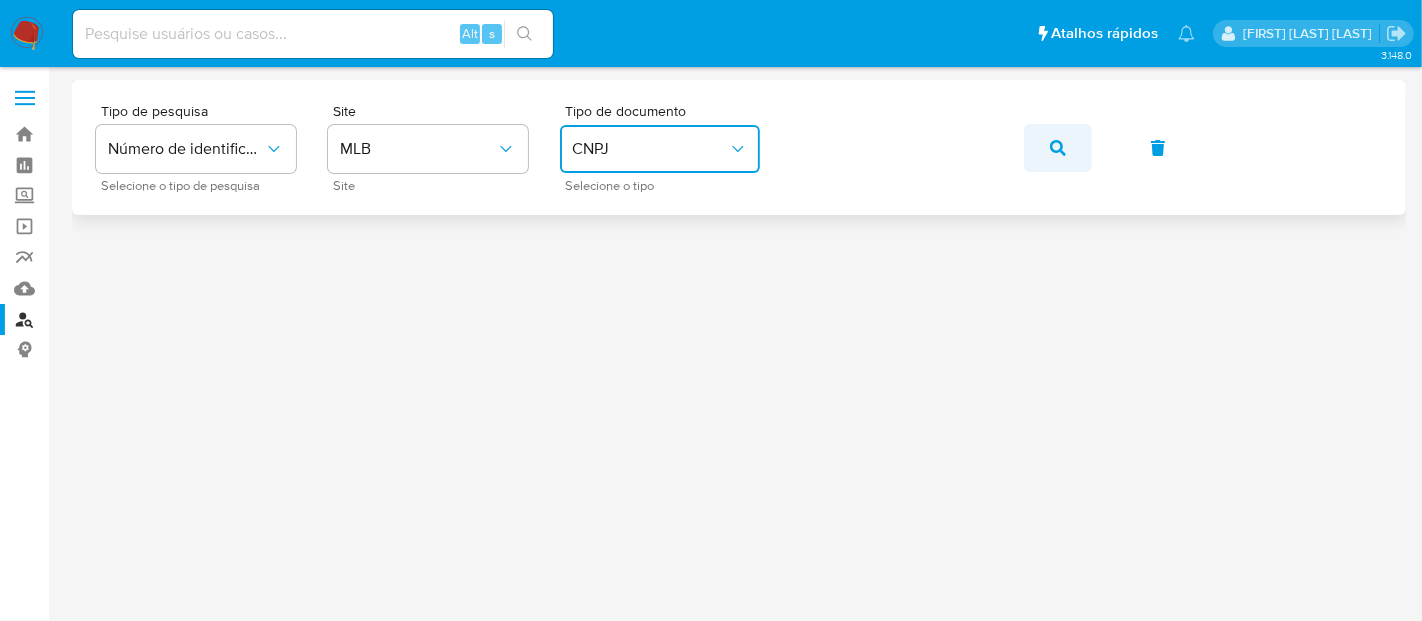 click at bounding box center [1058, 148] 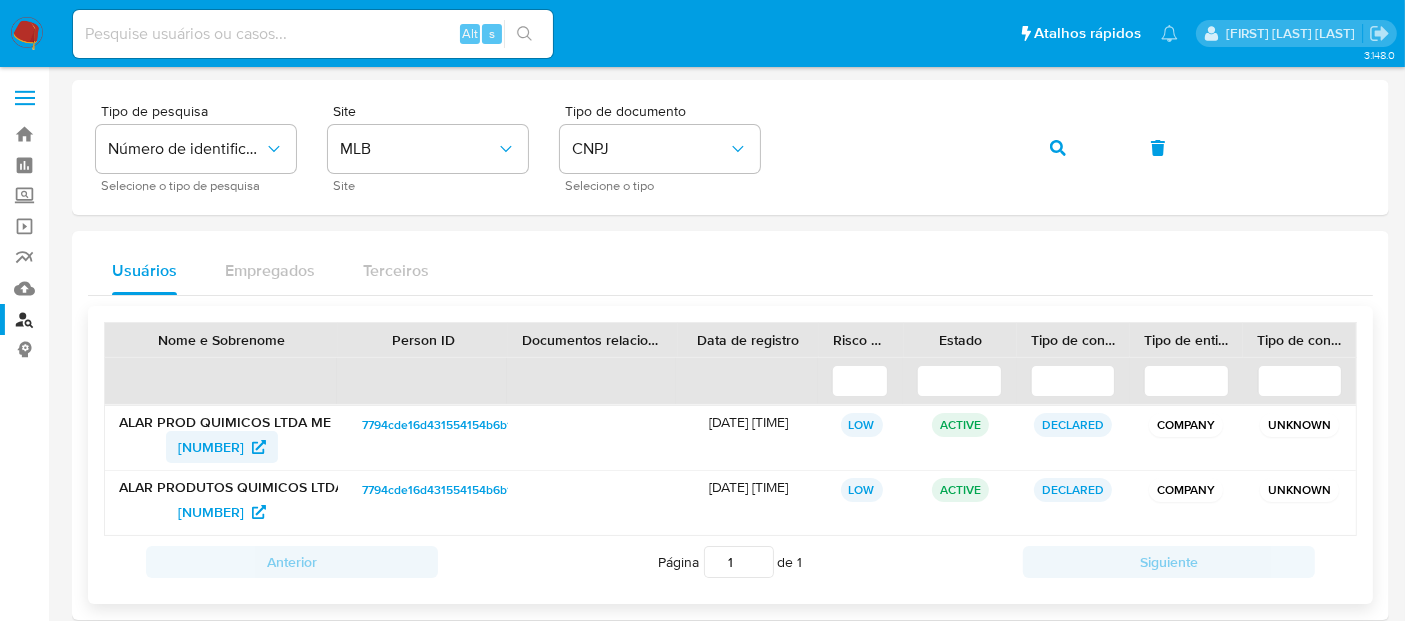 click on "[NUMBER]" at bounding box center [211, 447] 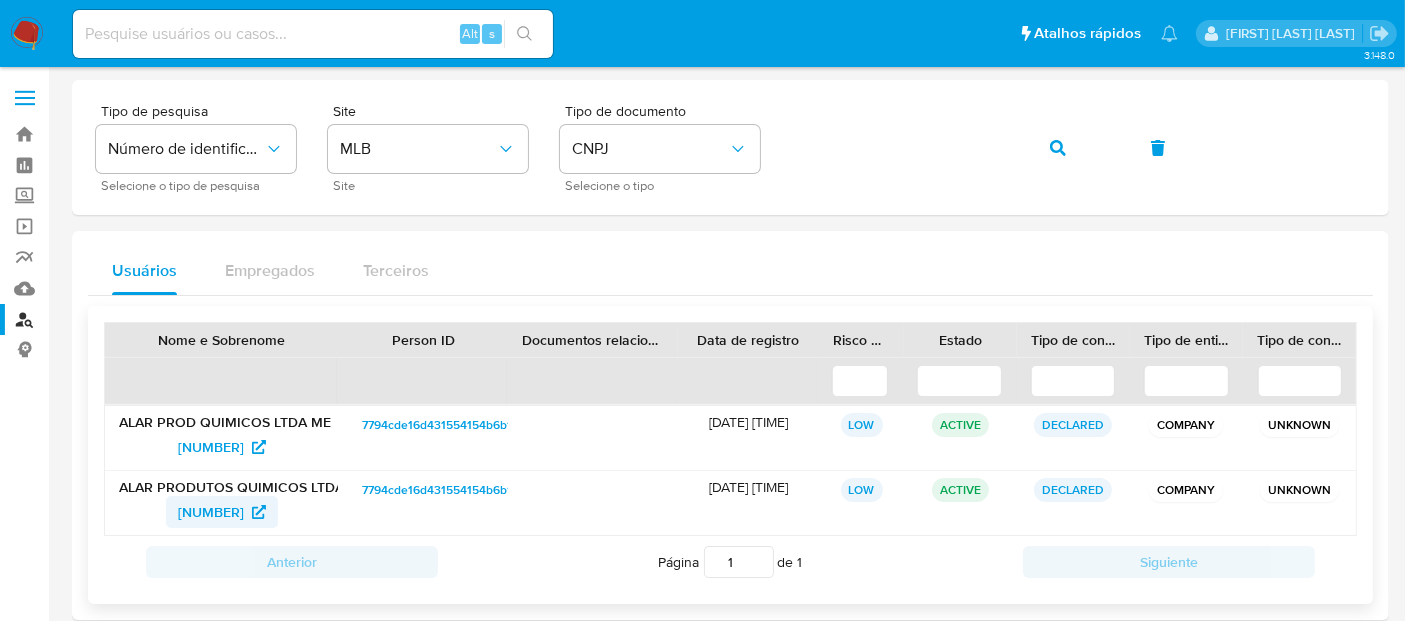 click on "[NUMBER]" at bounding box center (211, 512) 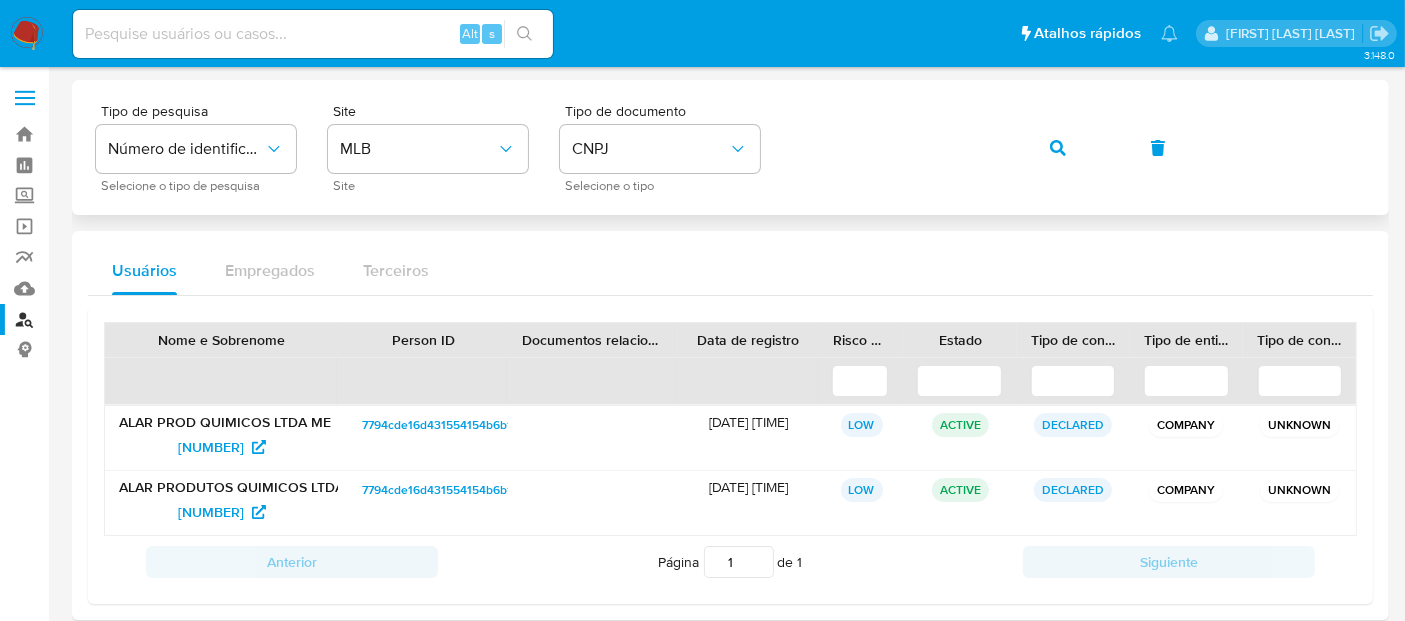 click on "Tipo de pesquisa Número de identificação Selecione o tipo de pesquisa Site MLB Site Tipo de documento CNPJ Selecione o tipo" at bounding box center [730, 147] 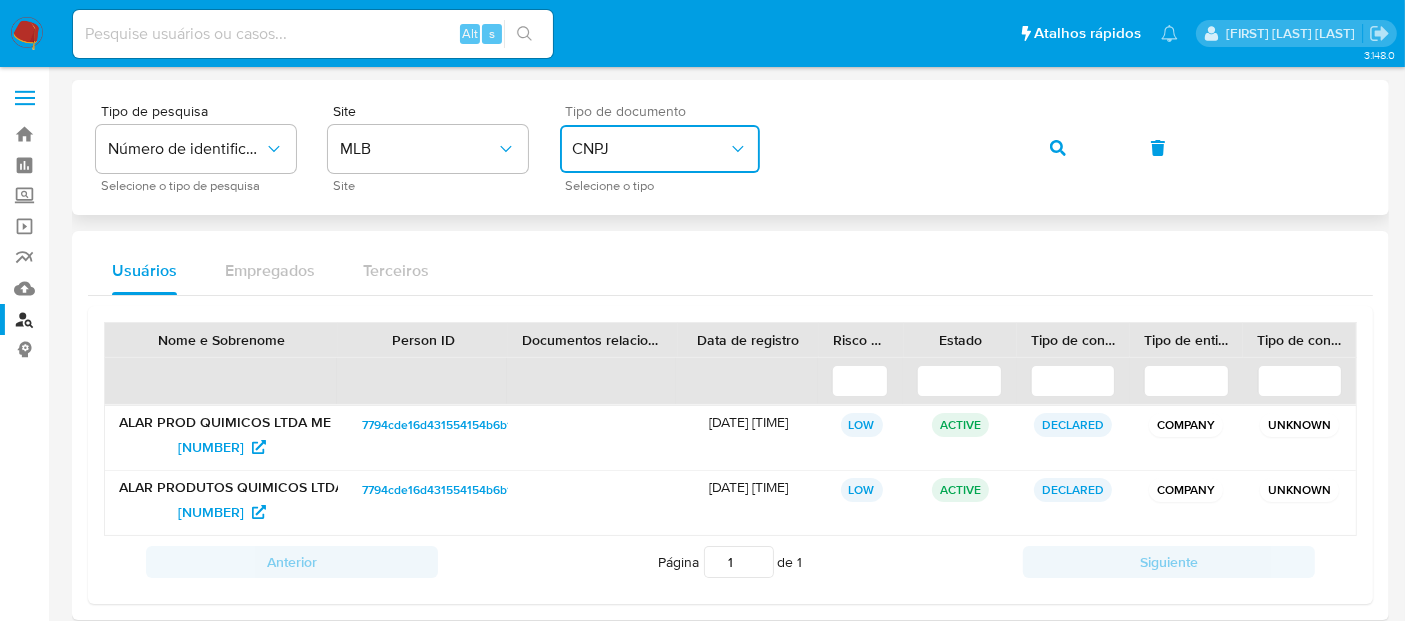 click on "CNPJ" at bounding box center (650, 149) 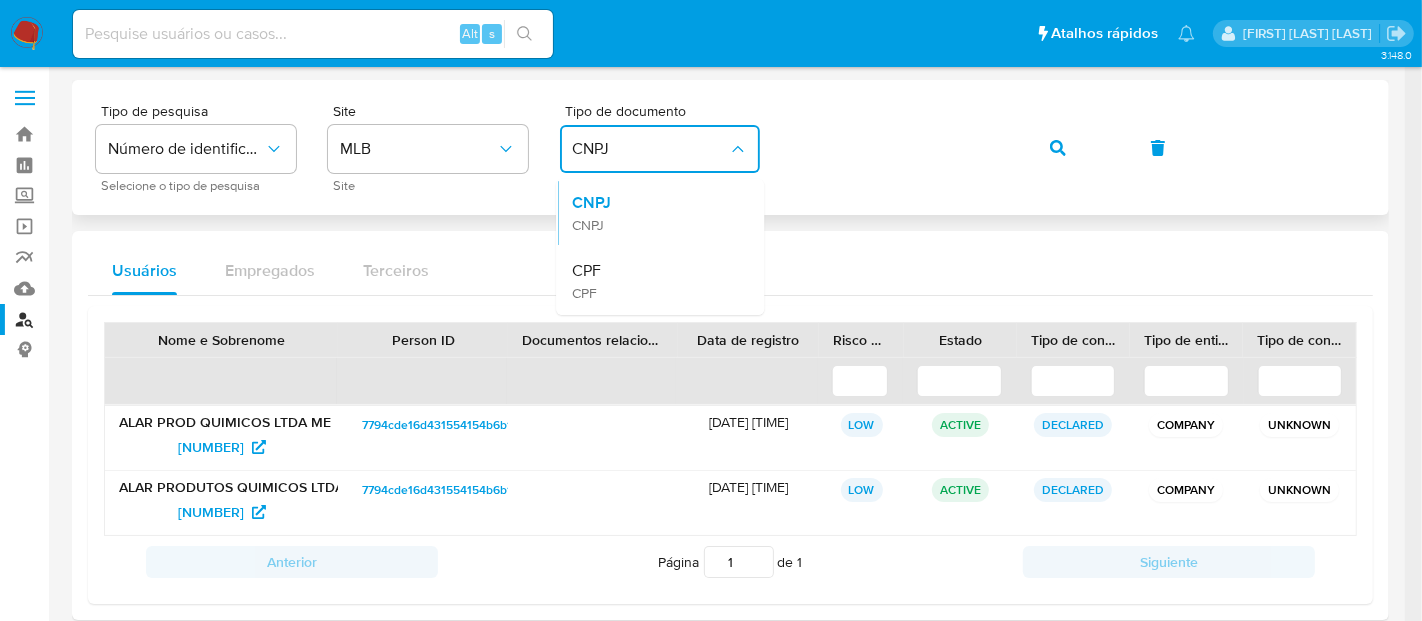 drag, startPoint x: 617, startPoint y: 284, endPoint x: 840, endPoint y: 211, distance: 234.64441 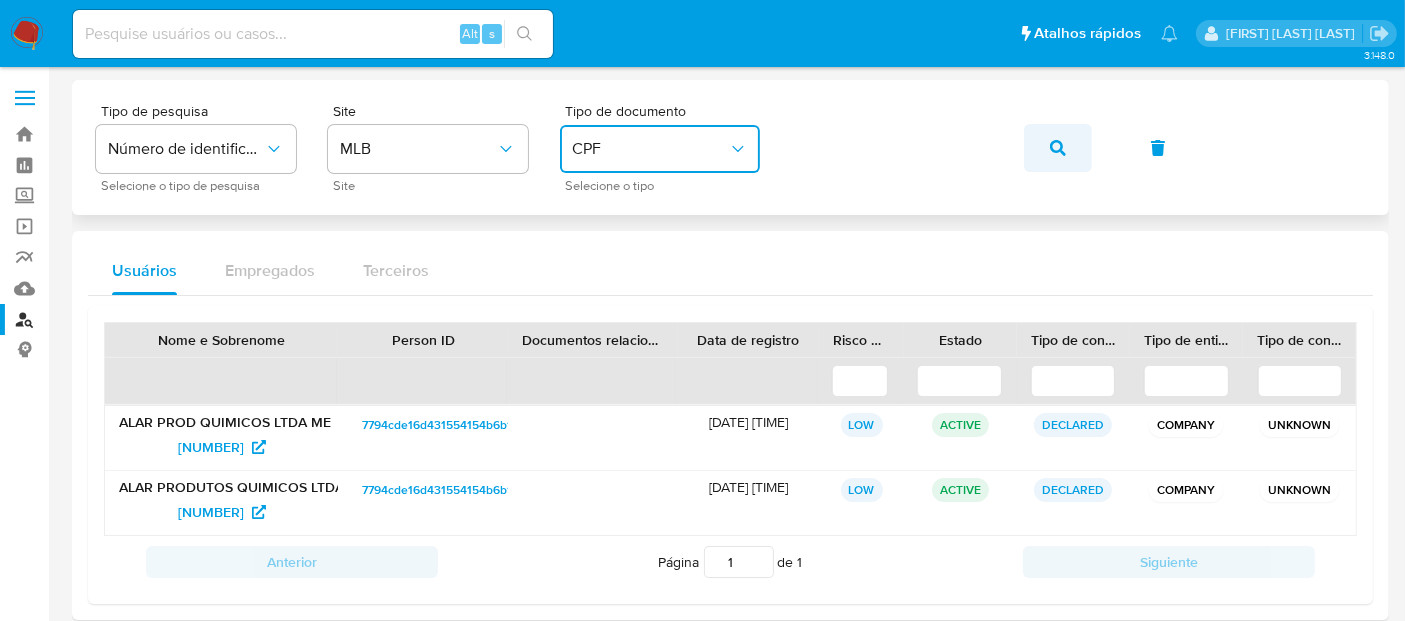 click 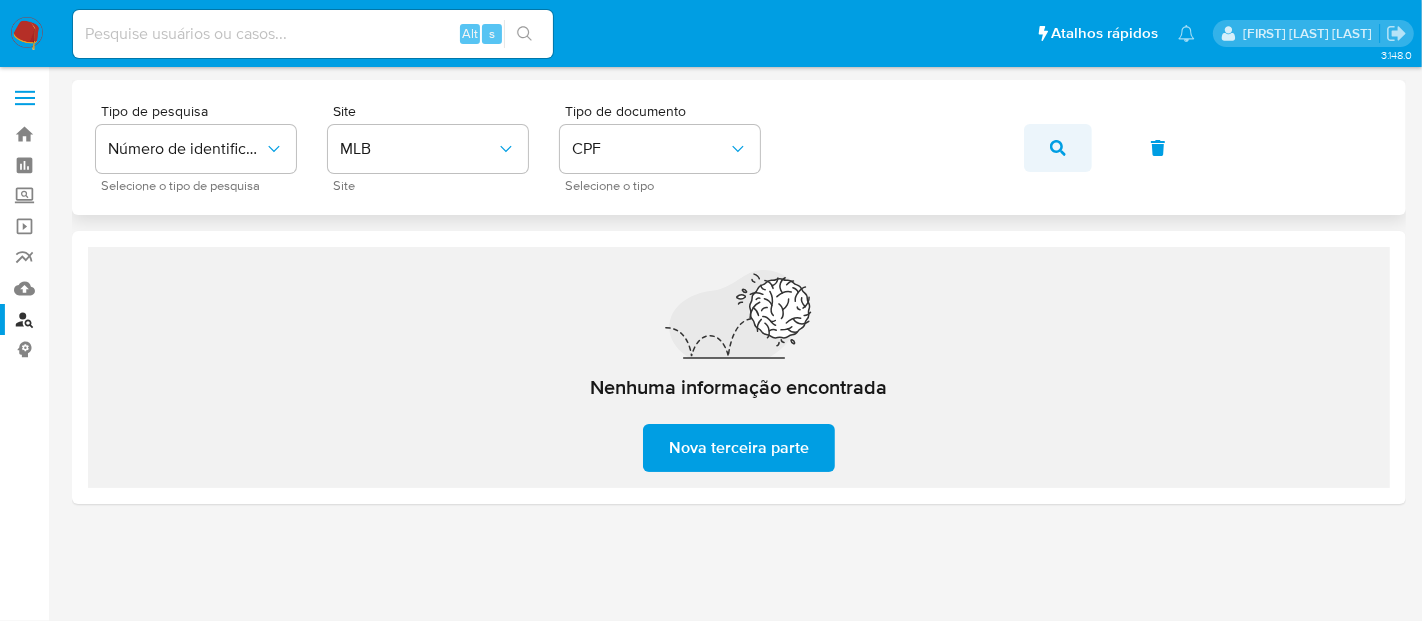 click at bounding box center (1058, 148) 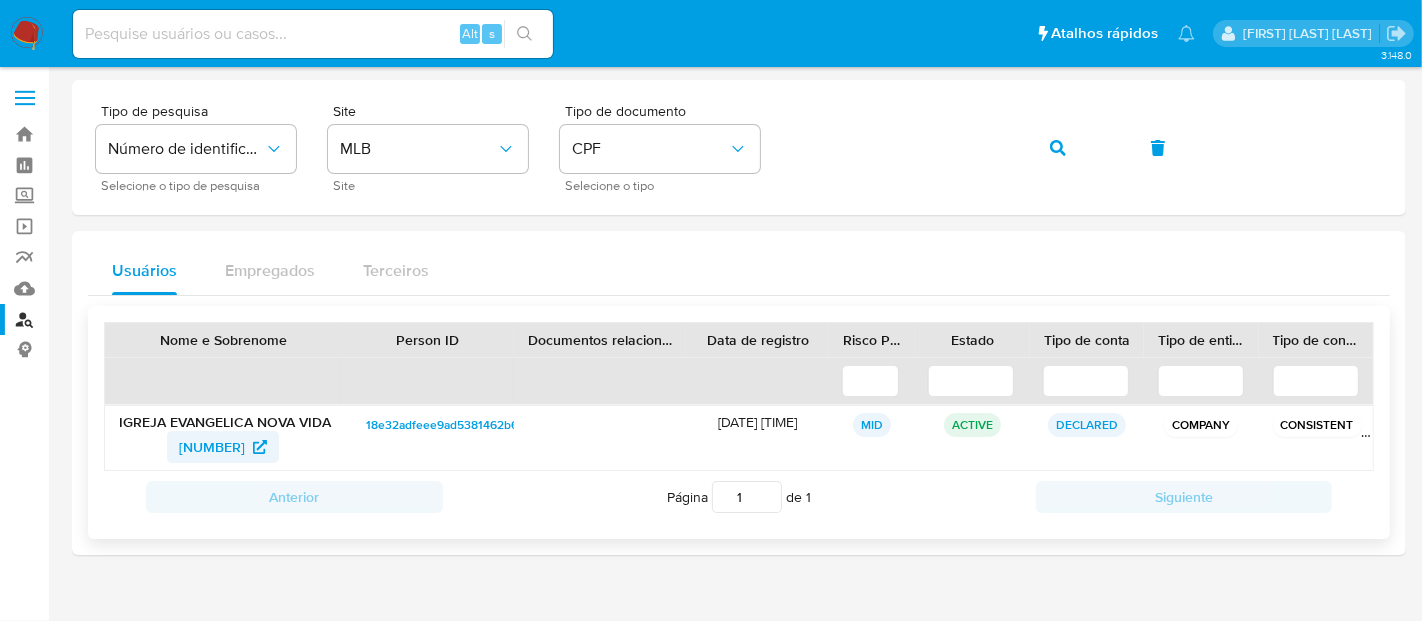 click on "1569489875" at bounding box center [212, 447] 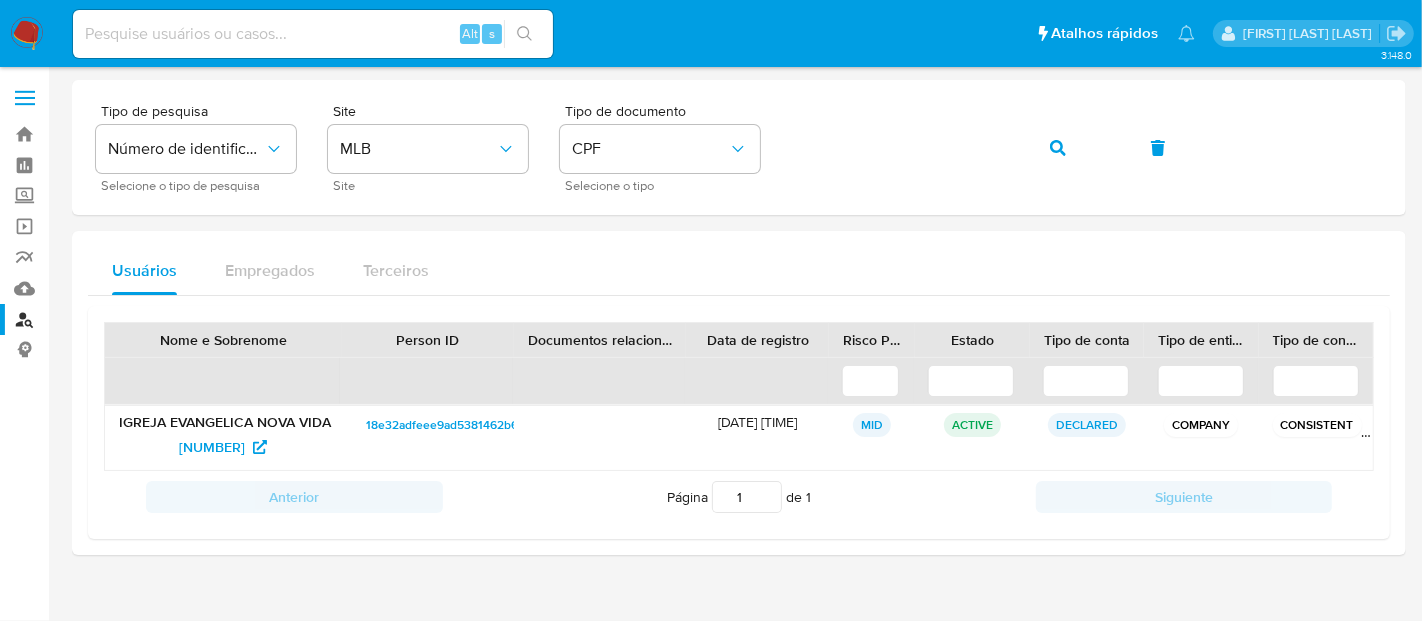 click at bounding box center [27, 34] 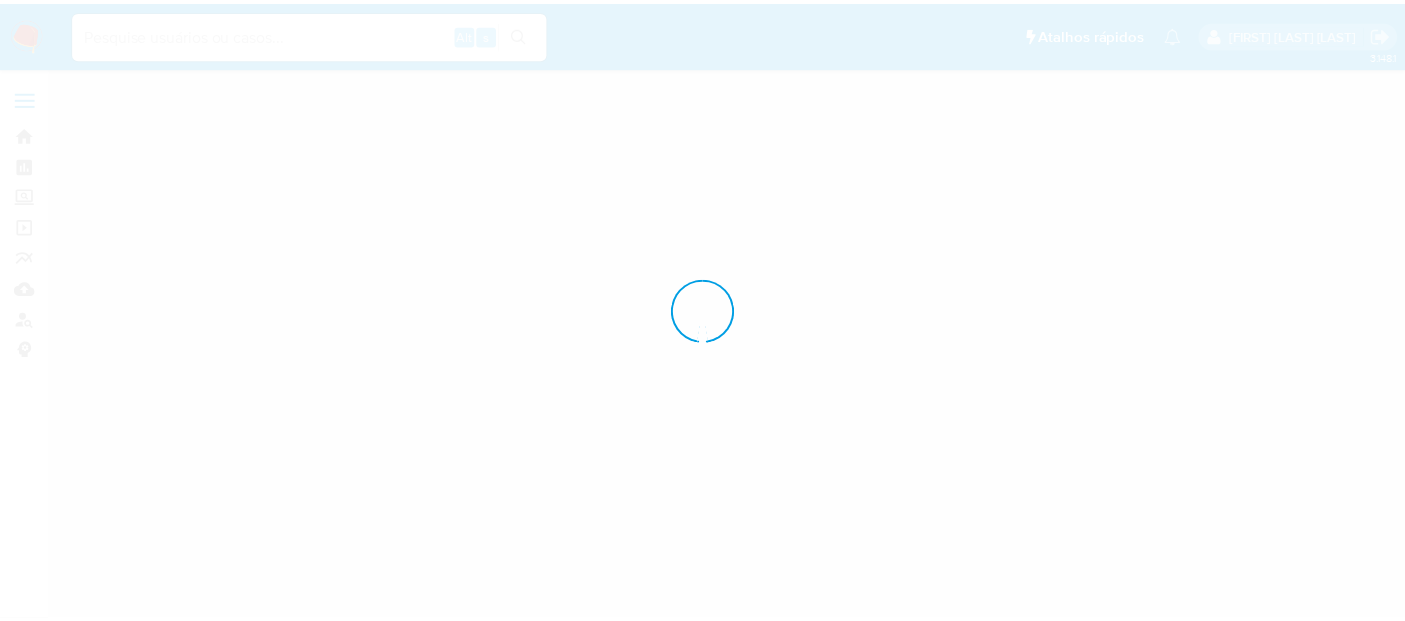 scroll, scrollTop: 0, scrollLeft: 0, axis: both 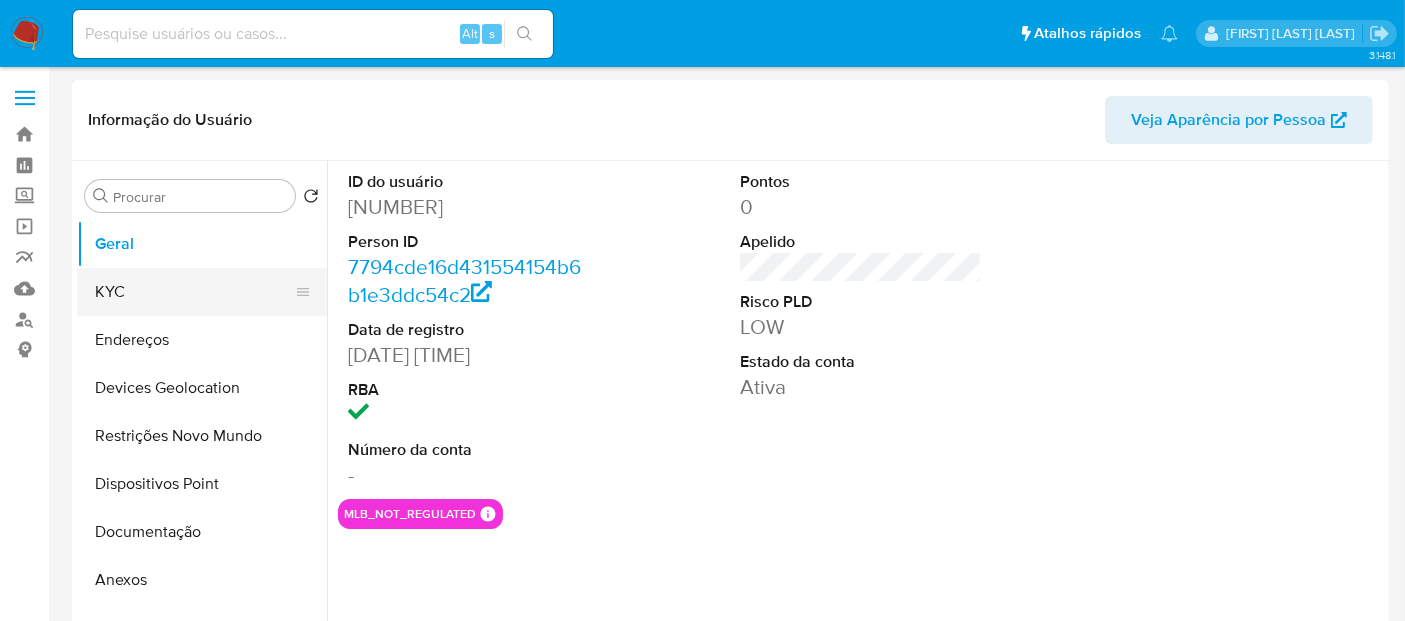 select on "10" 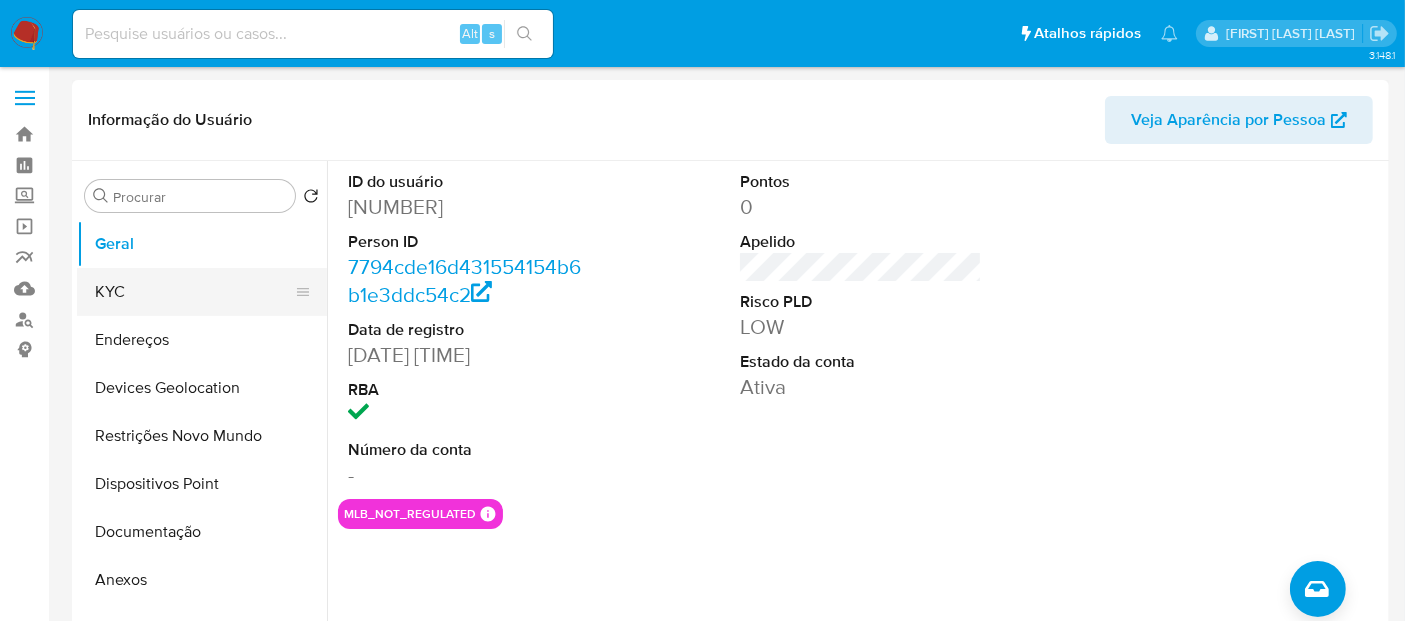 click on "KYC" at bounding box center (194, 292) 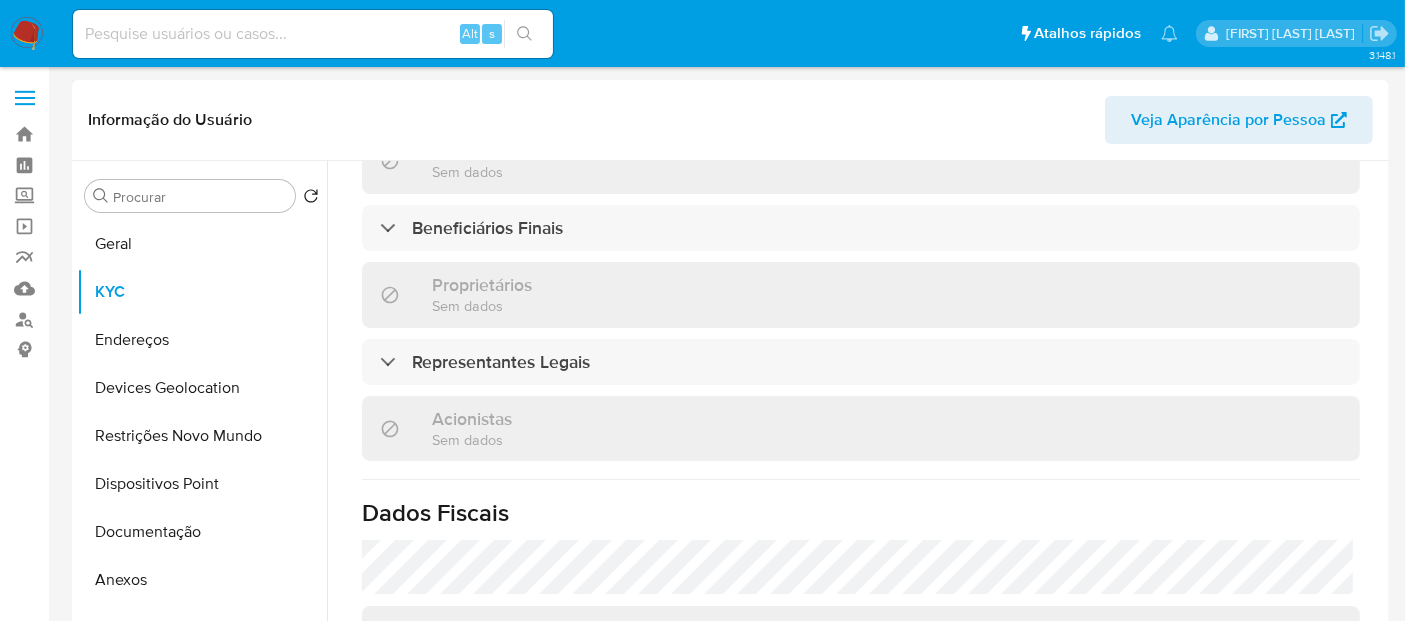 scroll, scrollTop: 1200, scrollLeft: 0, axis: vertical 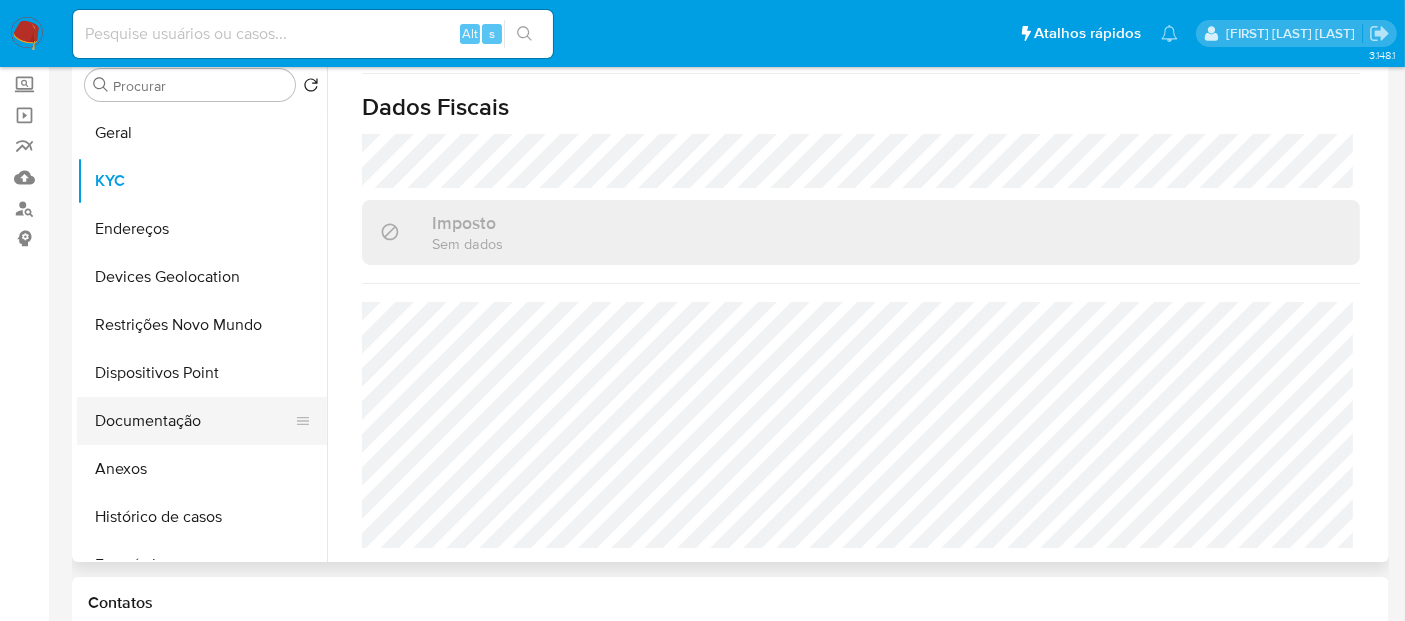 click on "Documentação" at bounding box center (194, 421) 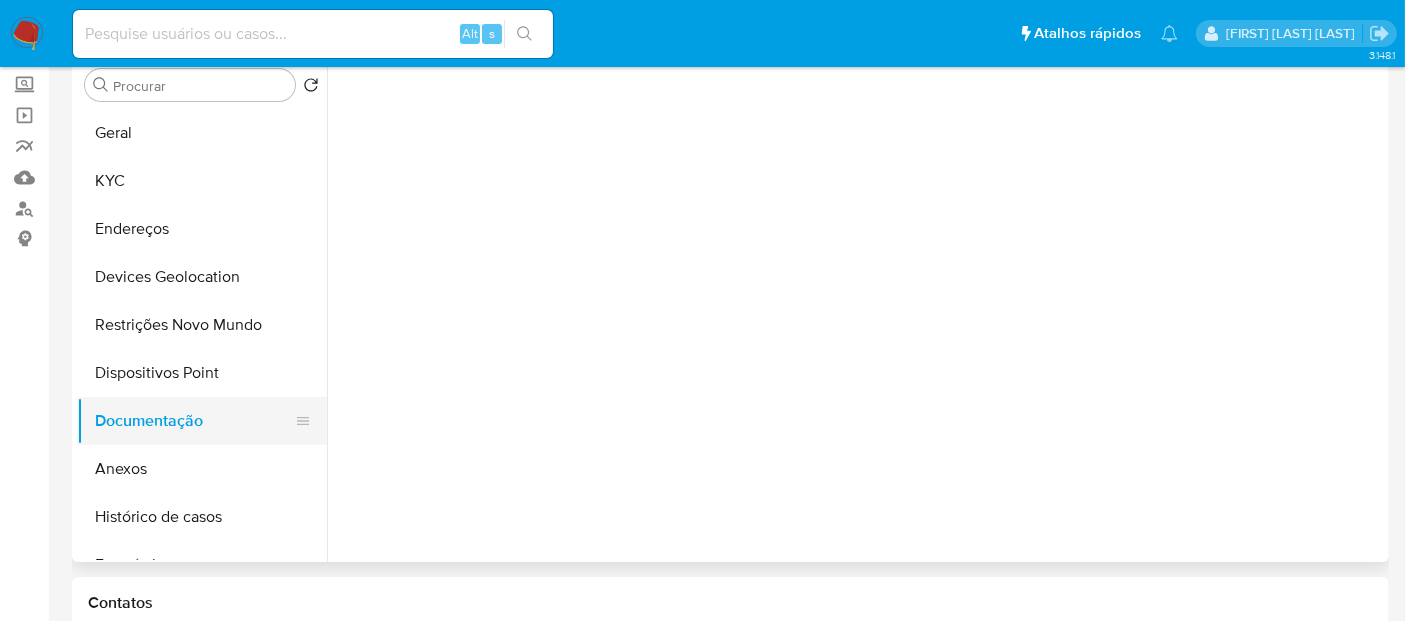 scroll, scrollTop: 0, scrollLeft: 0, axis: both 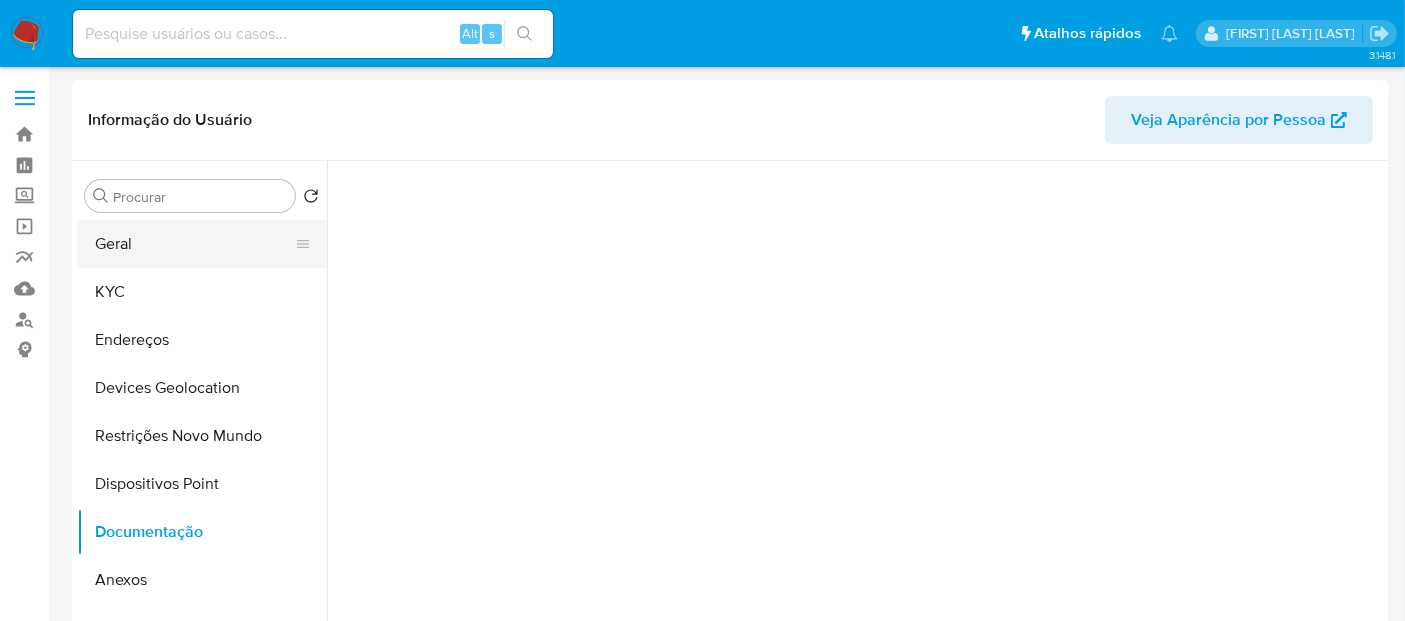 click on "Geral" at bounding box center (194, 244) 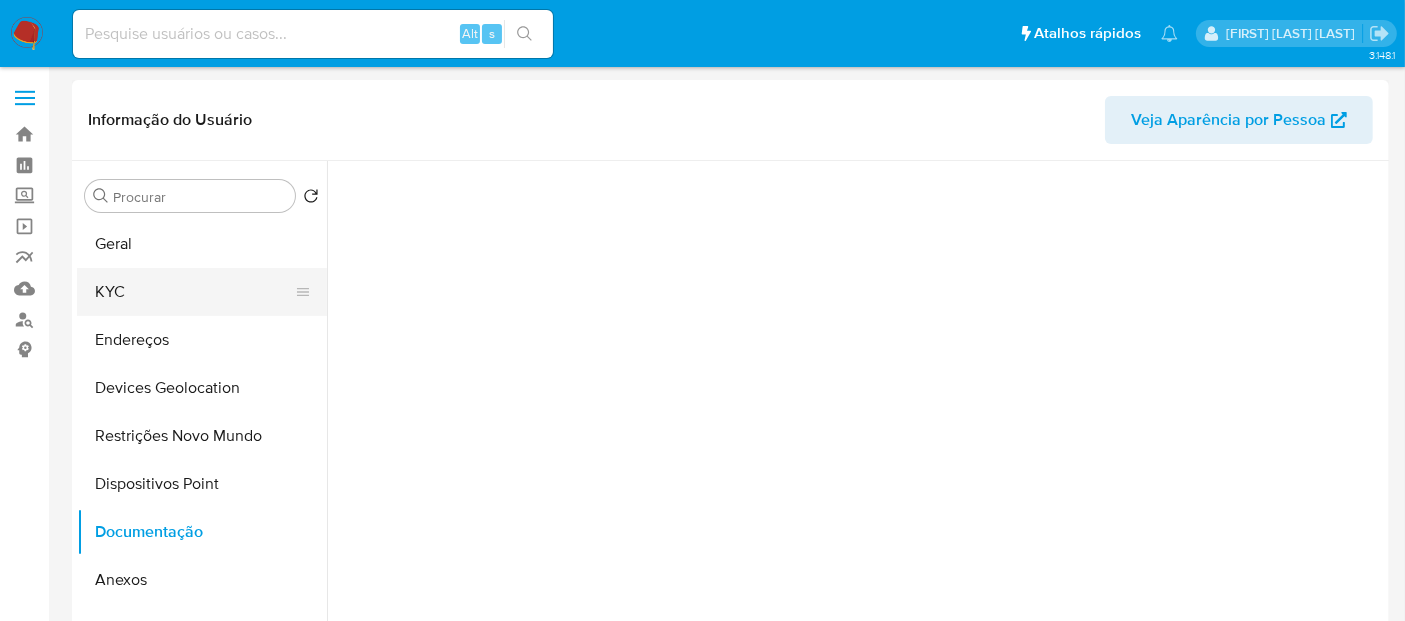 scroll, scrollTop: 0, scrollLeft: 0, axis: both 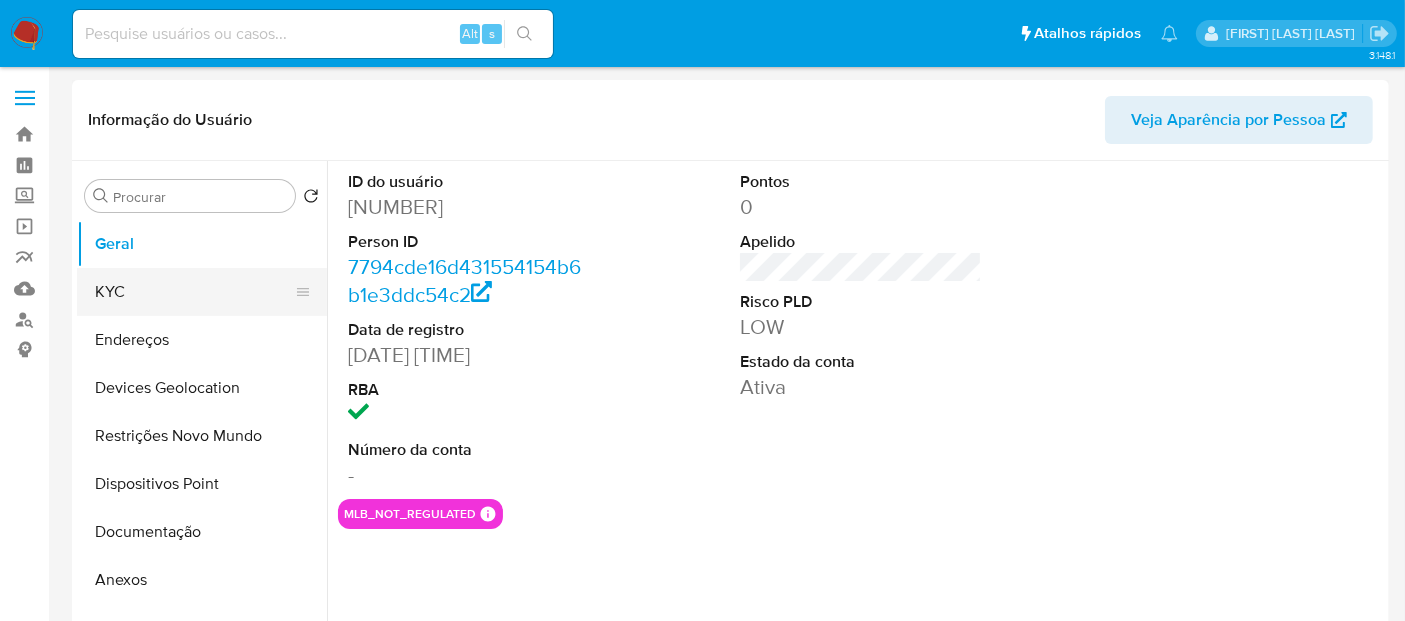 click on "KYC" at bounding box center (194, 292) 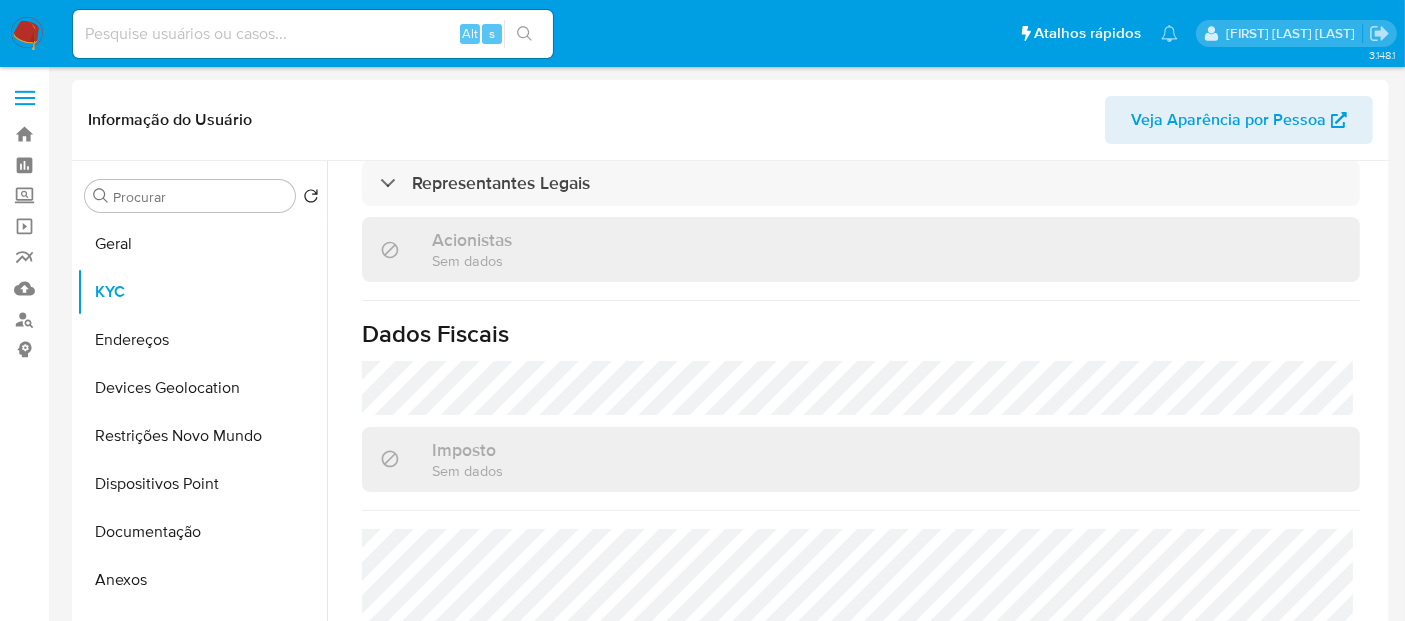 scroll, scrollTop: 1200, scrollLeft: 0, axis: vertical 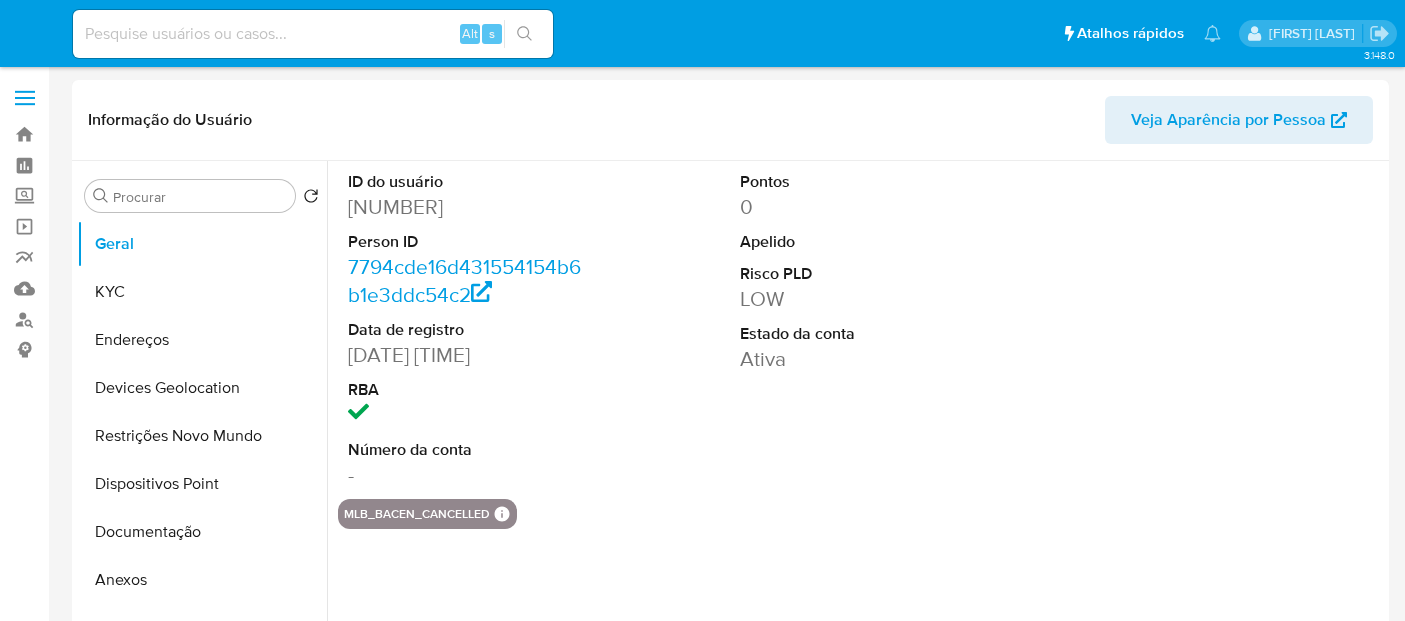 select on "10" 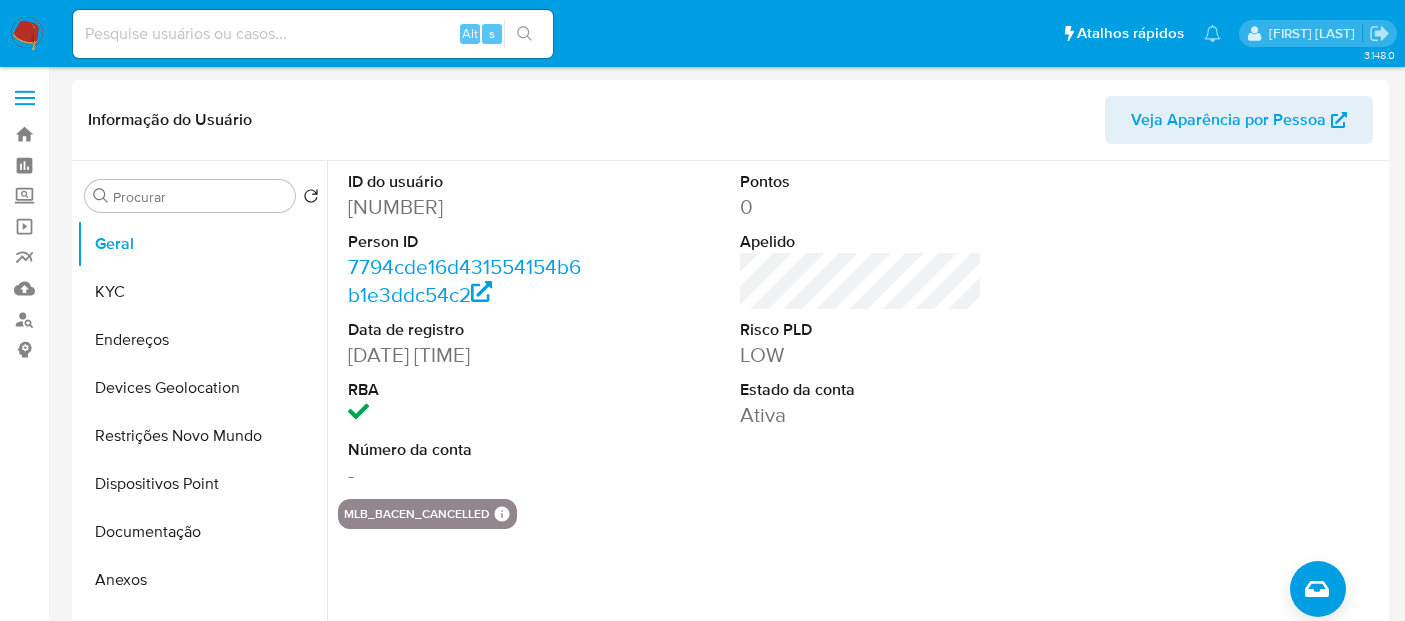 scroll, scrollTop: 0, scrollLeft: 0, axis: both 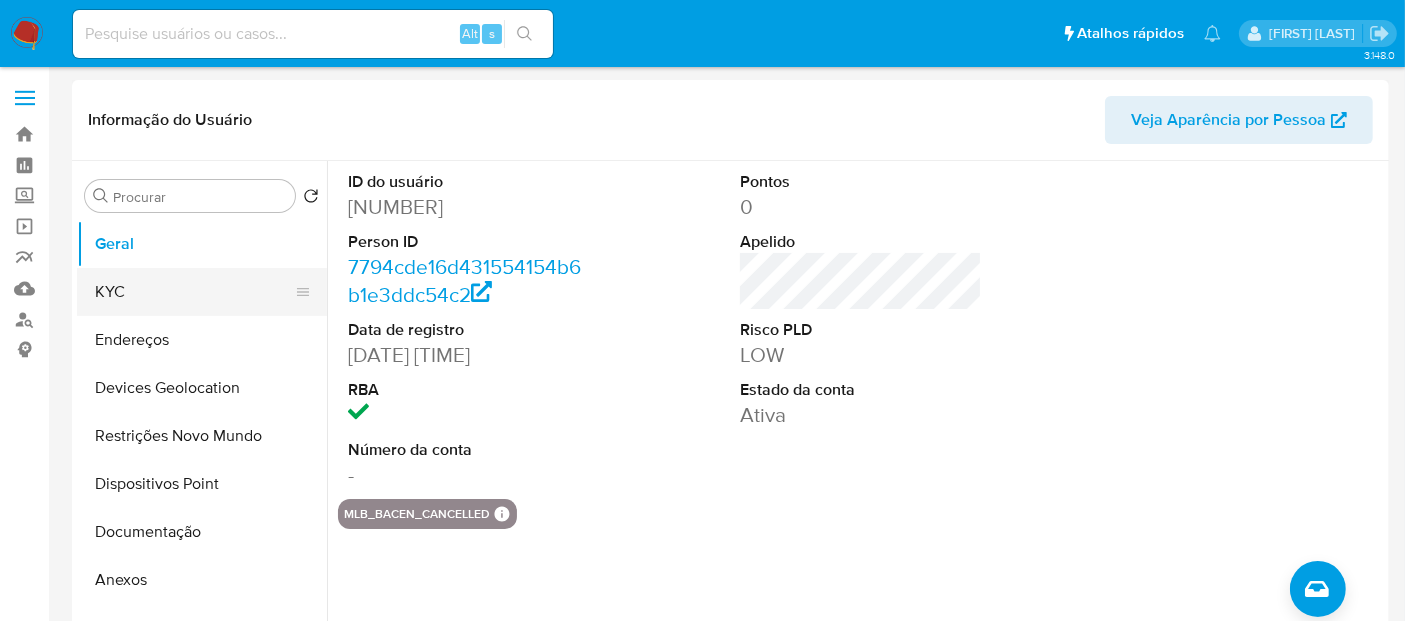 click on "KYC" at bounding box center [194, 292] 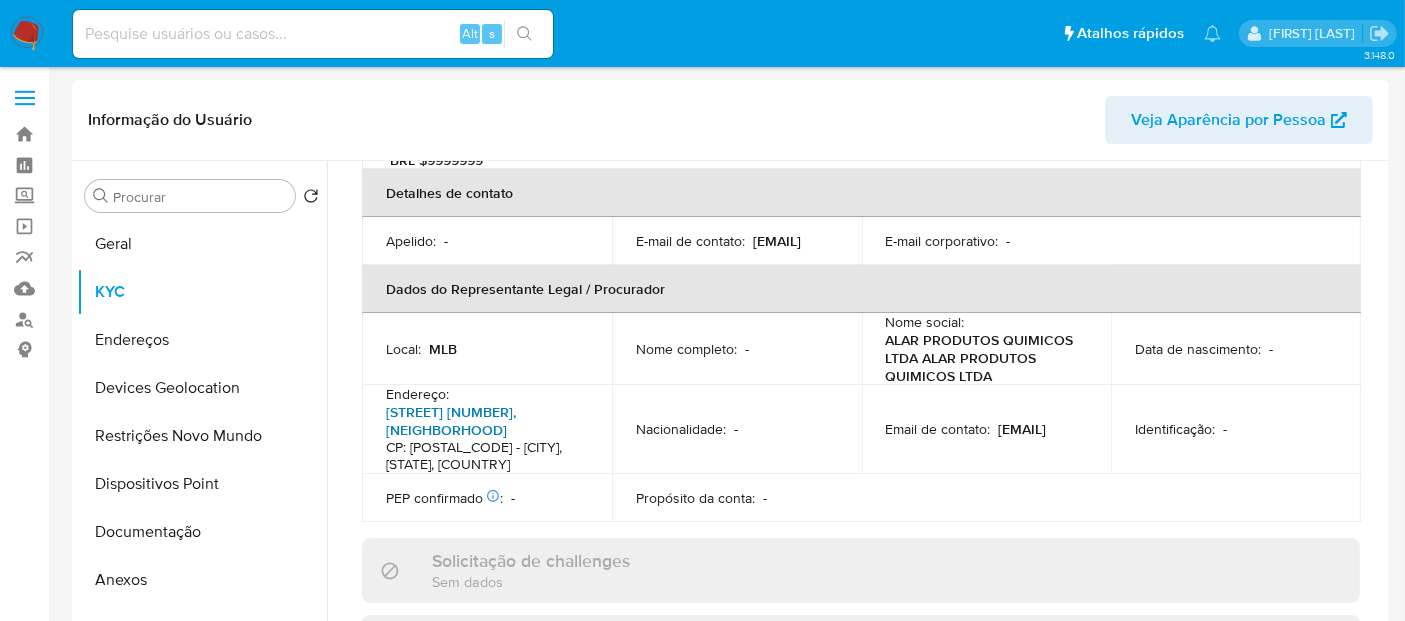 scroll, scrollTop: 555, scrollLeft: 0, axis: vertical 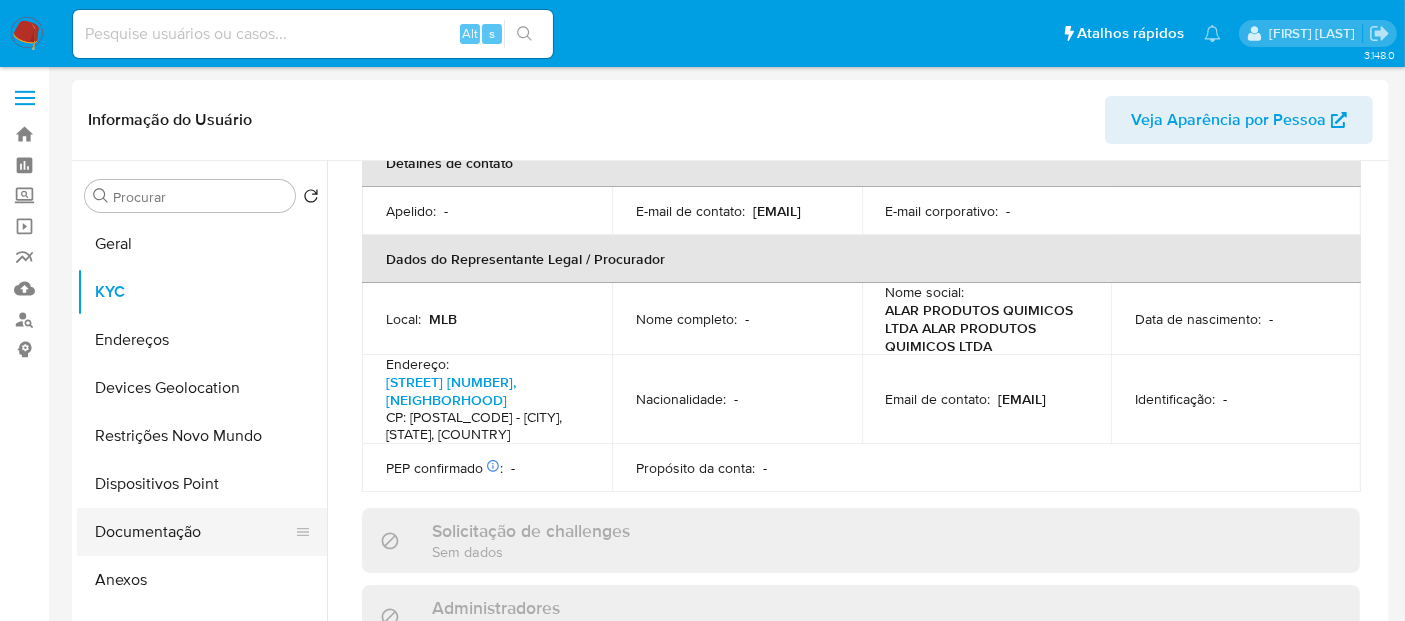 click on "Documentação" at bounding box center [194, 532] 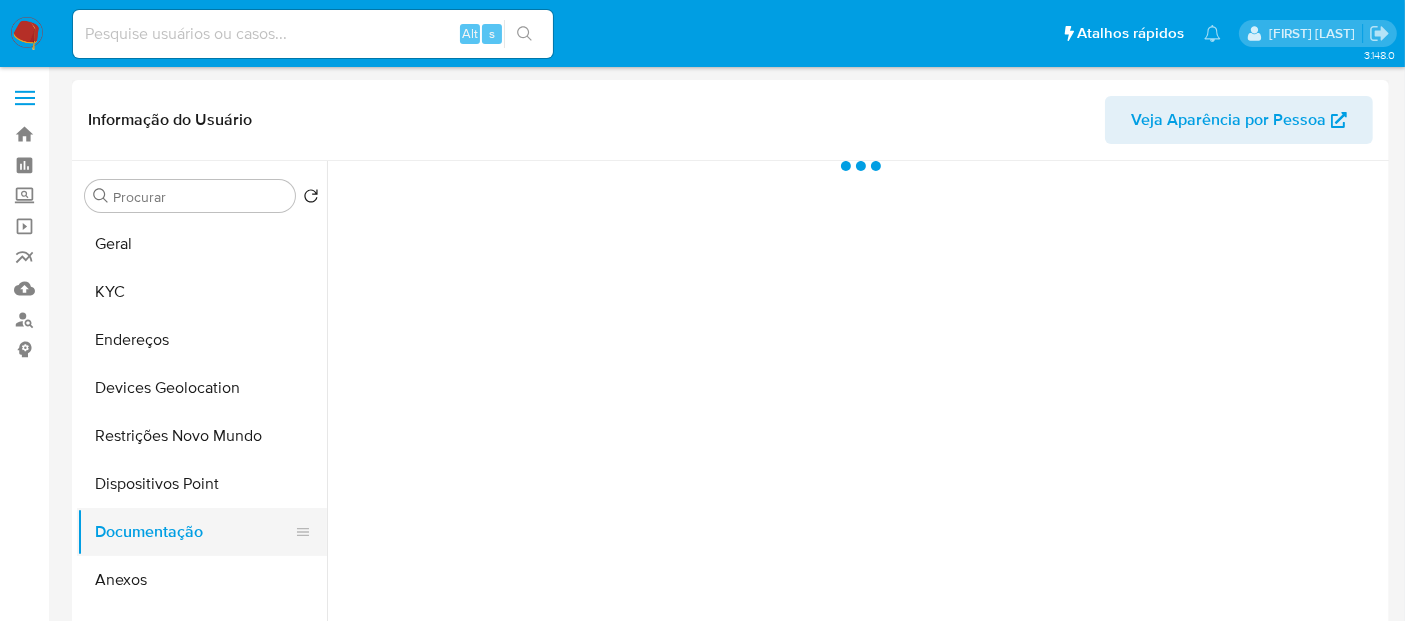 scroll, scrollTop: 0, scrollLeft: 0, axis: both 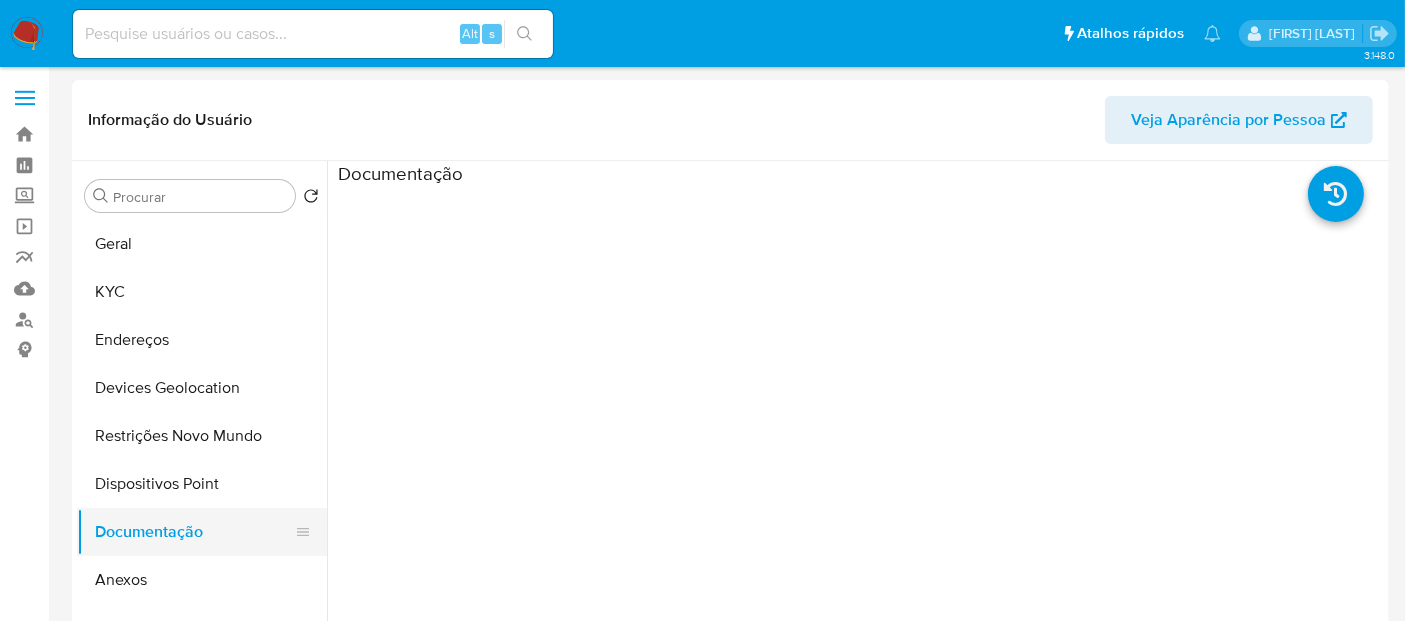 click on "Documentação" at bounding box center [194, 532] 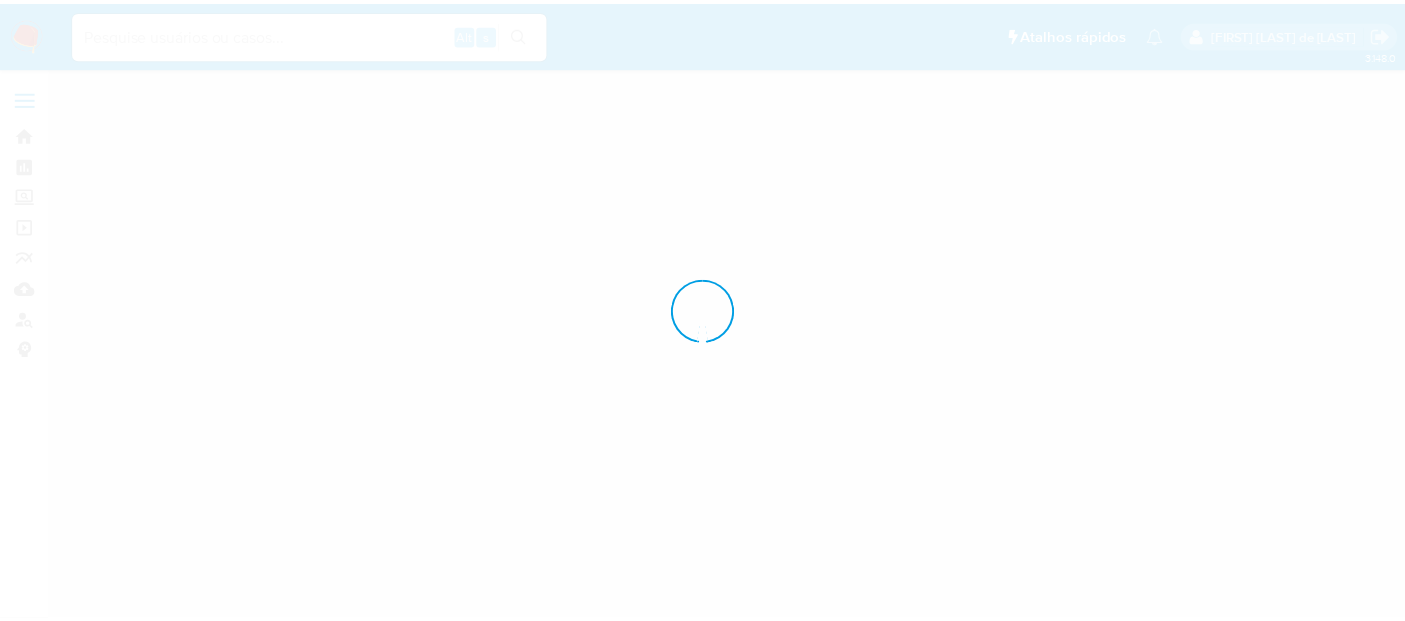 scroll, scrollTop: 0, scrollLeft: 0, axis: both 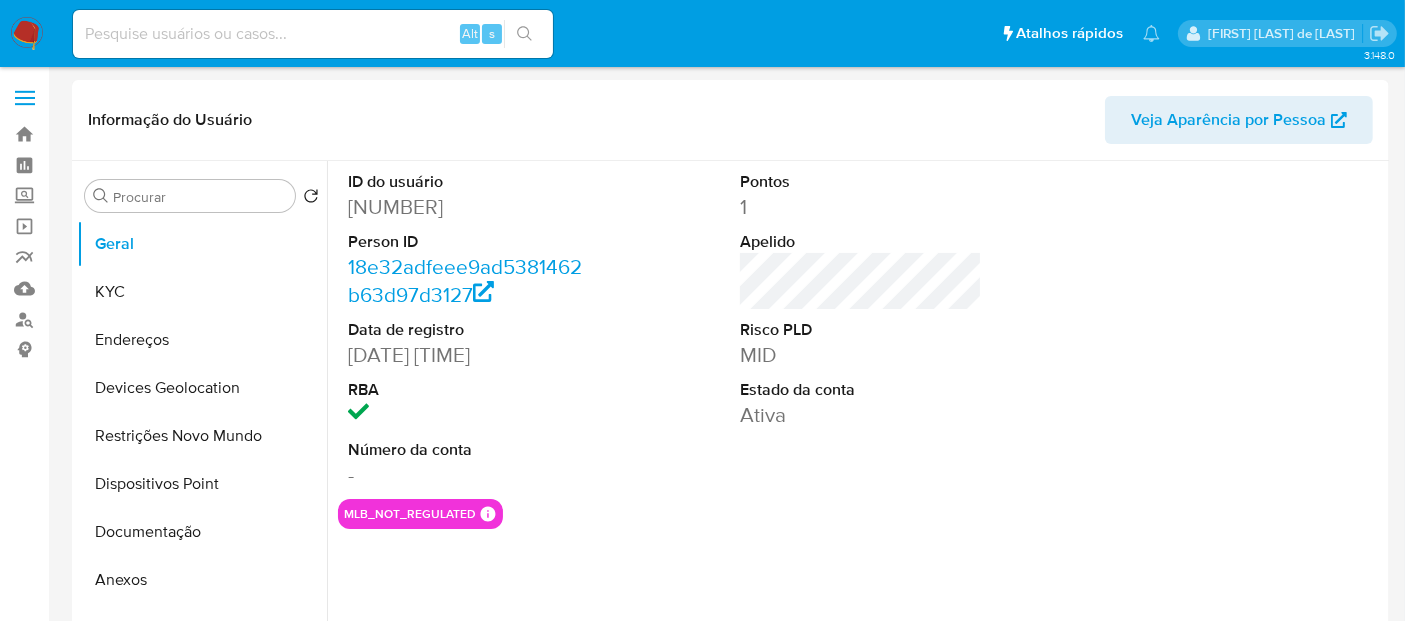 select on "10" 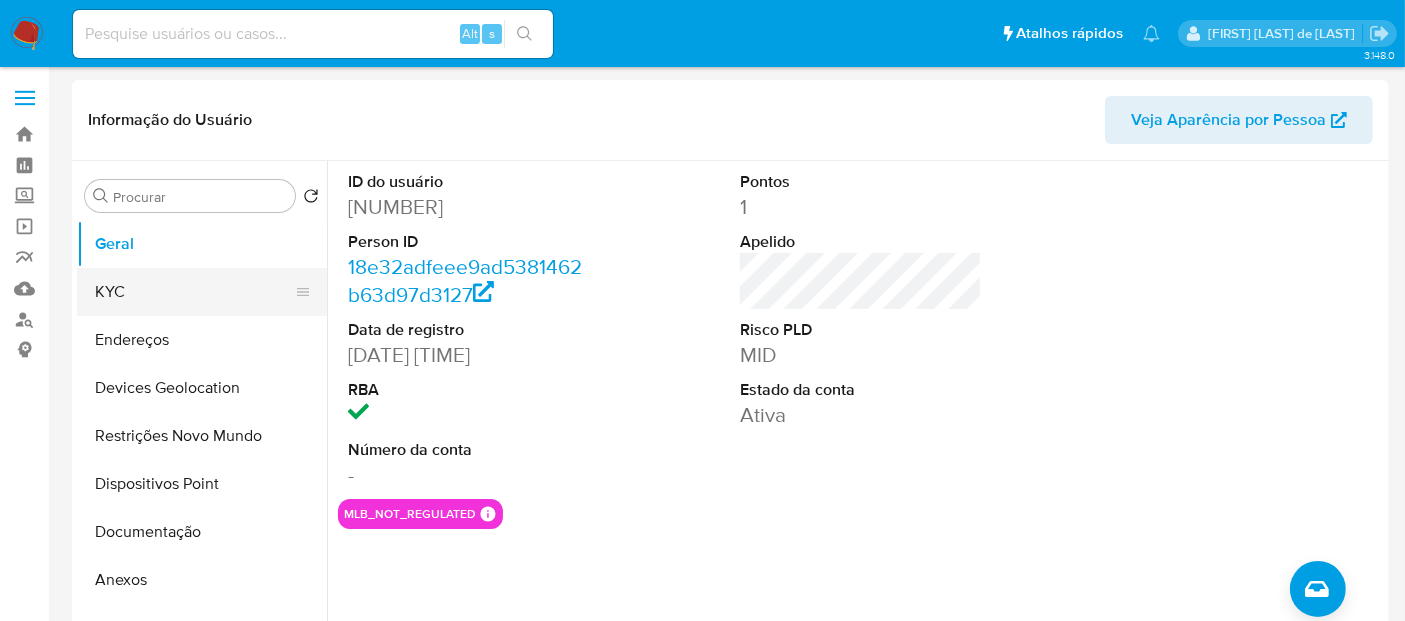 click on "KYC" at bounding box center (194, 292) 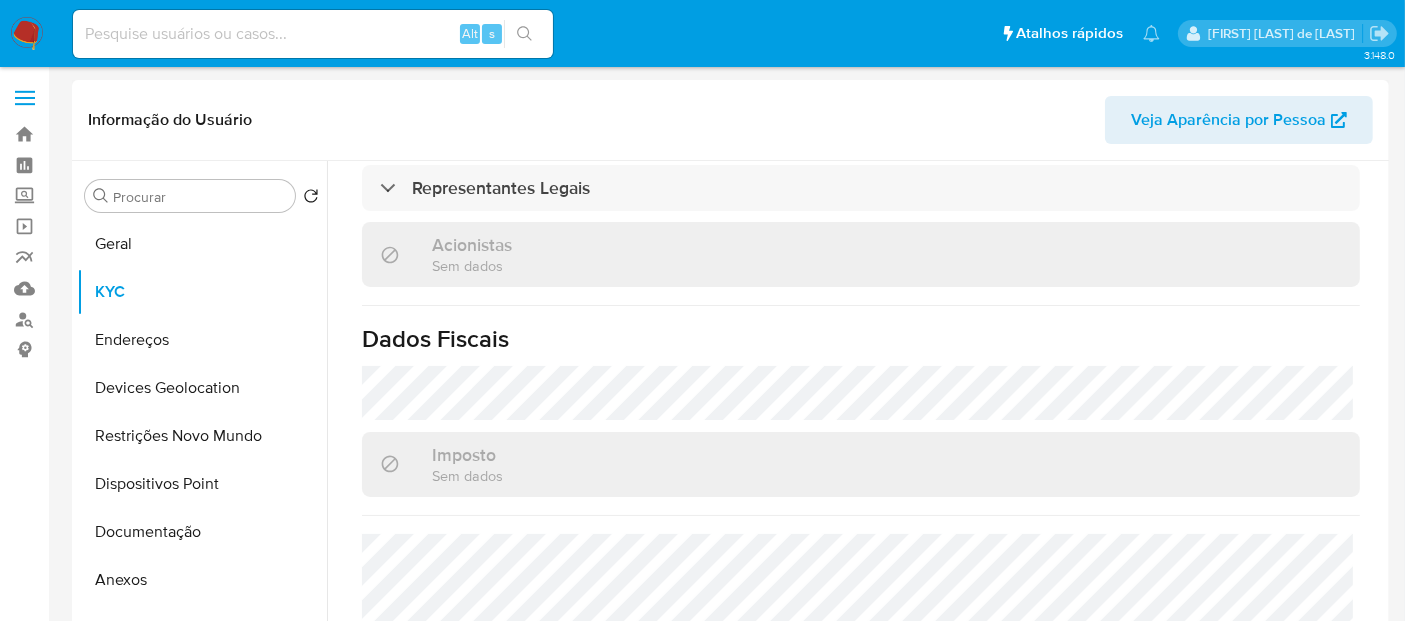 scroll, scrollTop: 1165, scrollLeft: 0, axis: vertical 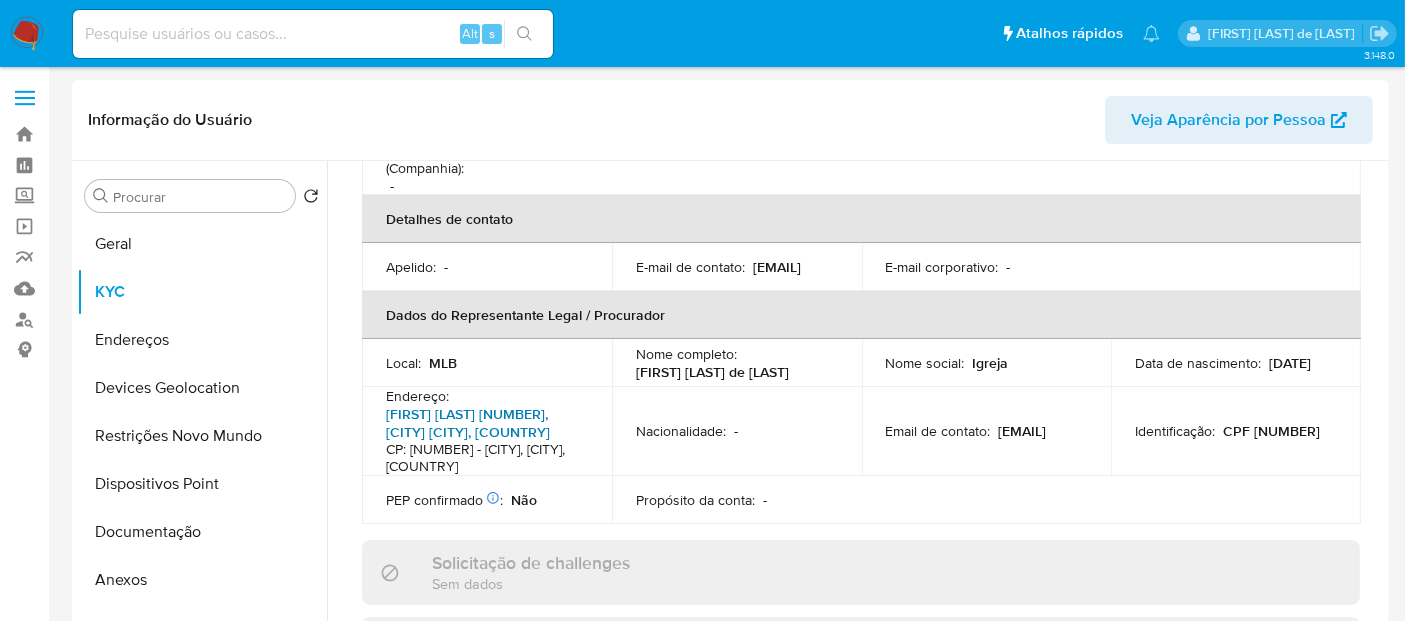 click on "Antonio Previato 730, Cidade Sao Mateus" at bounding box center (468, 423) 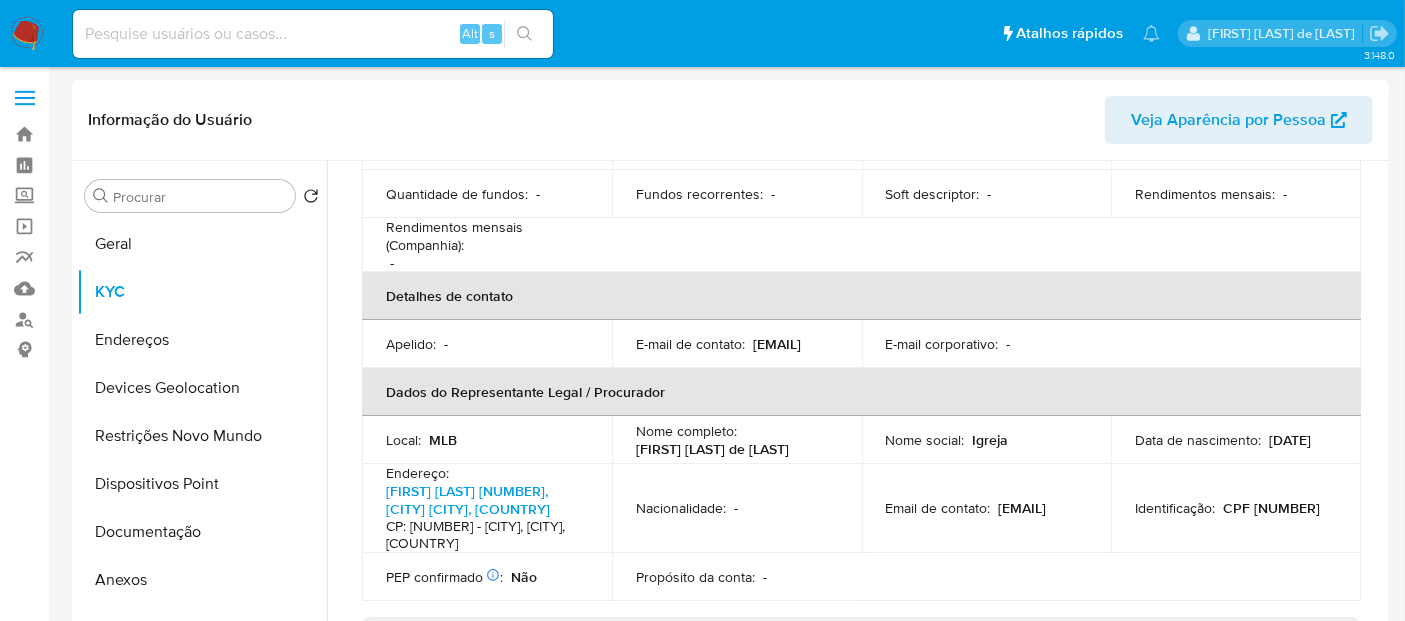 scroll, scrollTop: 388, scrollLeft: 0, axis: vertical 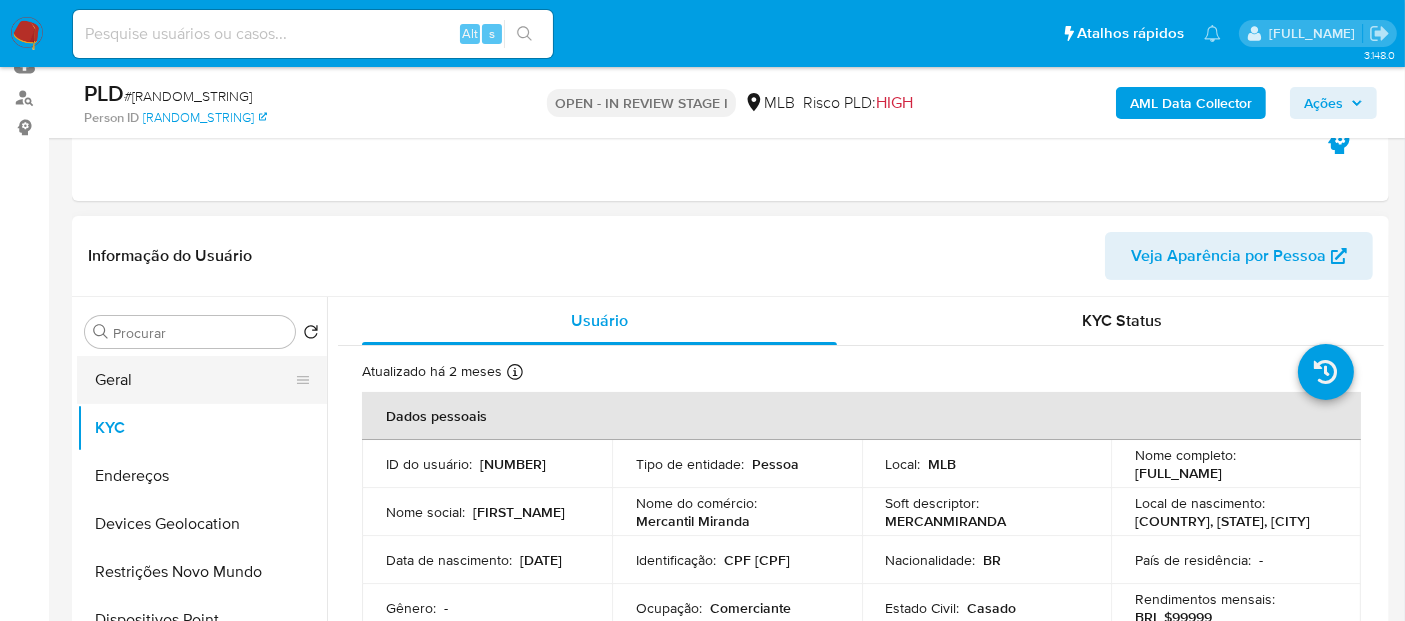 click on "Geral" at bounding box center (194, 380) 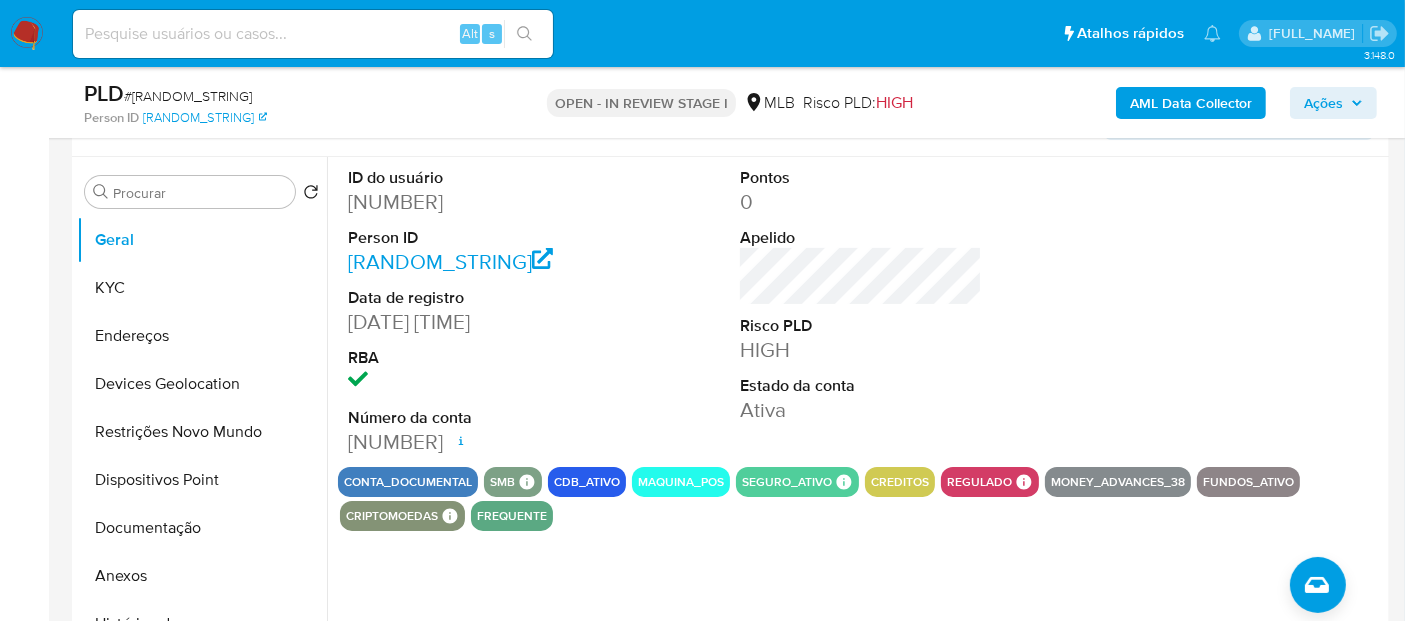 scroll, scrollTop: 333, scrollLeft: 0, axis: vertical 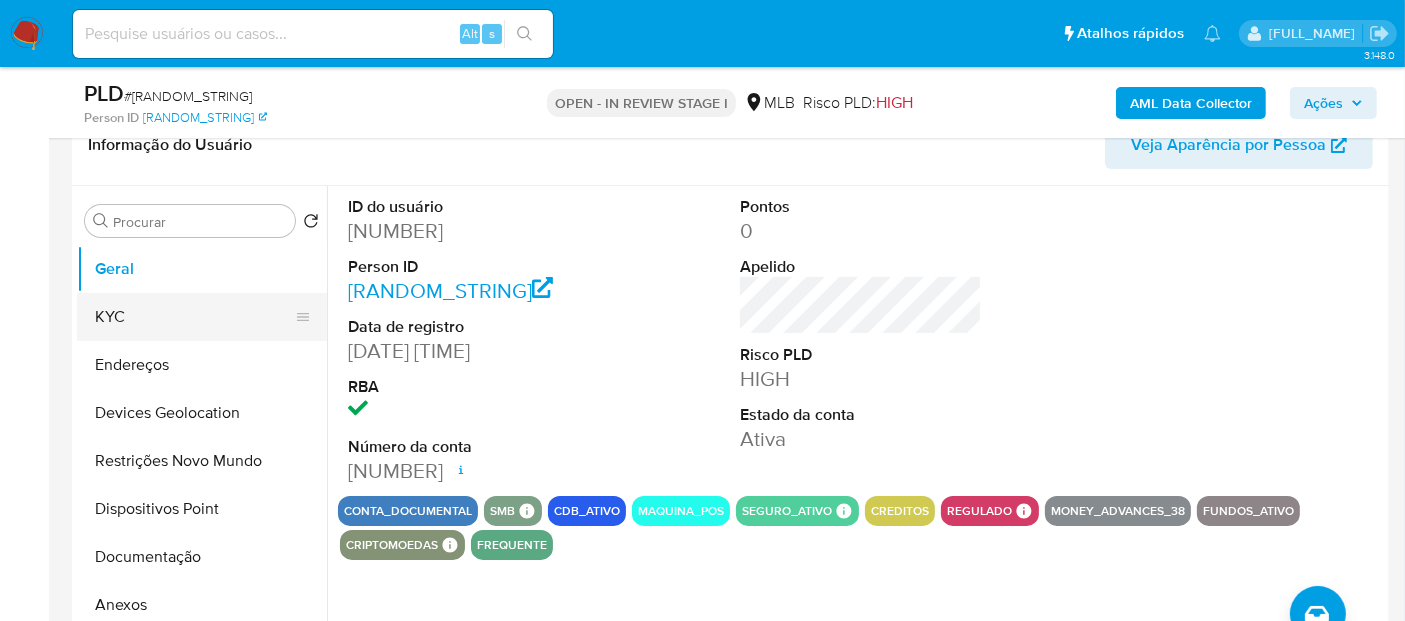 click on "KYC" at bounding box center [194, 317] 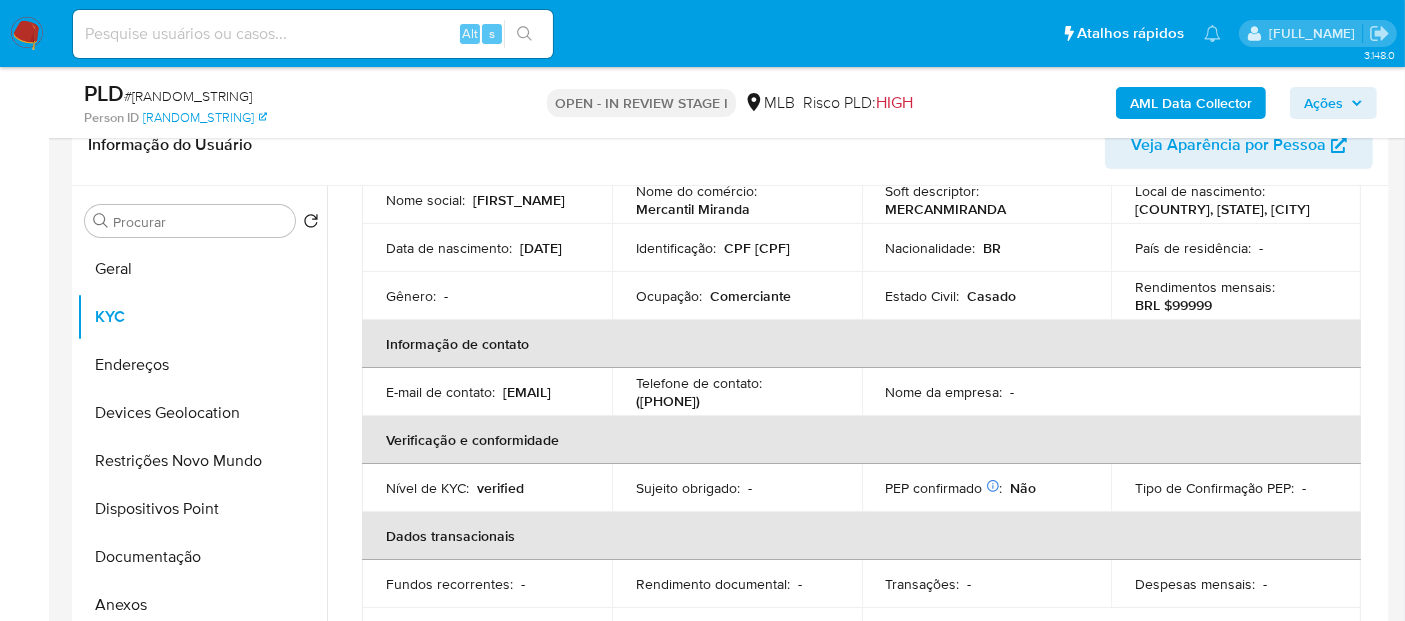 scroll, scrollTop: 222, scrollLeft: 0, axis: vertical 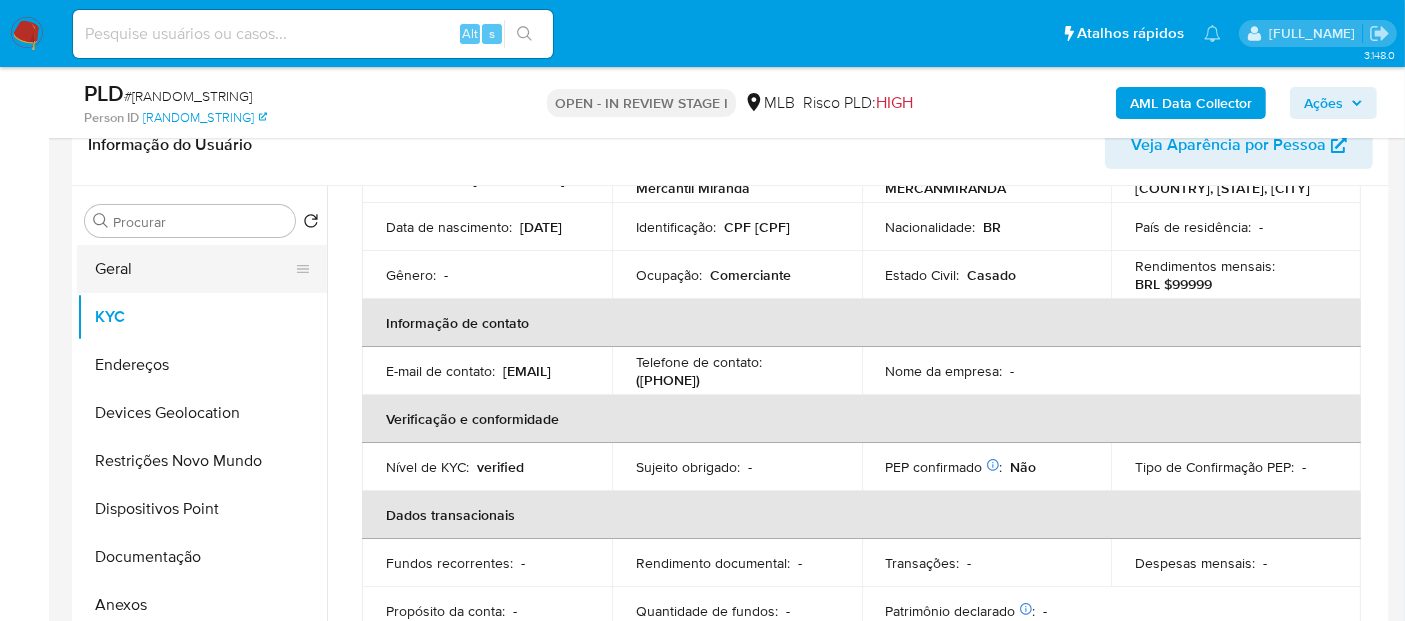 click on "Geral" at bounding box center [194, 269] 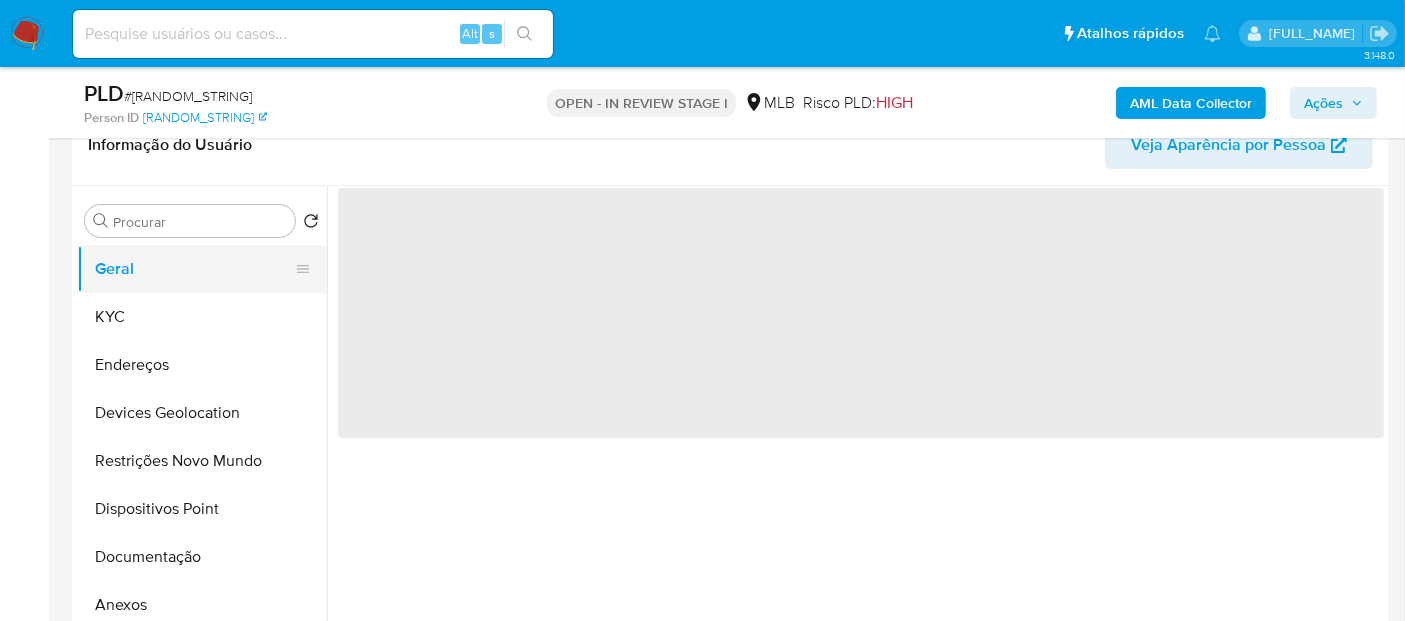 scroll, scrollTop: 0, scrollLeft: 0, axis: both 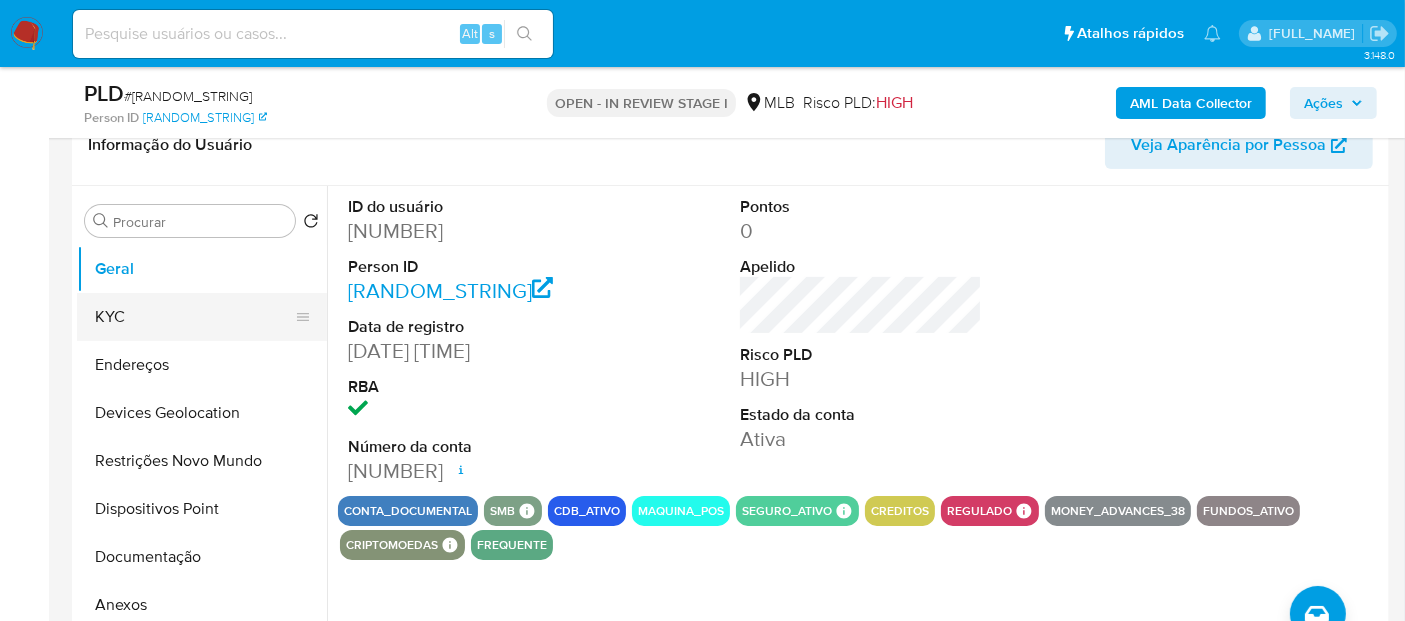 click on "KYC" at bounding box center [194, 317] 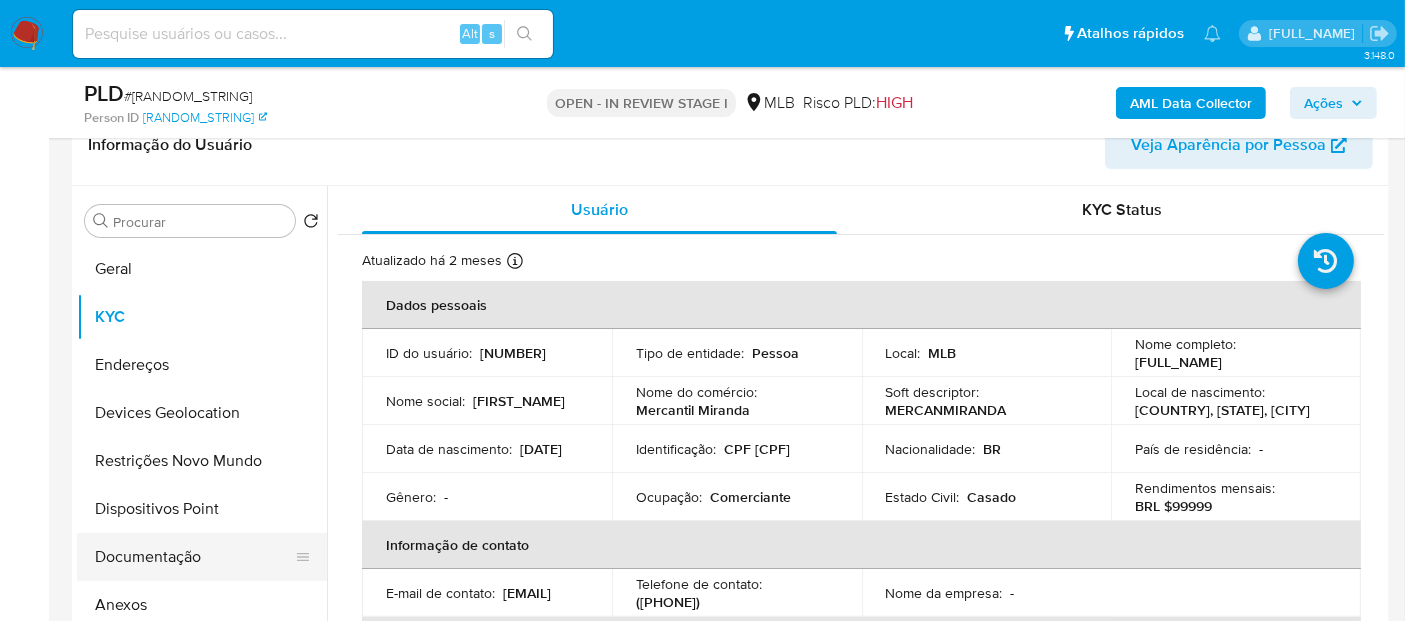 click on "Documentação" at bounding box center [194, 557] 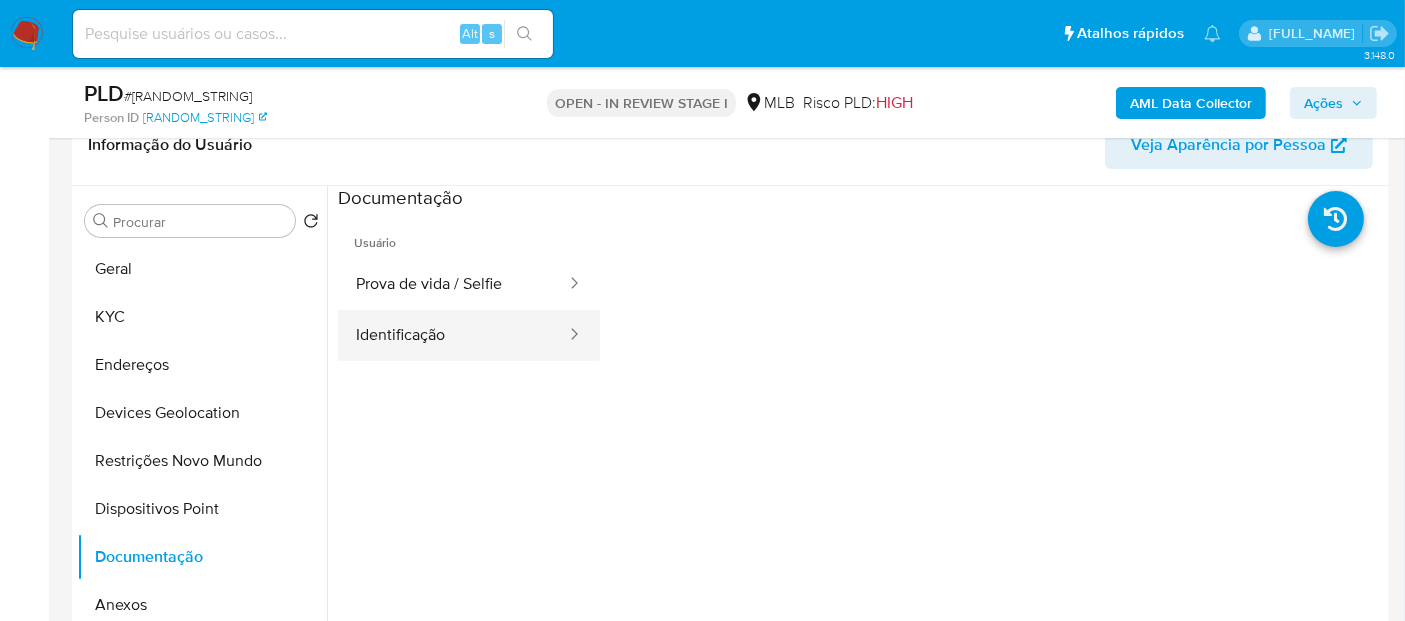 drag, startPoint x: 479, startPoint y: 327, endPoint x: 480, endPoint y: 317, distance: 10.049875 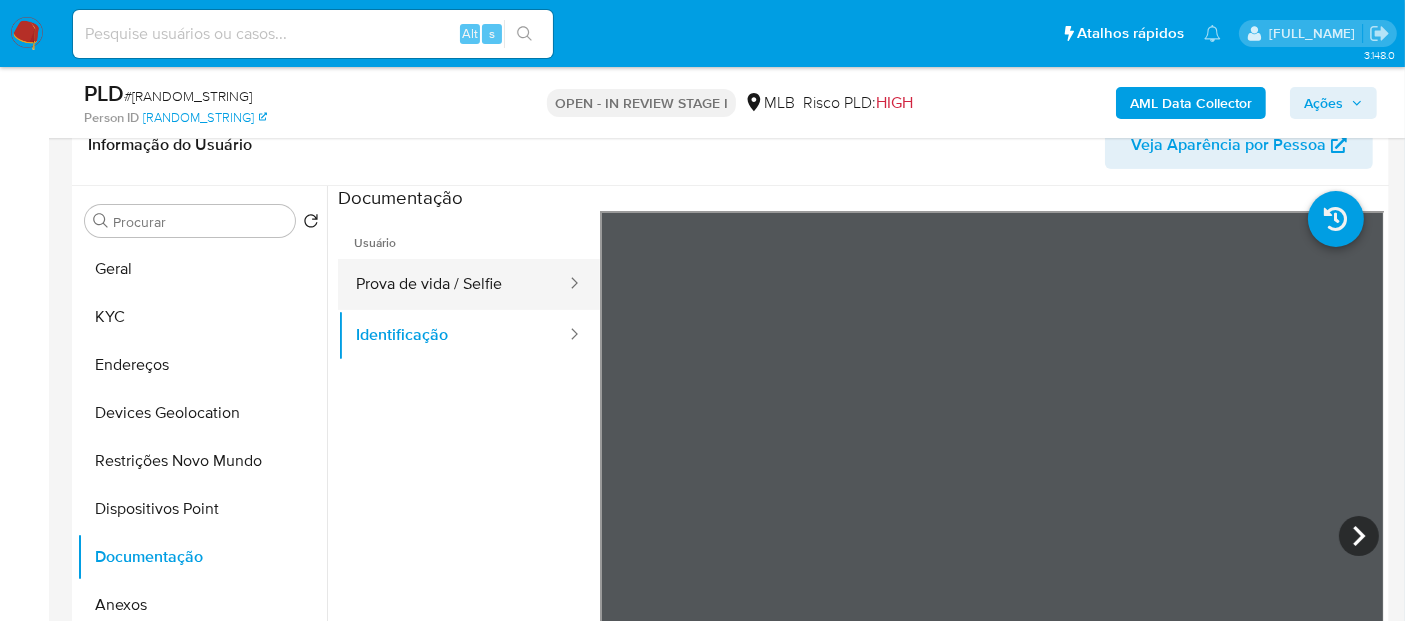 click on "Prova de vida / Selfie" at bounding box center (453, 284) 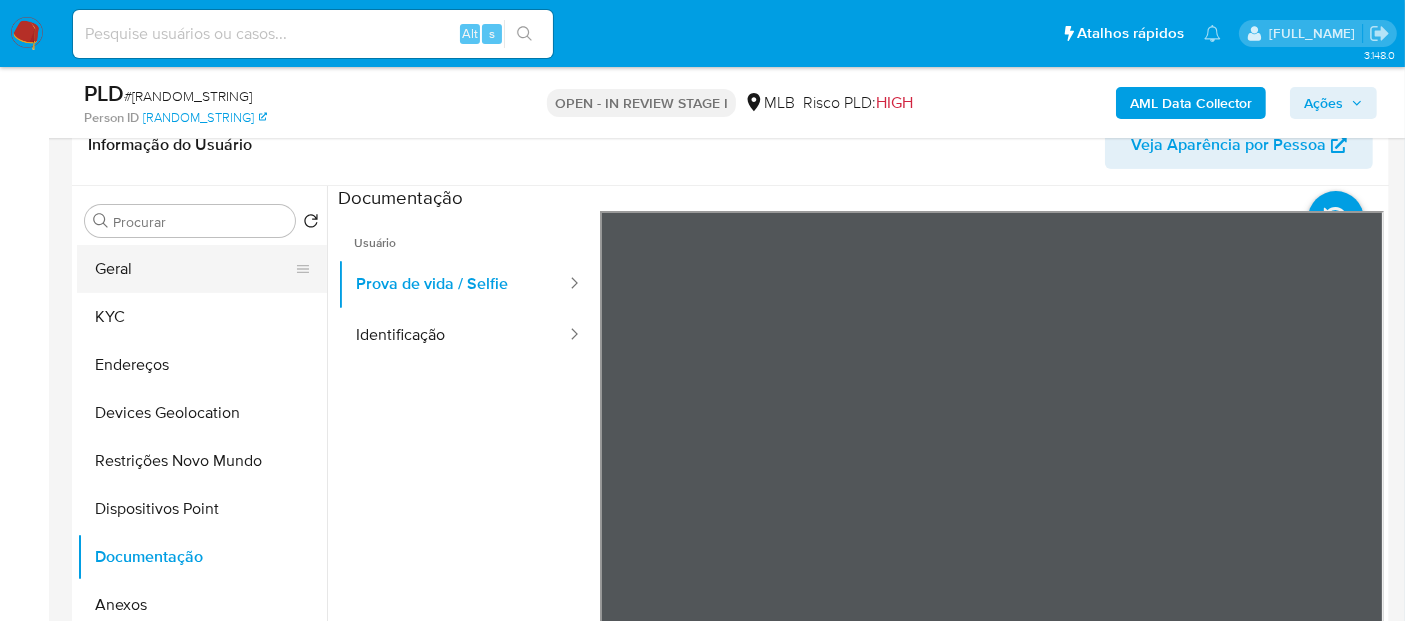 drag, startPoint x: 142, startPoint y: 264, endPoint x: 300, endPoint y: 220, distance: 164.01219 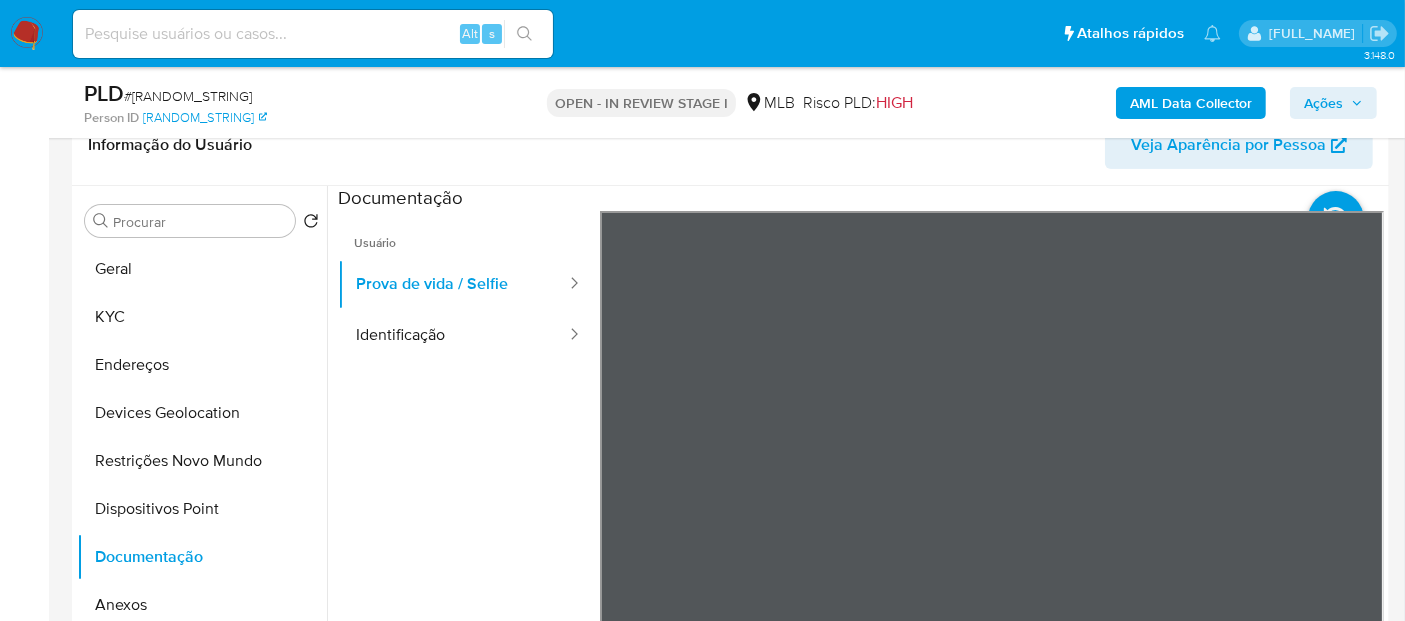 click on "Geral" at bounding box center [202, 269] 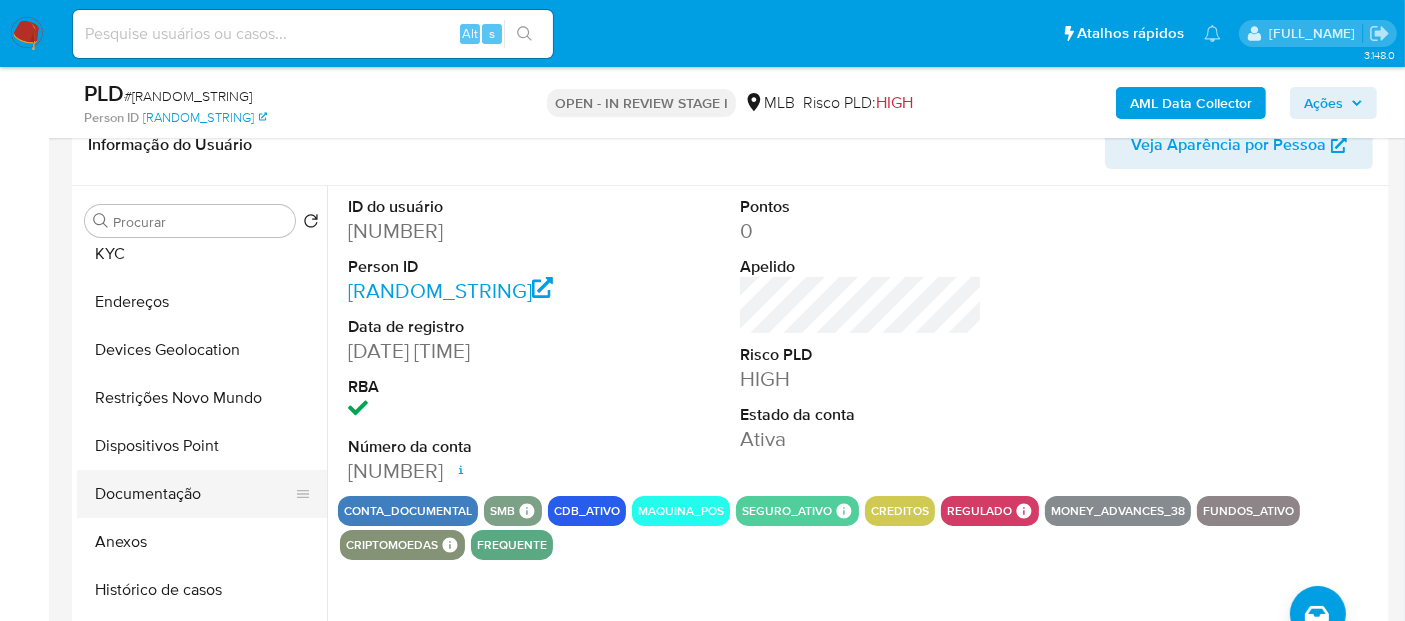 scroll, scrollTop: 111, scrollLeft: 0, axis: vertical 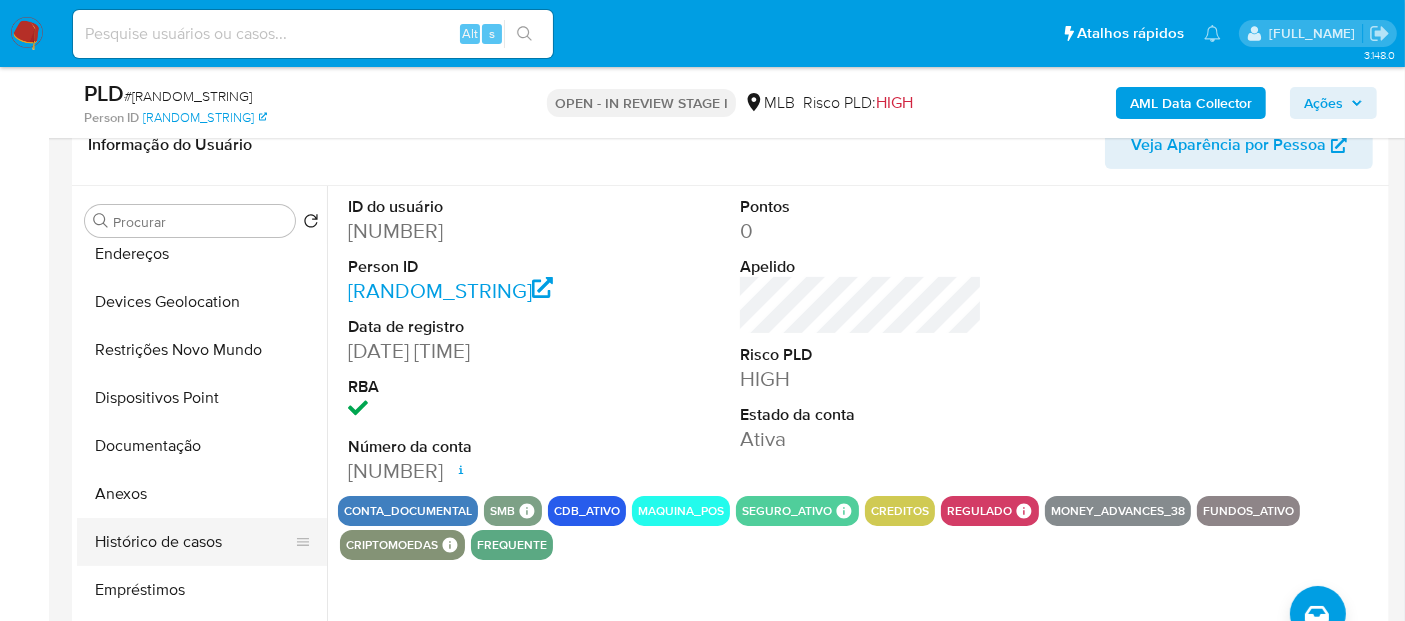 click on "Histórico de casos" at bounding box center (194, 542) 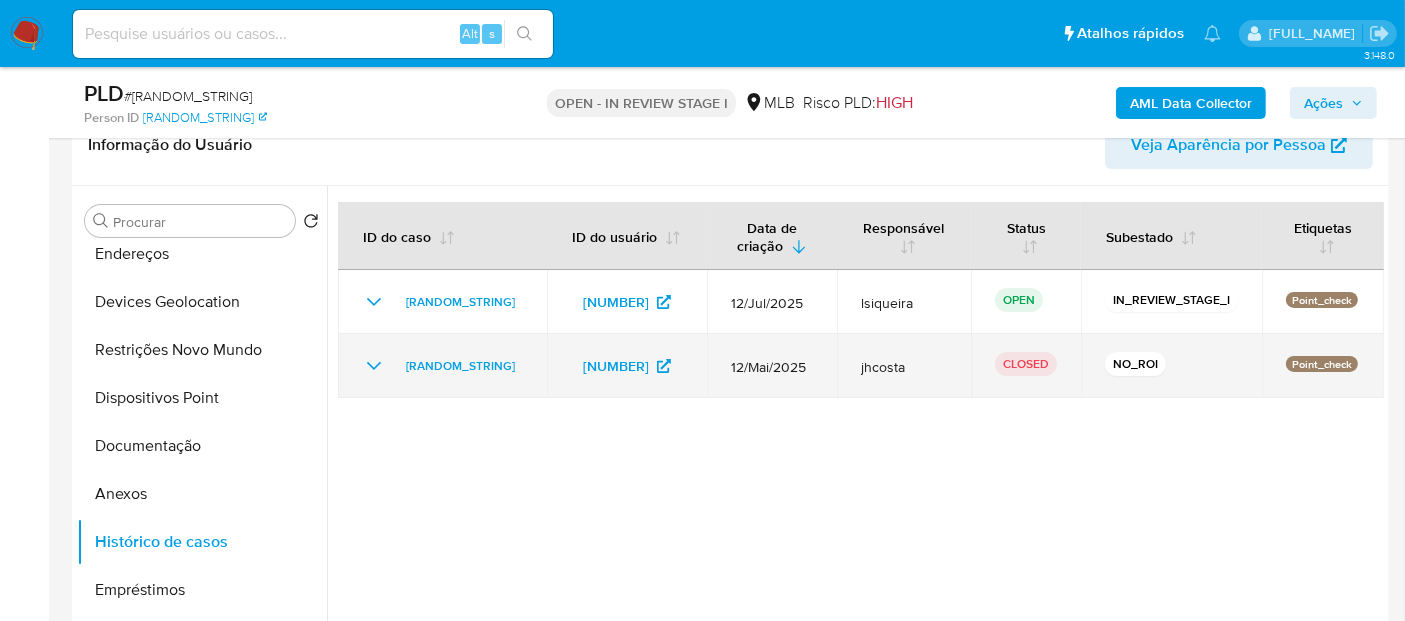 click 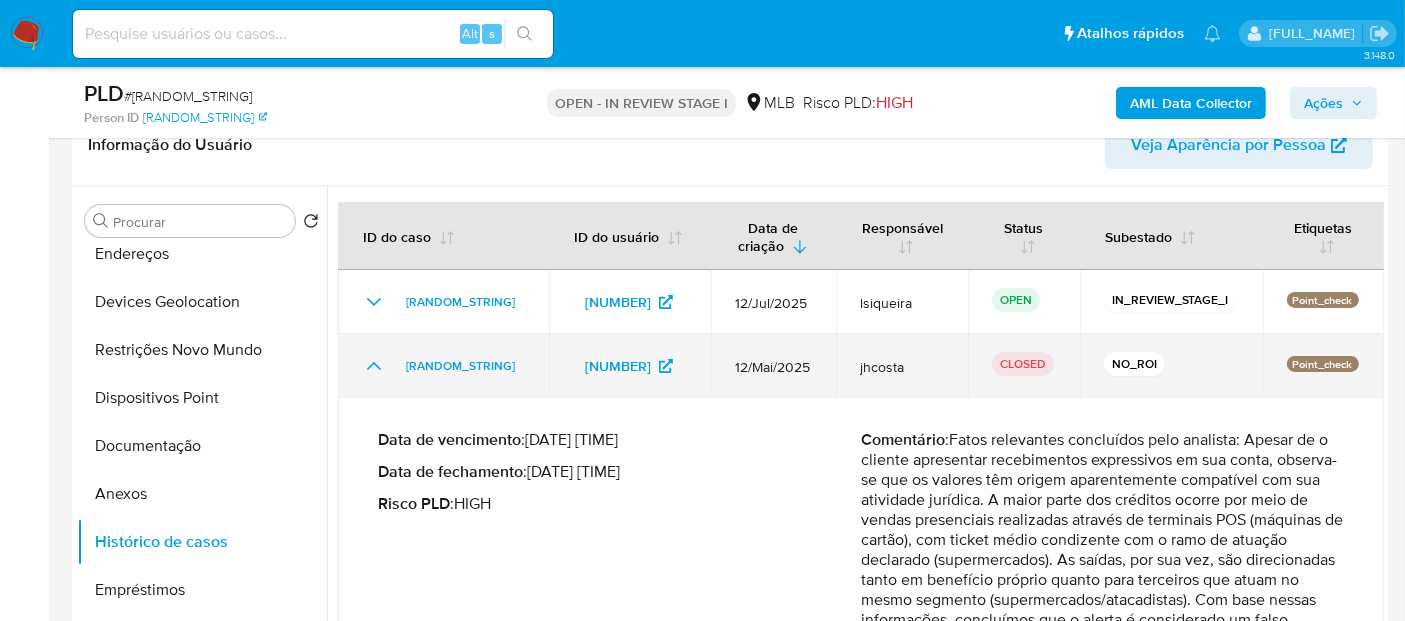 click 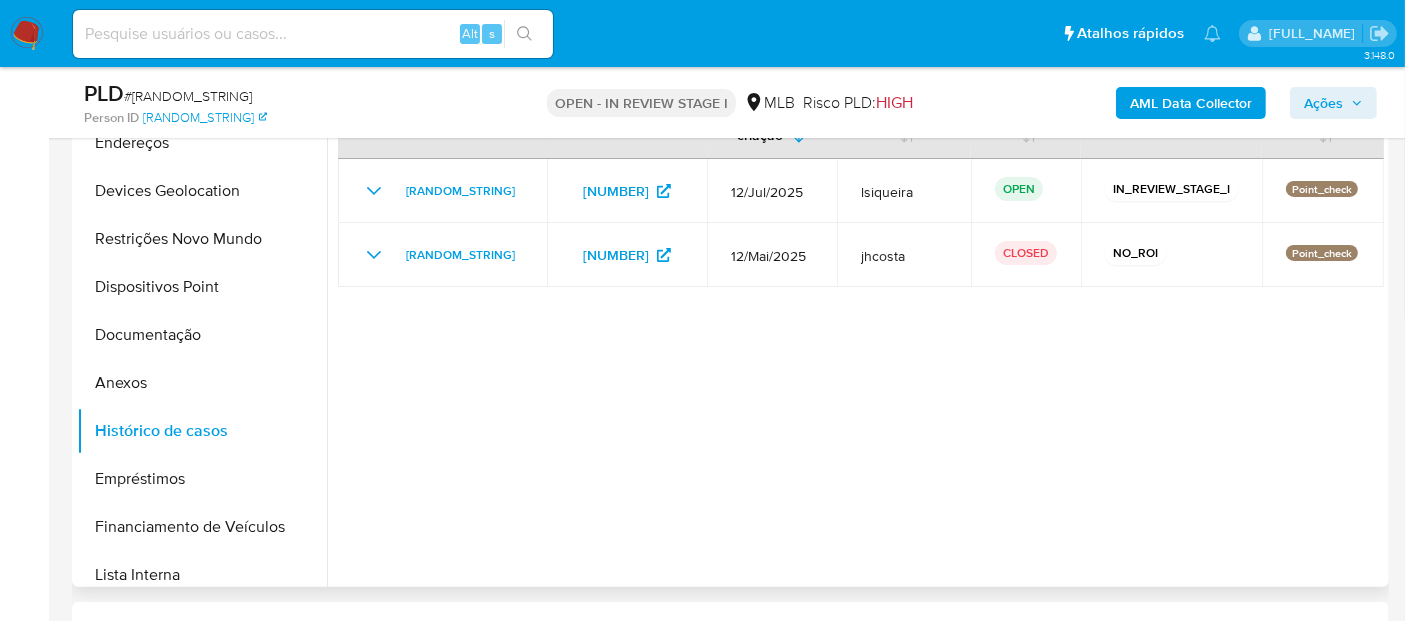 scroll, scrollTop: 222, scrollLeft: 0, axis: vertical 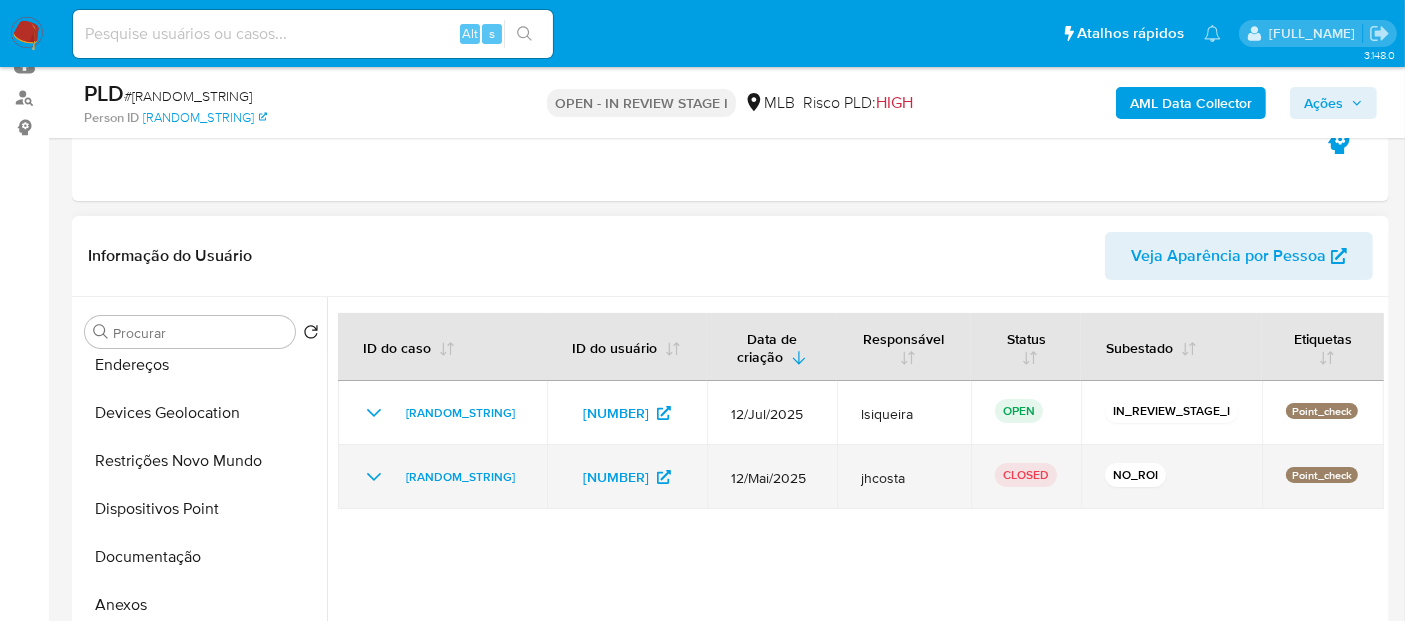 click 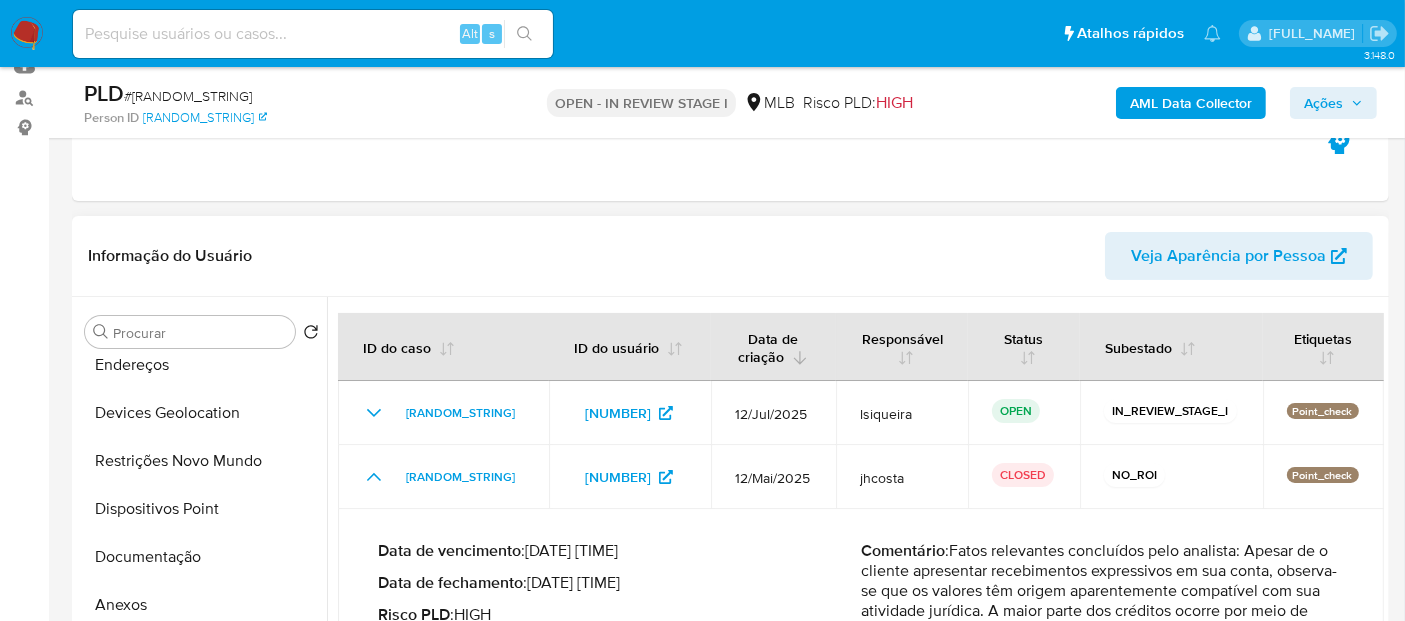 scroll, scrollTop: 45, scrollLeft: 0, axis: vertical 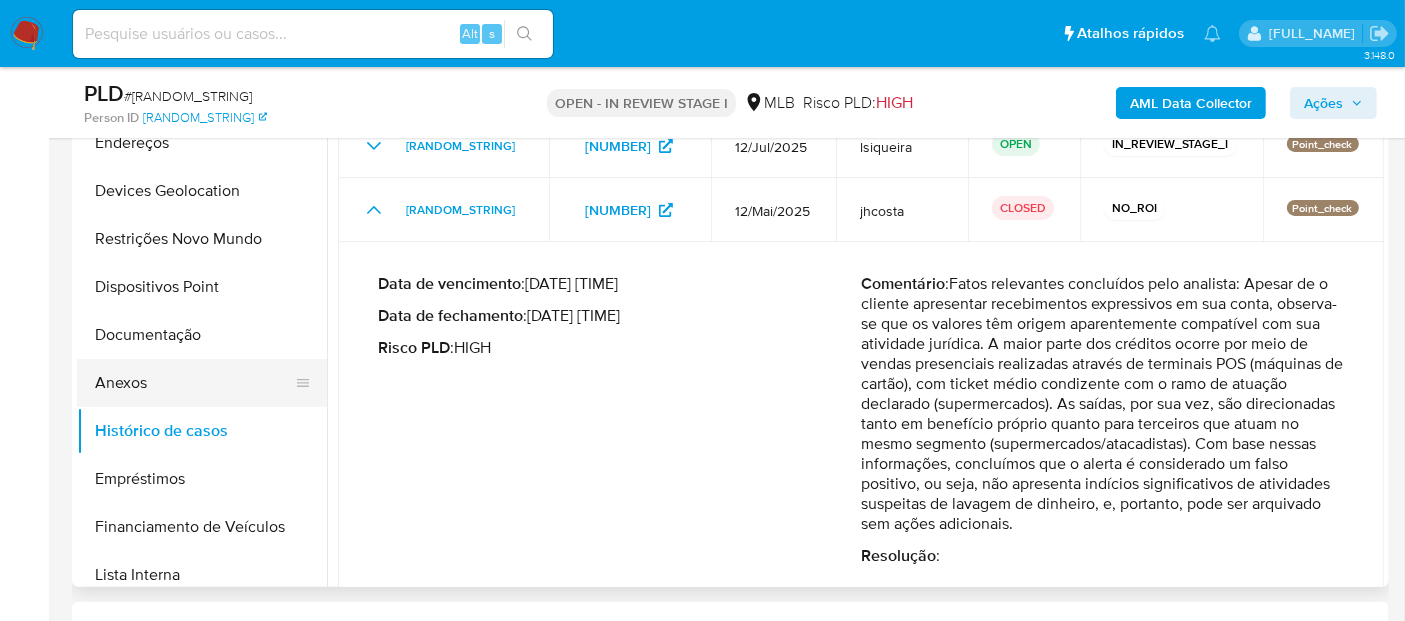 click on "Anexos" at bounding box center [194, 383] 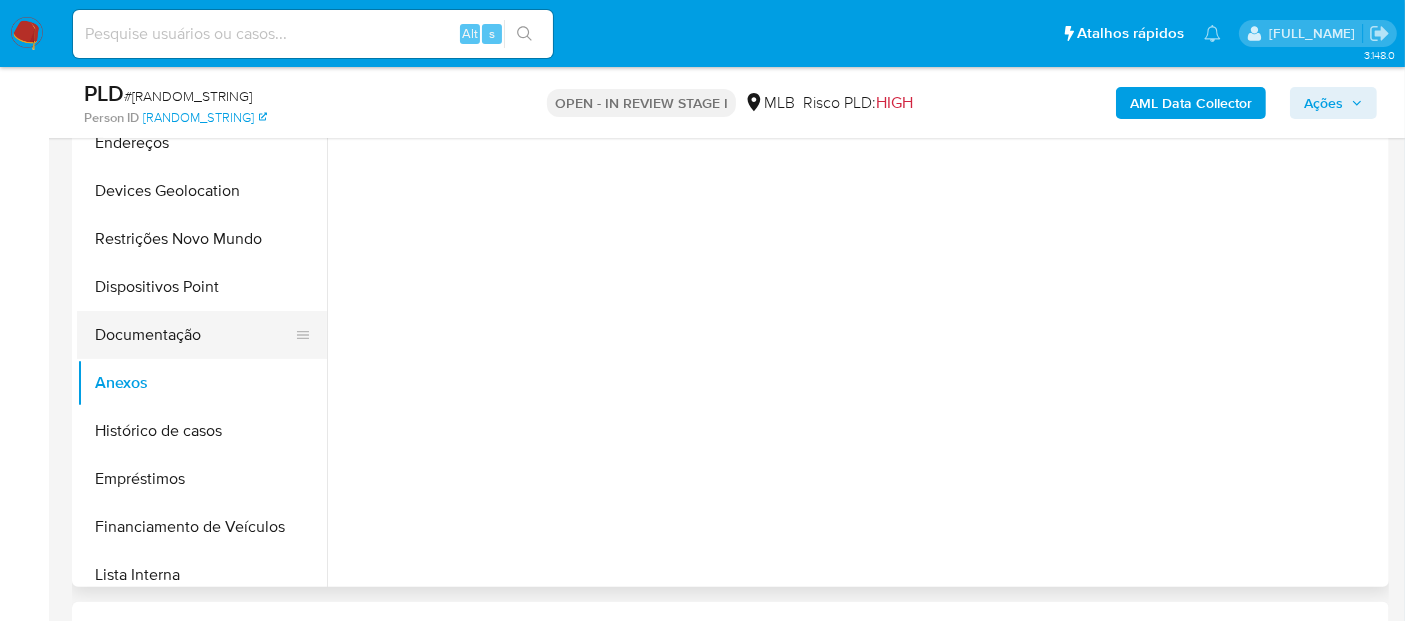 scroll, scrollTop: 0, scrollLeft: 0, axis: both 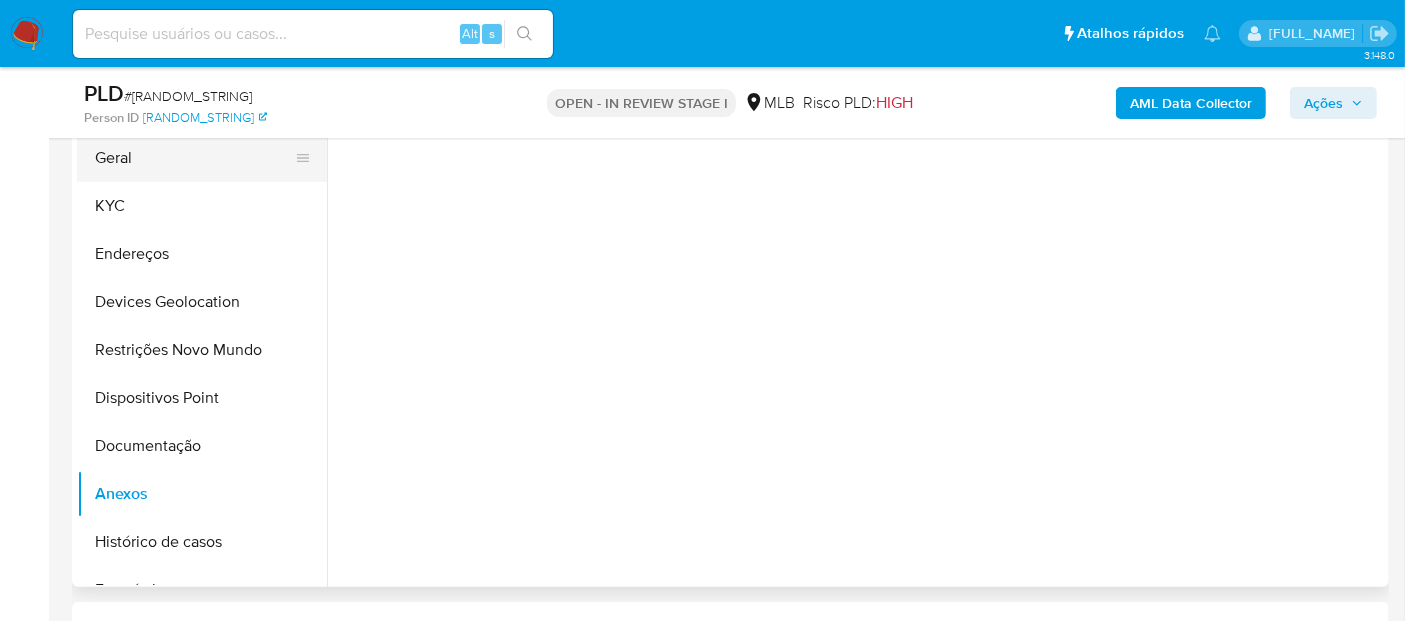 click on "Geral" at bounding box center (194, 158) 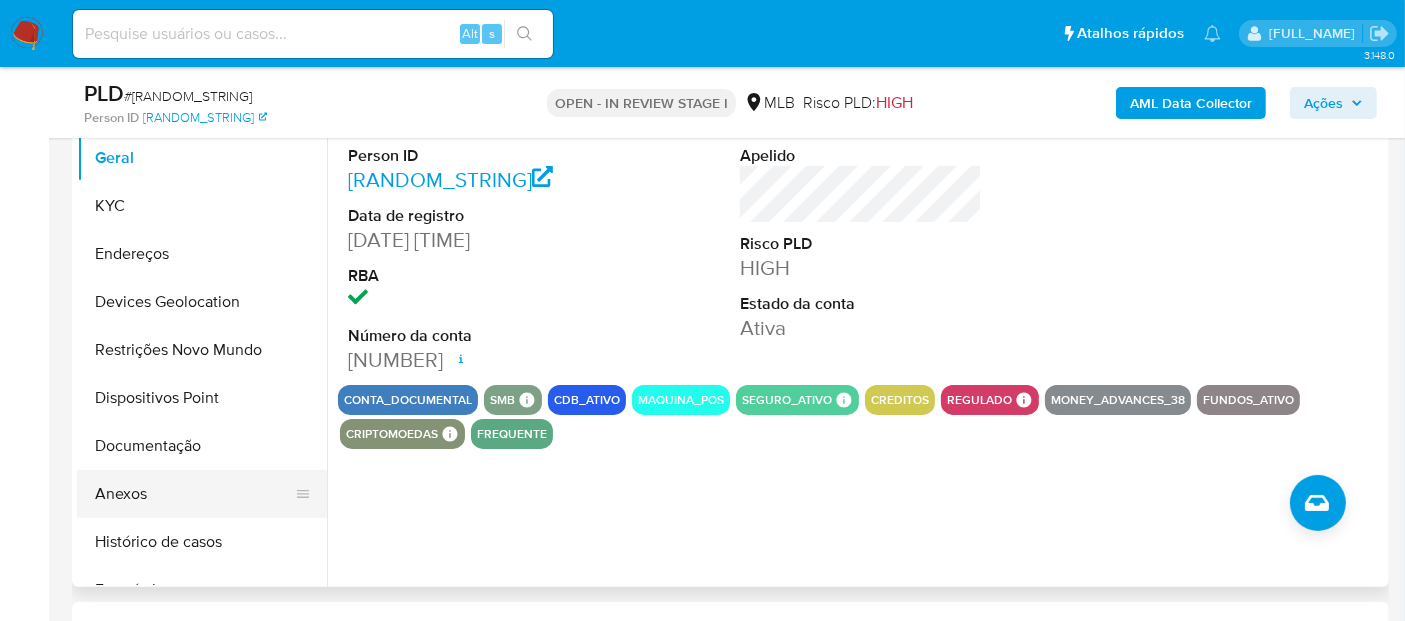 click on "Anexos" at bounding box center [194, 494] 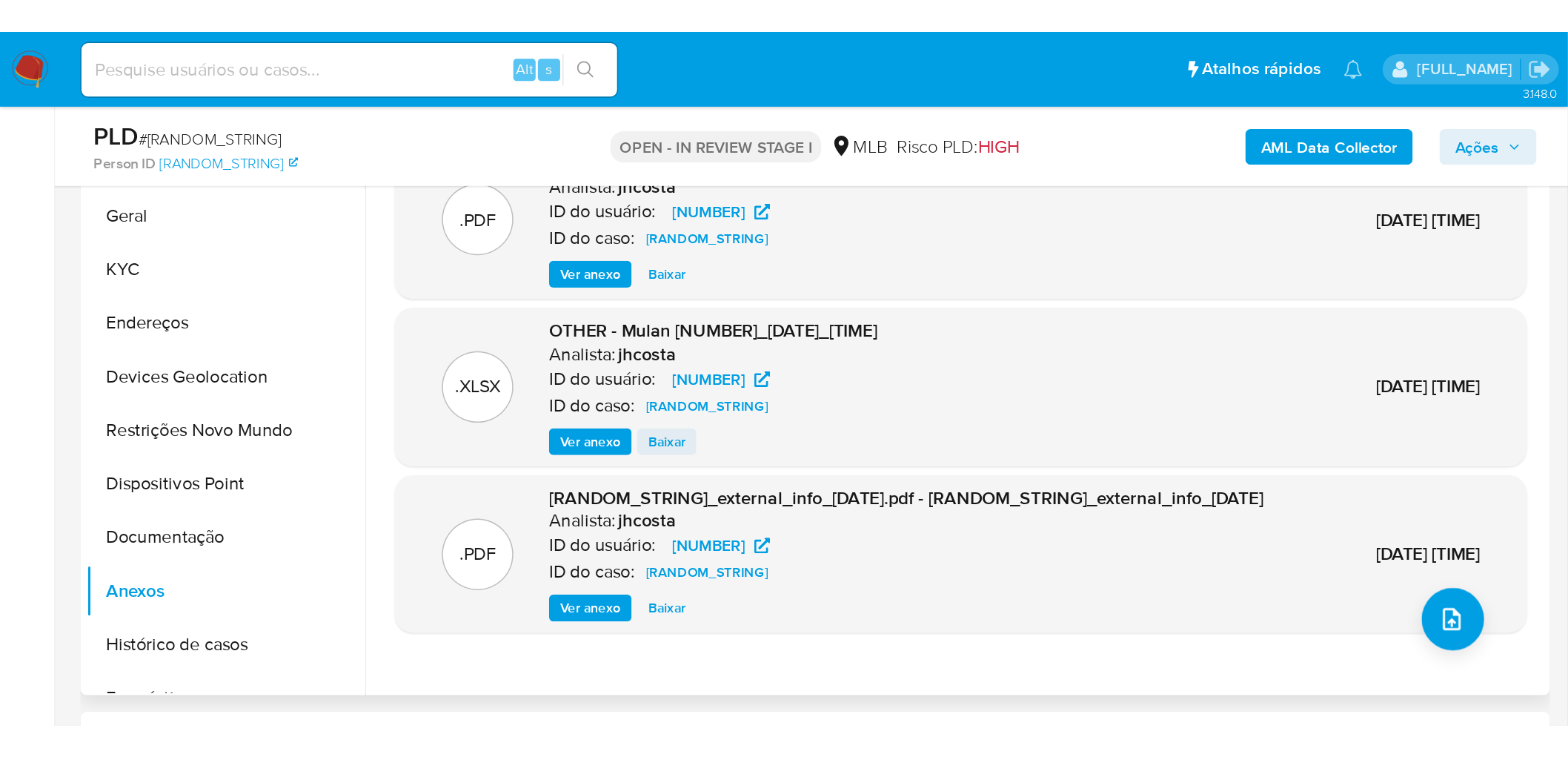 scroll, scrollTop: 247, scrollLeft: 0, axis: vertical 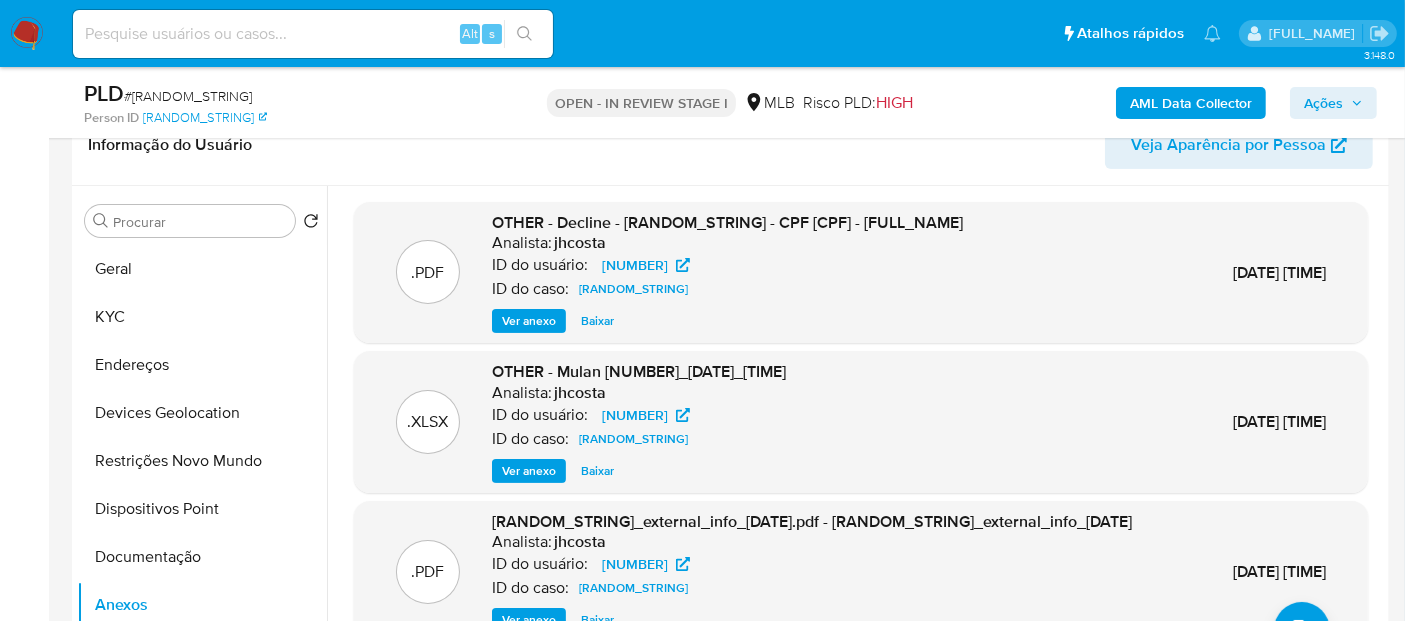 click on "Ver anexo" at bounding box center (529, 321) 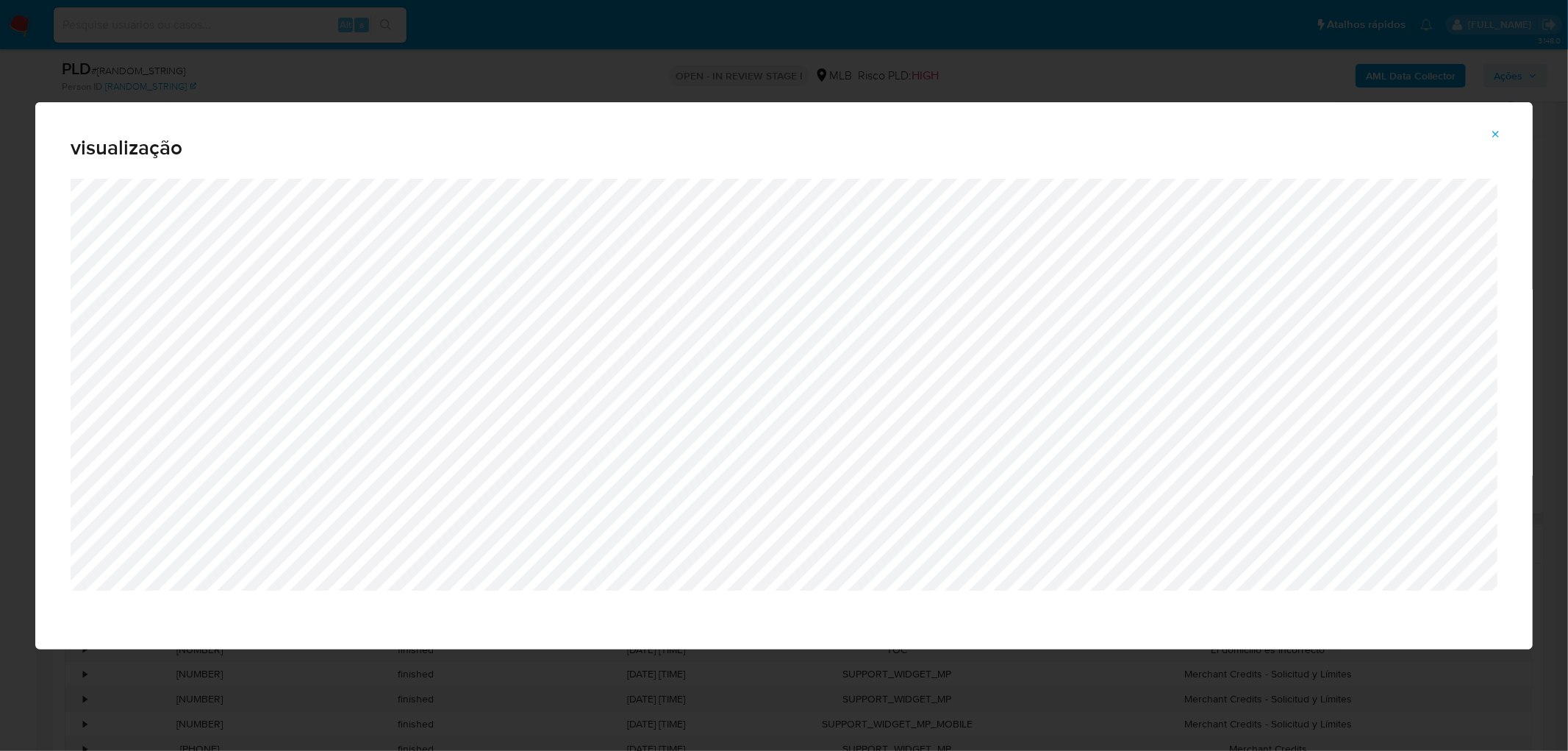 click 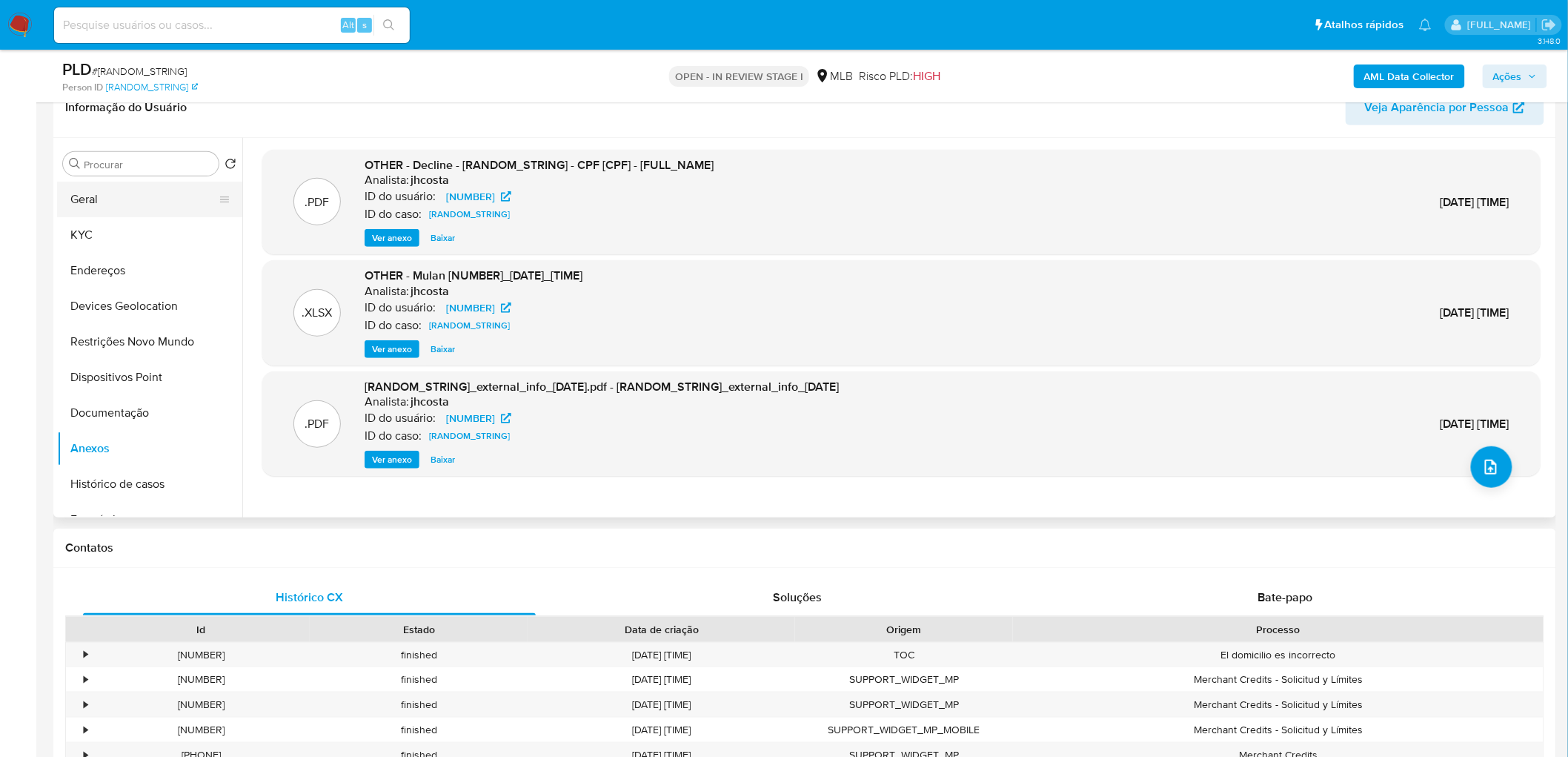 click on "Geral" at bounding box center (144, 199) 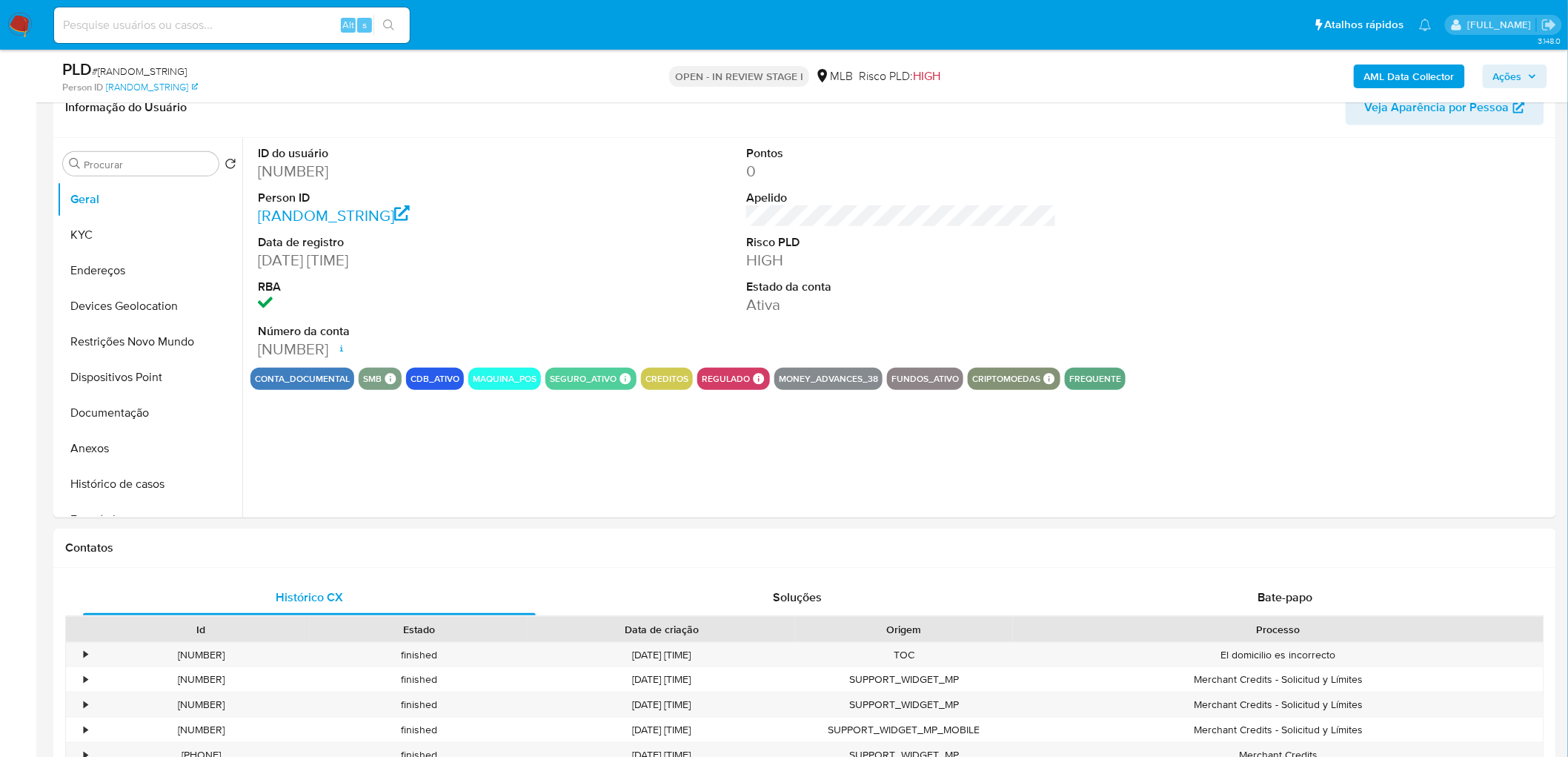 type 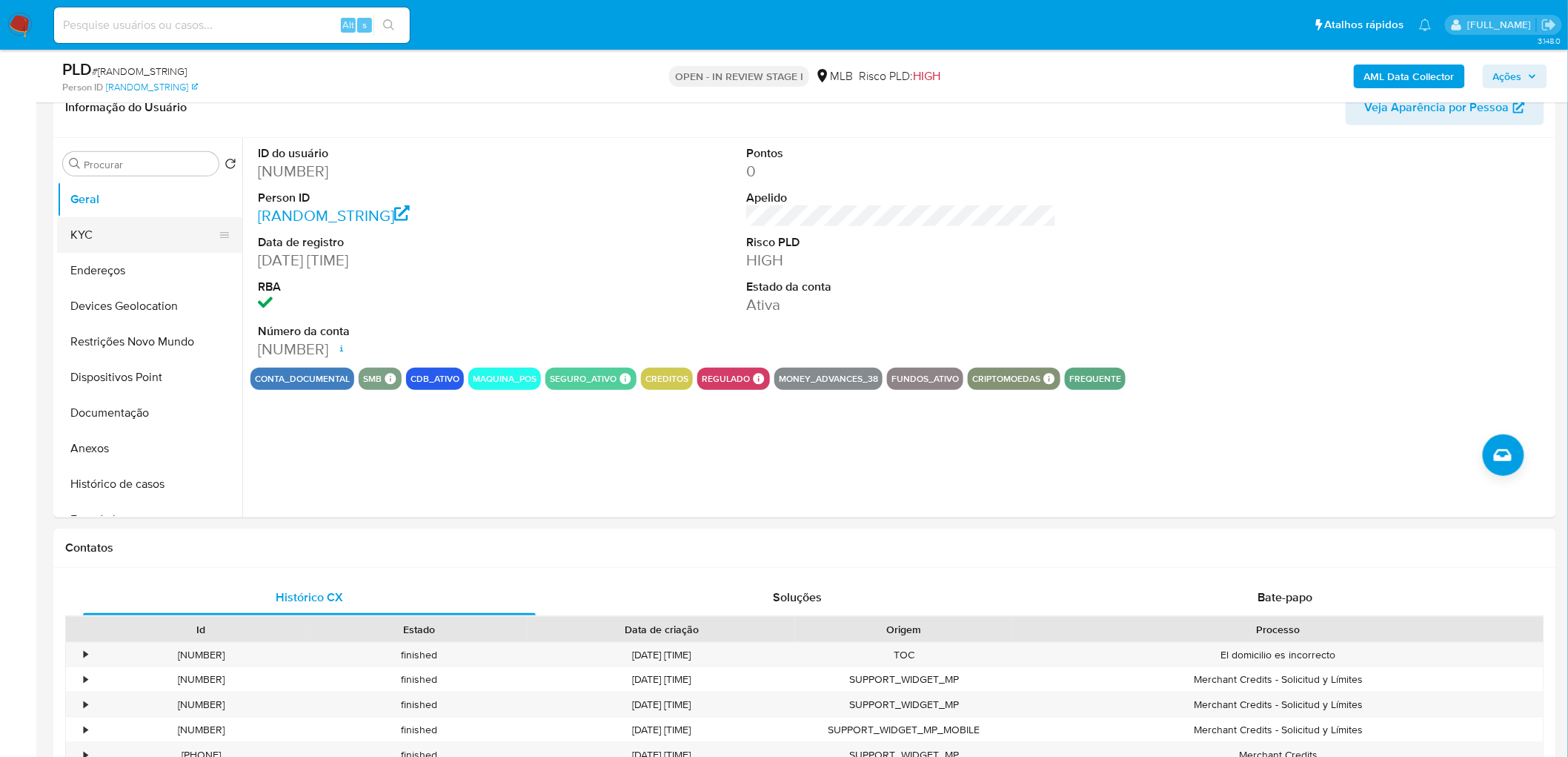 click on "KYC" at bounding box center [144, 235] 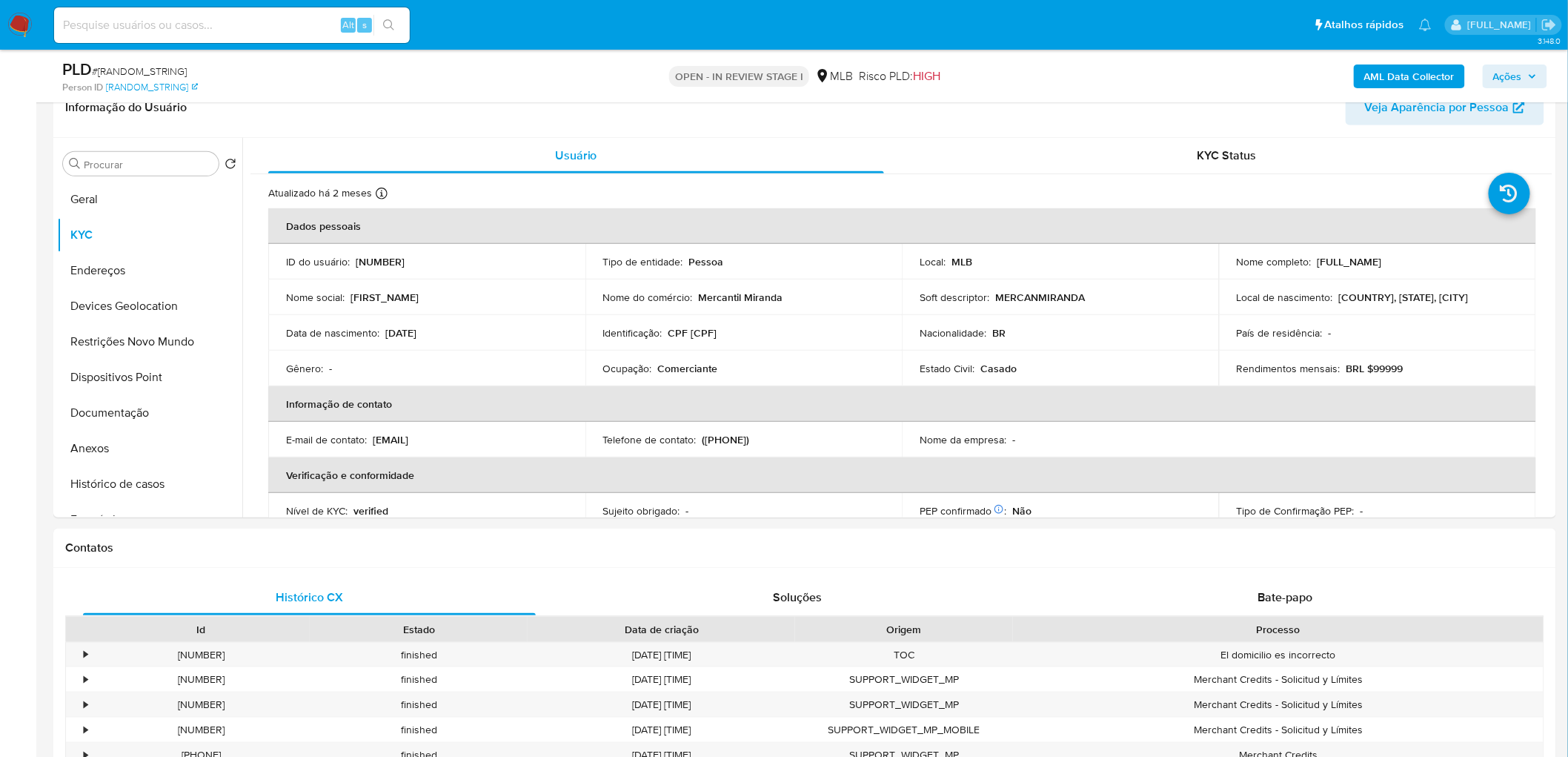 type 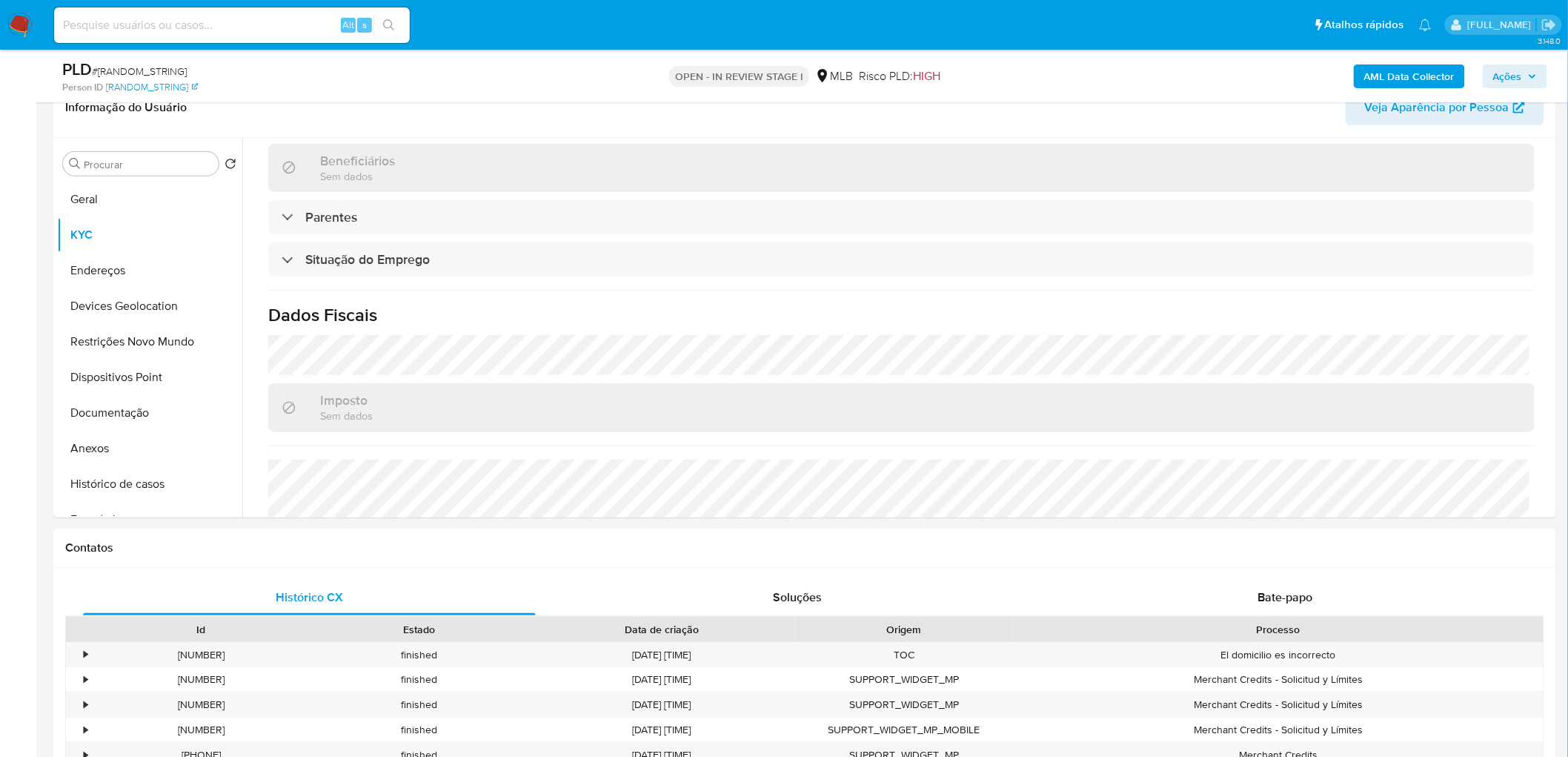 scroll, scrollTop: 617, scrollLeft: 0, axis: vertical 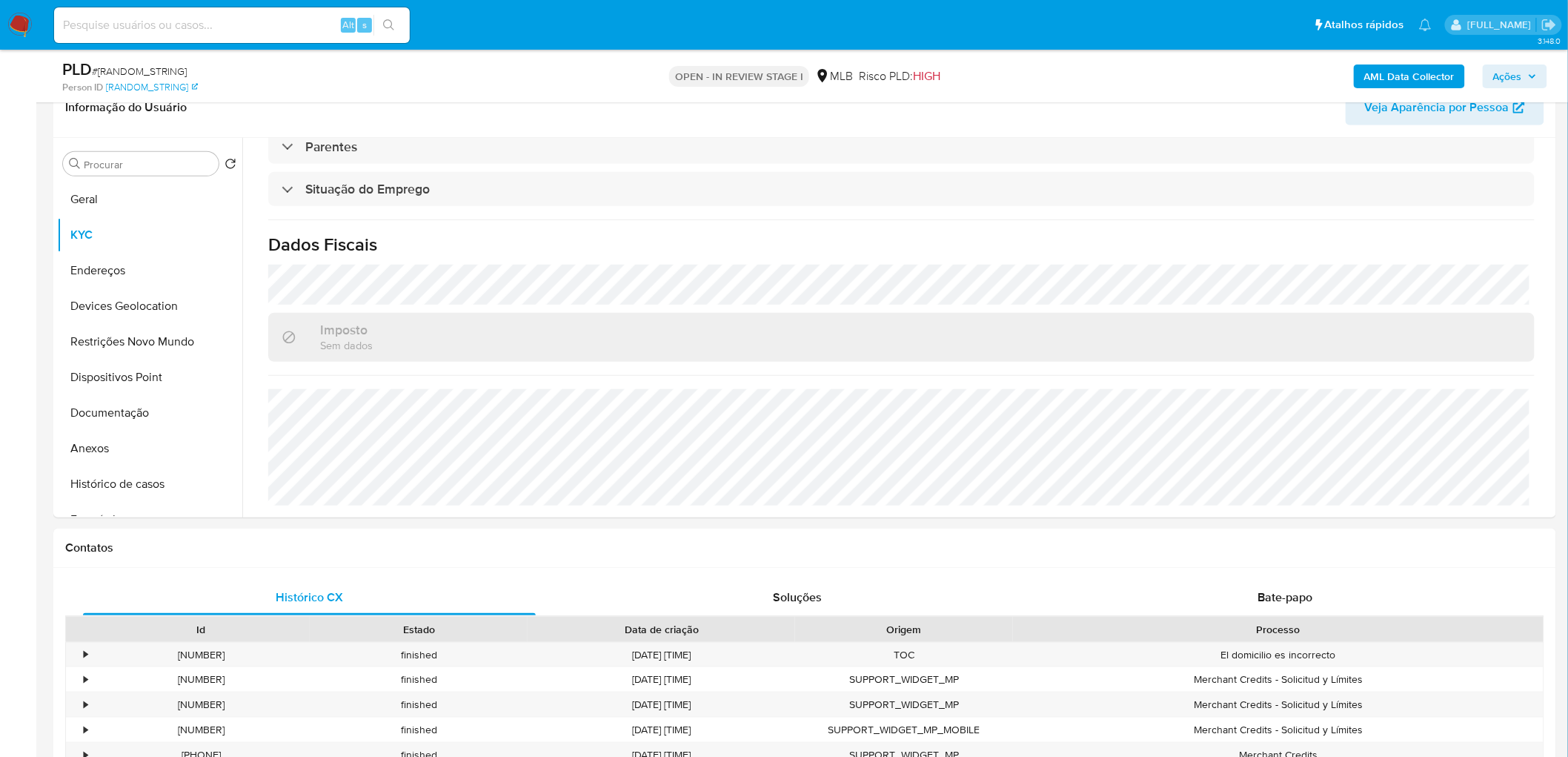 drag, startPoint x: 99, startPoint y: 276, endPoint x: 20, endPoint y: 291, distance: 80.411442 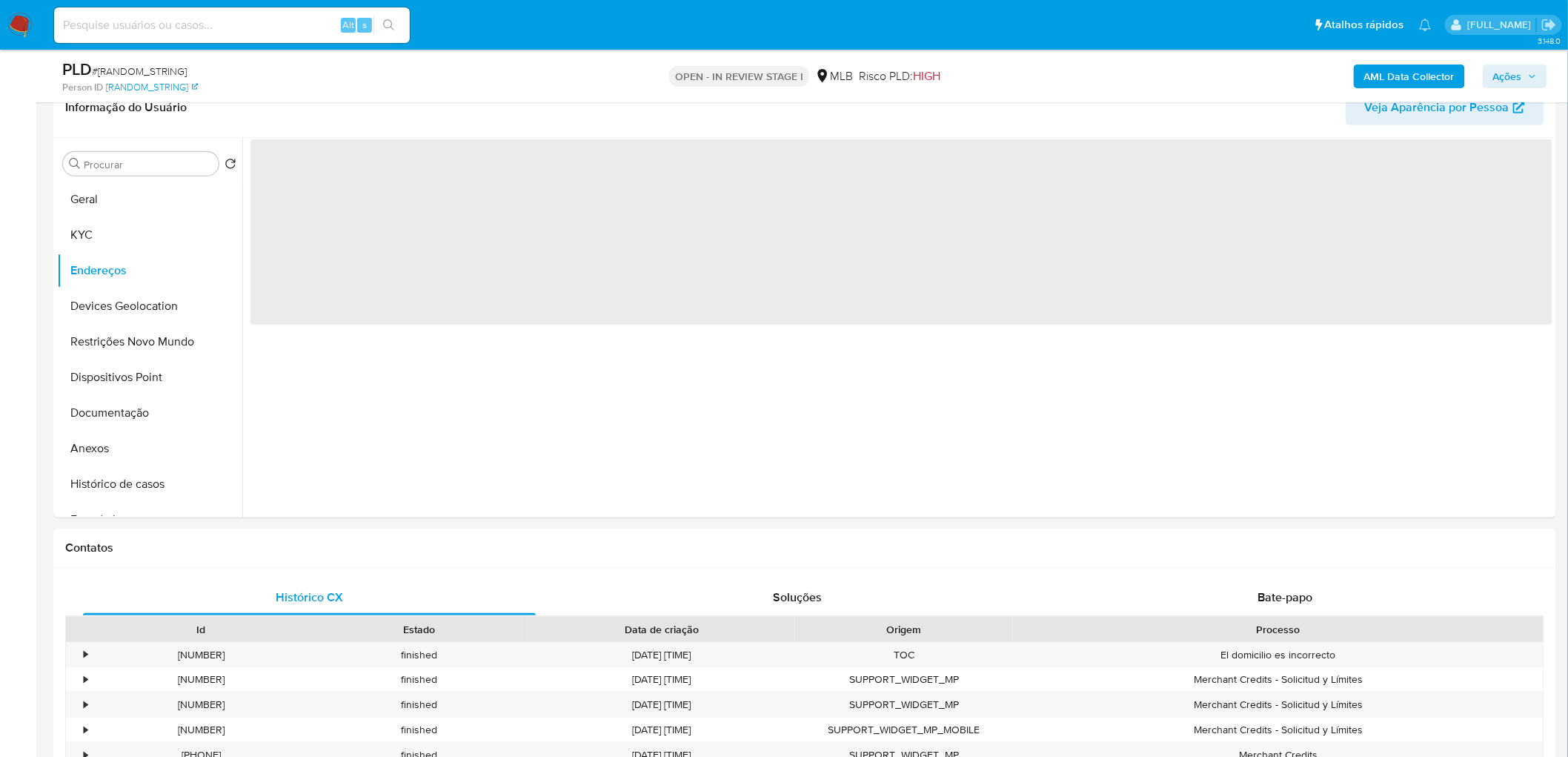 scroll, scrollTop: 0, scrollLeft: 0, axis: both 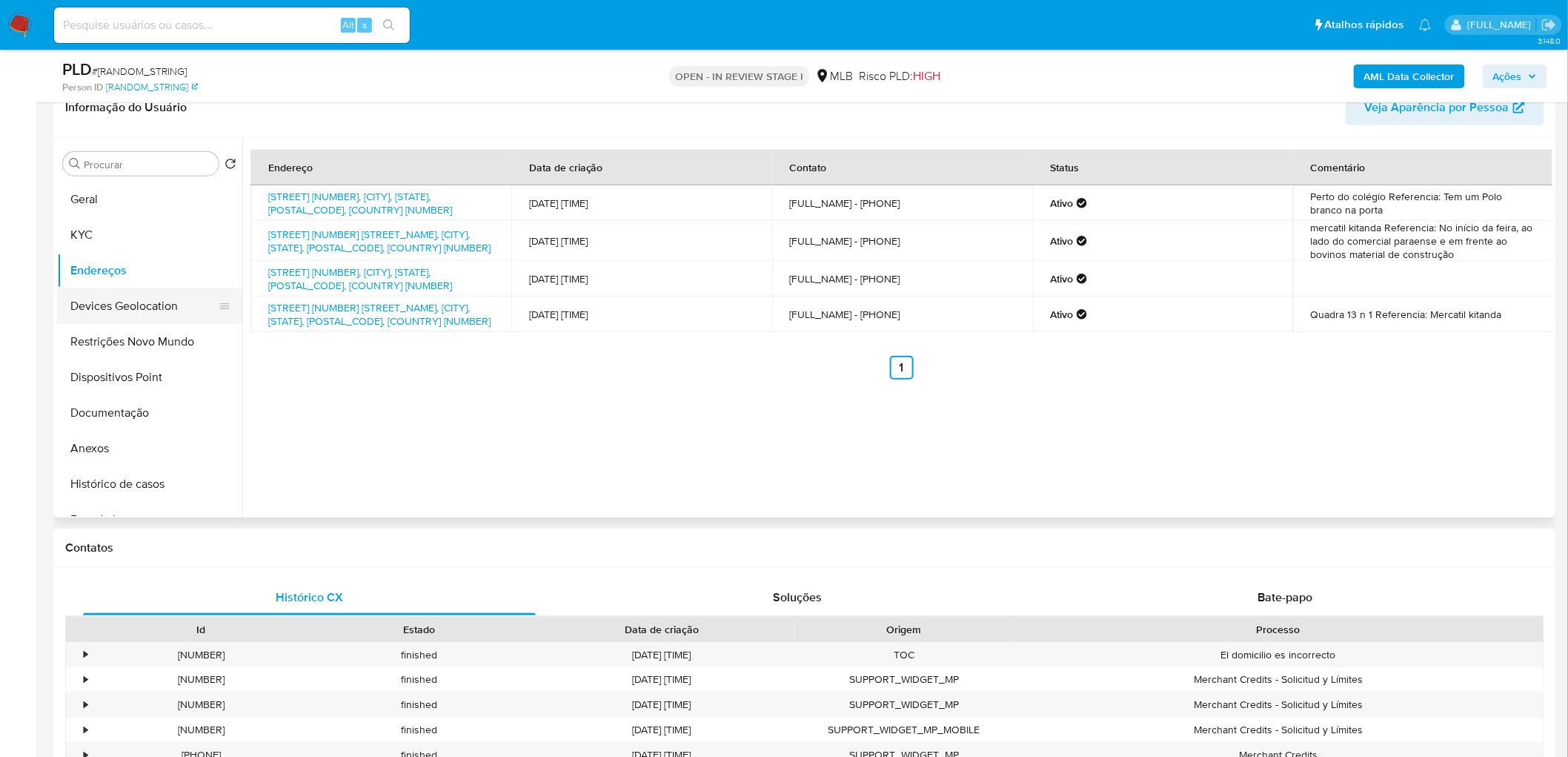 click on "Devices Geolocation" at bounding box center (144, 306) 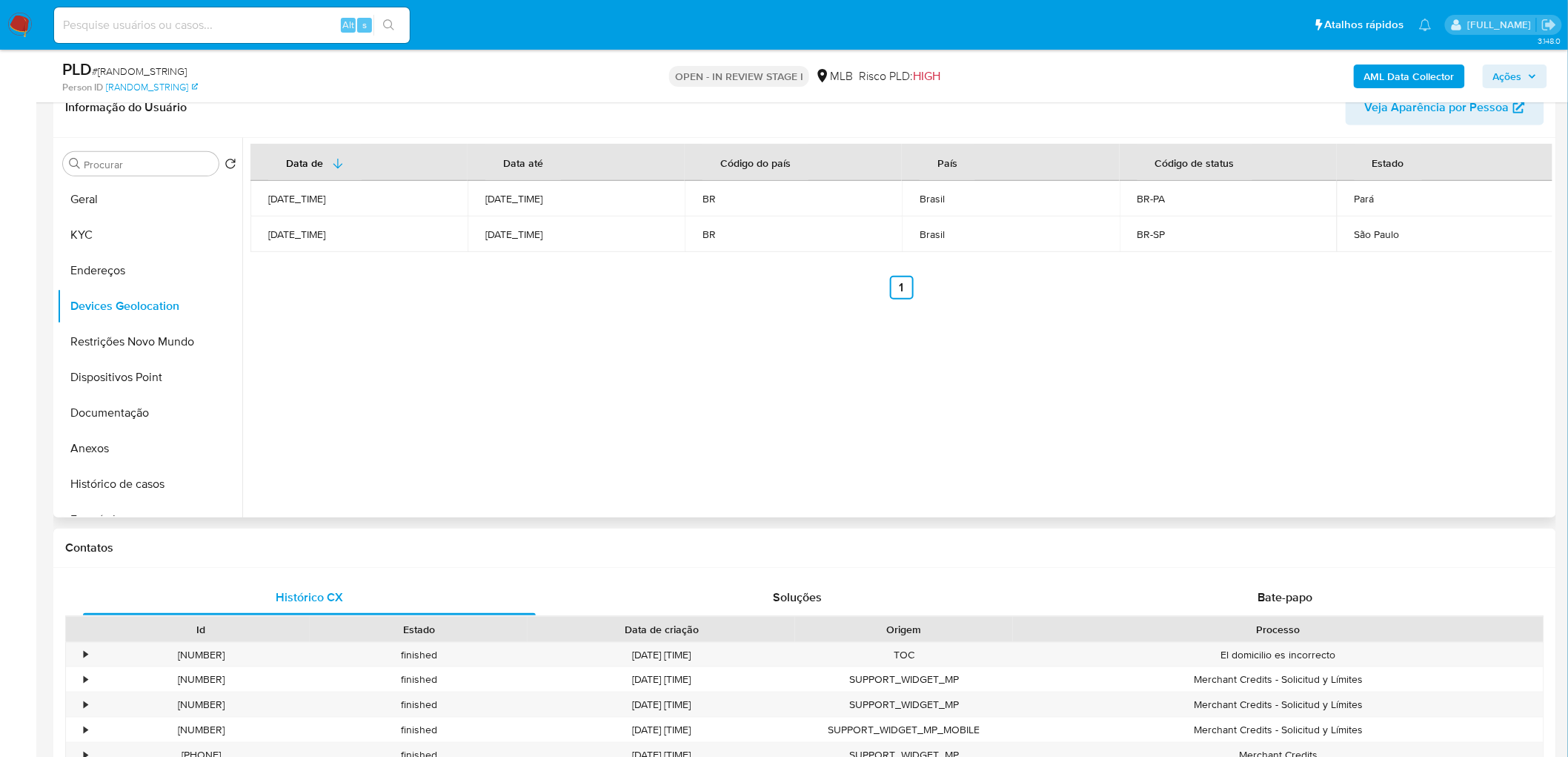 type 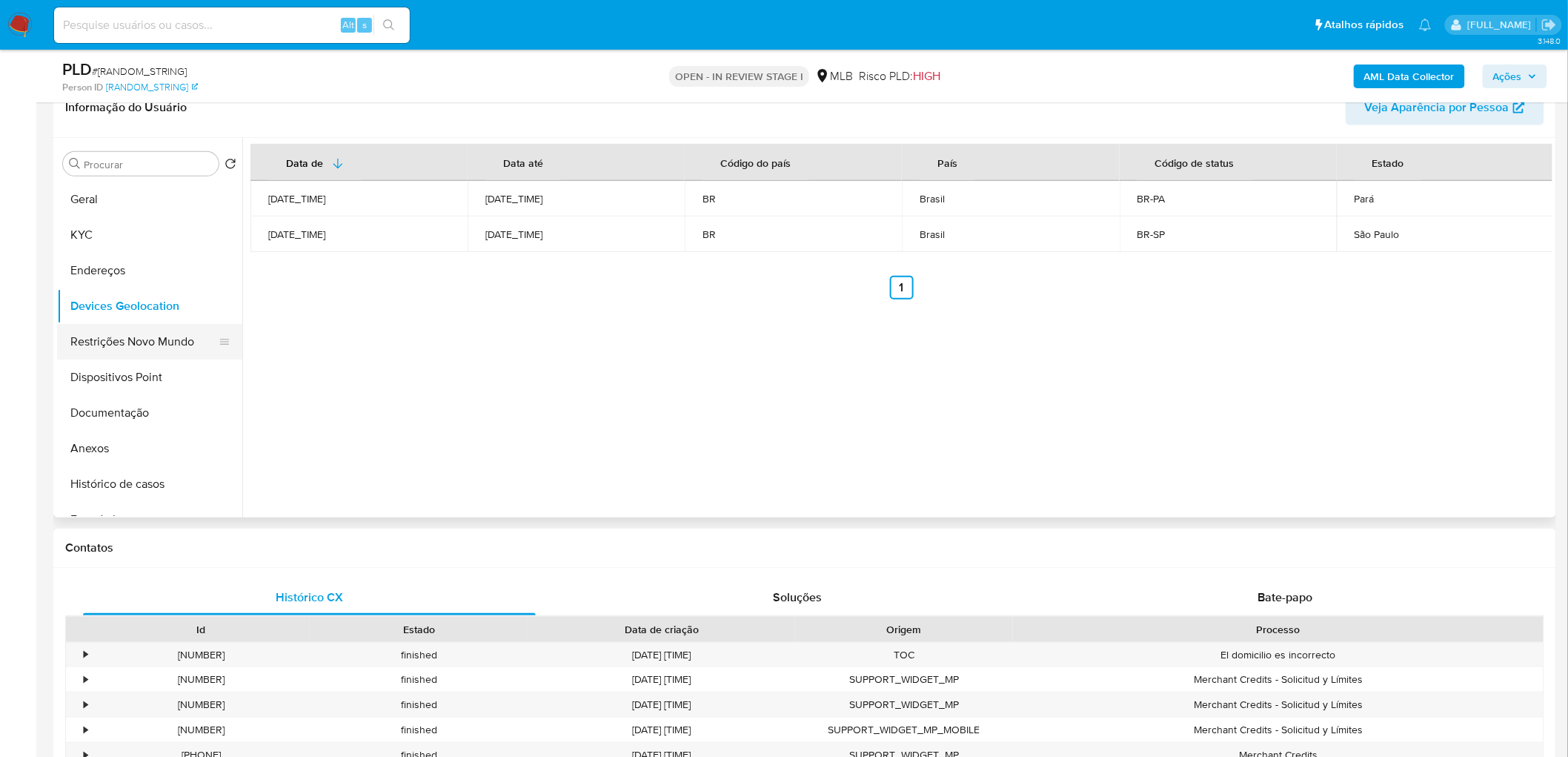 click on "Restrições Novo Mundo" at bounding box center (144, 342) 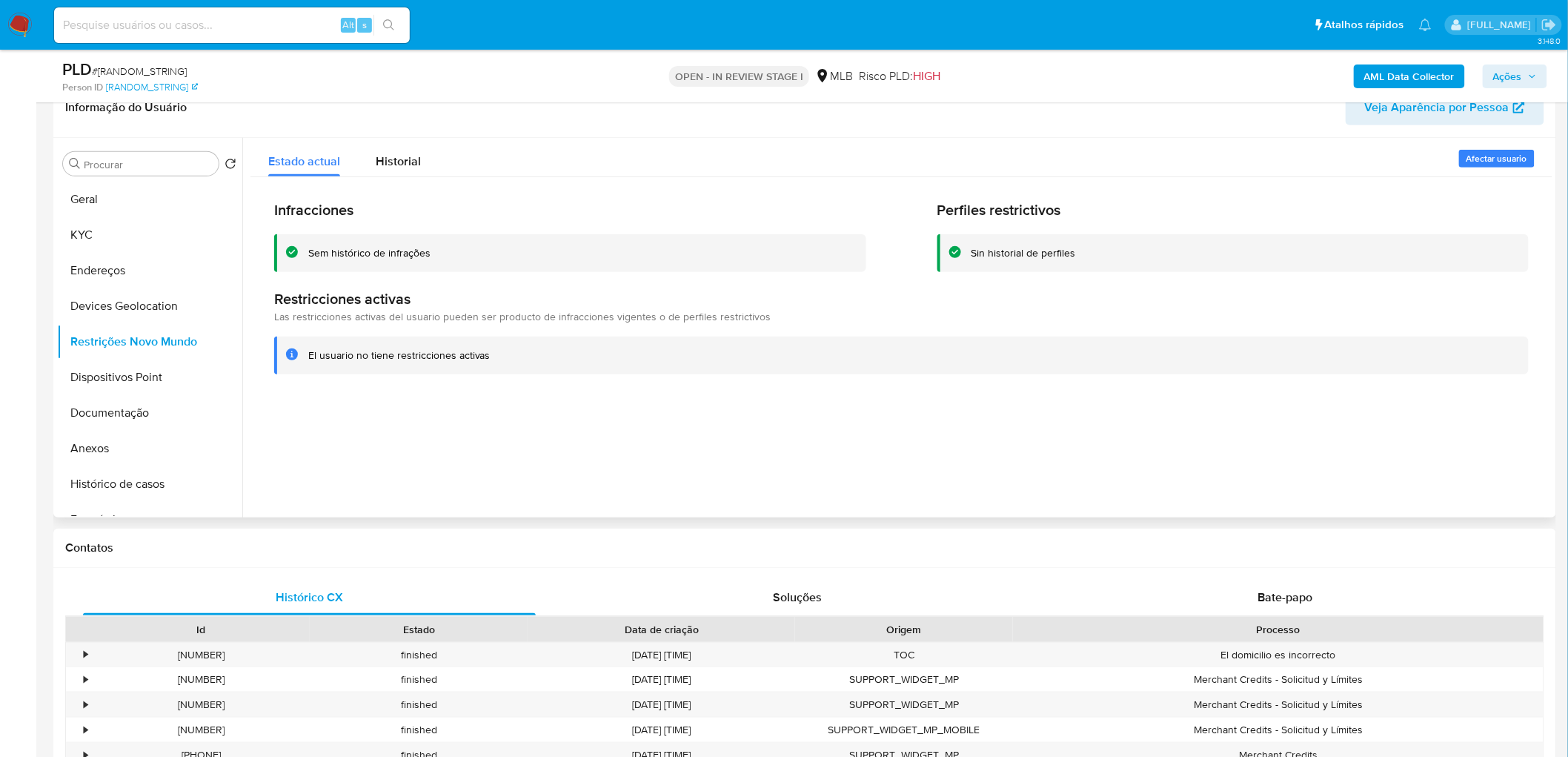 type 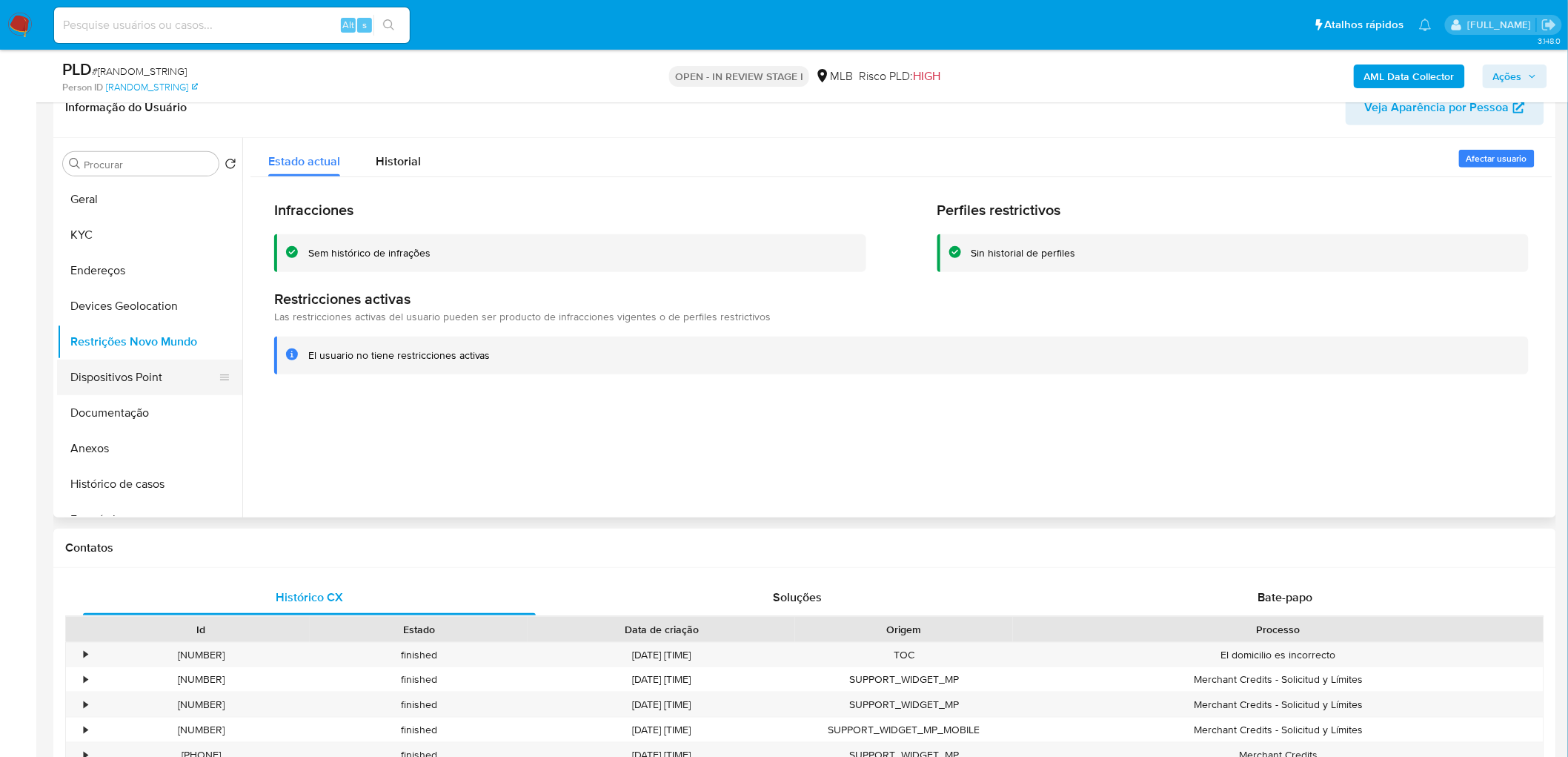 click on "Dispositivos Point" at bounding box center [144, 377] 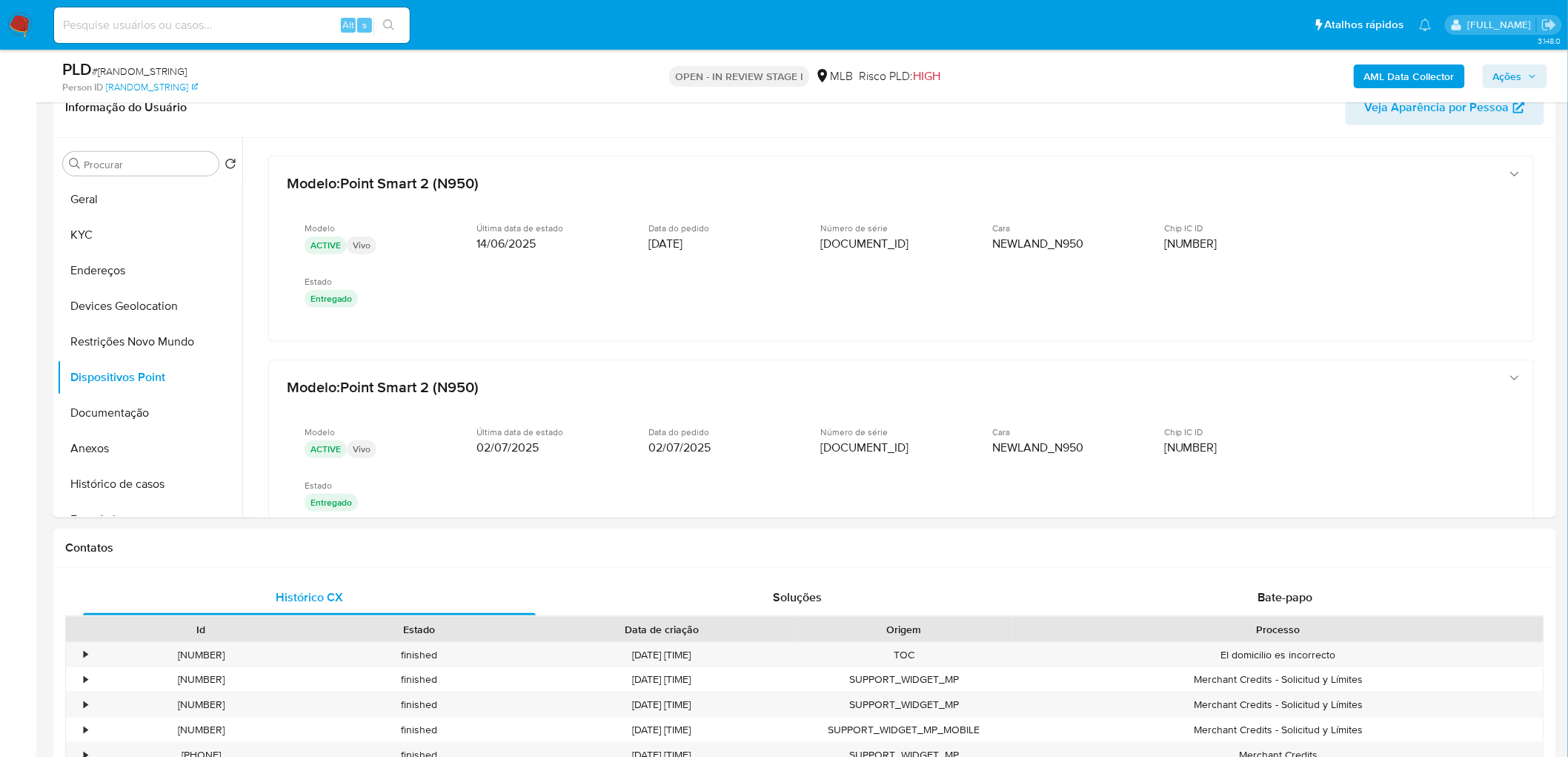 type 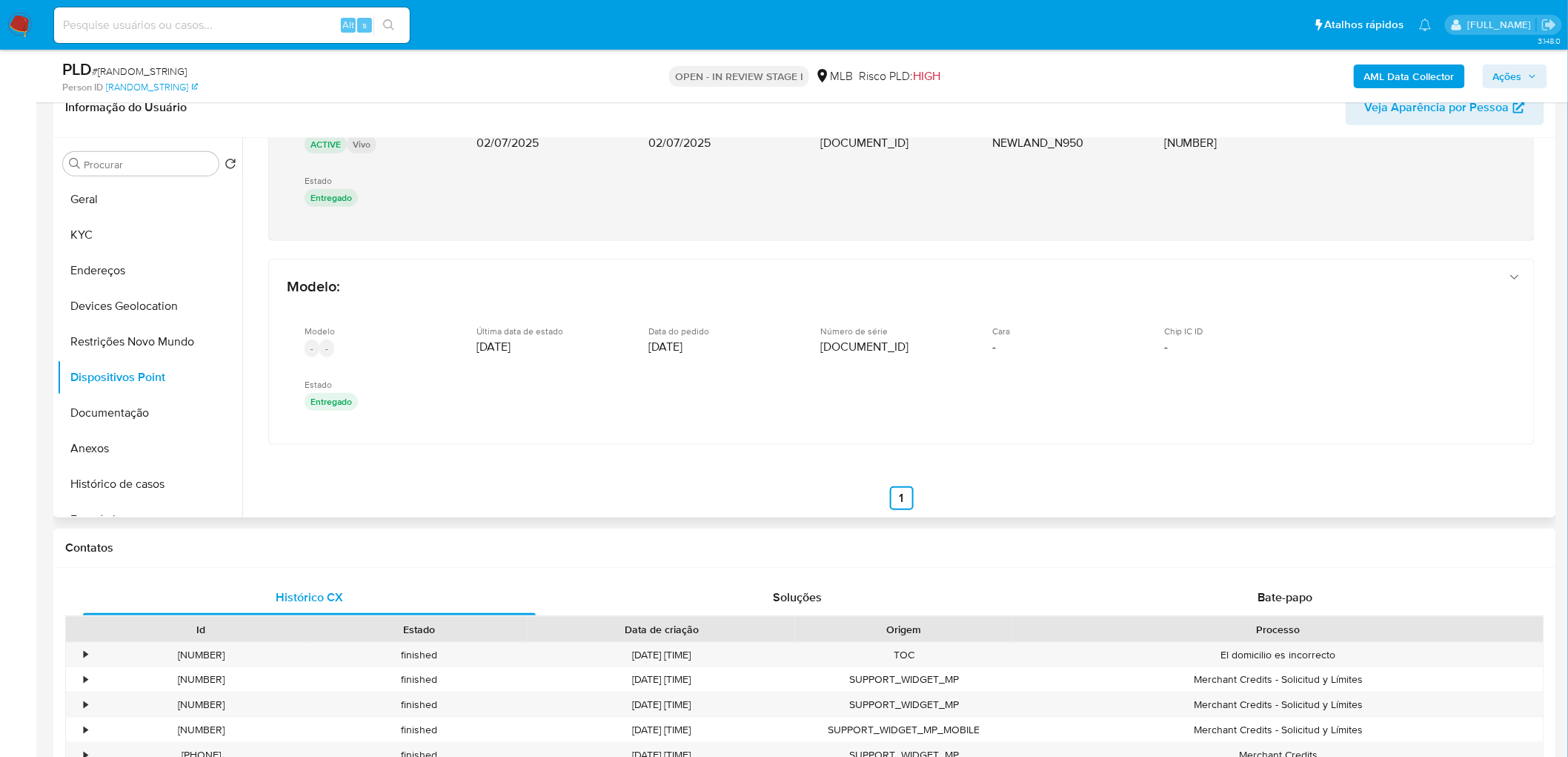 scroll, scrollTop: 320, scrollLeft: 0, axis: vertical 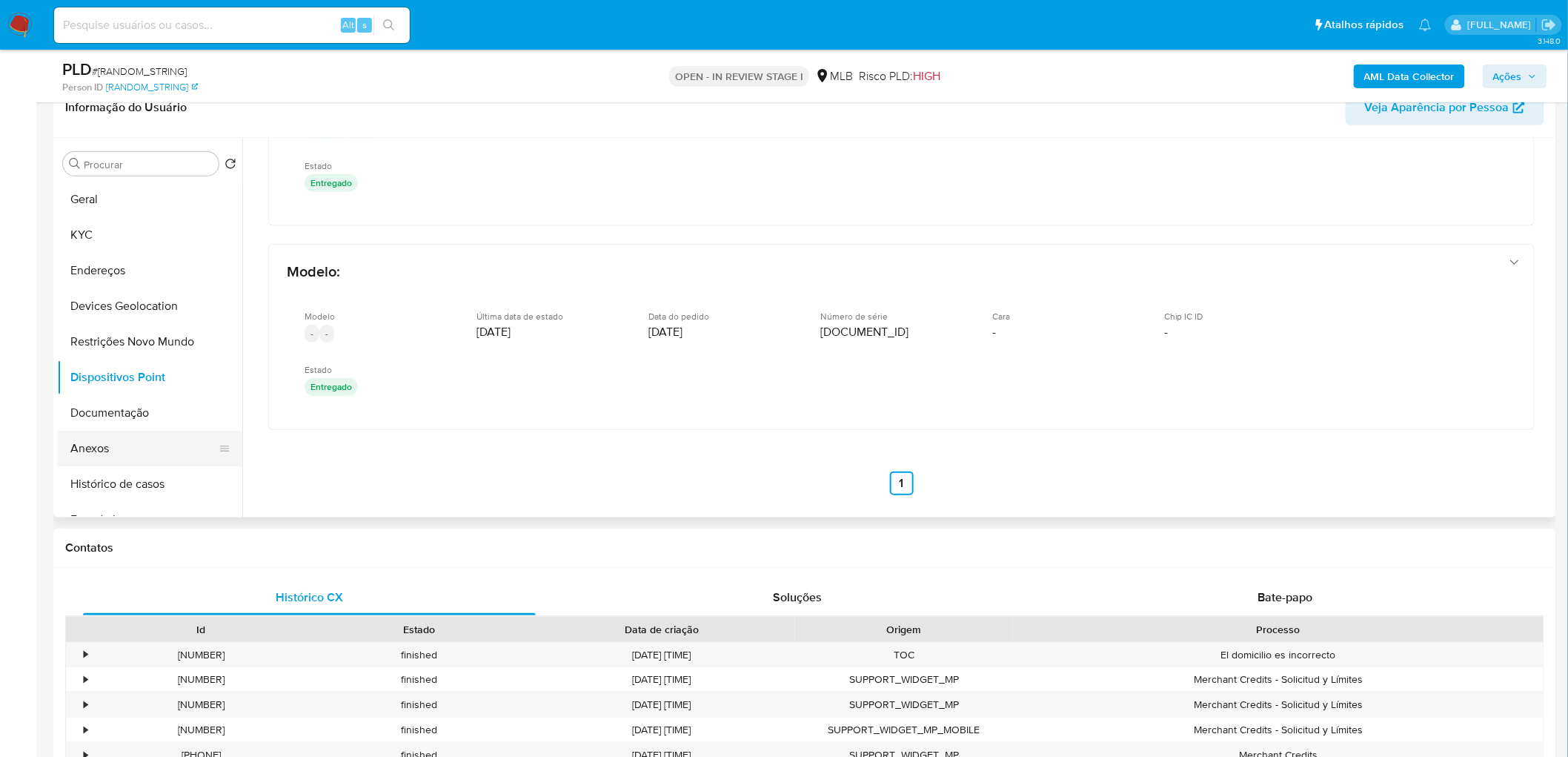 click on "Anexos" at bounding box center [144, 449] 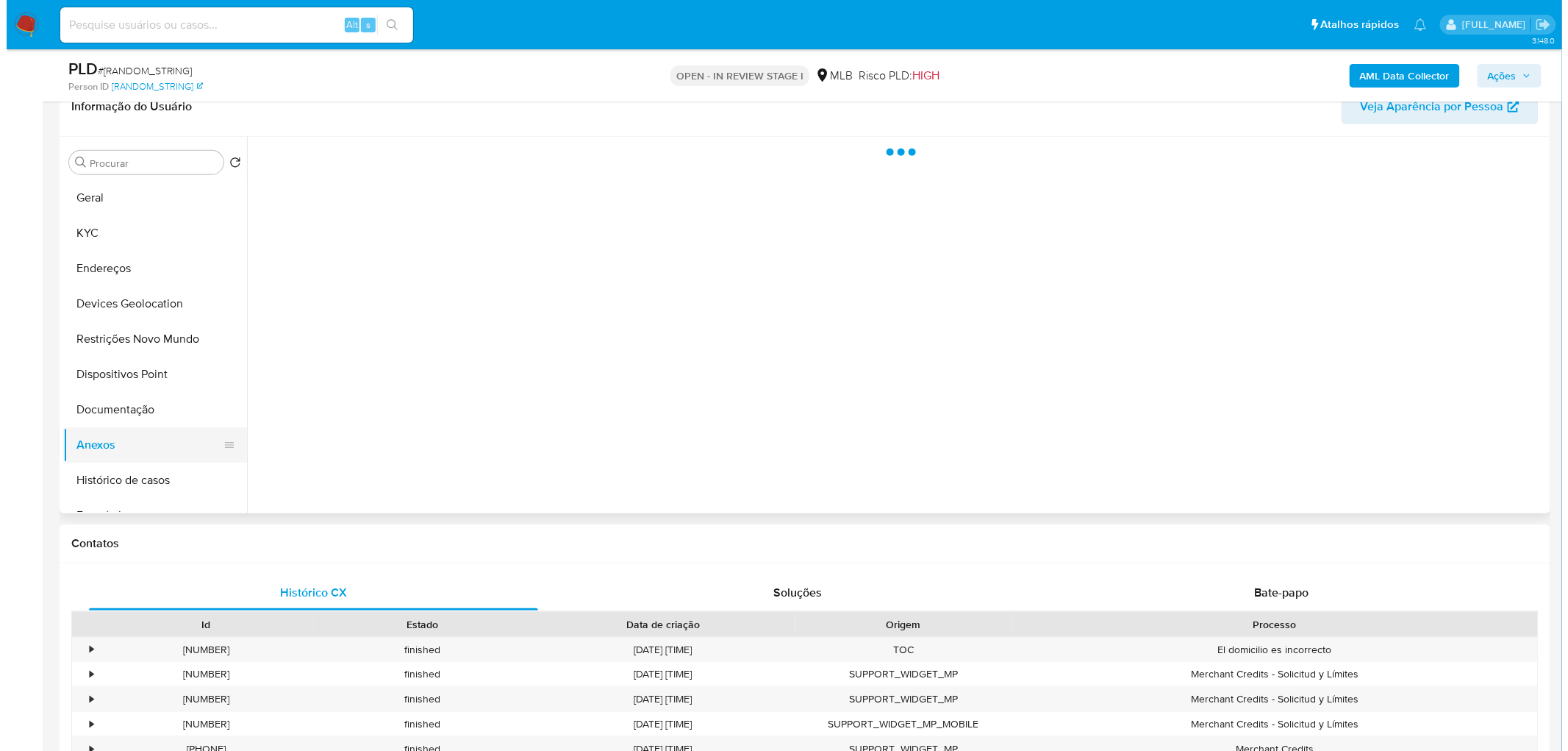 scroll, scrollTop: 0, scrollLeft: 0, axis: both 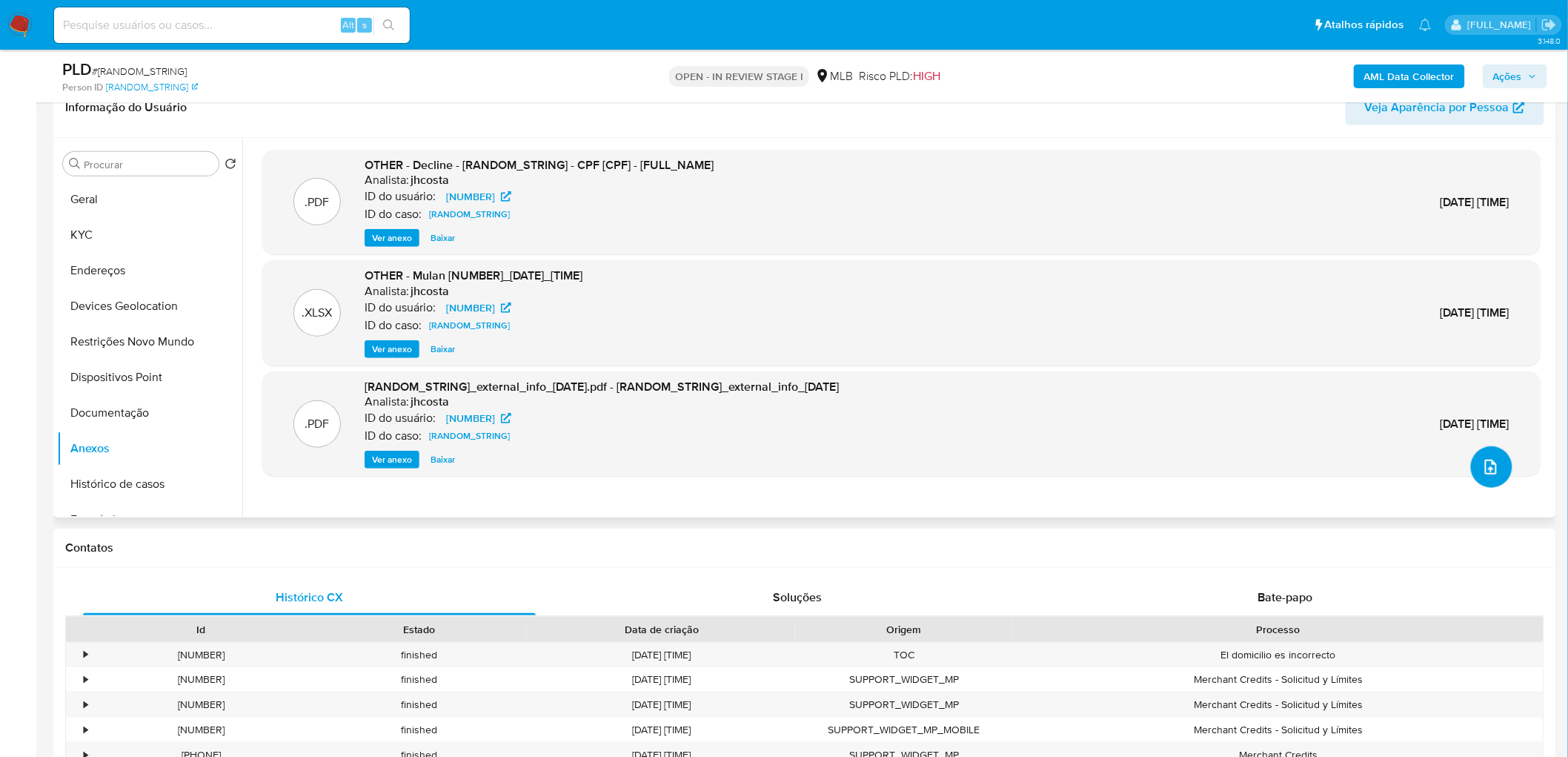 click 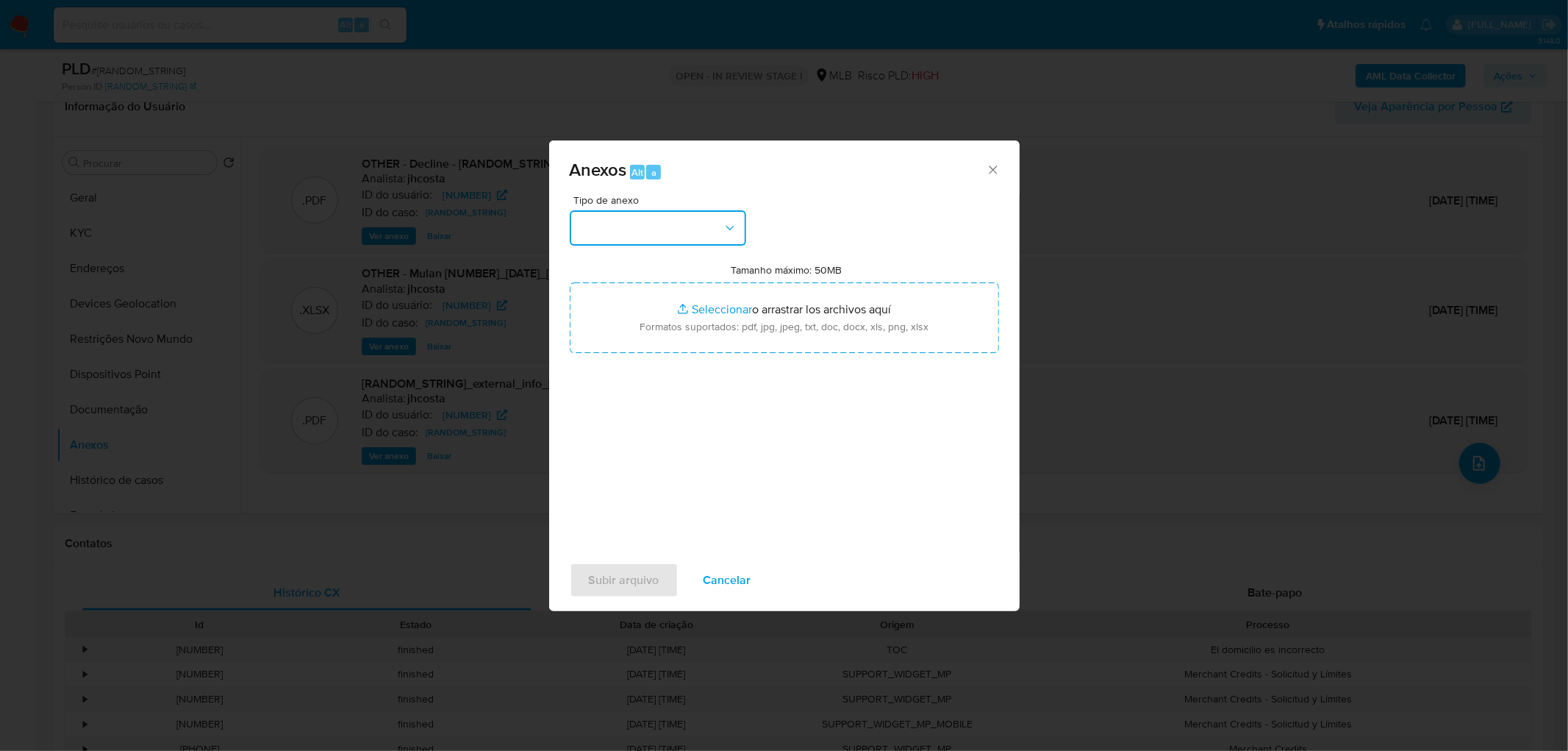 click at bounding box center [658, 228] 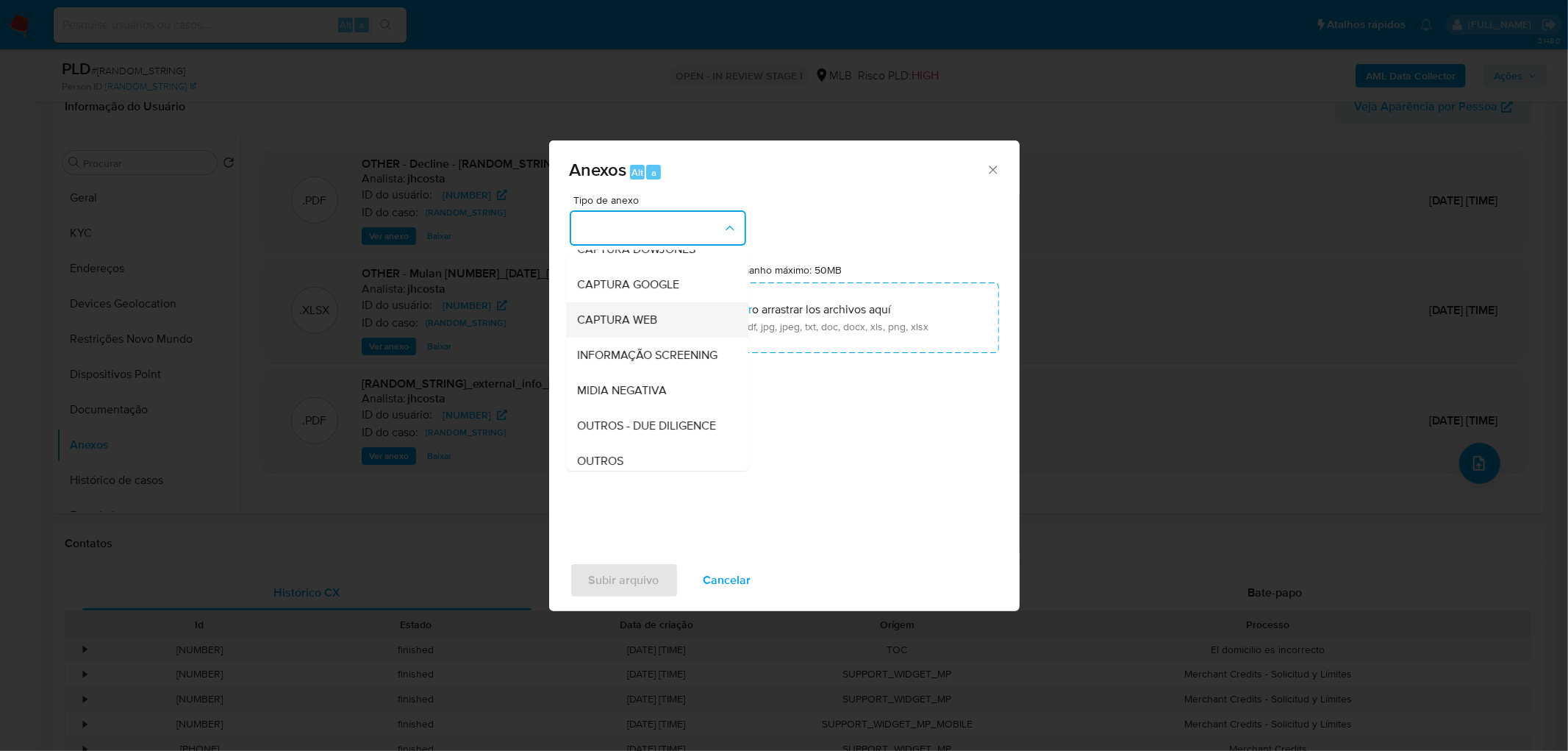 scroll, scrollTop: 163, scrollLeft: 0, axis: vertical 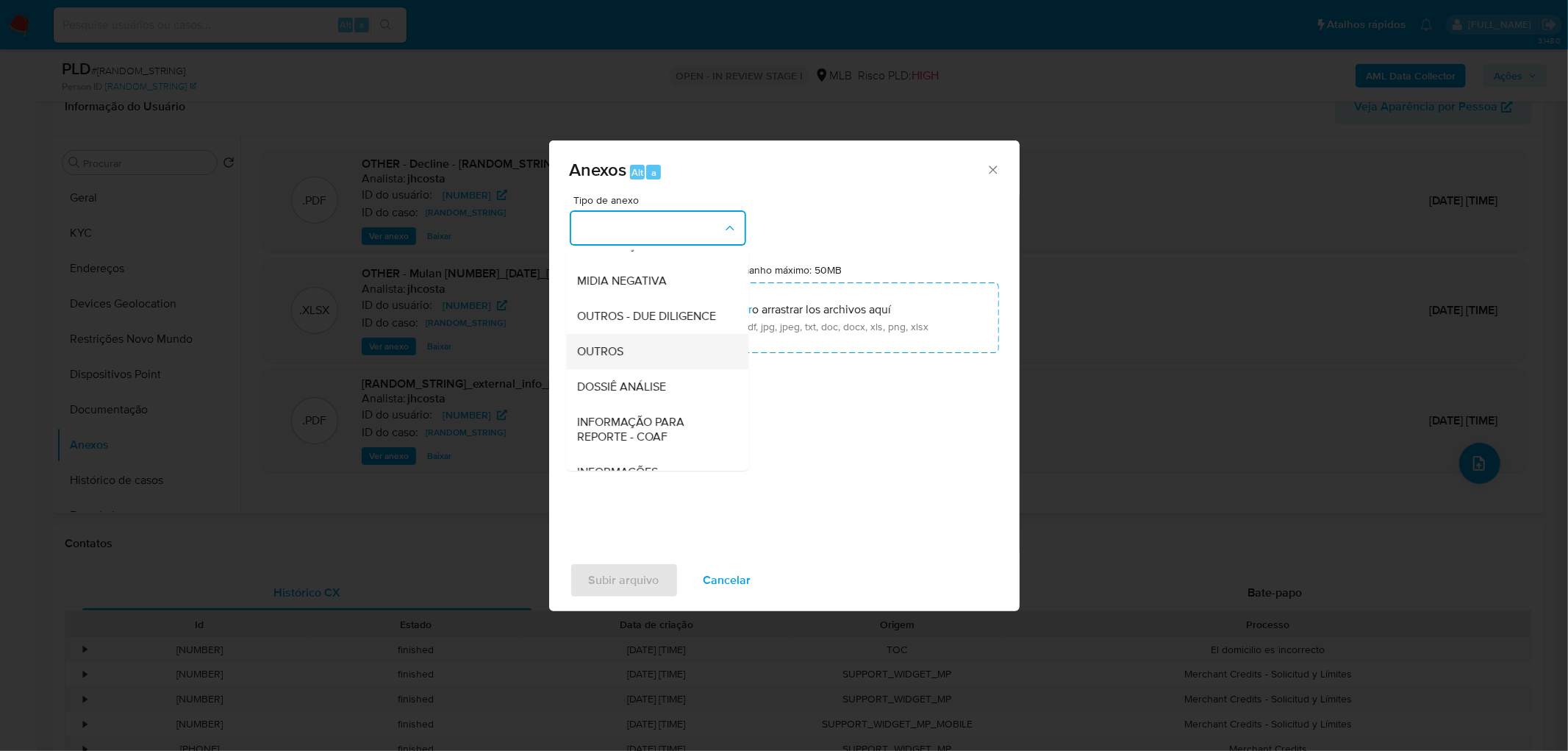 click on "OUTROS" at bounding box center [653, 352] 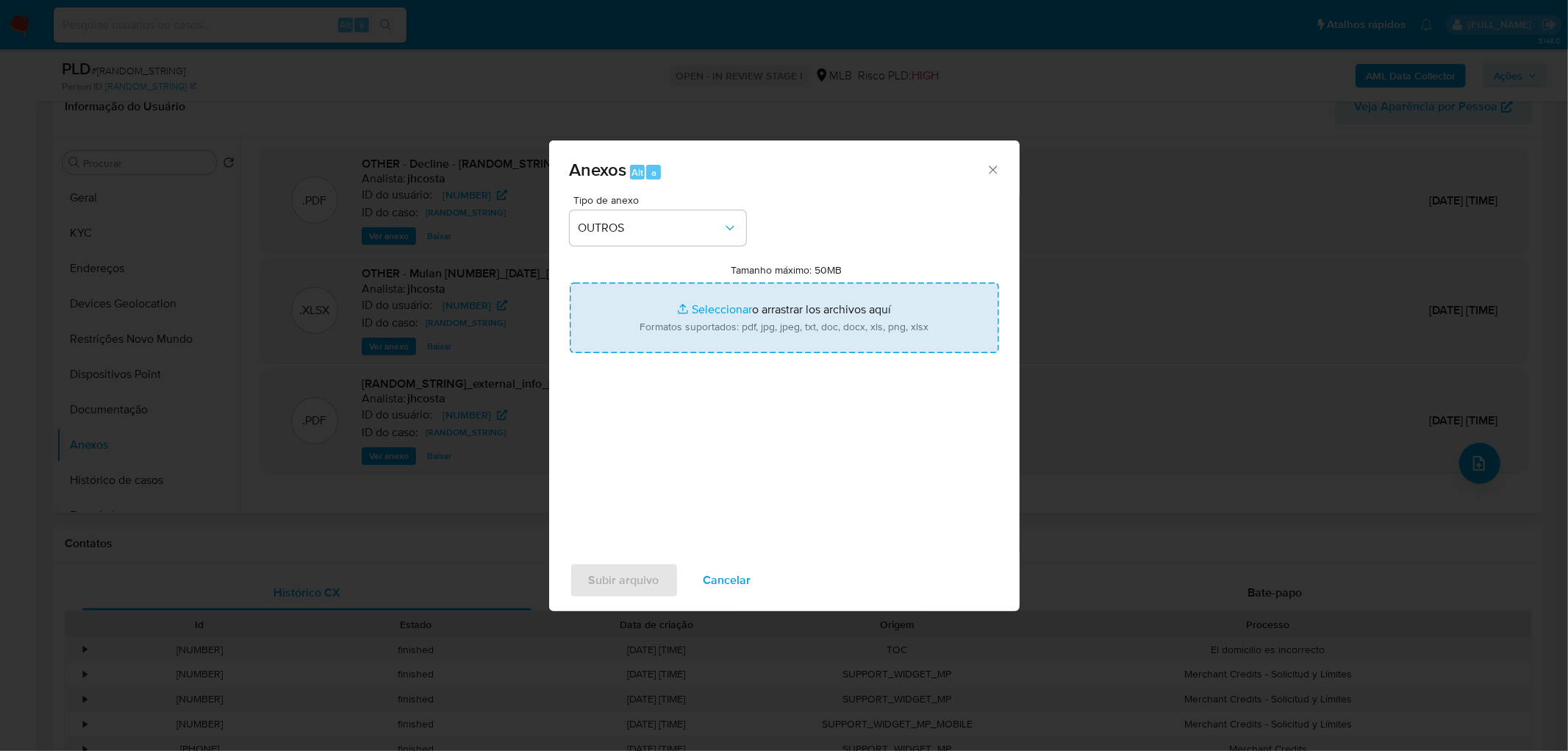click on "Tamanho máximo: 50MB Seleccionar archivos" at bounding box center [784, 318] 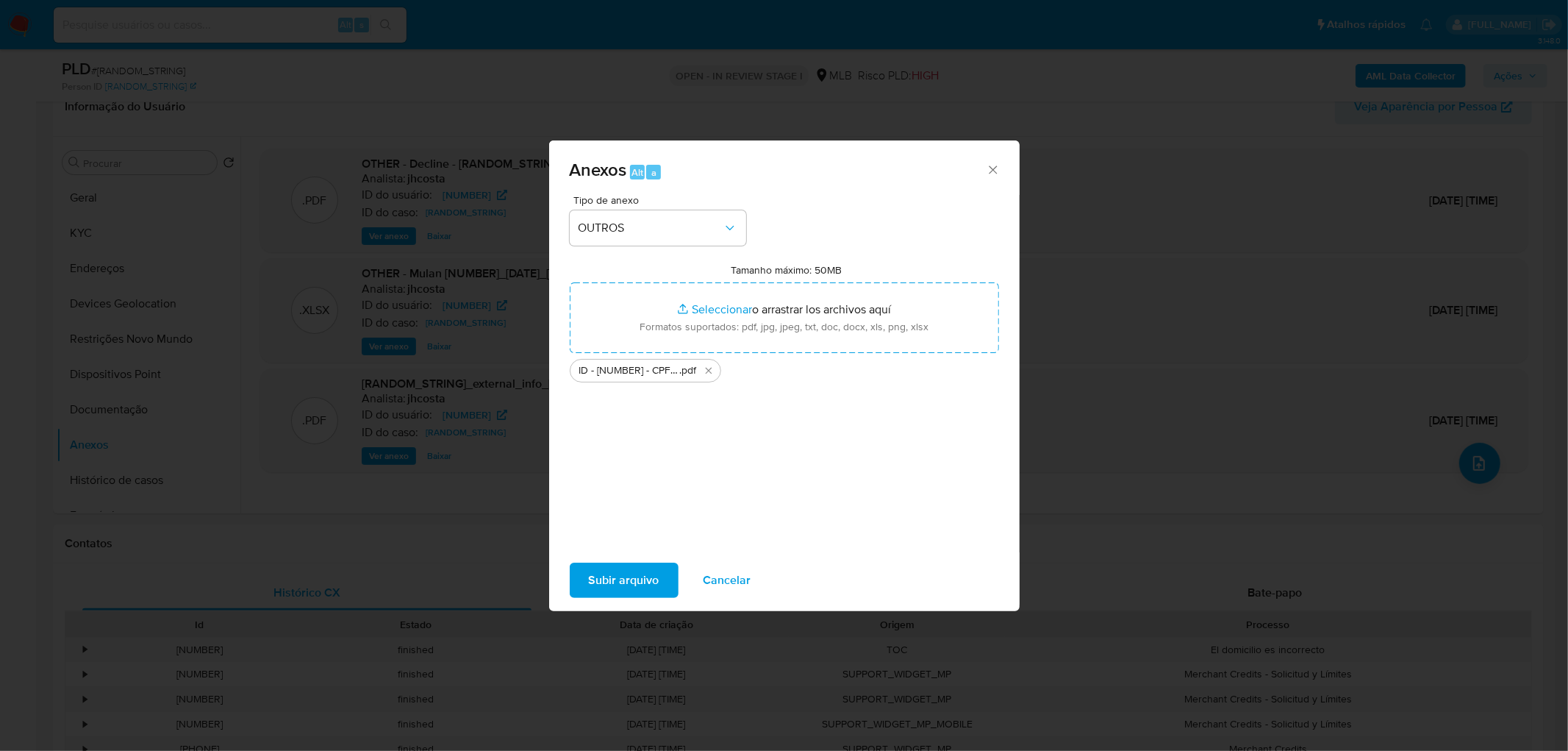click on "Subir arquivo" at bounding box center (624, 580) 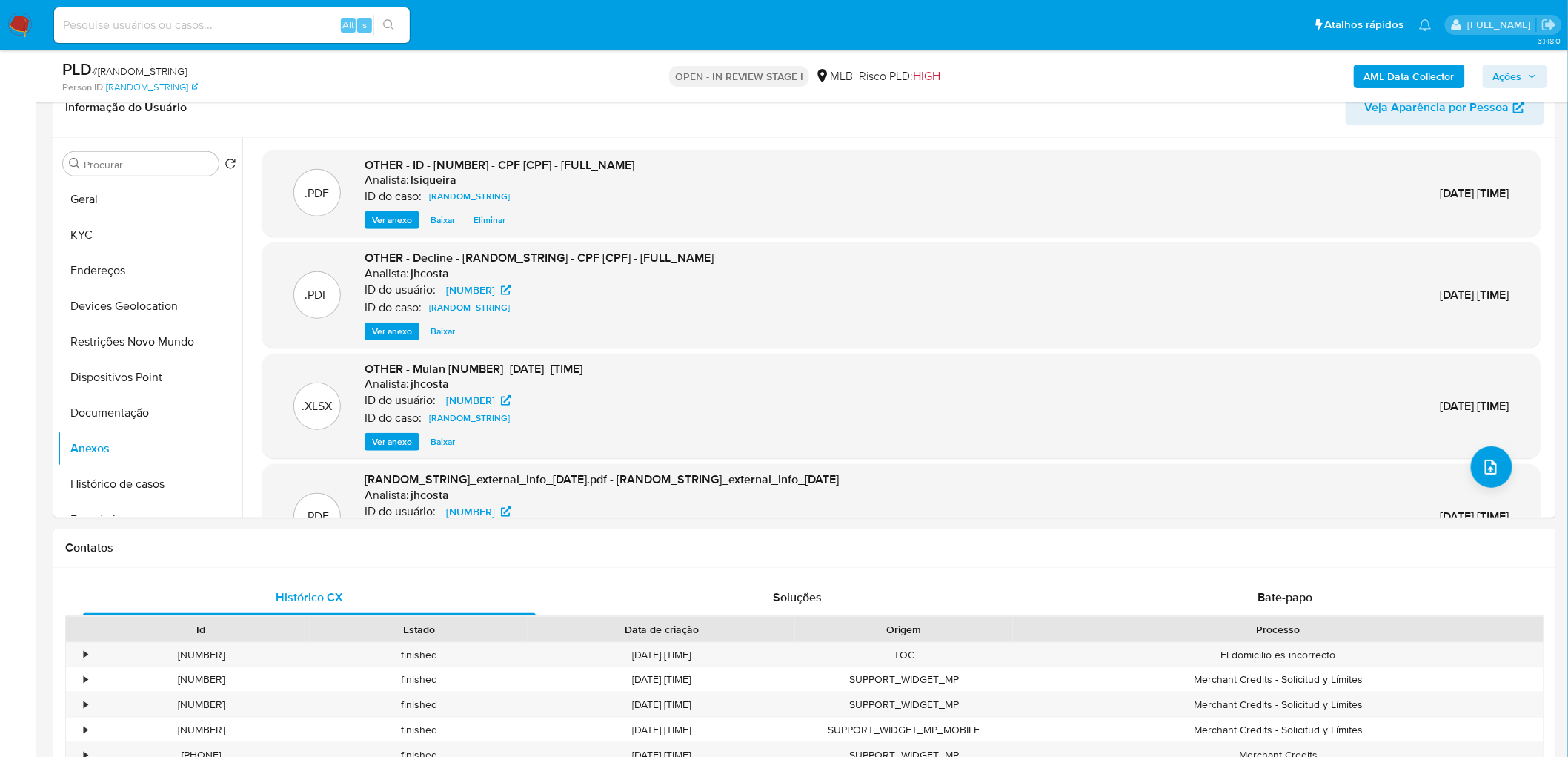 click on "Ações" at bounding box center (1515, 76) 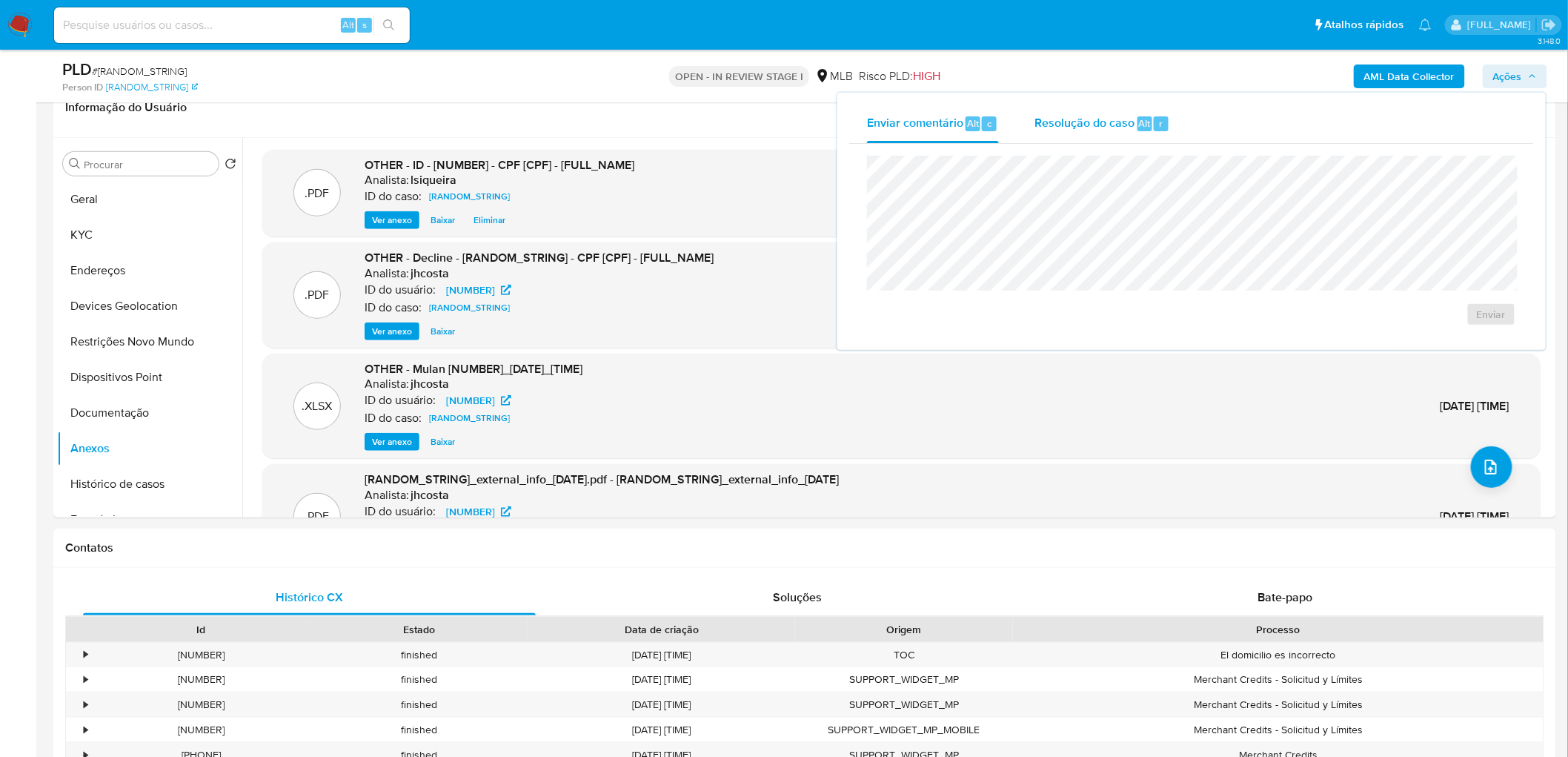 click on "Resolução do caso" at bounding box center (1084, 122) 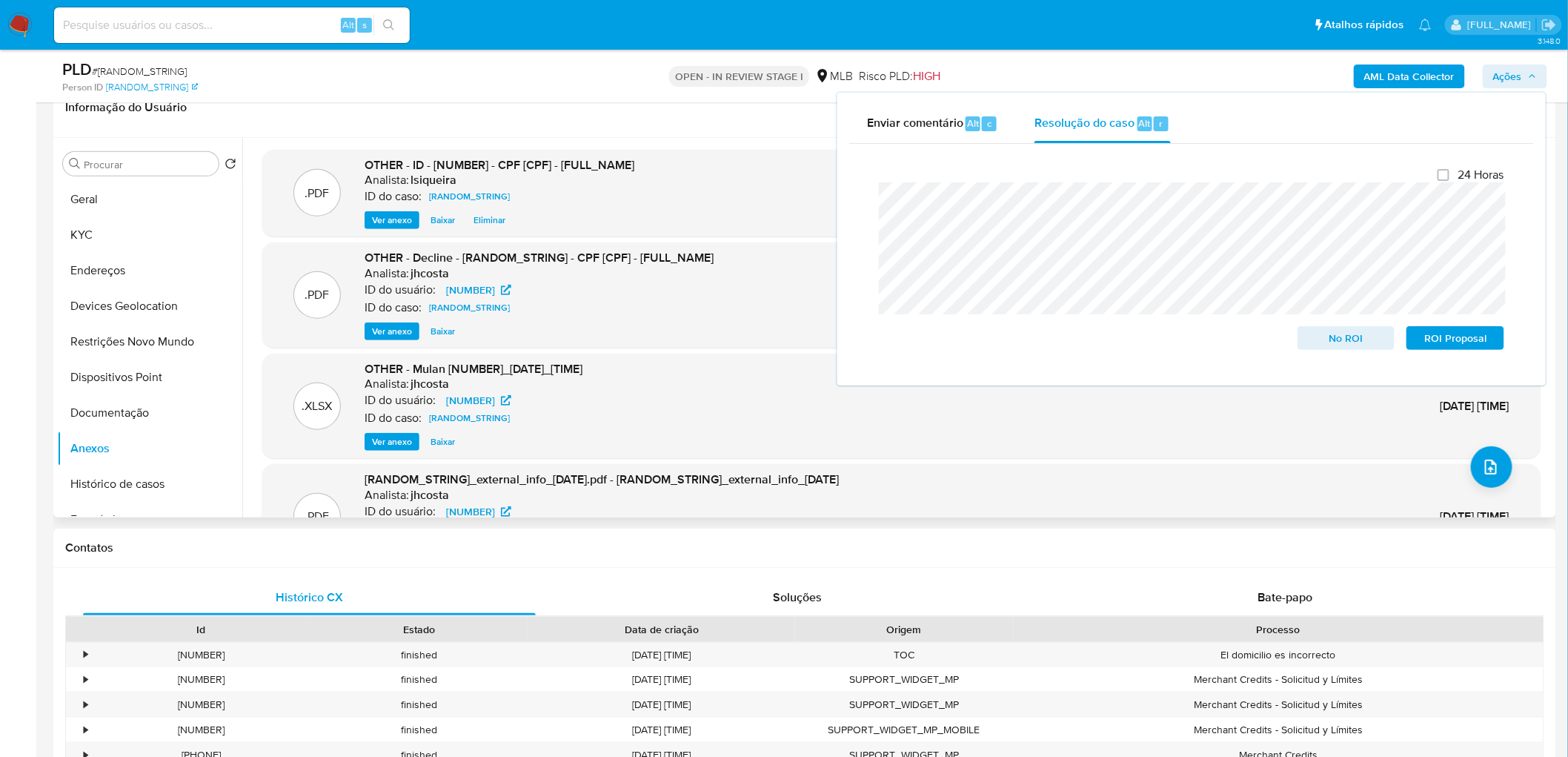 click on "Eliminar" at bounding box center (489, 220) 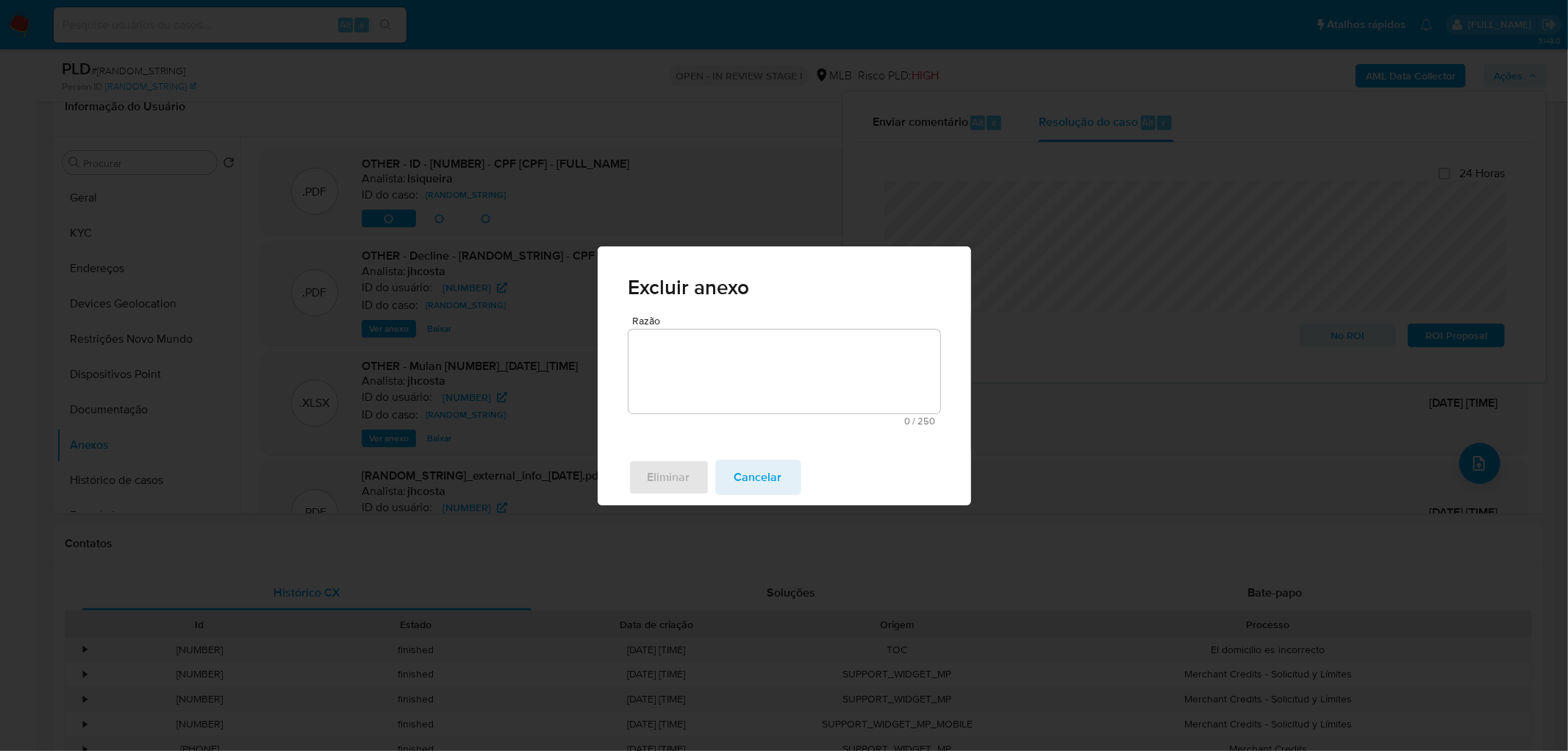 click on "Razão" at bounding box center (784, 371) 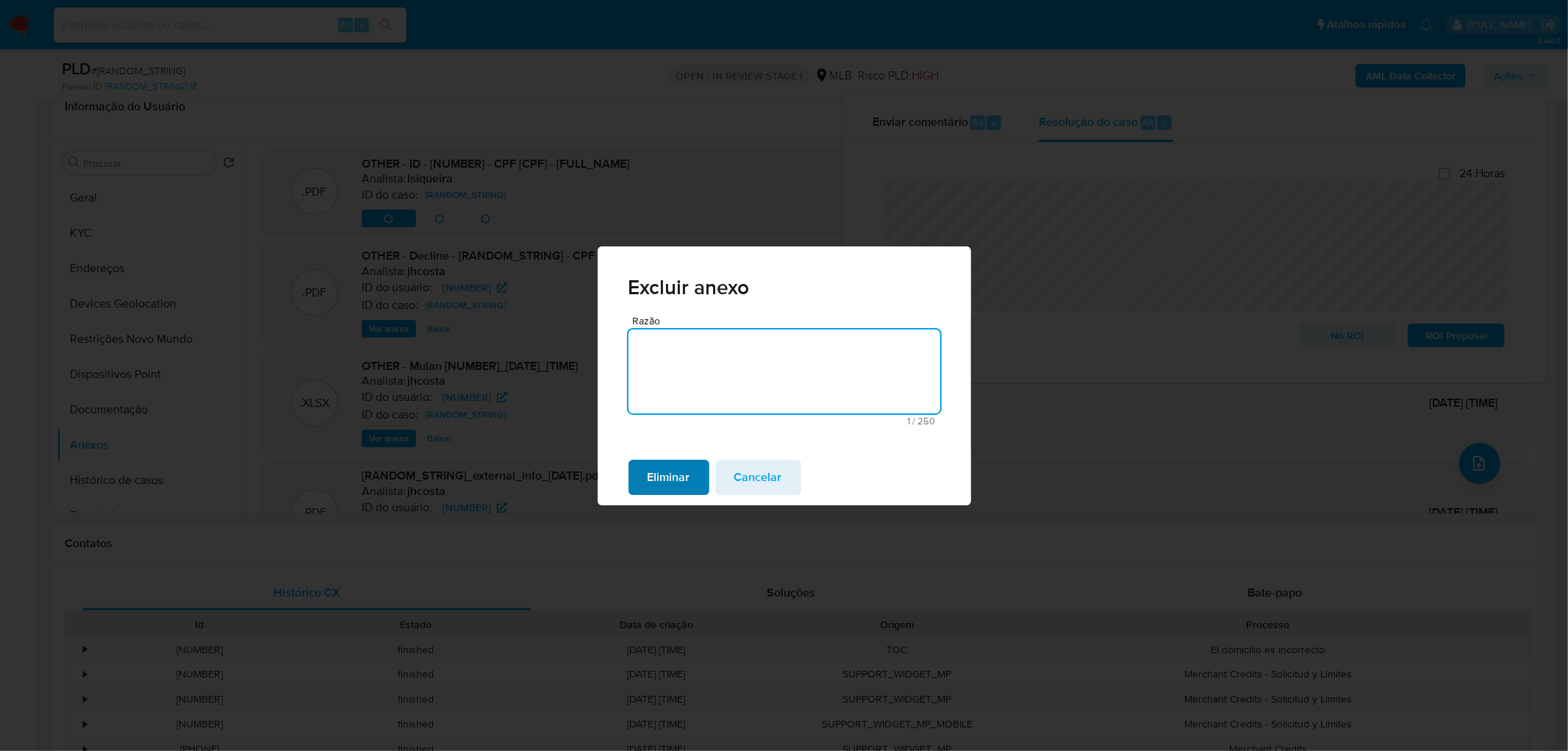 type 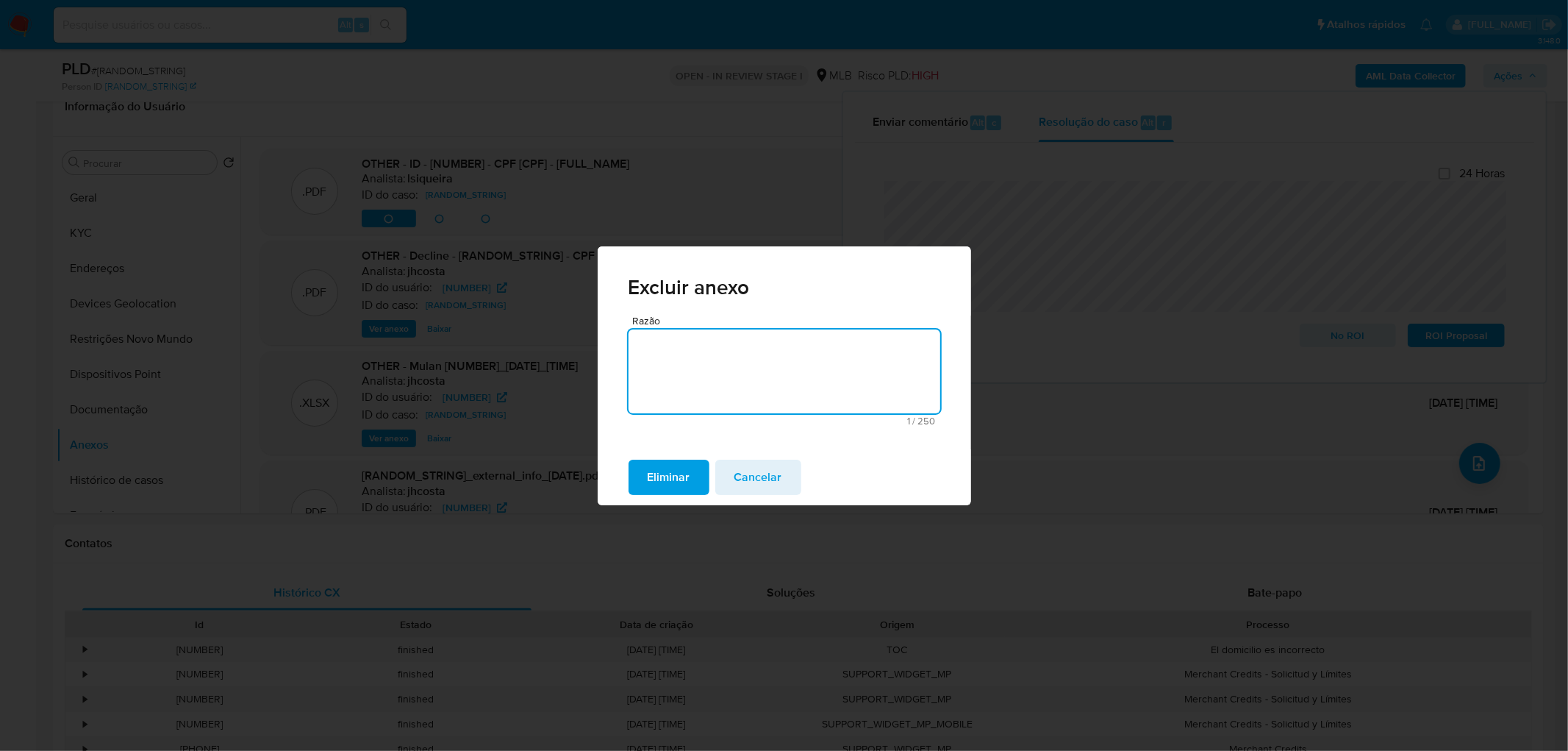 click on "Eliminar" at bounding box center [669, 477] 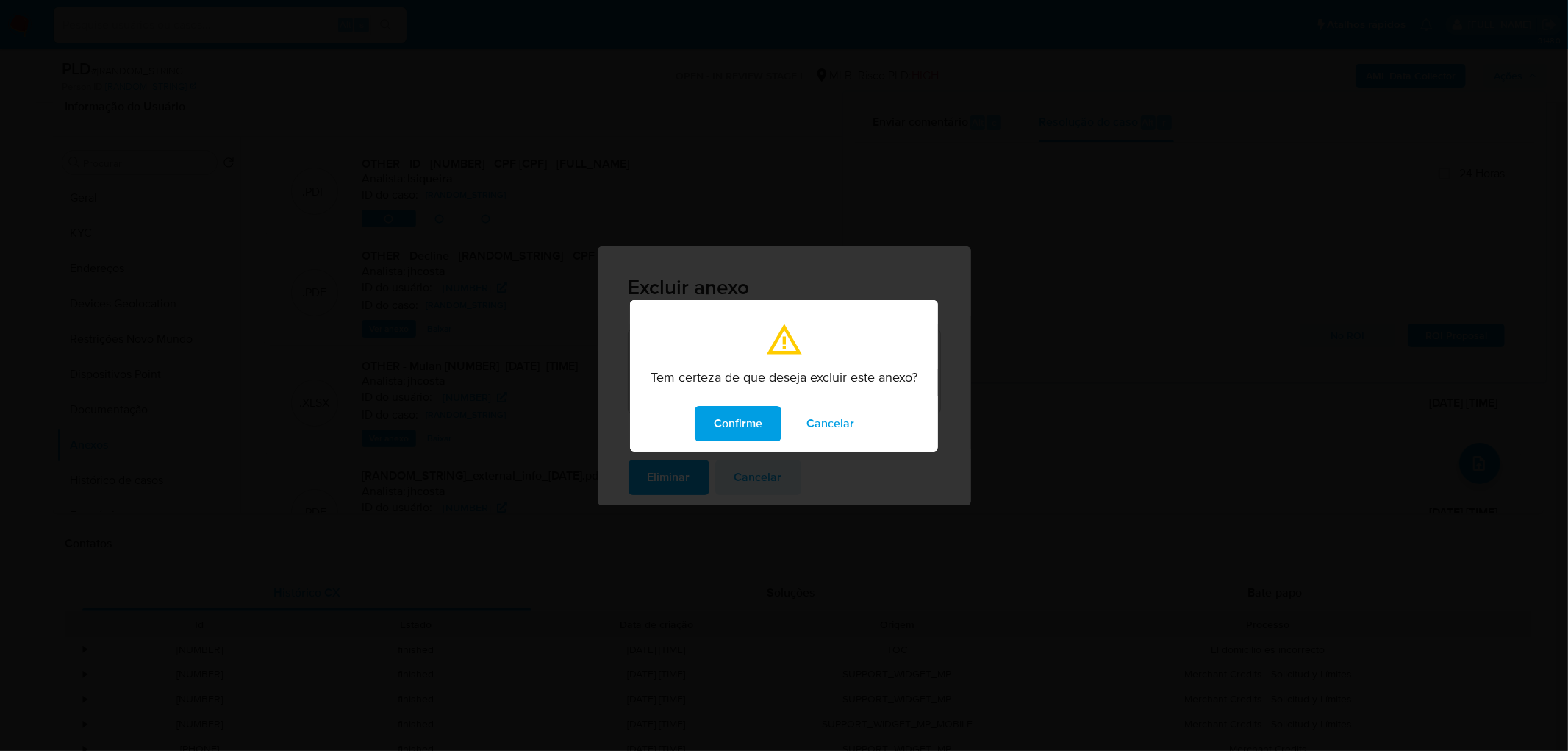 click on "Cancelar" at bounding box center (830, 424) 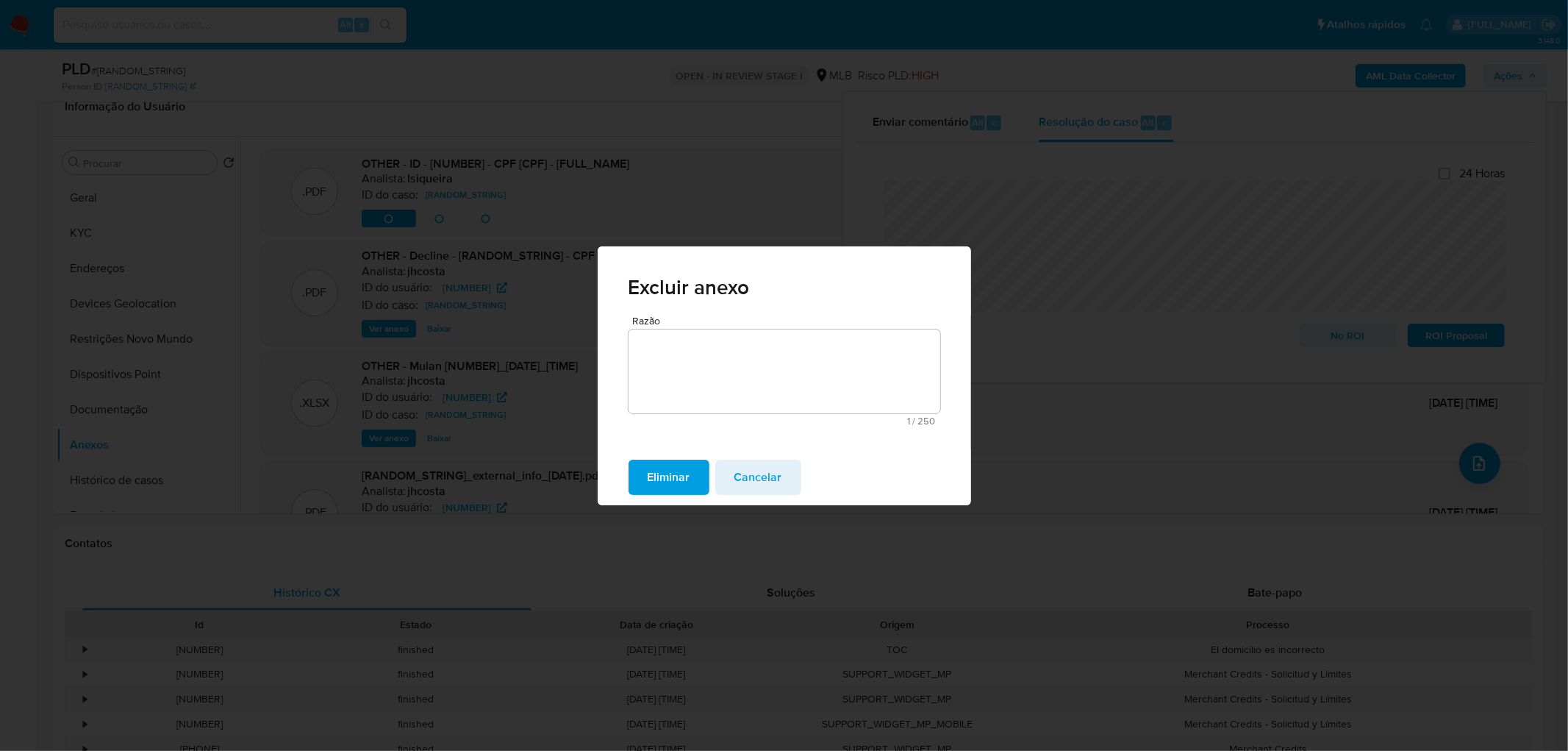 click on "Eliminar" at bounding box center (669, 477) 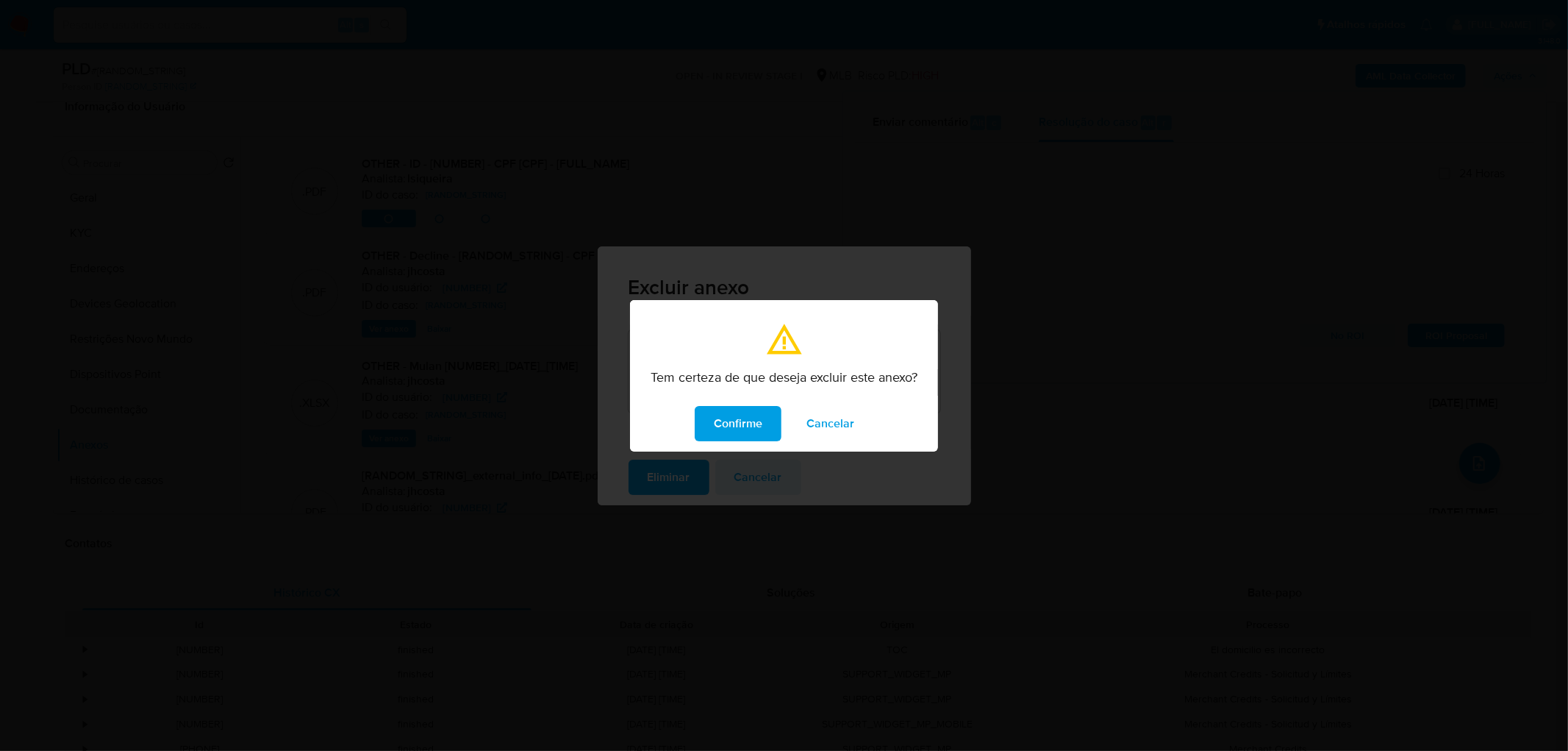 click on "Confirme" at bounding box center [738, 424] 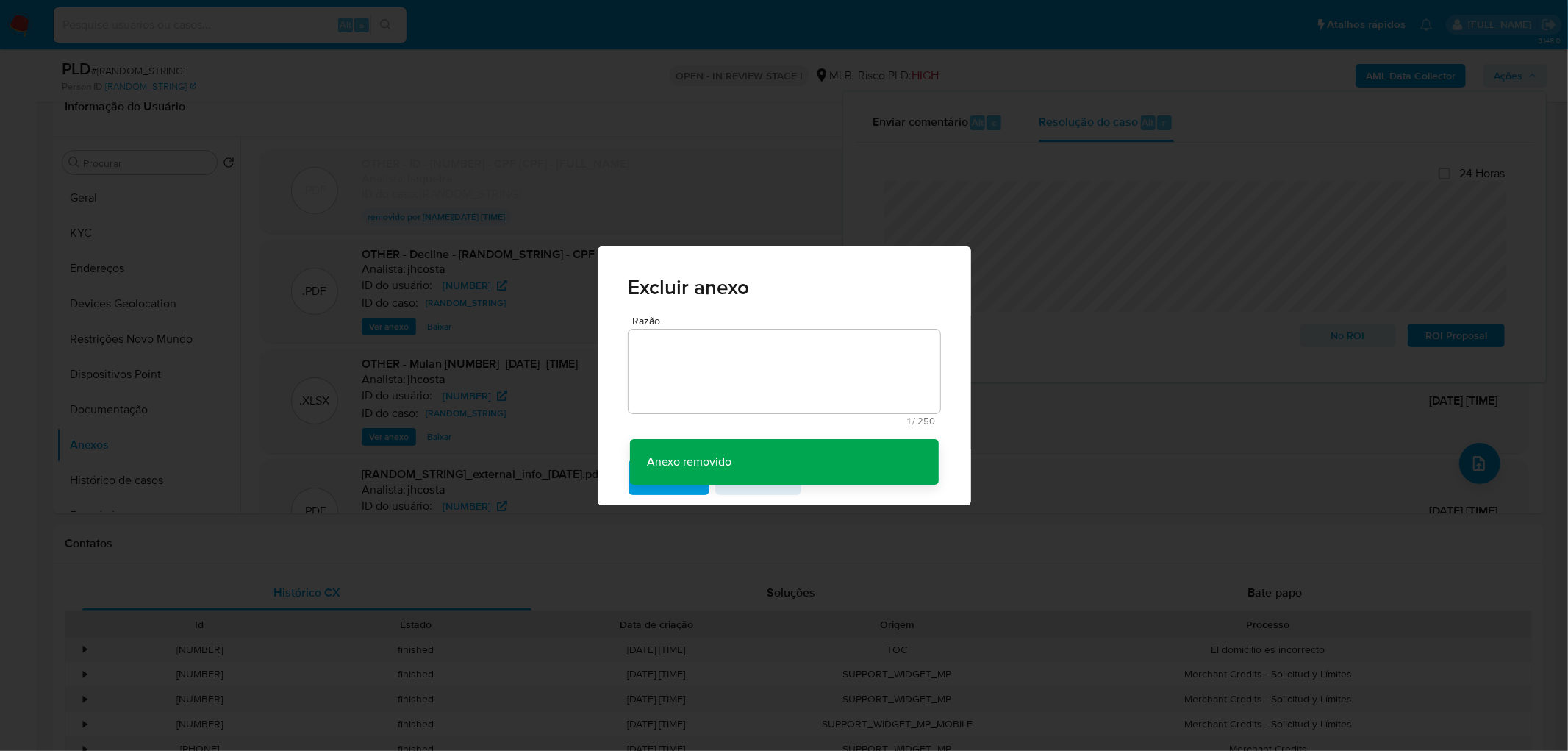 click on "Anexo removido Anexo removido" at bounding box center [784, 462] 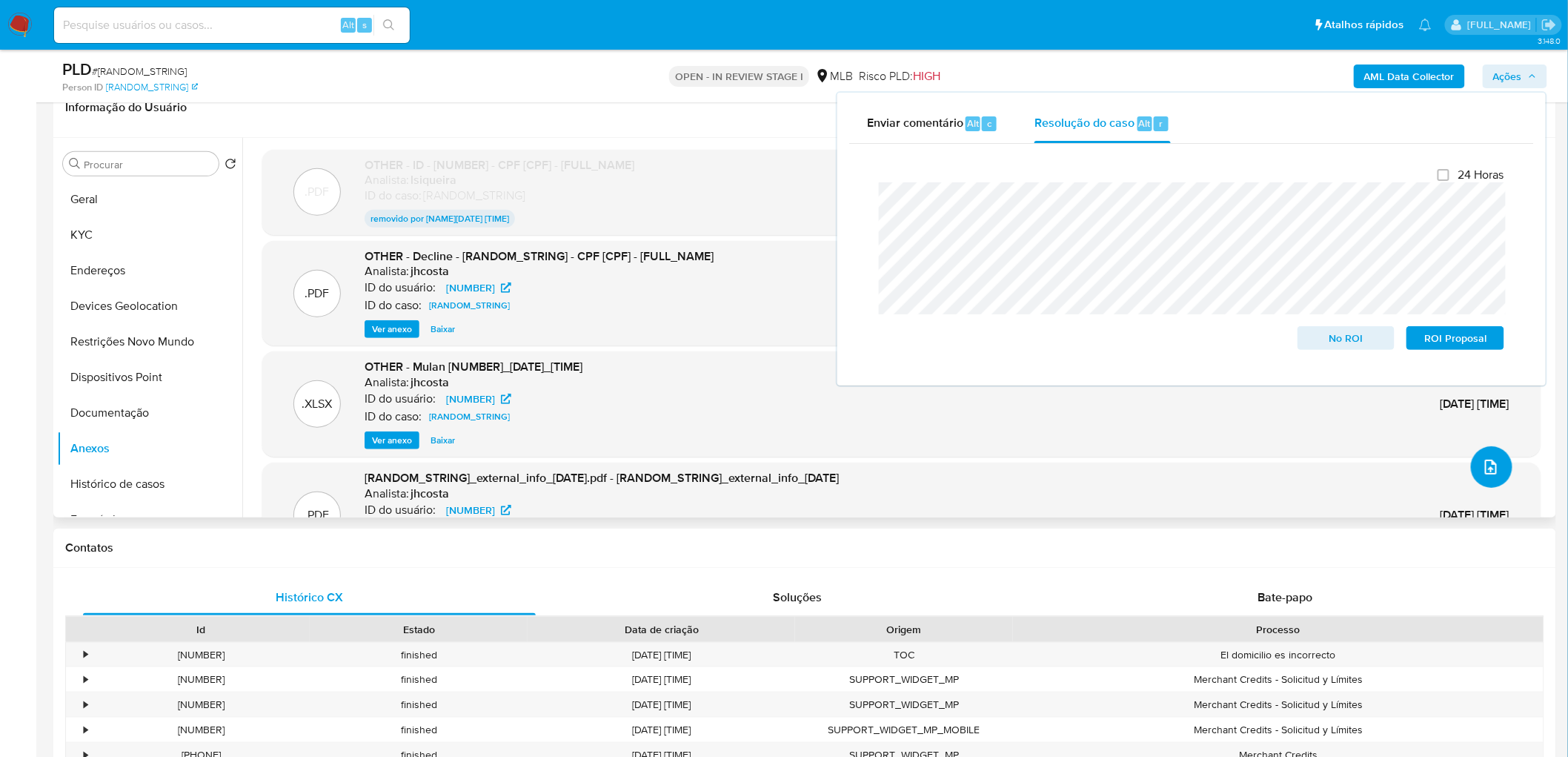 click 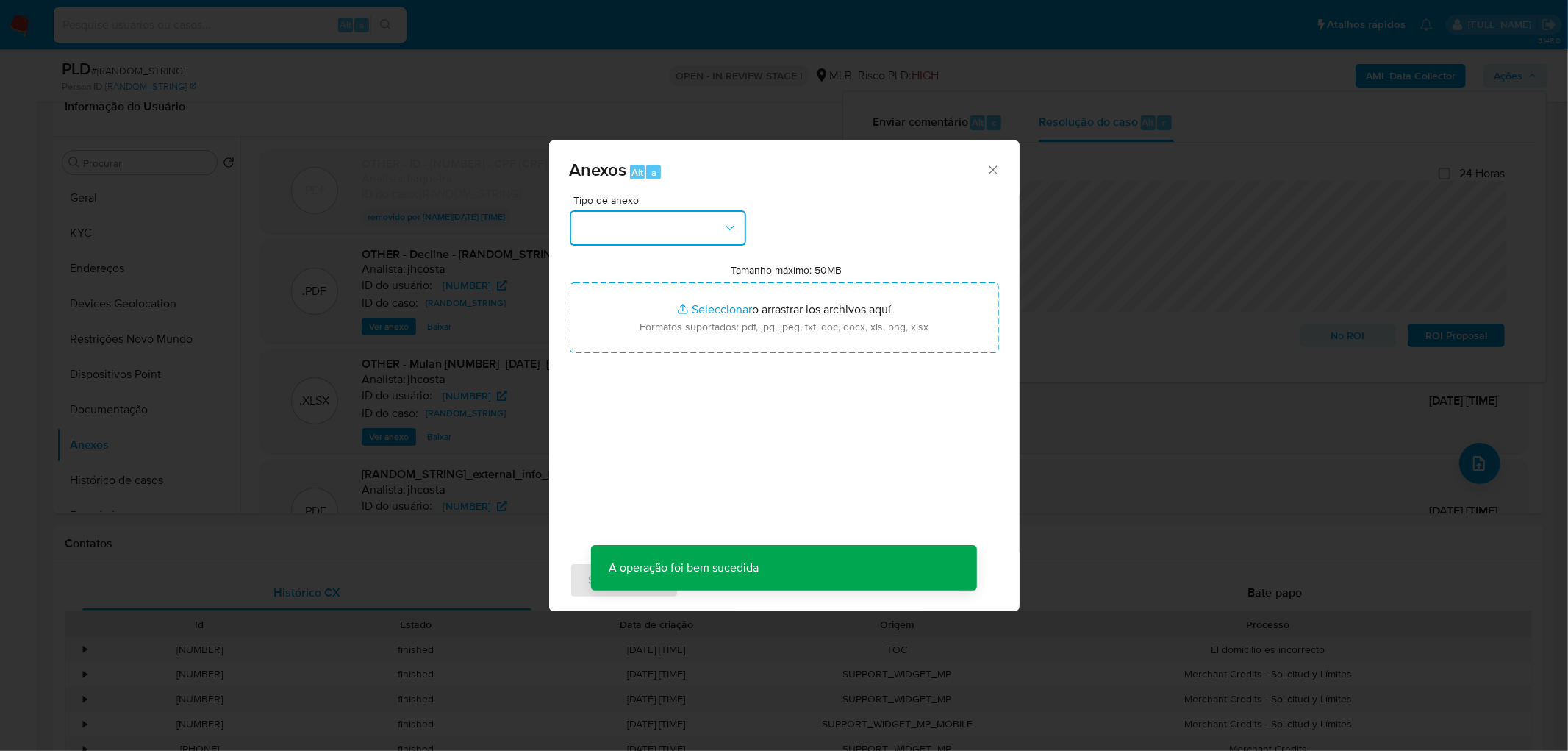 click at bounding box center (658, 228) 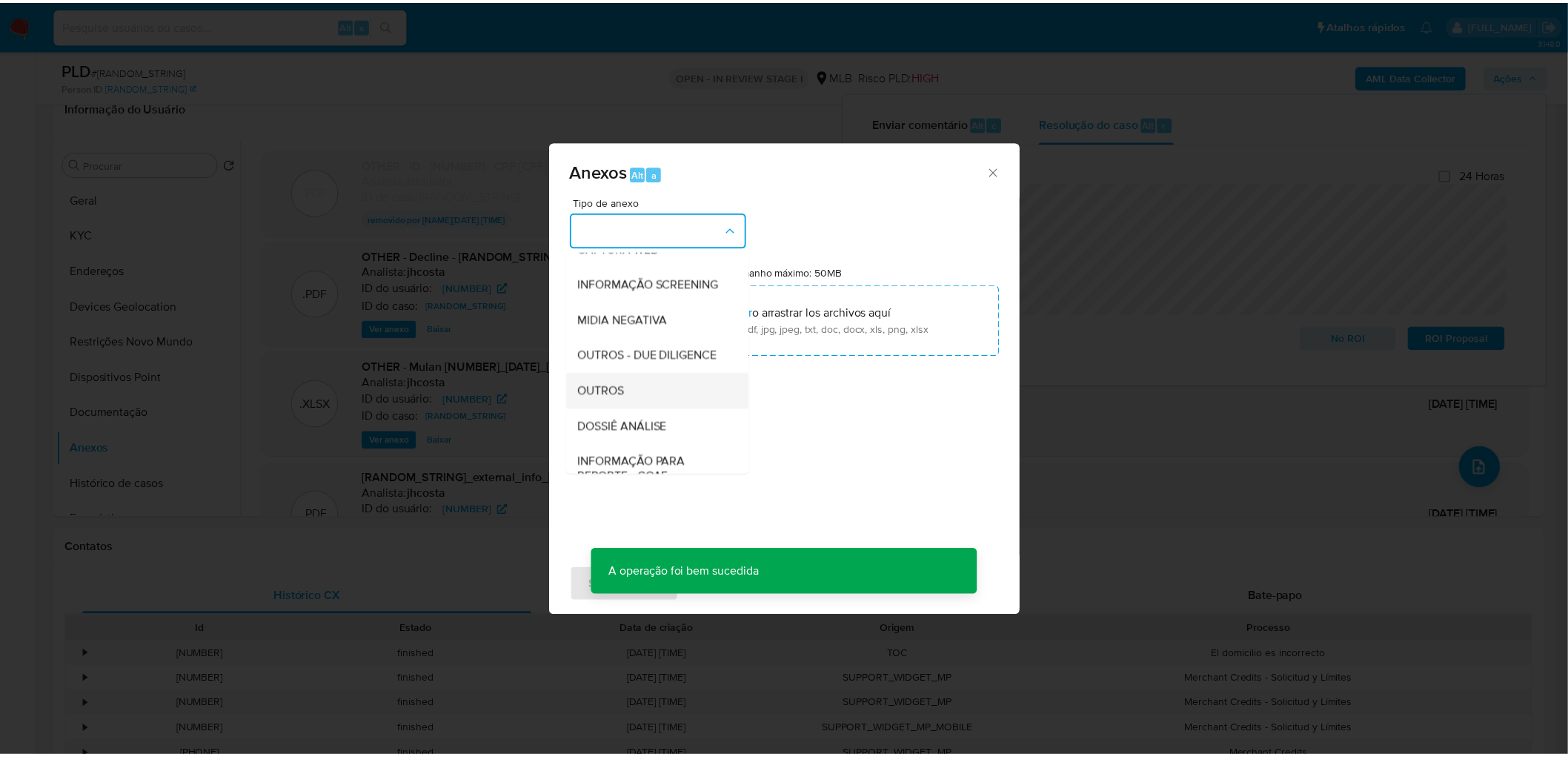scroll, scrollTop: 165, scrollLeft: 0, axis: vertical 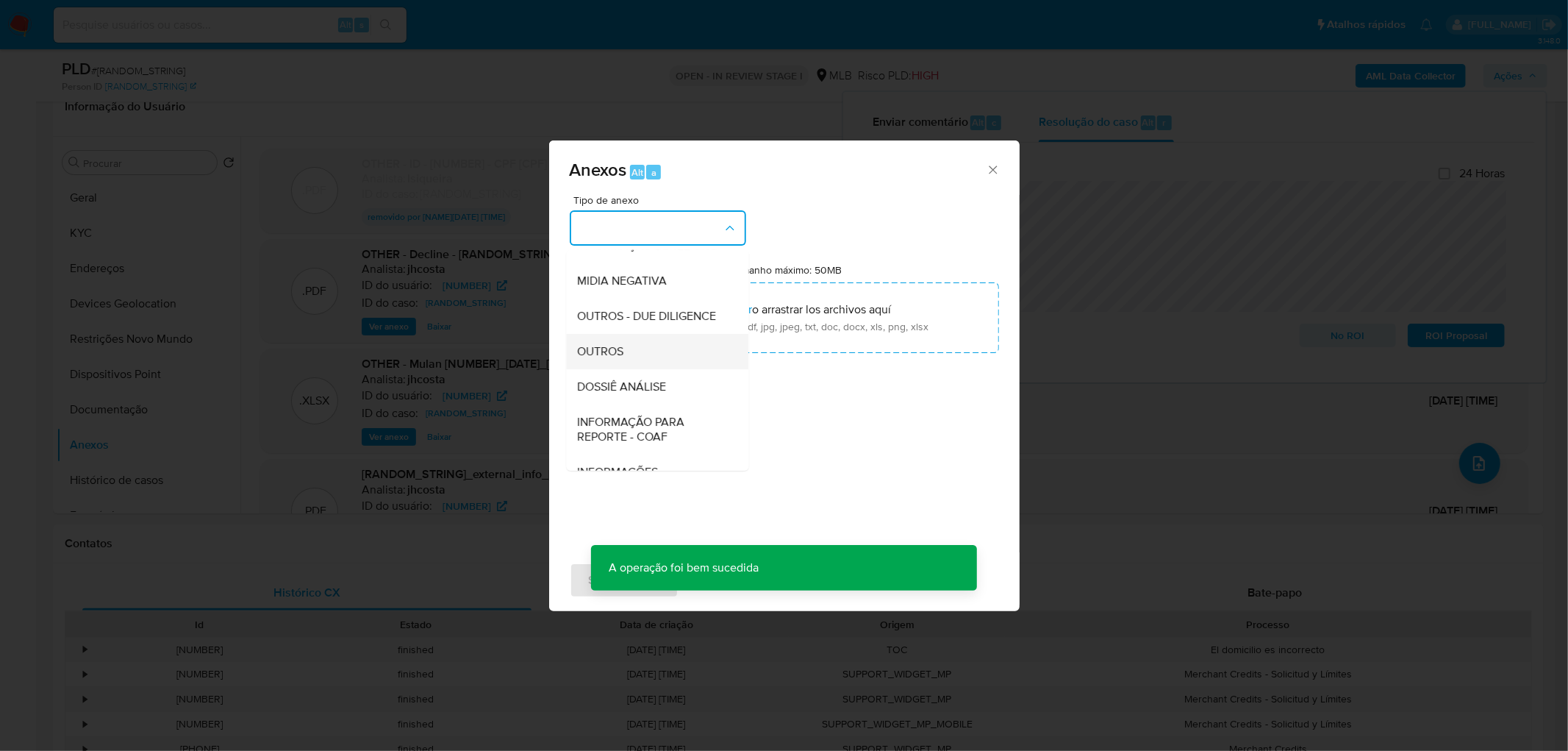 click on "OUTROS" at bounding box center [653, 352] 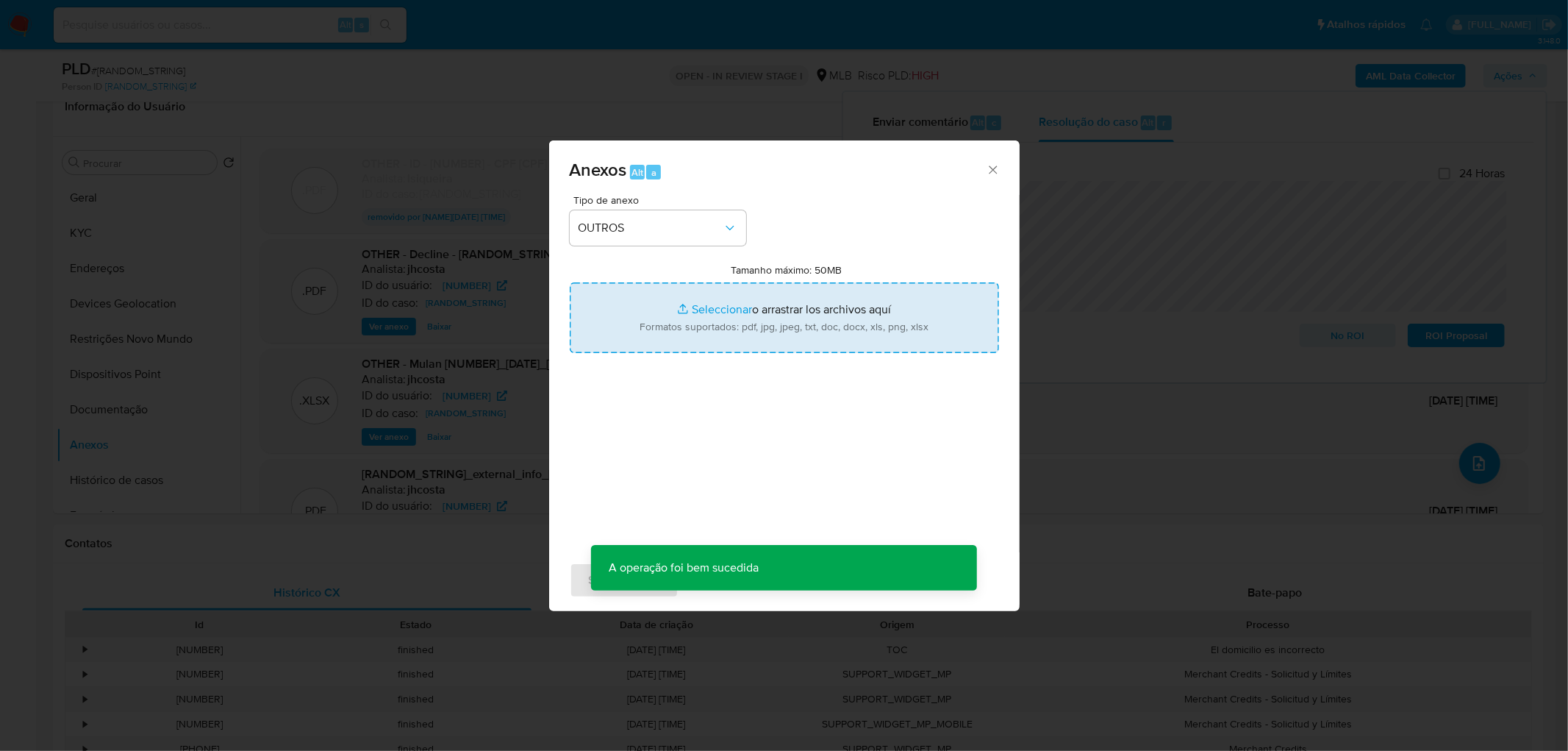 click on "Tamanho máximo: 50MB Seleccionar archivos" at bounding box center [784, 318] 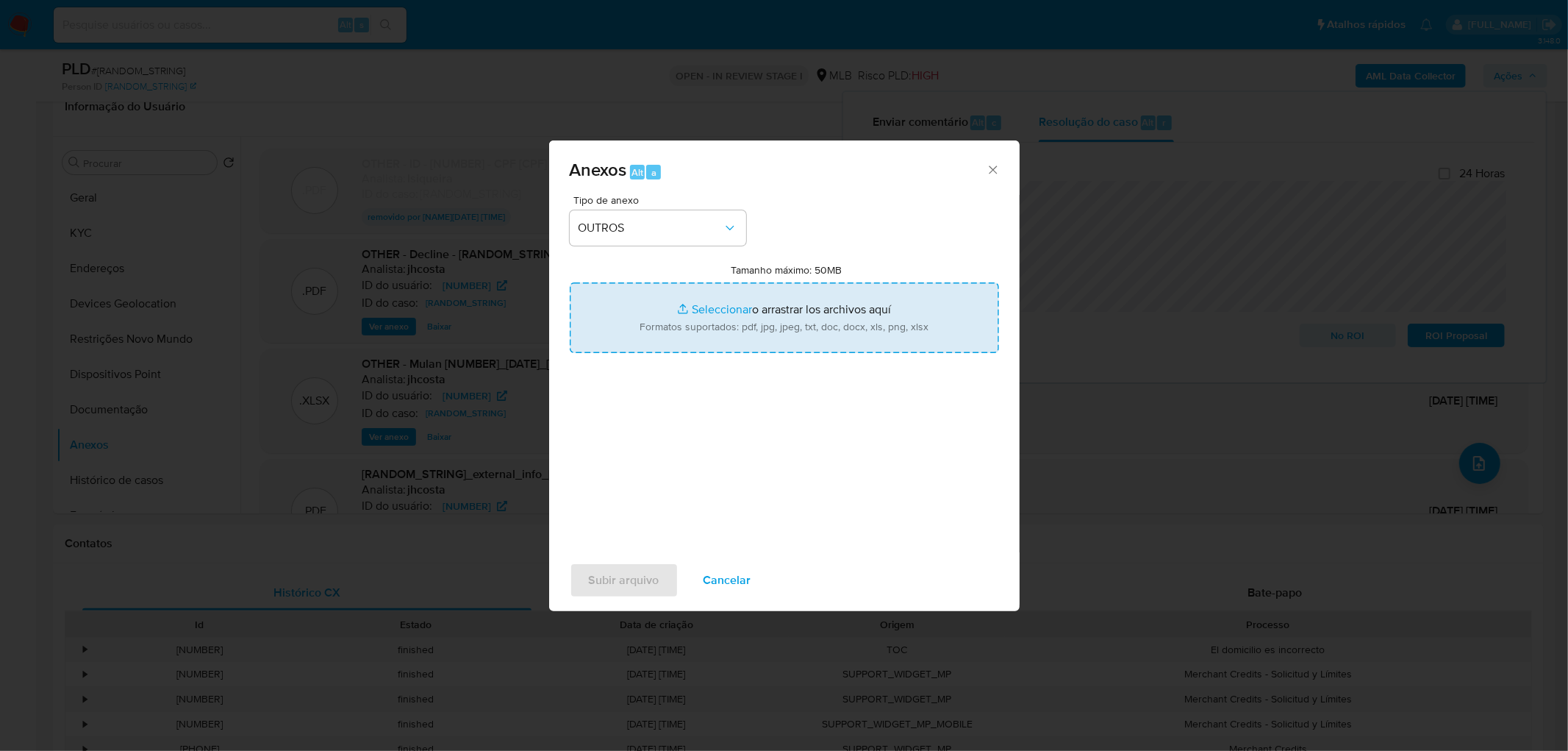 type on "C:\fakepath\ID 1065541196- CPF 58762442287 - MARGARIDA COSTA CARVALHO.pdf" 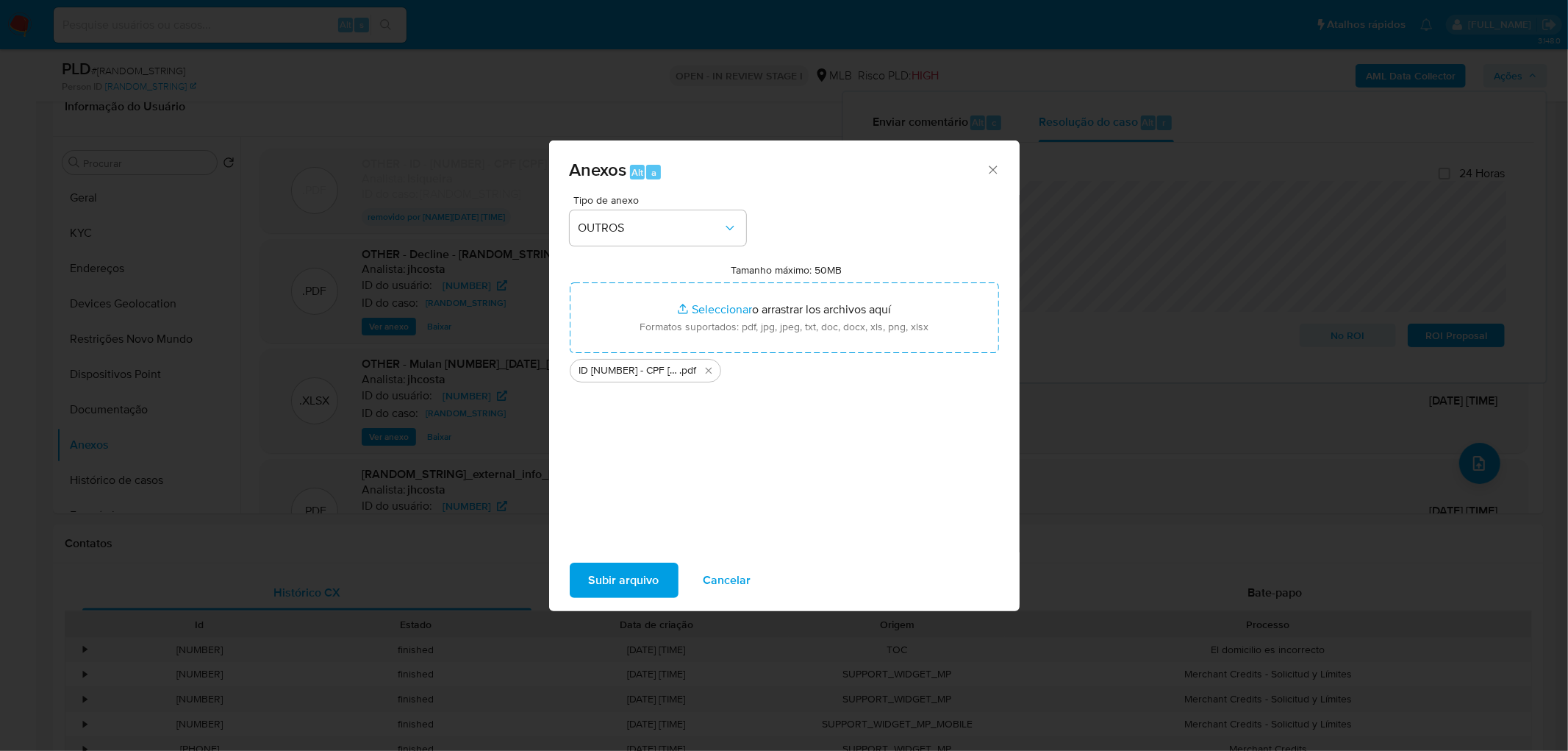 click on "Subir arquivo" at bounding box center [624, 580] 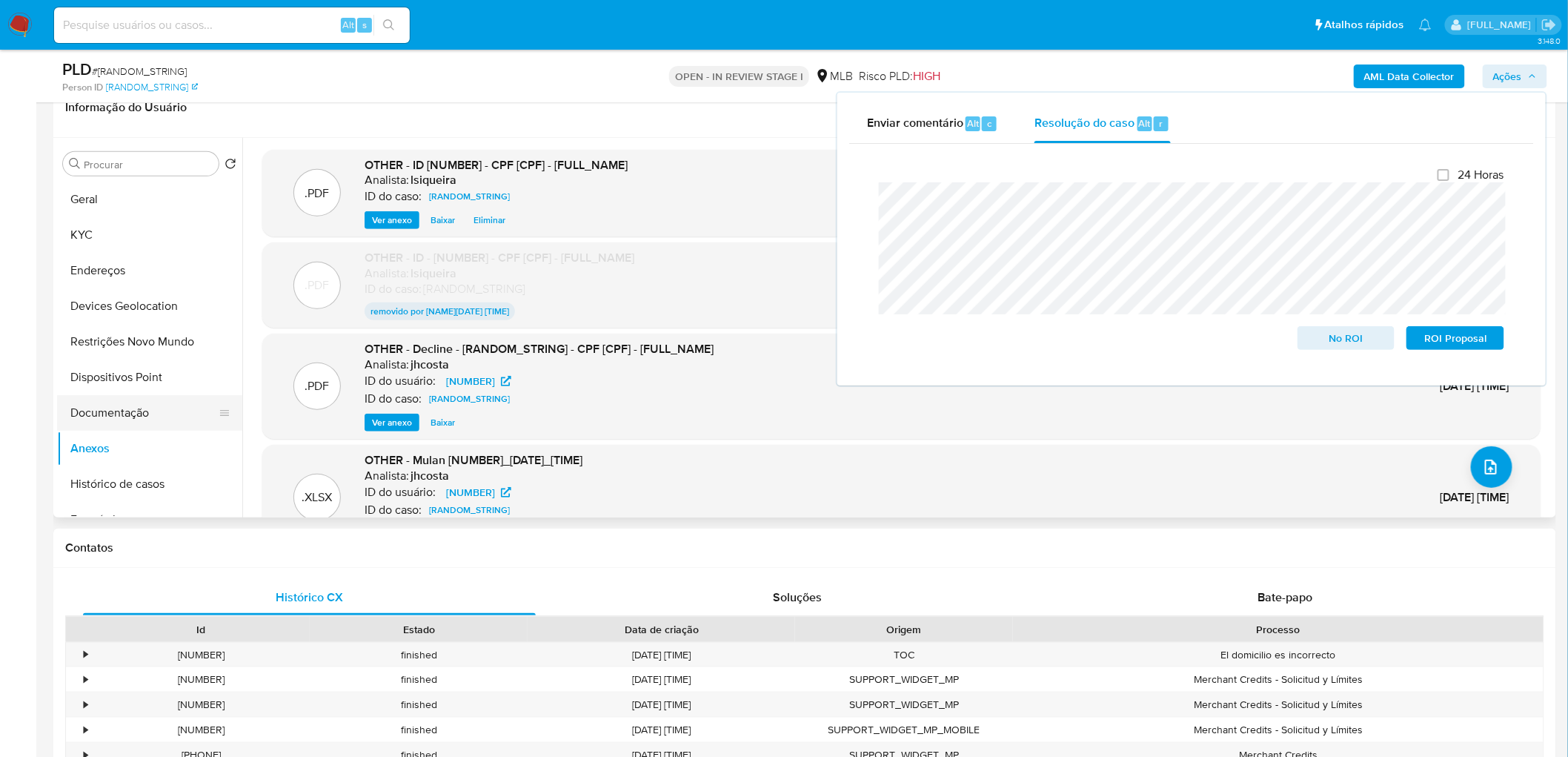 click on "Documentação" at bounding box center [144, 413] 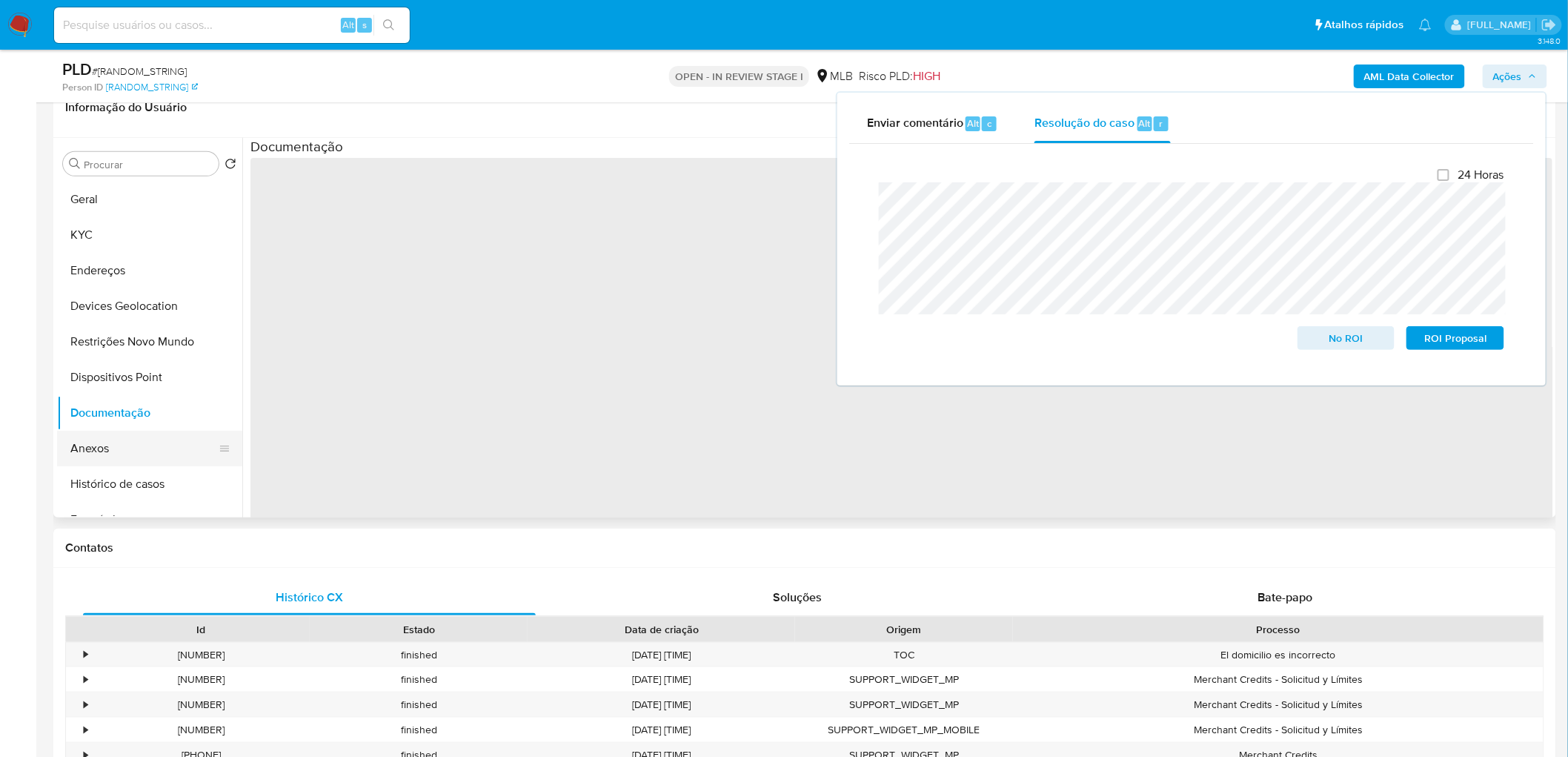 click on "Anexos" at bounding box center (144, 449) 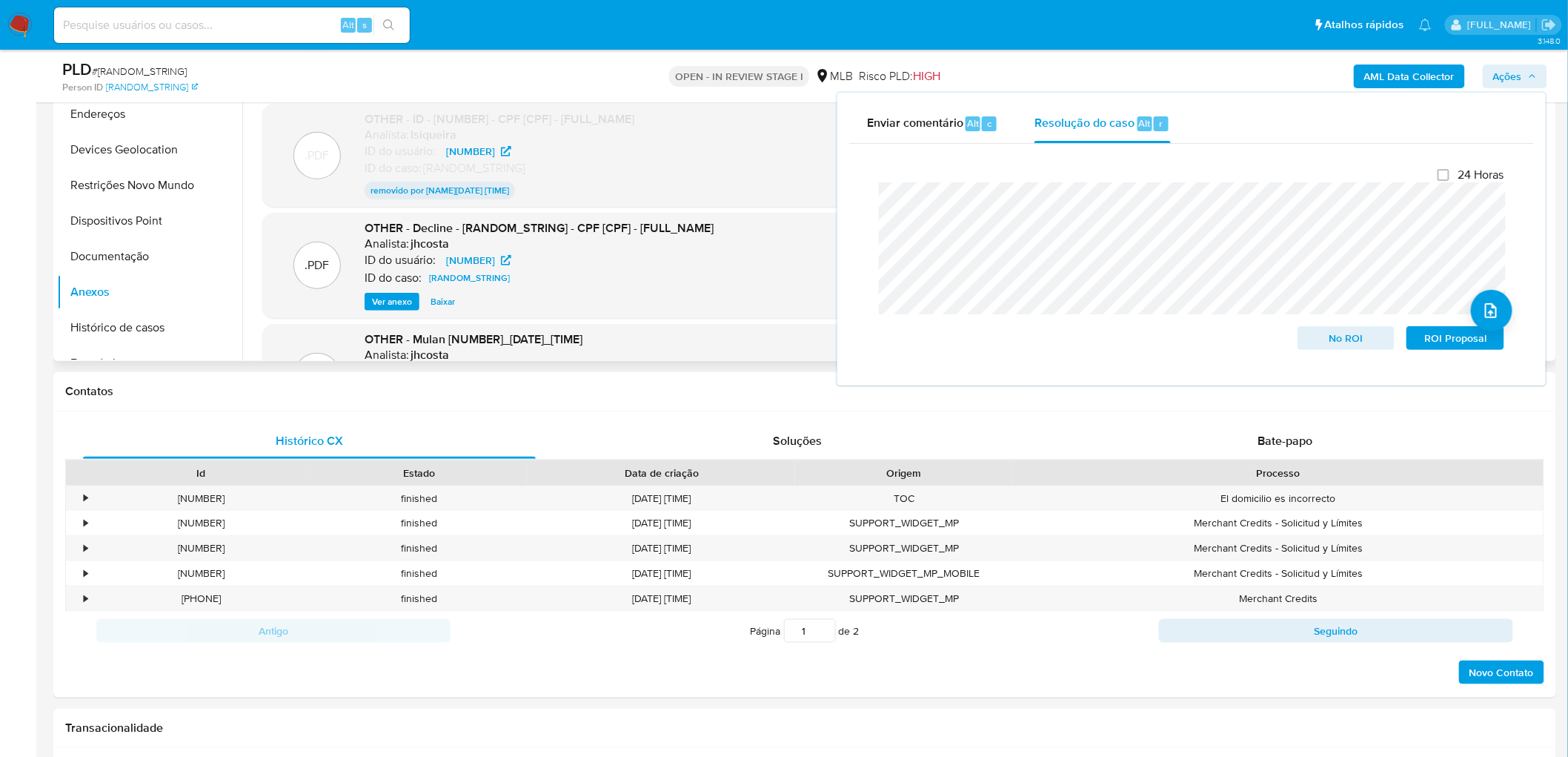 scroll, scrollTop: 411, scrollLeft: 0, axis: vertical 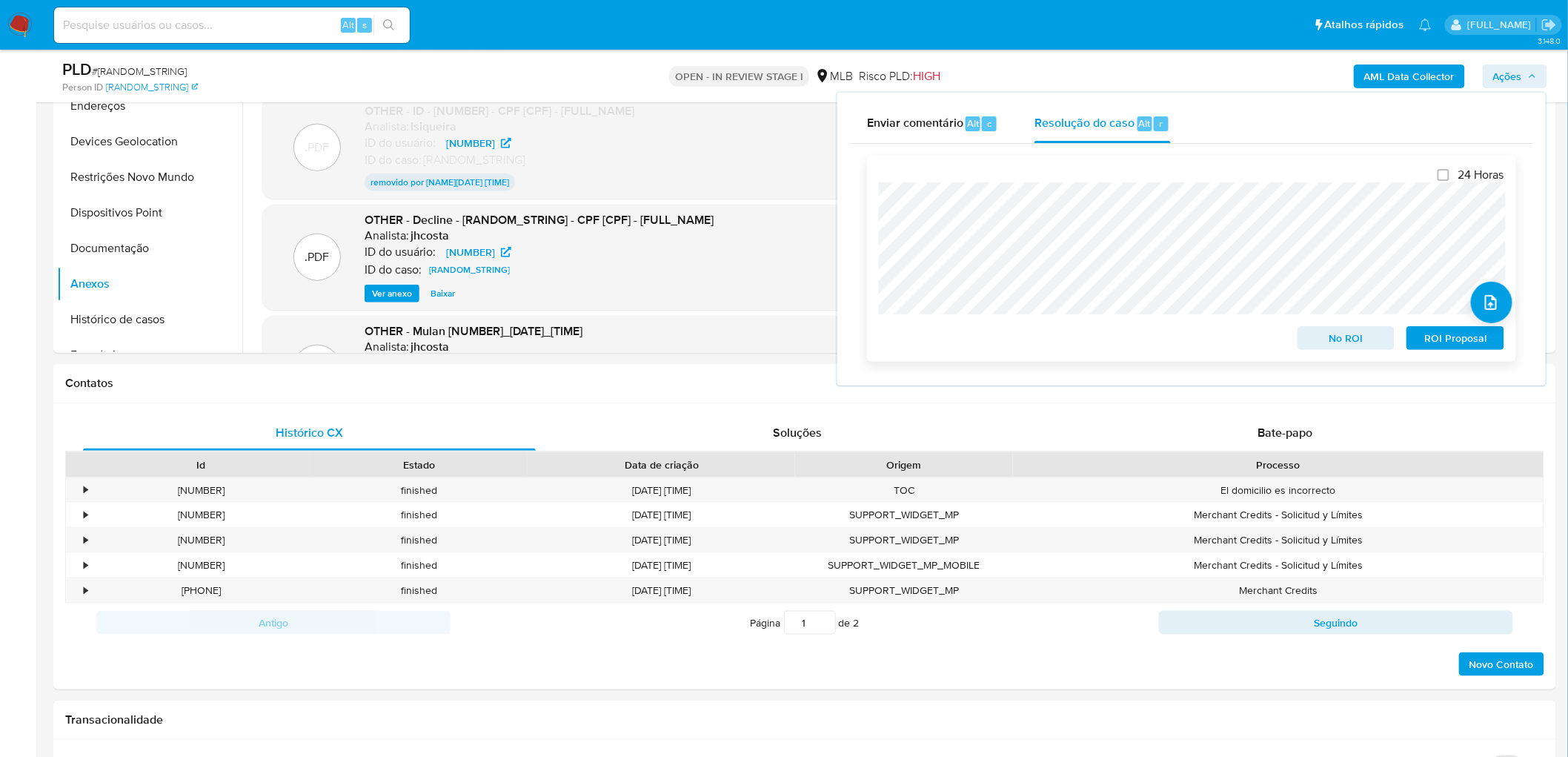 click on "No ROI" at bounding box center (1346, 338) 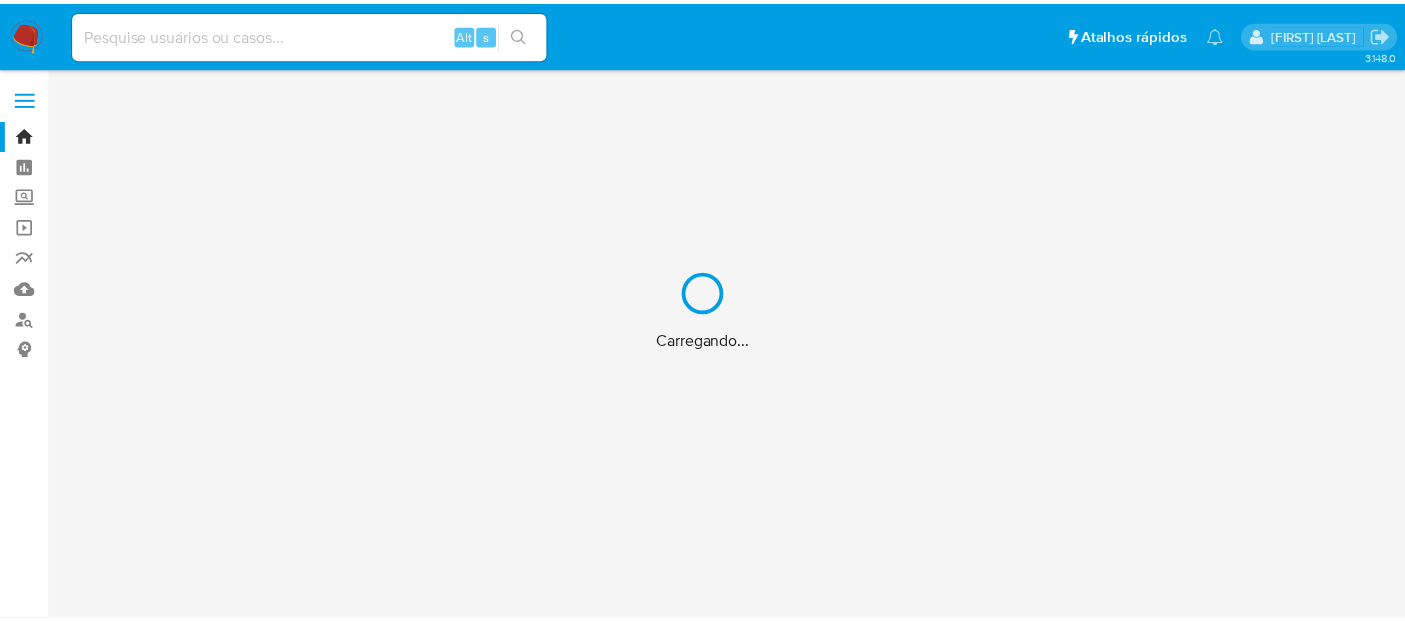 scroll, scrollTop: 0, scrollLeft: 0, axis: both 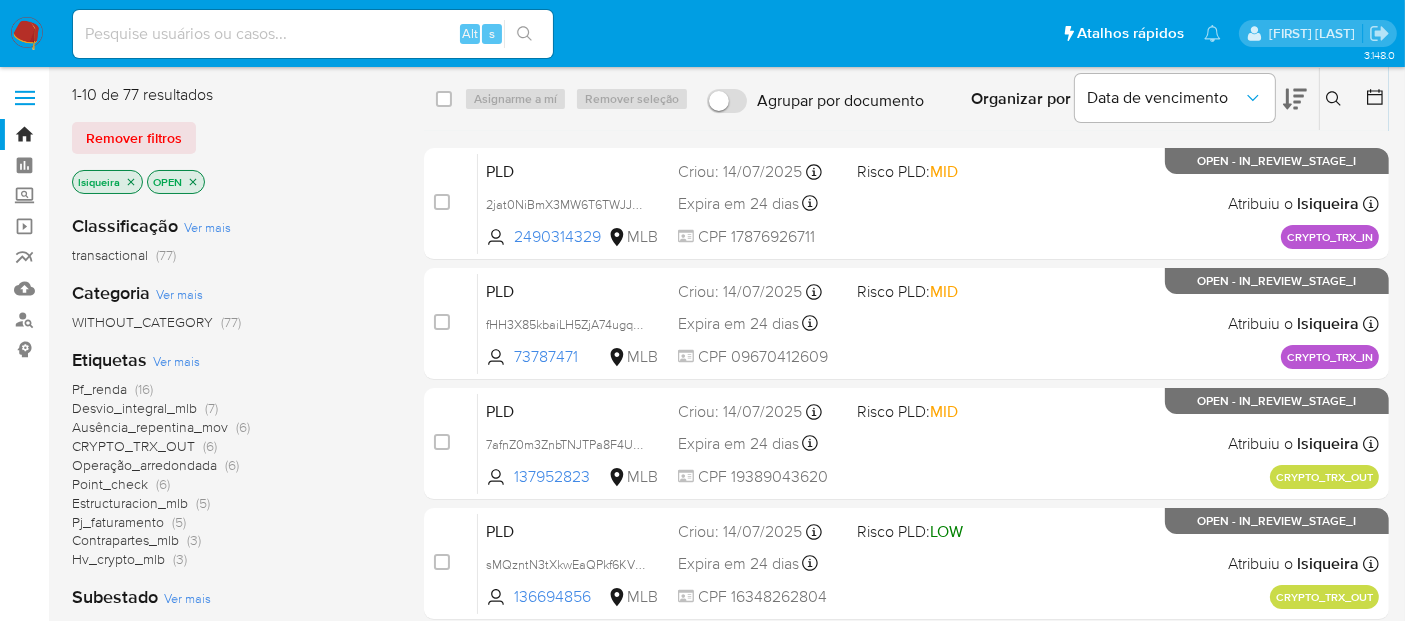 click at bounding box center [313, 34] 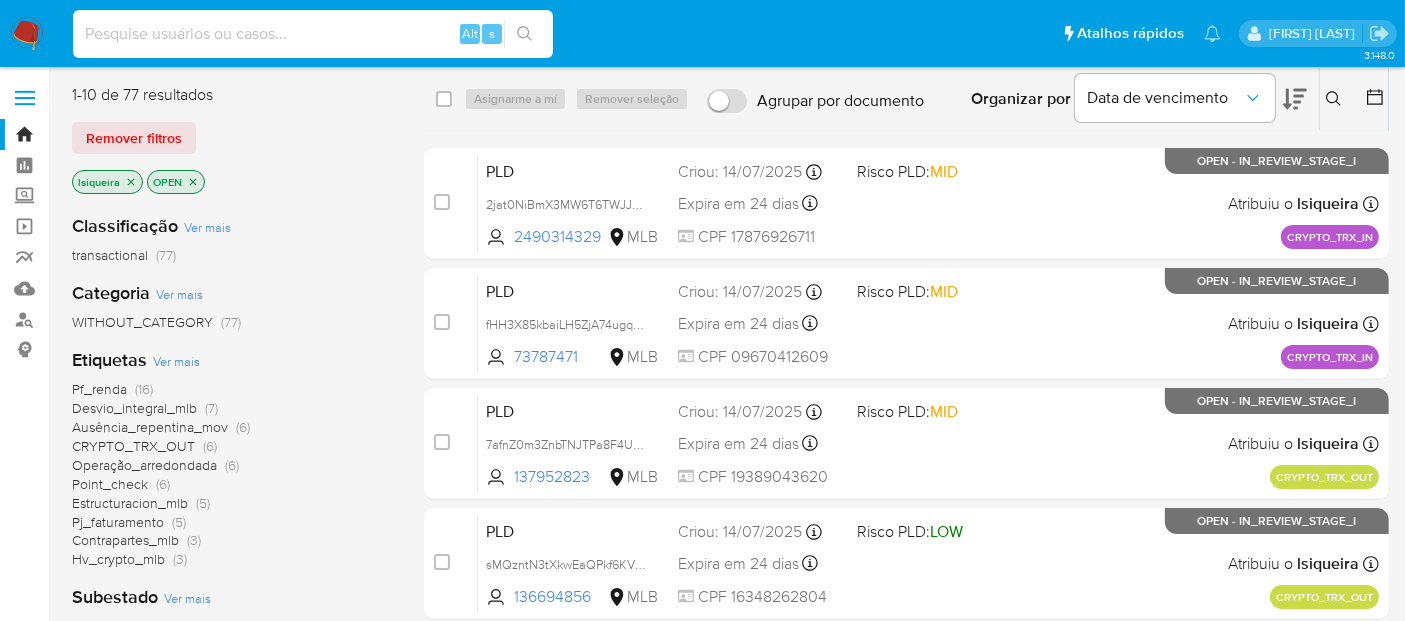 paste on "[NUMBER]" 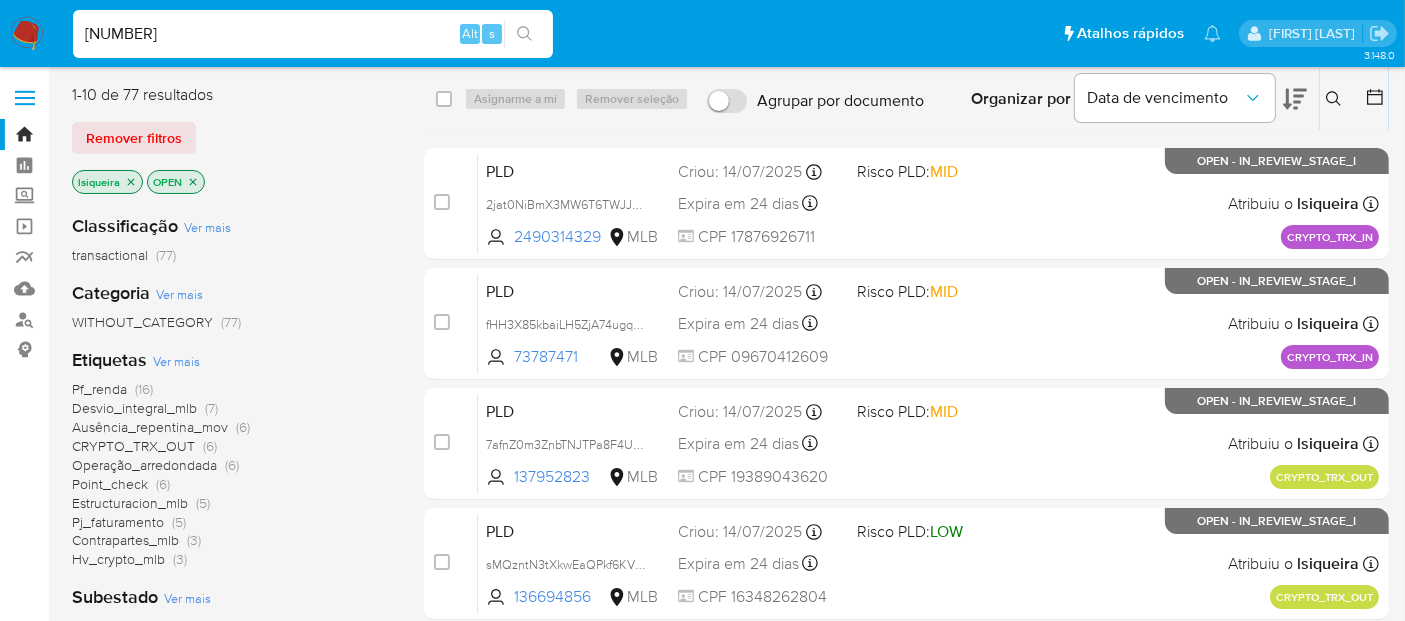 type on "[NUMBER]" 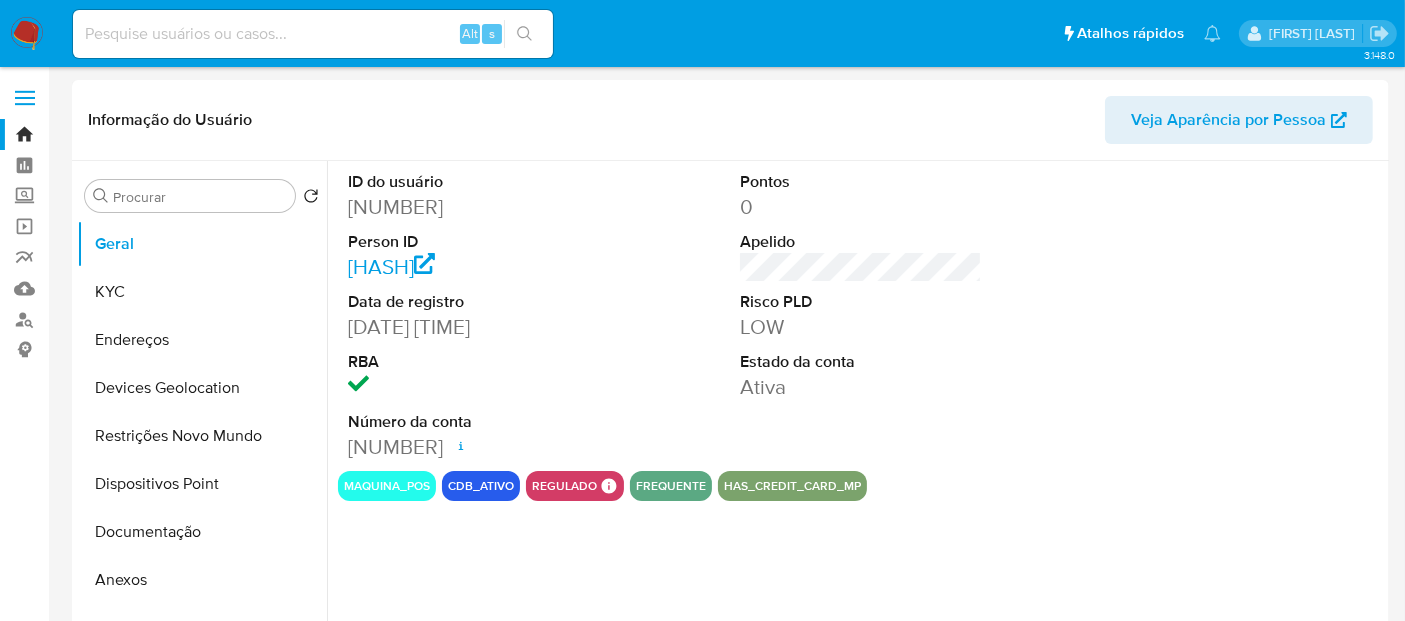 click at bounding box center (27, 34) 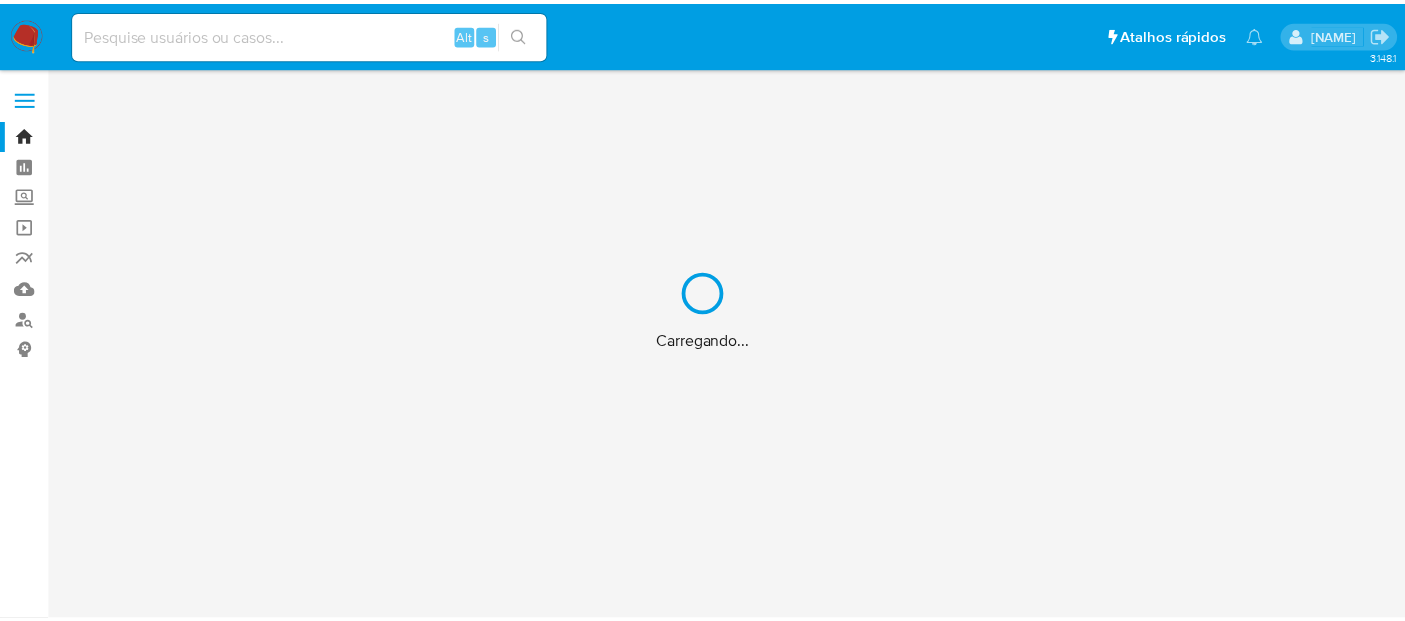 scroll, scrollTop: 0, scrollLeft: 0, axis: both 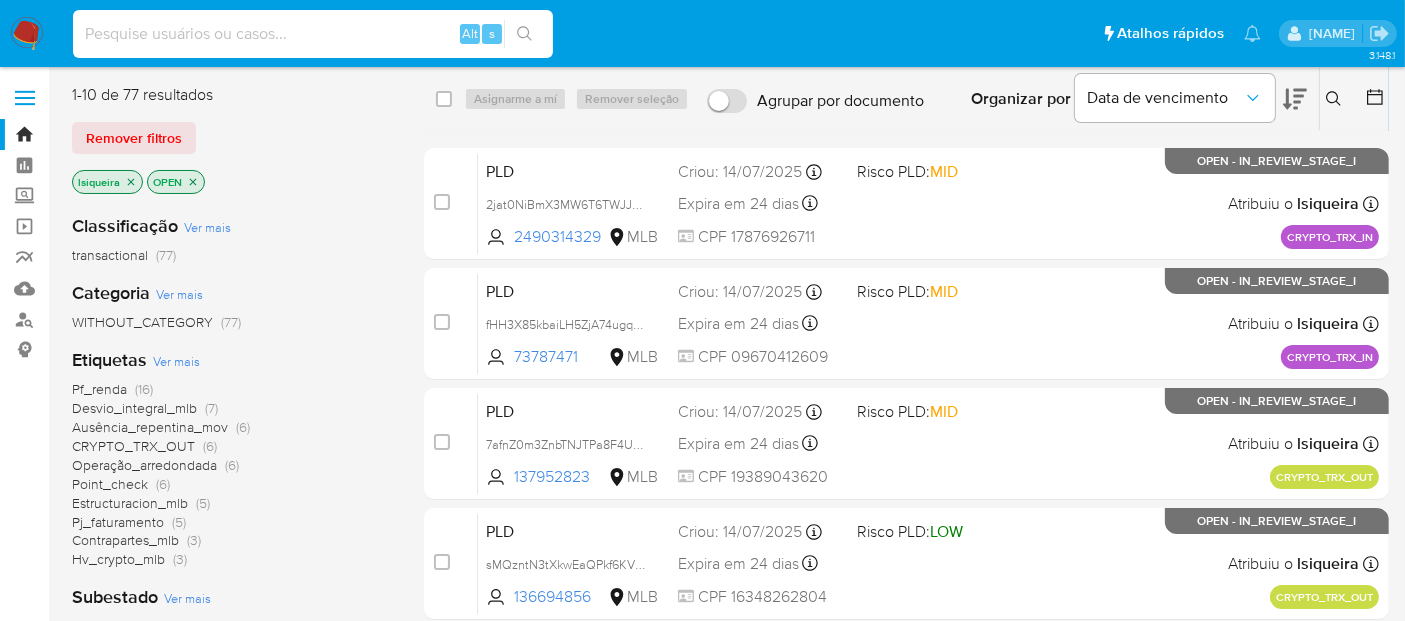 click at bounding box center (313, 34) 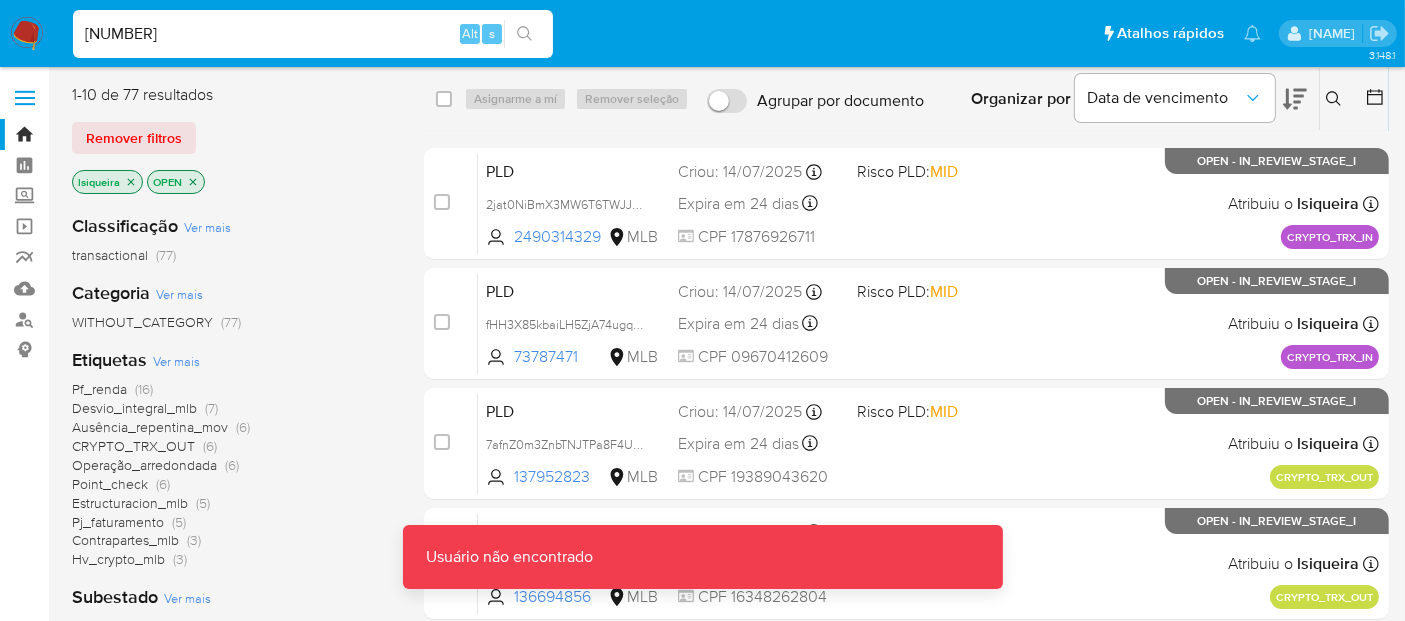 click on "677963866" at bounding box center (313, 34) 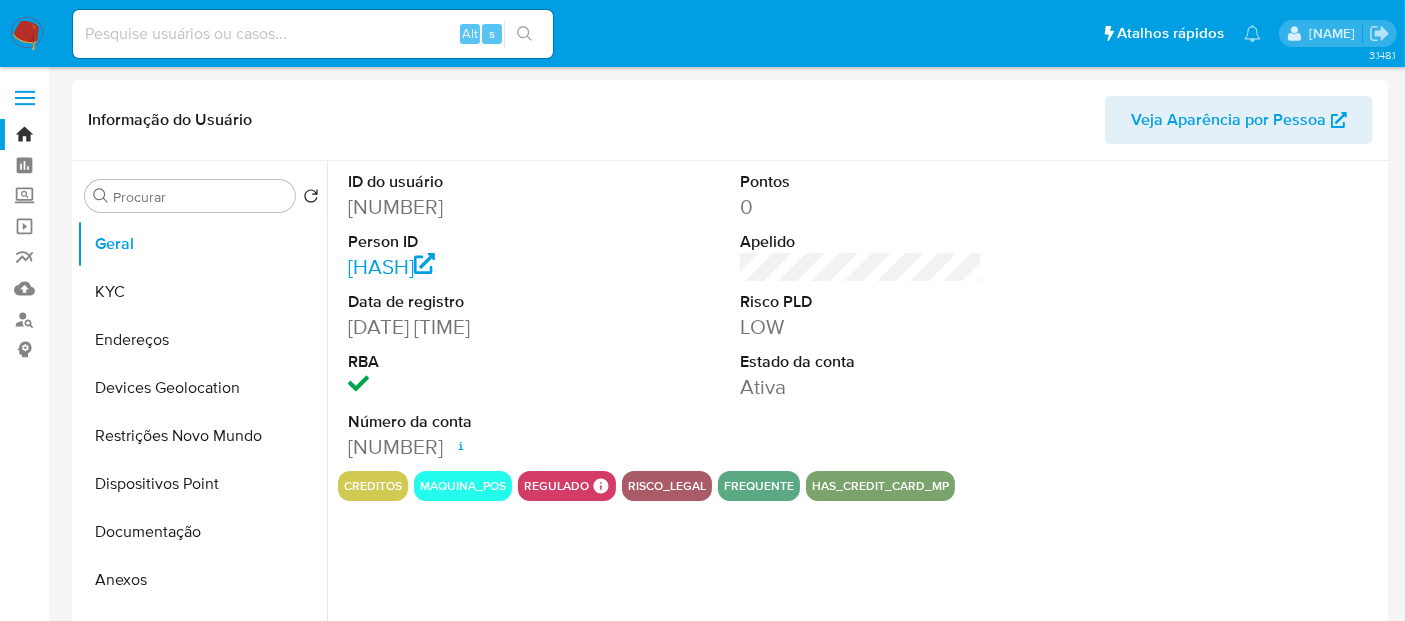 click at bounding box center (27, 34) 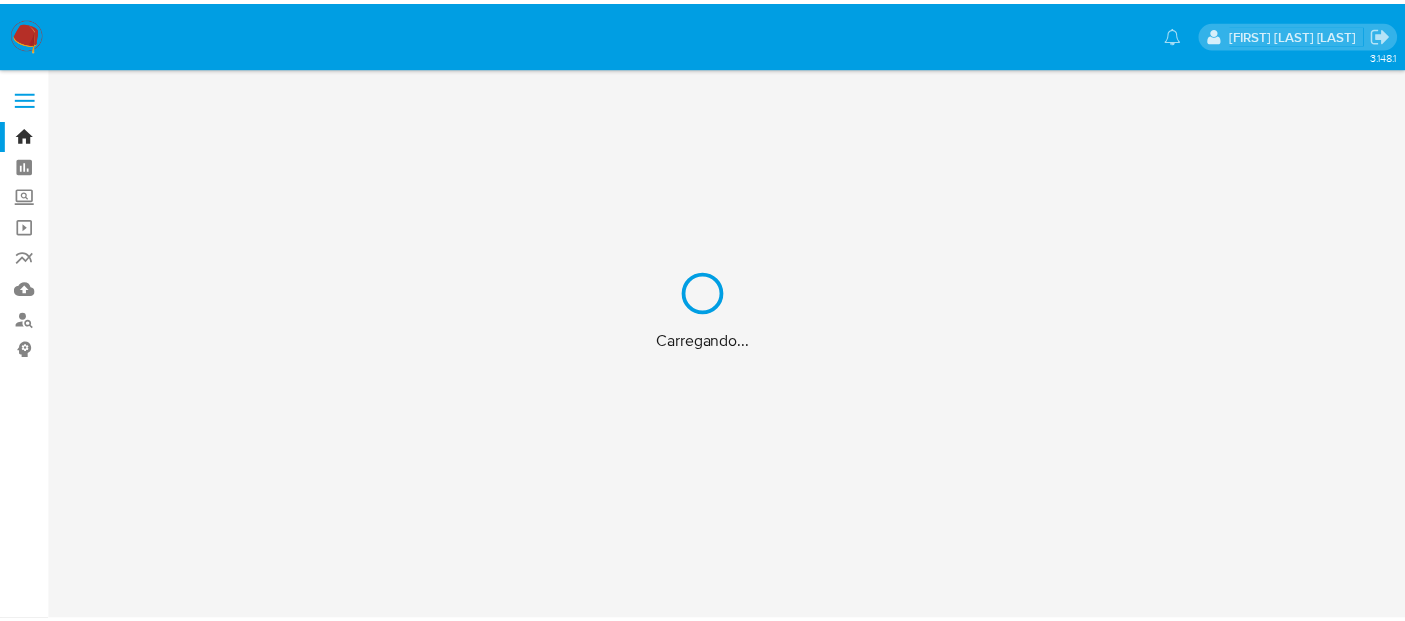 scroll, scrollTop: 0, scrollLeft: 0, axis: both 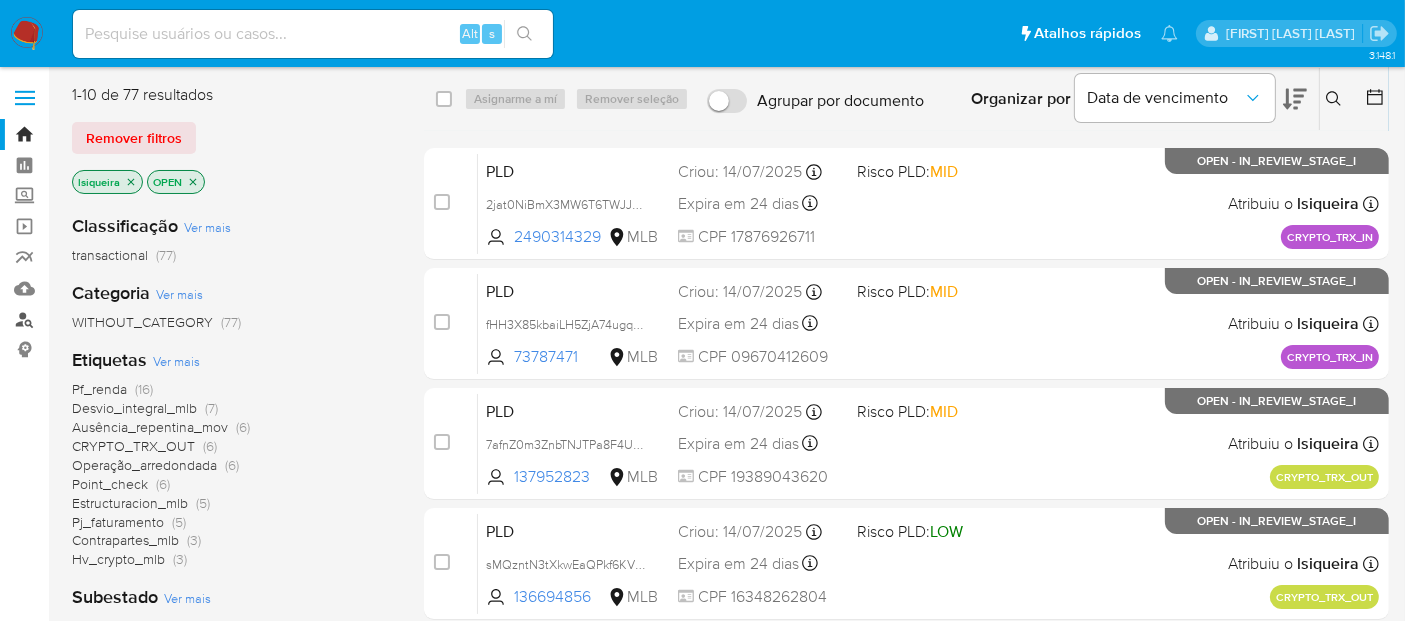 click on "Localizador de pessoas" at bounding box center (119, 319) 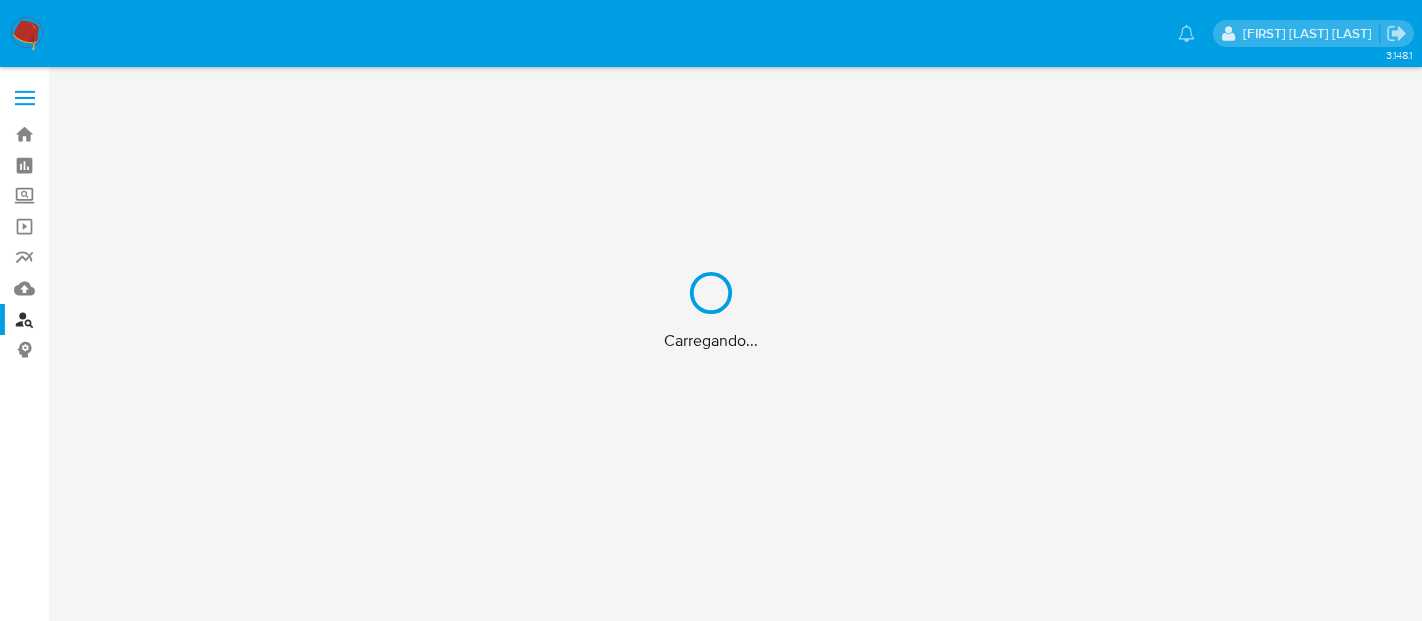 scroll, scrollTop: 0, scrollLeft: 0, axis: both 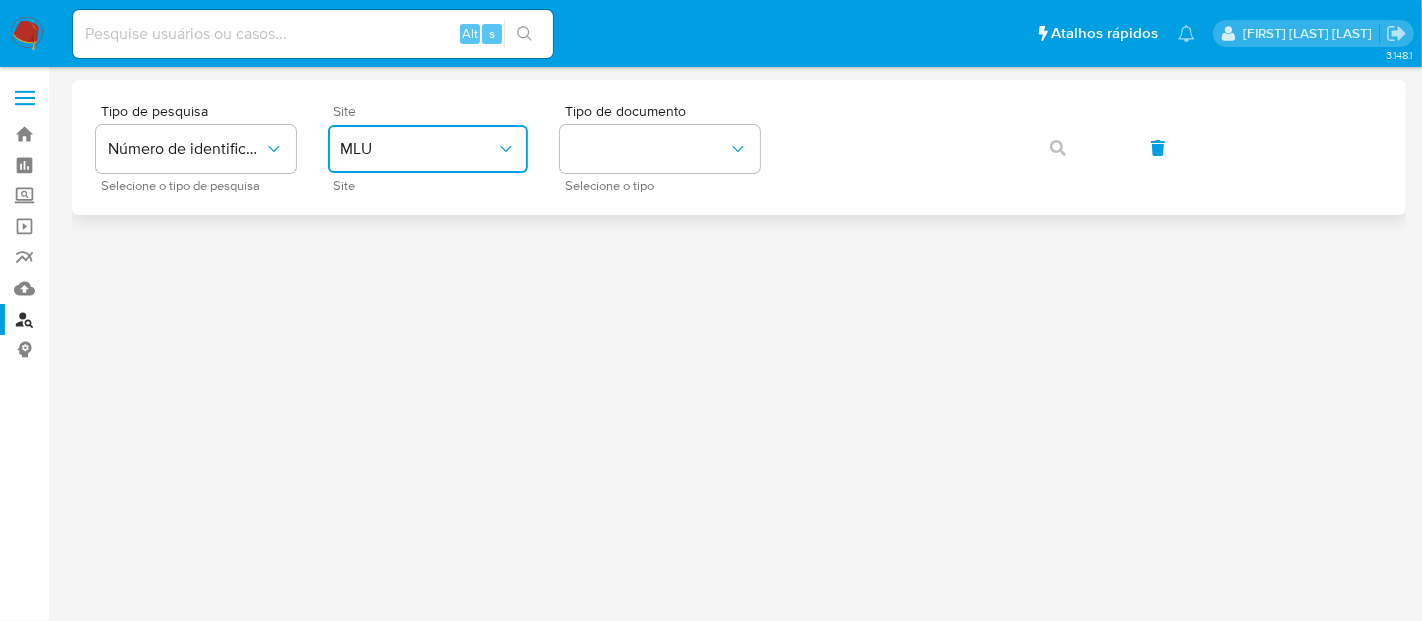 click on "MLU" at bounding box center [418, 149] 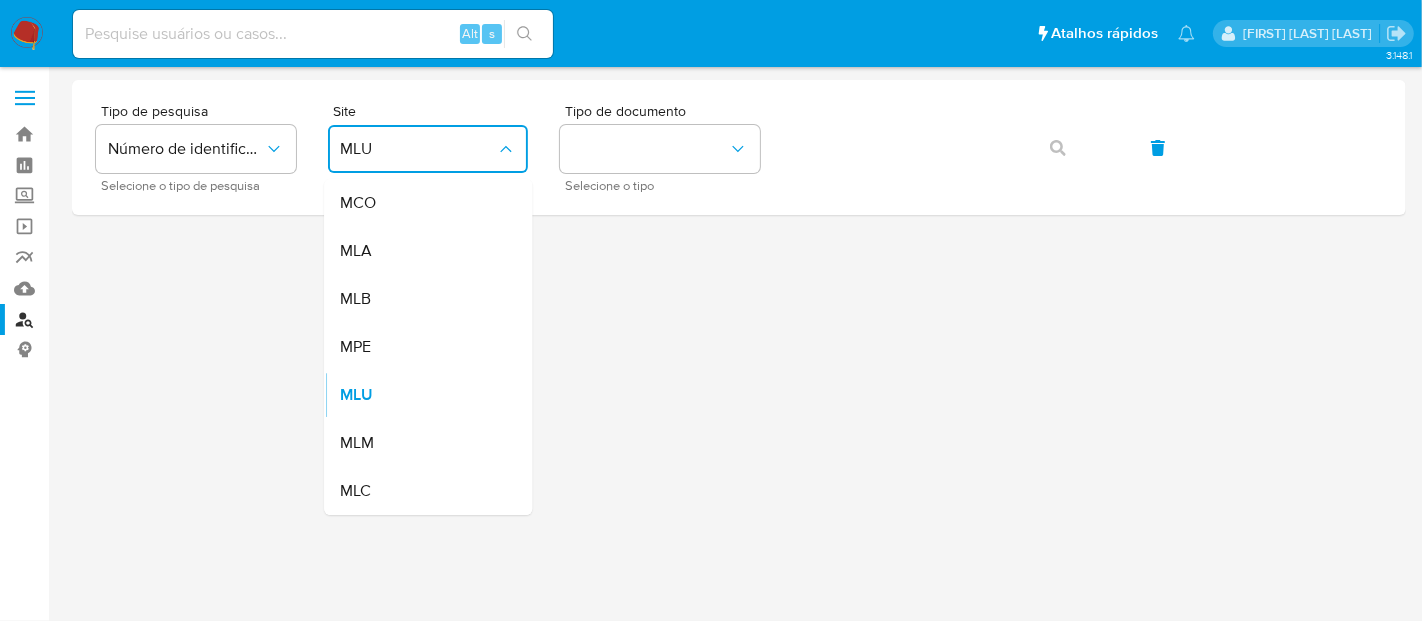 click on "MLB" at bounding box center (422, 299) 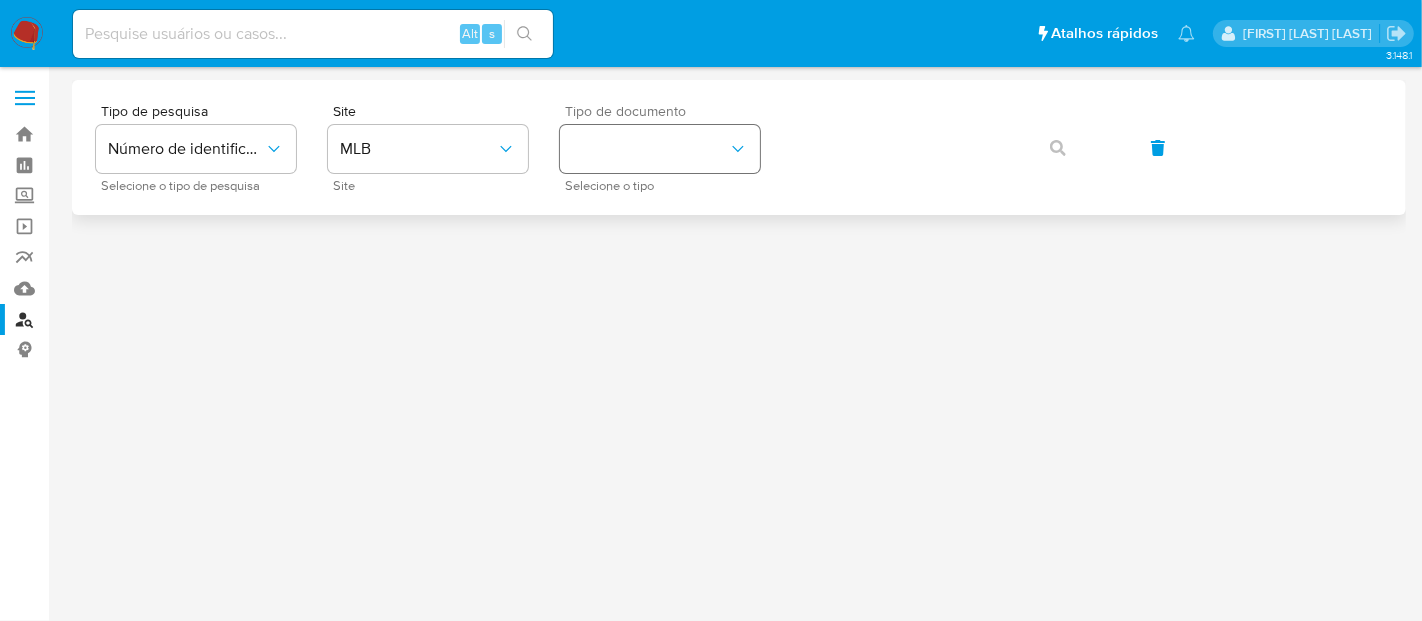 click on "Tipo de documento Selecione o tipo" at bounding box center (660, 147) 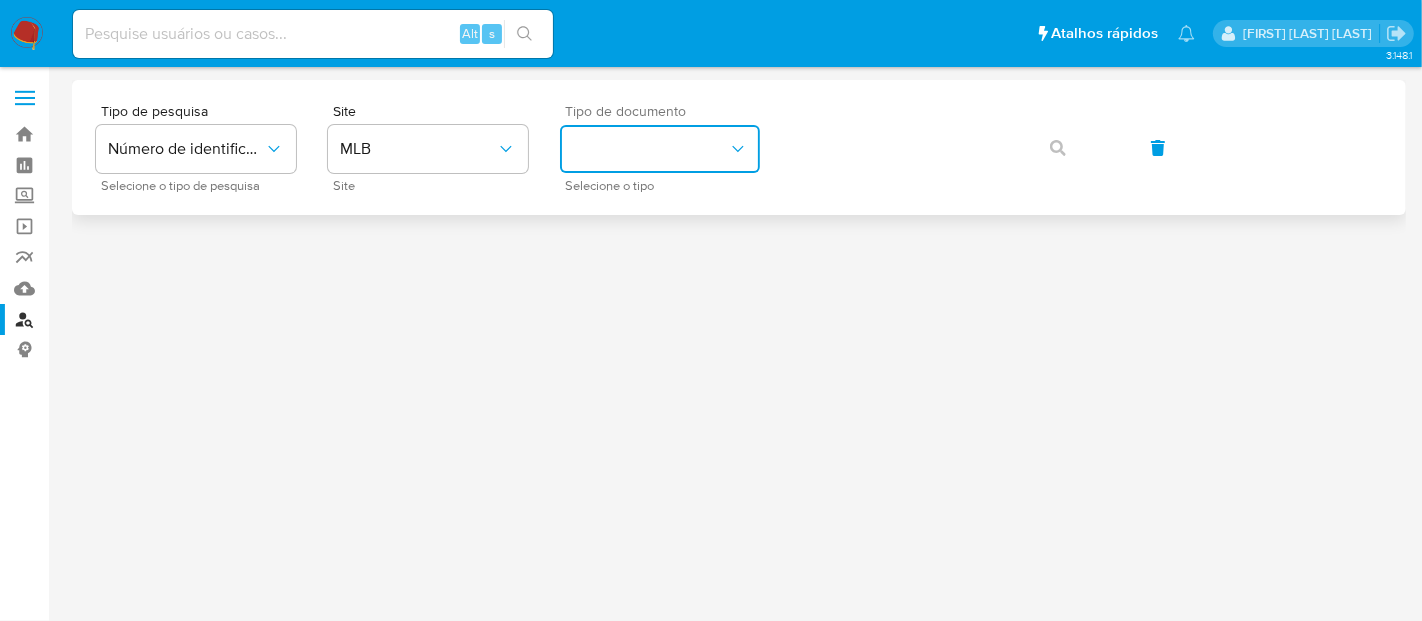 click at bounding box center [660, 149] 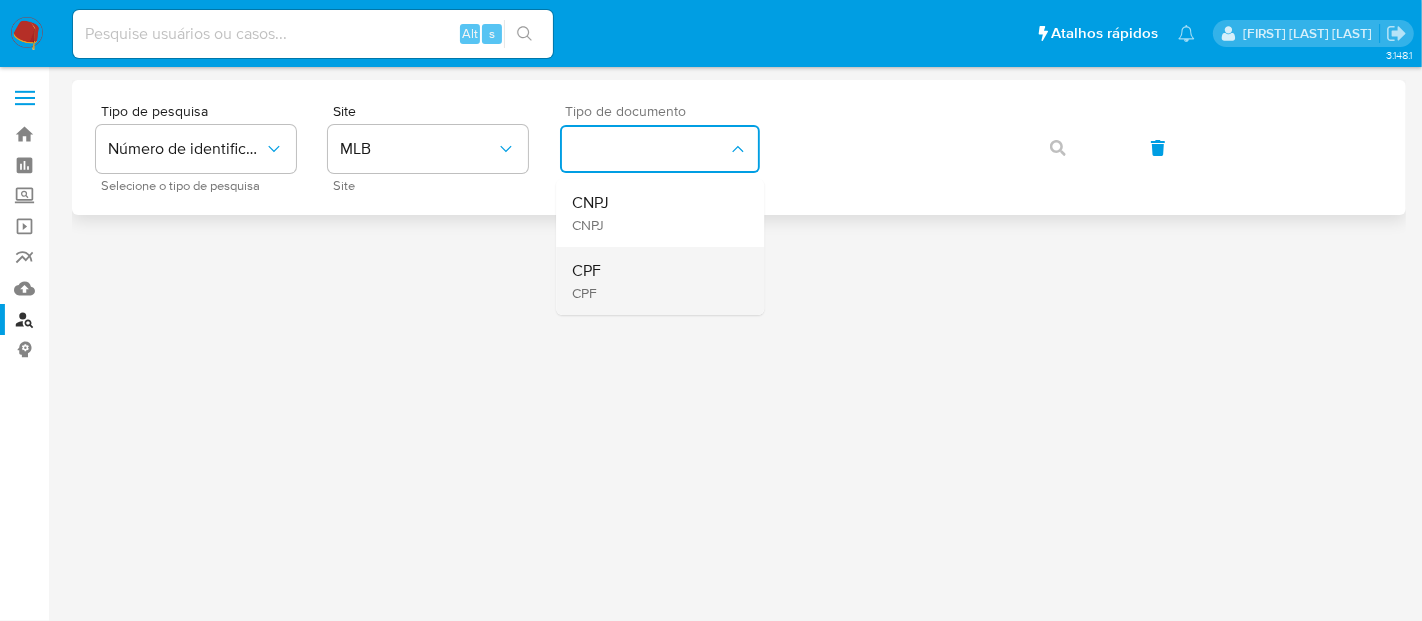 click on "CPF CPF" at bounding box center [654, 281] 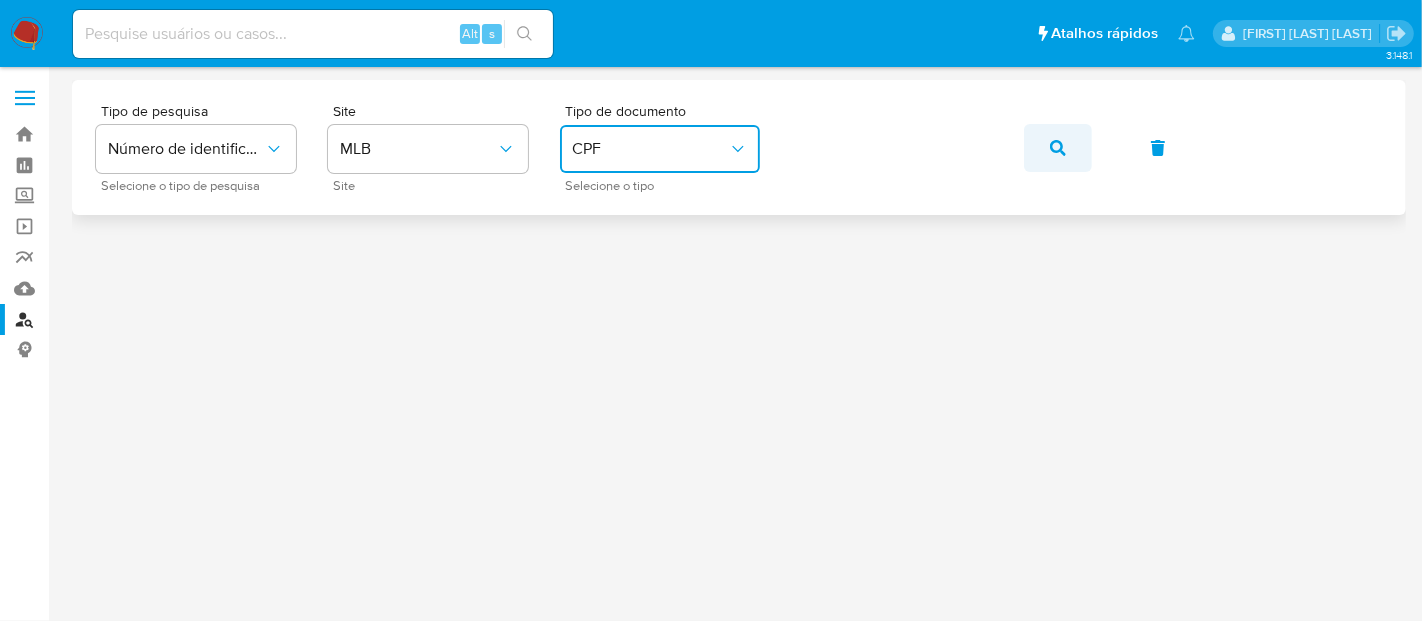 click at bounding box center [1058, 148] 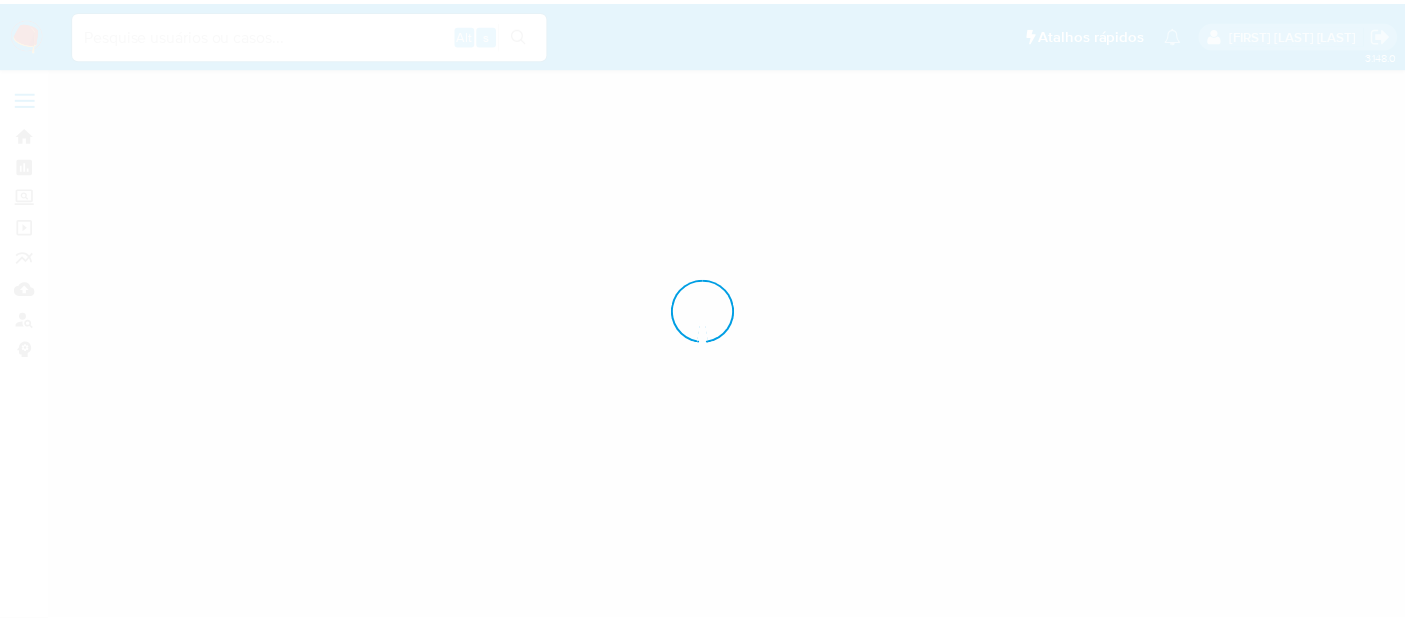 scroll, scrollTop: 0, scrollLeft: 0, axis: both 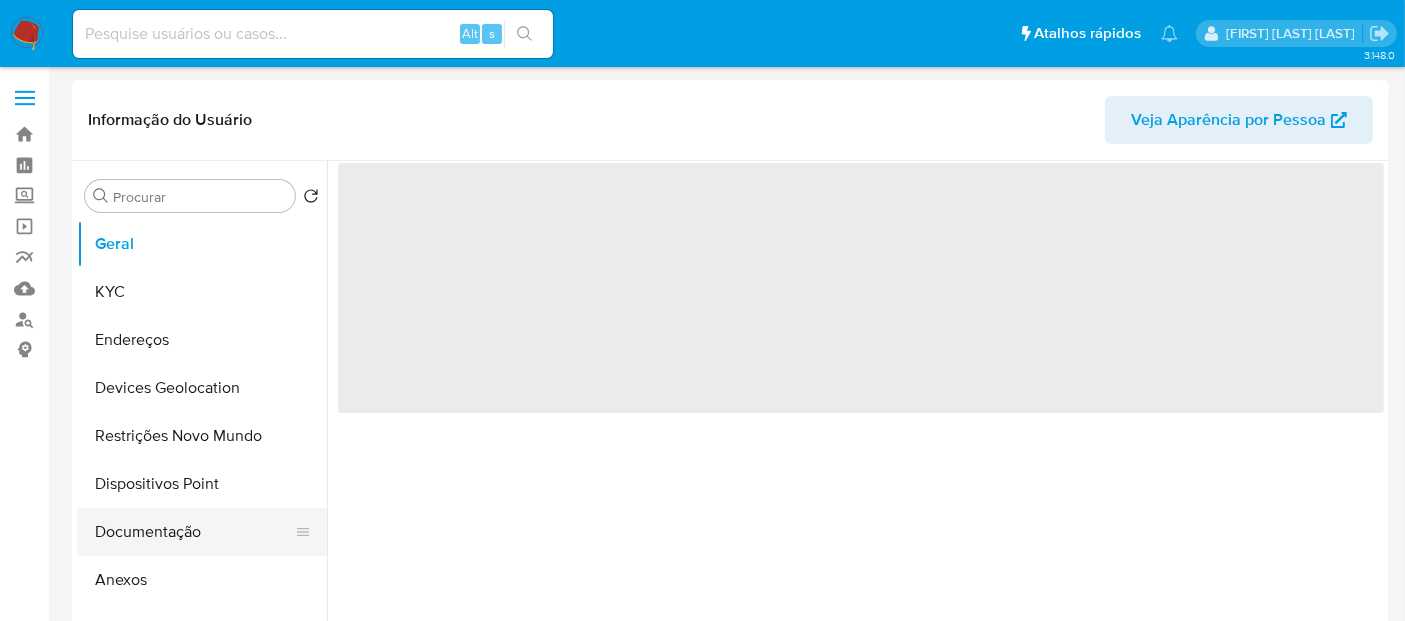 click on "Documentação" at bounding box center [194, 532] 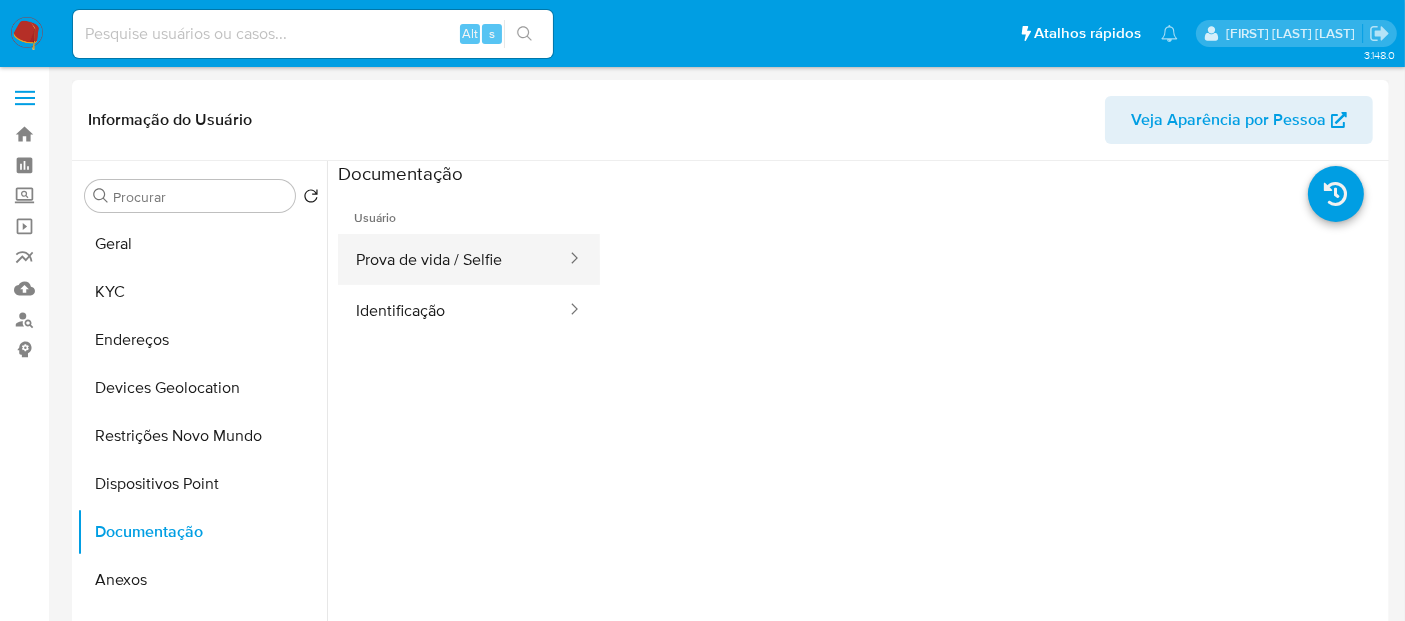 click on "Prova de vida / Selfie" at bounding box center [453, 259] 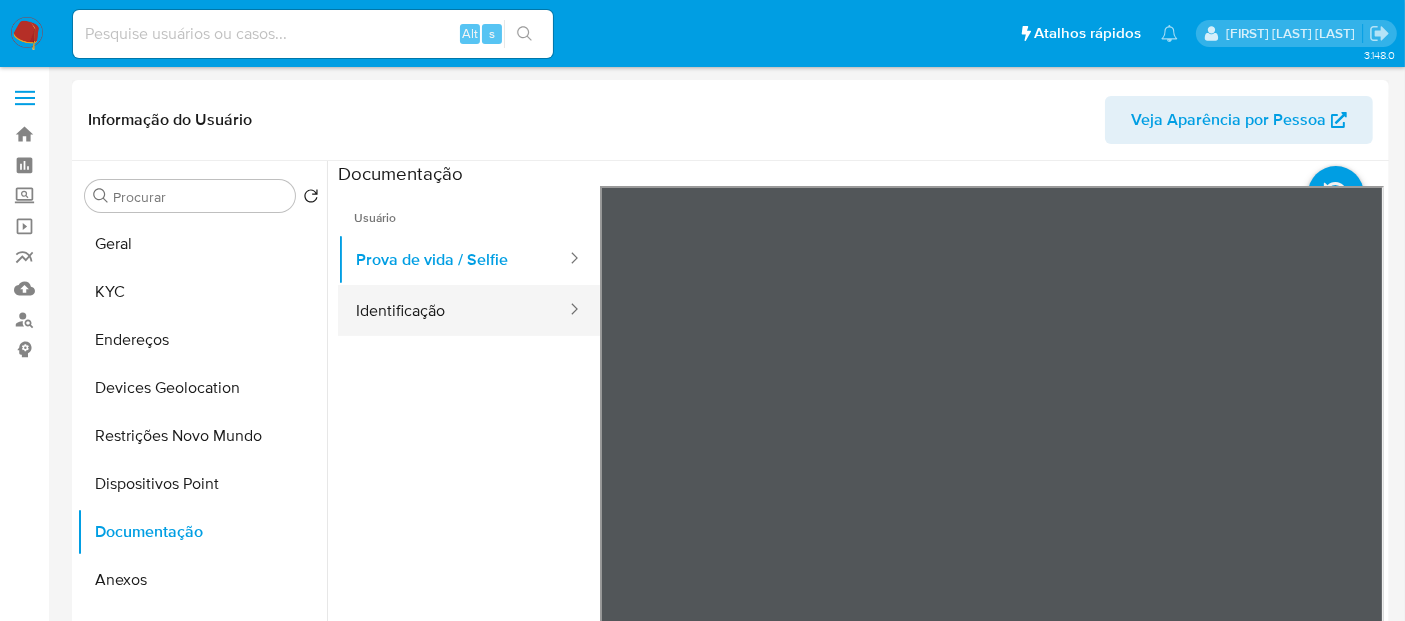 select on "10" 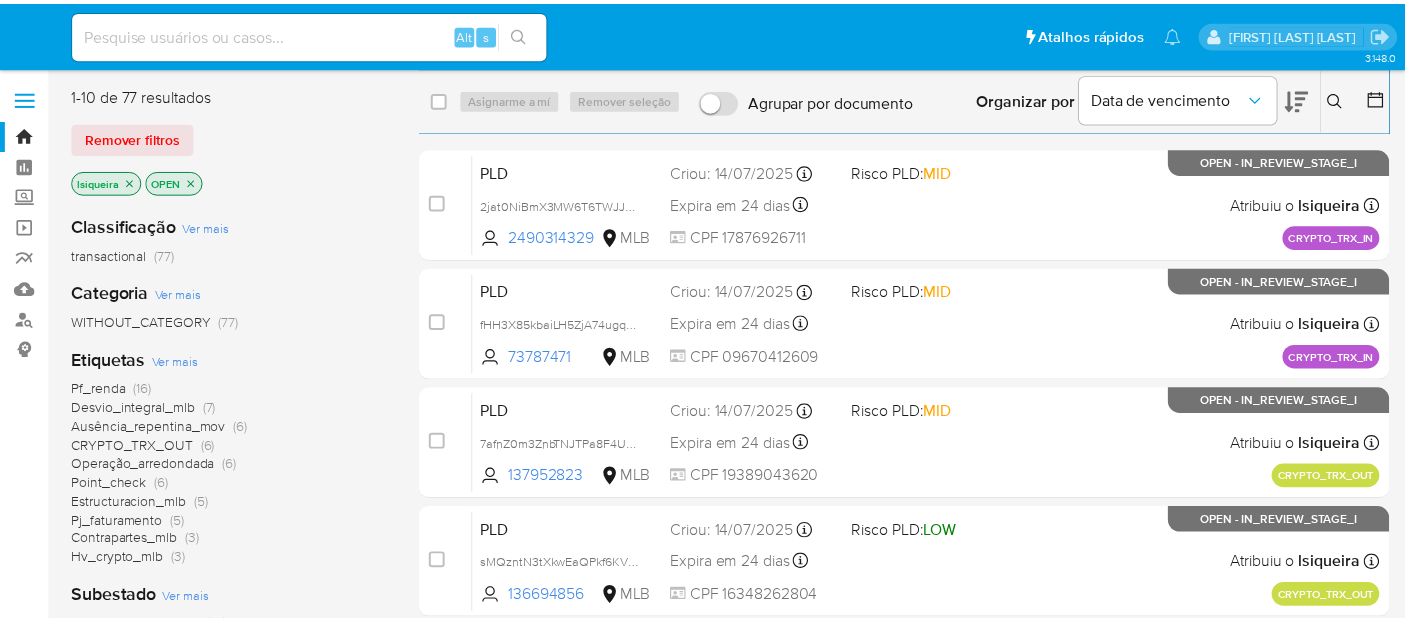 scroll, scrollTop: 0, scrollLeft: 0, axis: both 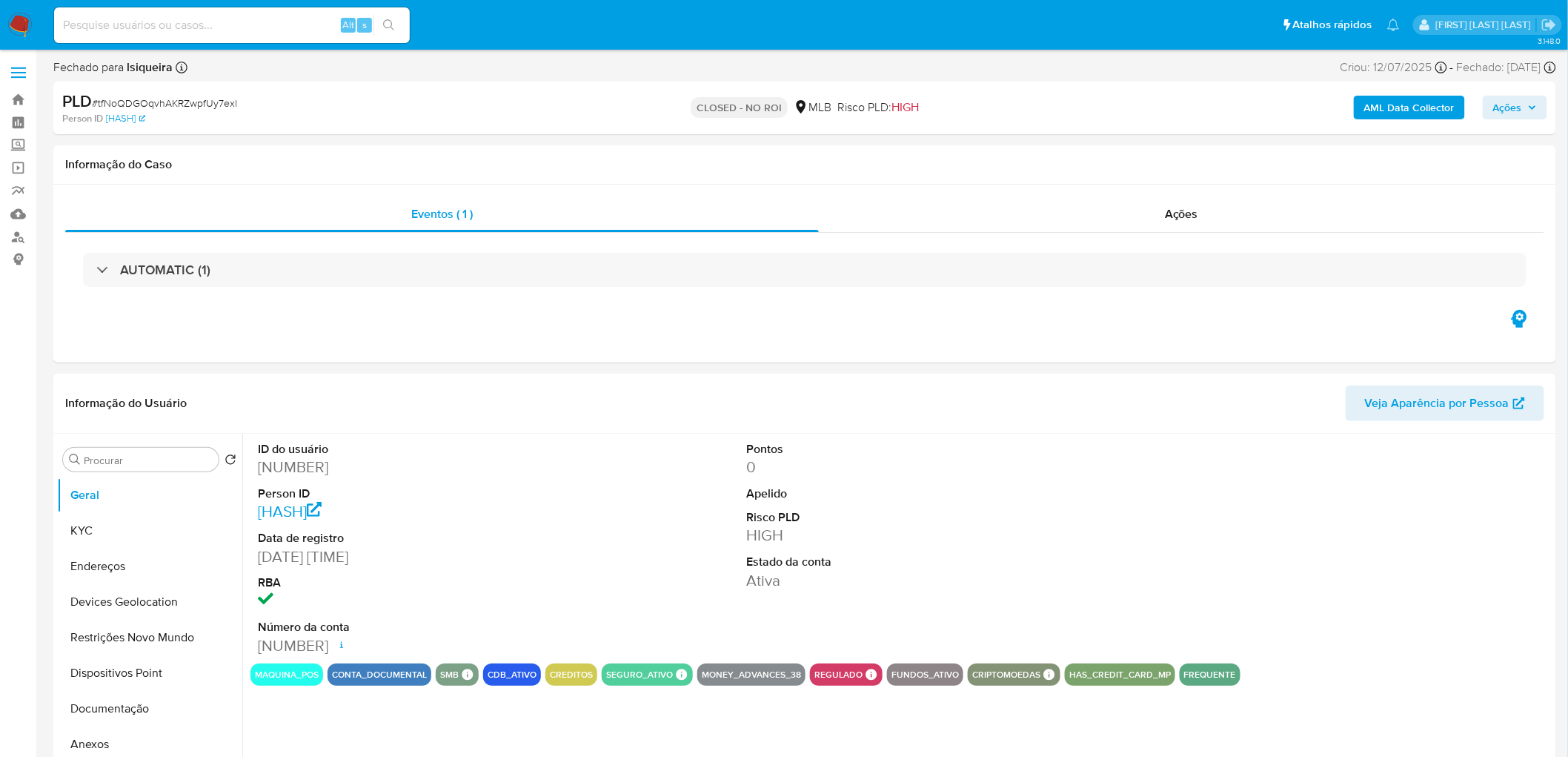 select on "10" 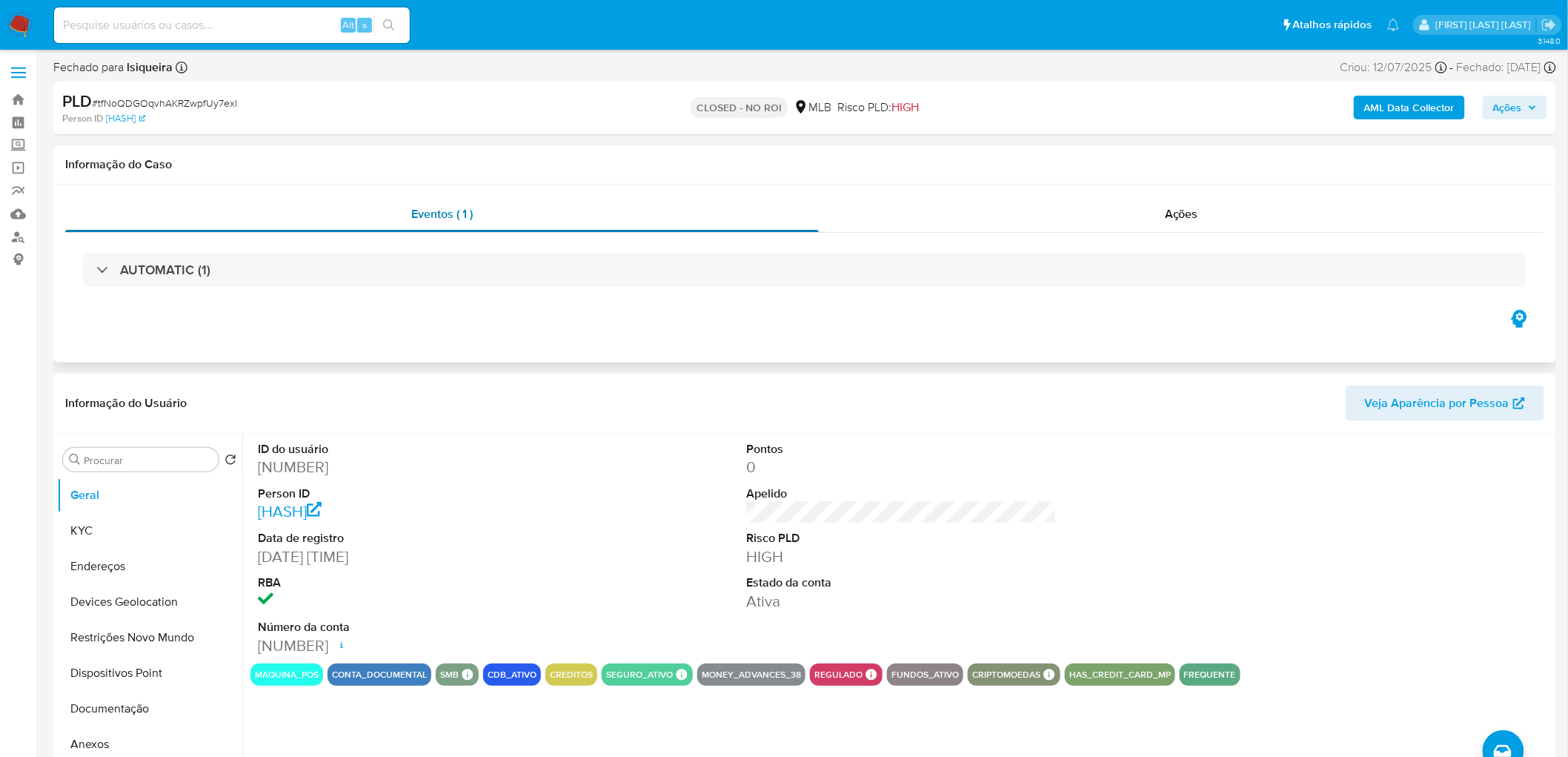 drag, startPoint x: 1120, startPoint y: 220, endPoint x: 779, endPoint y: 219, distance: 341.0015 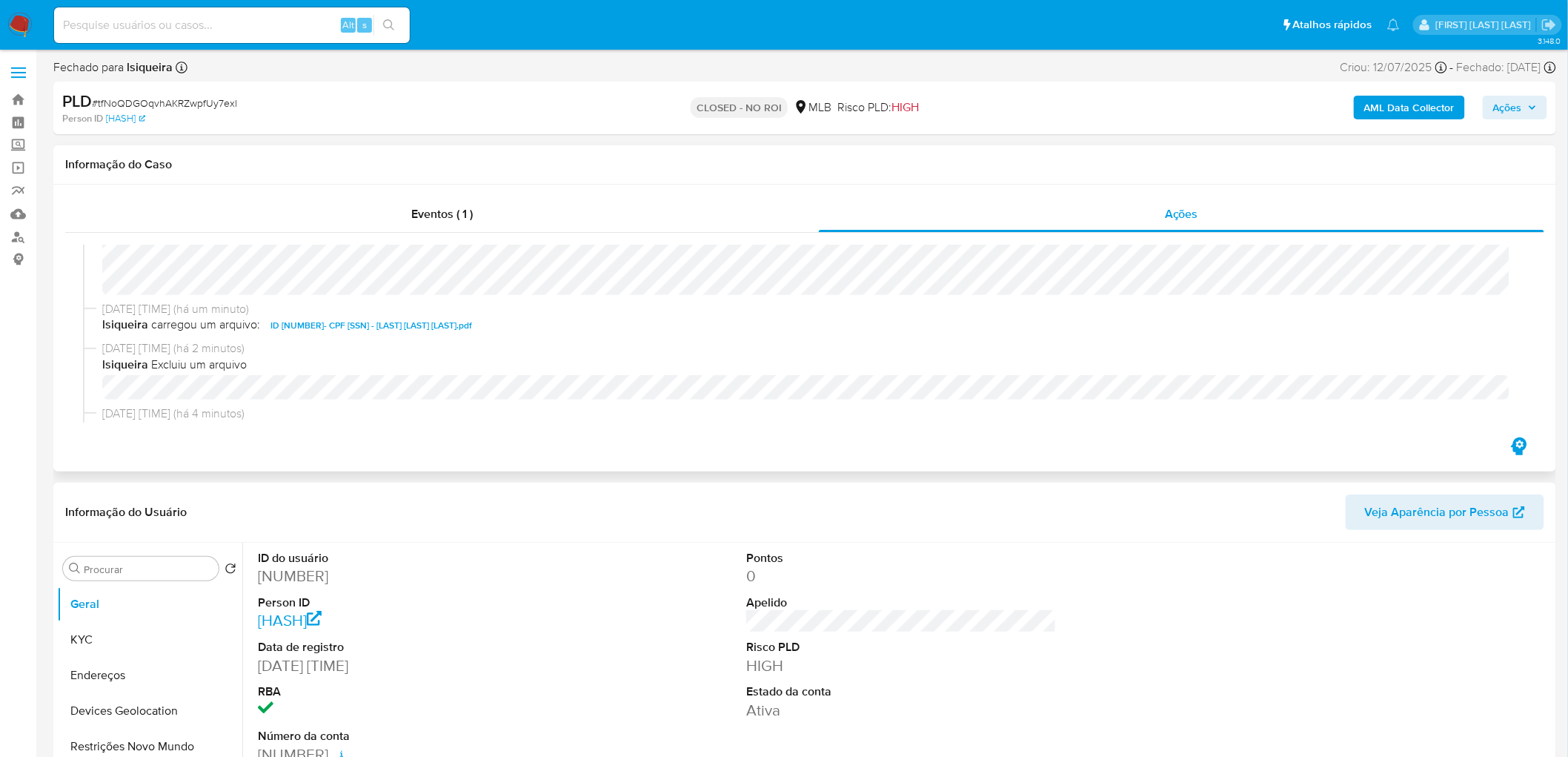 scroll, scrollTop: 0, scrollLeft: 0, axis: both 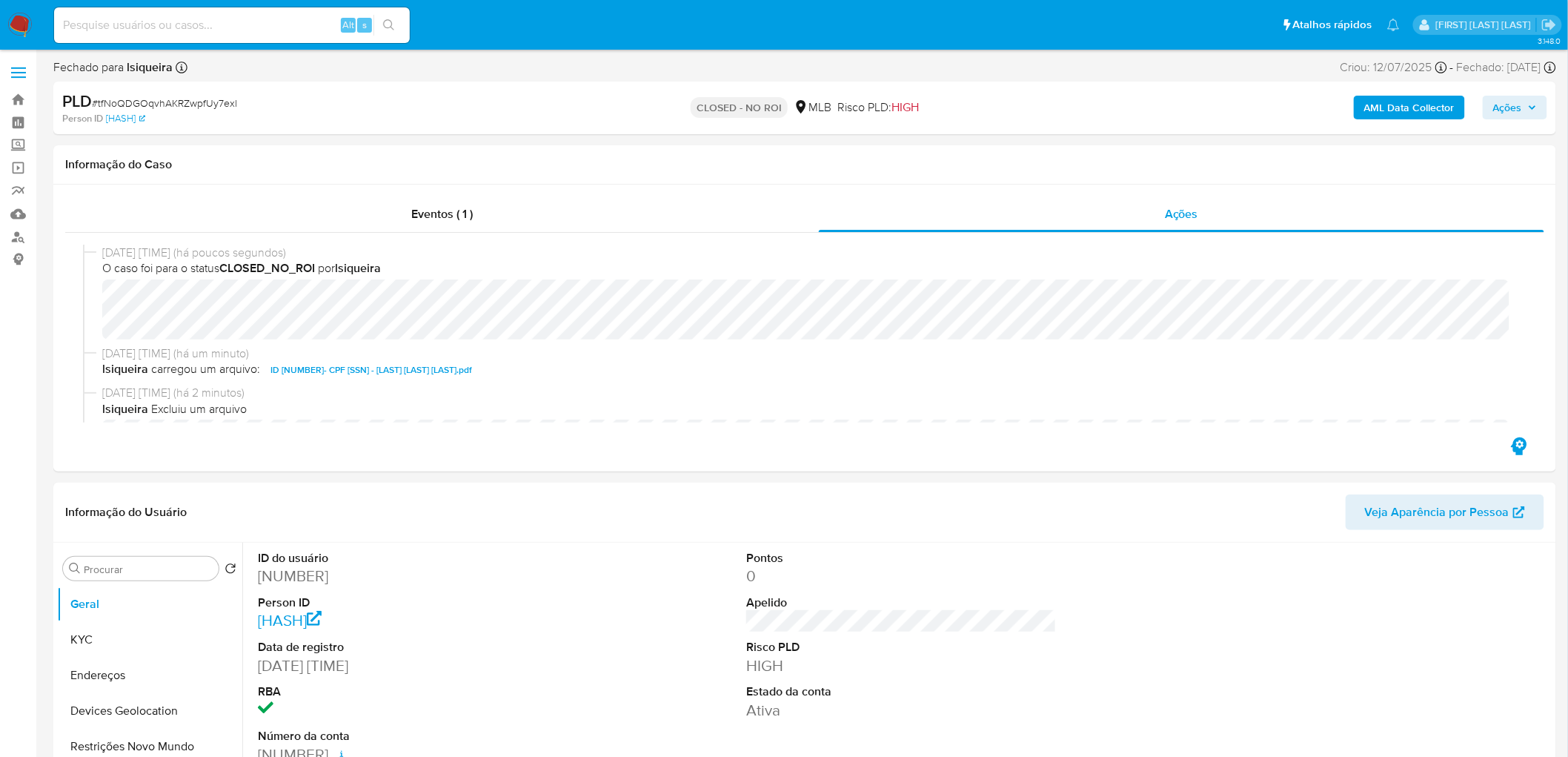 click on "Ações" at bounding box center [1507, 108] 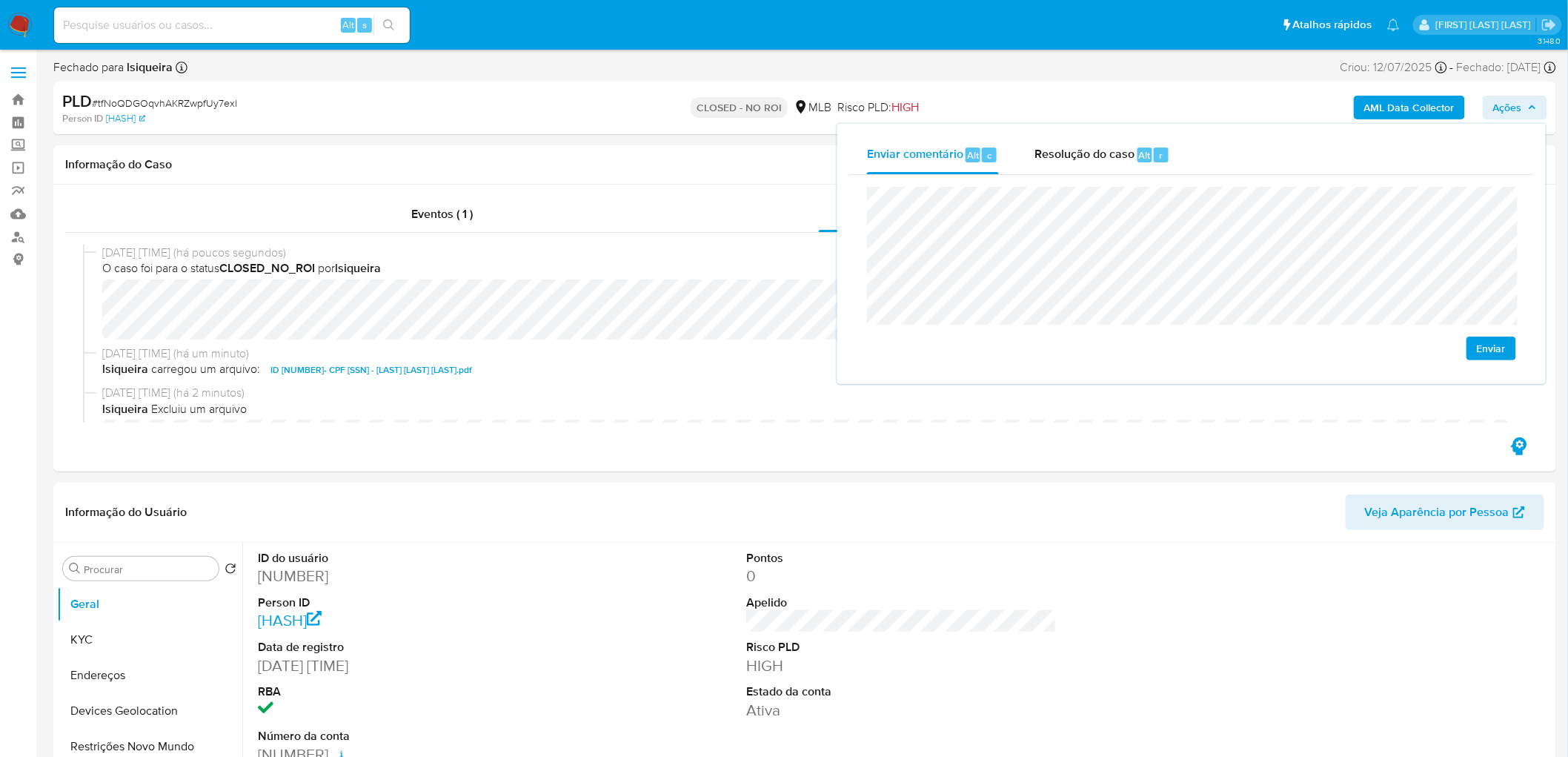 click on "Enviar" at bounding box center (1491, 348) 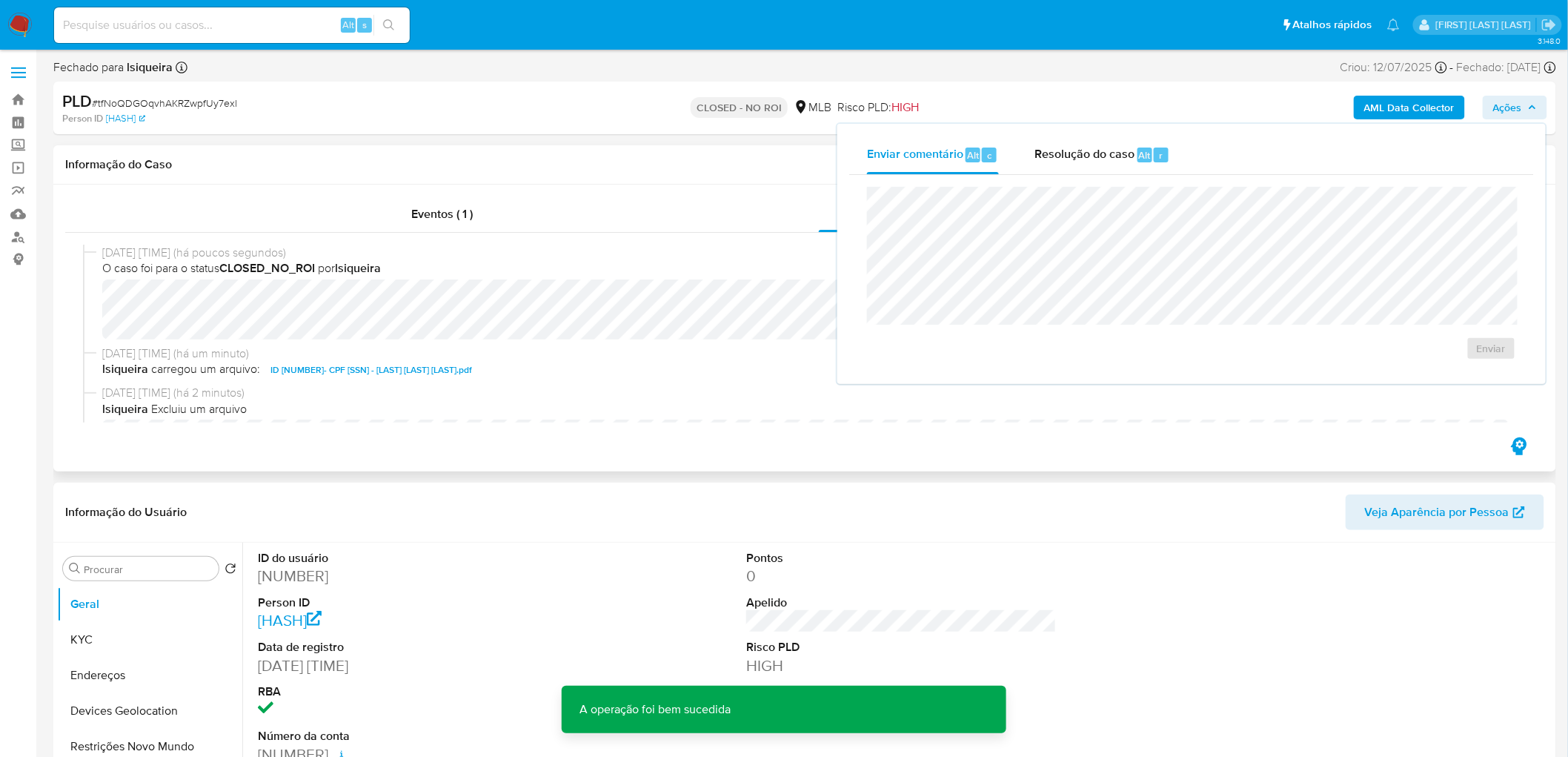 click on "Informação do Caso" at bounding box center (805, 165) 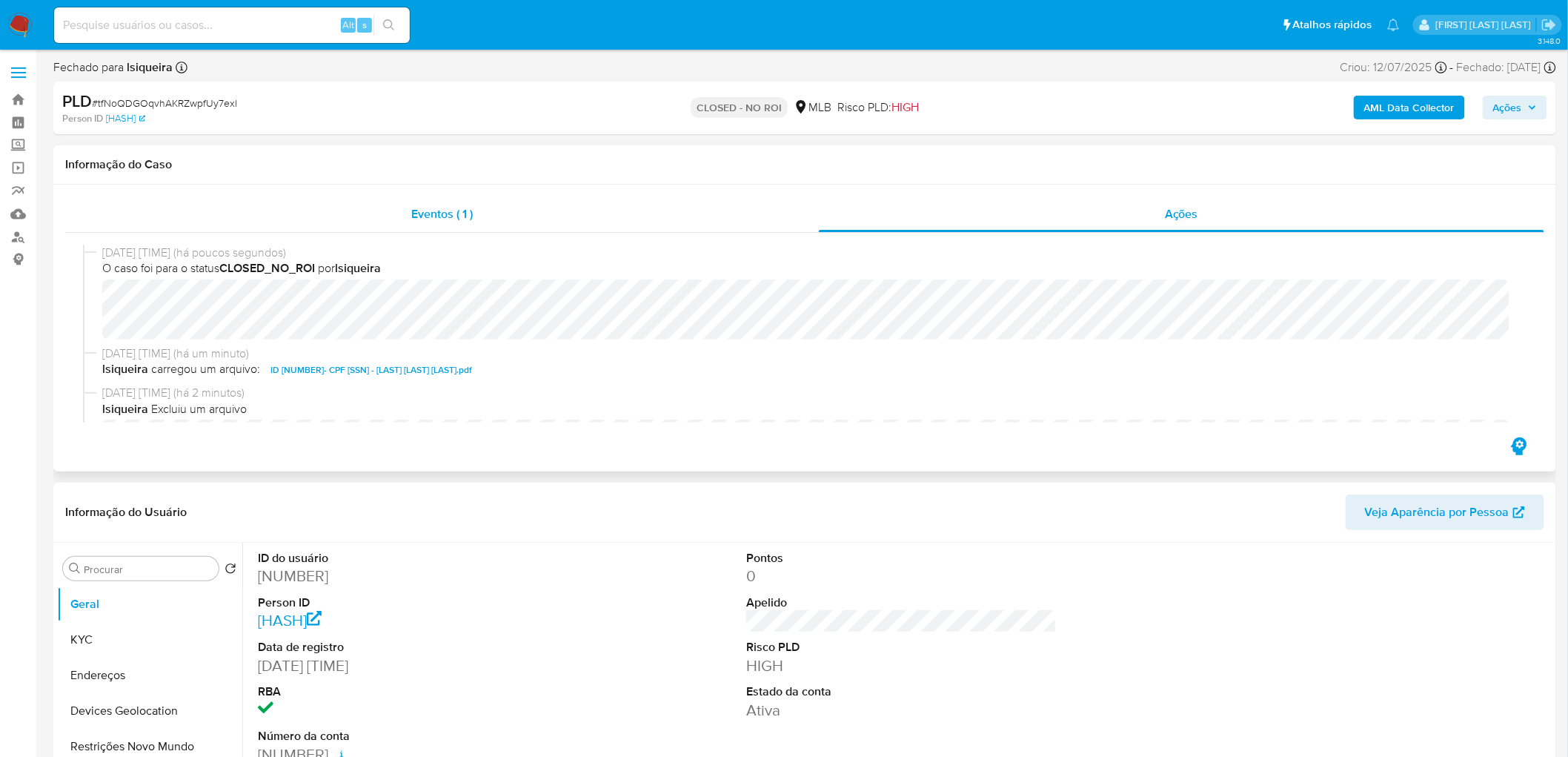 click on "Eventos ( 1 )" at bounding box center (442, 214) 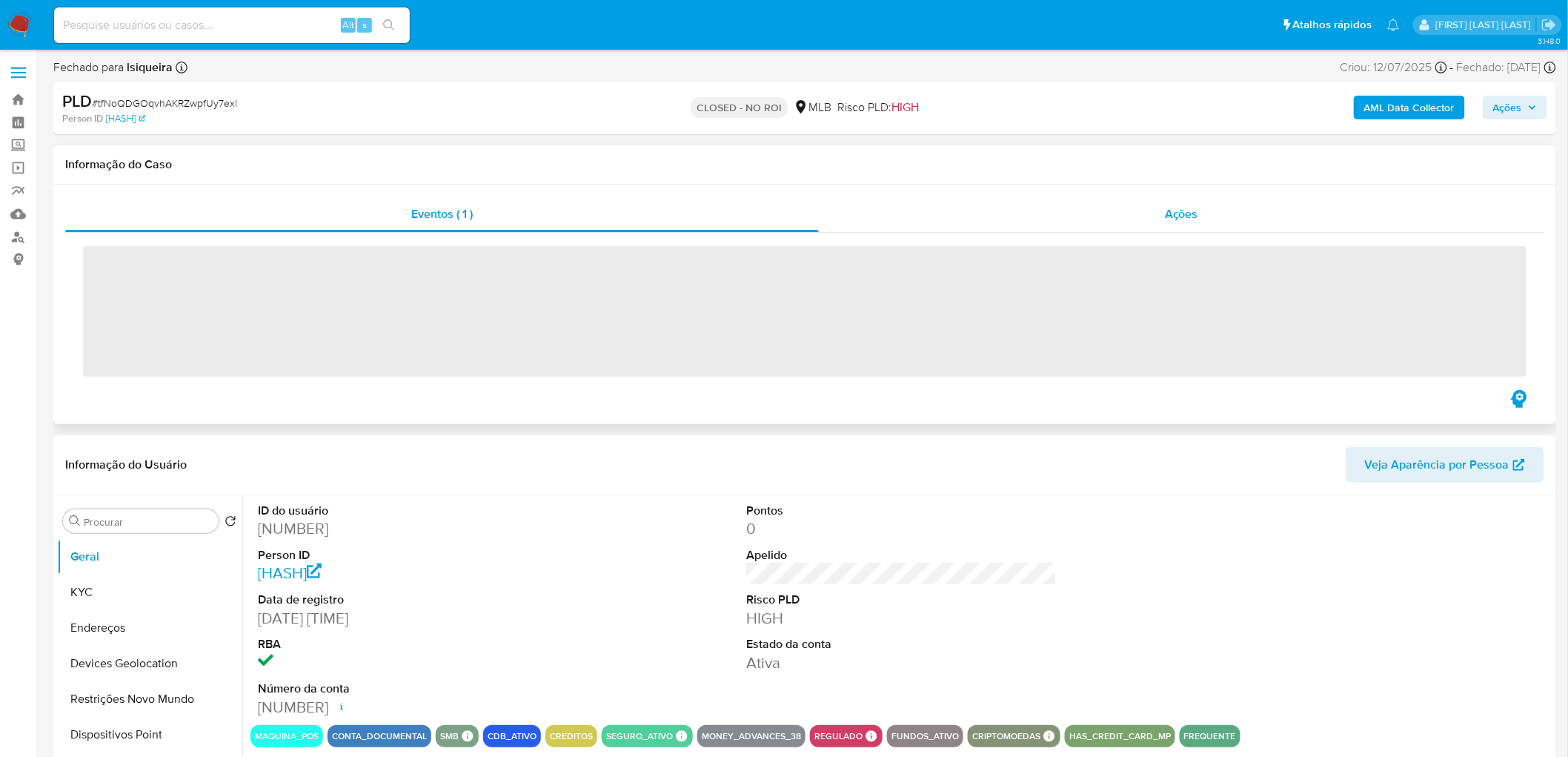 click on "Ações" at bounding box center [1181, 214] 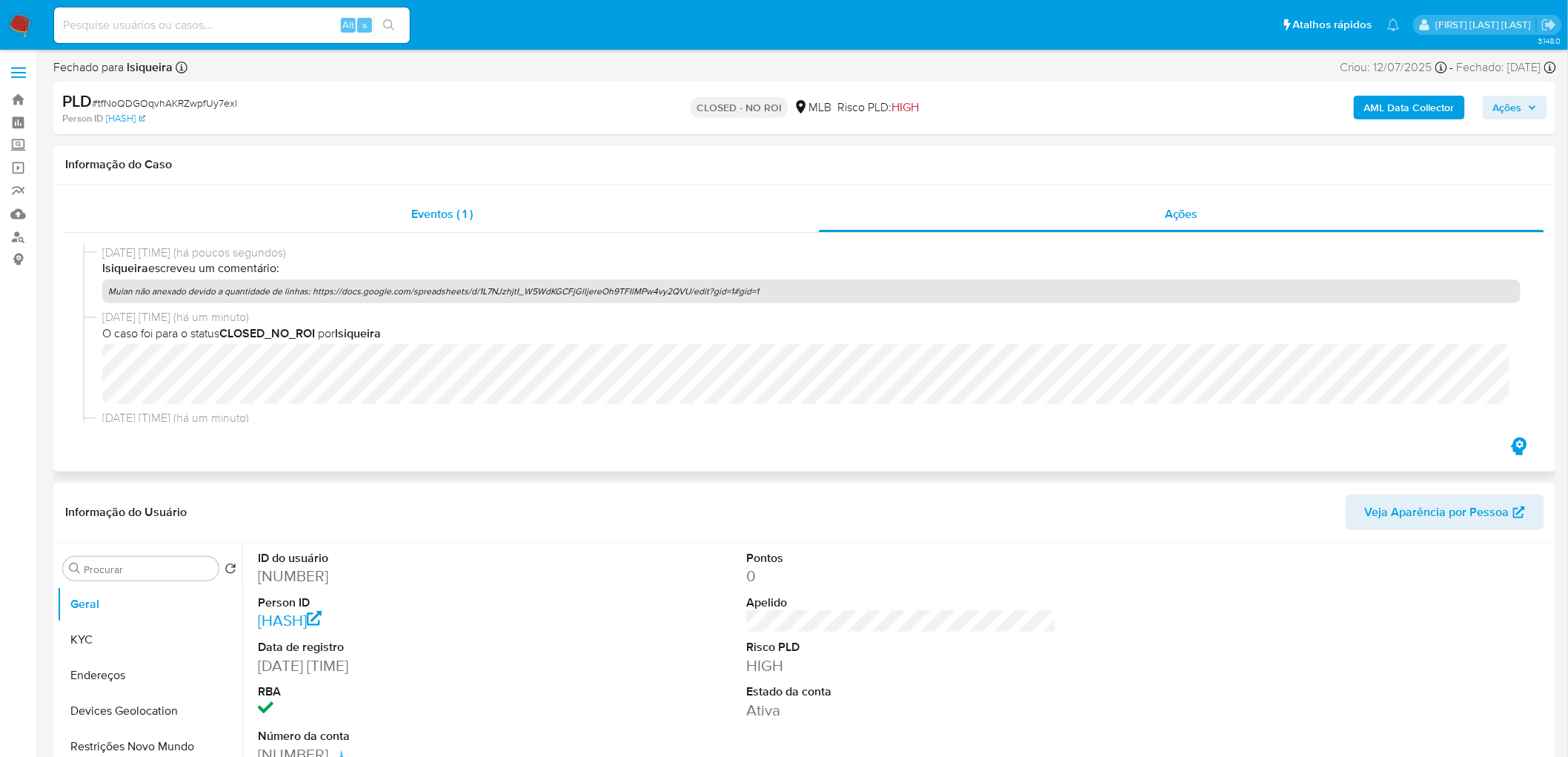 click on "Eventos ( 1 )" at bounding box center (442, 214) 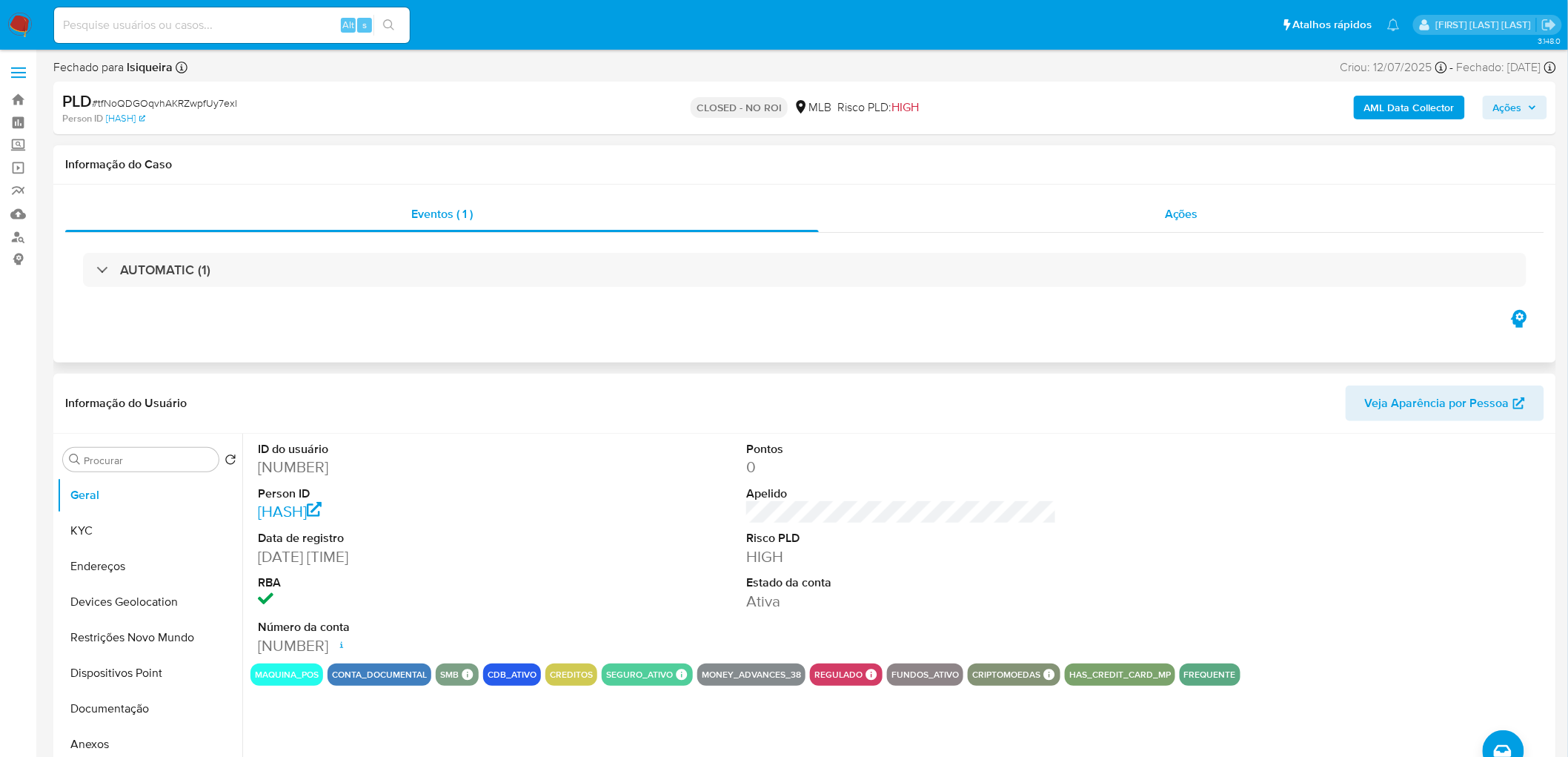 click on "Ações" at bounding box center [1181, 214] 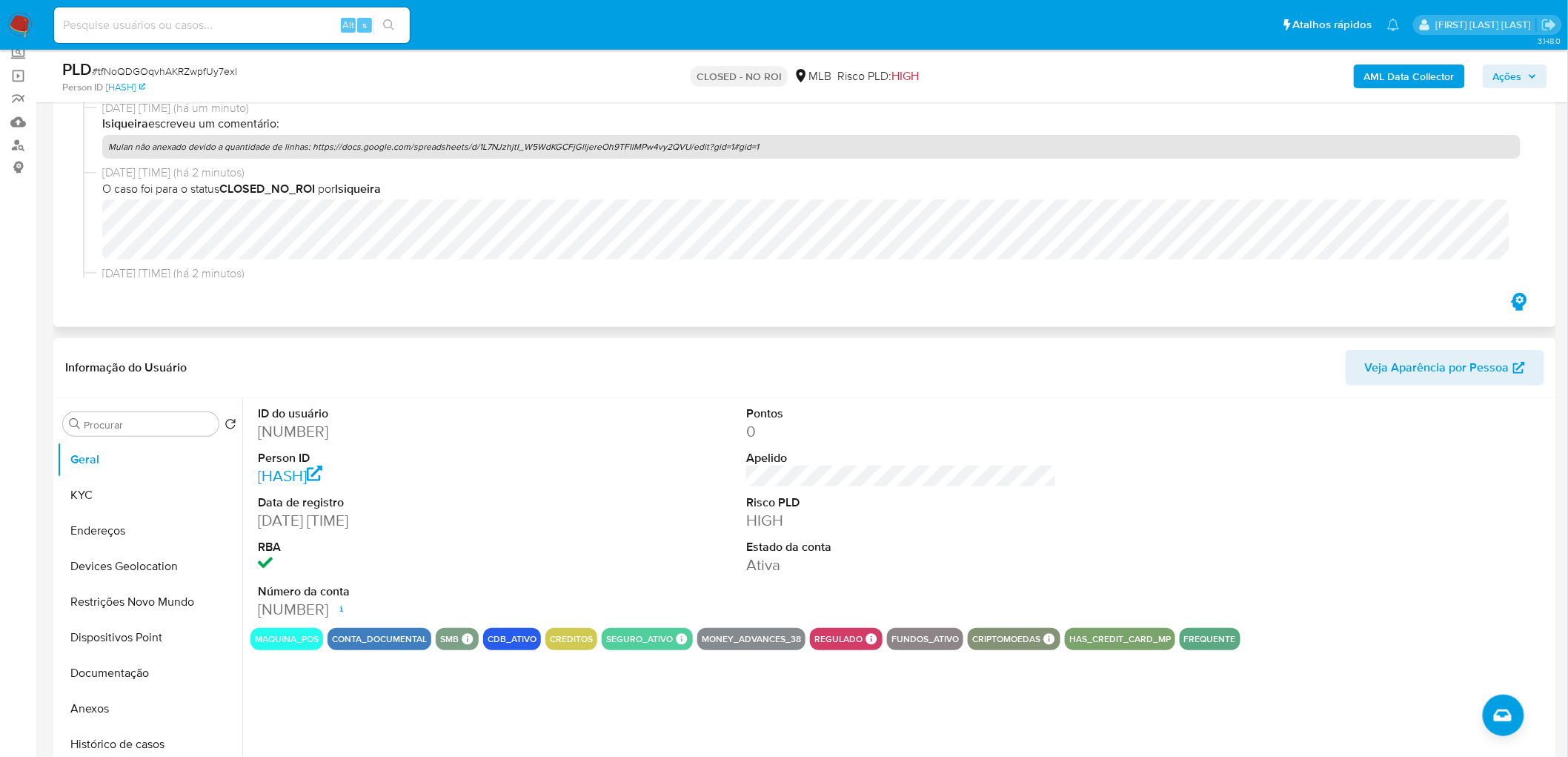 scroll, scrollTop: 82, scrollLeft: 0, axis: vertical 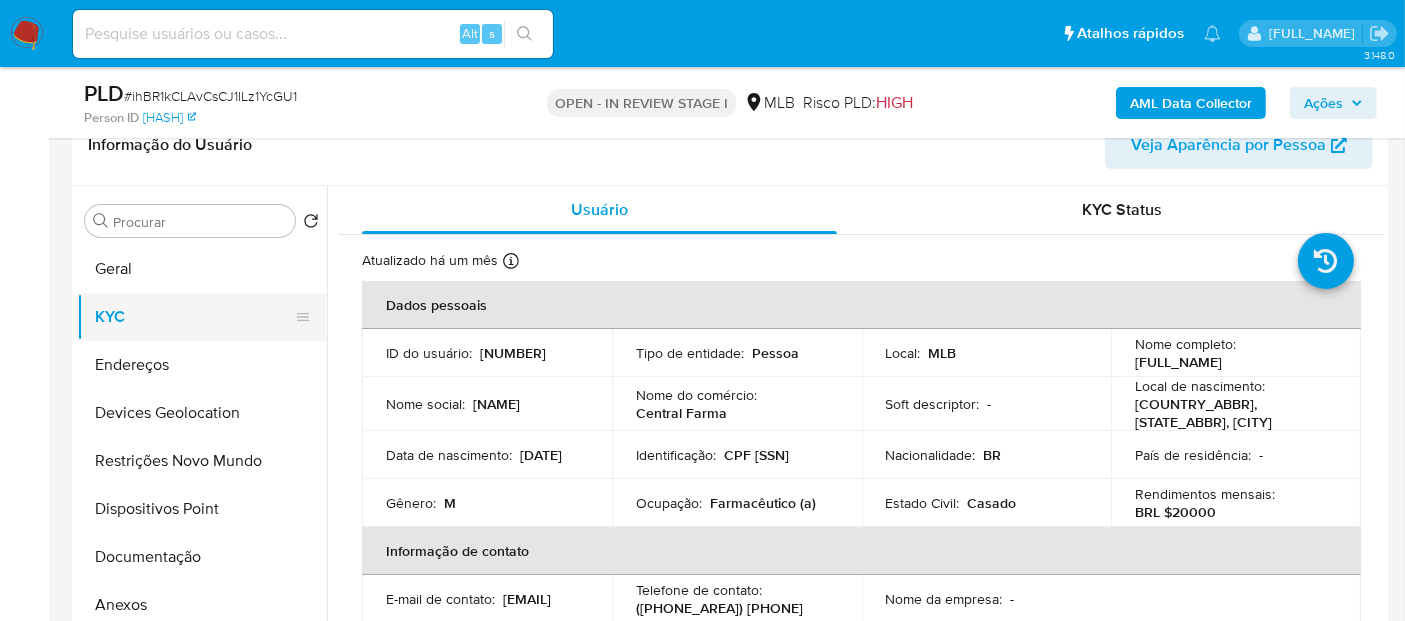 click on "KYC" at bounding box center (194, 317) 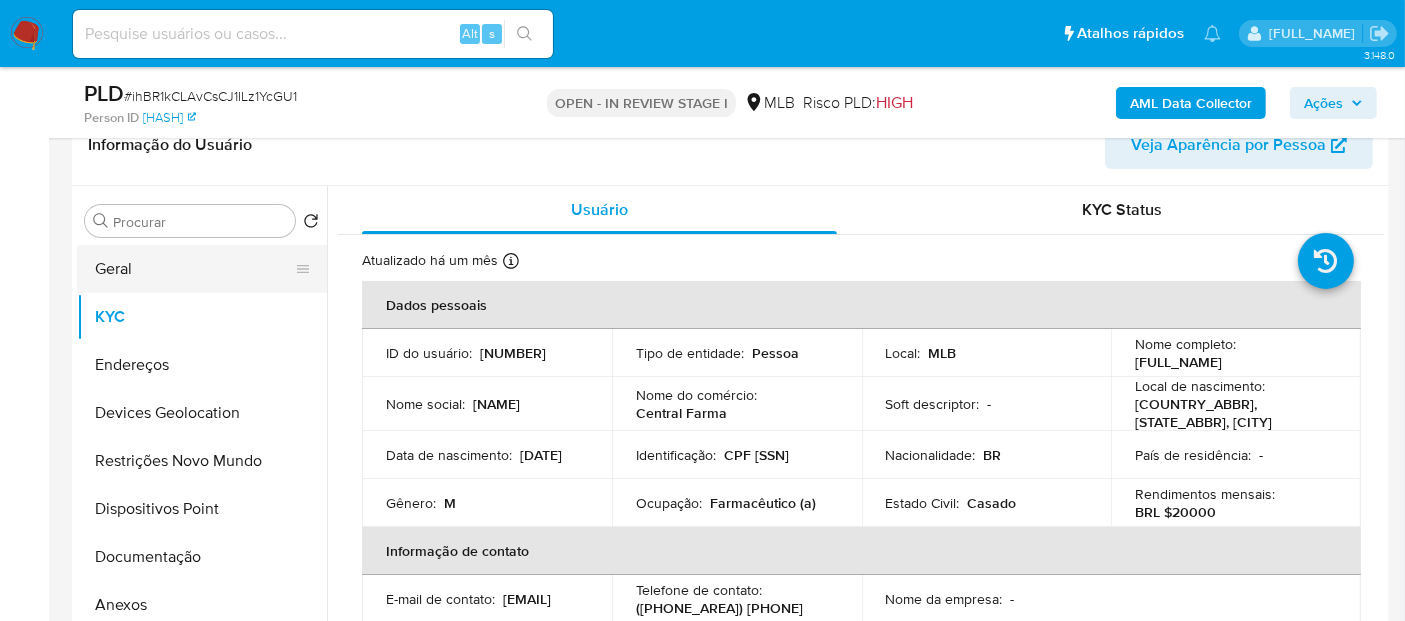 click on "Geral" at bounding box center [194, 269] 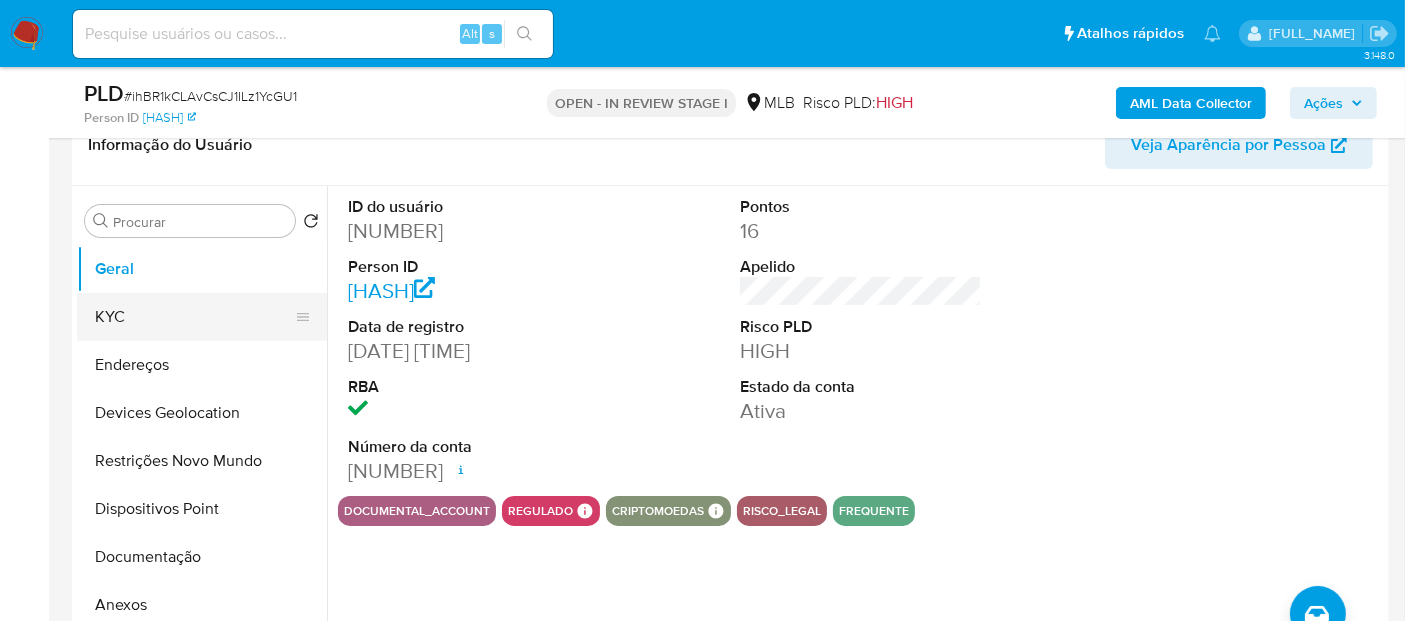 click on "KYC" at bounding box center (194, 317) 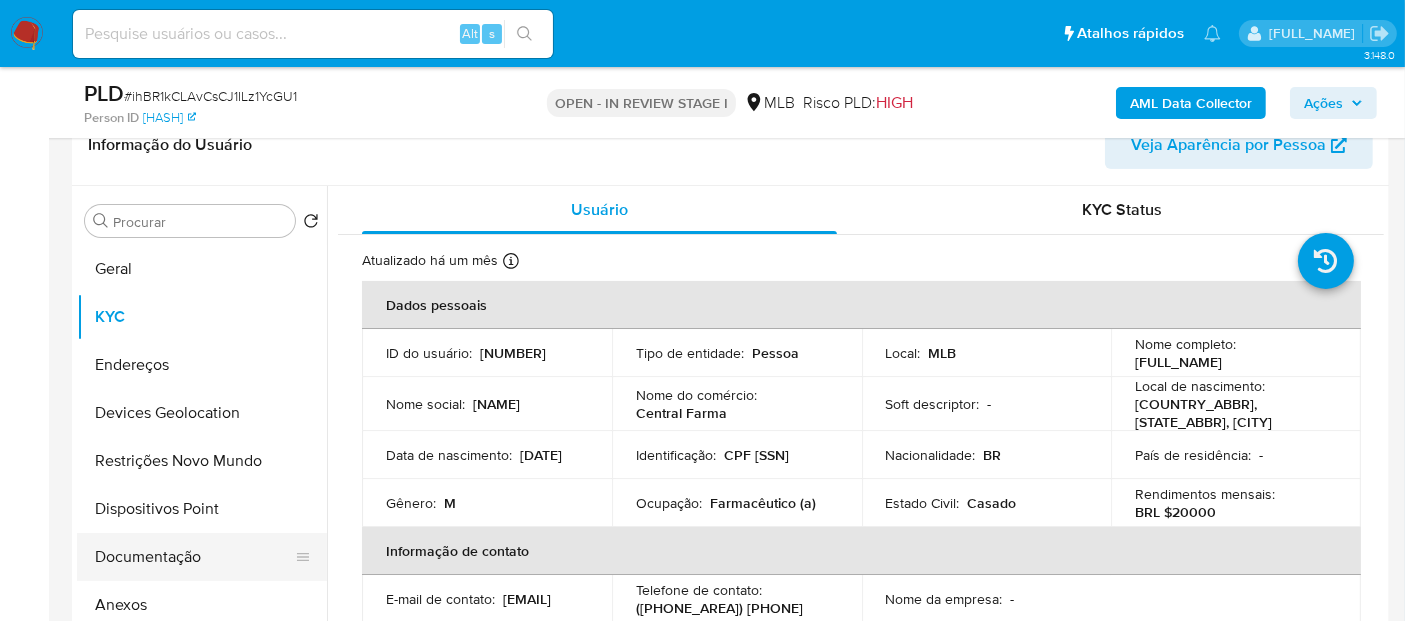 click on "Documentação" at bounding box center (194, 557) 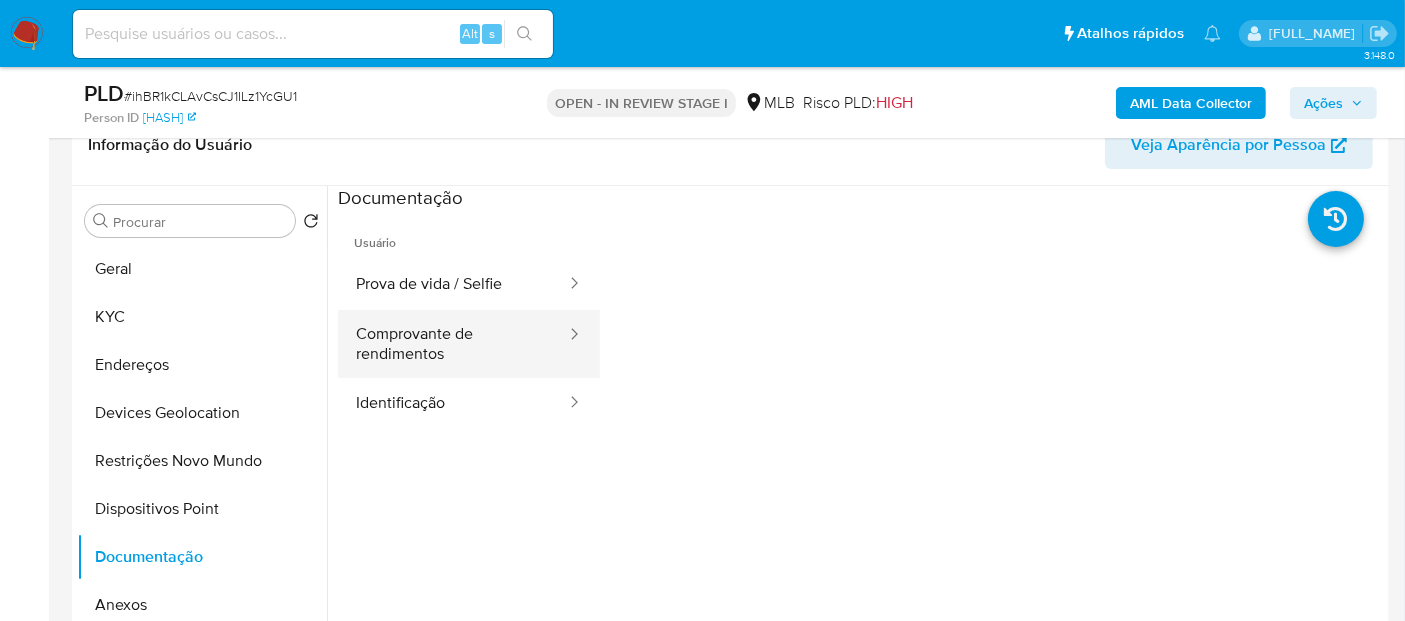 click on "Comprovante de rendimentos" at bounding box center (453, 344) 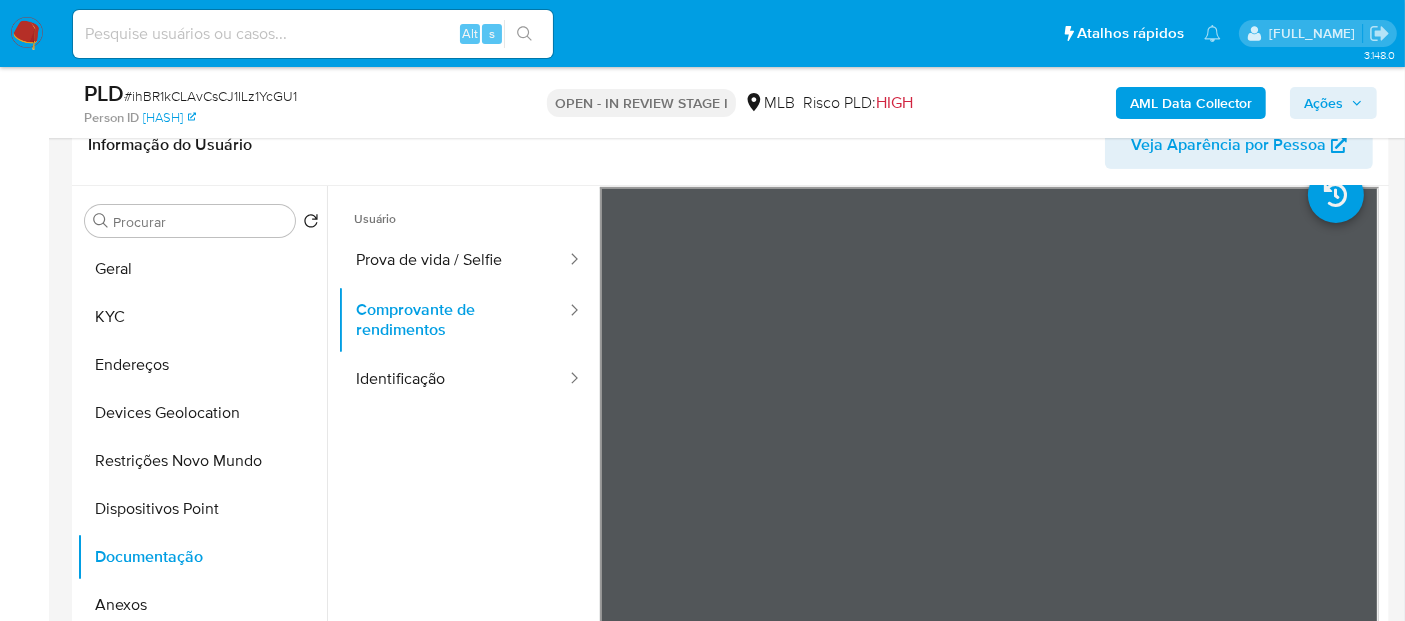 scroll, scrollTop: 0, scrollLeft: 0, axis: both 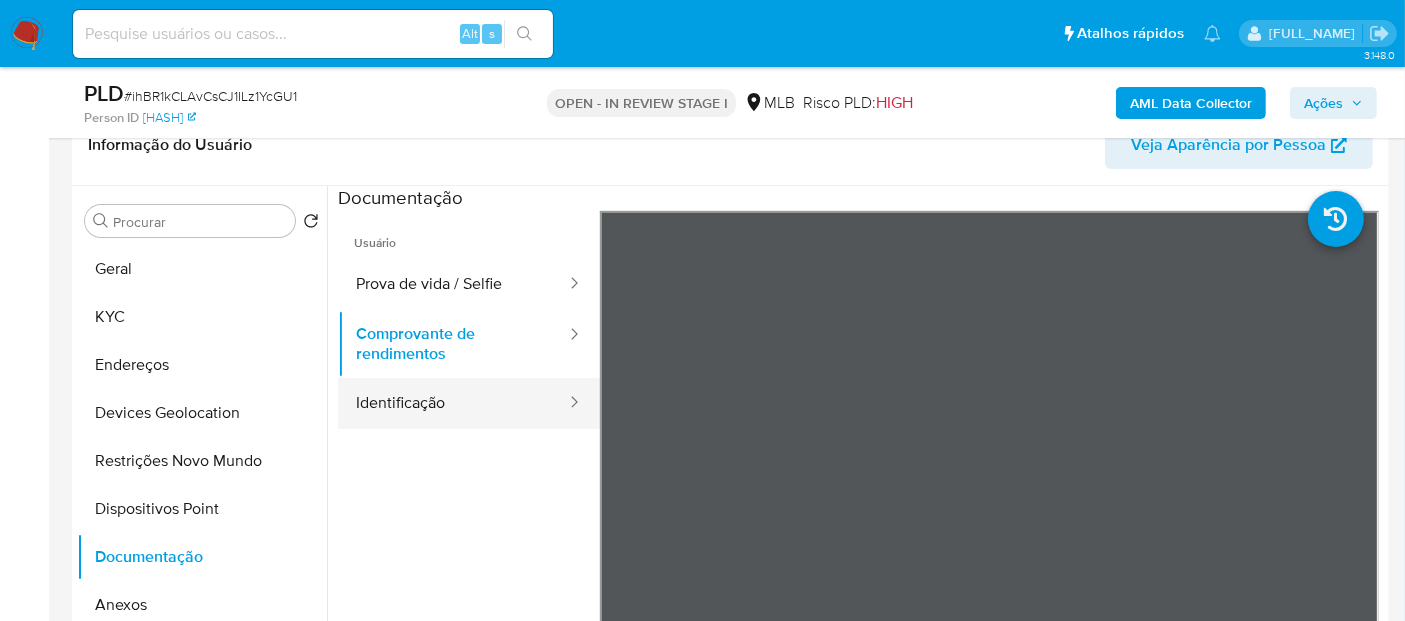 click on "Identificação" at bounding box center [453, 403] 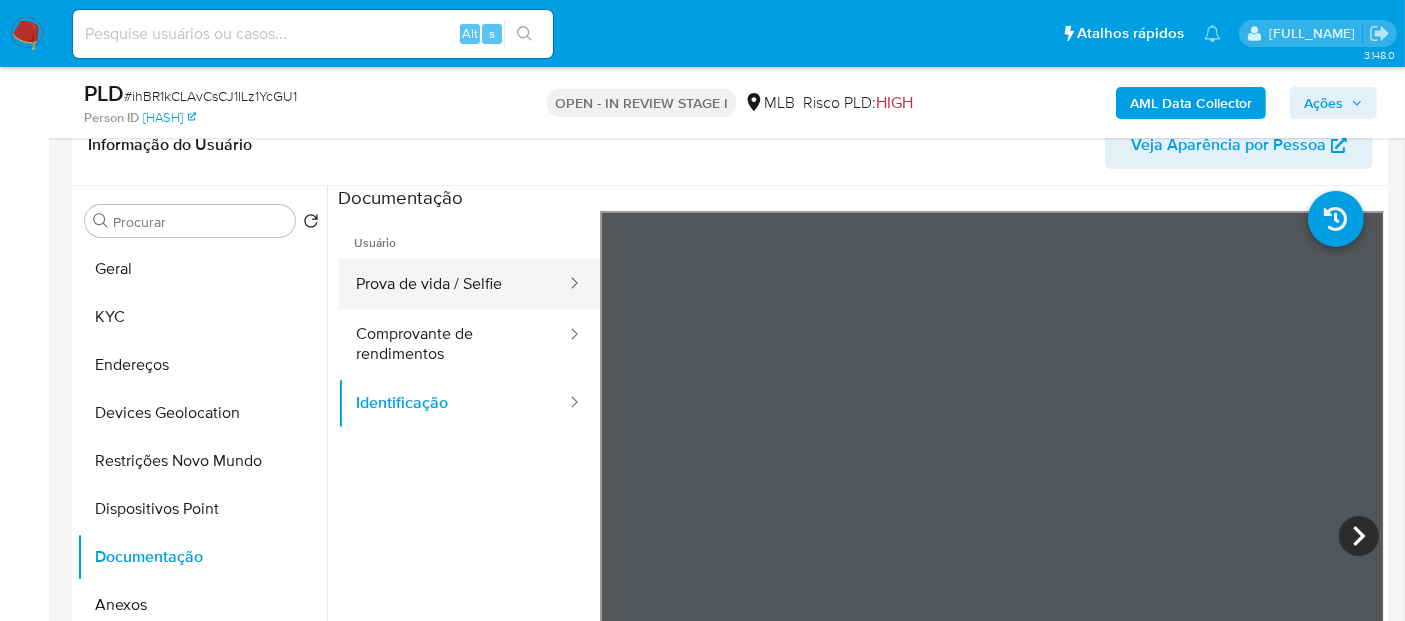 click on "Prova de vida / Selfie" at bounding box center (453, 284) 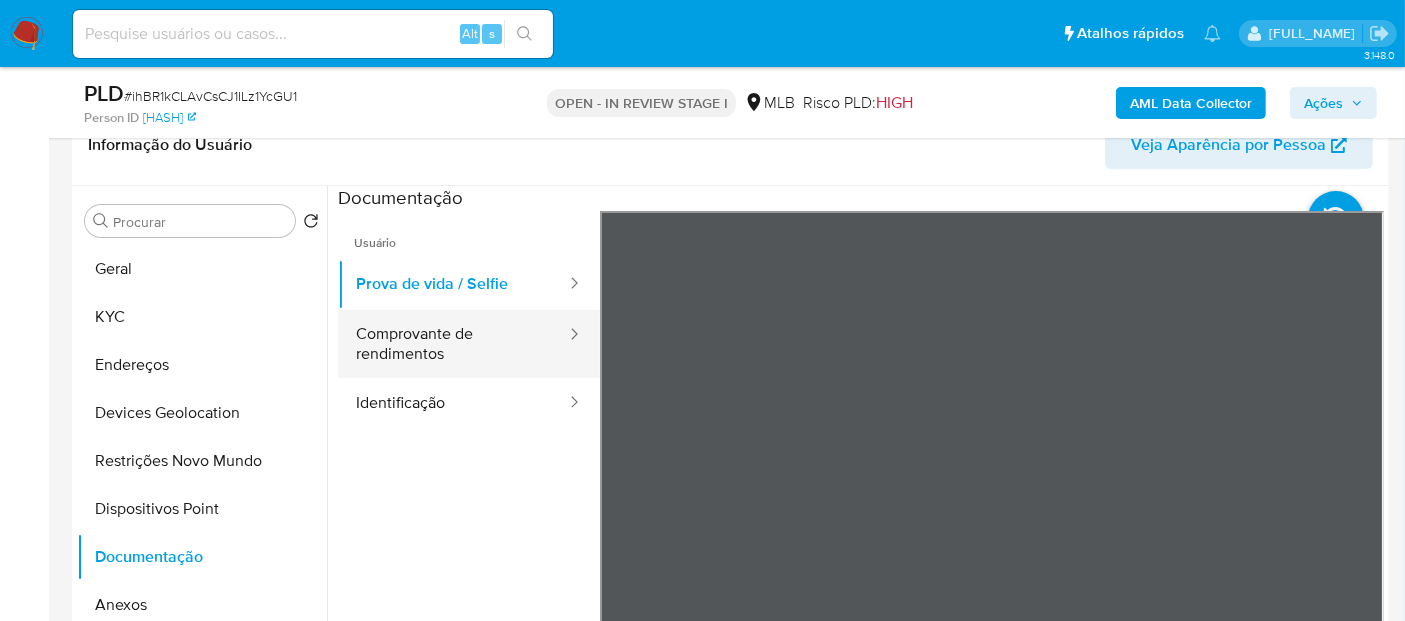 drag, startPoint x: 453, startPoint y: 341, endPoint x: 460, endPoint y: 331, distance: 12.206555 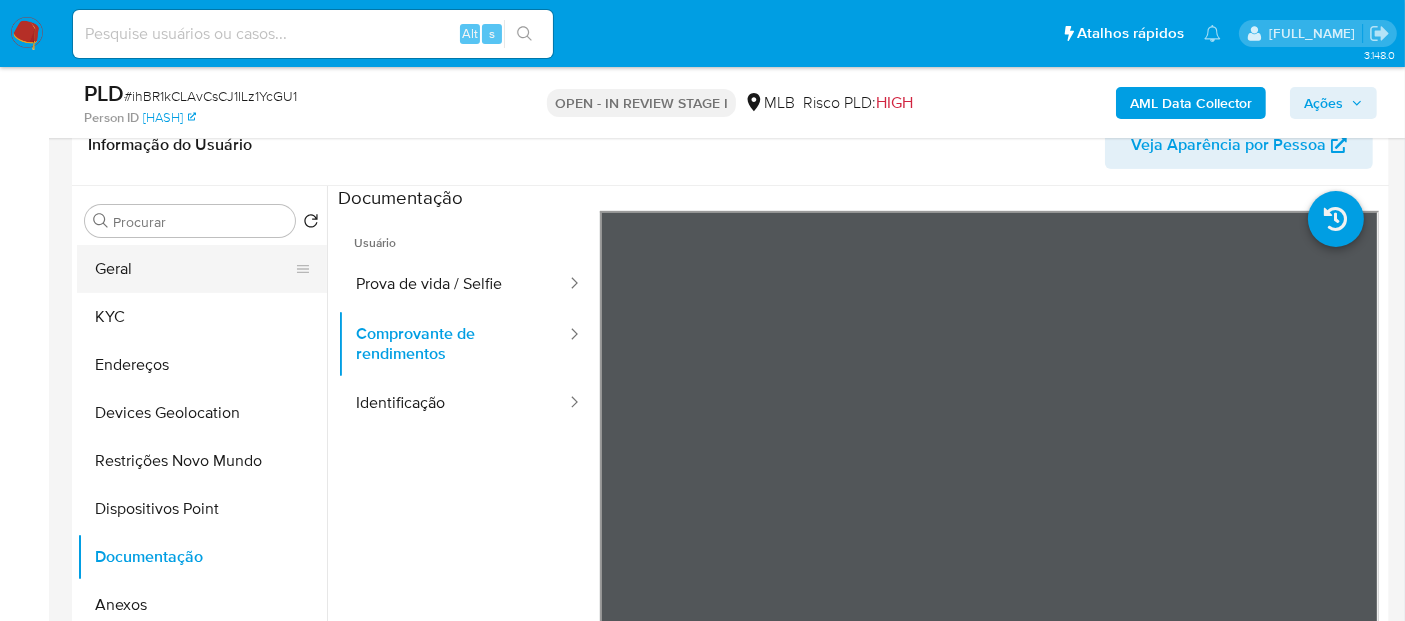 click on "Geral" at bounding box center [194, 269] 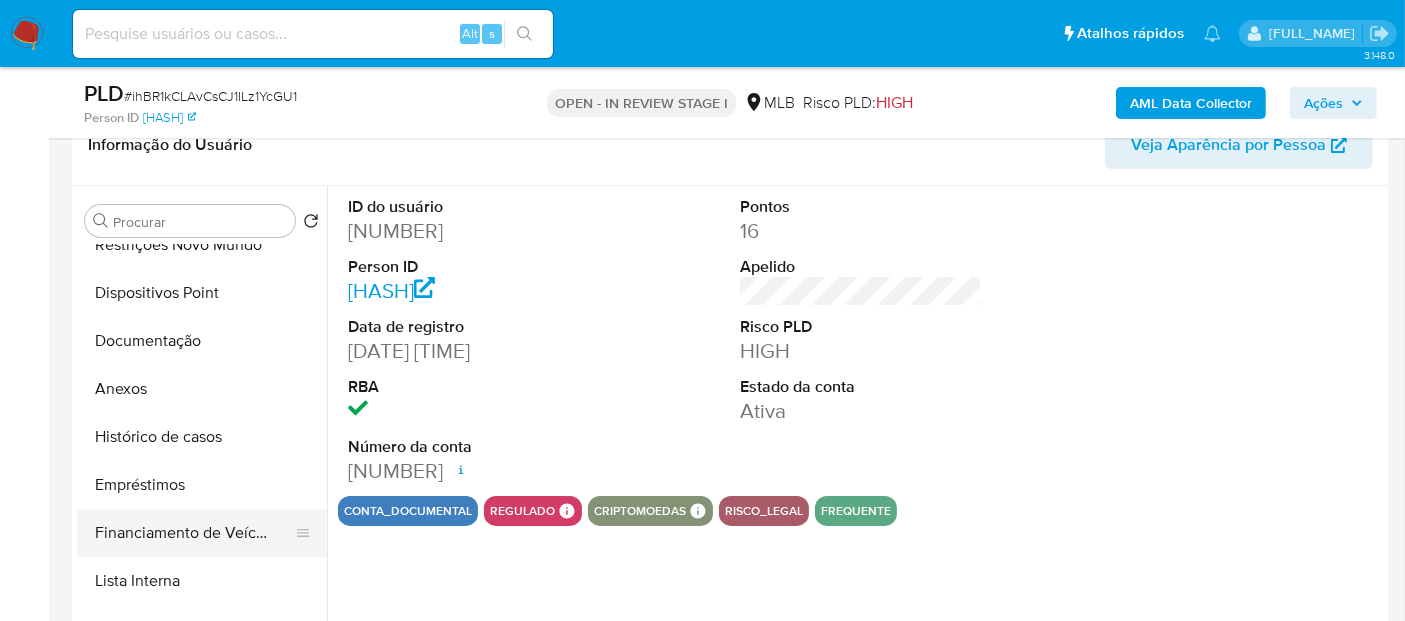 scroll, scrollTop: 222, scrollLeft: 0, axis: vertical 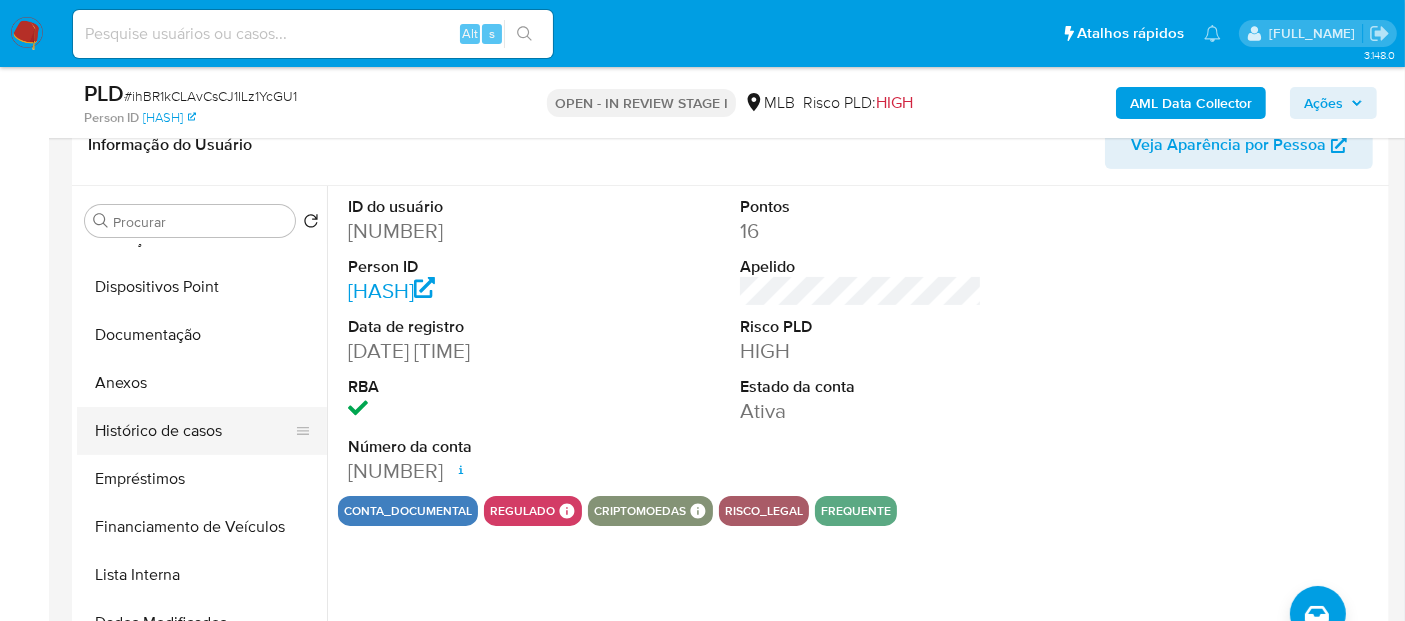 click on "Histórico de casos" at bounding box center [194, 431] 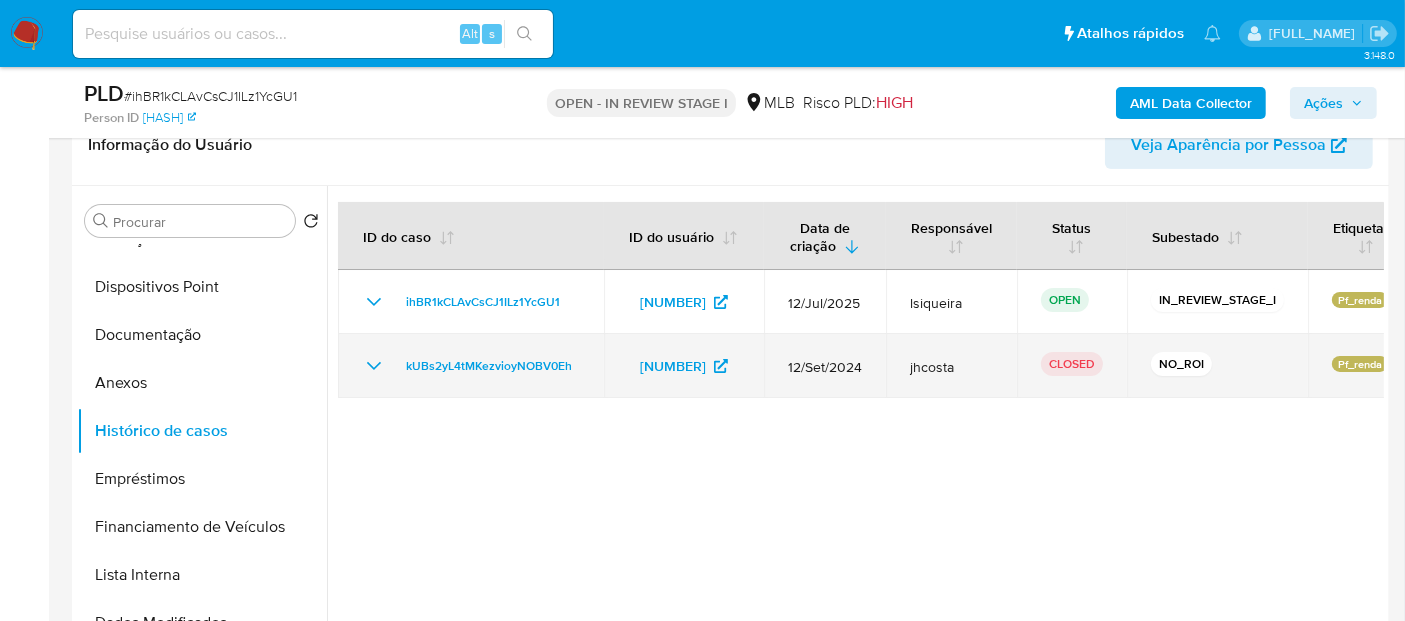 click 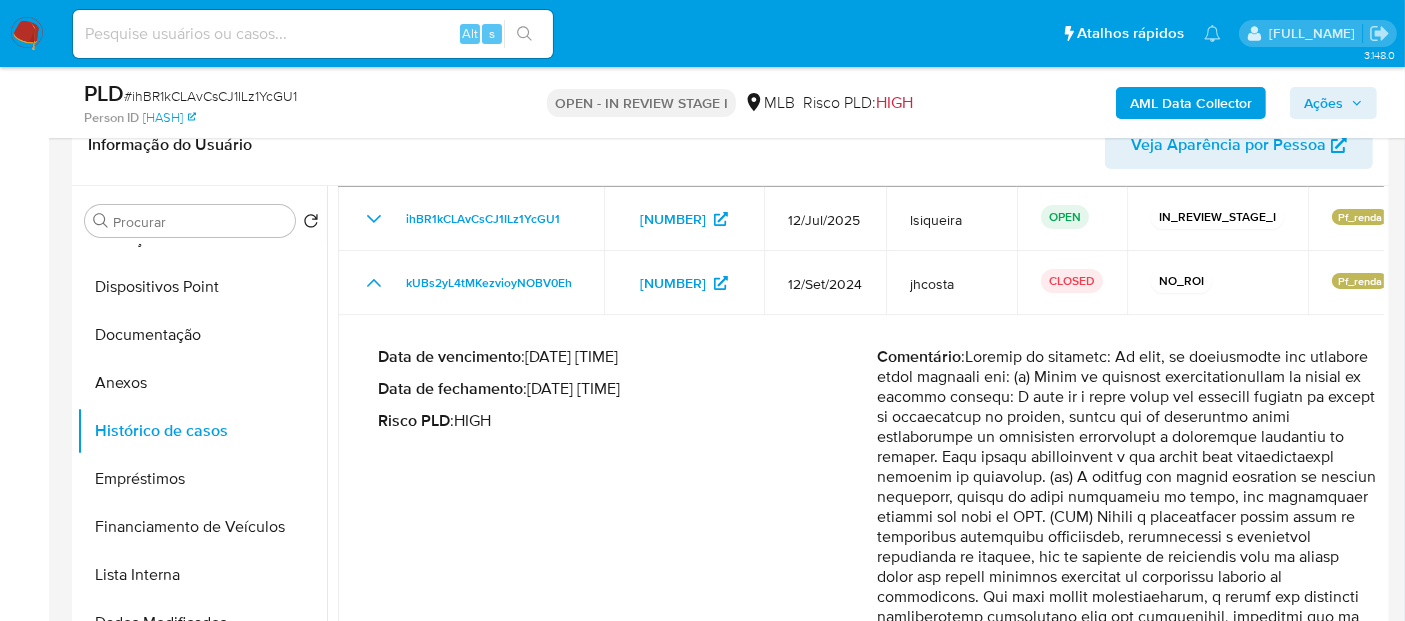 scroll, scrollTop: 185, scrollLeft: 0, axis: vertical 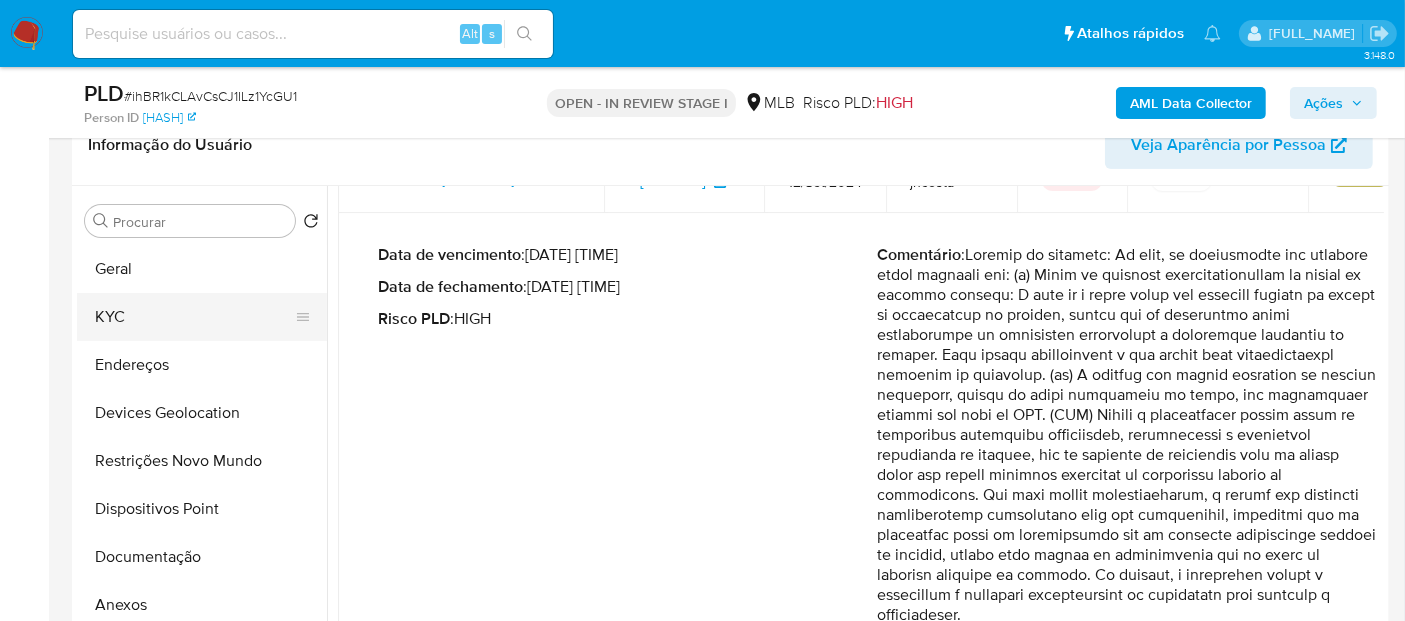 click on "KYC" at bounding box center (194, 317) 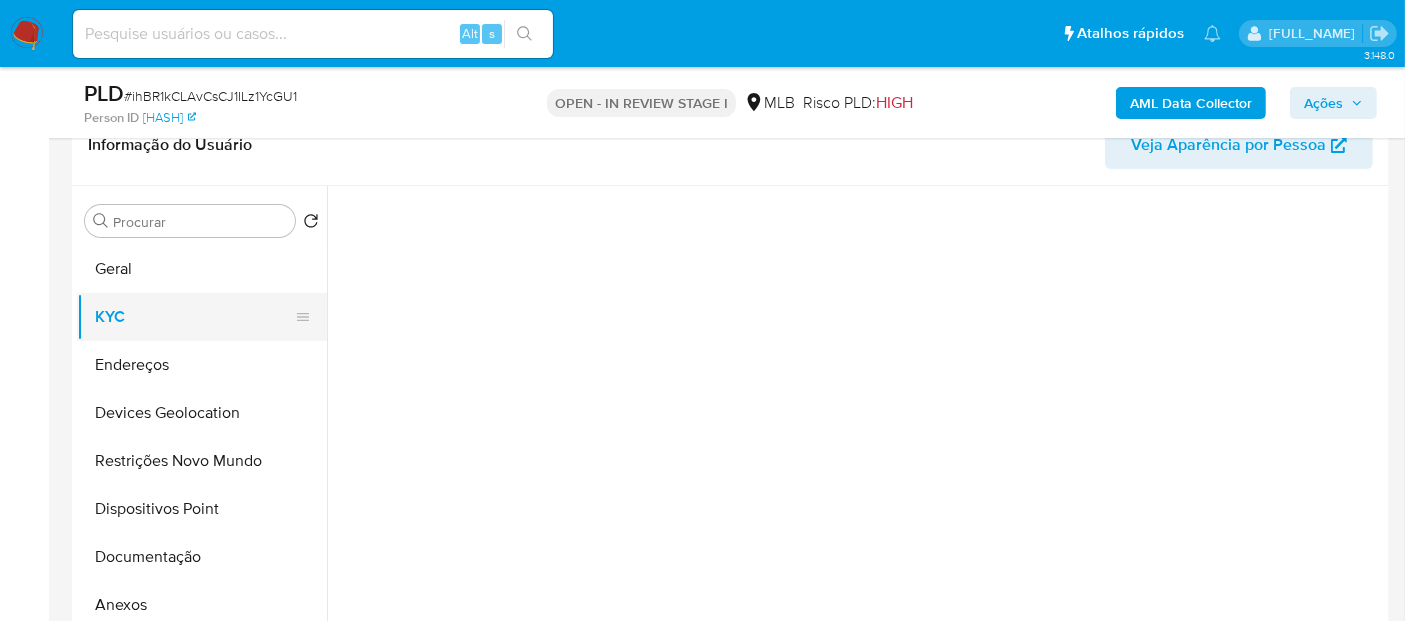 scroll, scrollTop: 0, scrollLeft: 0, axis: both 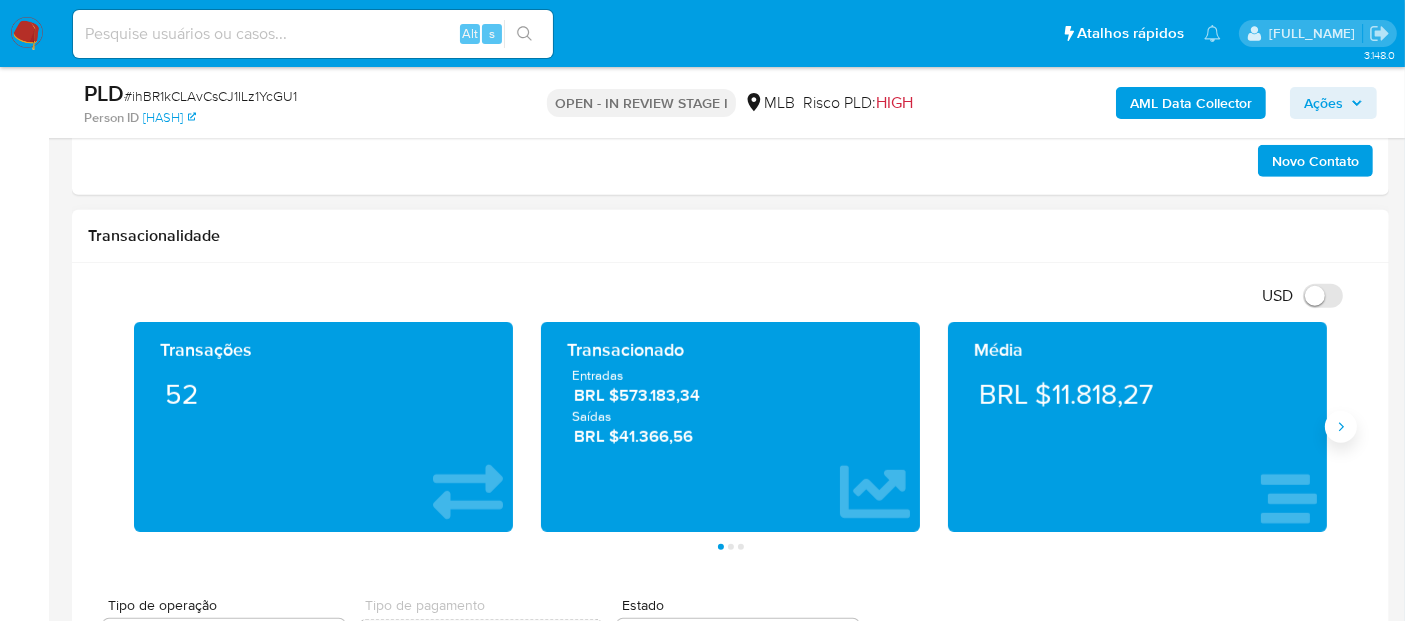 click 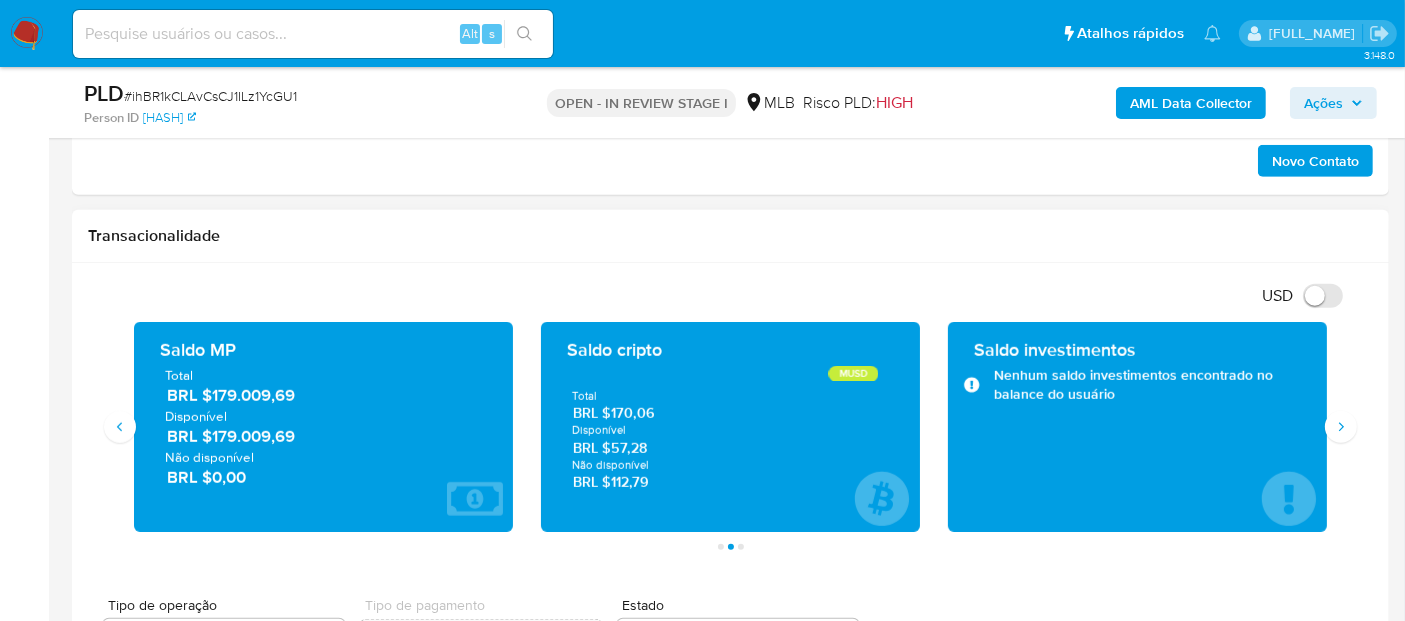 drag, startPoint x: 294, startPoint y: 432, endPoint x: 211, endPoint y: 428, distance: 83.09633 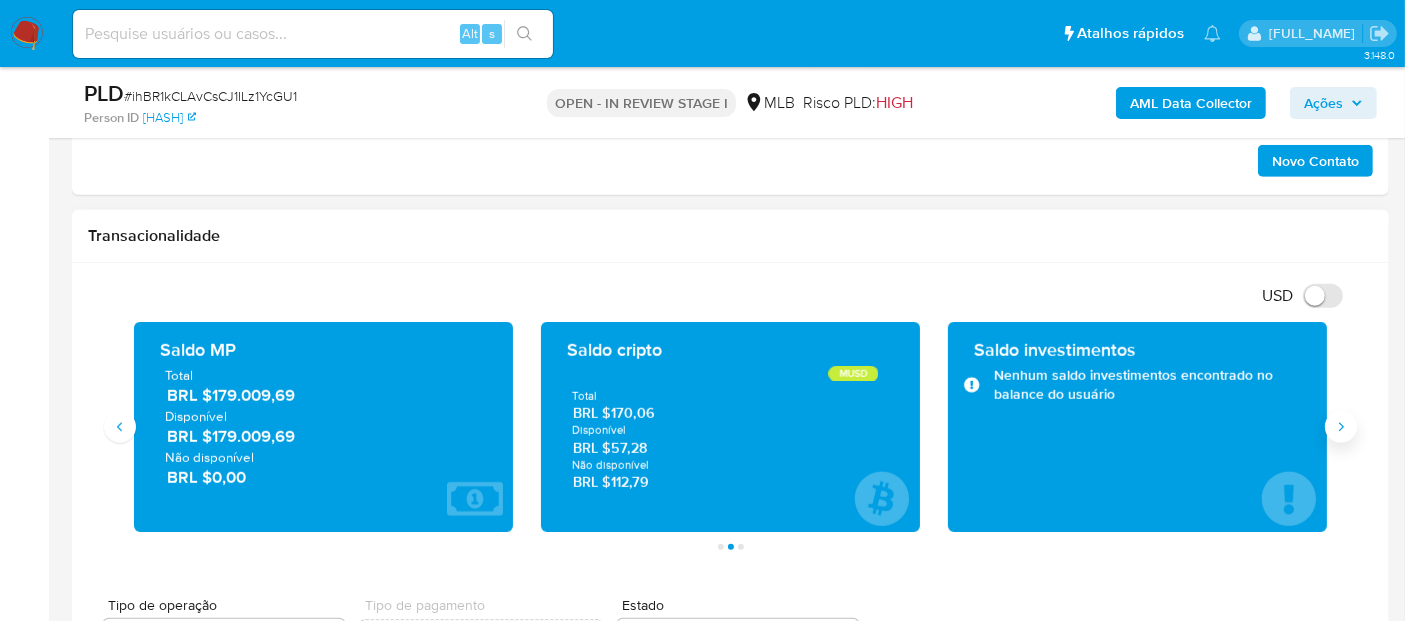 click at bounding box center [1341, 427] 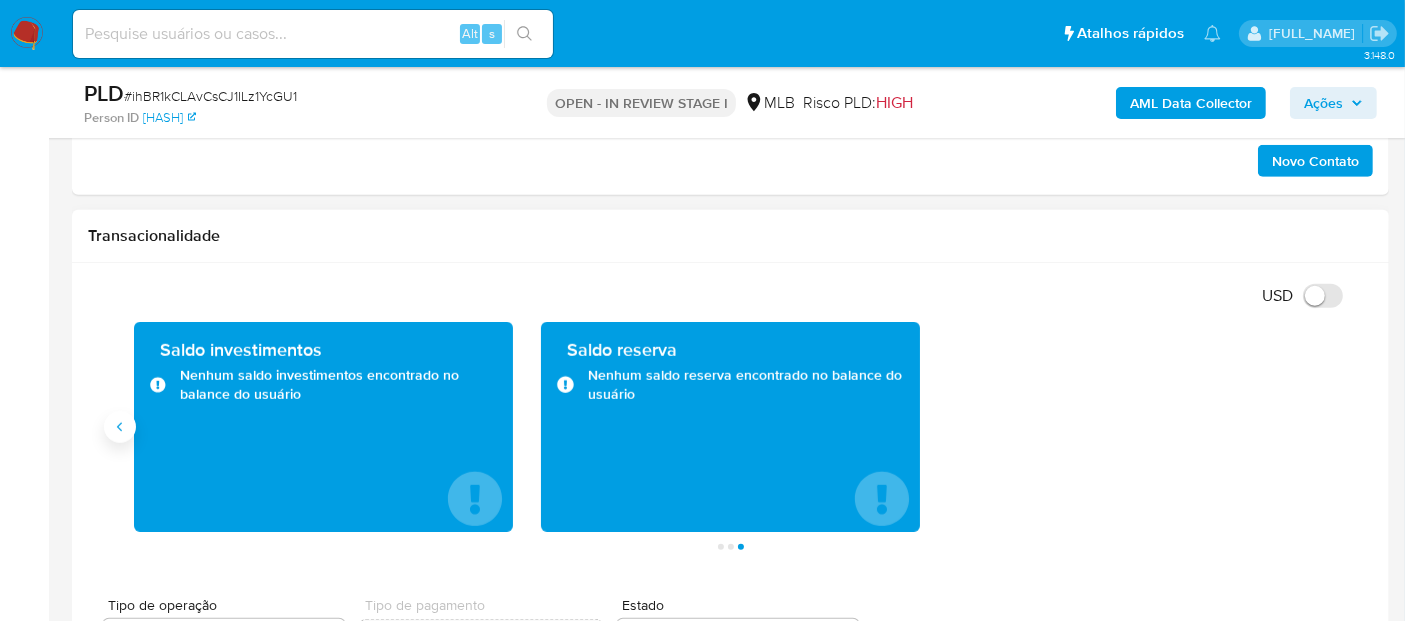 click at bounding box center (120, 427) 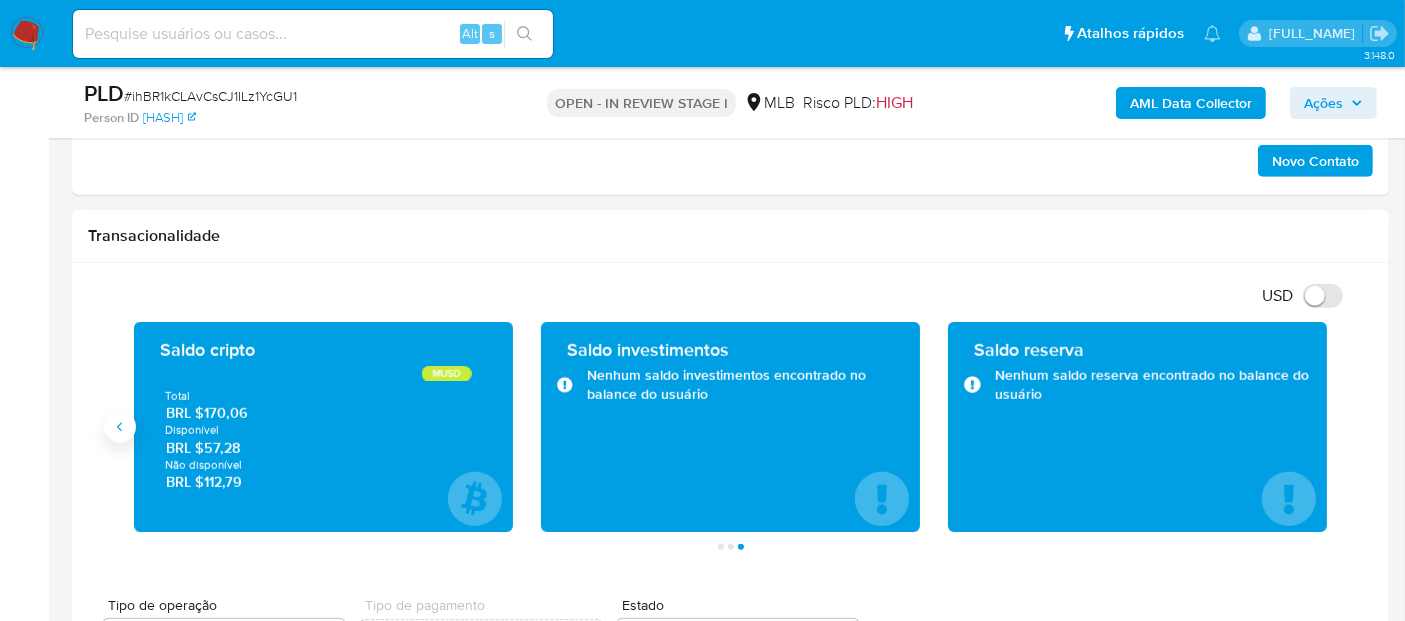 click at bounding box center (120, 427) 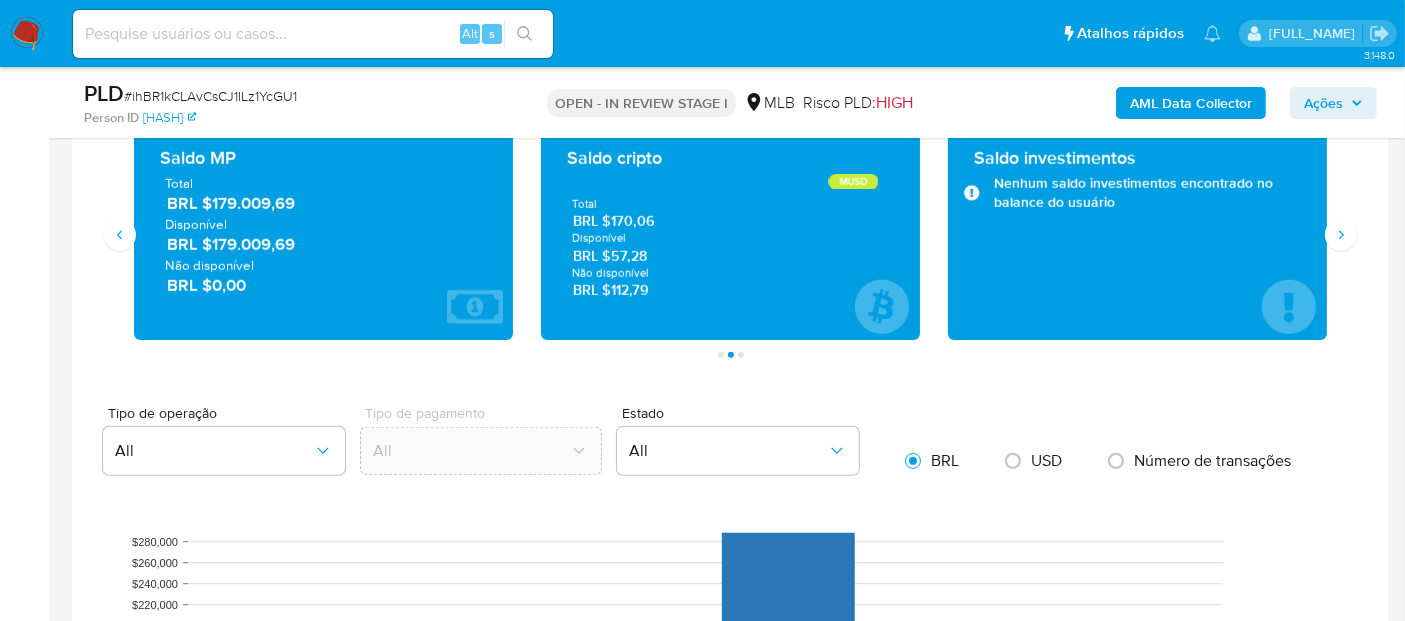 scroll, scrollTop: 1333, scrollLeft: 0, axis: vertical 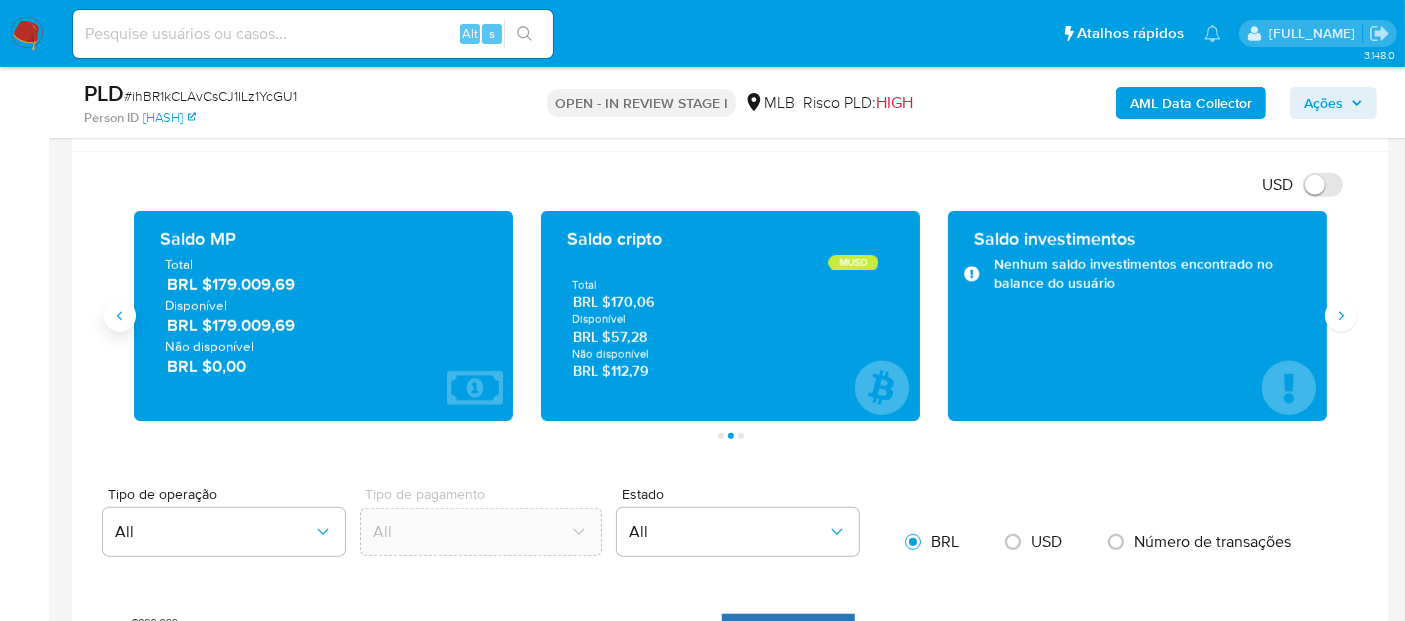 click 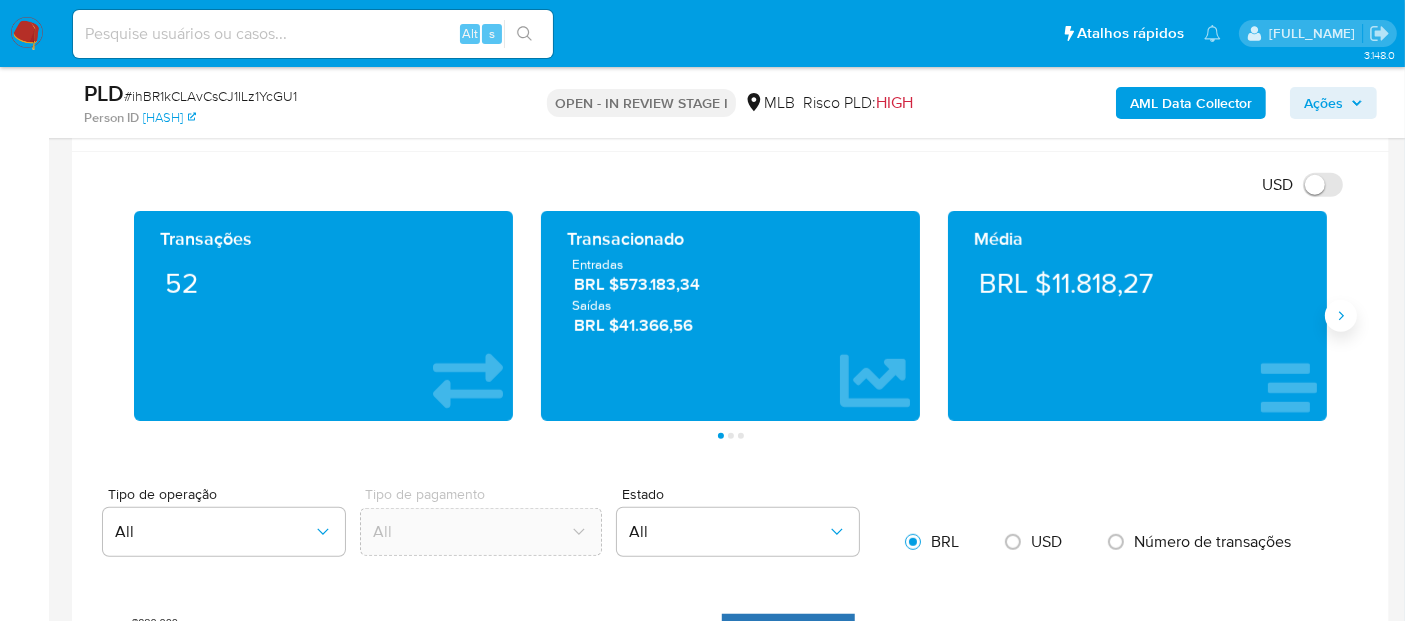 click at bounding box center (1341, 316) 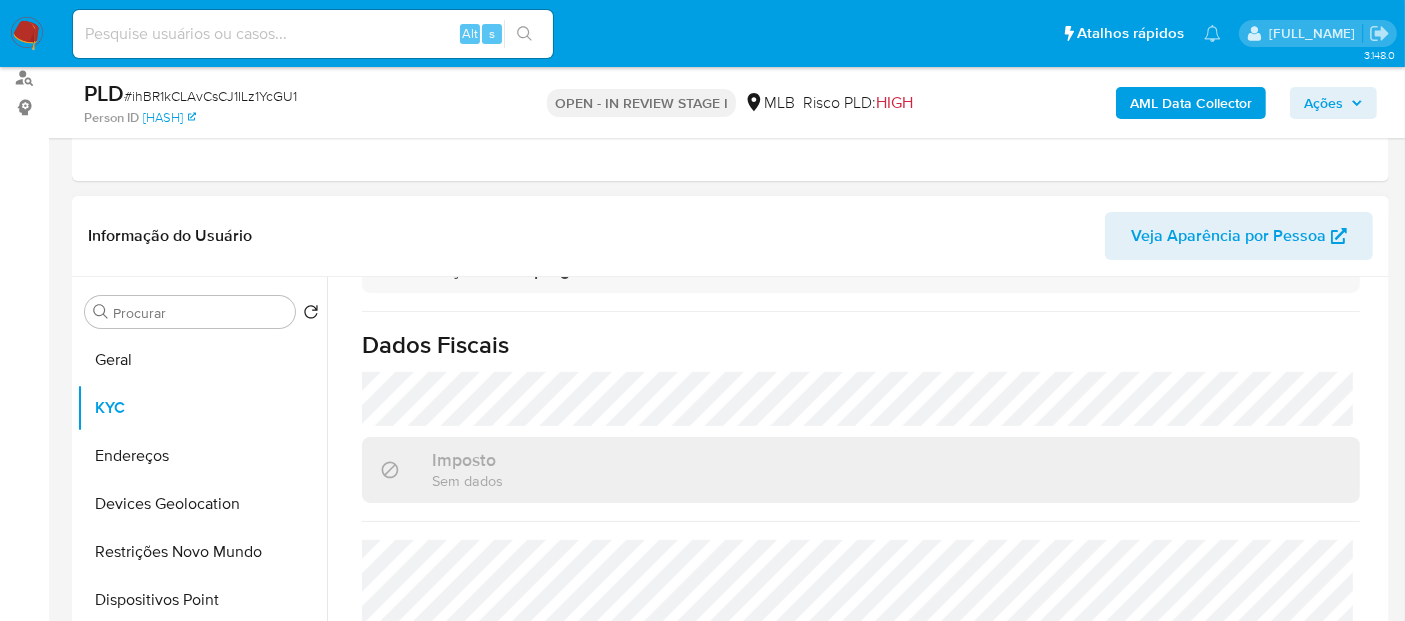 scroll, scrollTop: 222, scrollLeft: 0, axis: vertical 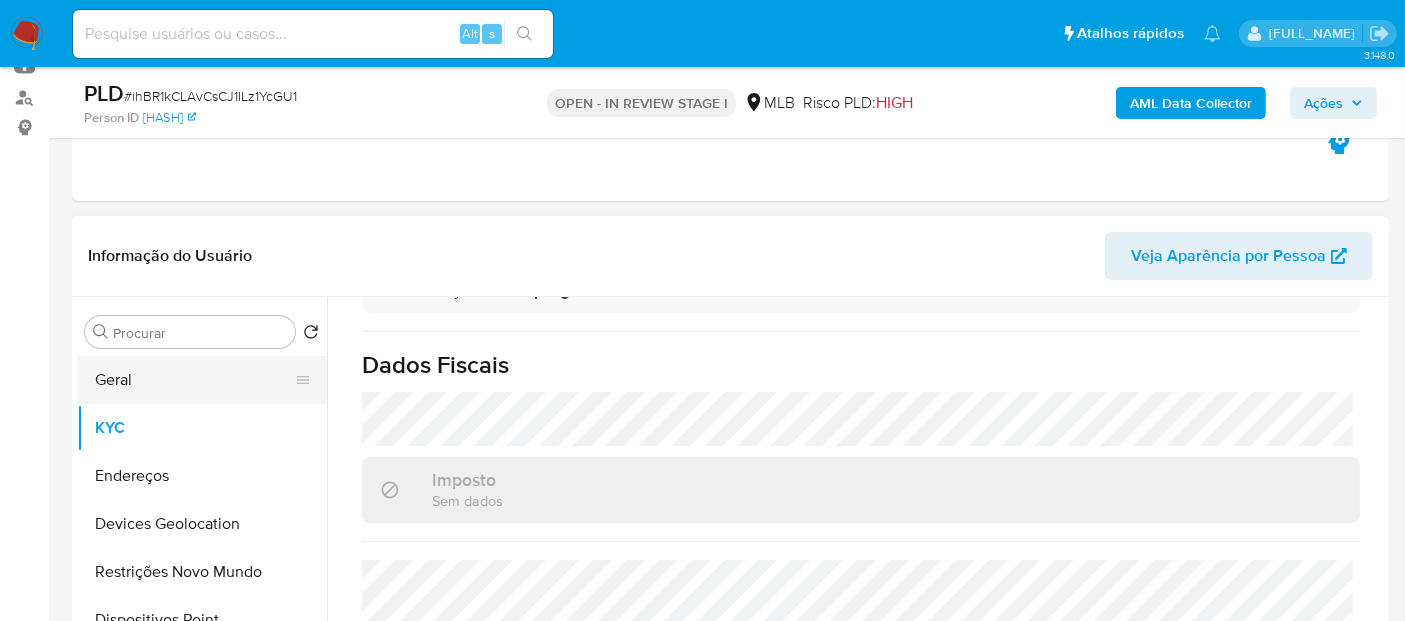 click on "Geral" at bounding box center (194, 380) 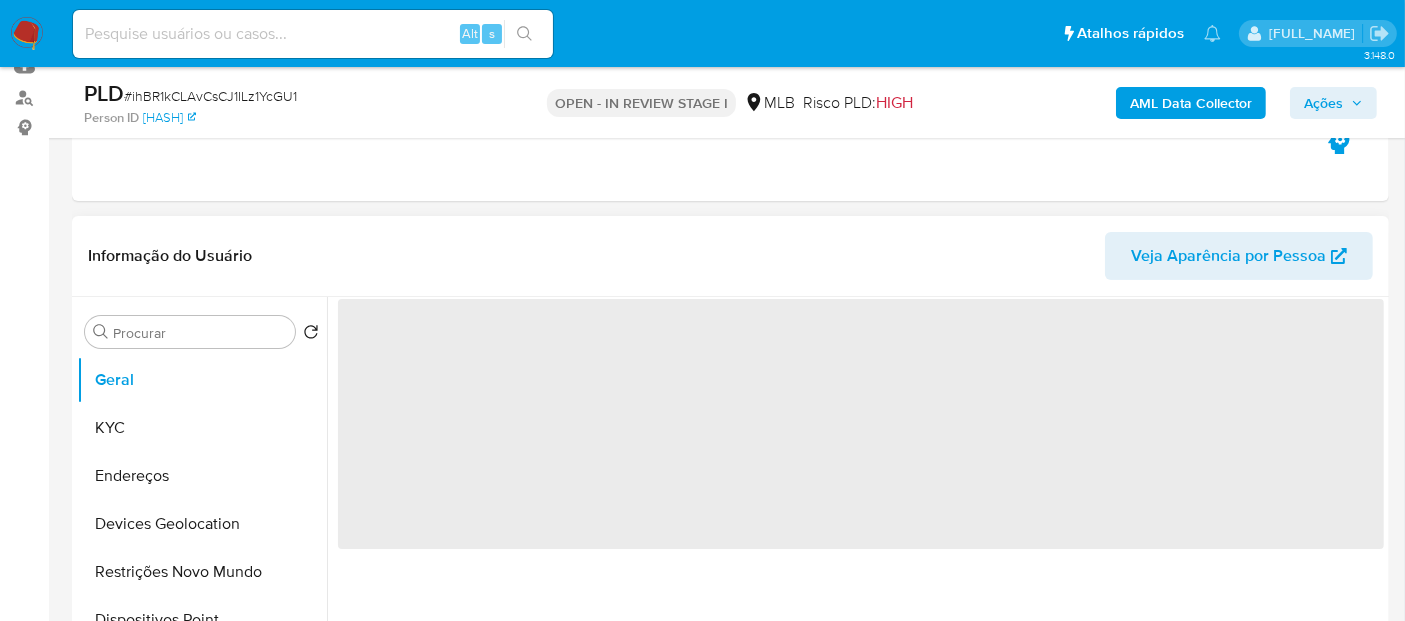 scroll, scrollTop: 0, scrollLeft: 0, axis: both 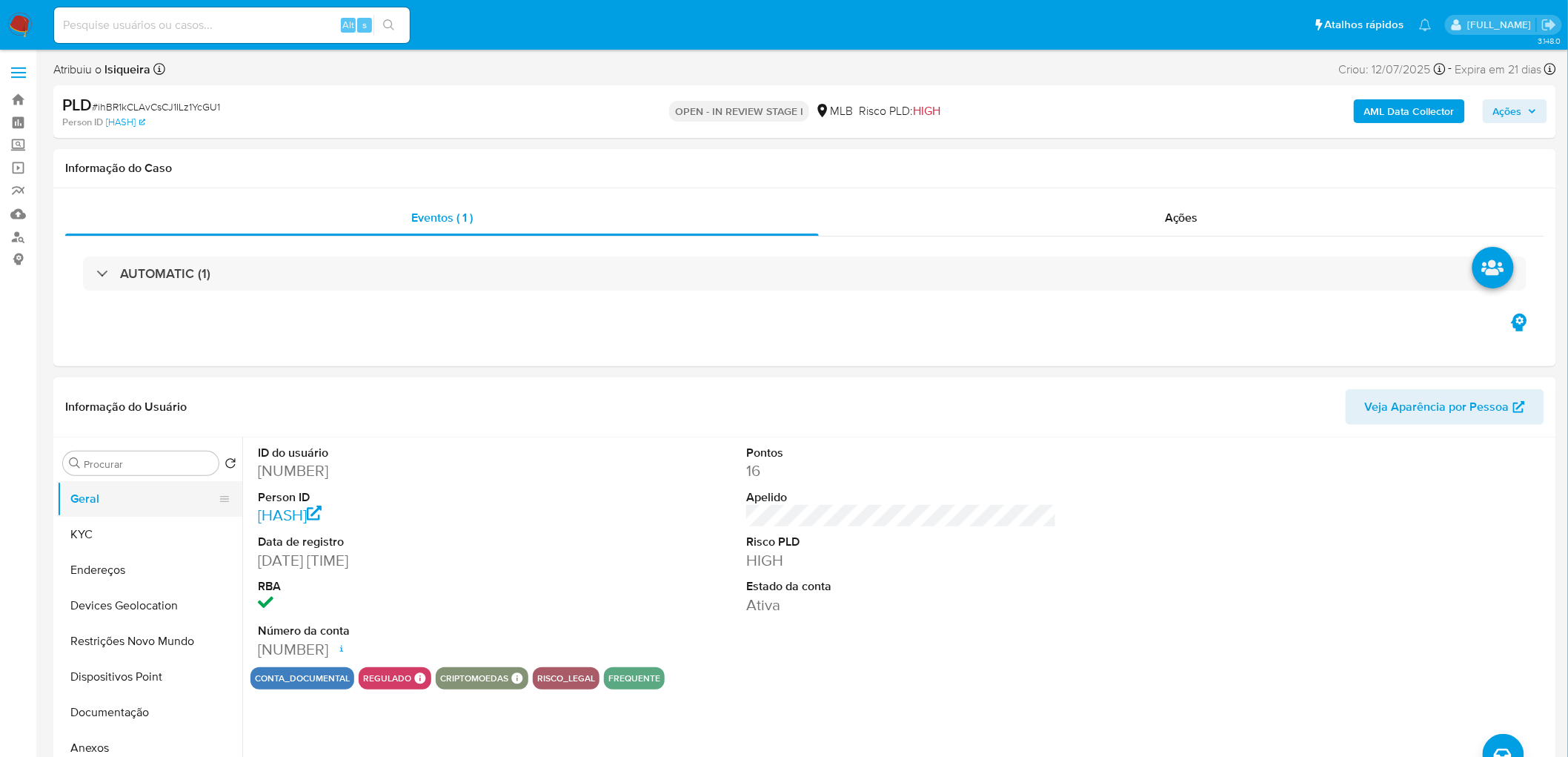 click on "Geral" at bounding box center (144, 499) 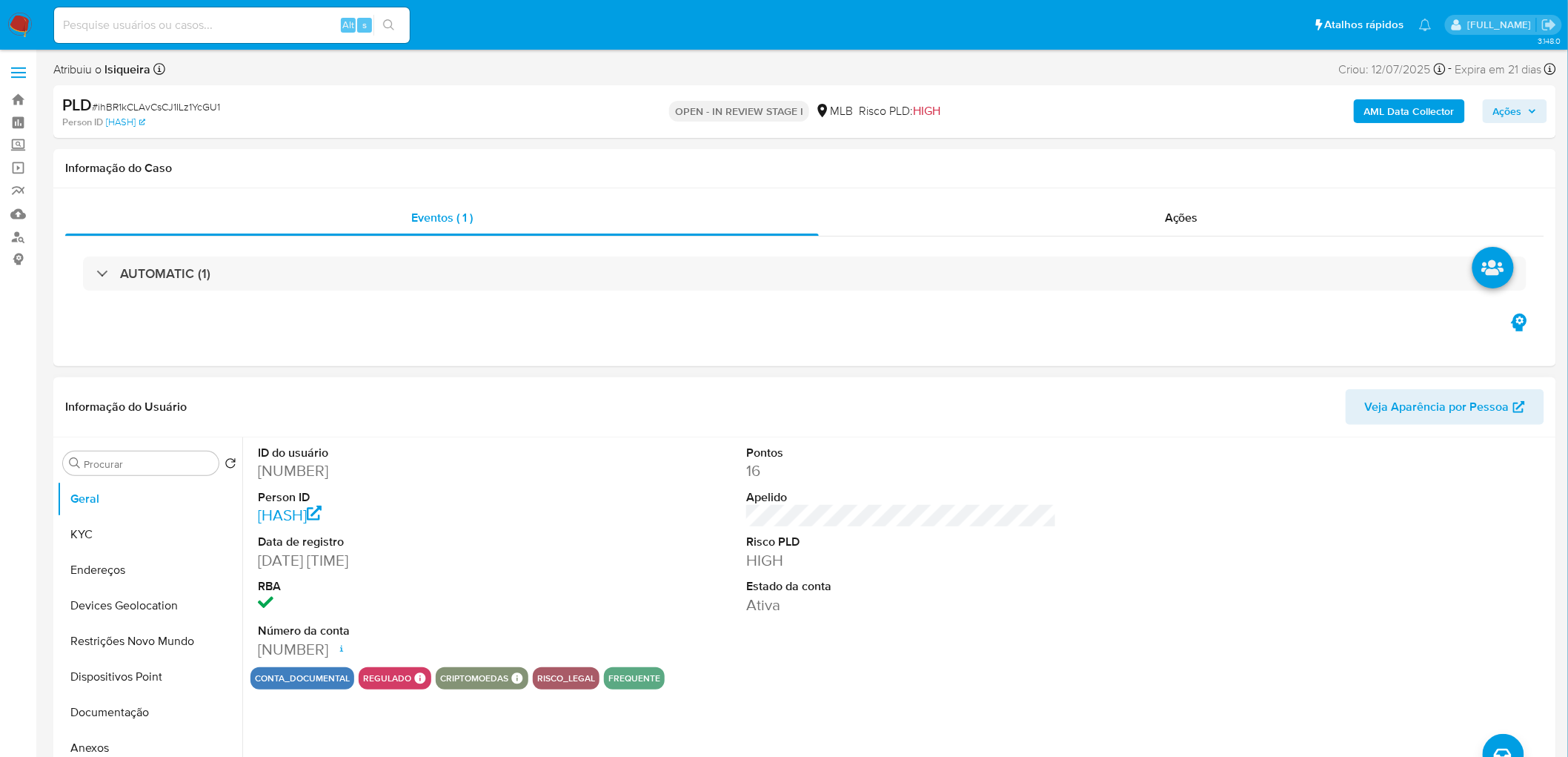click on "Informação do Usuário Veja Aparência por Pessoa" at bounding box center [805, 407] 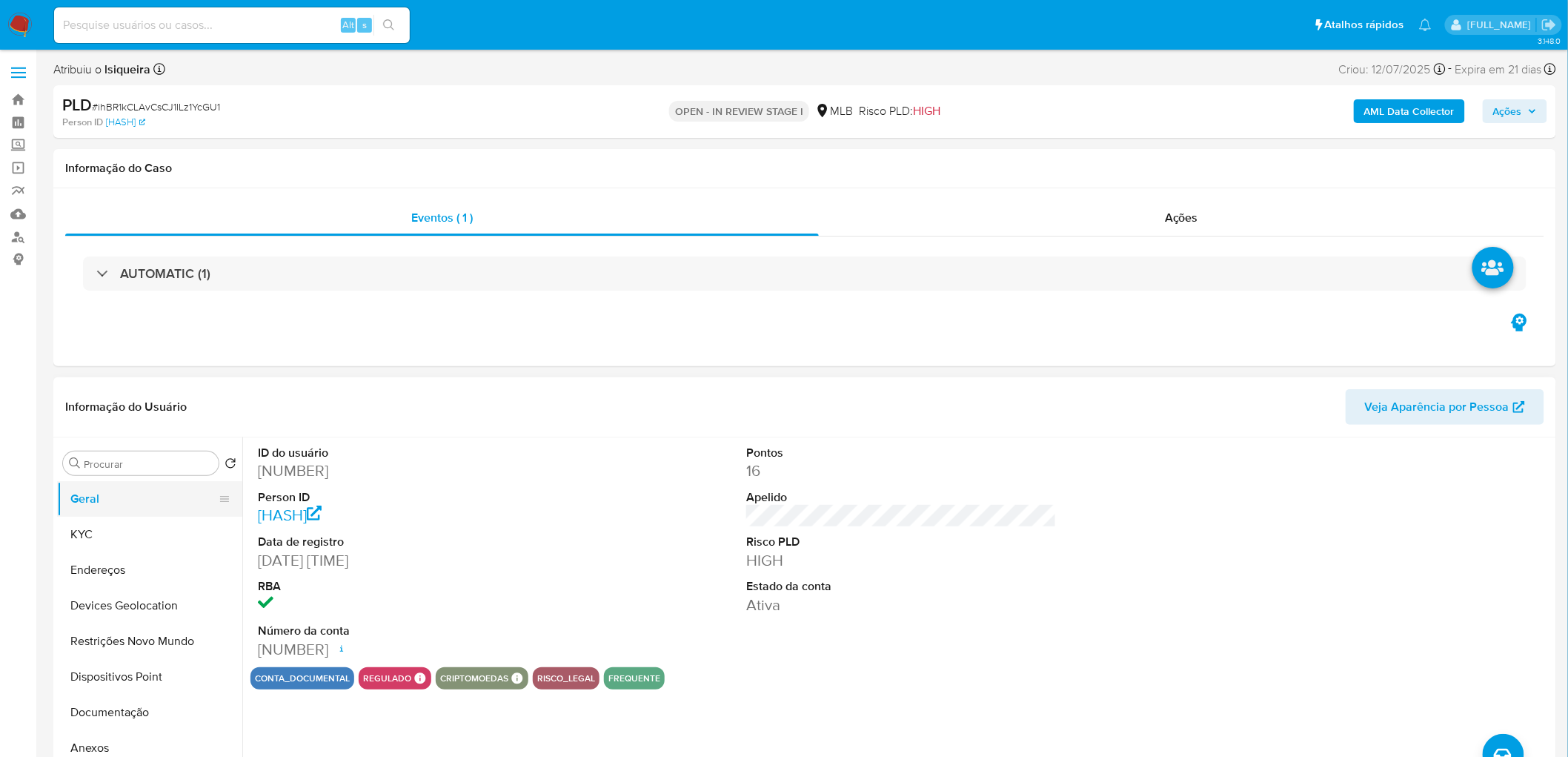 click on "Geral" at bounding box center (144, 499) 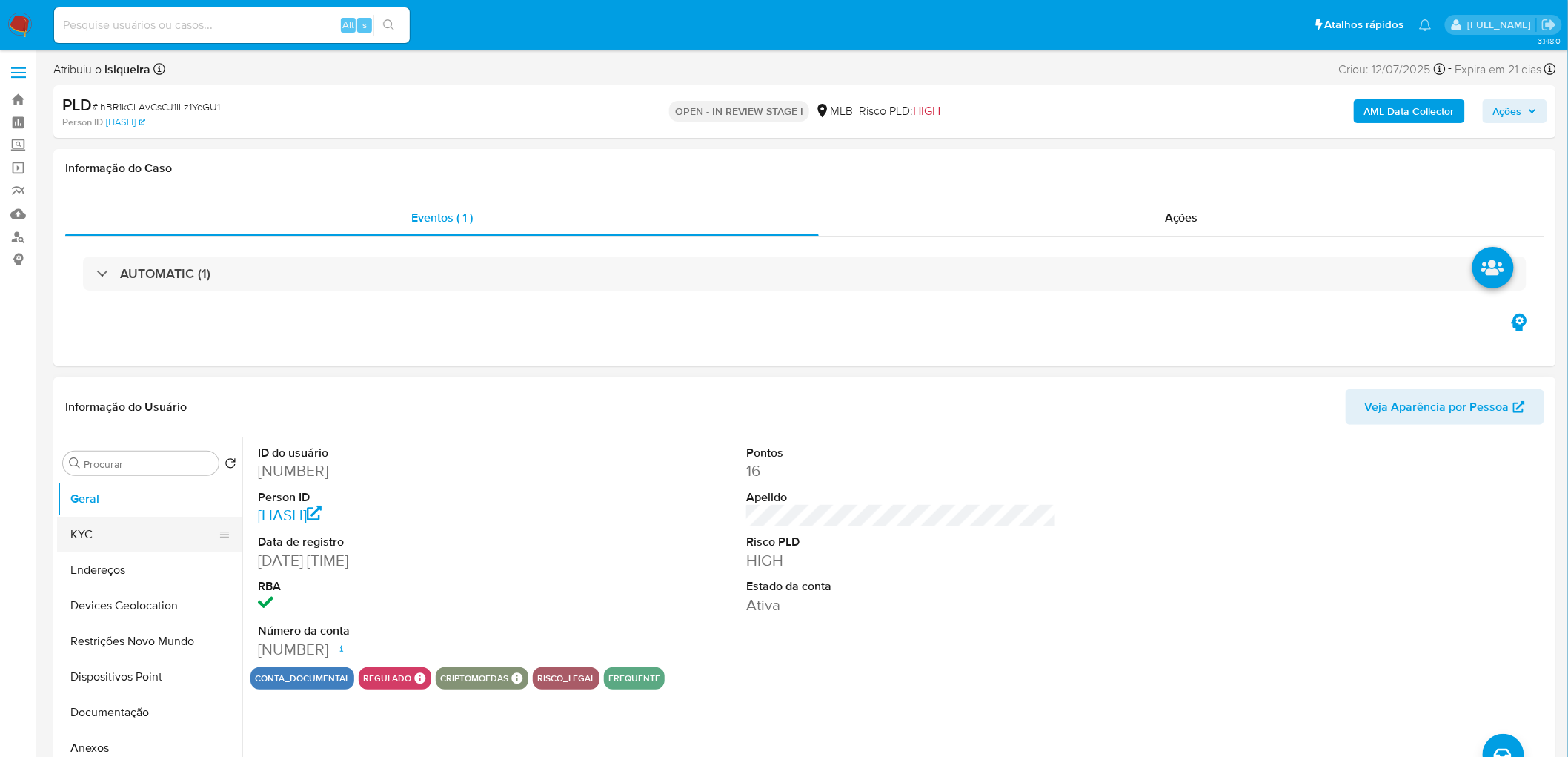 click on "KYC" at bounding box center (144, 535) 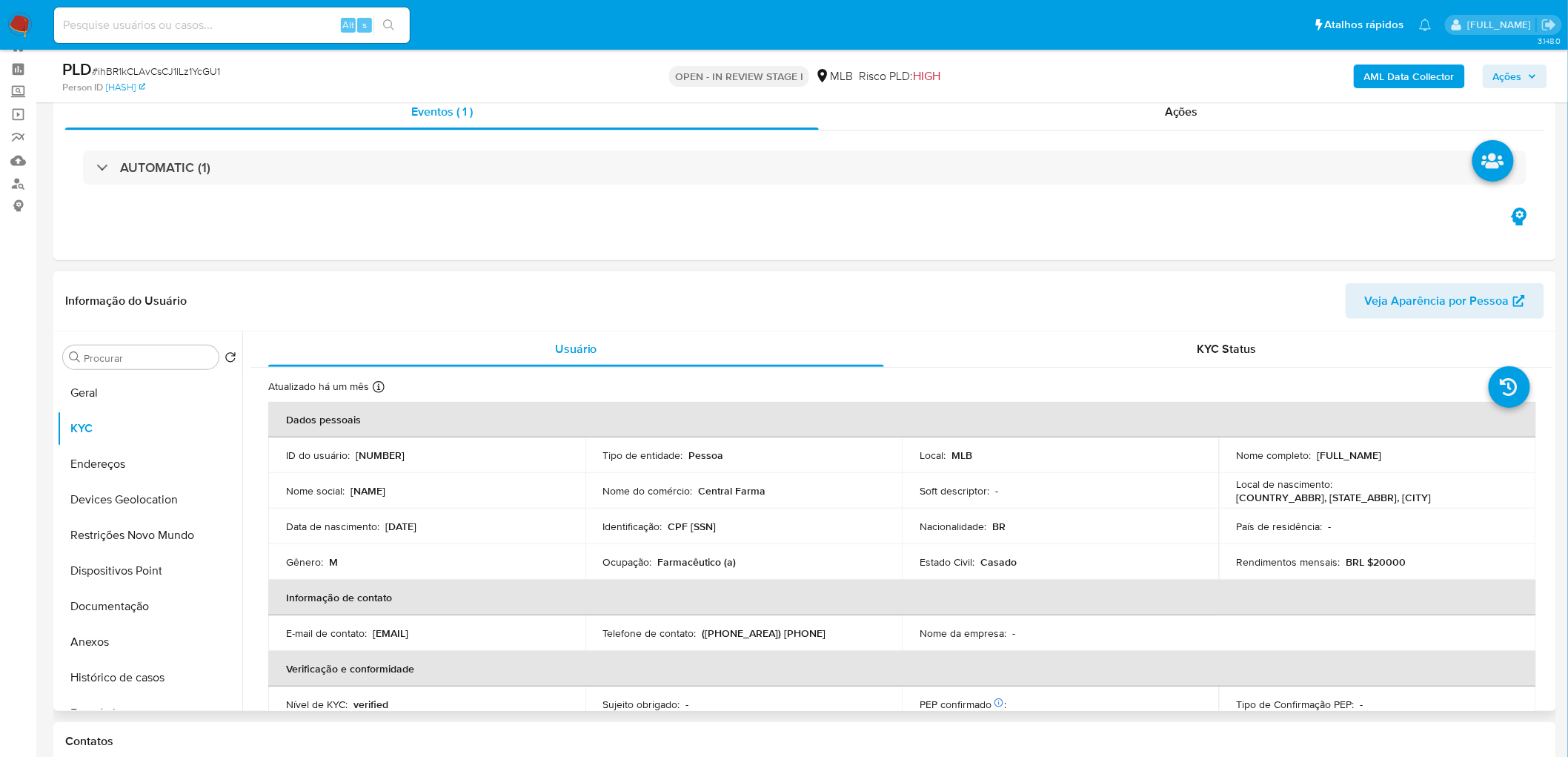 scroll, scrollTop: 82, scrollLeft: 0, axis: vertical 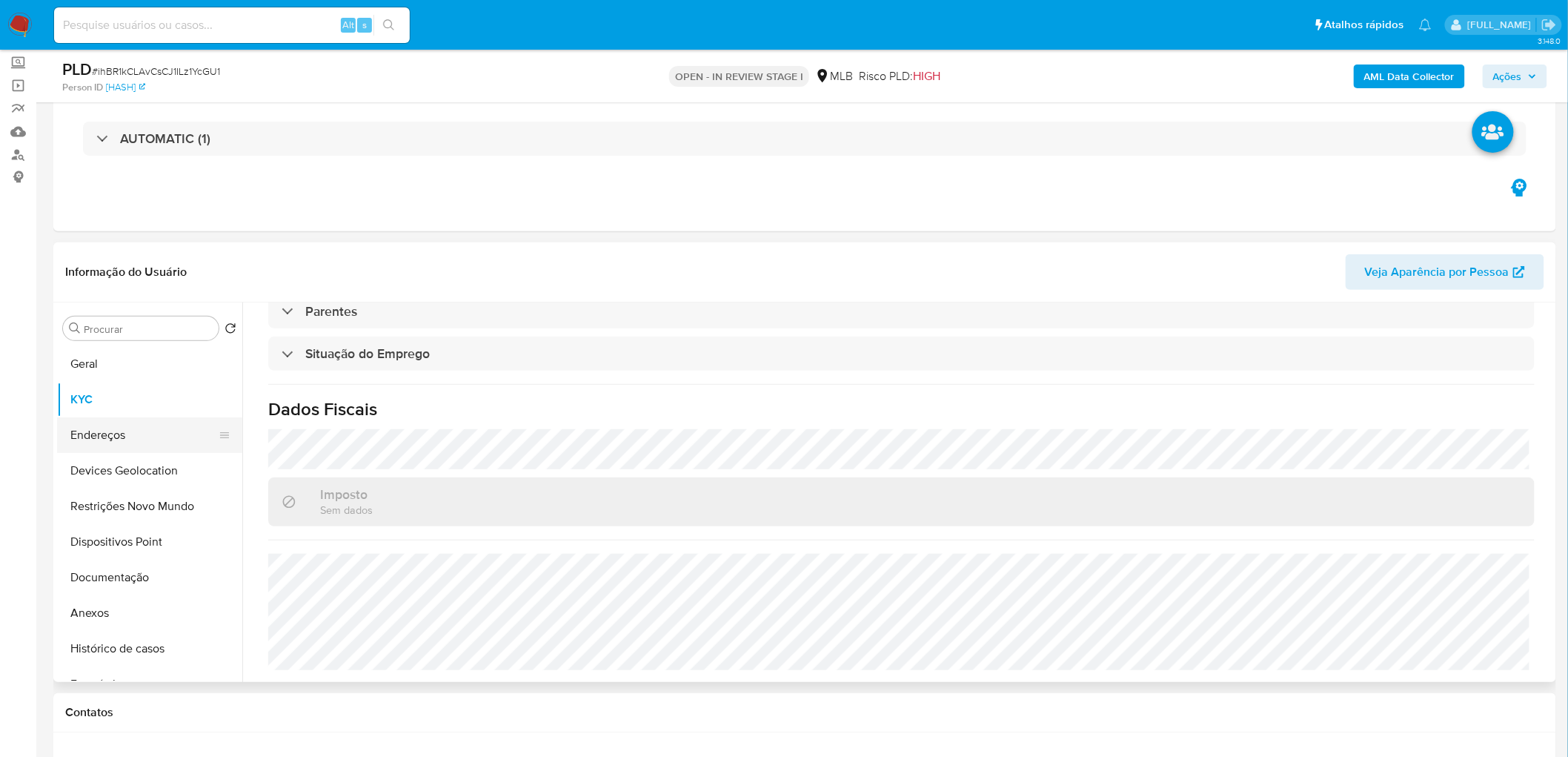 click on "Endereços" at bounding box center [144, 435] 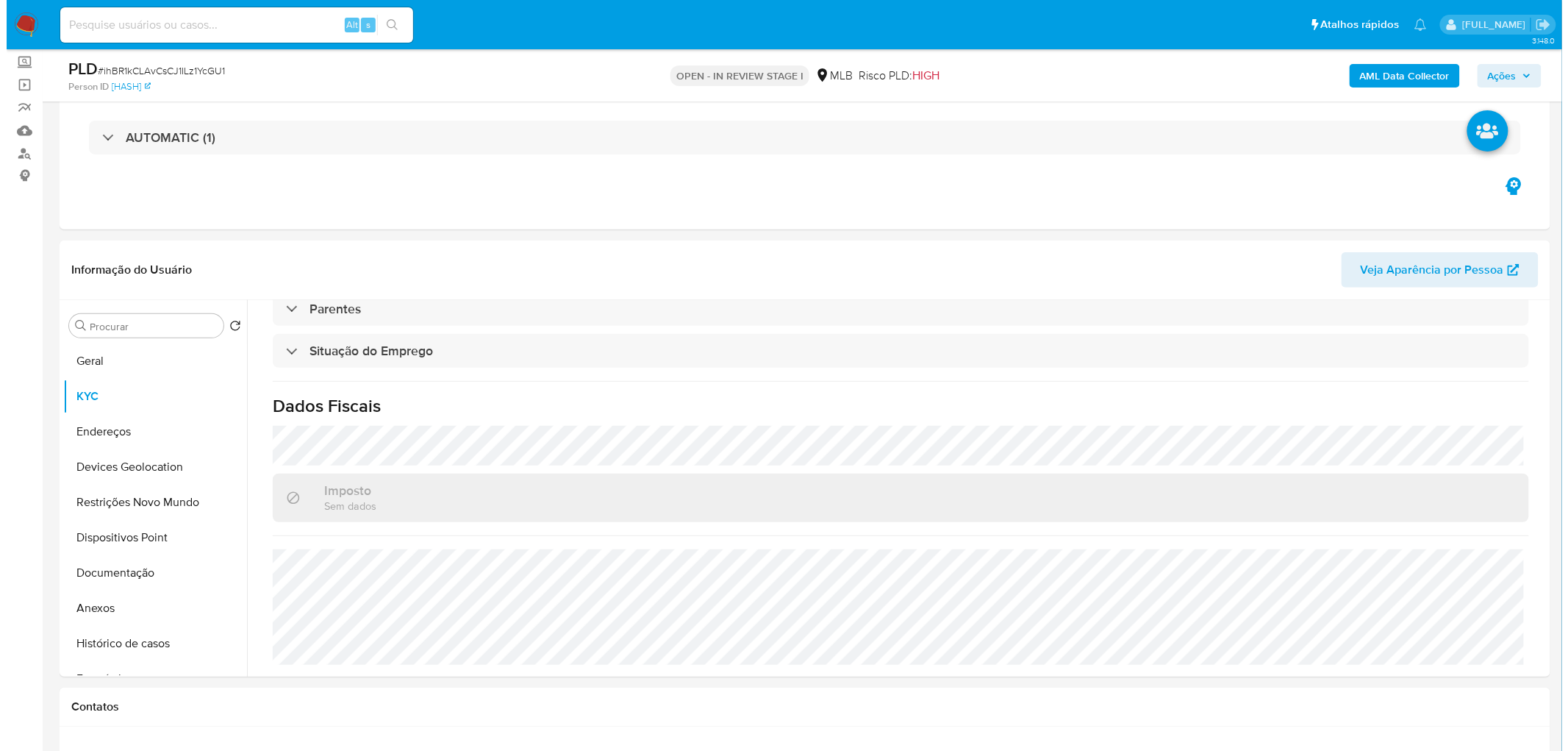 scroll, scrollTop: 0, scrollLeft: 0, axis: both 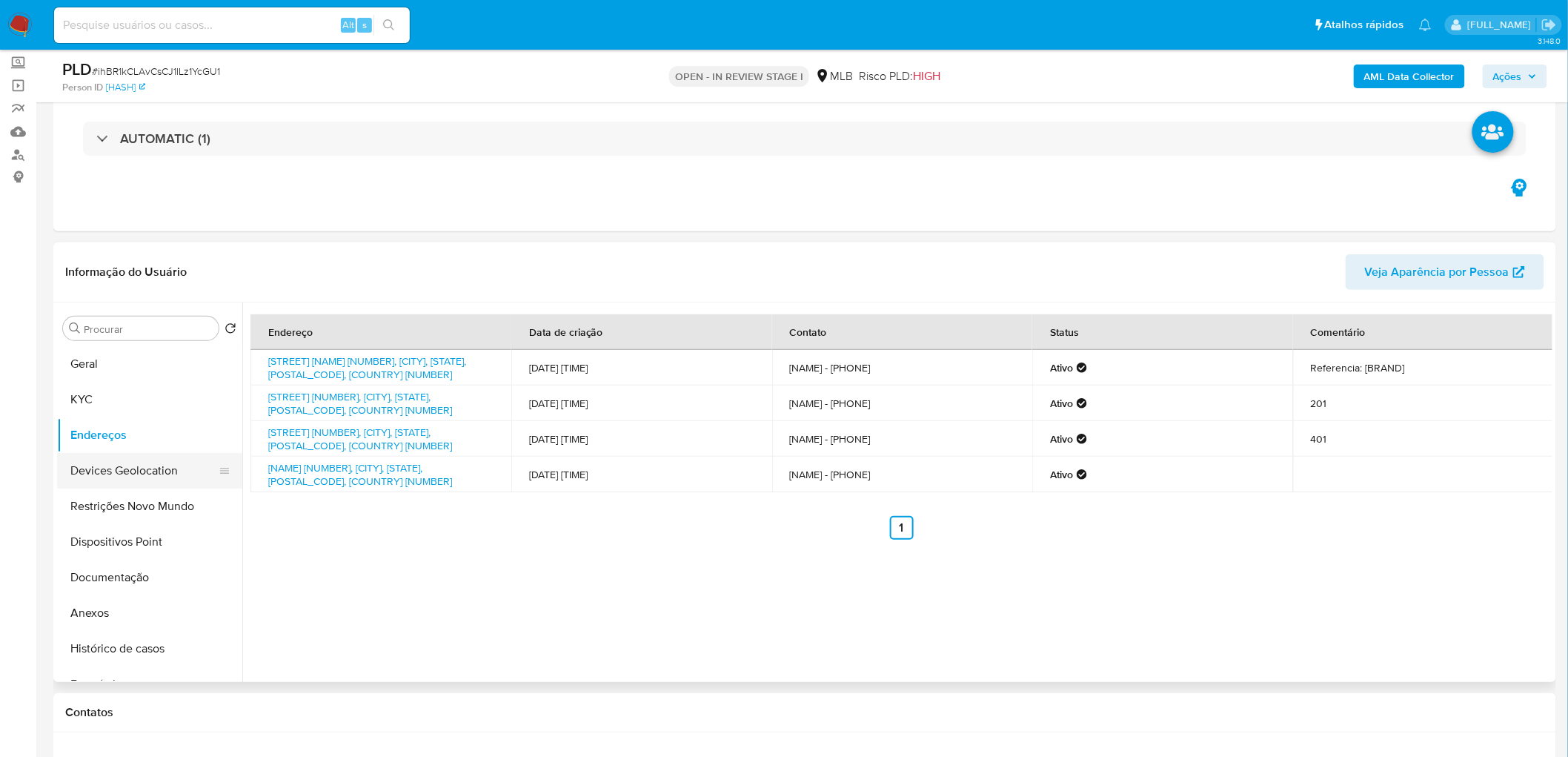 click on "Devices Geolocation" at bounding box center [144, 471] 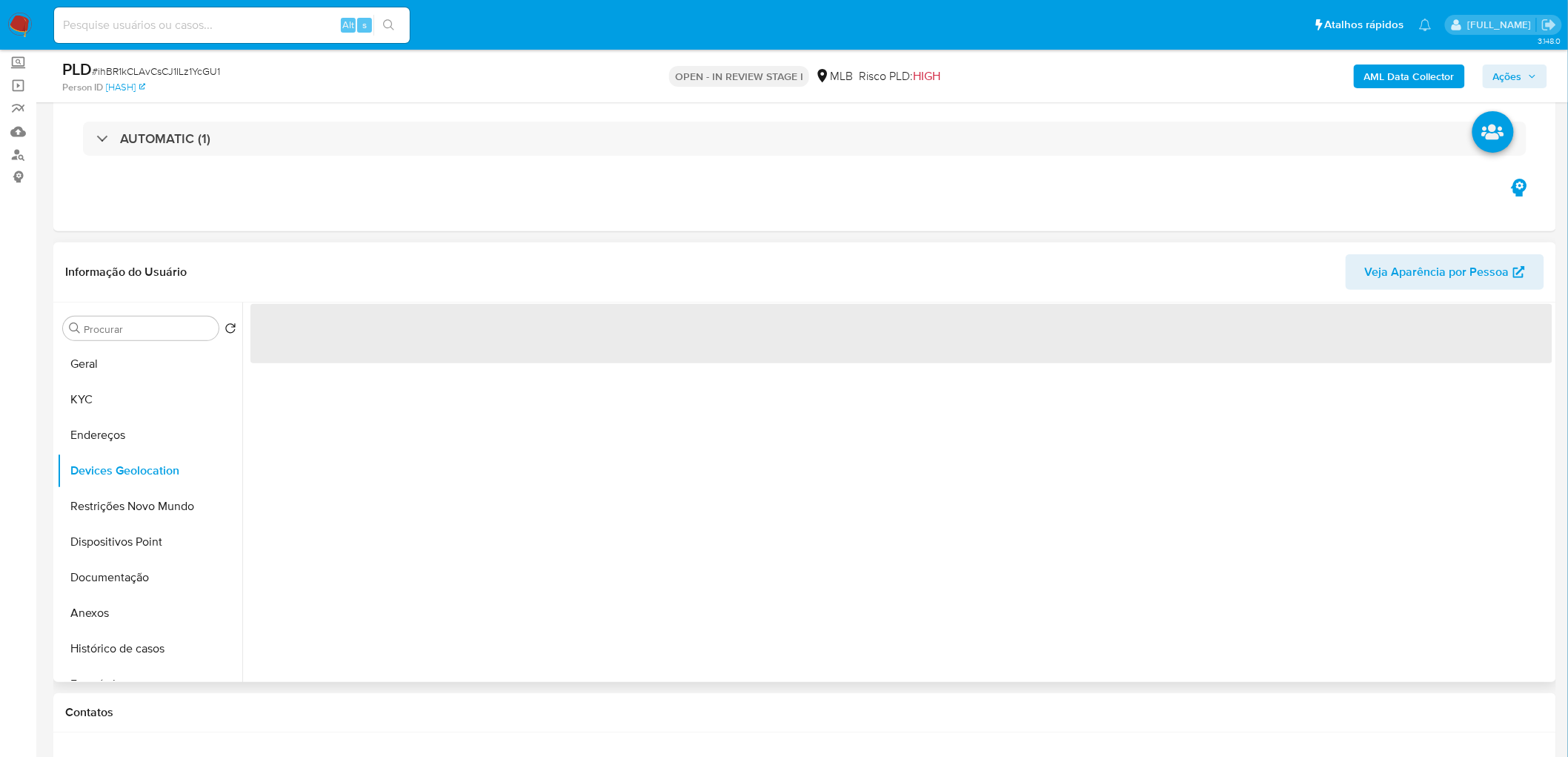 type 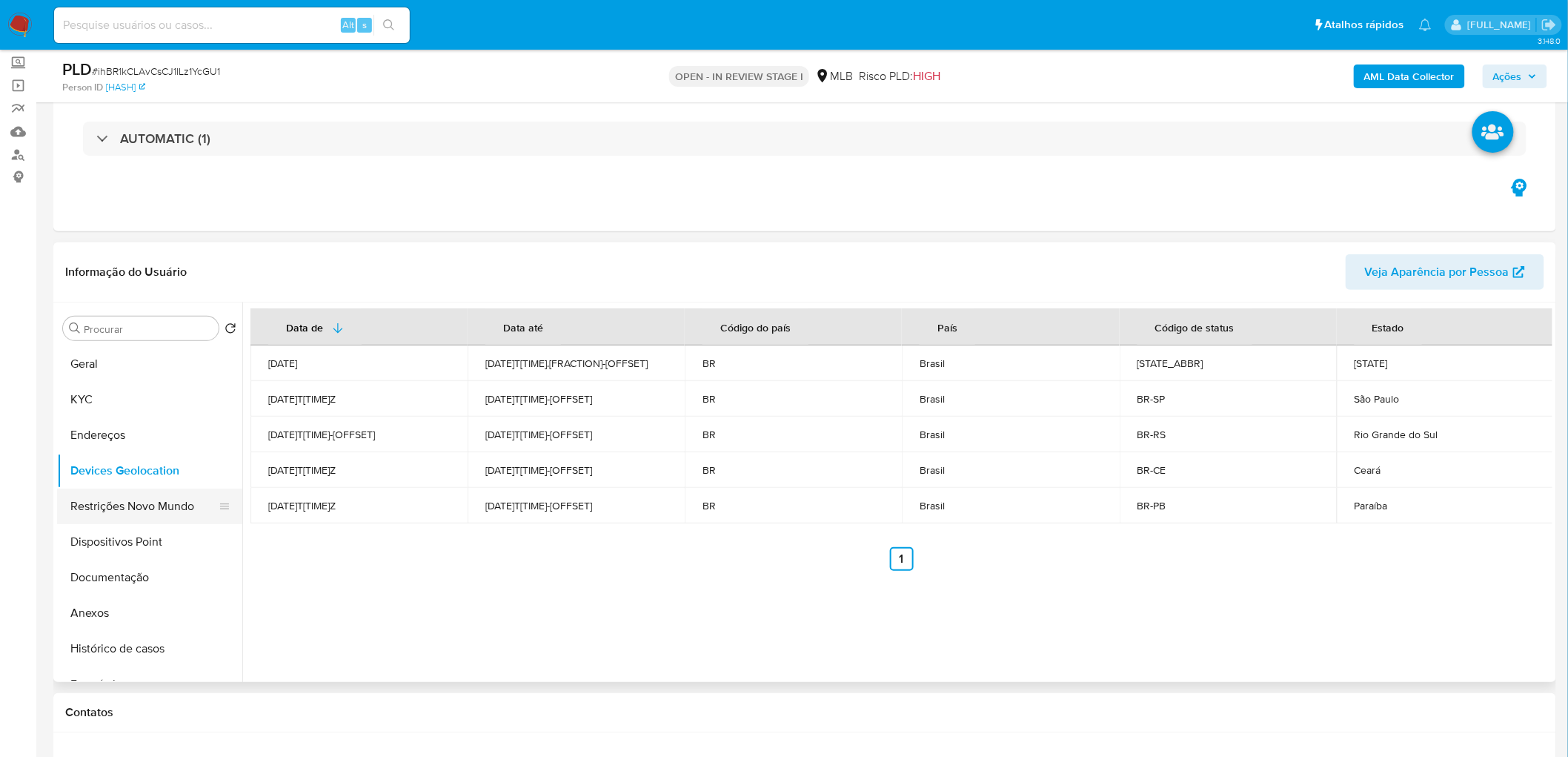 click on "Restrições Novo Mundo" at bounding box center (144, 506) 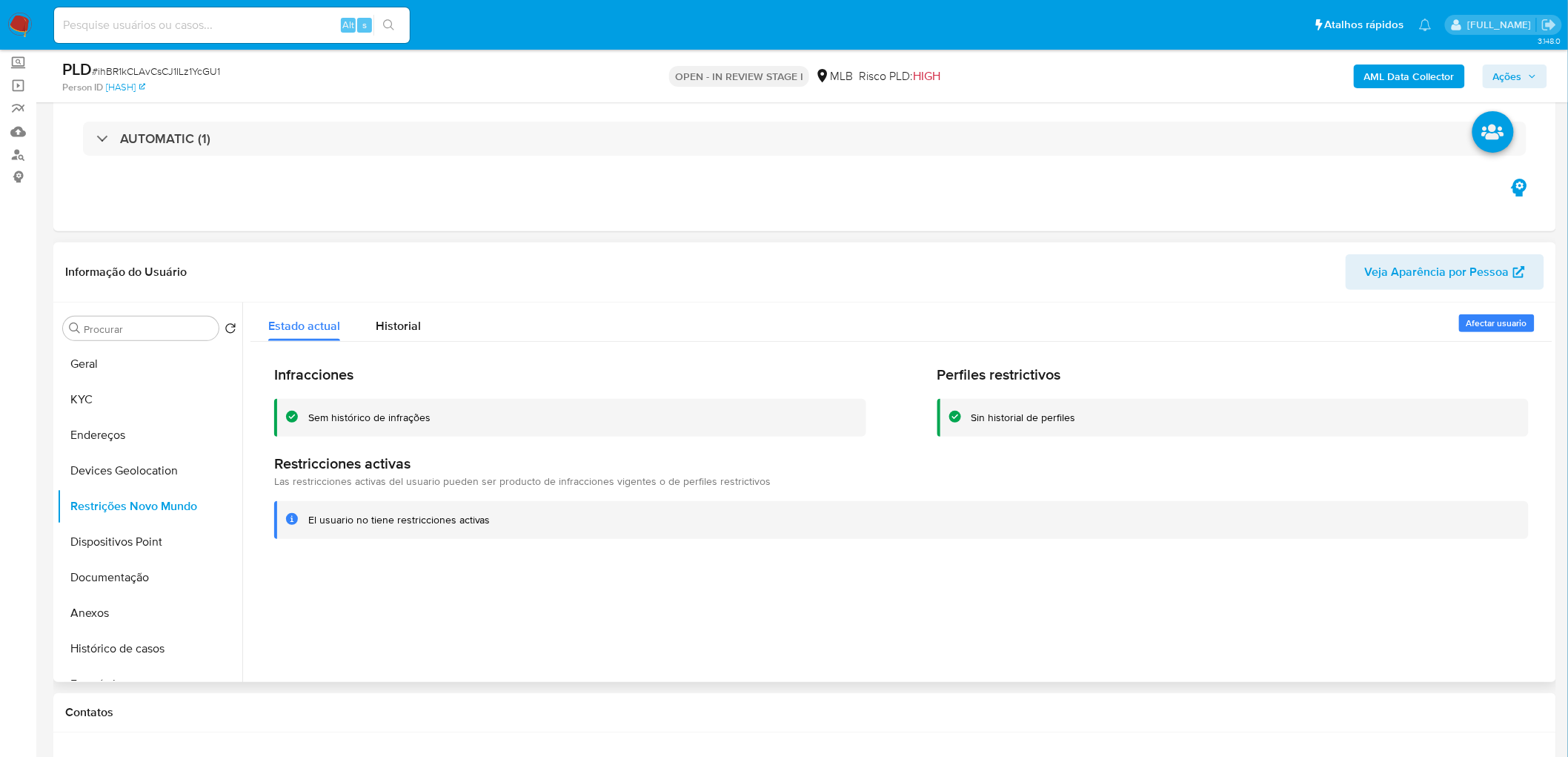 type 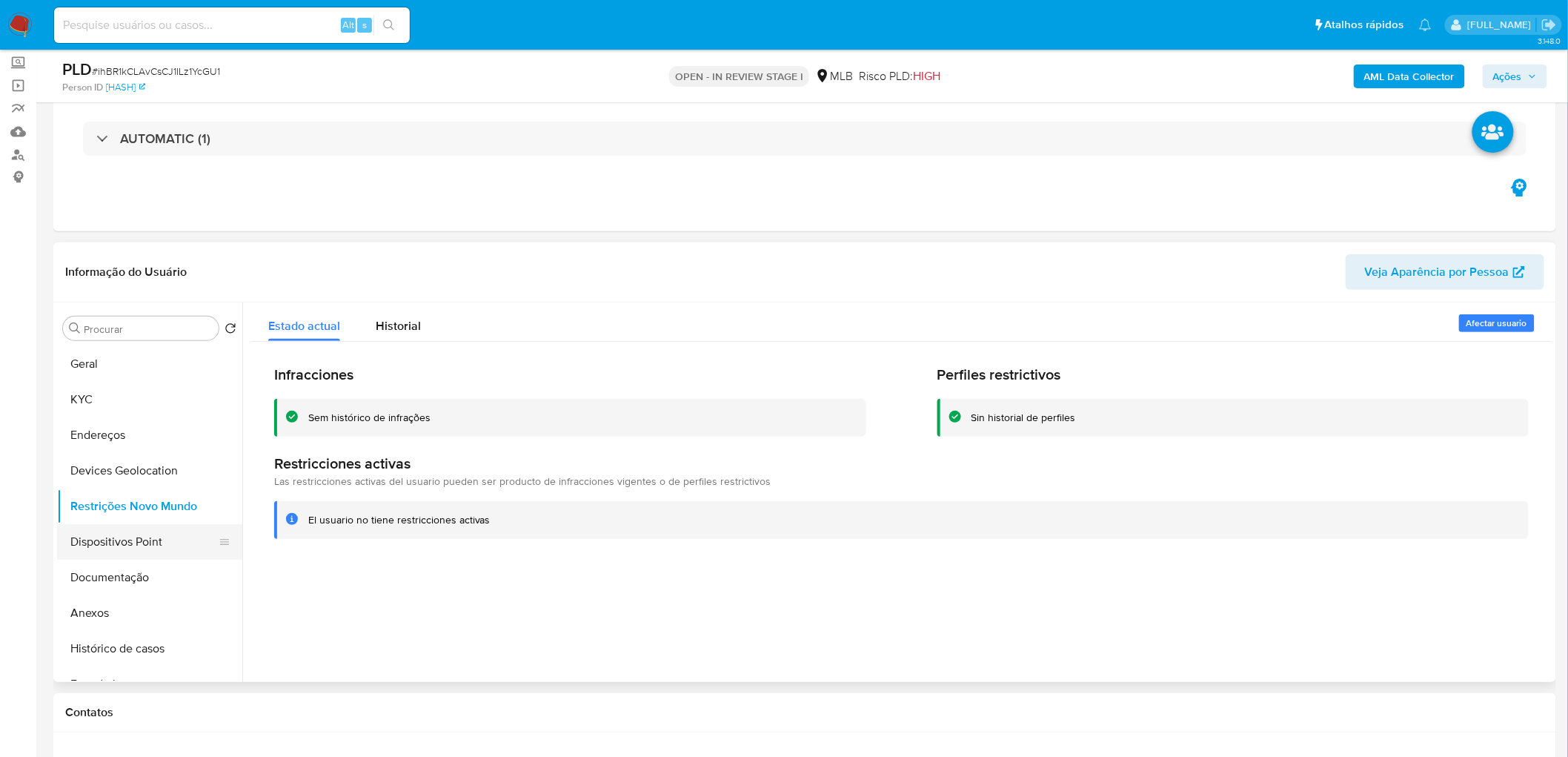 click on "Dispositivos Point" at bounding box center (144, 542) 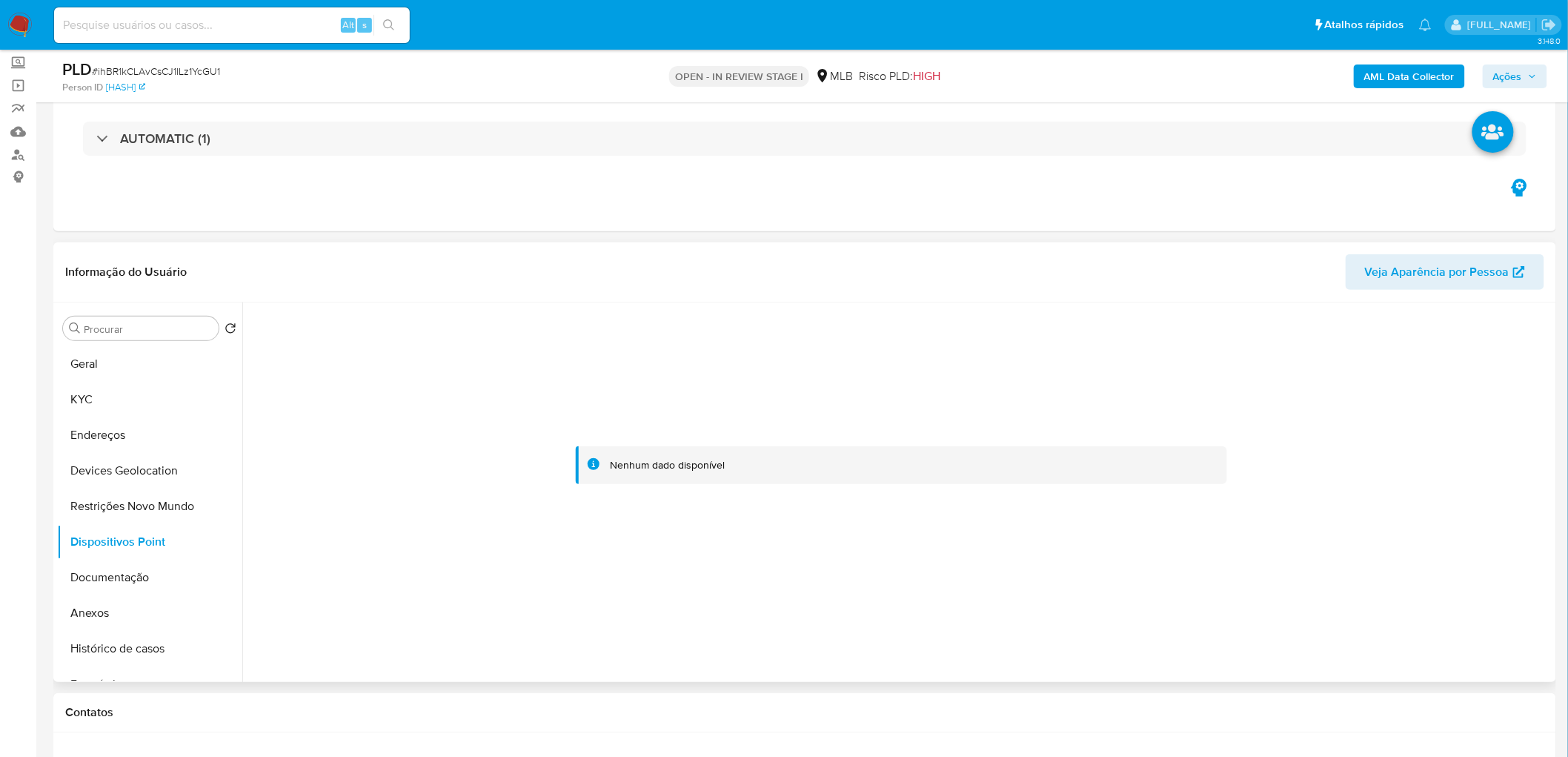 type 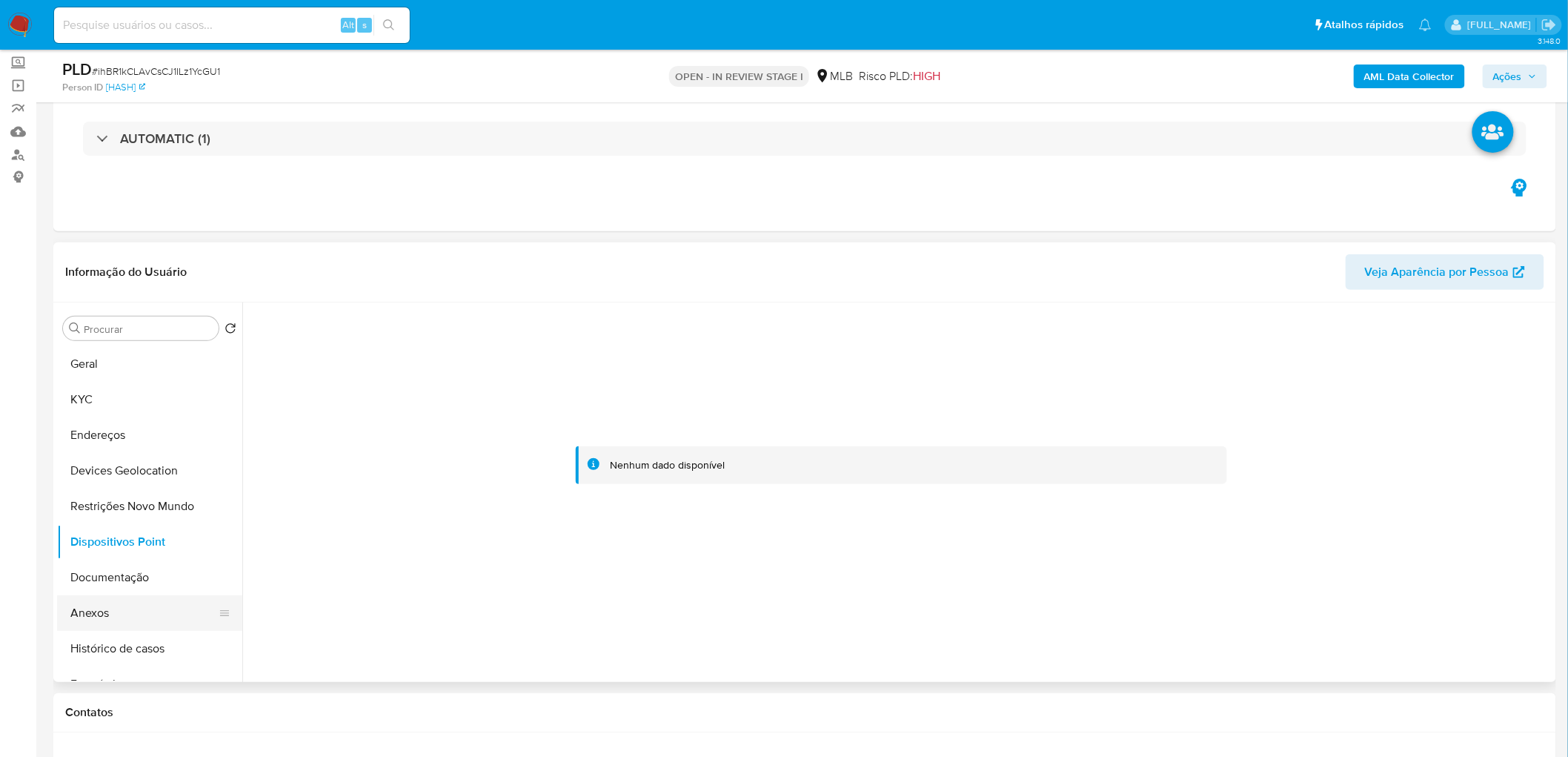click on "Anexos" at bounding box center [144, 613] 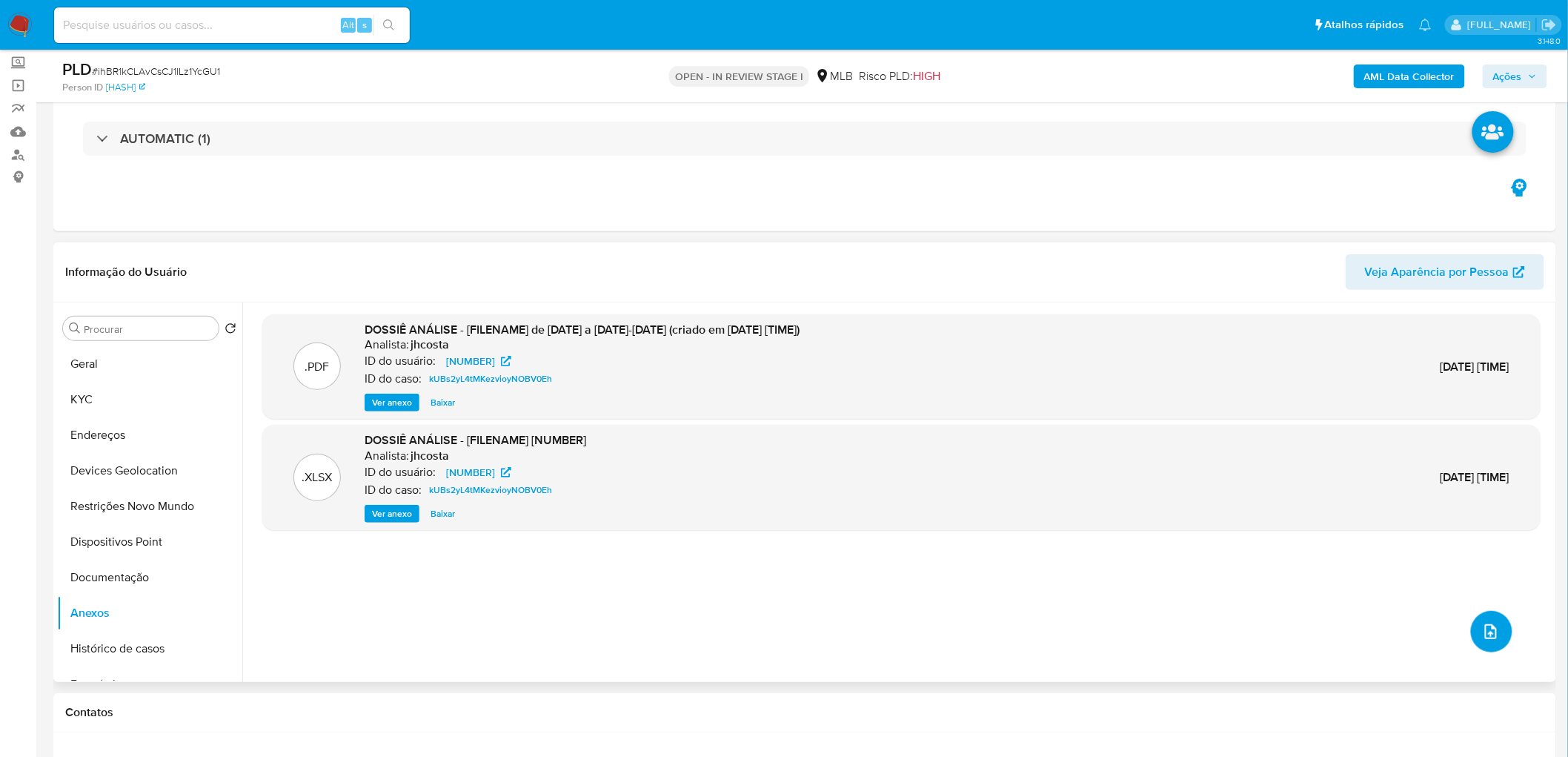 click 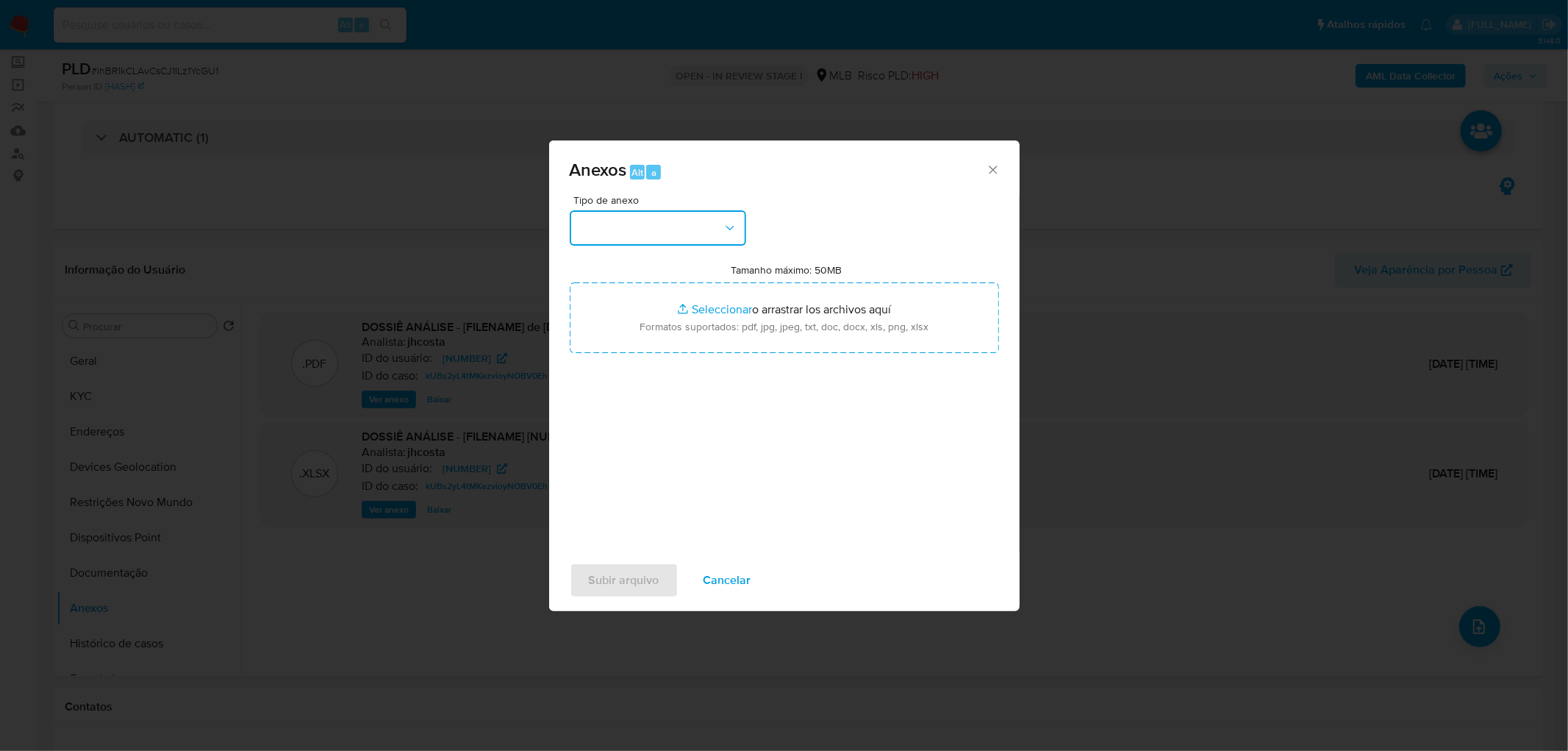 click at bounding box center (658, 228) 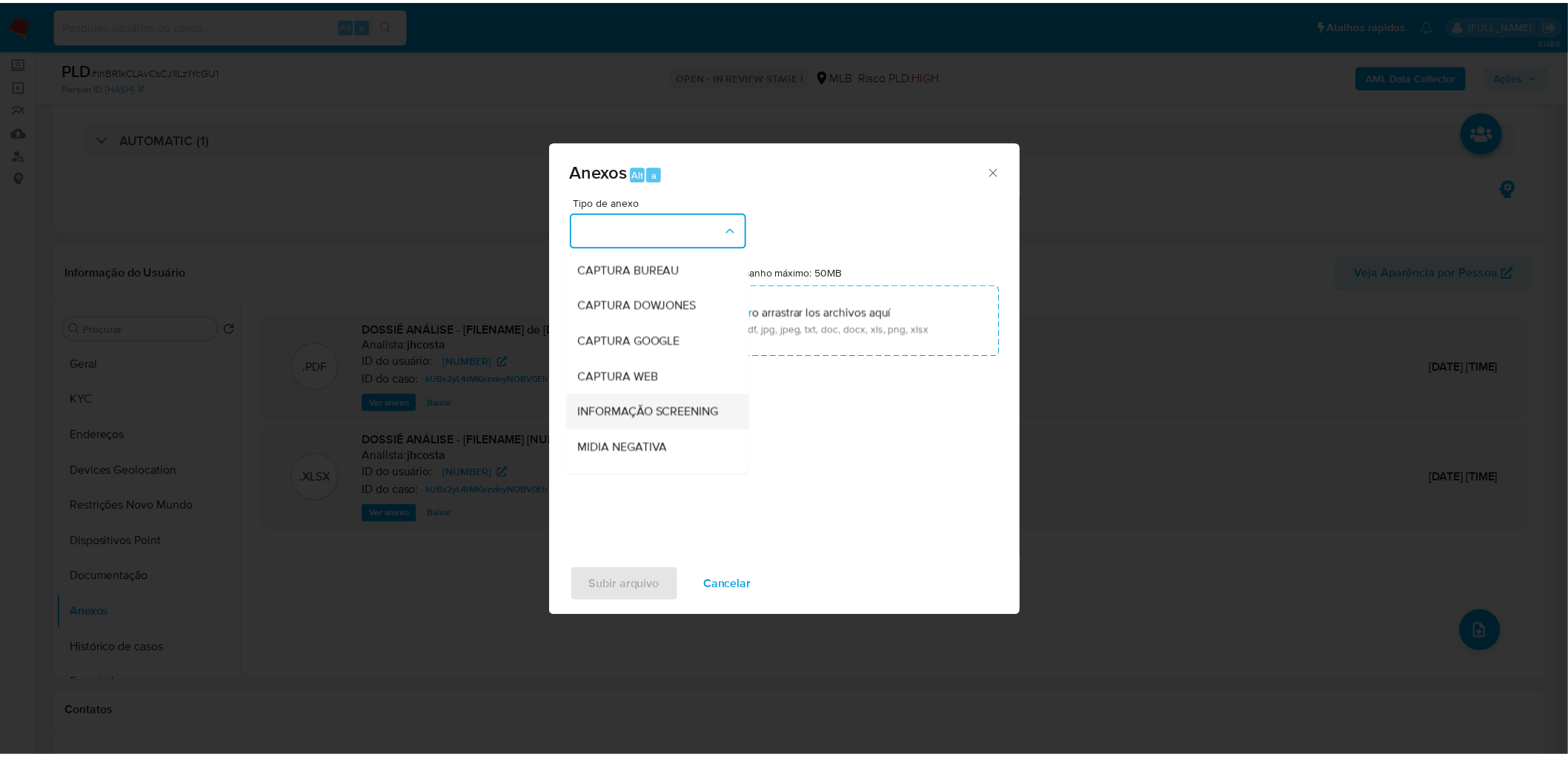 scroll, scrollTop: 82, scrollLeft: 0, axis: vertical 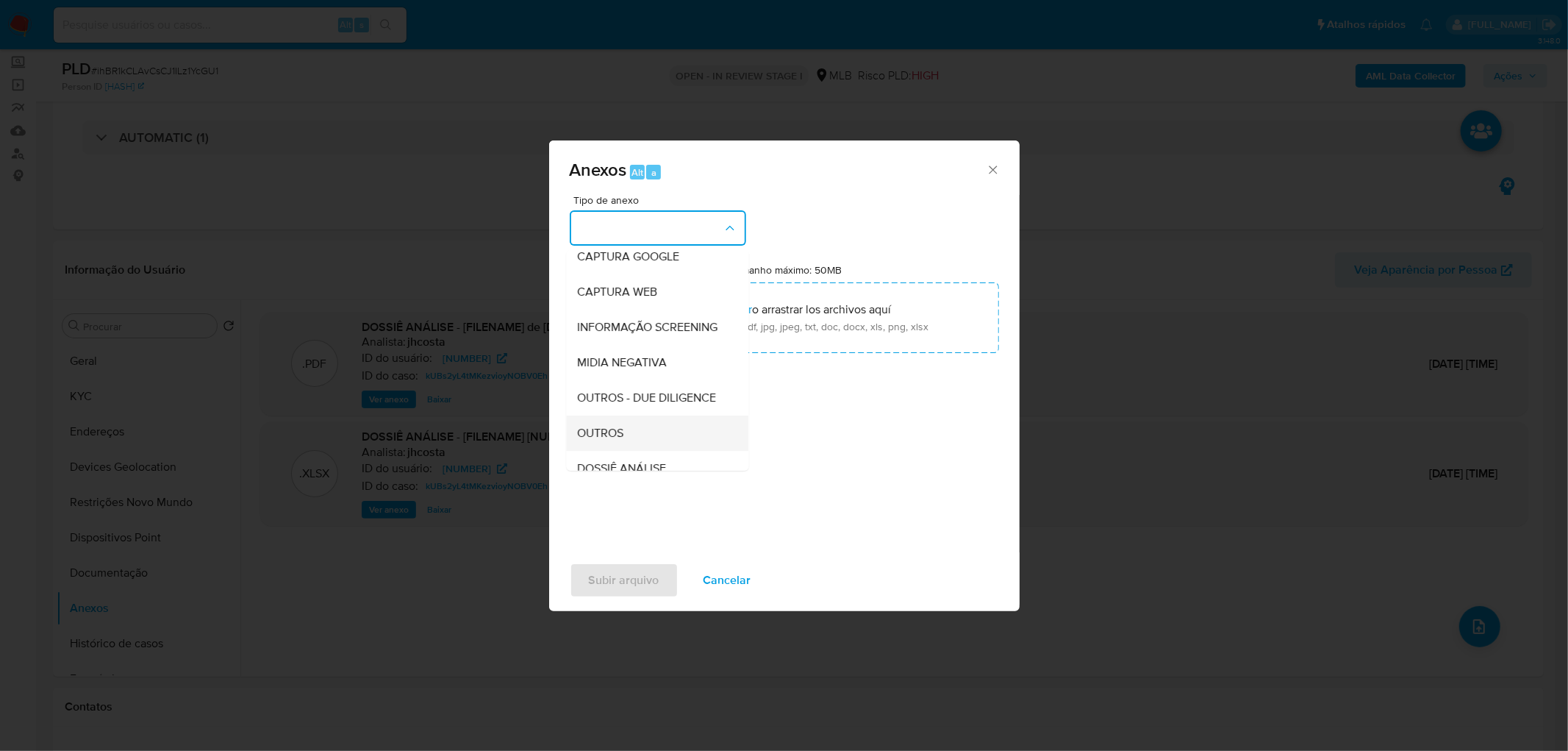 click on "OUTROS" at bounding box center [601, 433] 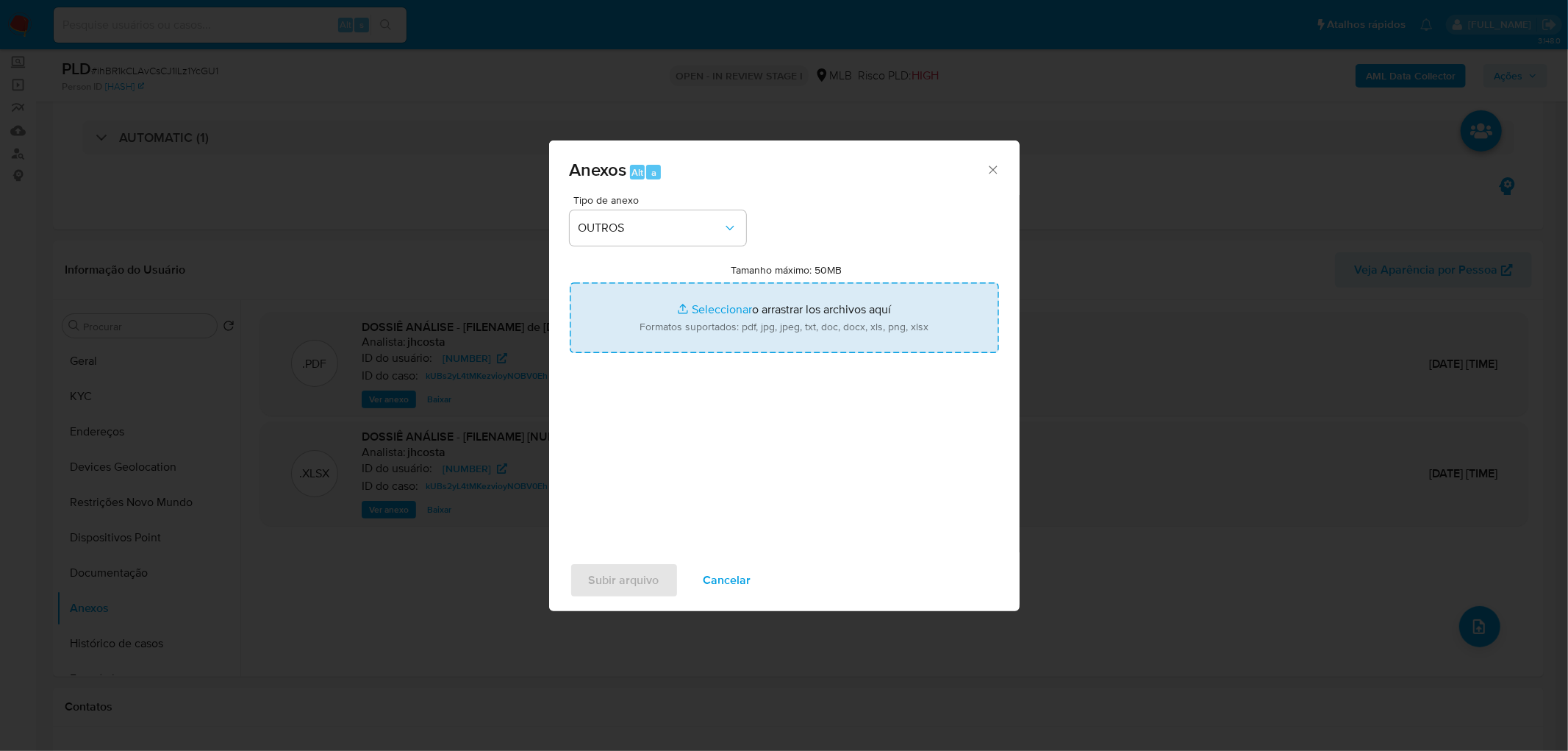 click on "Tamanho máximo: 50MB Seleccionar archivos" at bounding box center (784, 318) 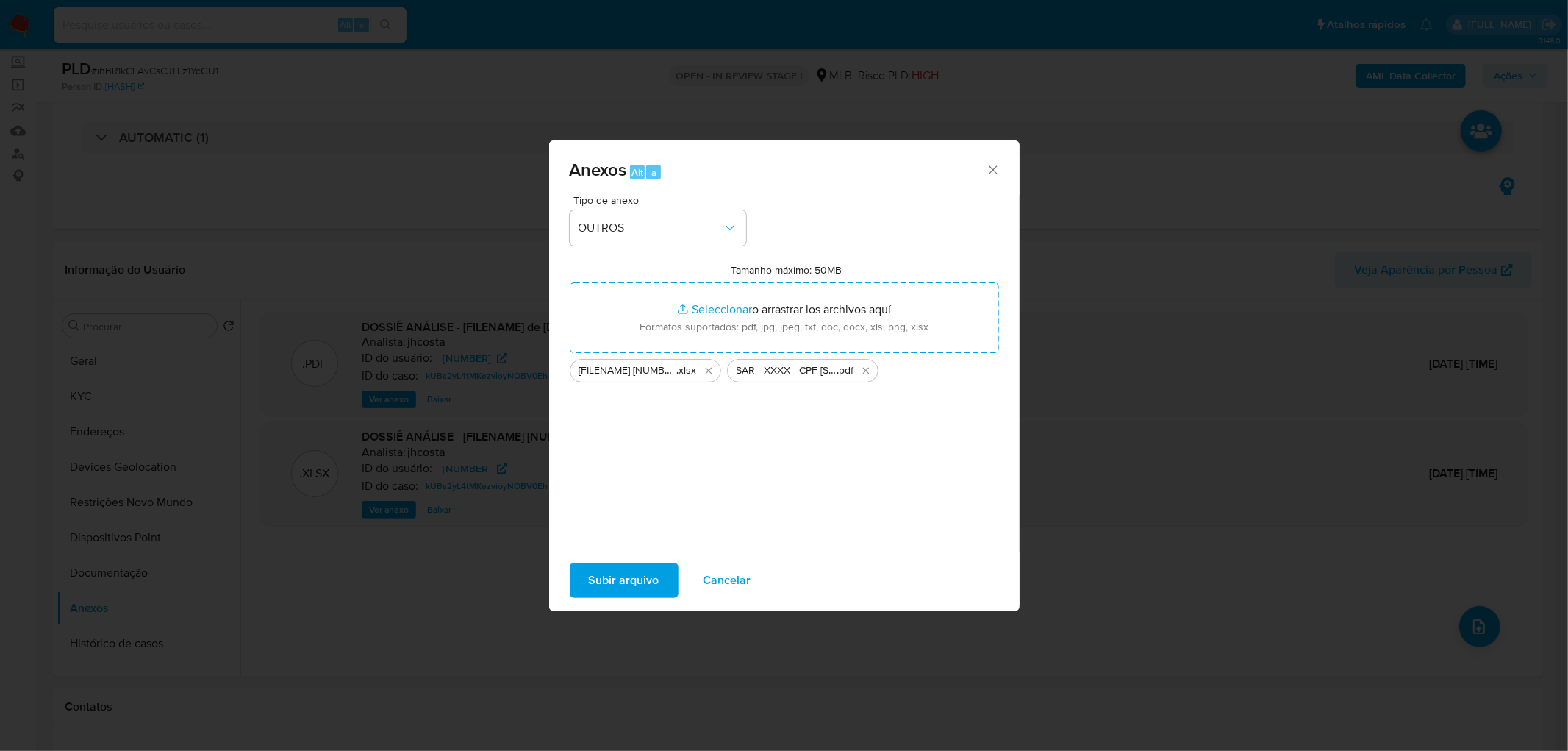 click on "Subir arquivo" at bounding box center (624, 580) 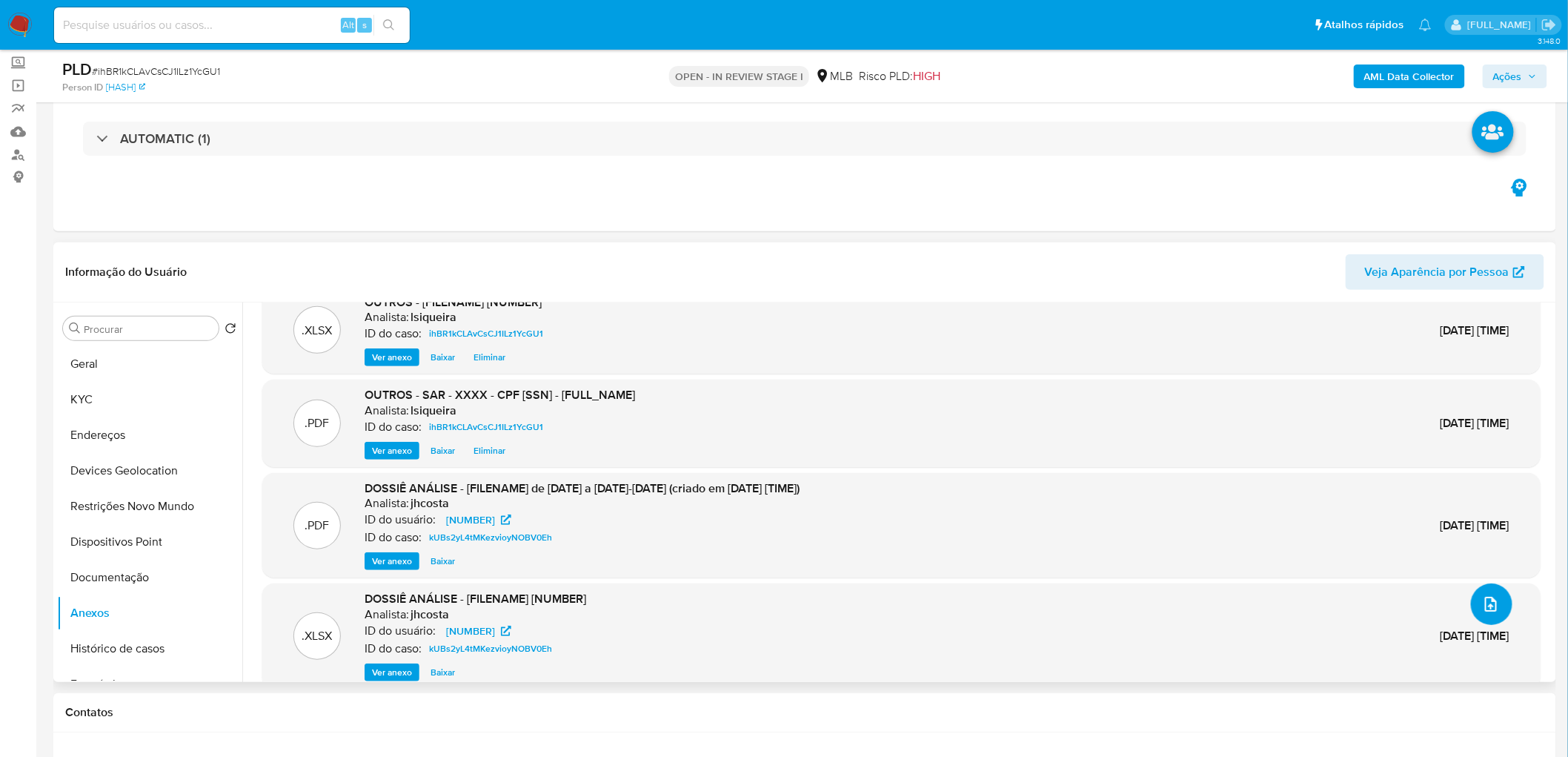 scroll, scrollTop: 47, scrollLeft: 0, axis: vertical 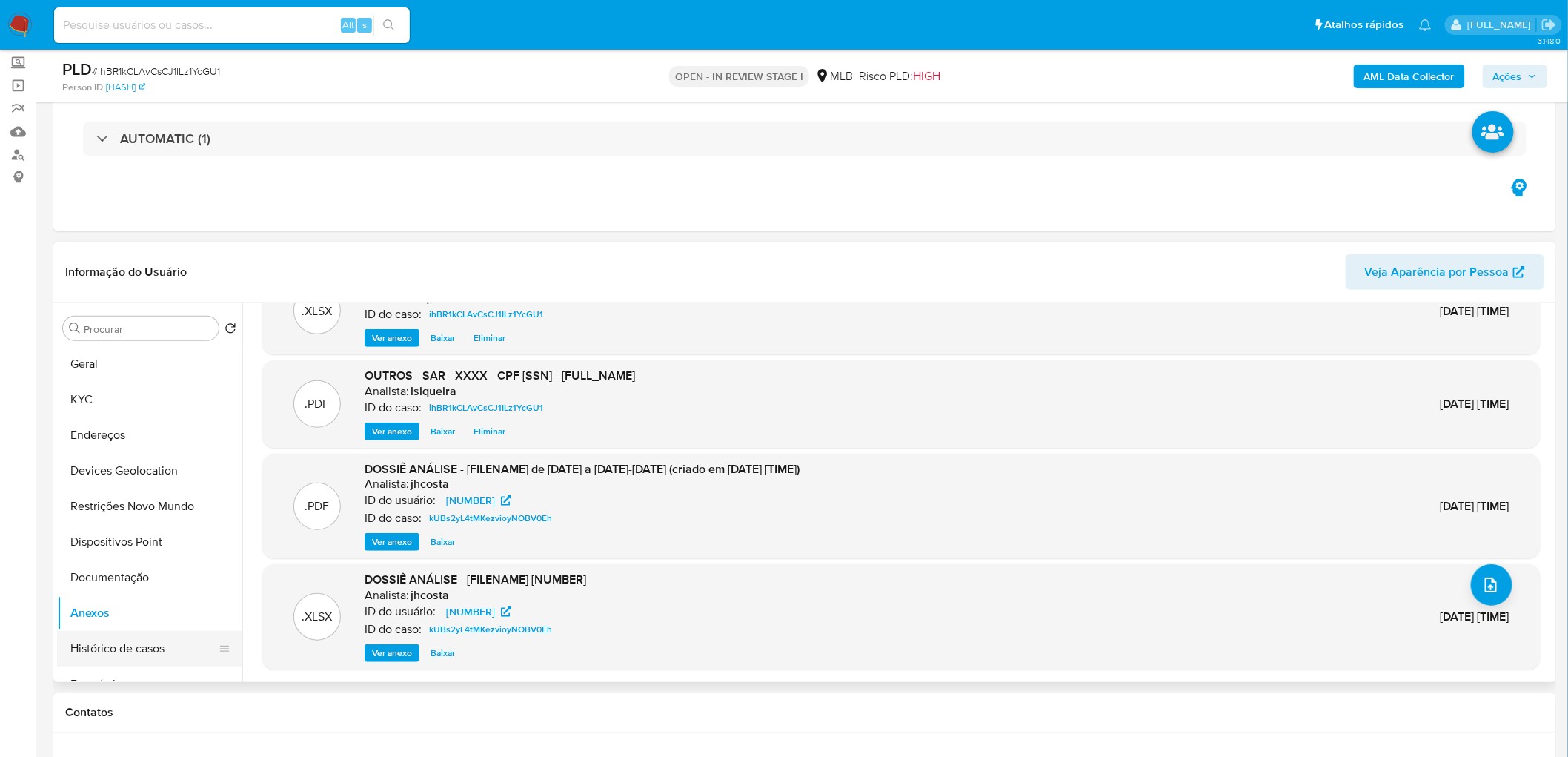 click on "Histórico de casos" at bounding box center [144, 649] 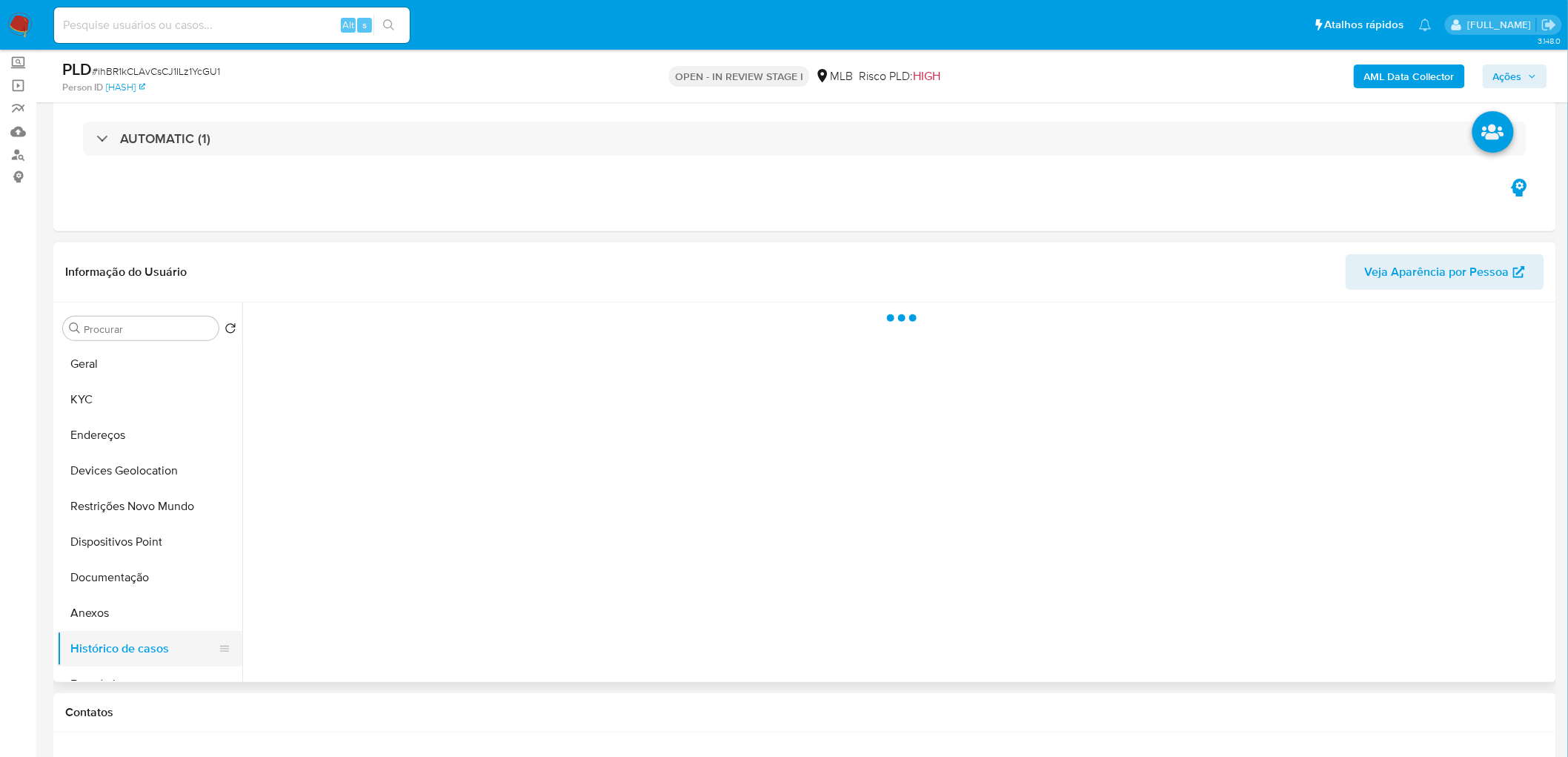 scroll, scrollTop: 0, scrollLeft: 0, axis: both 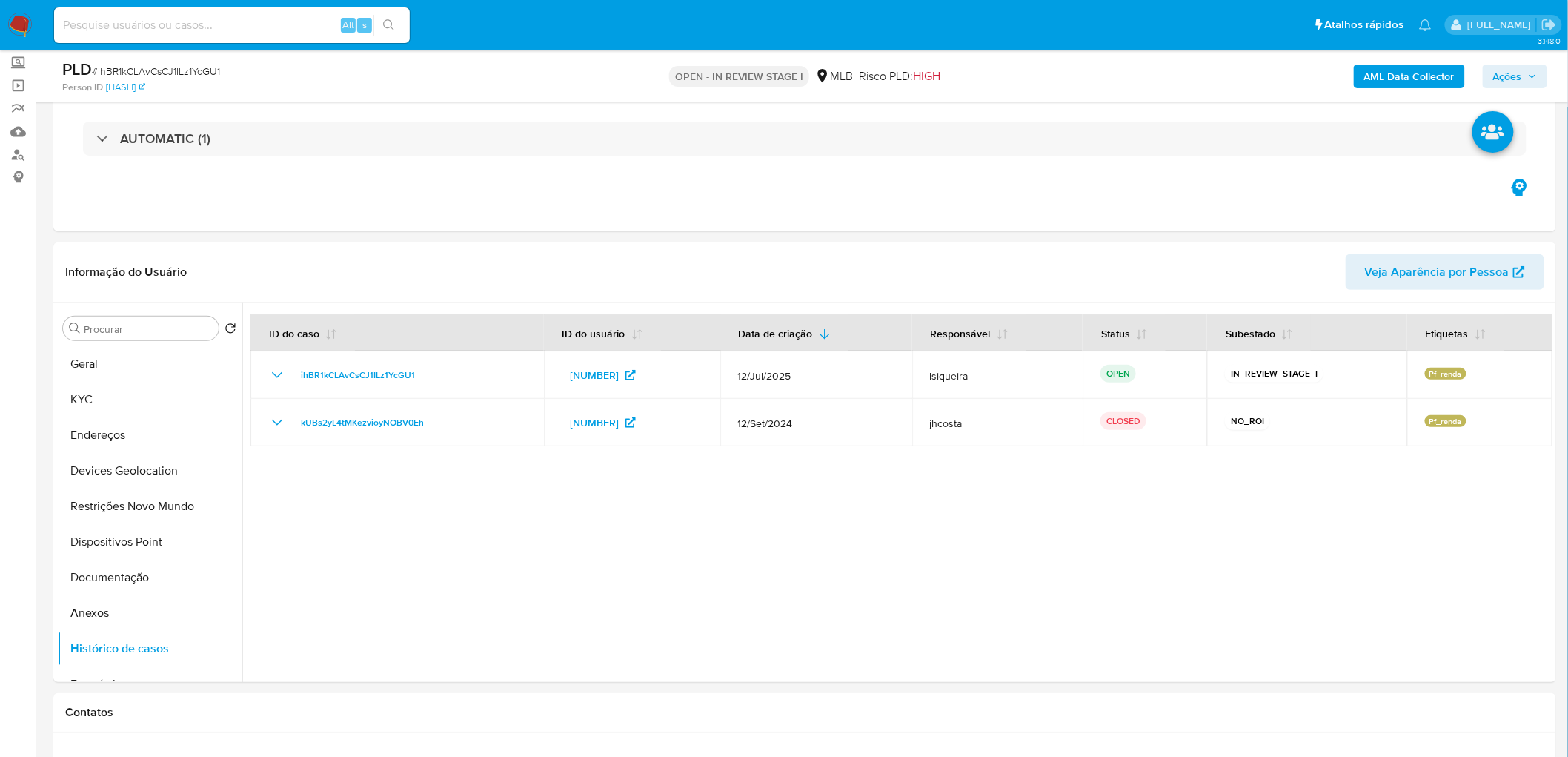 click 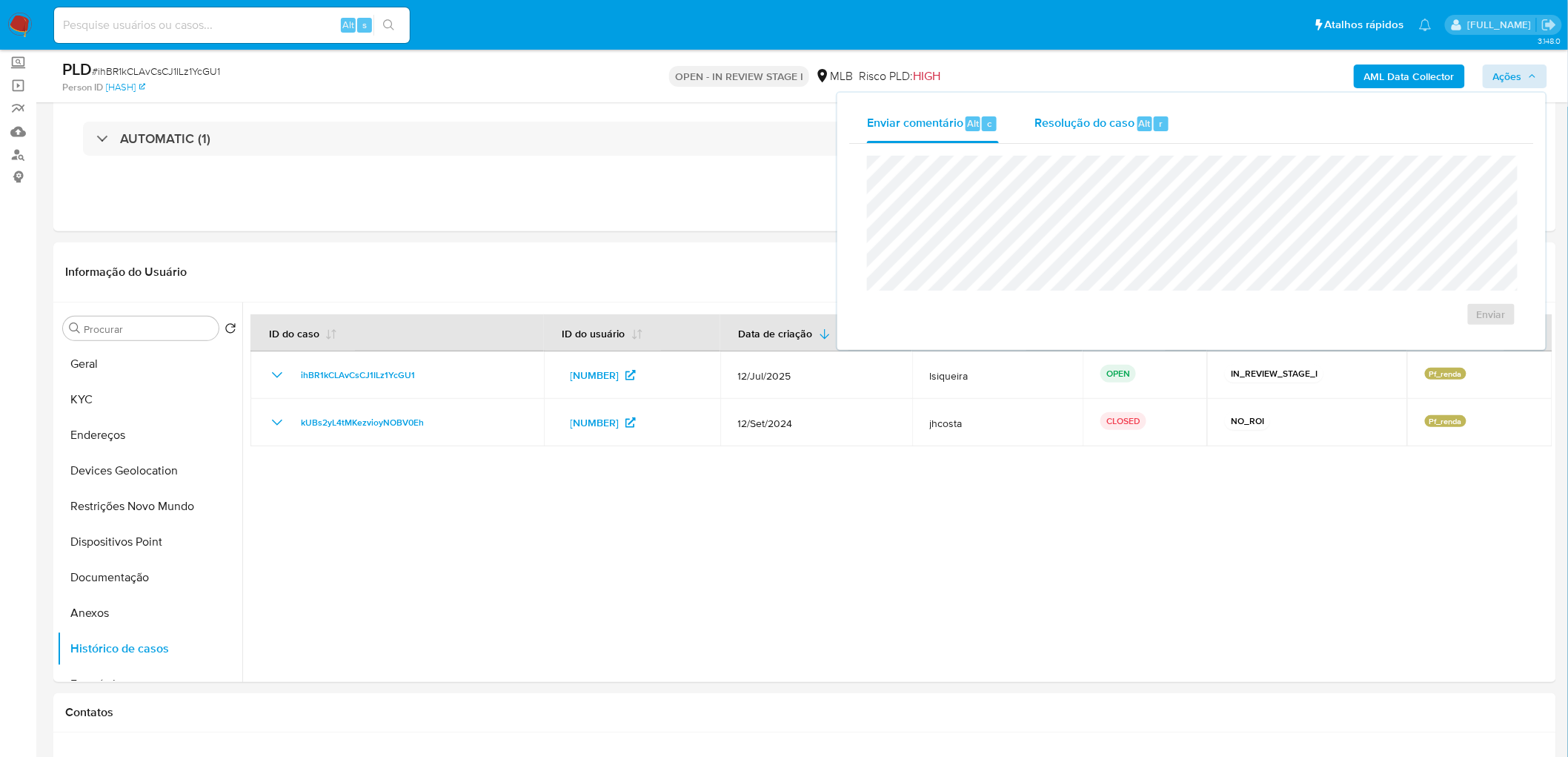 click on "Resolução do caso Alt r" at bounding box center (1102, 124) 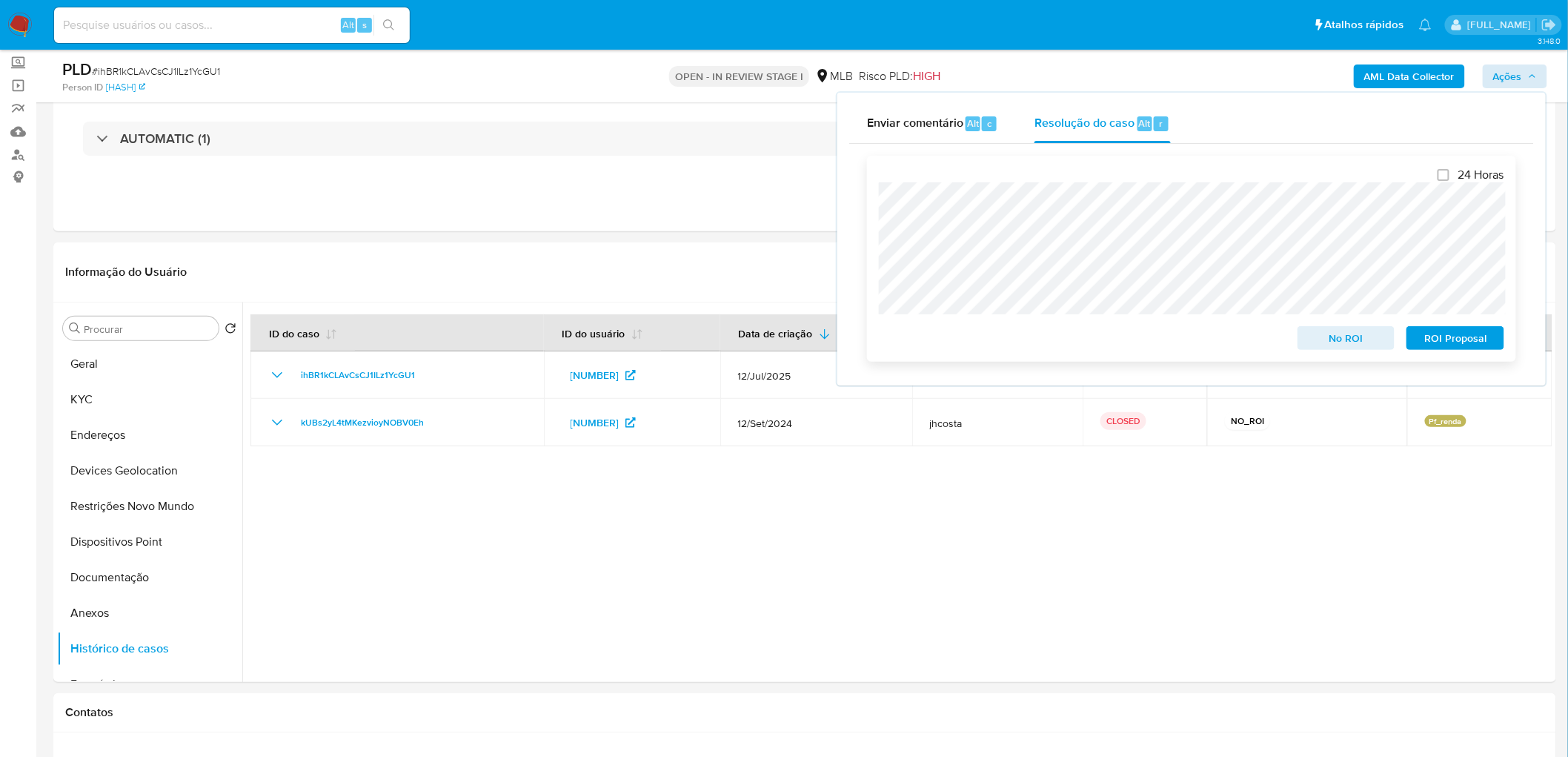 click on "ROI Proposal" at bounding box center (1455, 338) 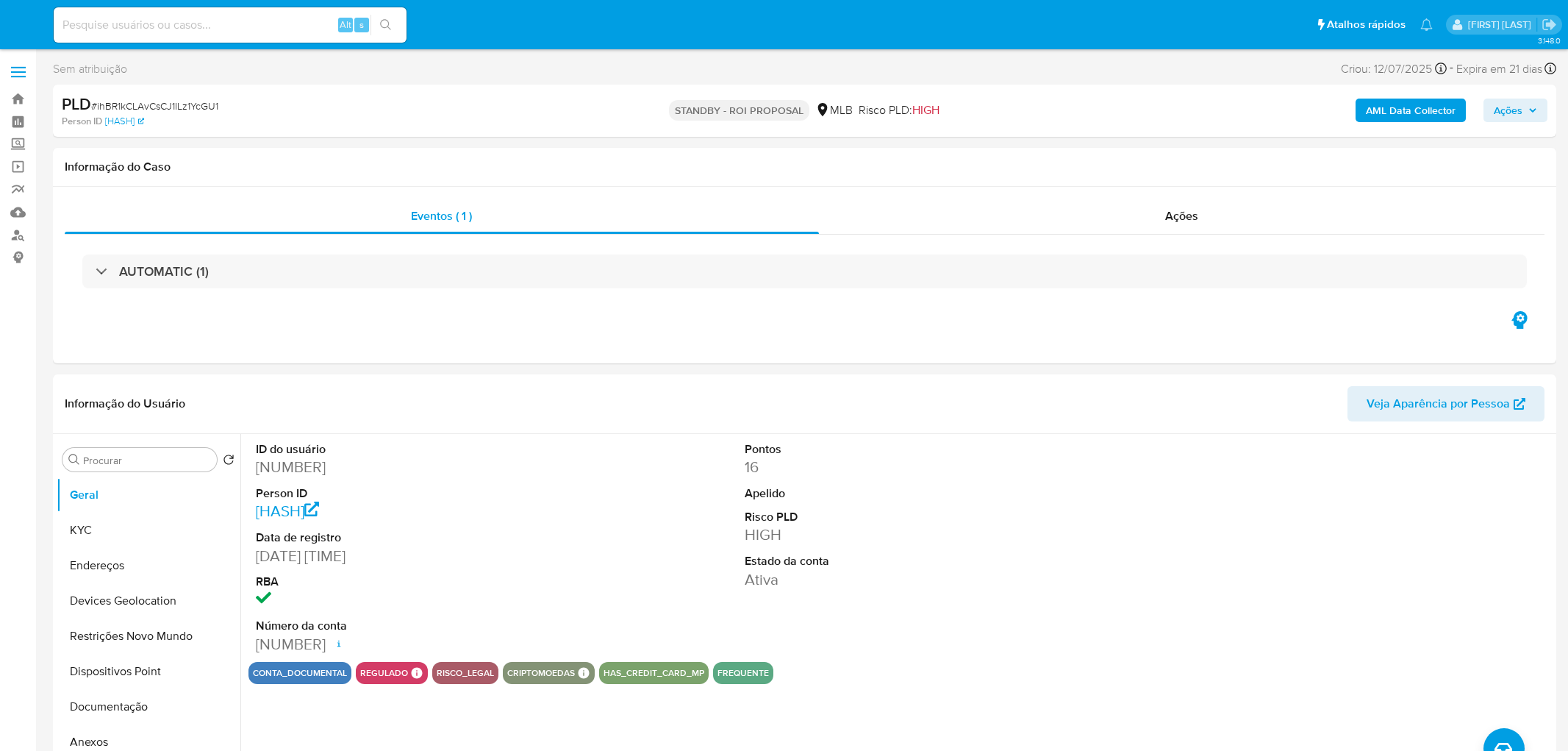 select on "10" 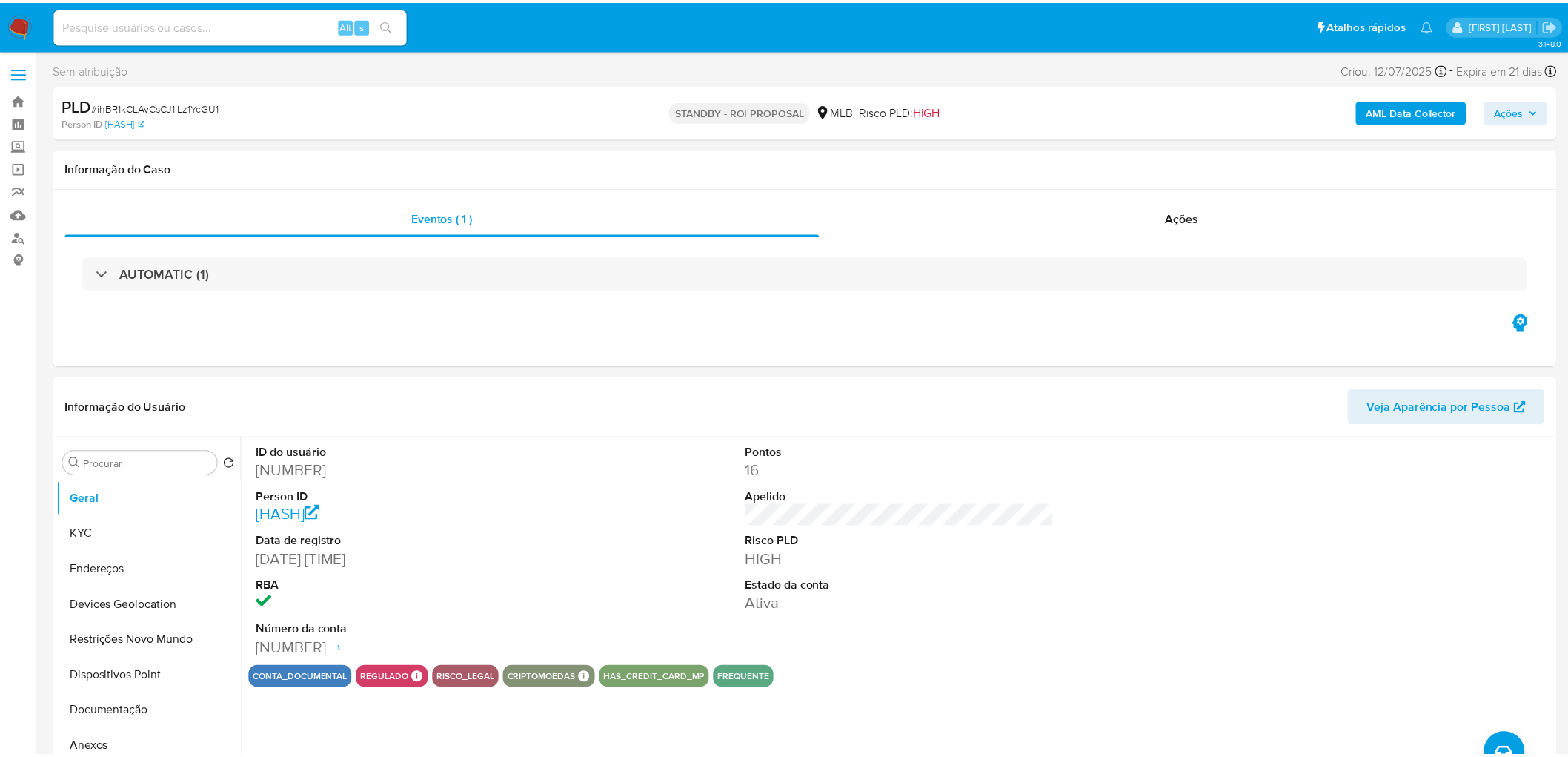 scroll, scrollTop: 0, scrollLeft: 0, axis: both 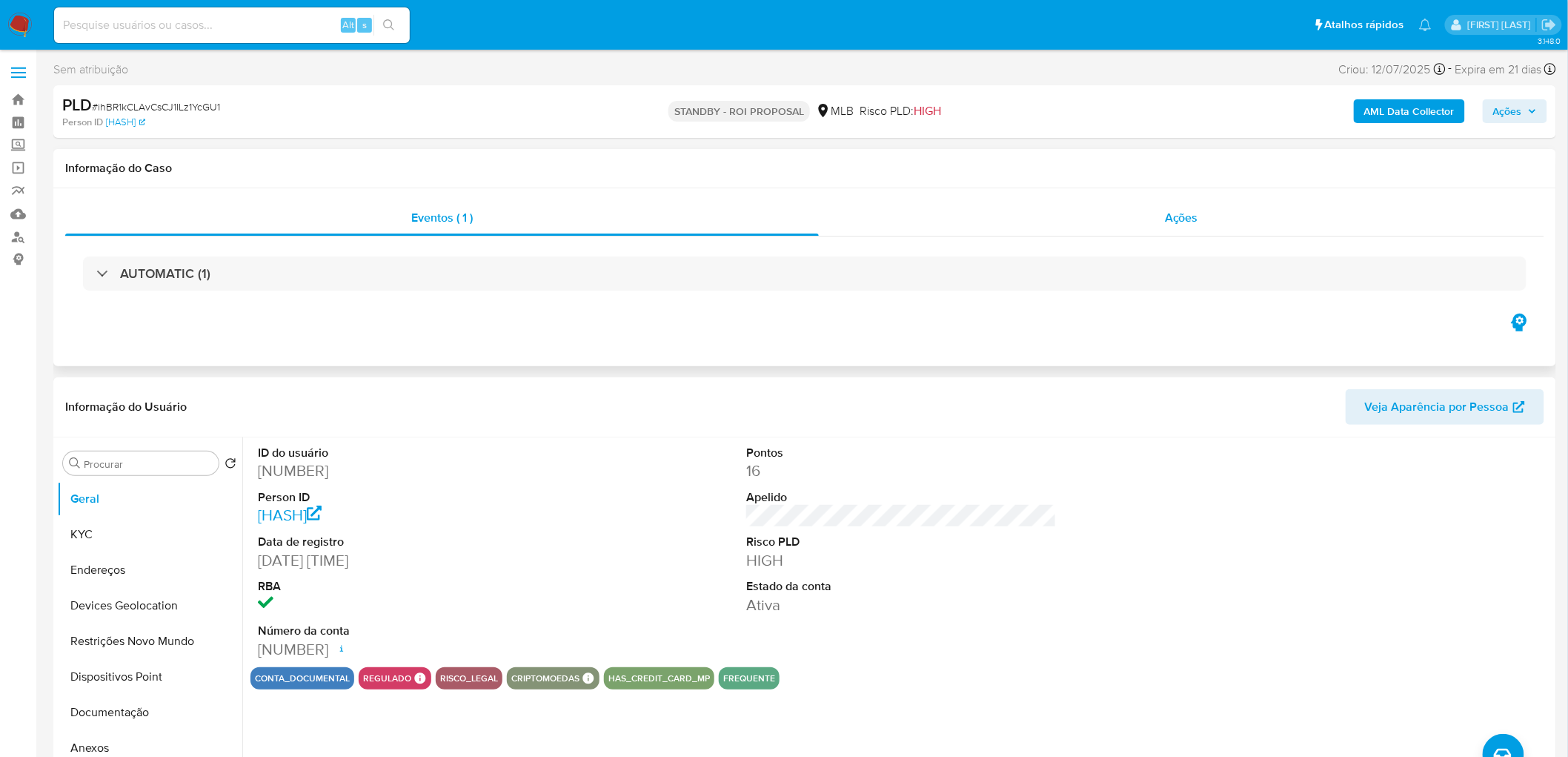 click on "Ações" at bounding box center [1181, 218] 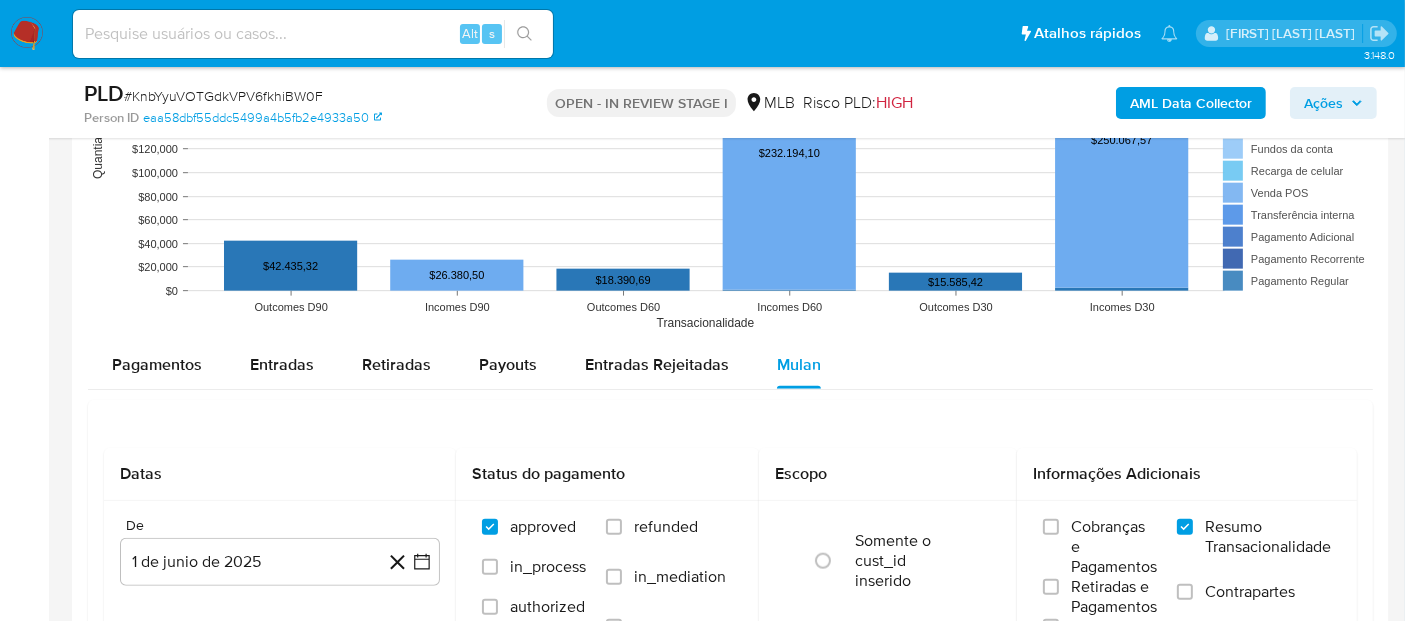 scroll, scrollTop: 1888, scrollLeft: 0, axis: vertical 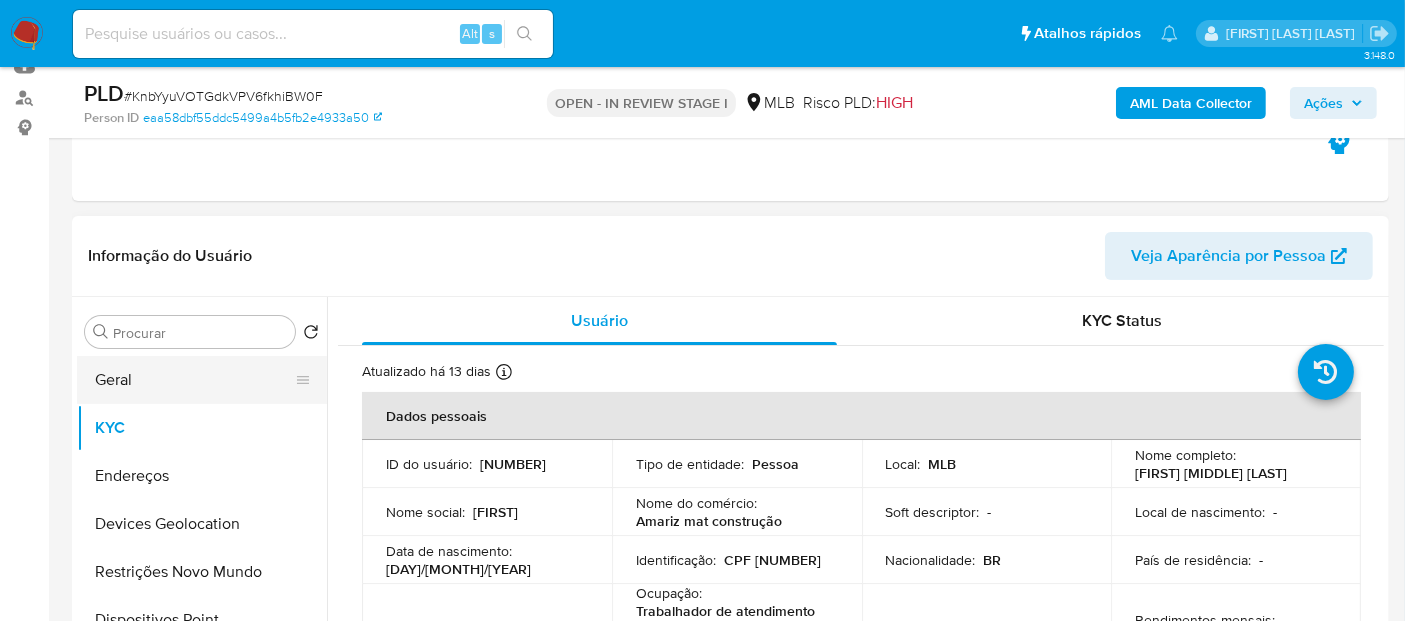 click on "Geral" at bounding box center (194, 380) 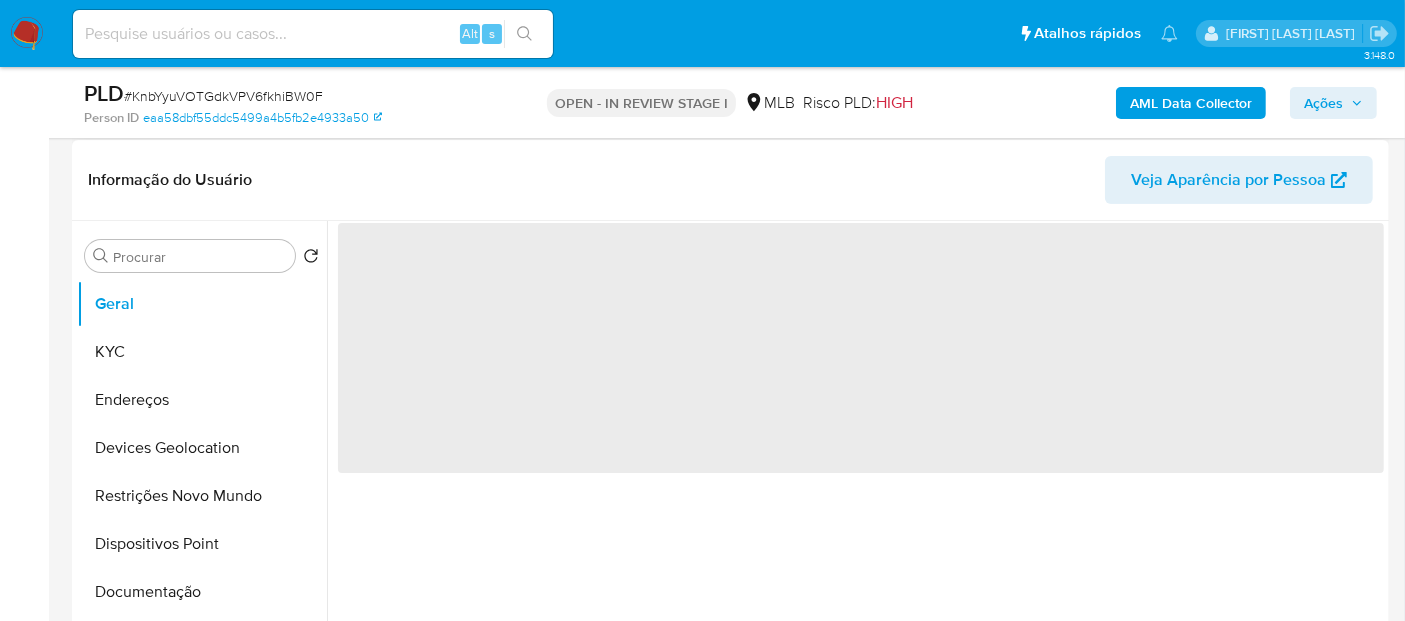 scroll, scrollTop: 333, scrollLeft: 0, axis: vertical 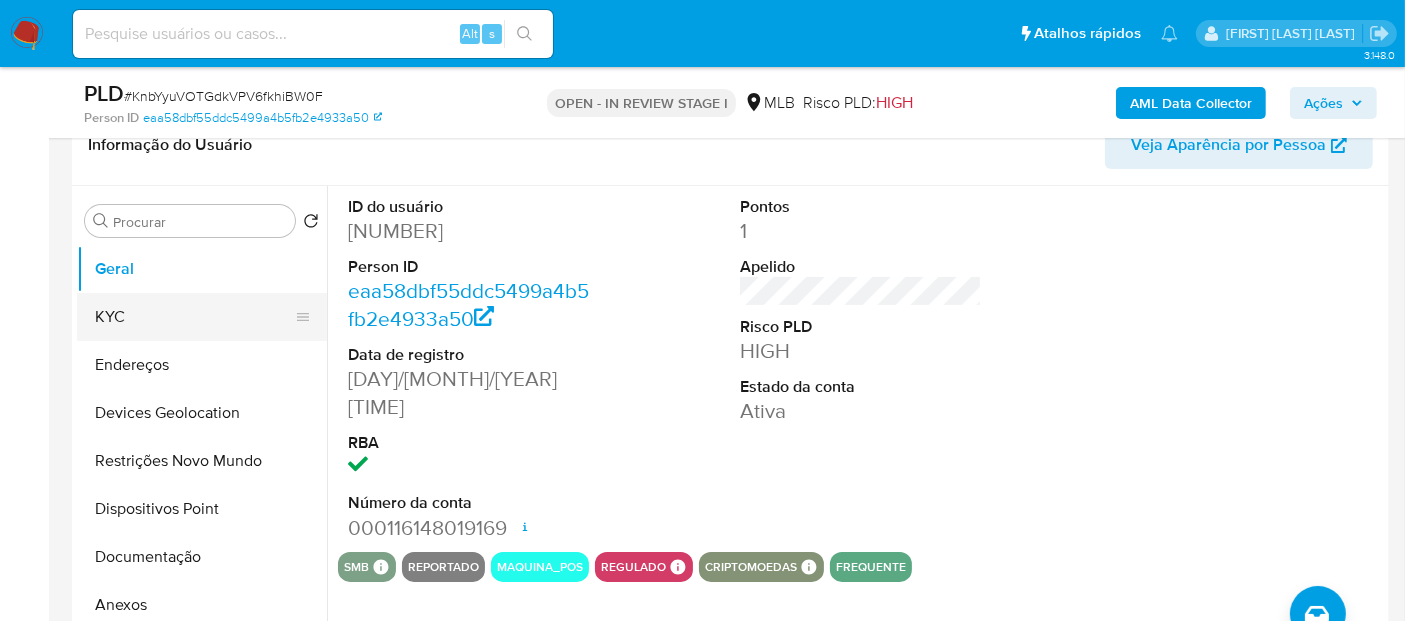 click on "KYC" at bounding box center (194, 317) 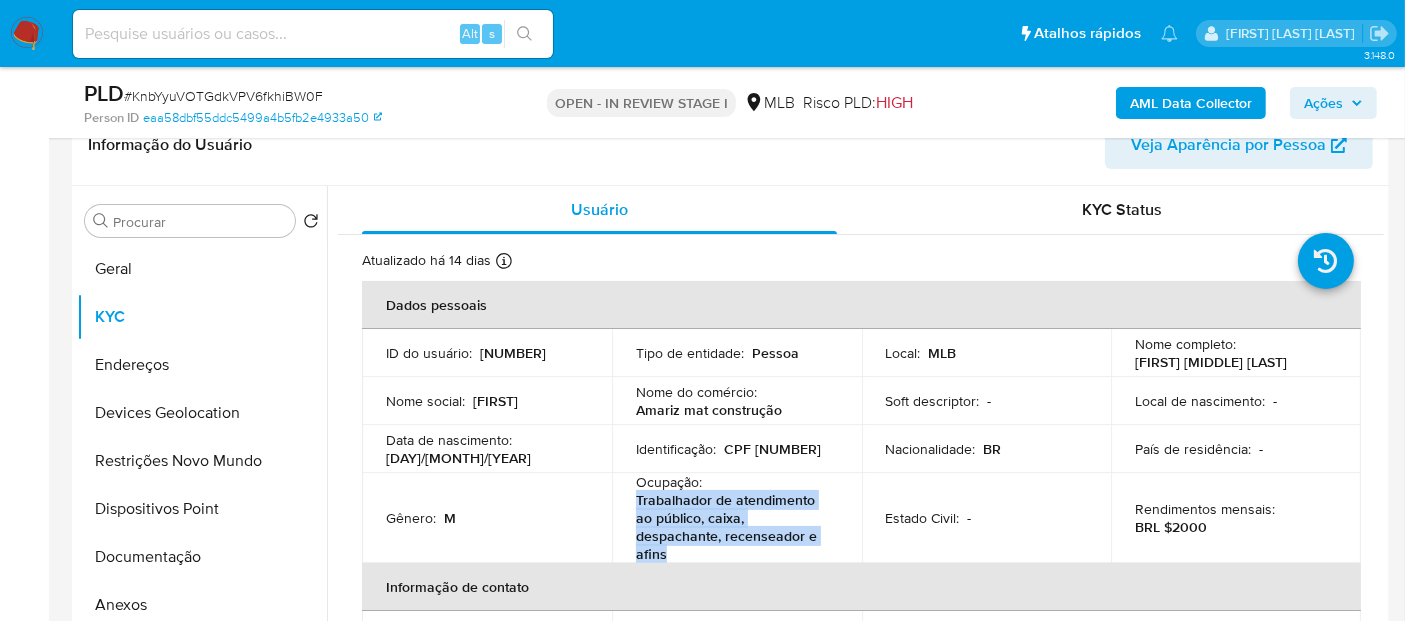 drag, startPoint x: 674, startPoint y: 554, endPoint x: 633, endPoint y: 499, distance: 68.60029 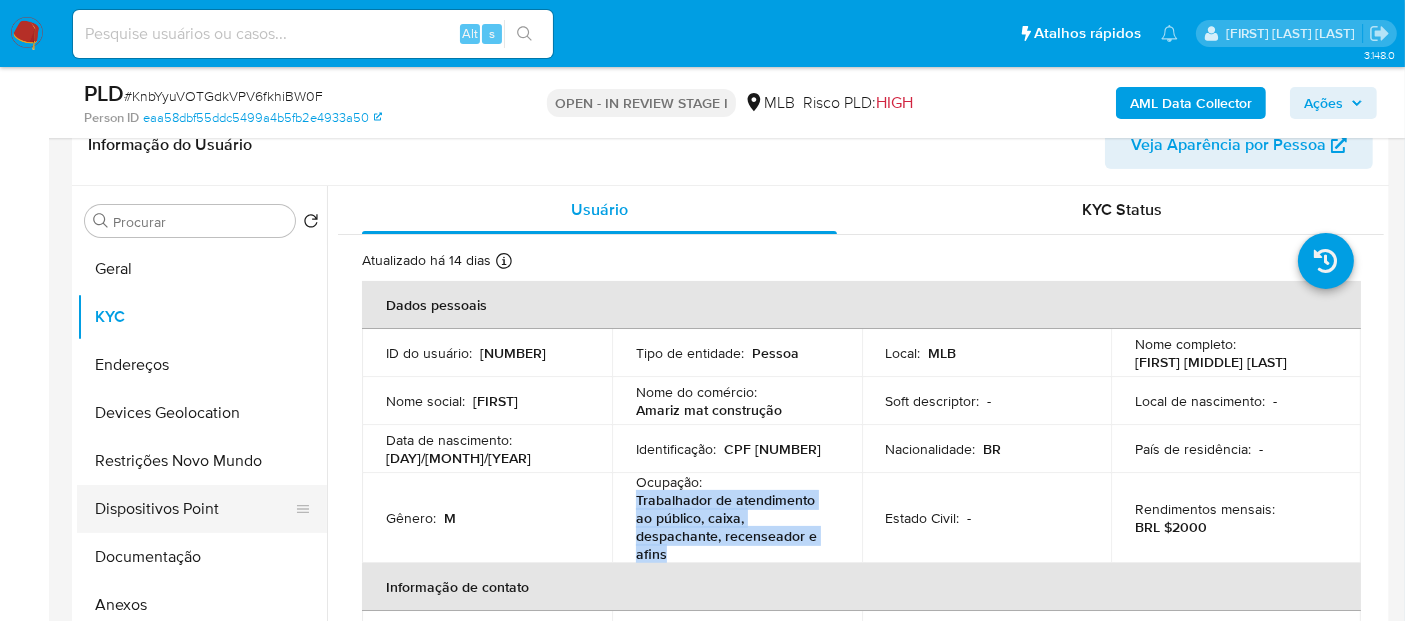 scroll, scrollTop: 222, scrollLeft: 0, axis: vertical 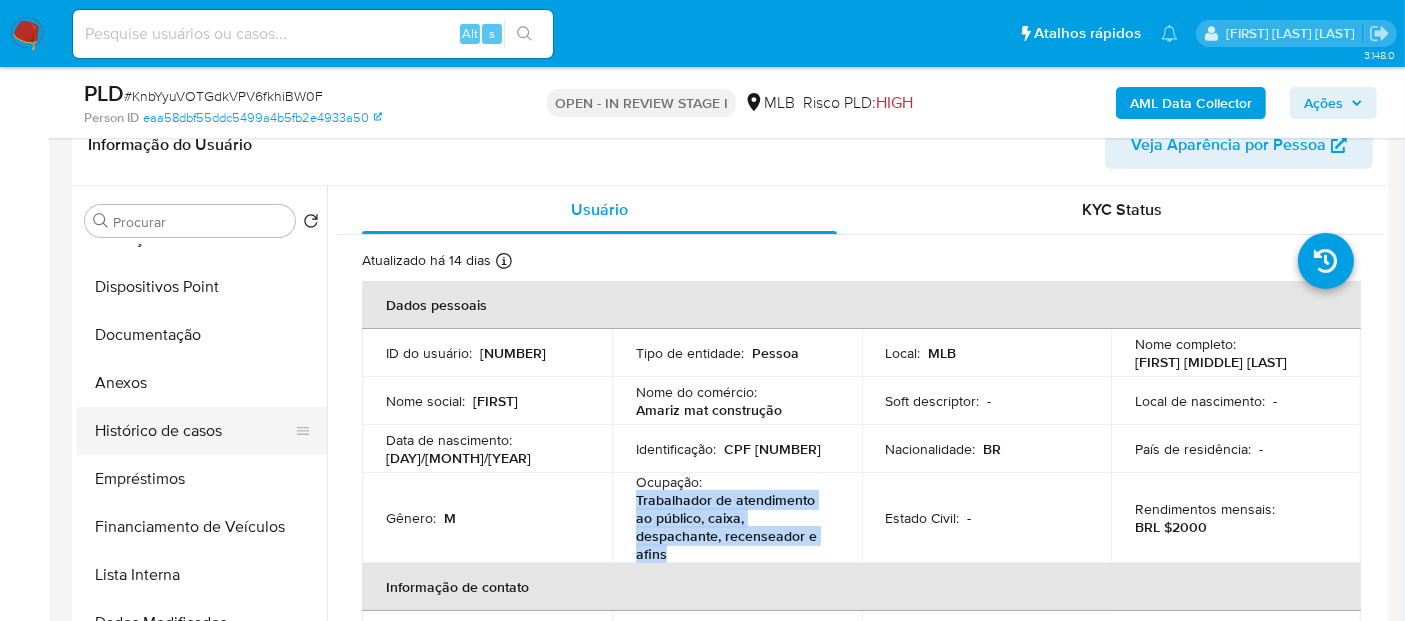 click on "Histórico de casos" at bounding box center (194, 431) 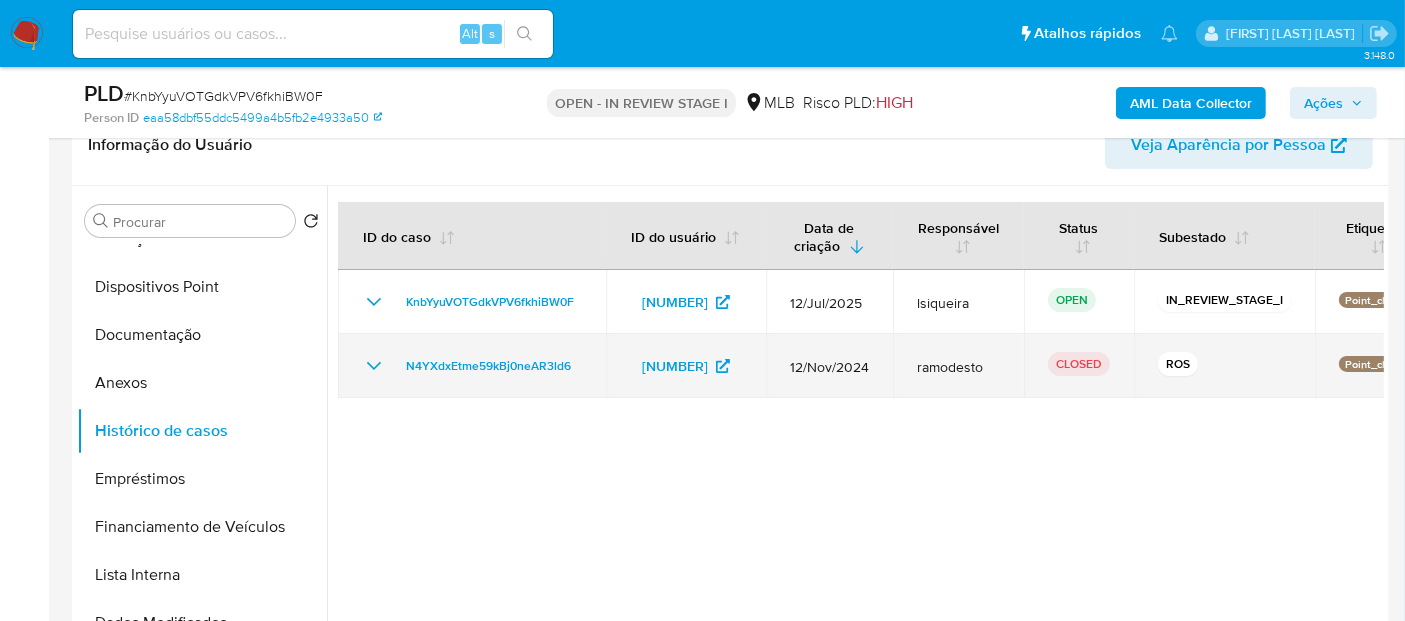 click 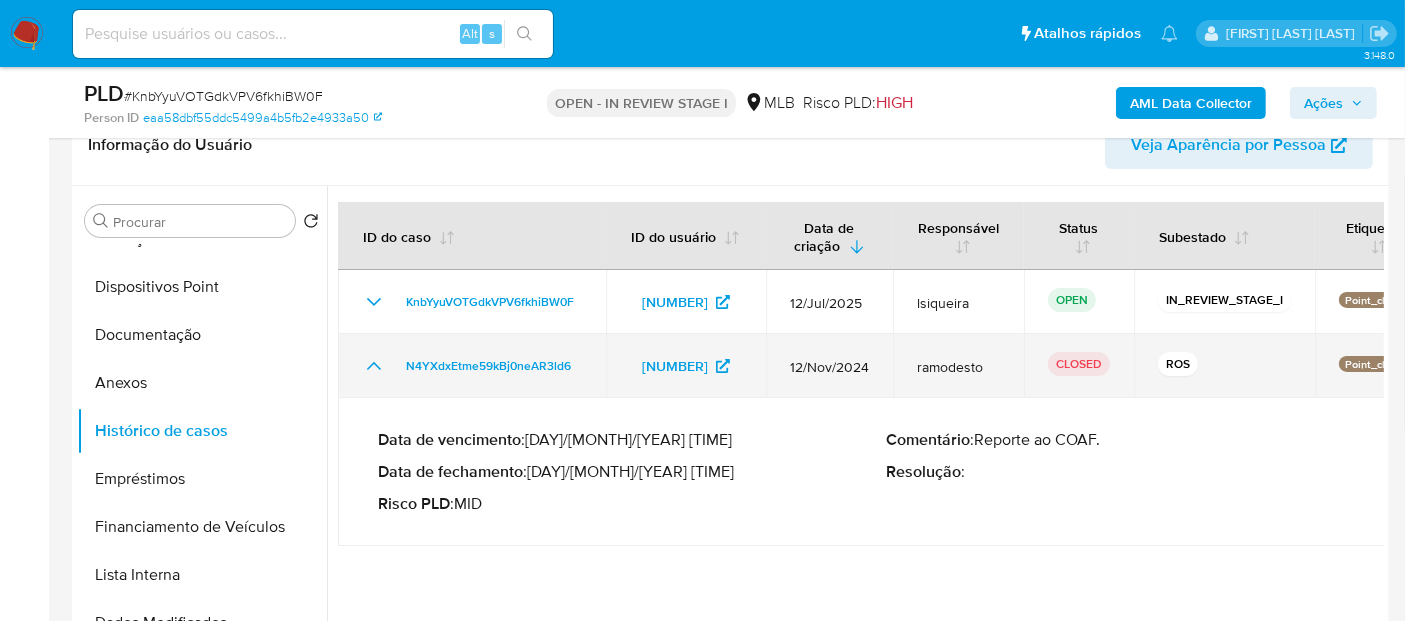 click 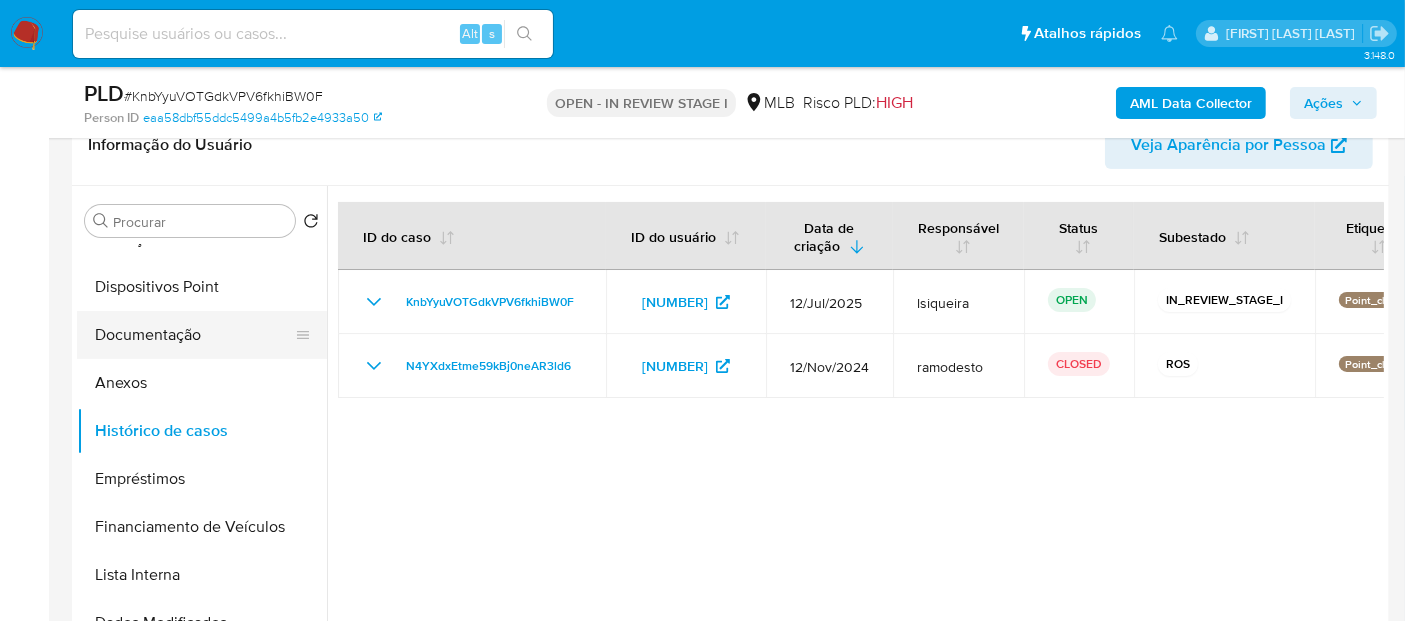 scroll, scrollTop: 0, scrollLeft: 0, axis: both 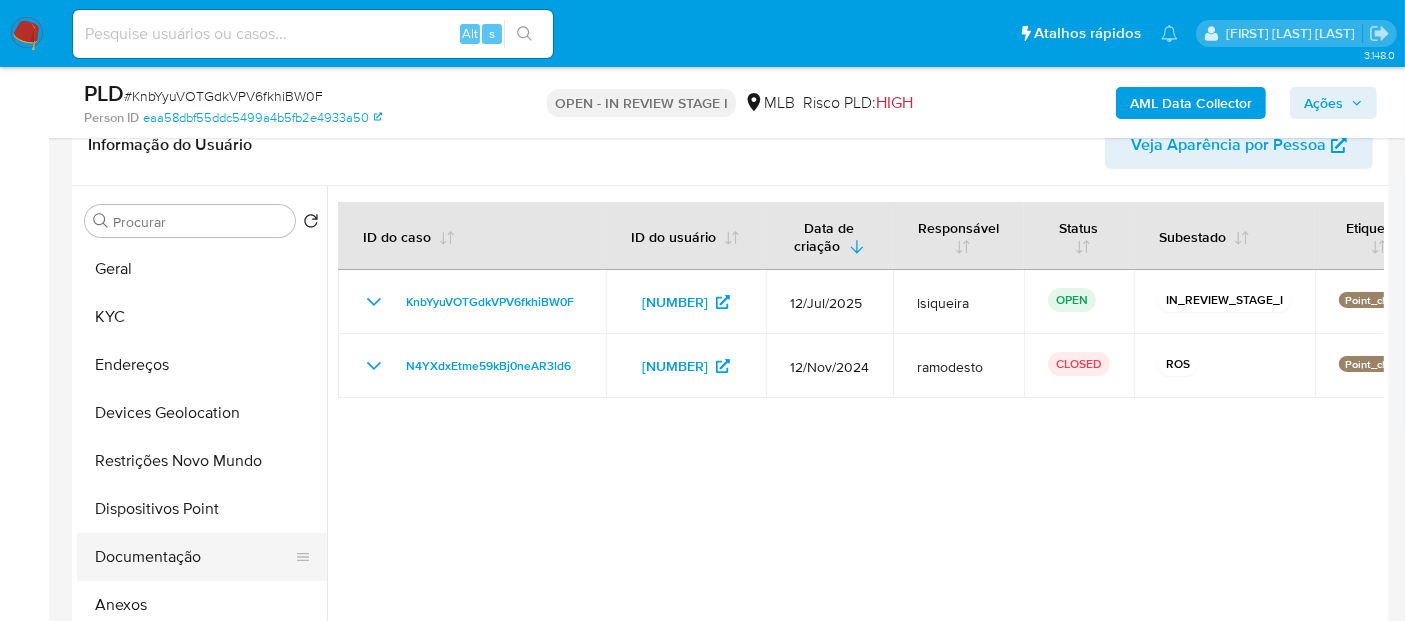 click on "KYC" at bounding box center [202, 317] 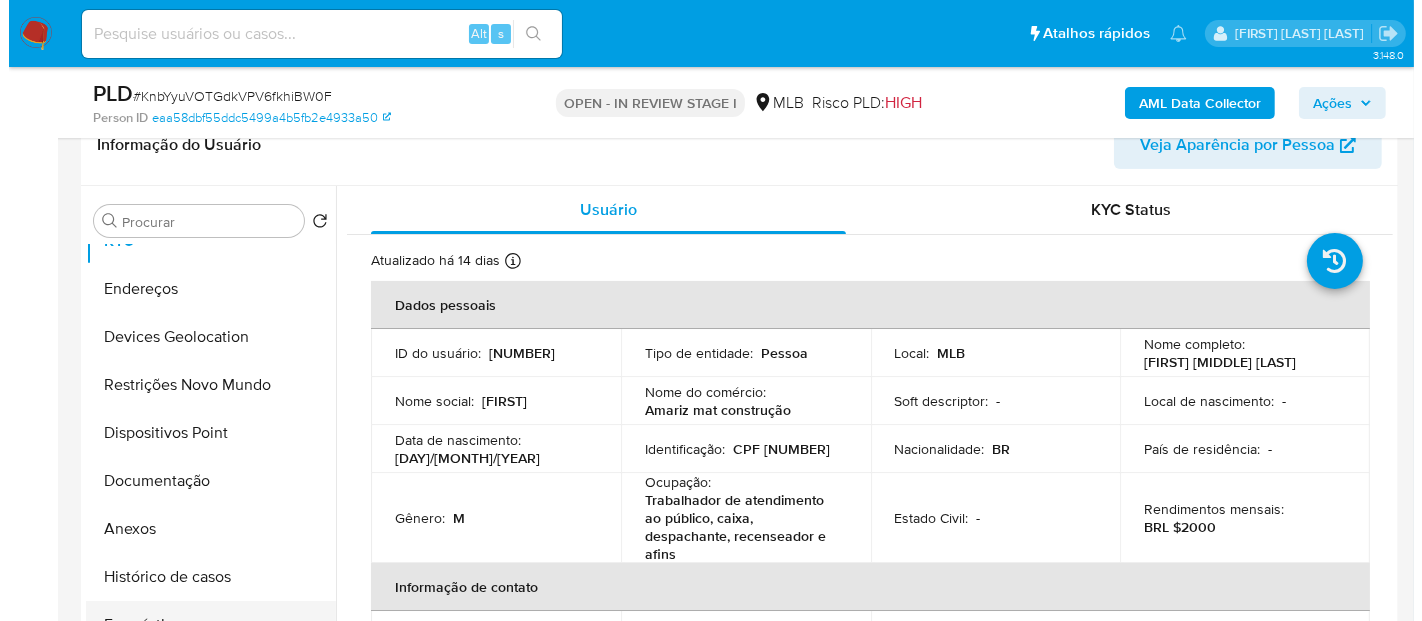 scroll, scrollTop: 111, scrollLeft: 0, axis: vertical 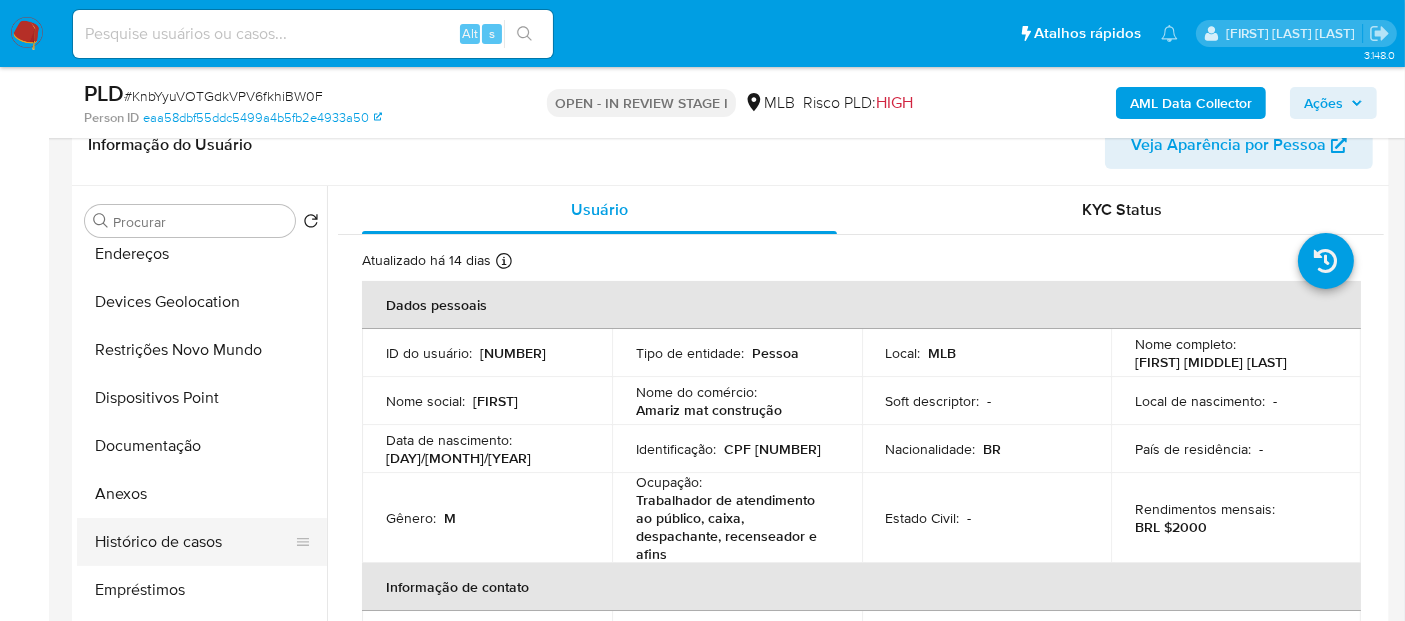 click on "Histórico de casos" at bounding box center (194, 542) 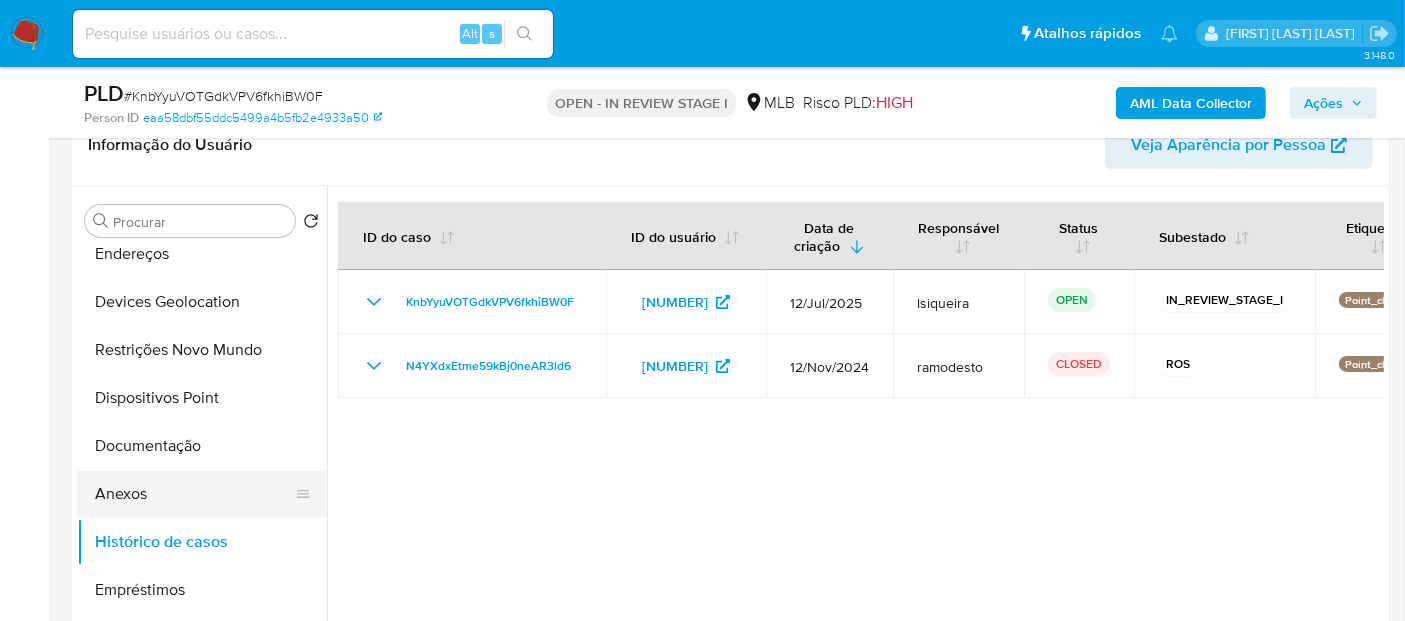 click on "Anexos" at bounding box center [194, 494] 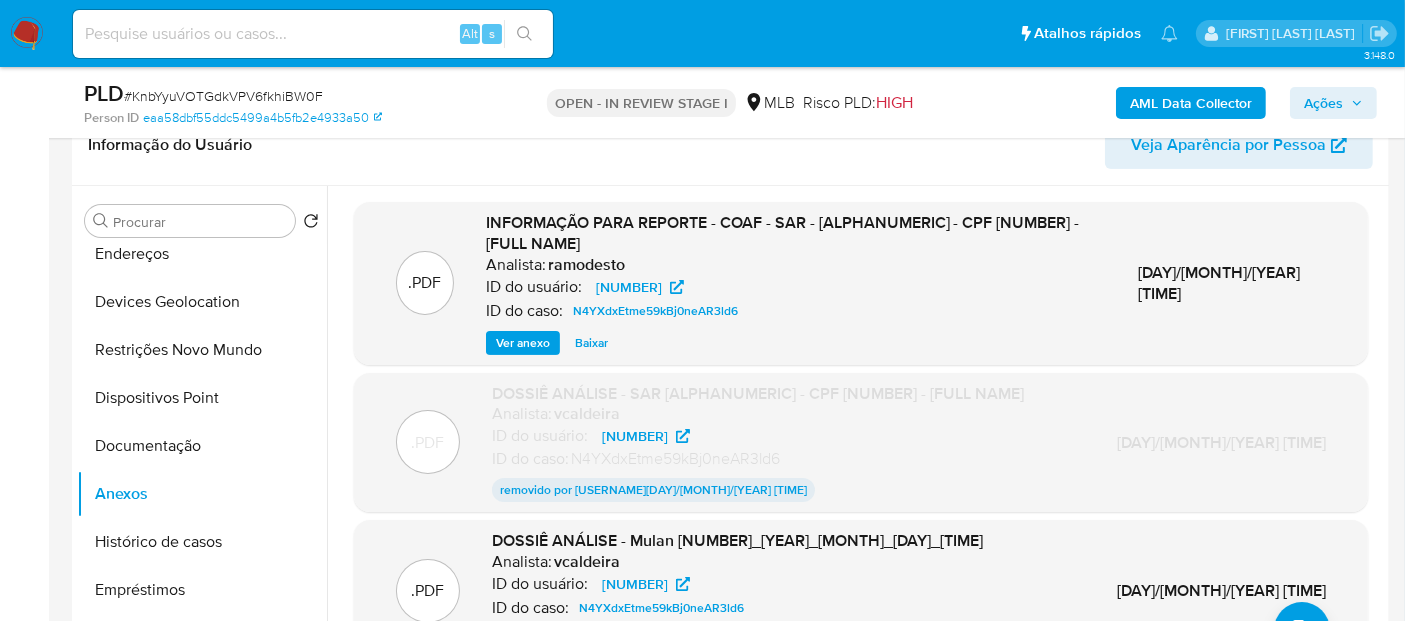 click on "Ver anexo" at bounding box center [523, 343] 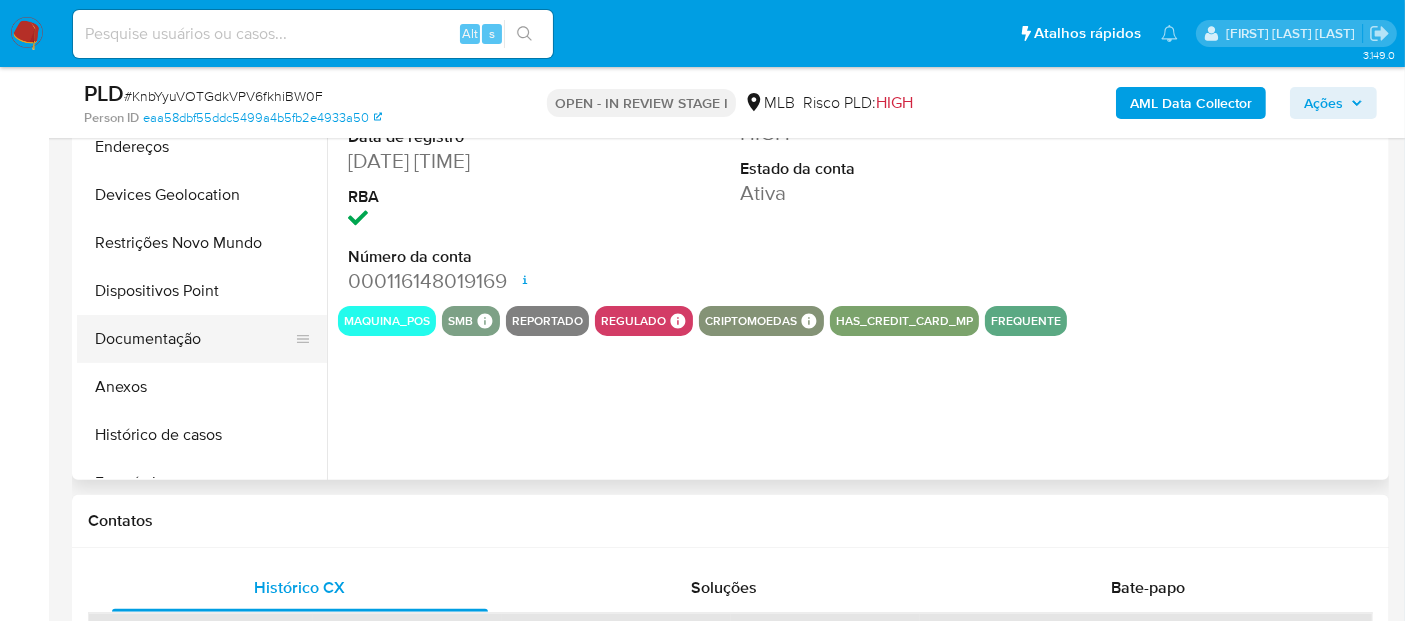 scroll, scrollTop: 555, scrollLeft: 0, axis: vertical 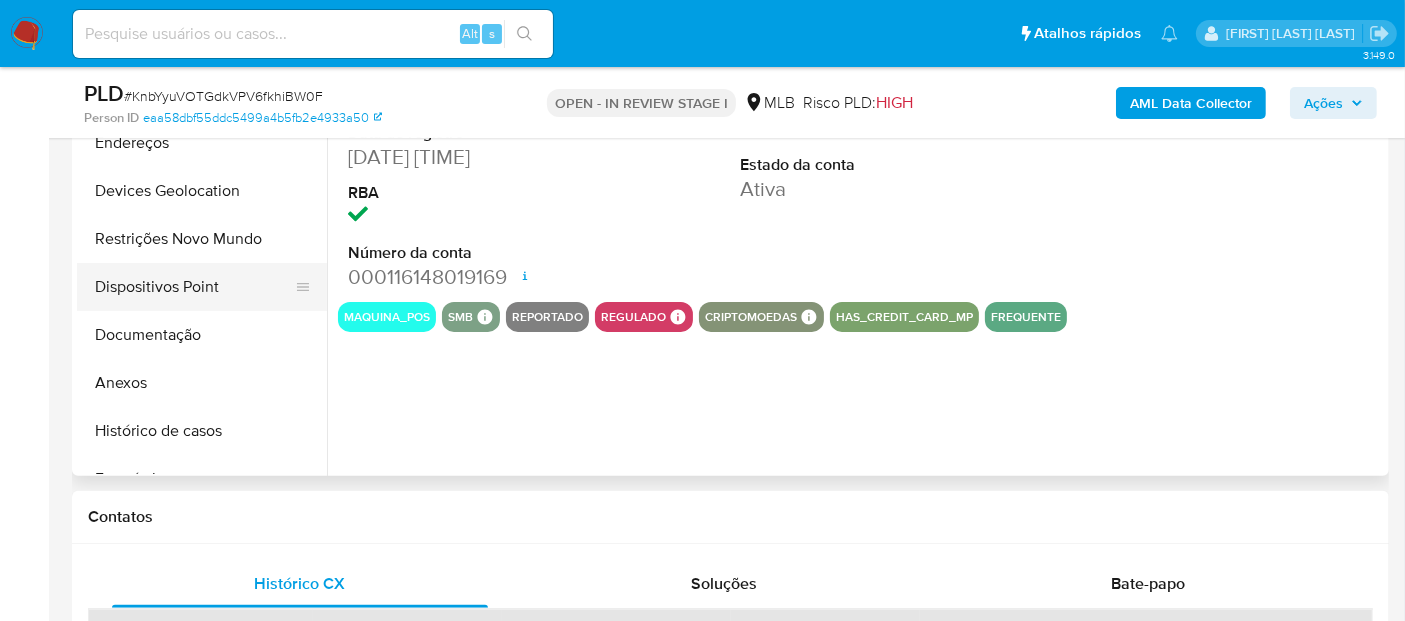select on "10" 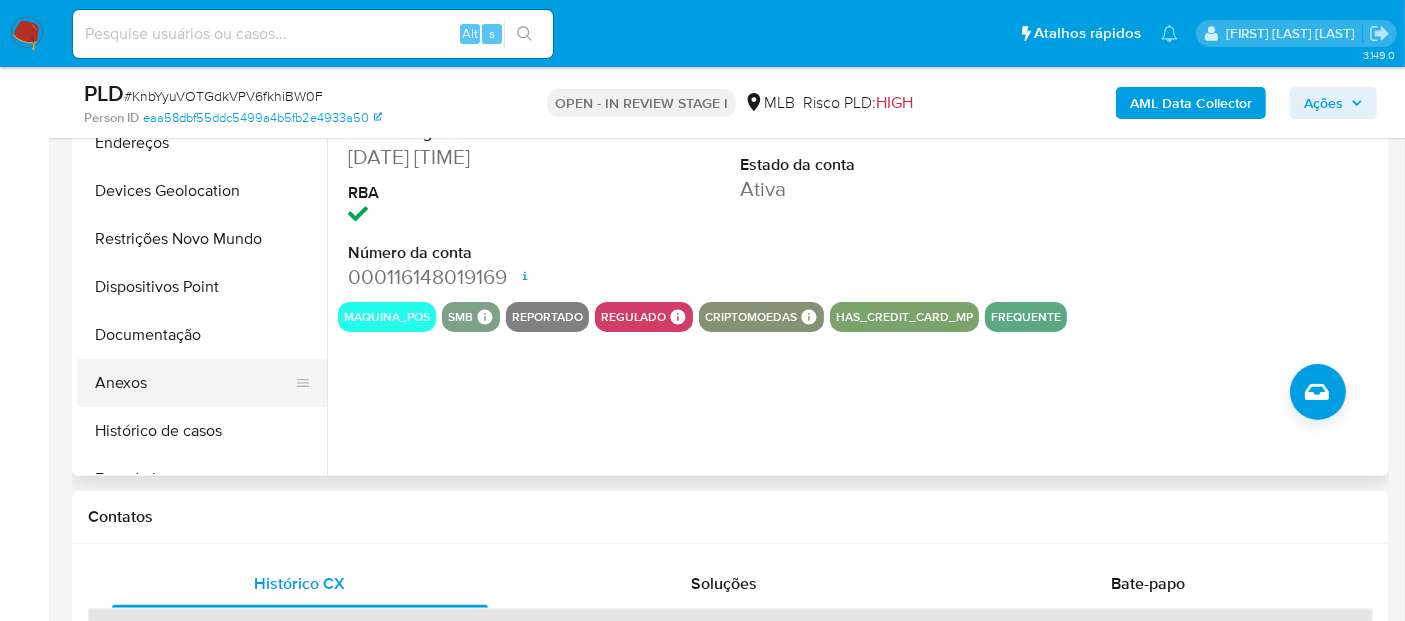 click on "Anexos" at bounding box center [194, 383] 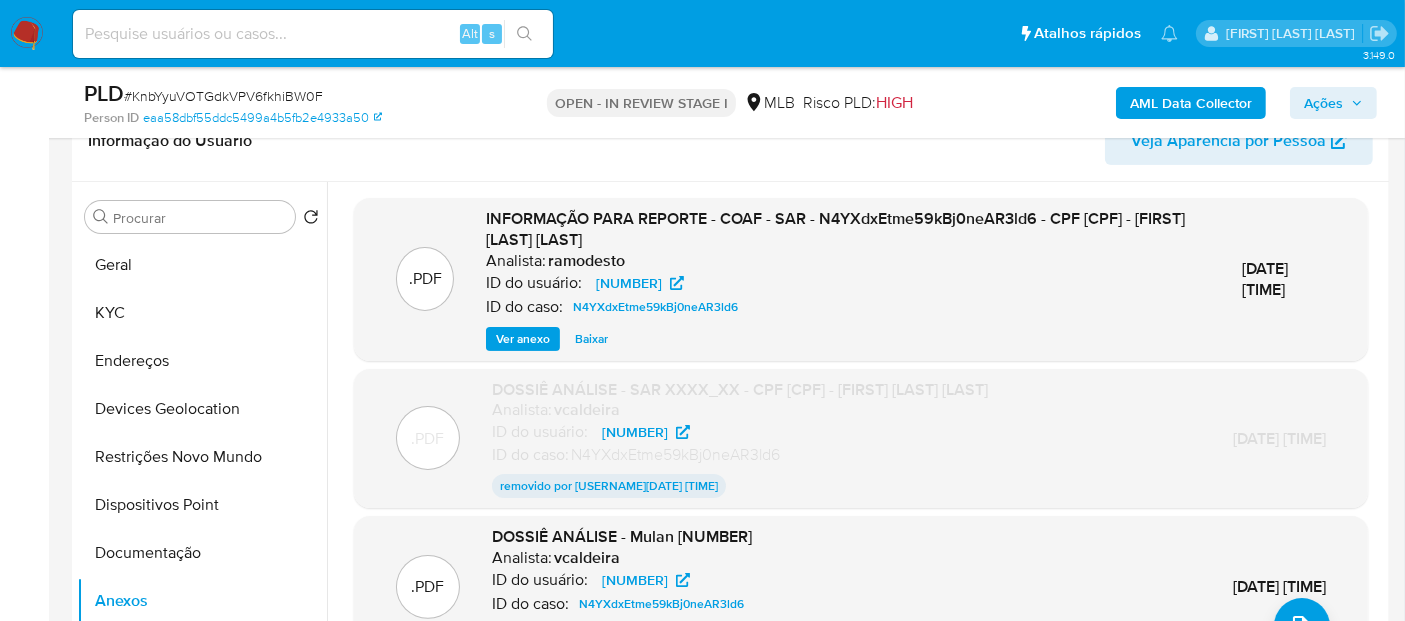 scroll, scrollTop: 333, scrollLeft: 0, axis: vertical 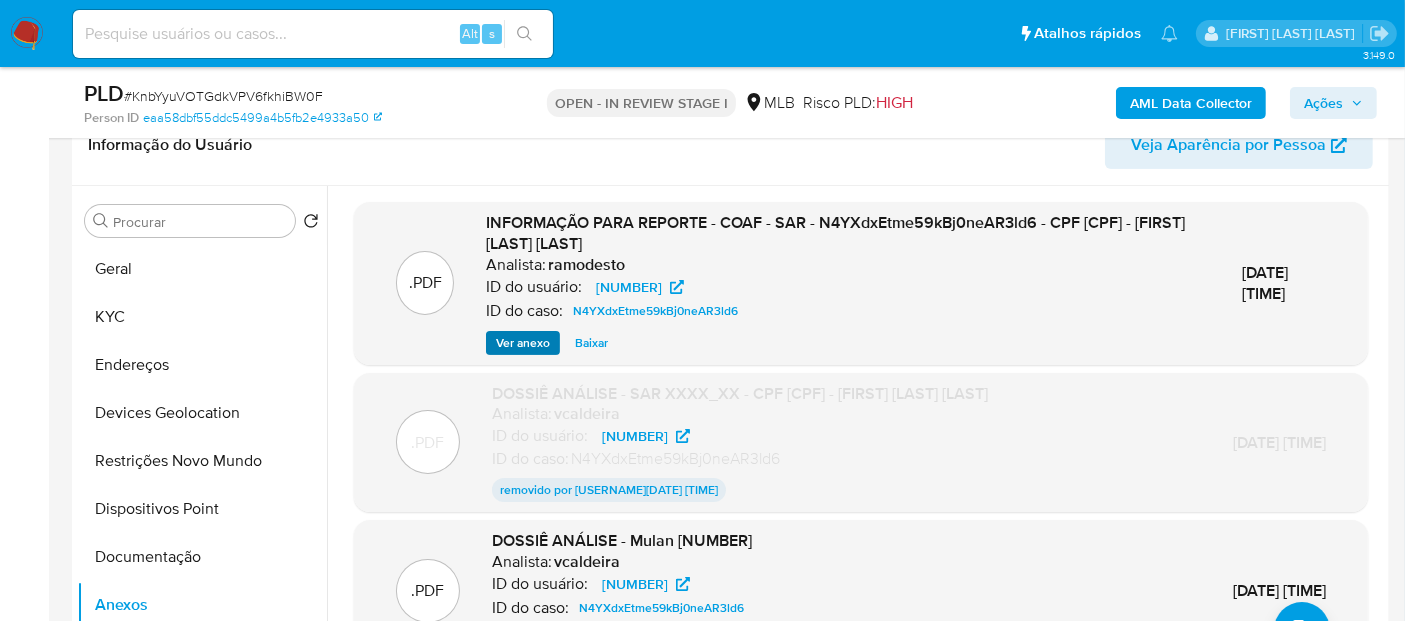 type 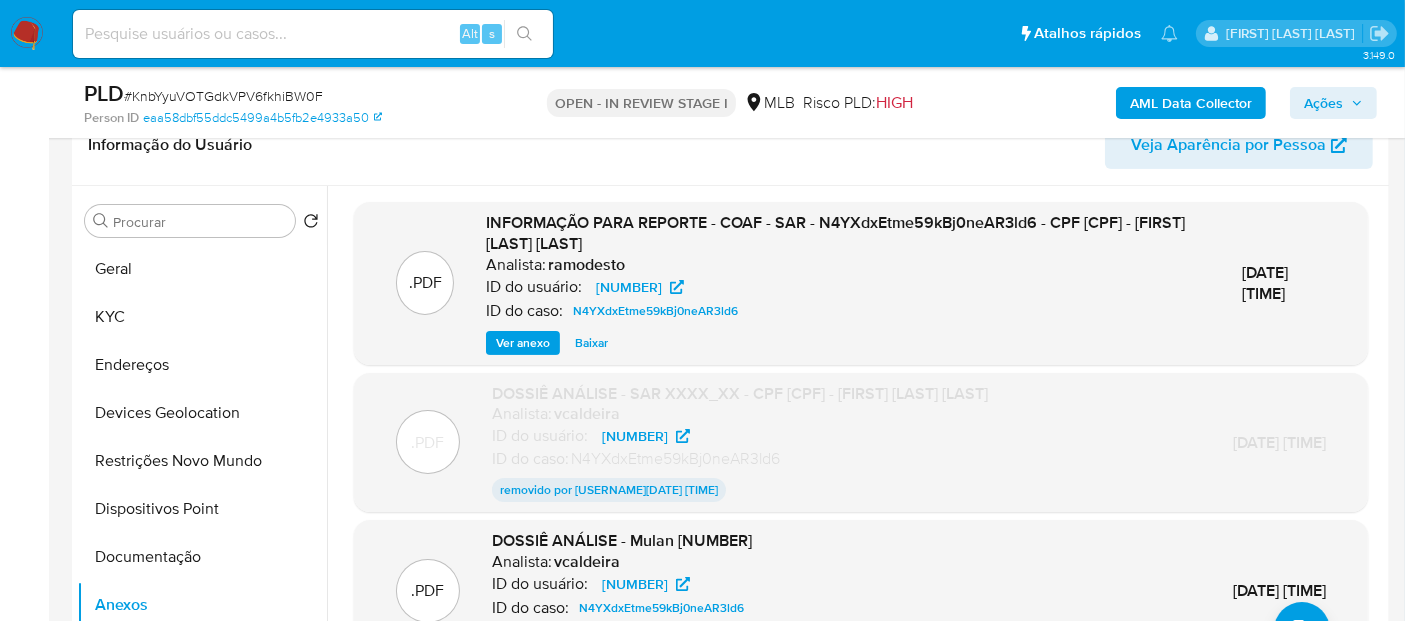 click on "Ver anexo" at bounding box center (523, 343) 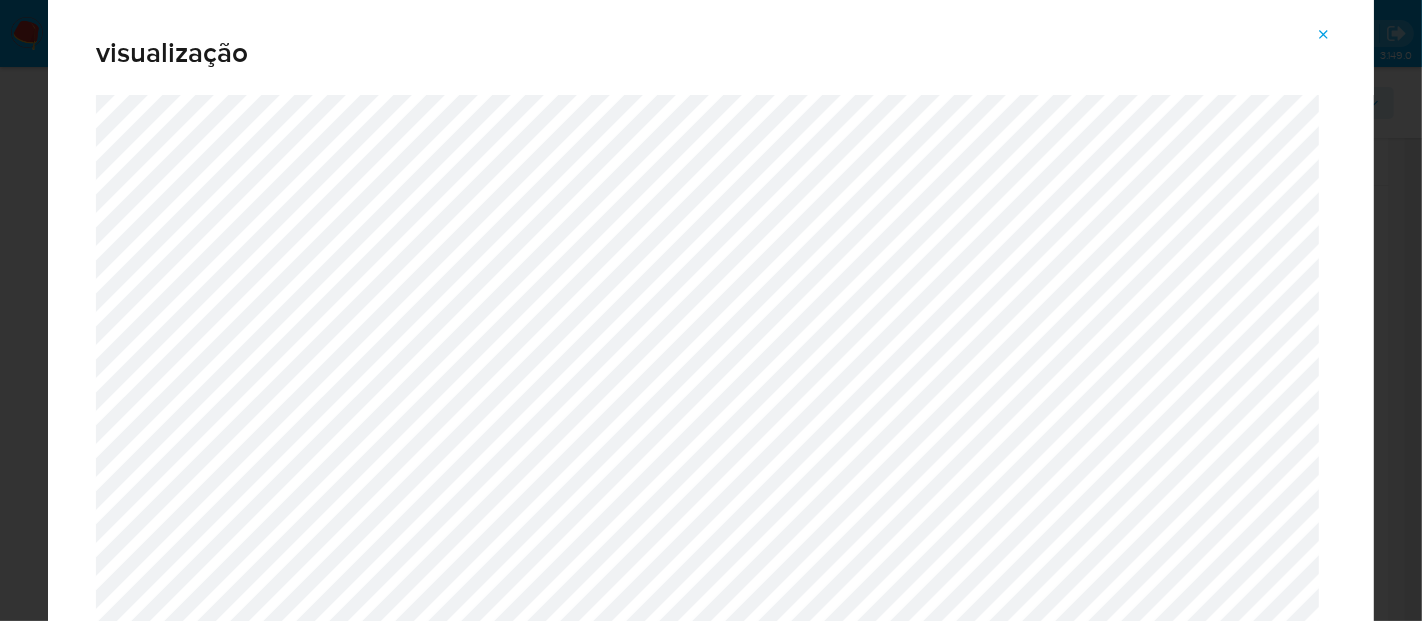 drag, startPoint x: 1322, startPoint y: 27, endPoint x: 1191, endPoint y: 113, distance: 156.70673 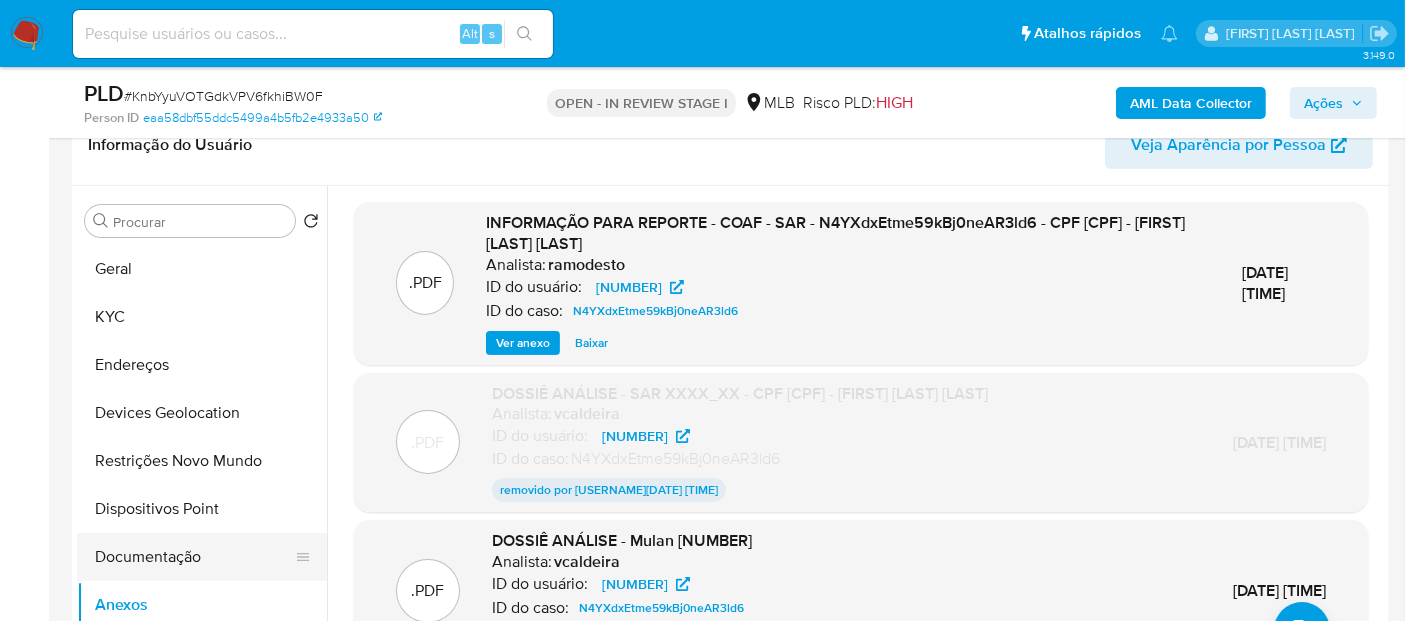 scroll, scrollTop: 222, scrollLeft: 0, axis: vertical 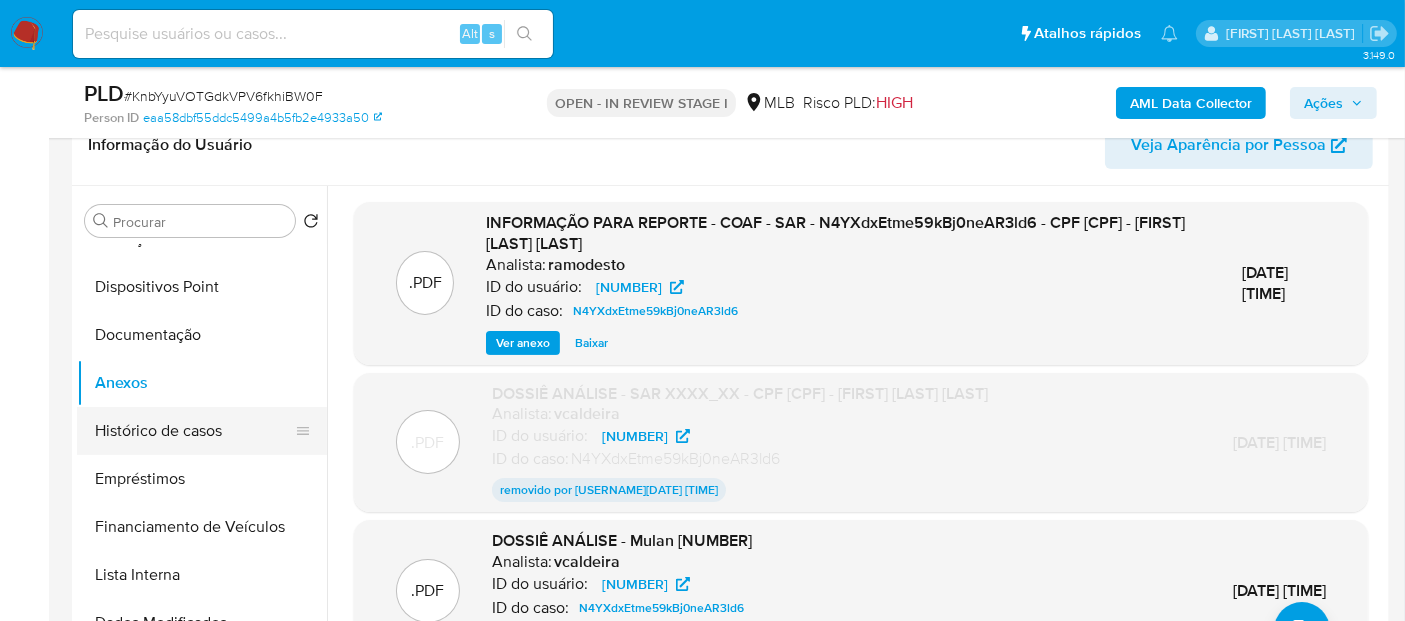 click on "Histórico de casos" at bounding box center [194, 431] 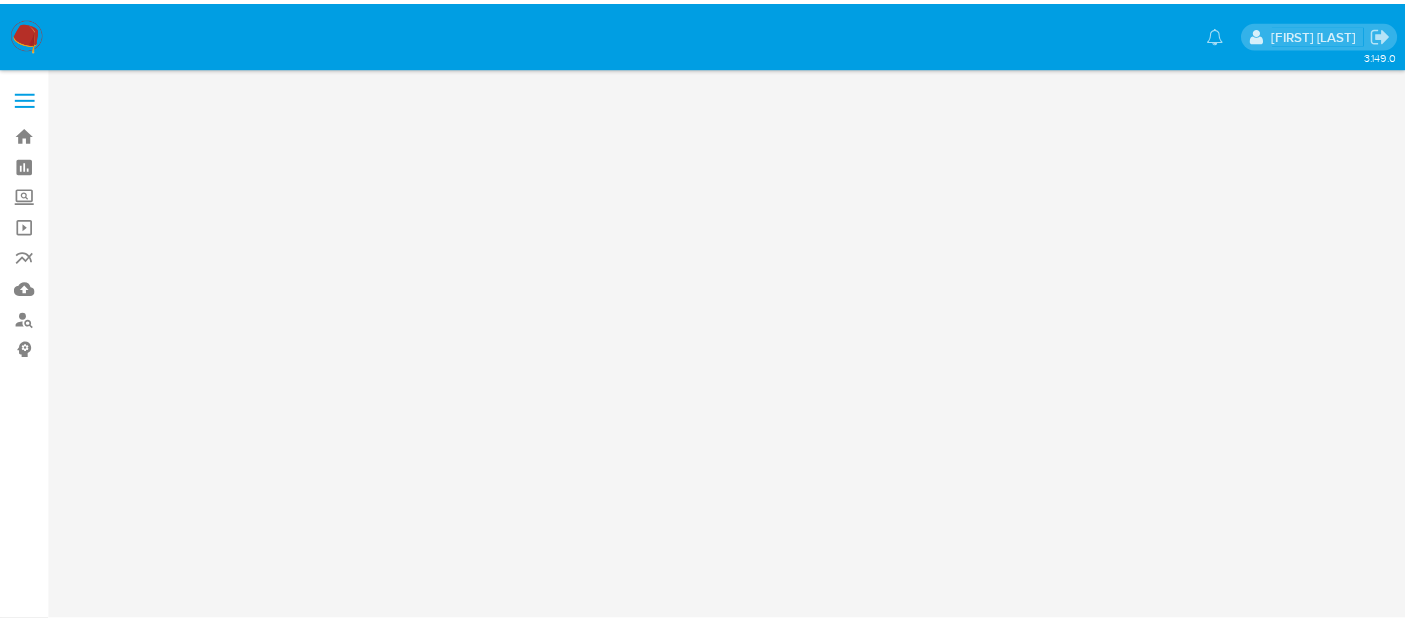 scroll, scrollTop: 0, scrollLeft: 0, axis: both 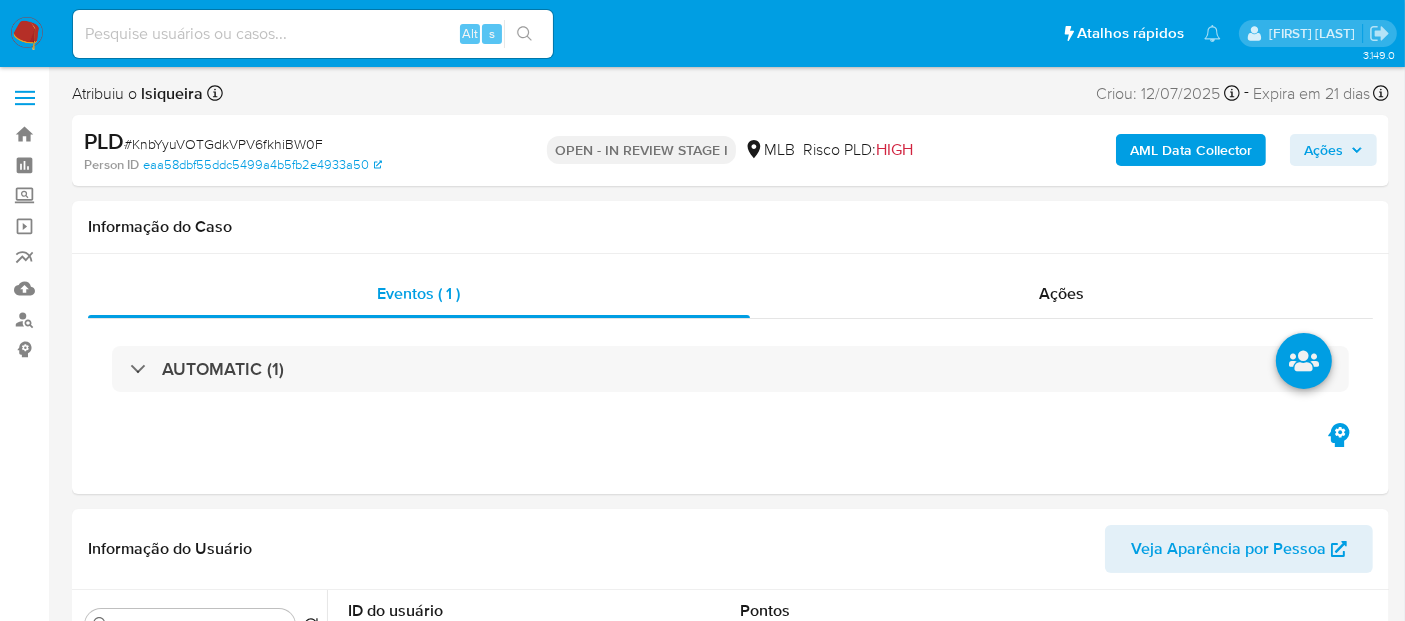 select on "10" 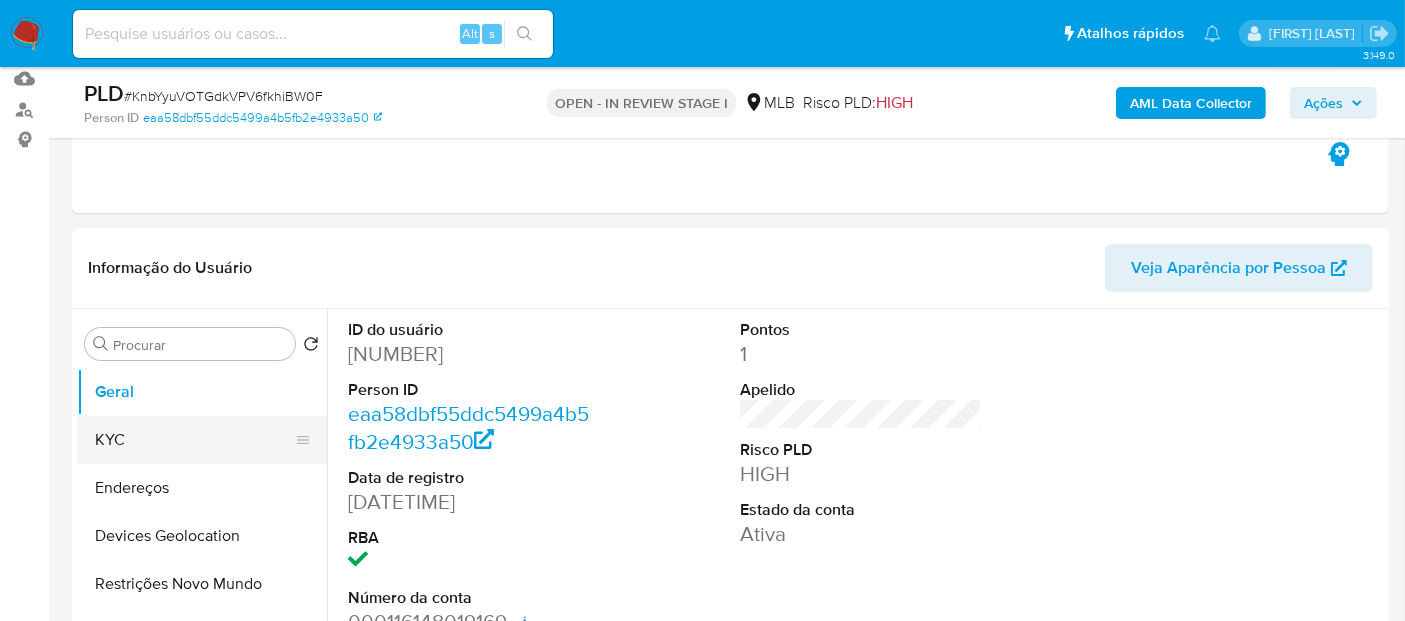 scroll, scrollTop: 222, scrollLeft: 0, axis: vertical 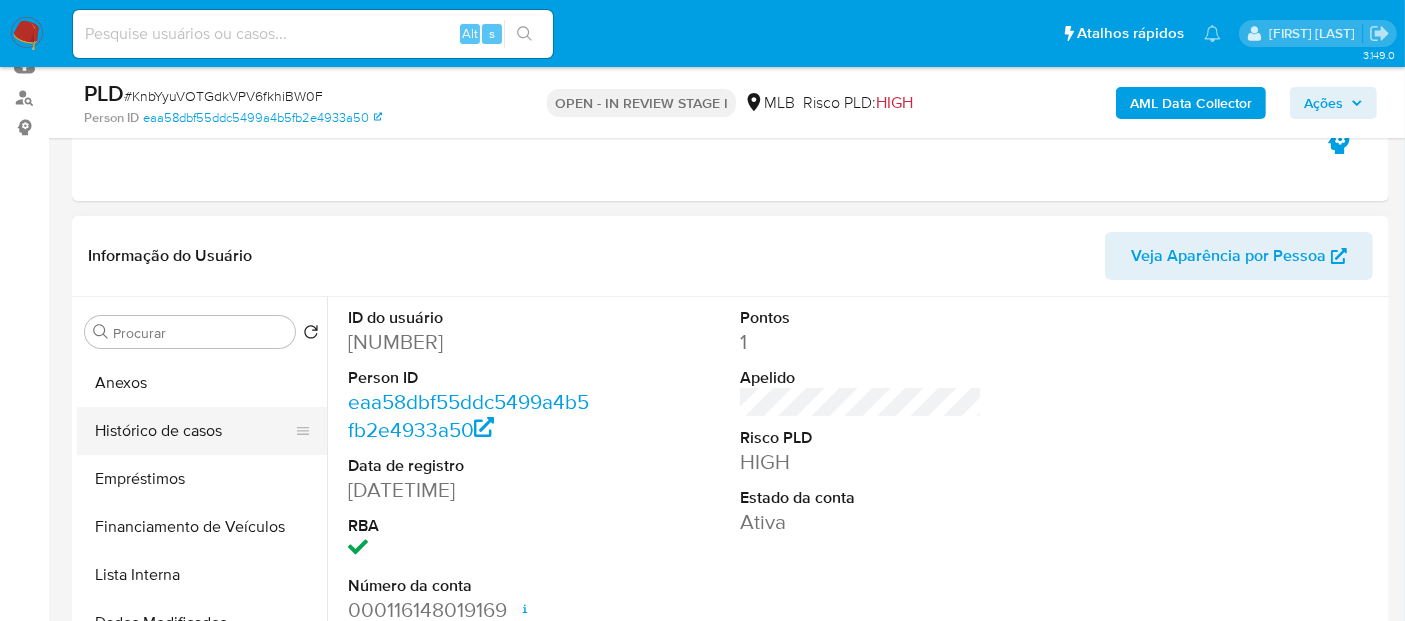 click on "Histórico de casos" at bounding box center (194, 431) 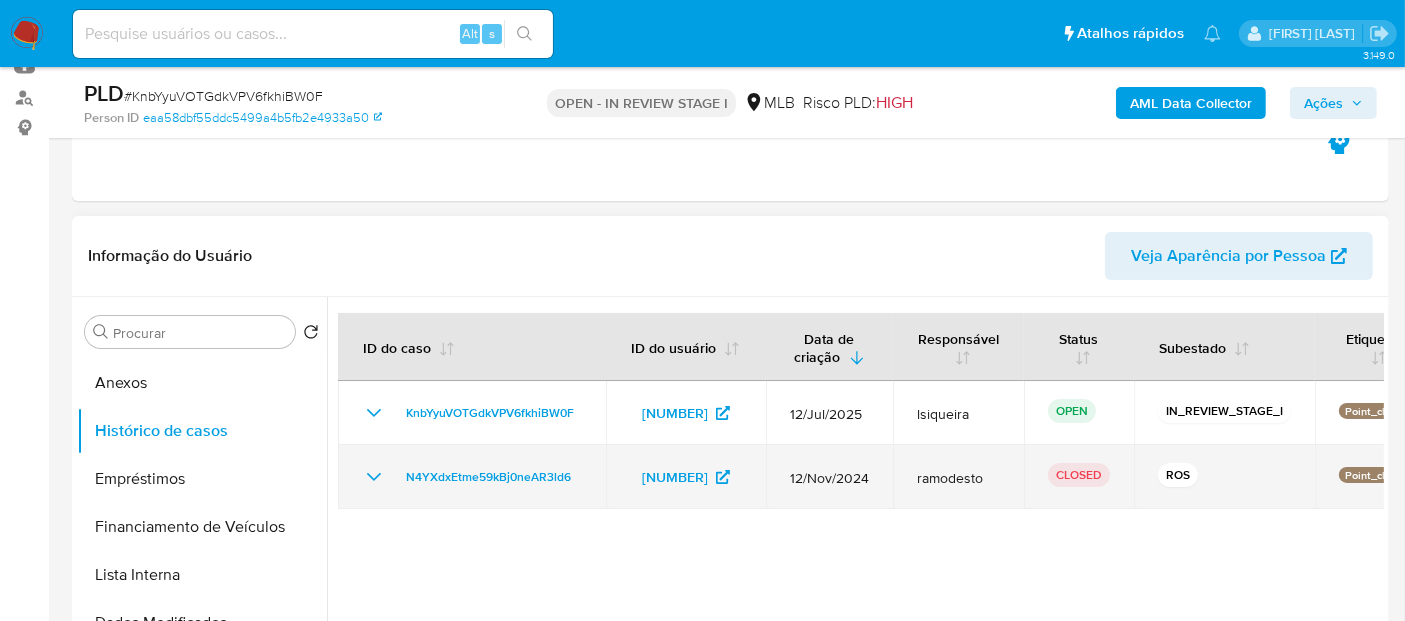 click 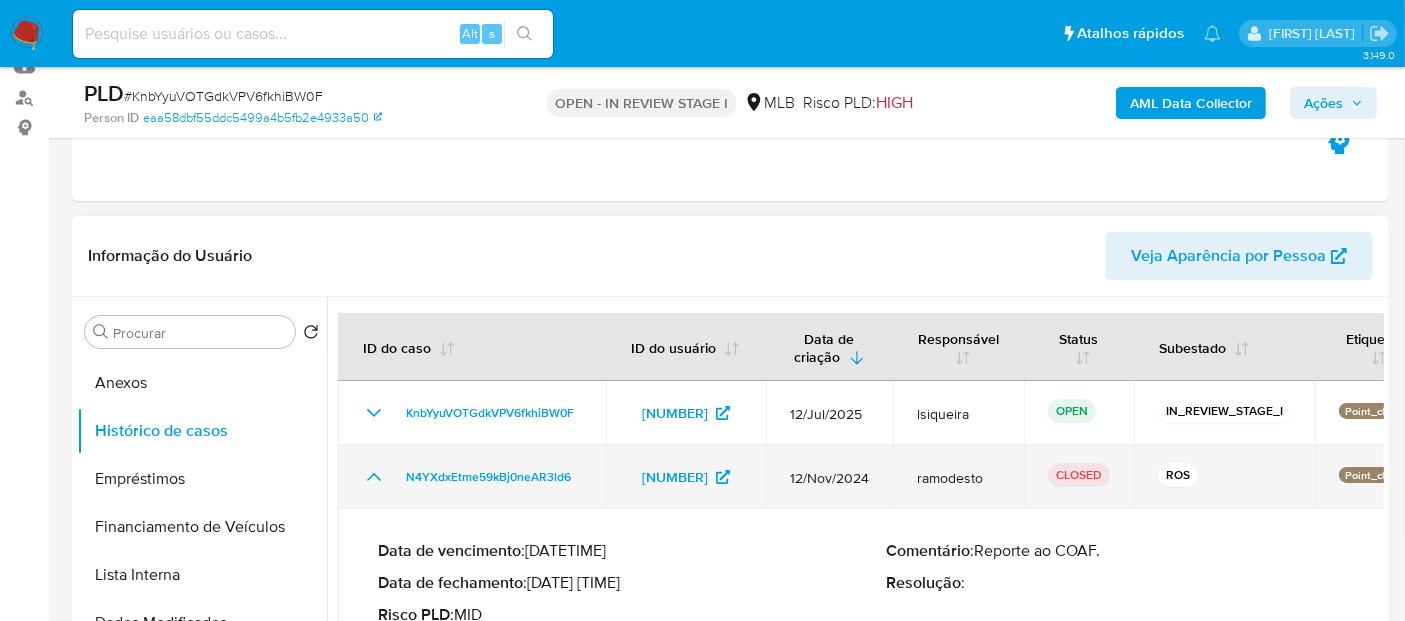 scroll, scrollTop: 333, scrollLeft: 0, axis: vertical 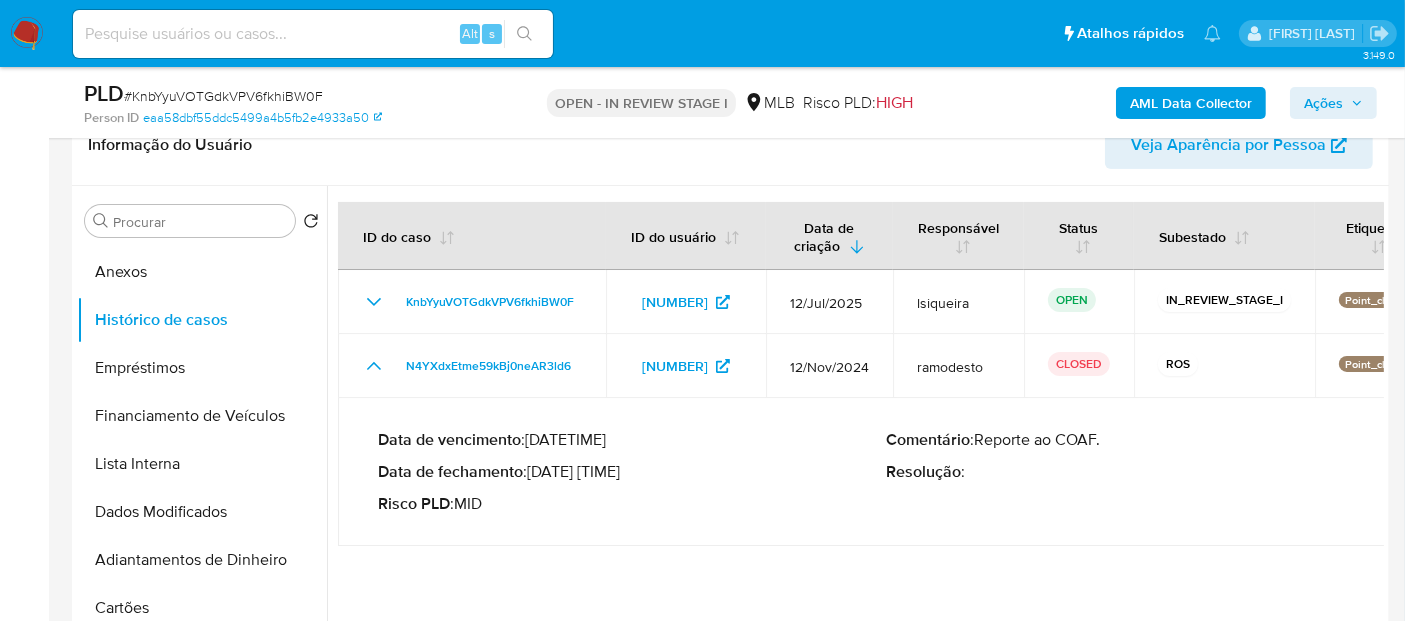drag, startPoint x: 537, startPoint y: 472, endPoint x: 606, endPoint y: 475, distance: 69.065186 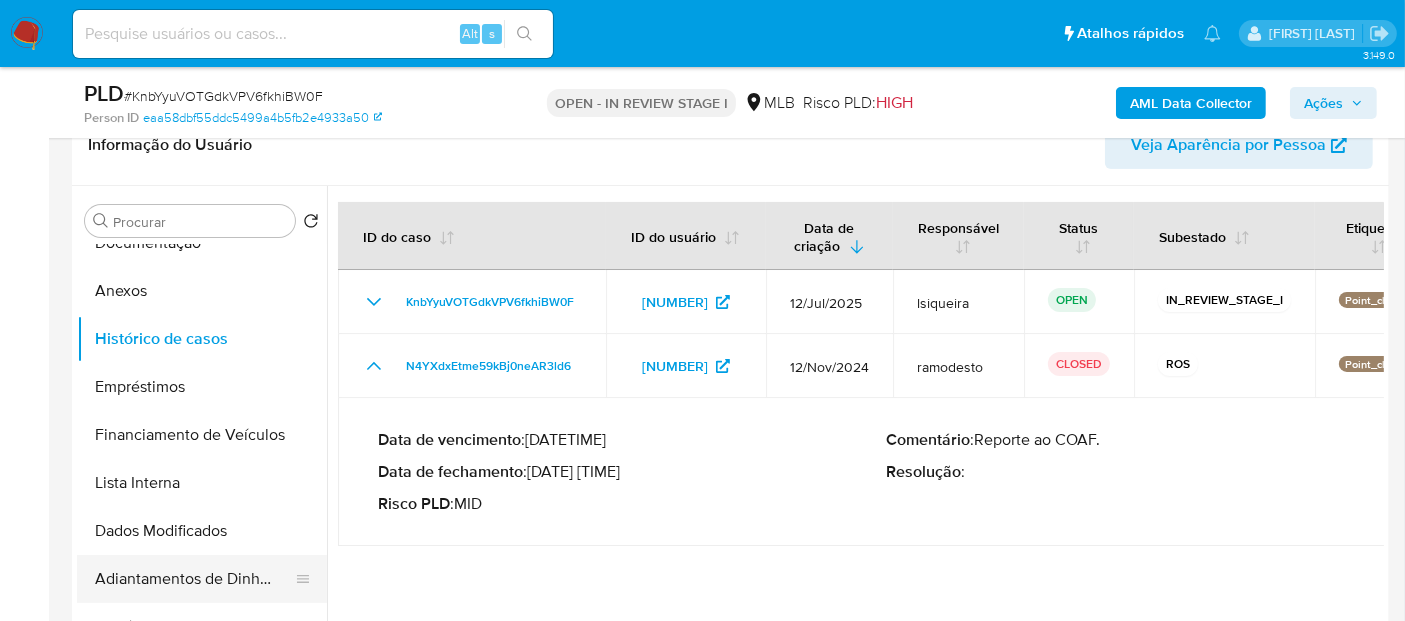scroll, scrollTop: 177, scrollLeft: 0, axis: vertical 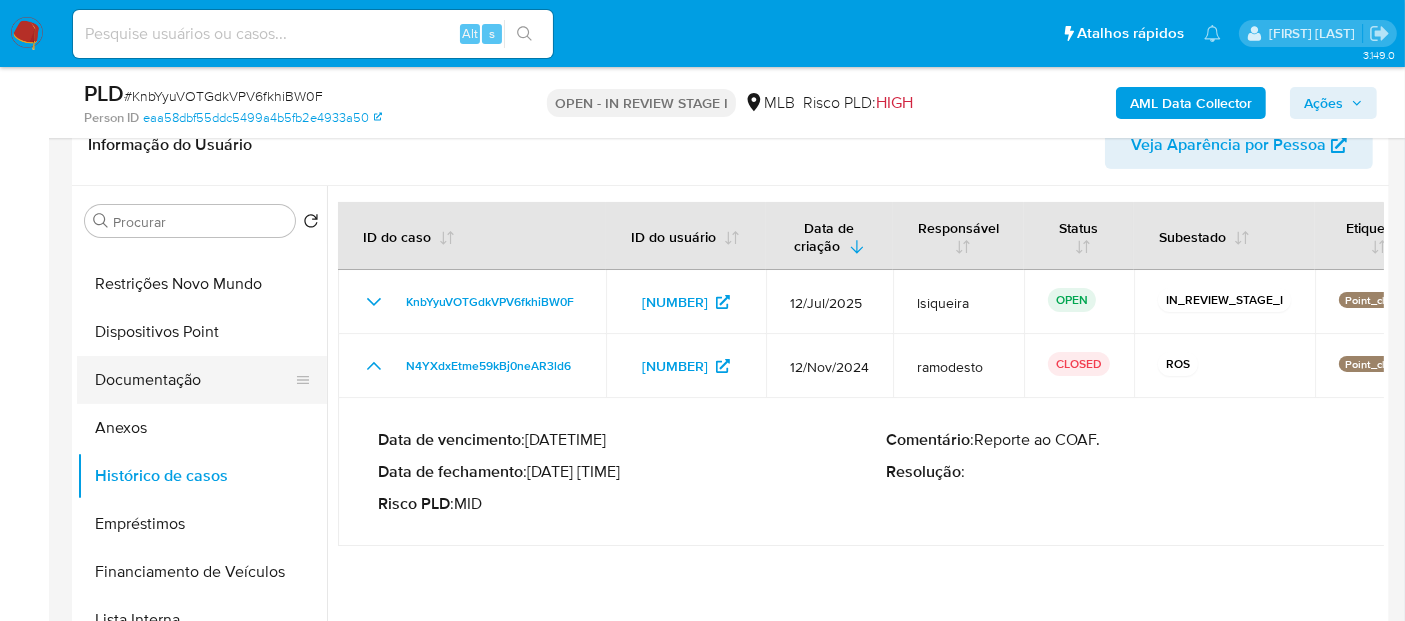 click on "Documentação" at bounding box center (194, 380) 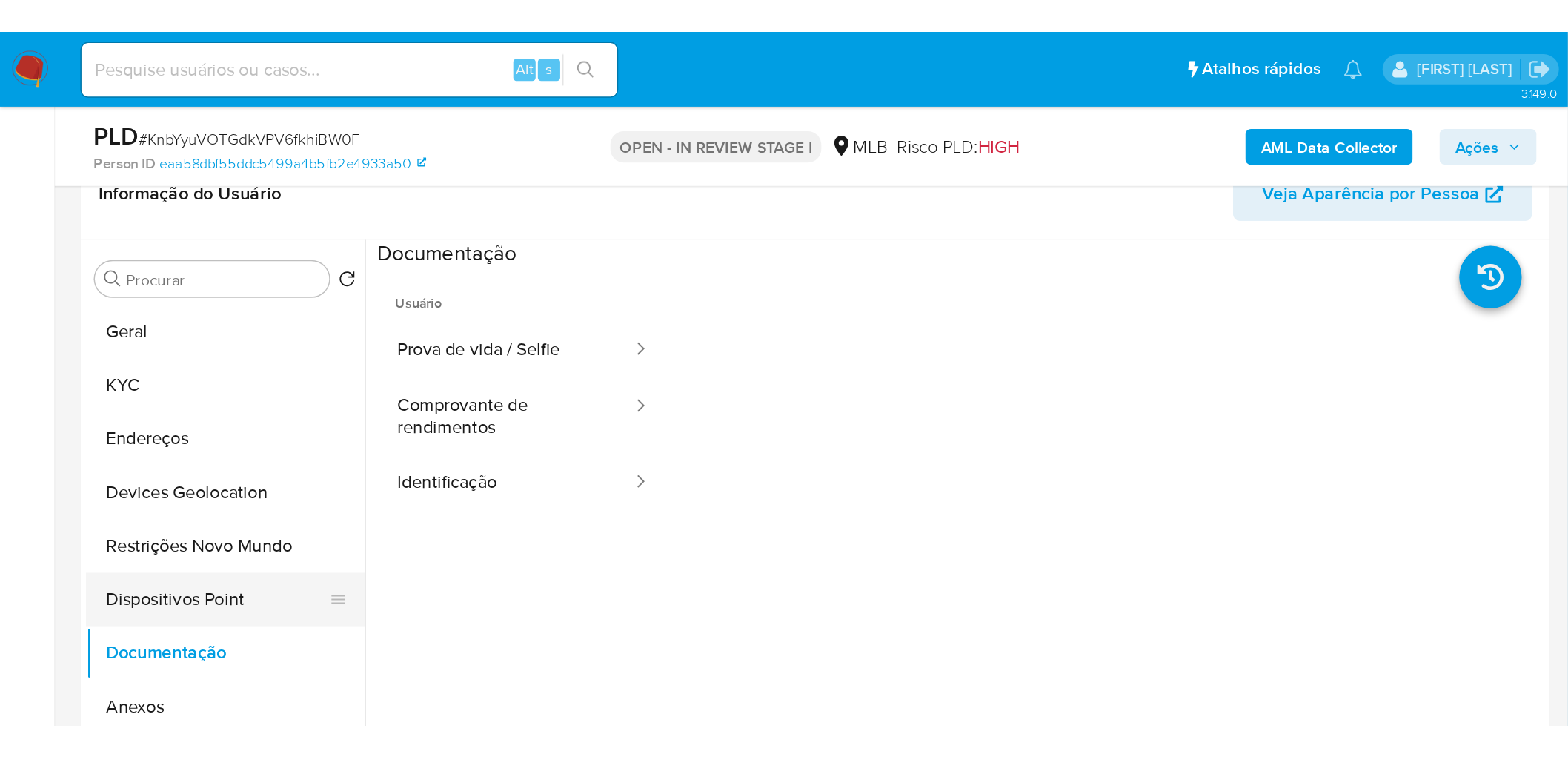 scroll, scrollTop: 0, scrollLeft: 0, axis: both 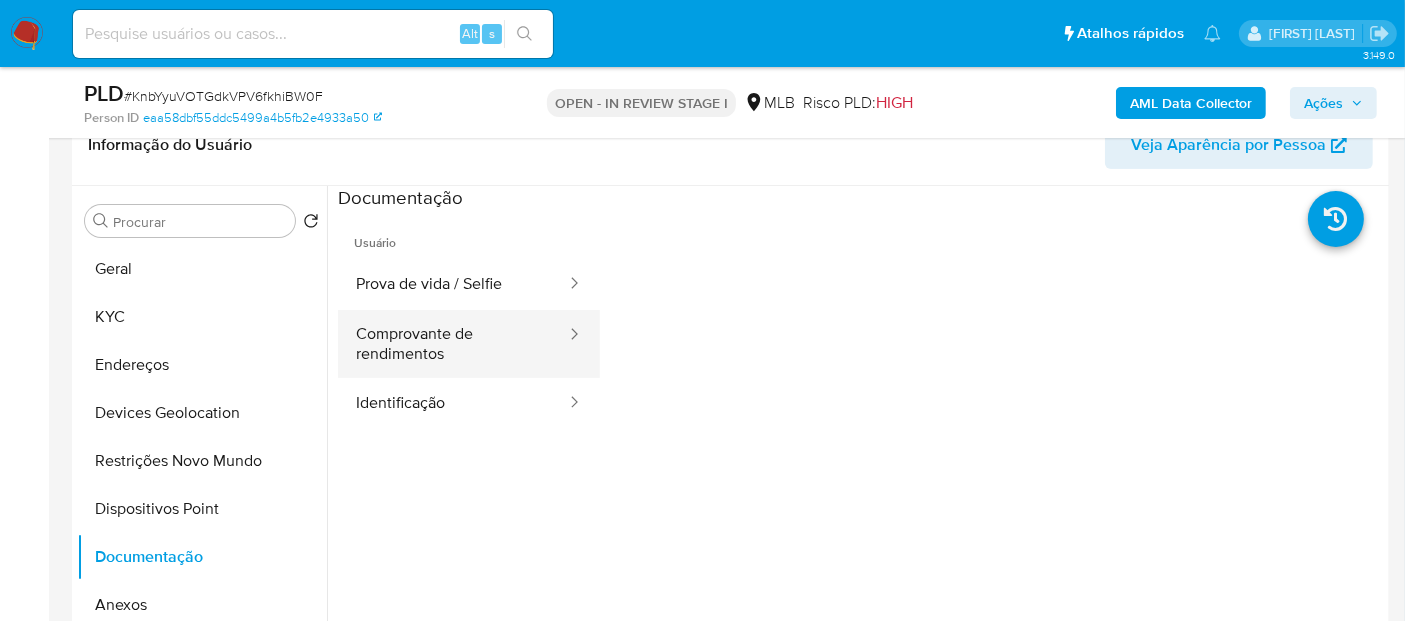 click on "Comprovante de rendimentos" at bounding box center [453, 344] 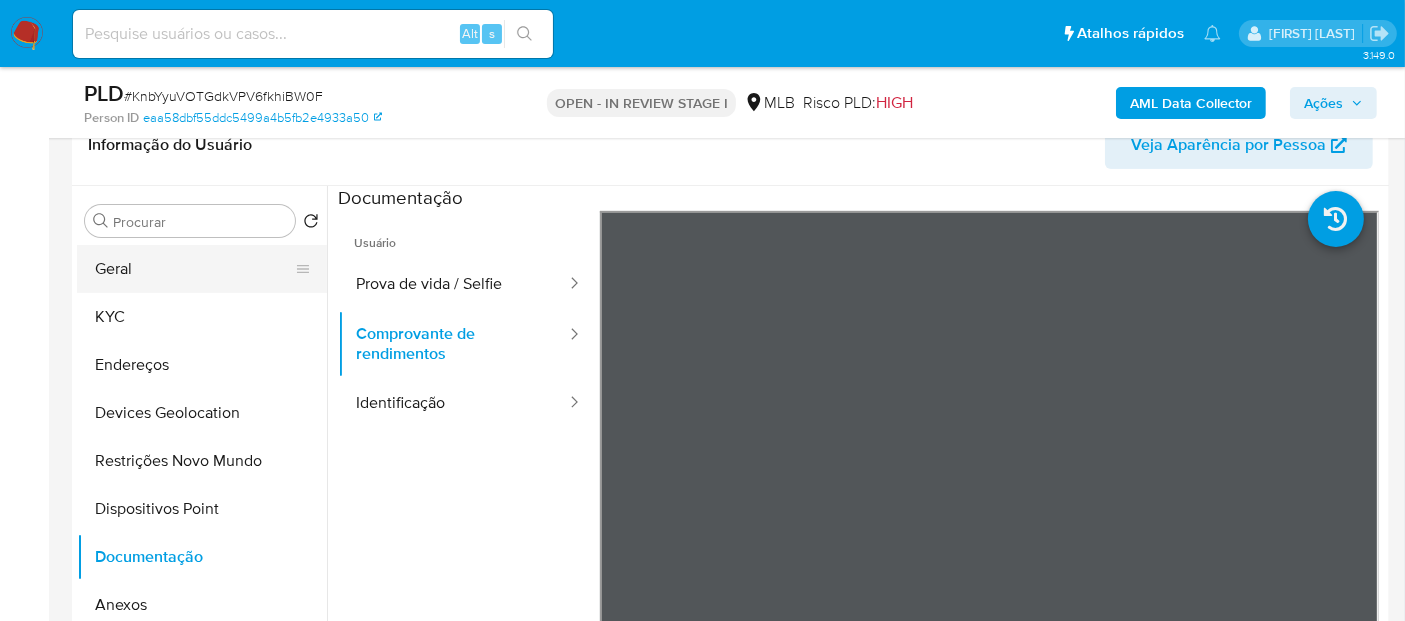 click on "Geral" at bounding box center [194, 269] 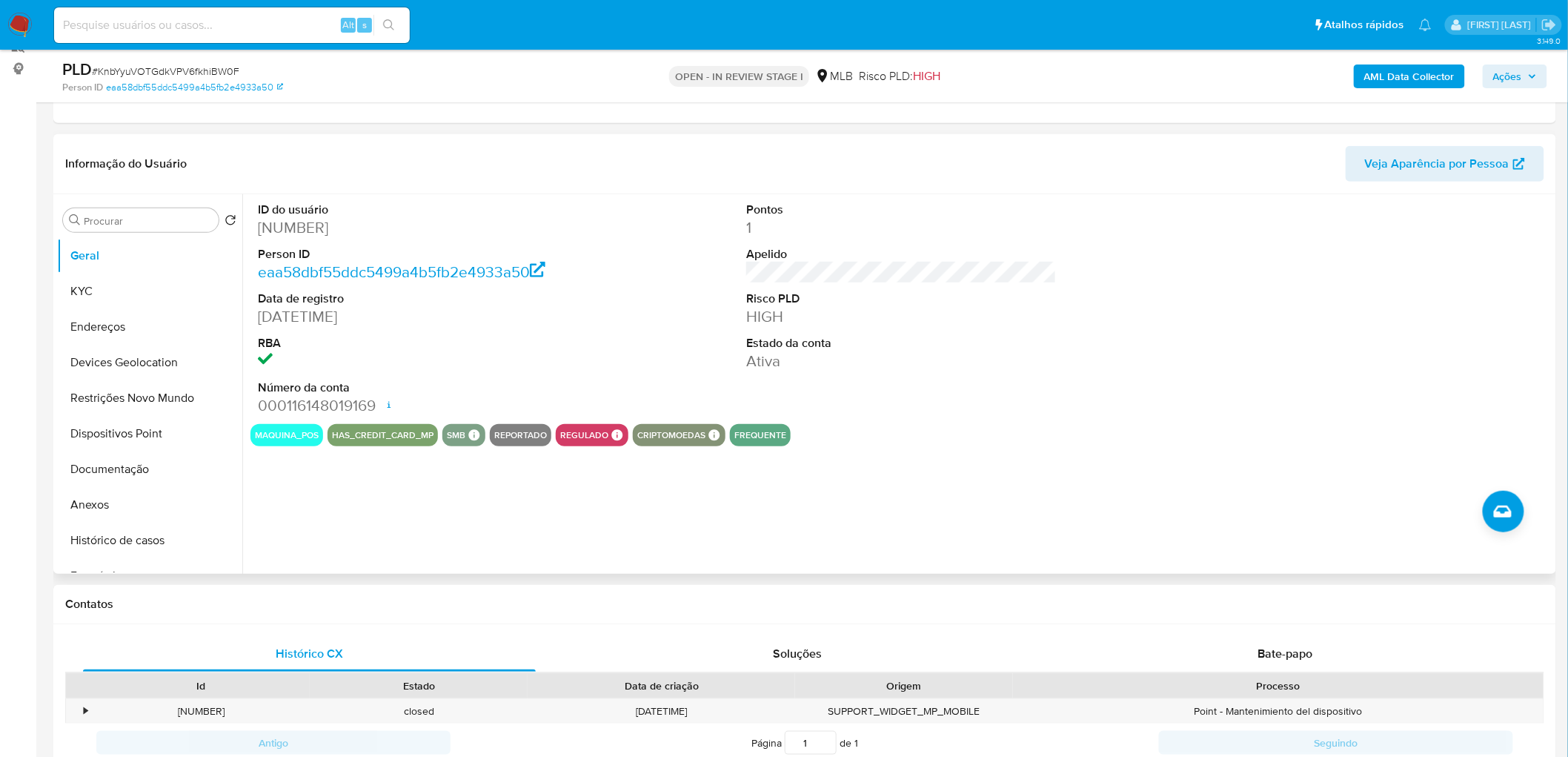 scroll, scrollTop: 165, scrollLeft: 0, axis: vertical 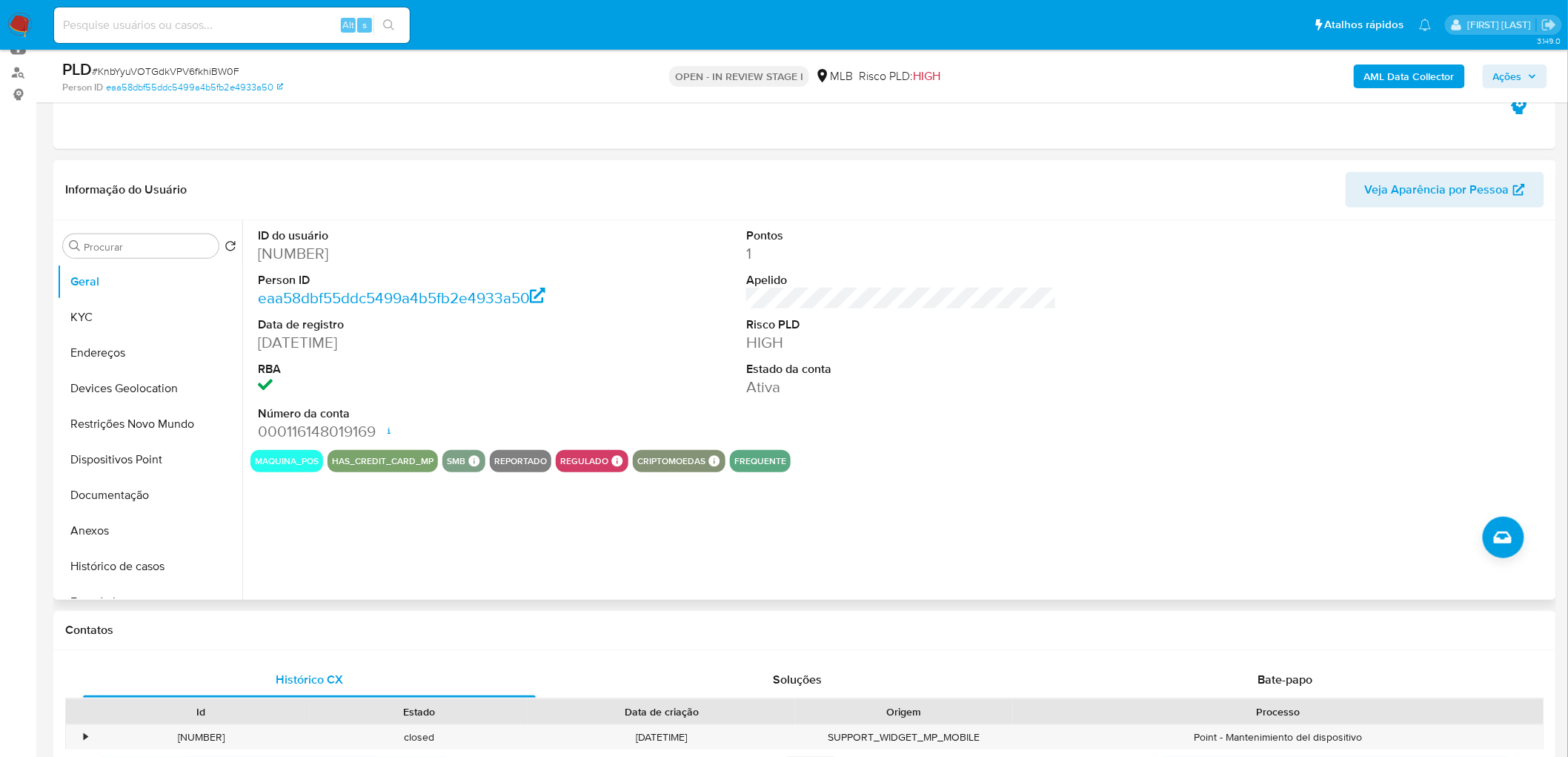 type 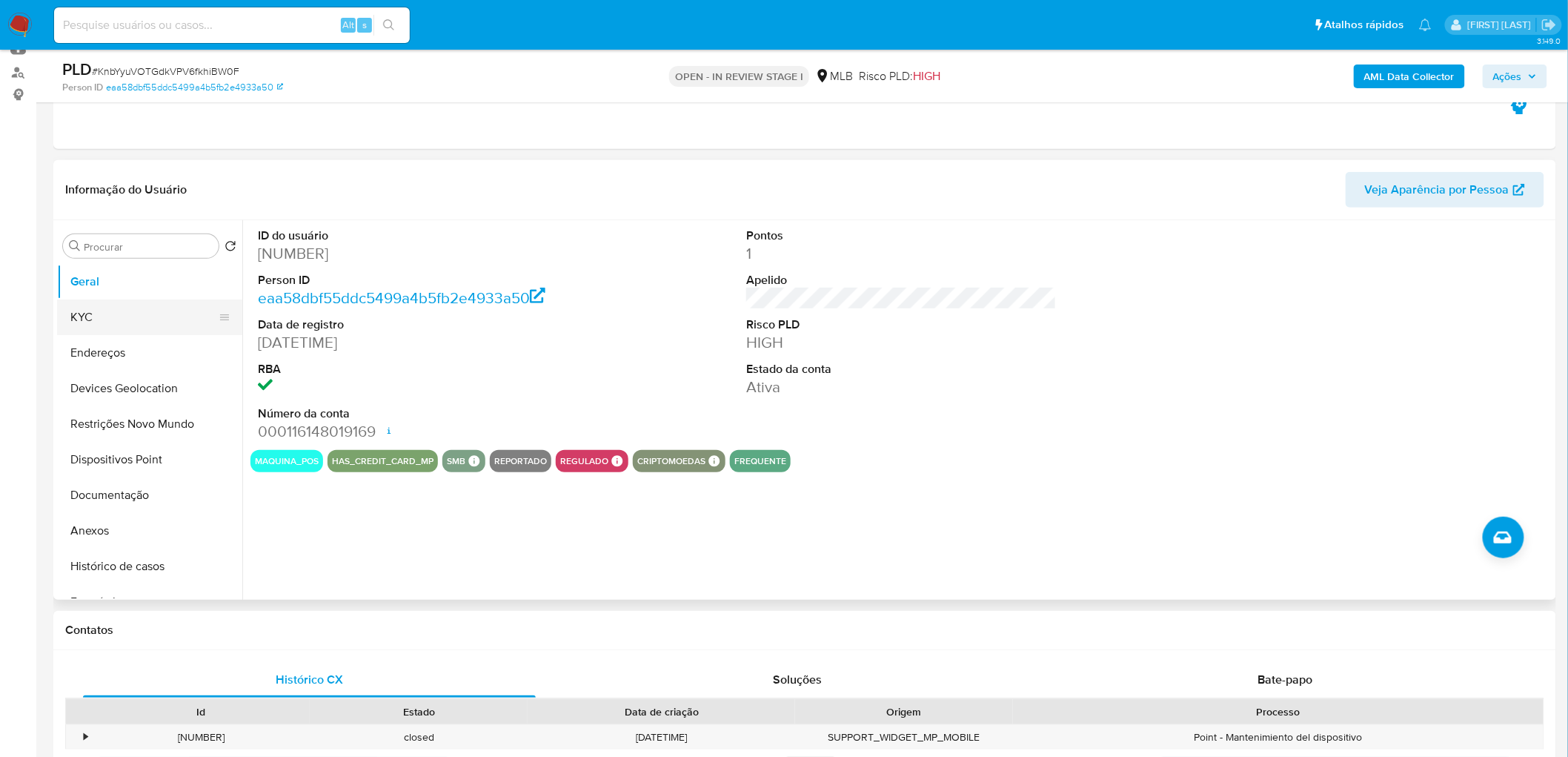click on "KYC" at bounding box center [144, 317] 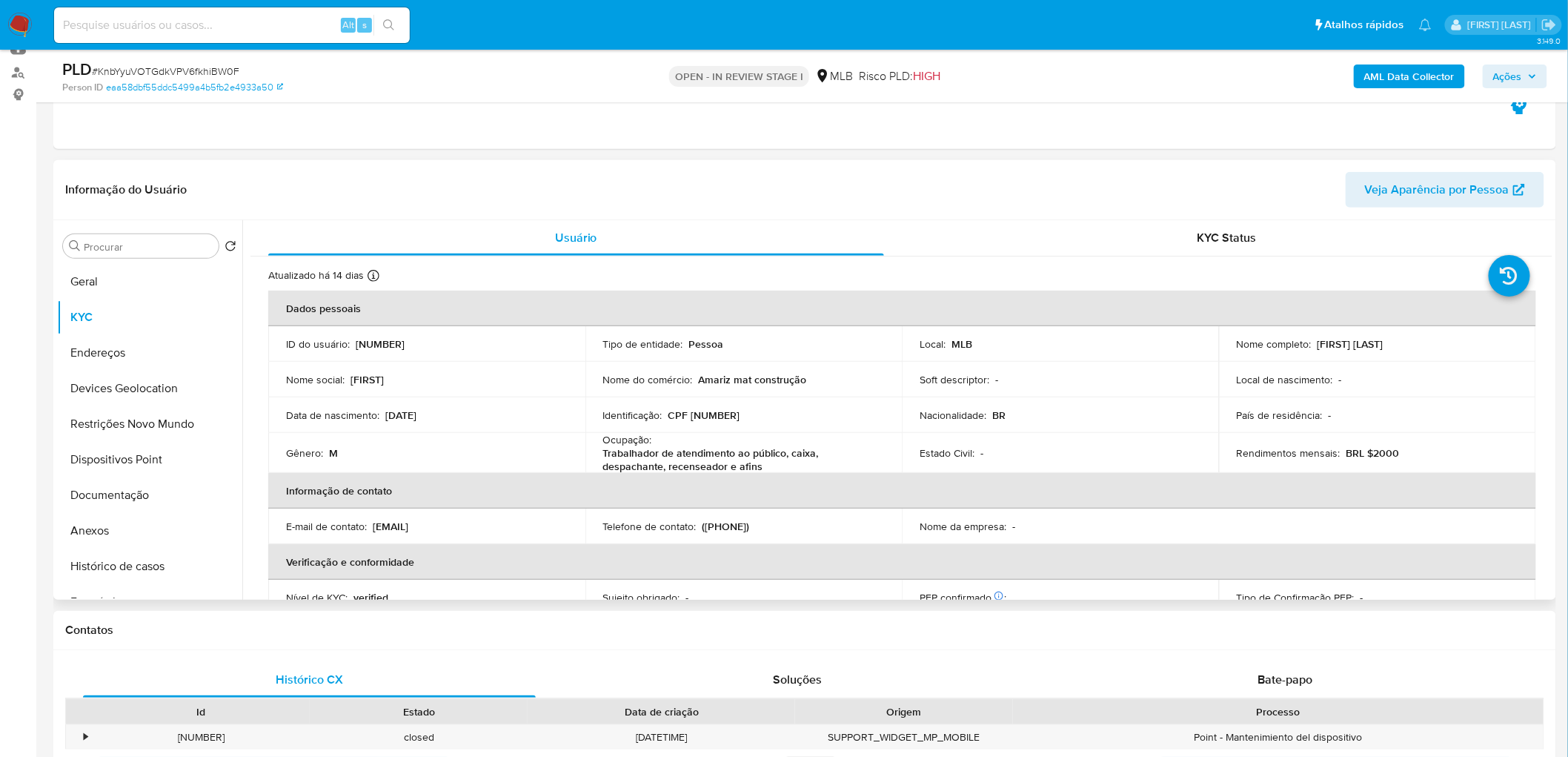 type 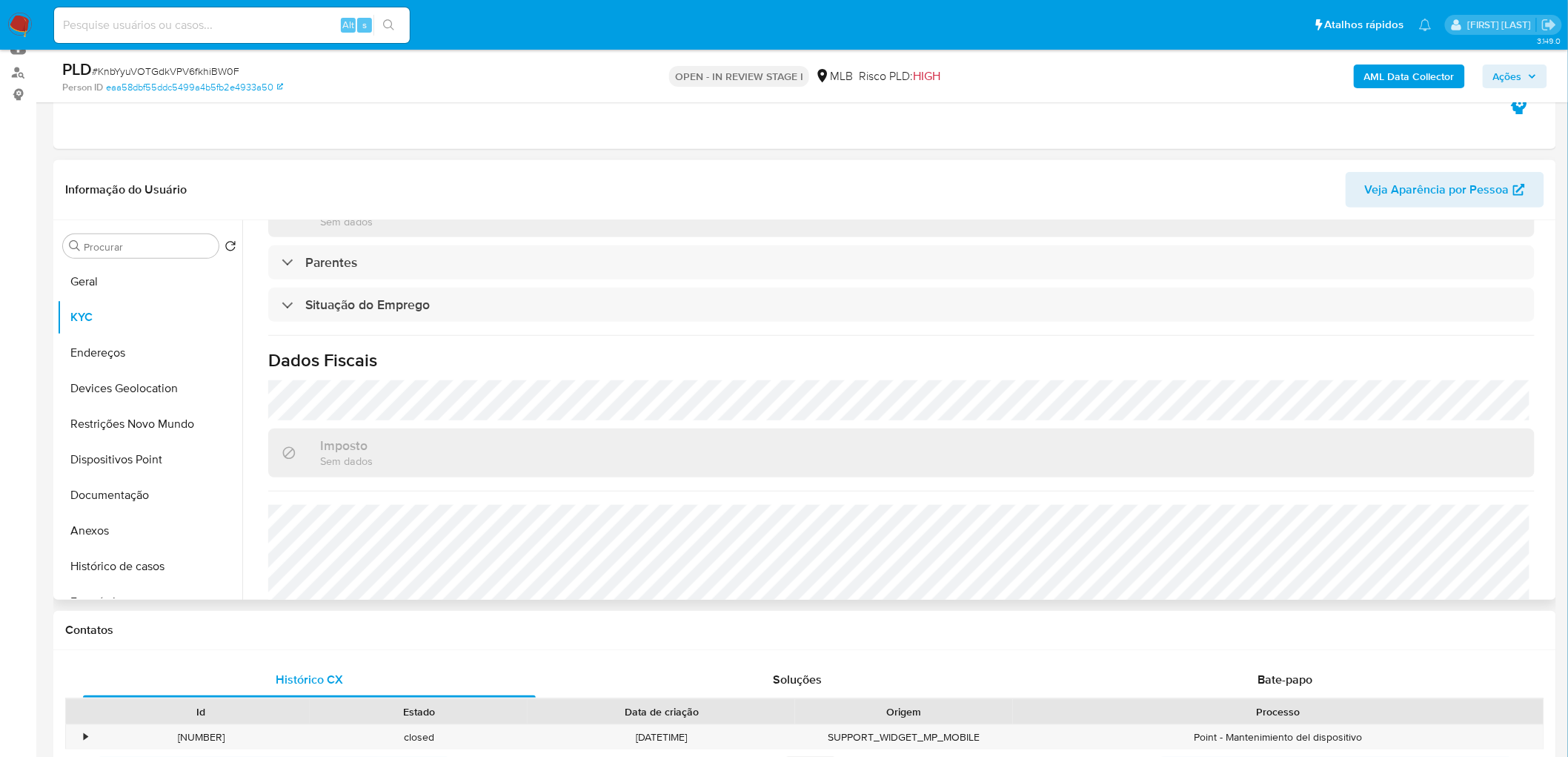 scroll, scrollTop: 621, scrollLeft: 0, axis: vertical 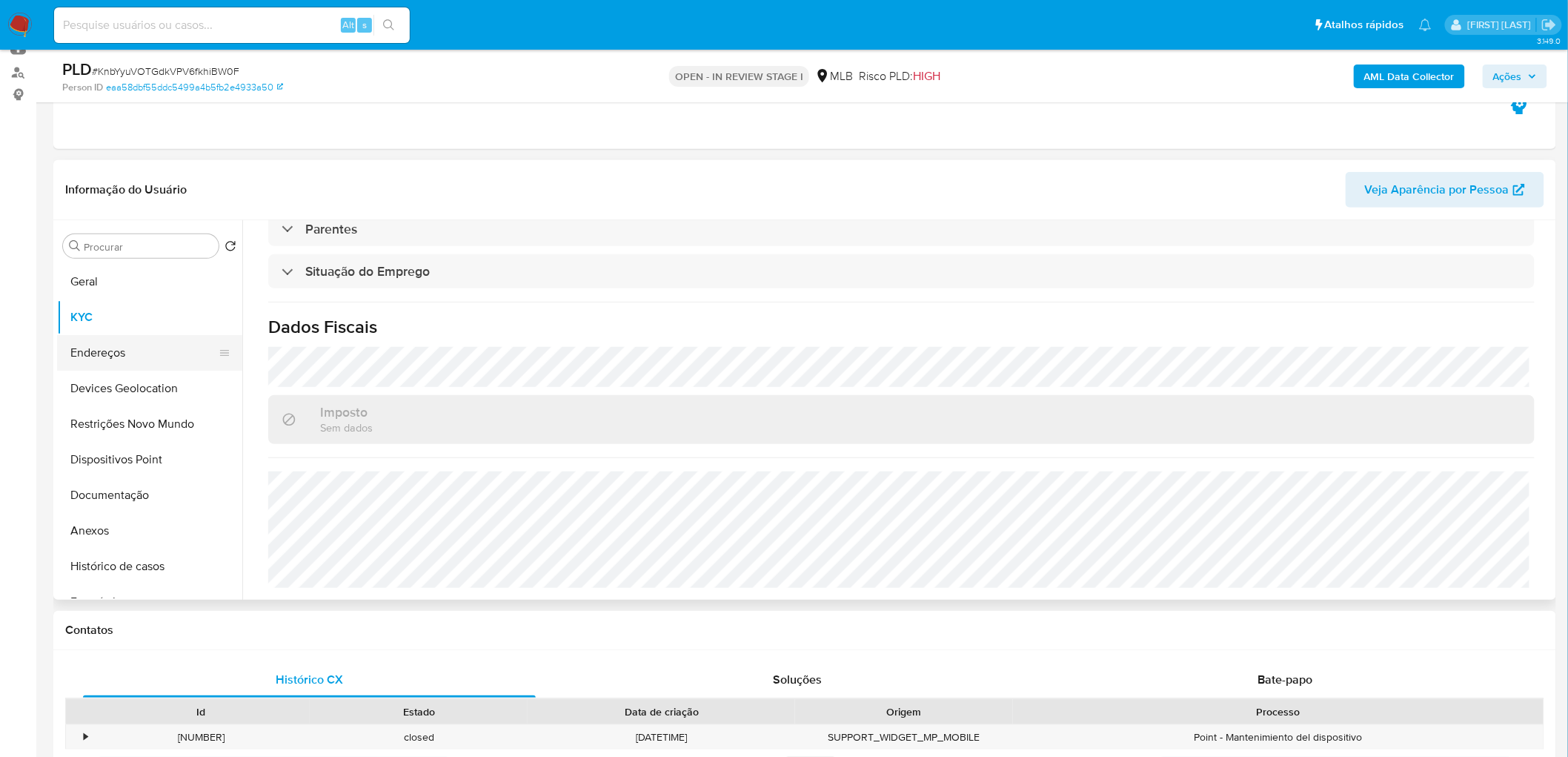 click on "Endereços" at bounding box center (144, 353) 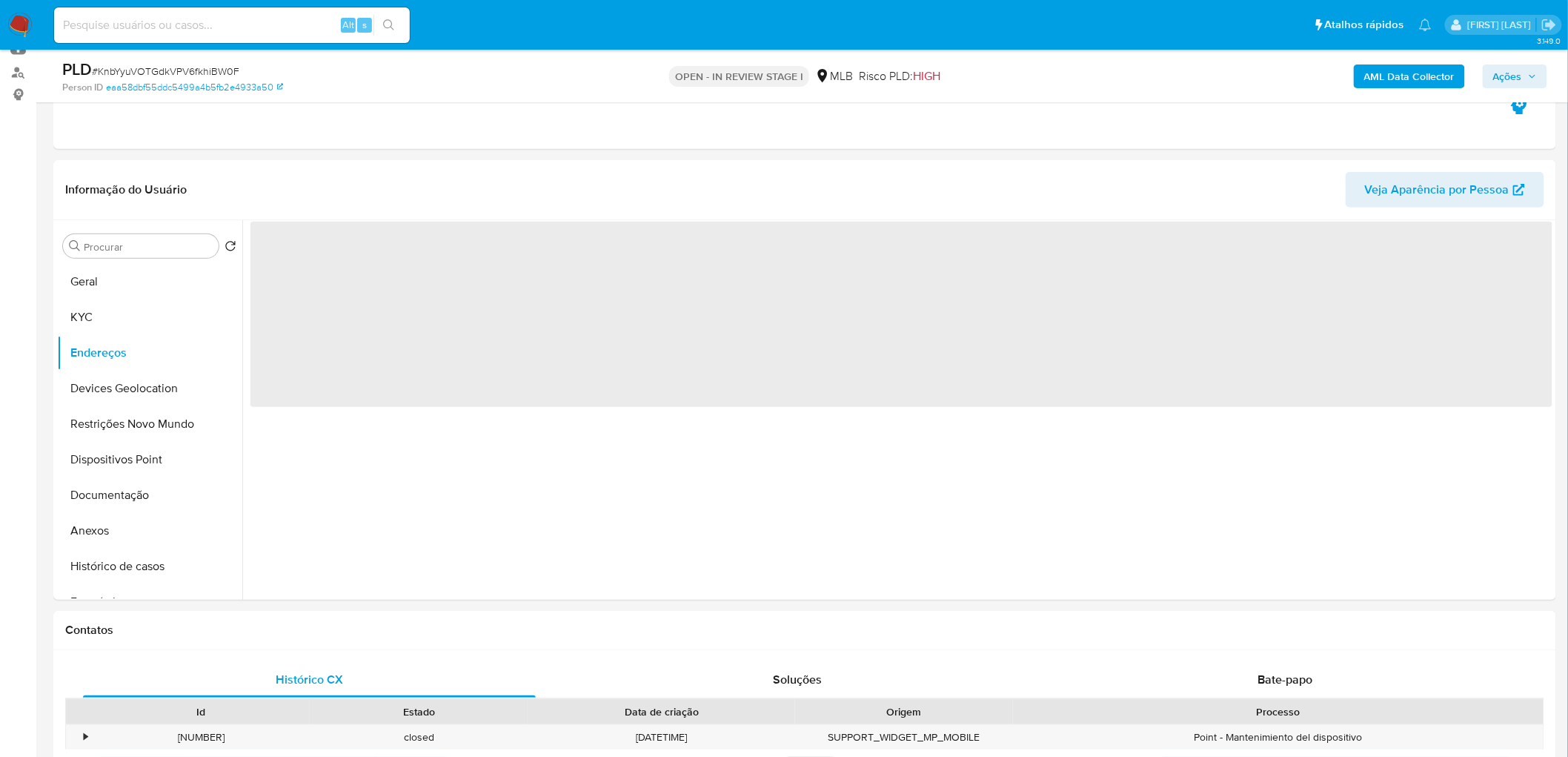 scroll, scrollTop: 0, scrollLeft: 0, axis: both 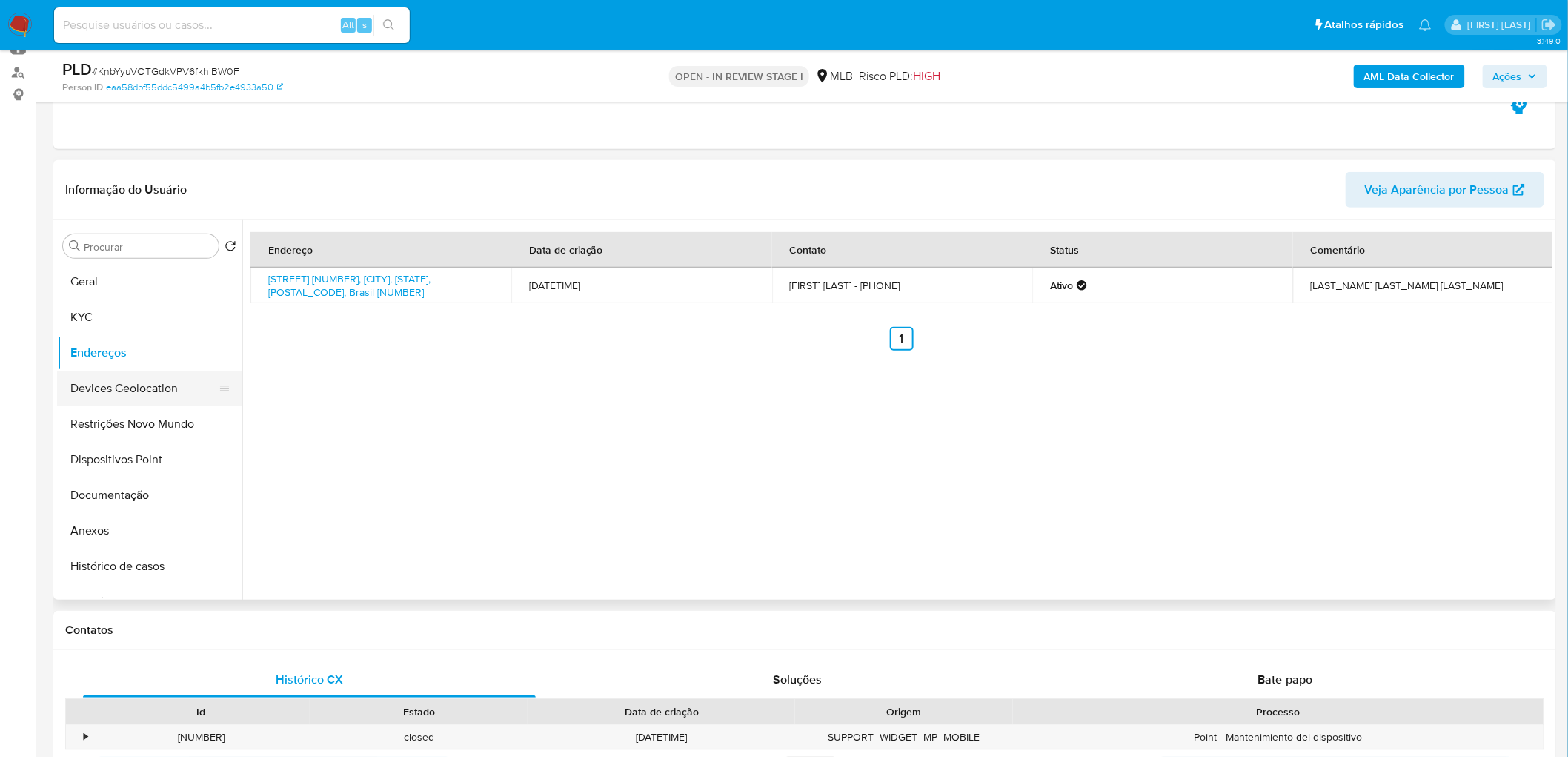 click on "Devices Geolocation" at bounding box center [144, 389] 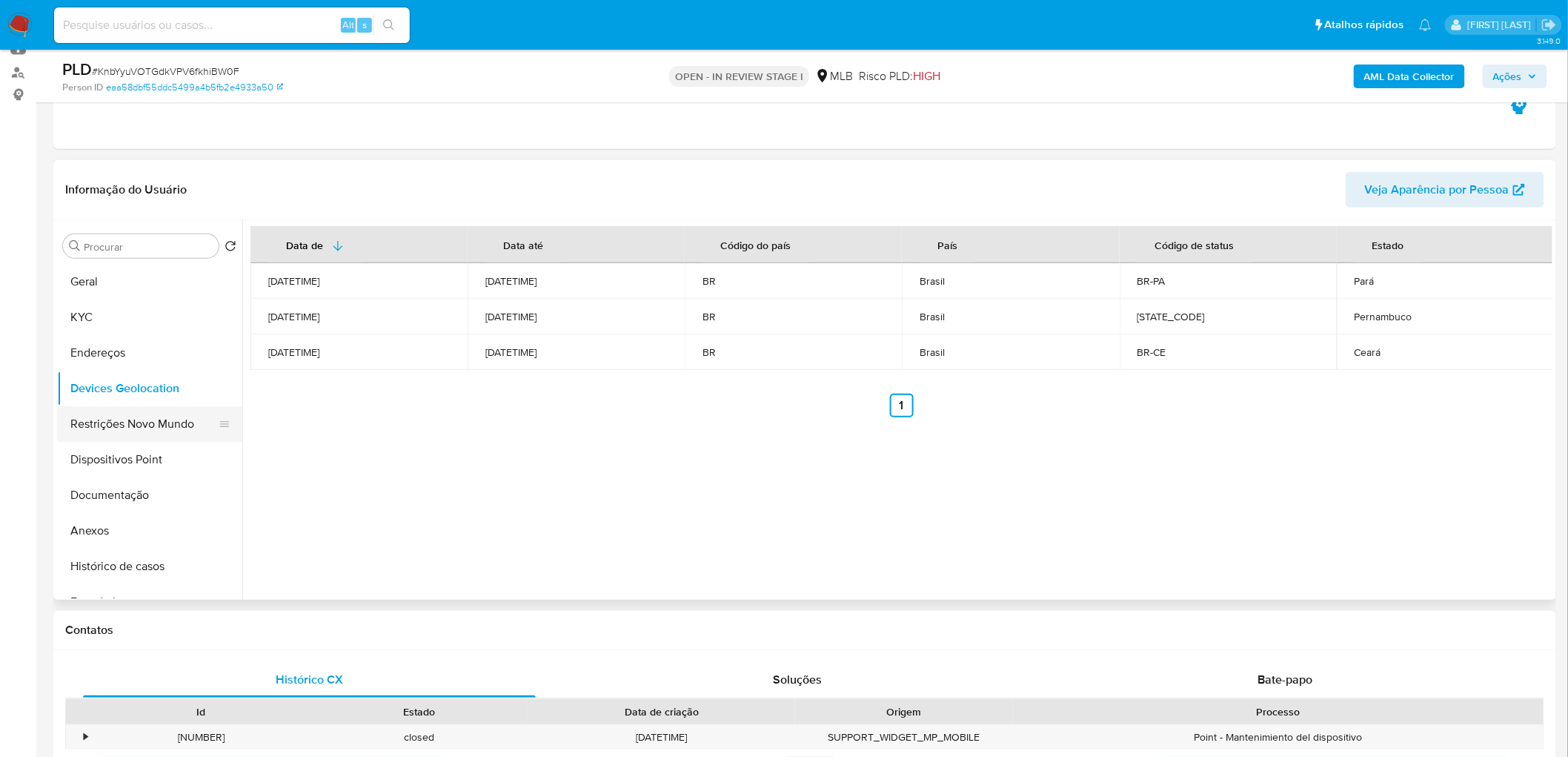 click on "Restrições Novo Mundo" at bounding box center (144, 424) 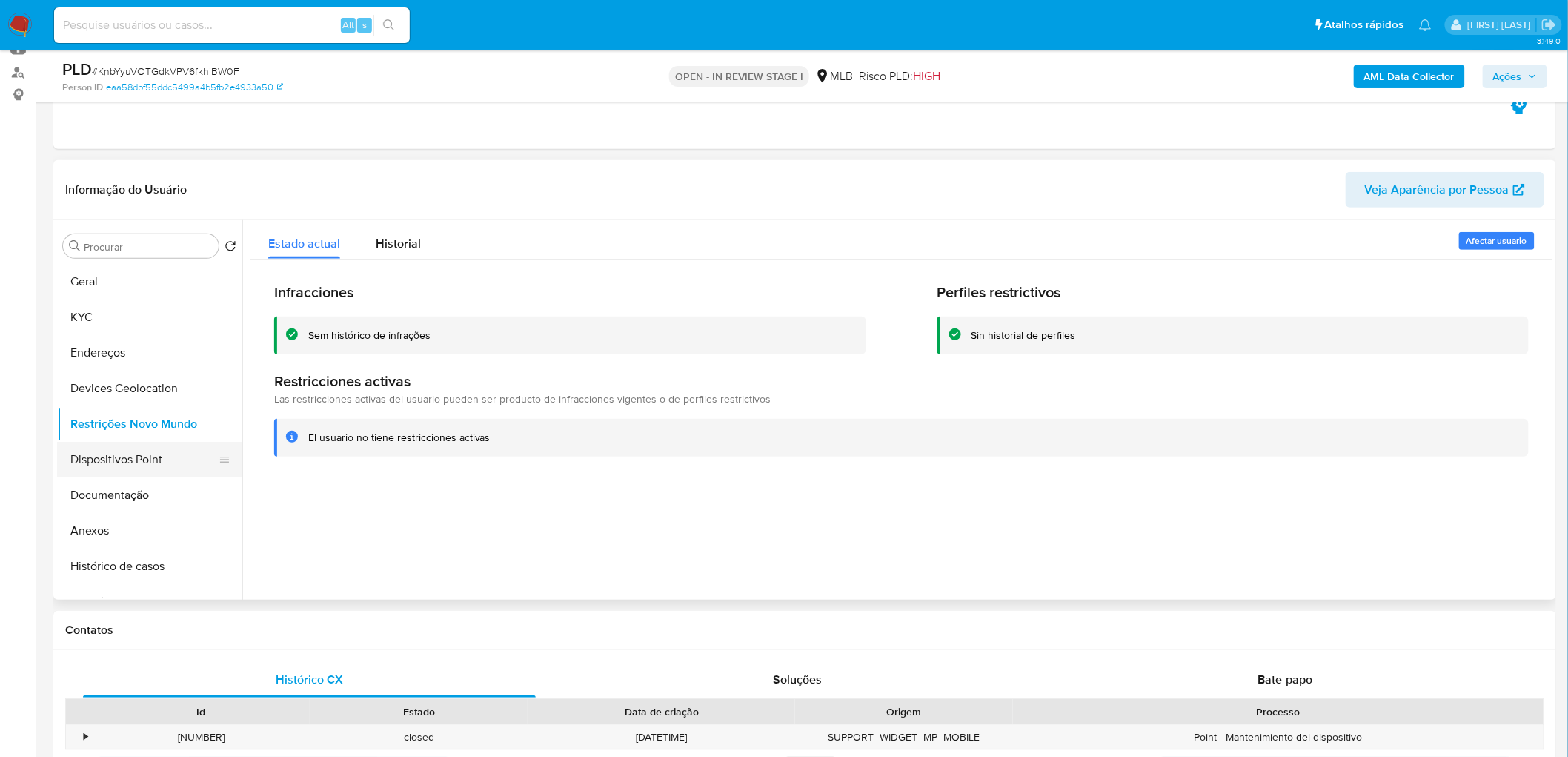click on "Dispositivos Point" at bounding box center [144, 460] 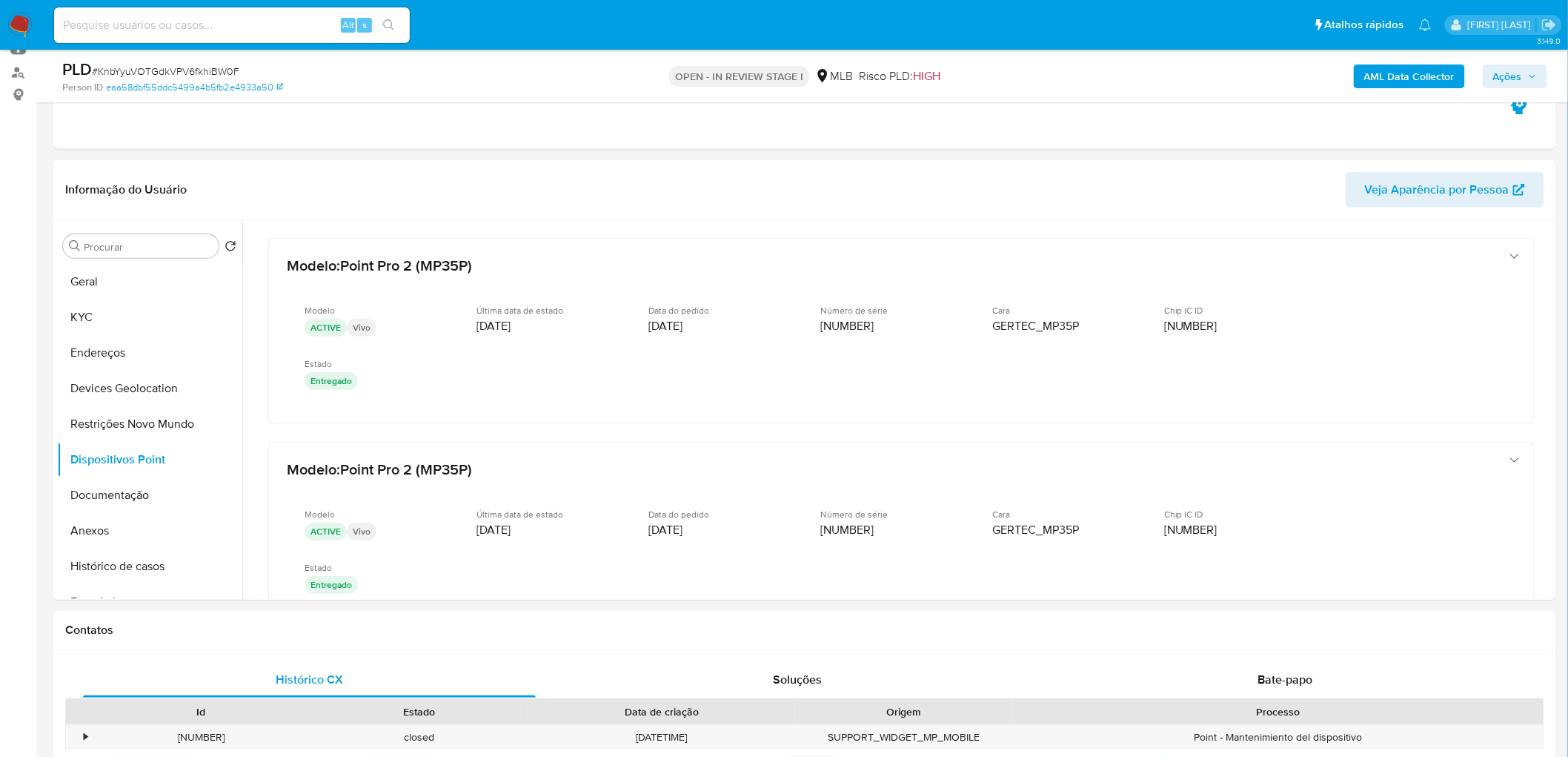 type 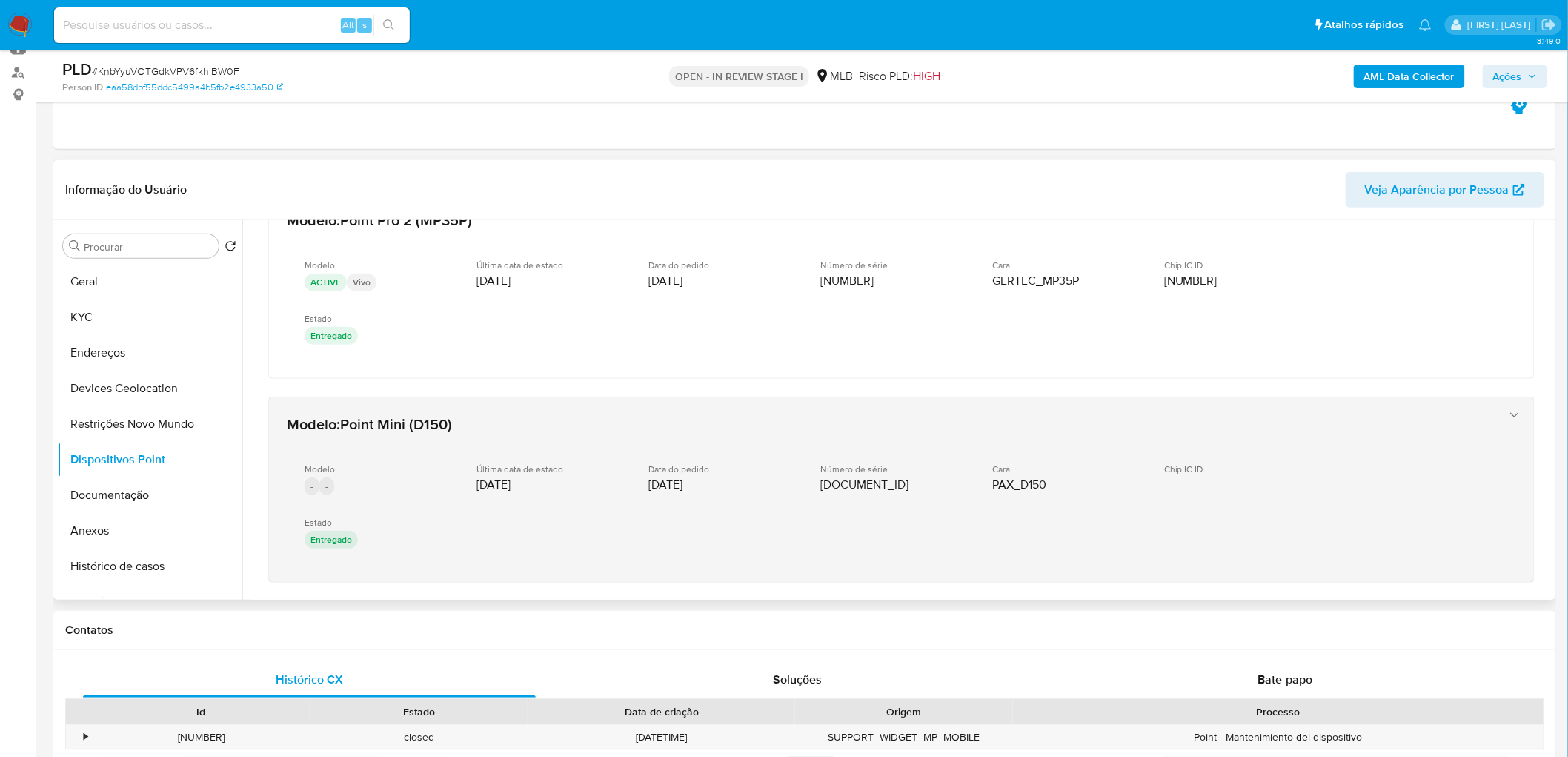 scroll, scrollTop: 727, scrollLeft: 0, axis: vertical 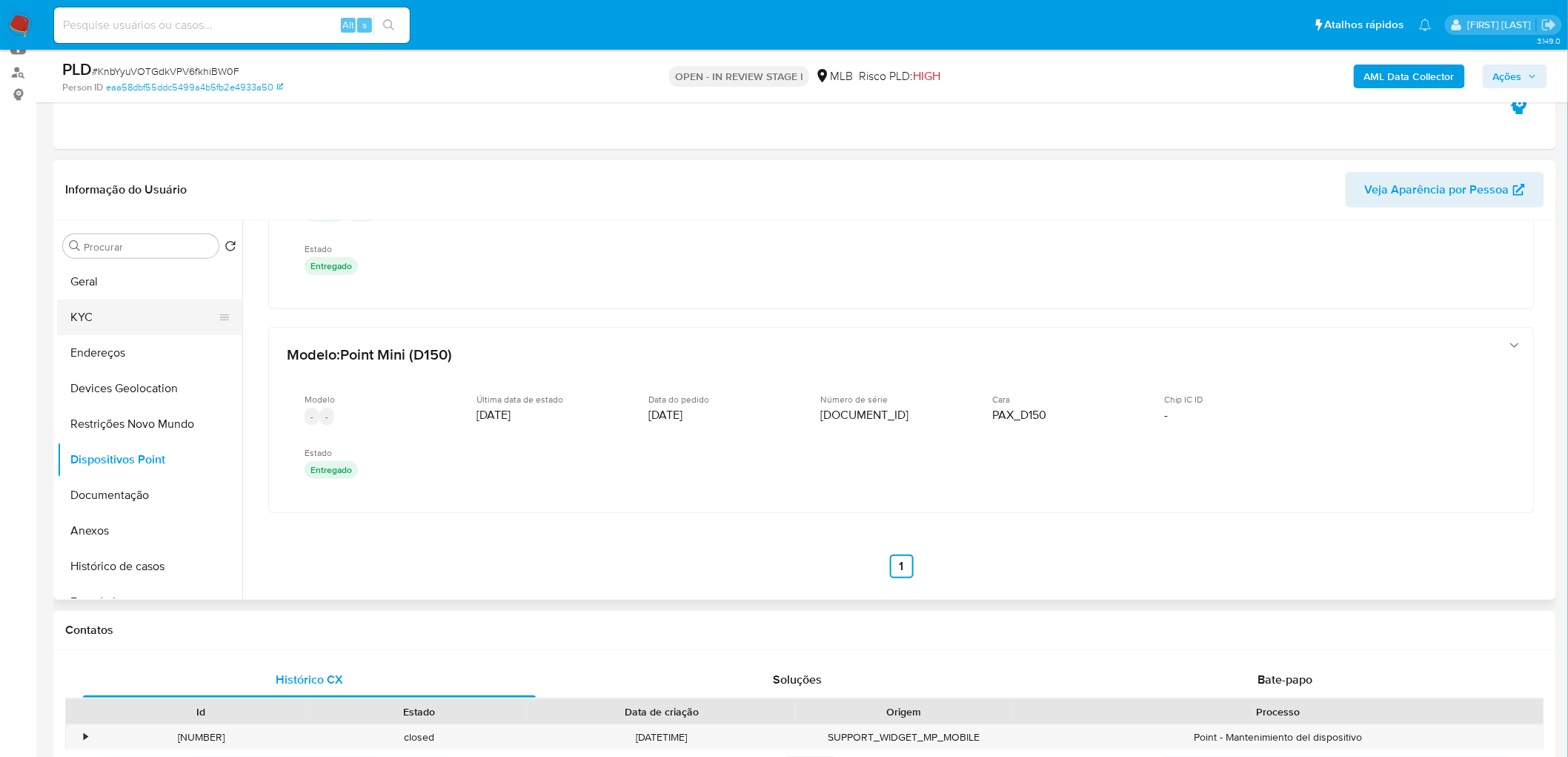 click on "KYC" at bounding box center (144, 317) 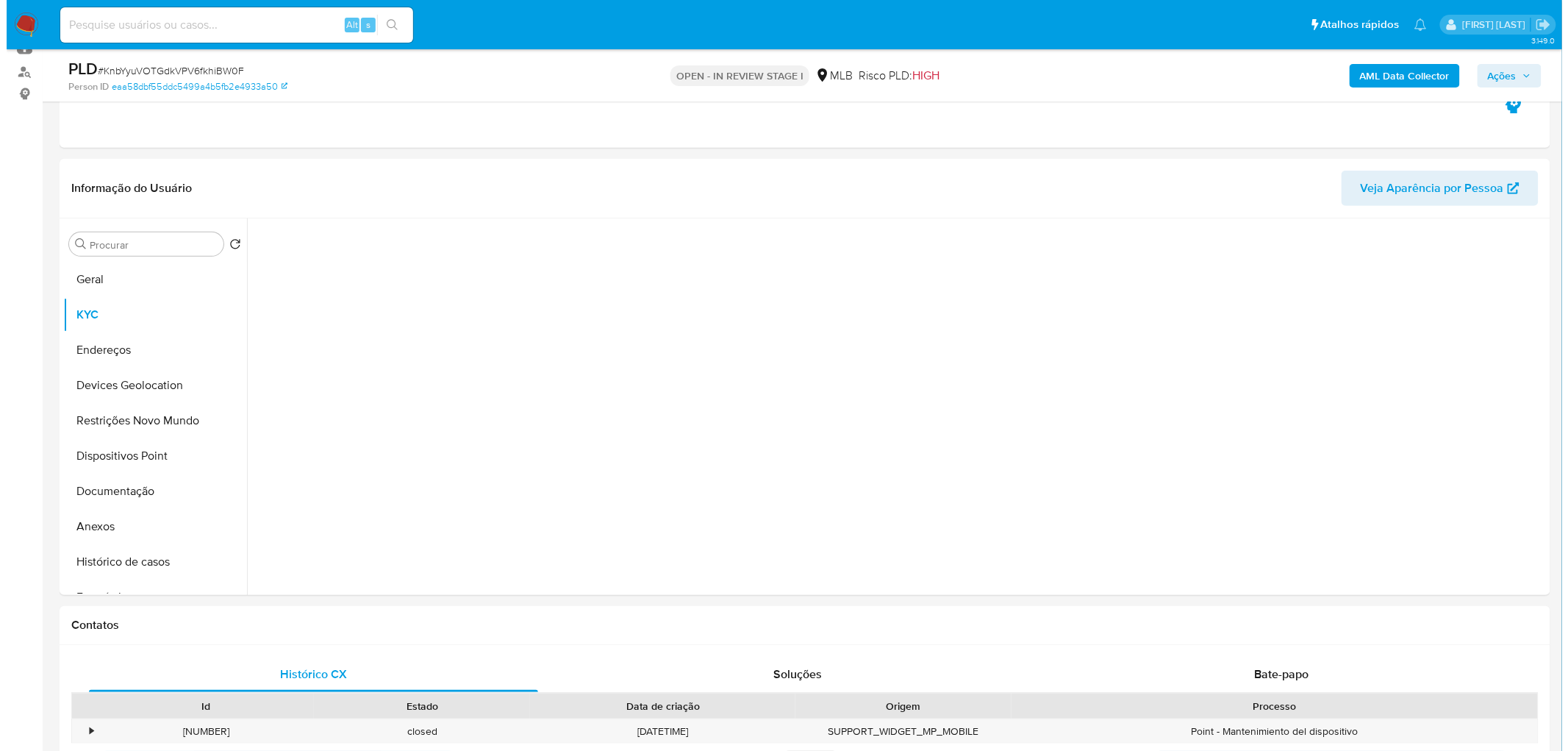 scroll, scrollTop: 0, scrollLeft: 0, axis: both 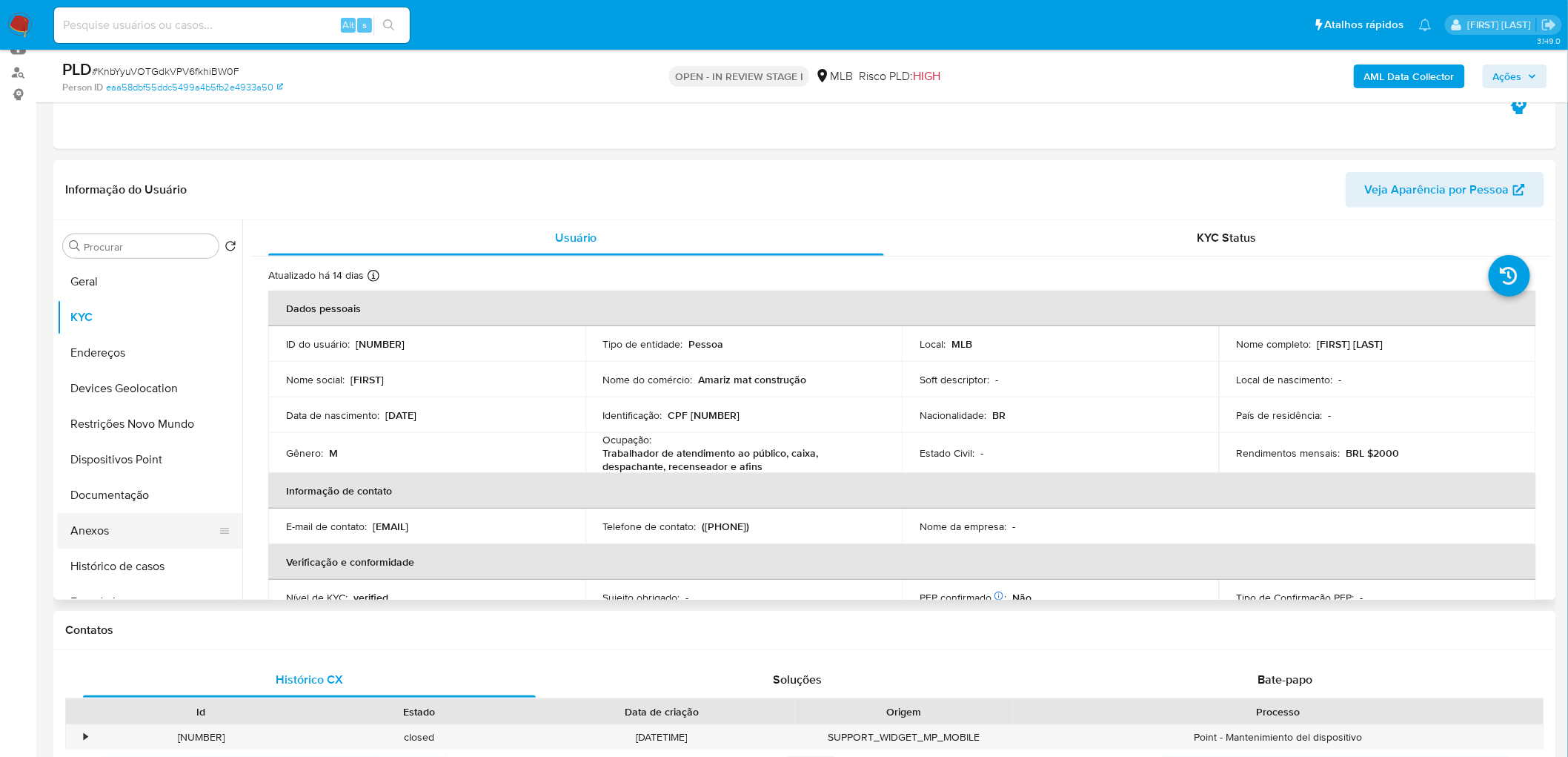 click on "Anexos" at bounding box center (144, 531) 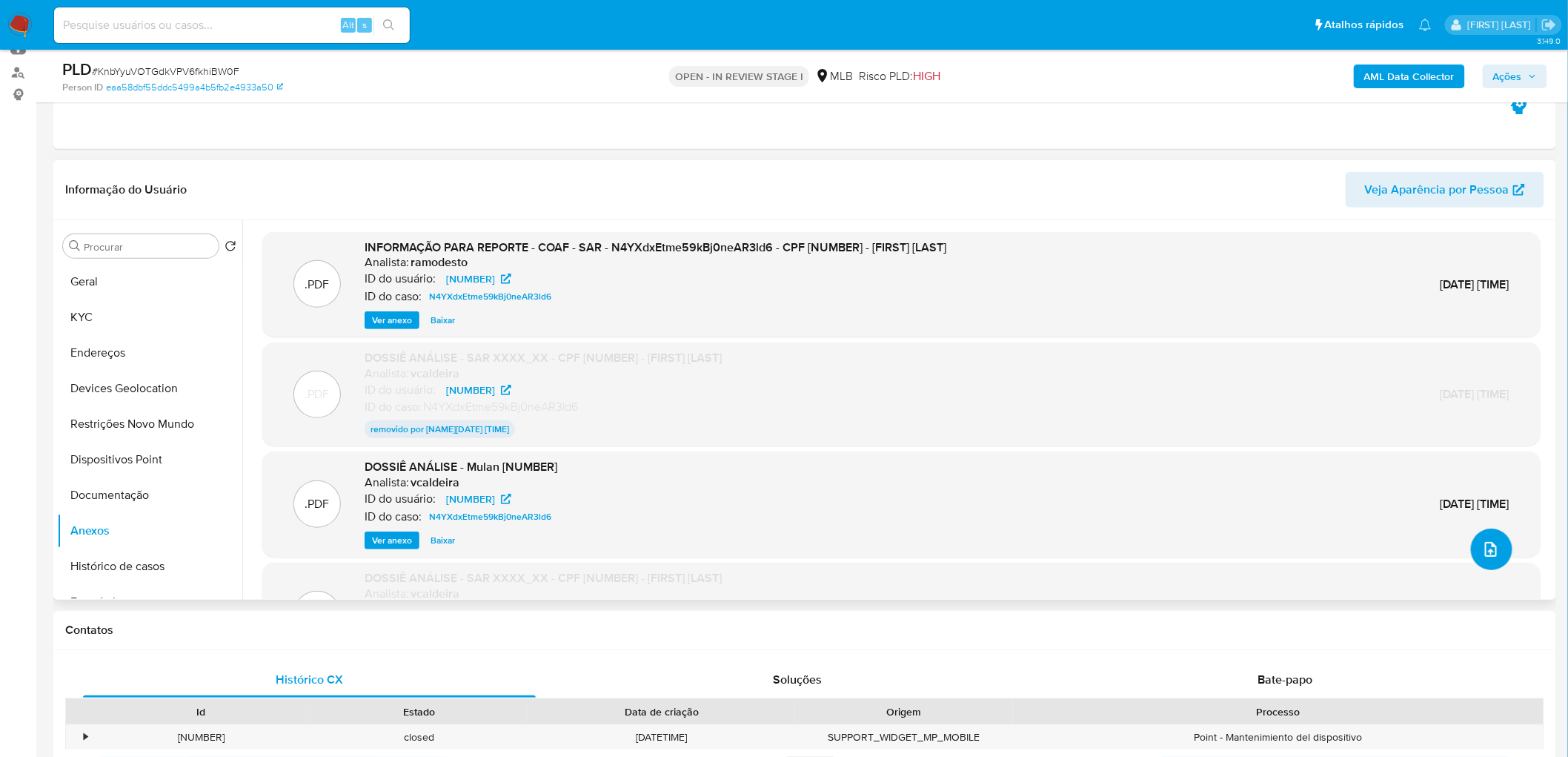 click 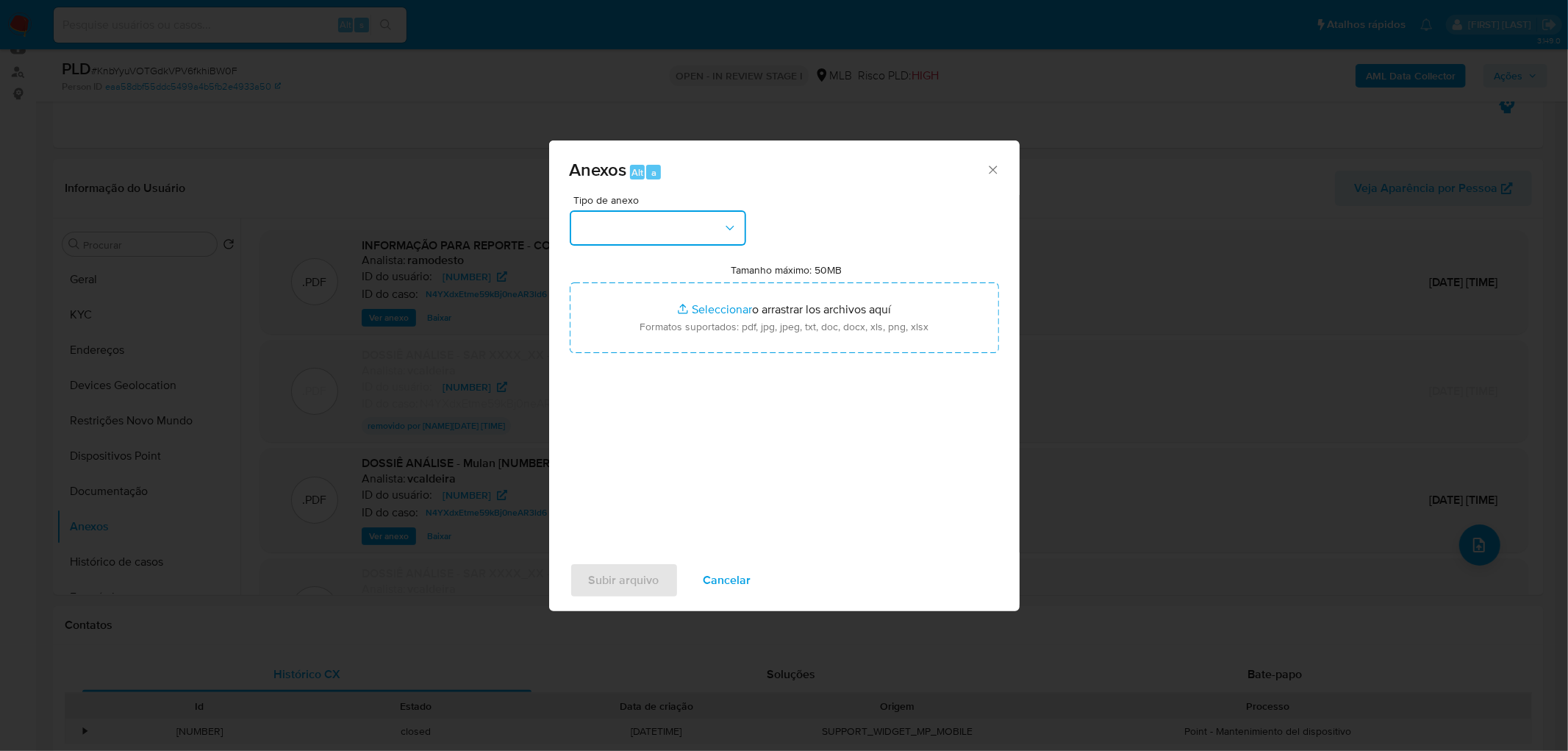 click at bounding box center [658, 228] 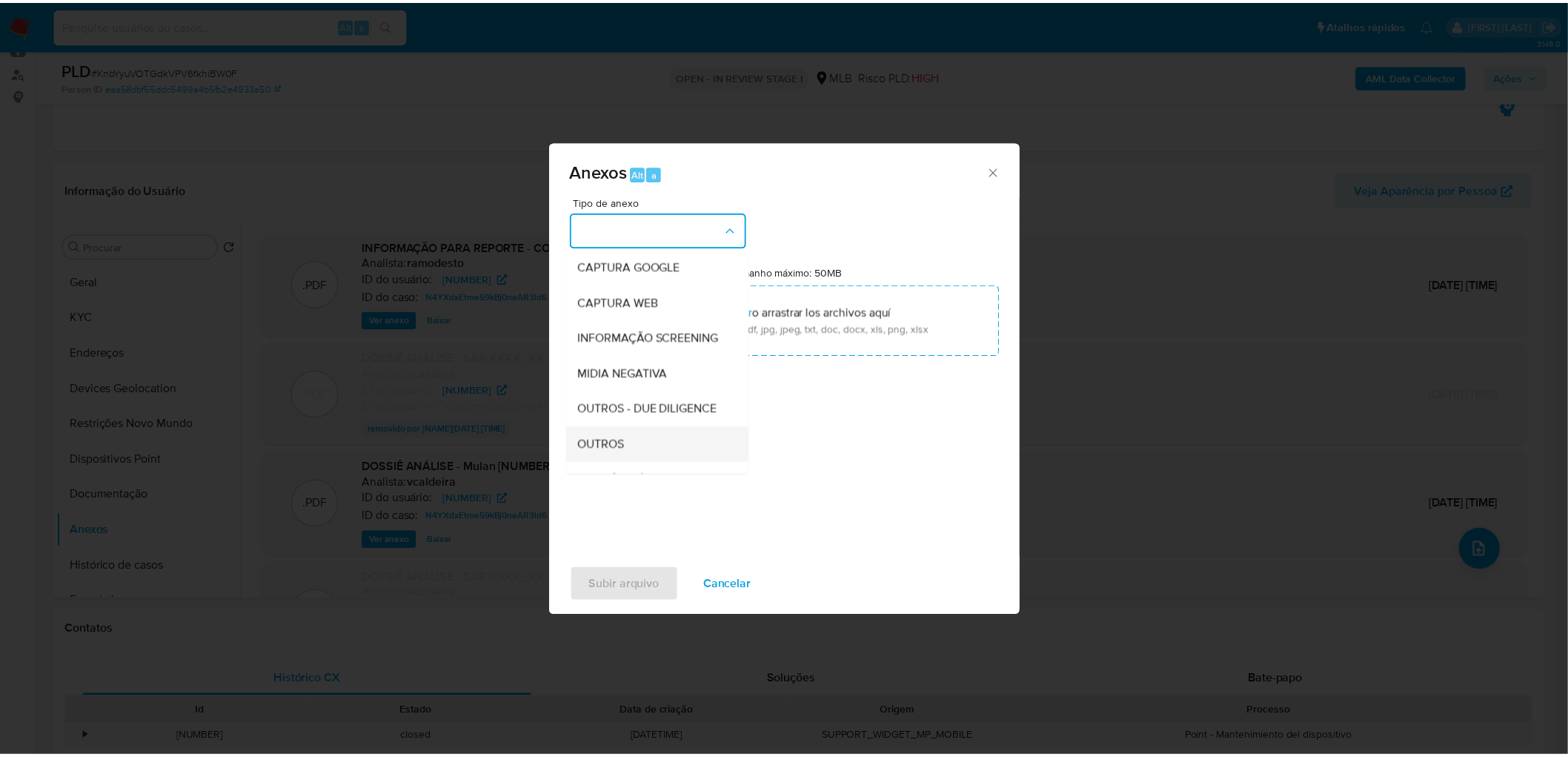 scroll, scrollTop: 165, scrollLeft: 0, axis: vertical 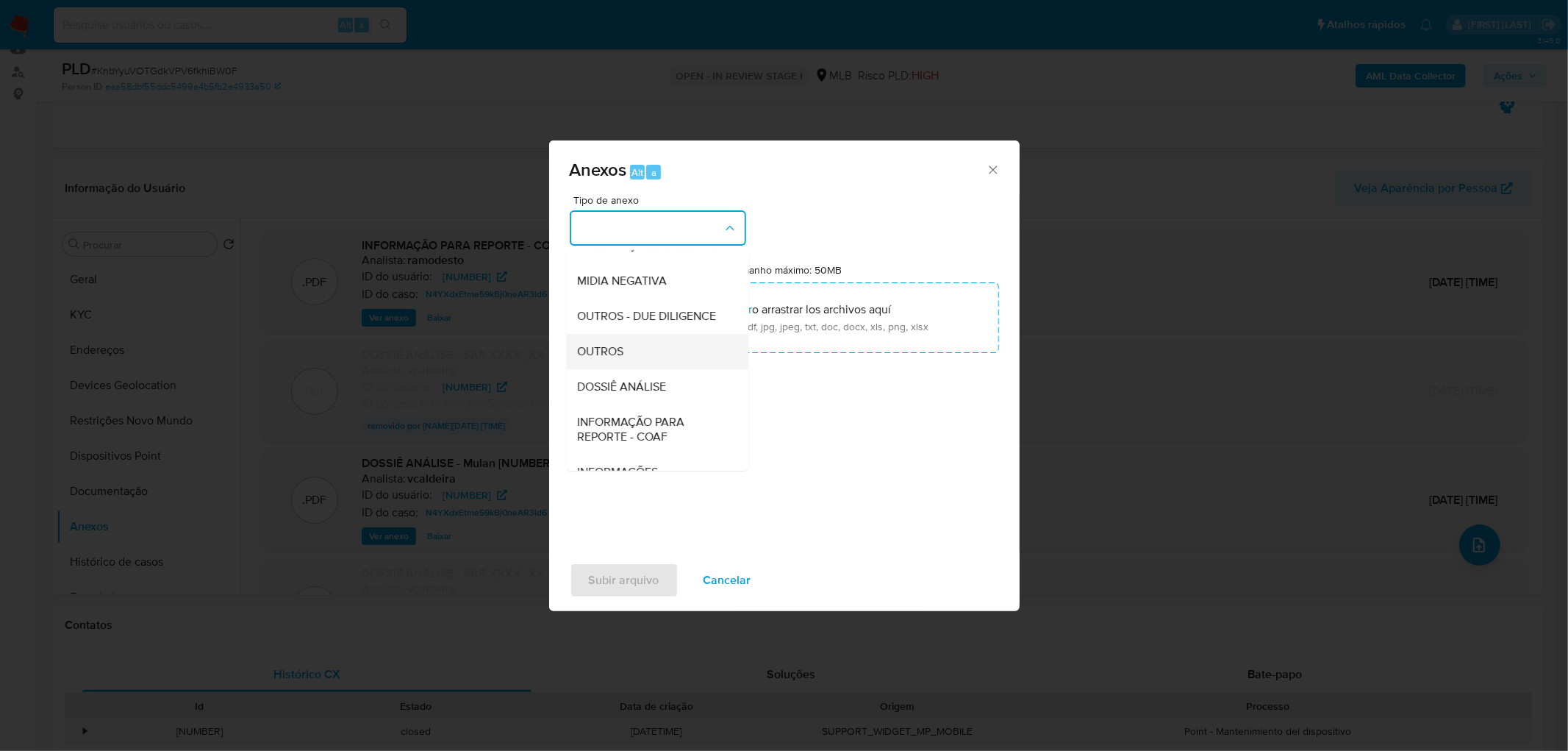 click on "OUTROS" at bounding box center (653, 352) 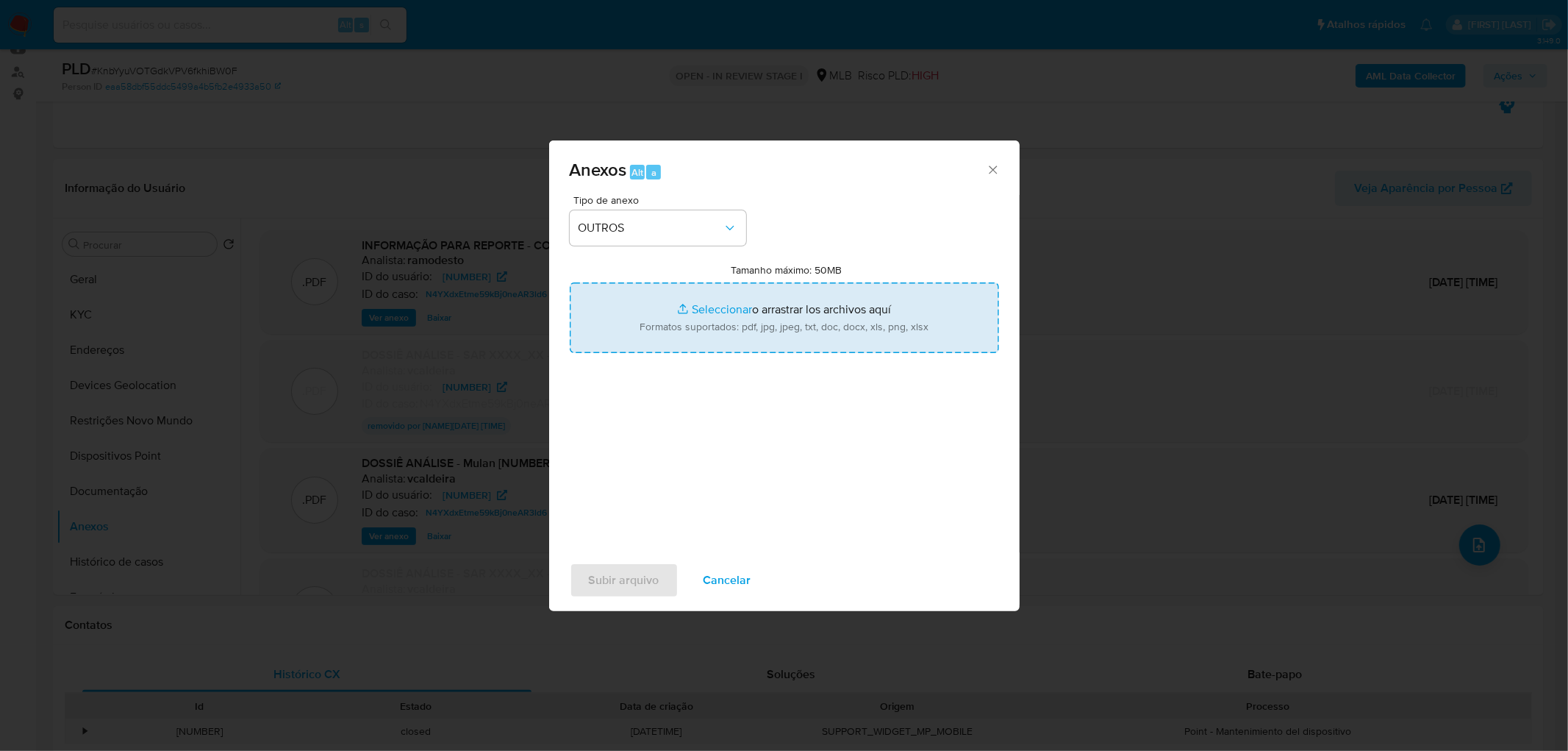 click on "Tamanho máximo: 50MB Seleccionar archivos" at bounding box center [784, 318] 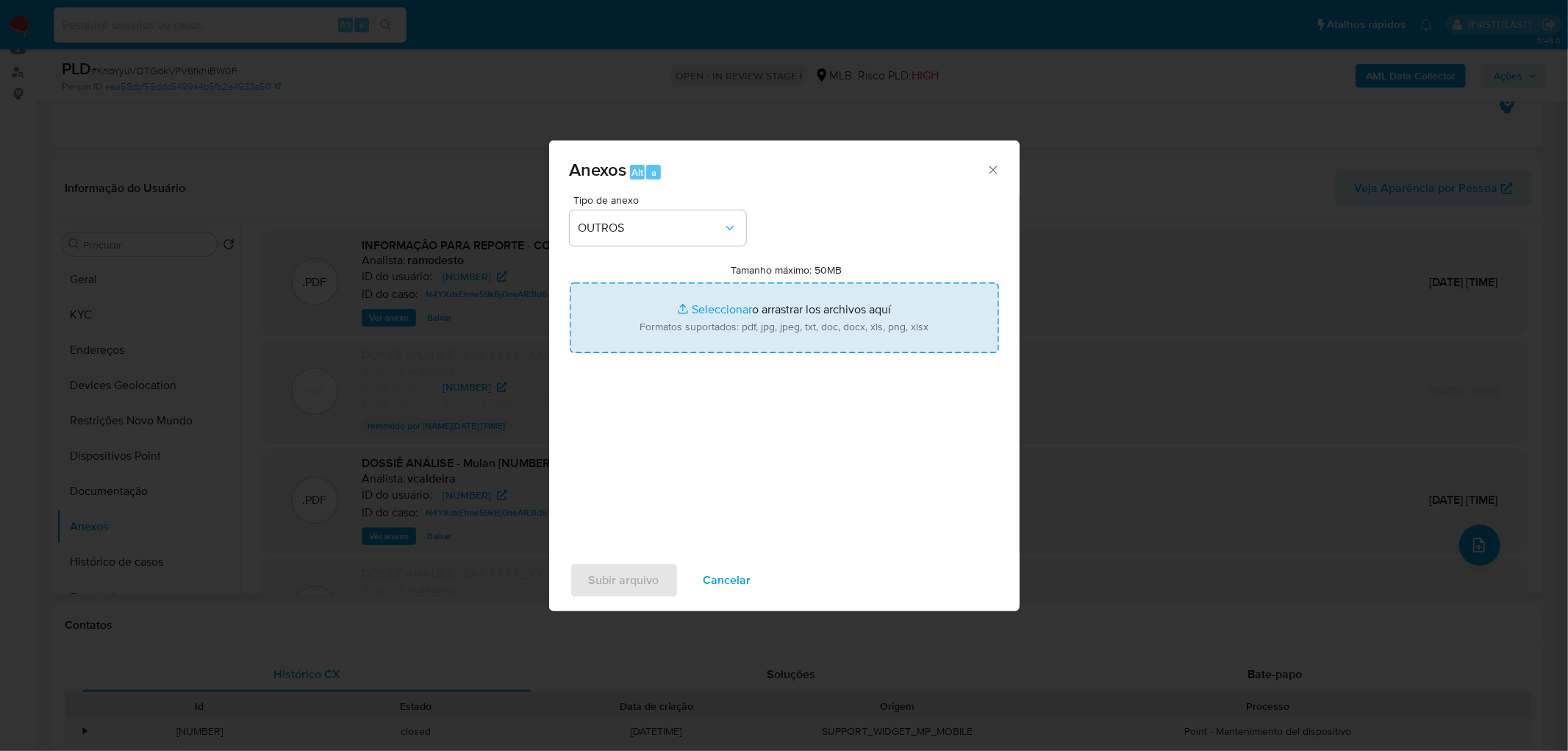 type on "C:\fakepath\Mulan 151401260_2025_08_04_08_08_58.xlsx" 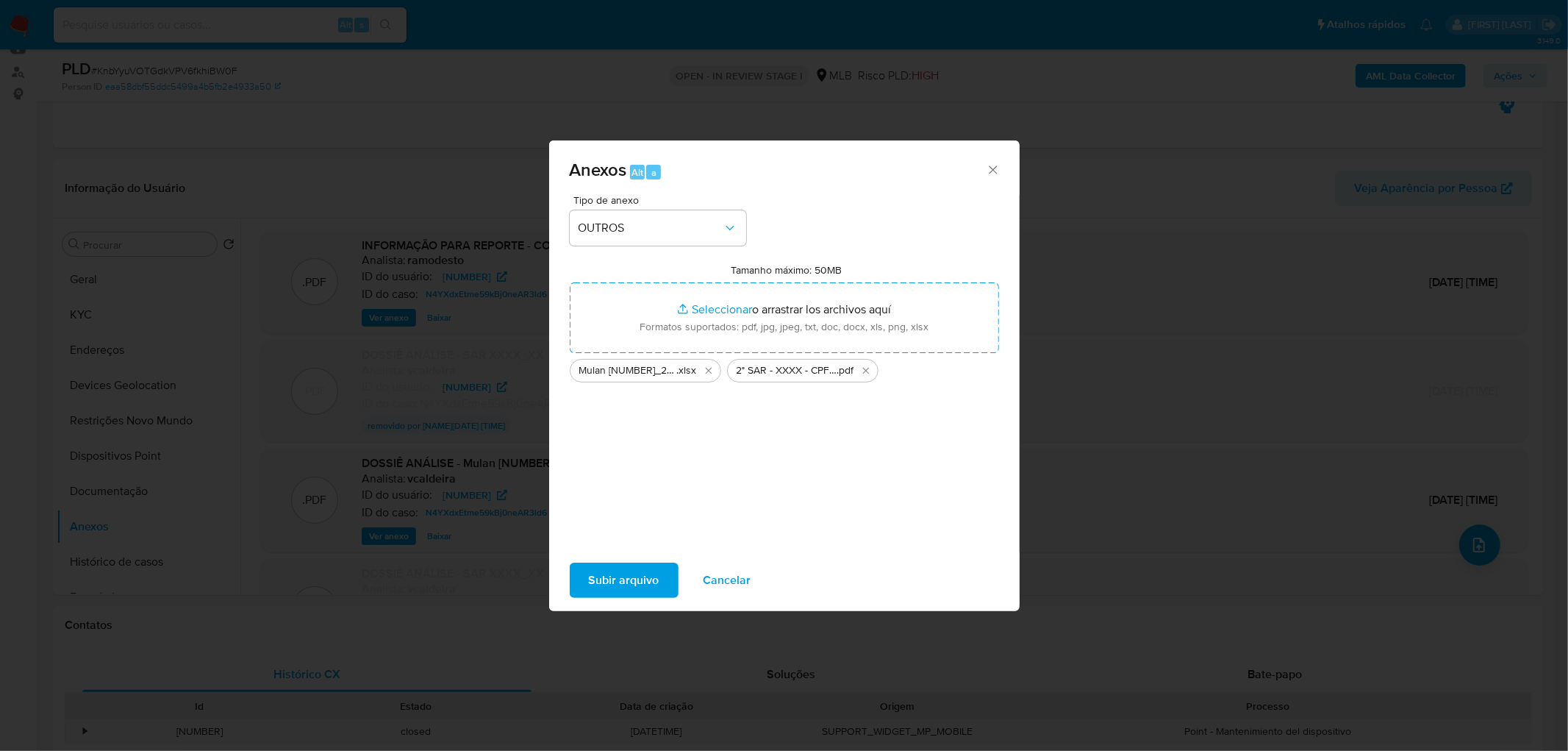 click on "Subir arquivo" at bounding box center [624, 580] 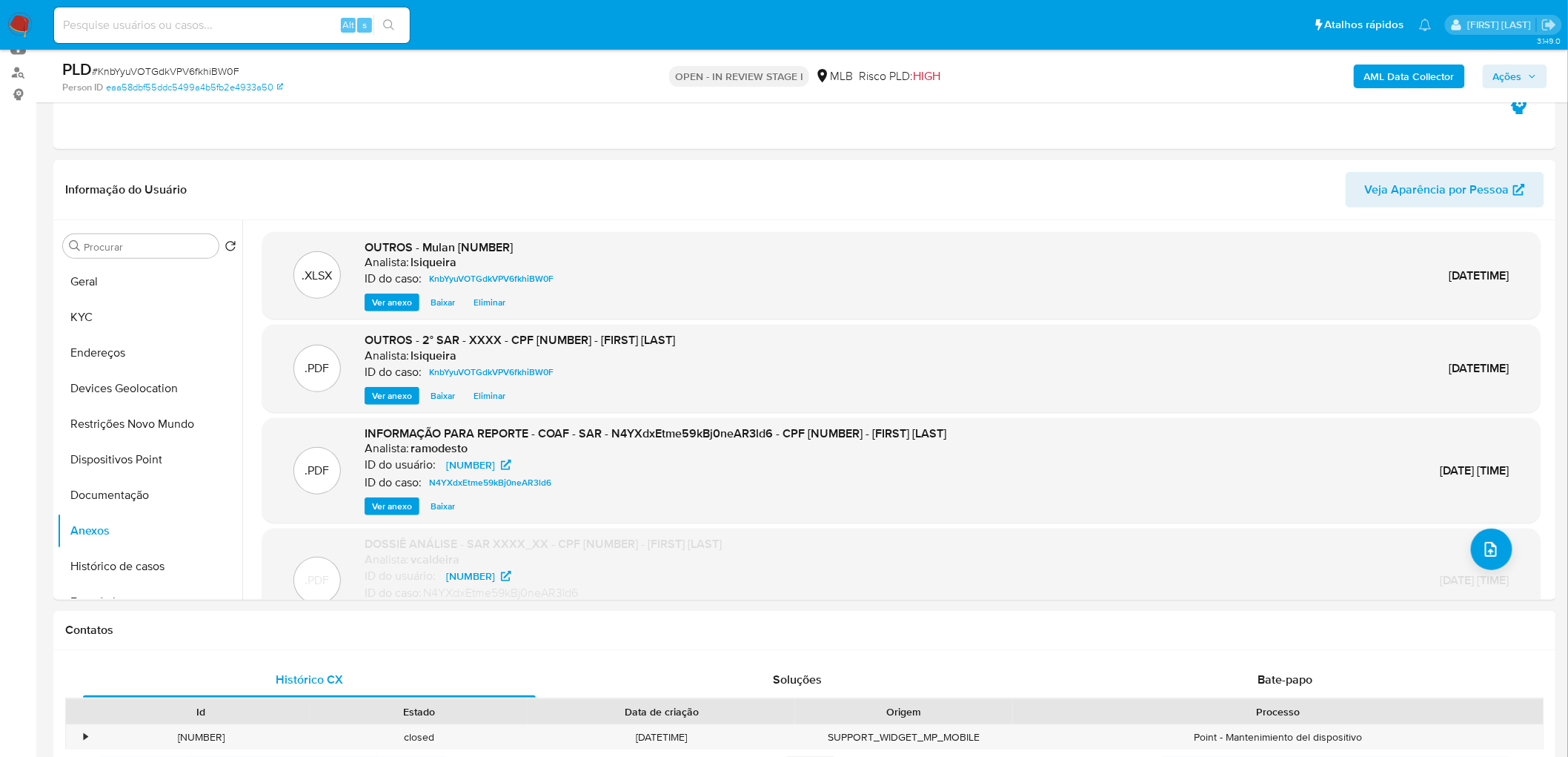 click on "Ações" at bounding box center [1515, 76] 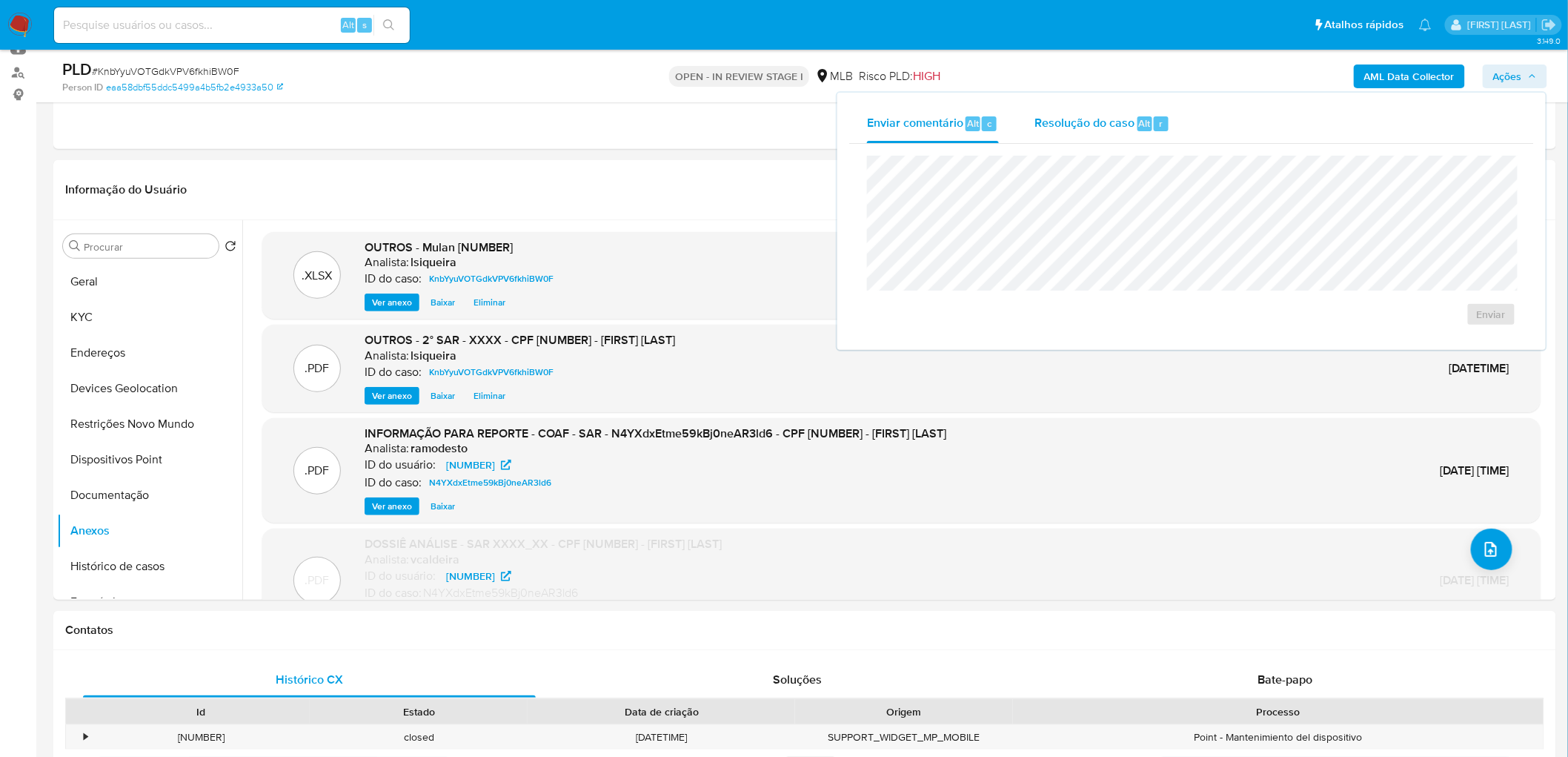 click on "Resolução do caso Alt r" at bounding box center [1102, 124] 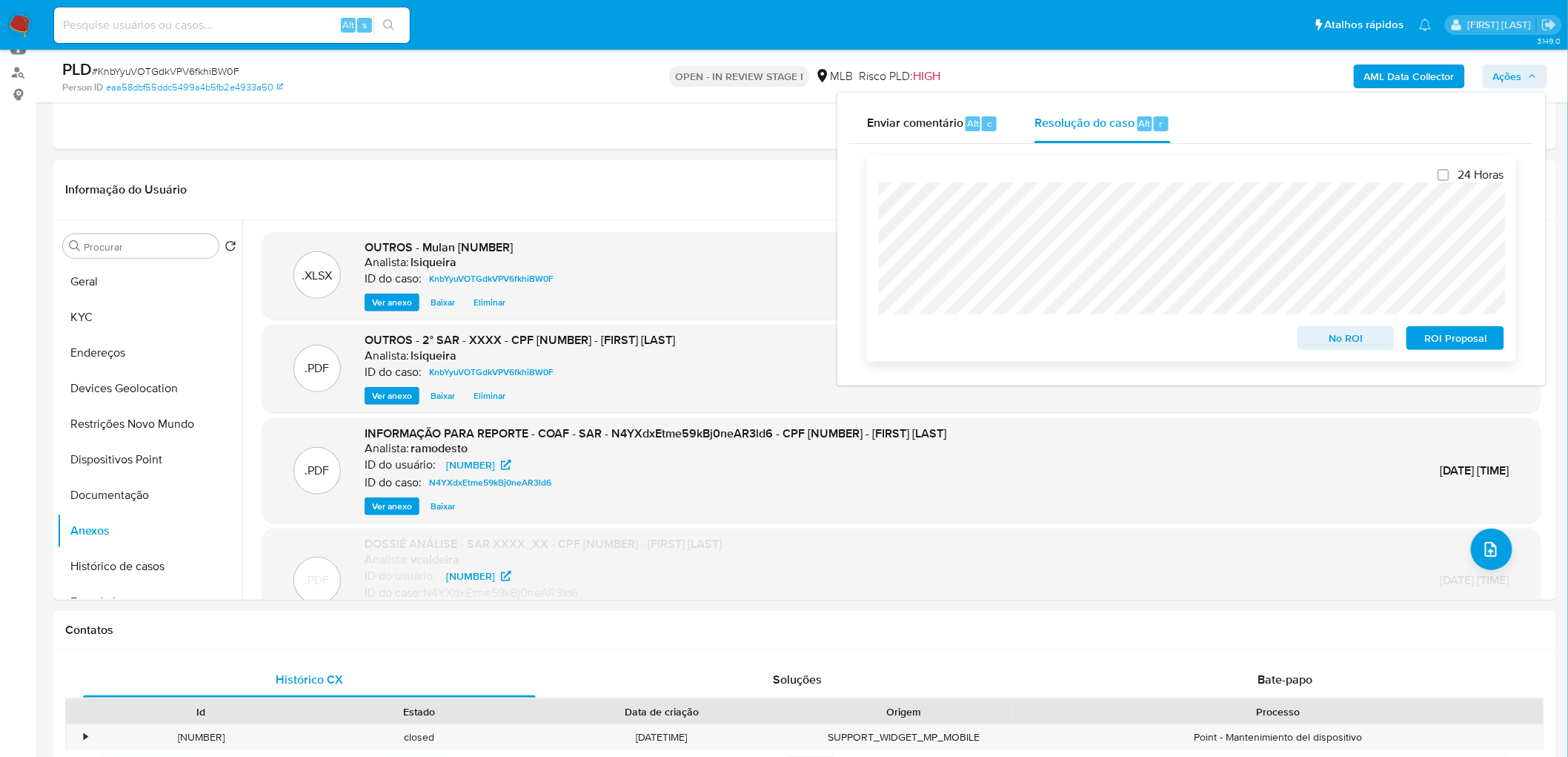 click on "ROI Proposal" at bounding box center [1455, 338] 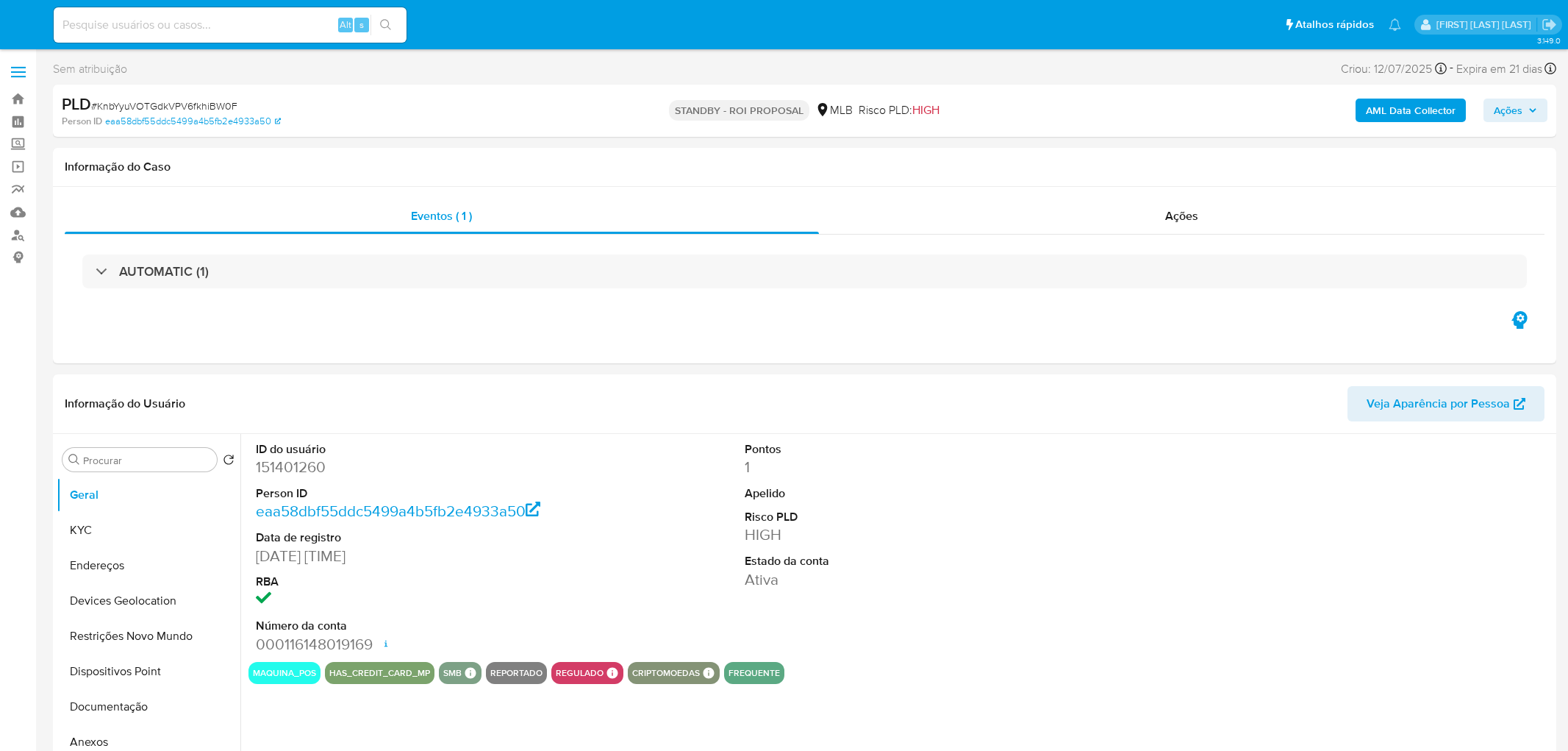 select on "10" 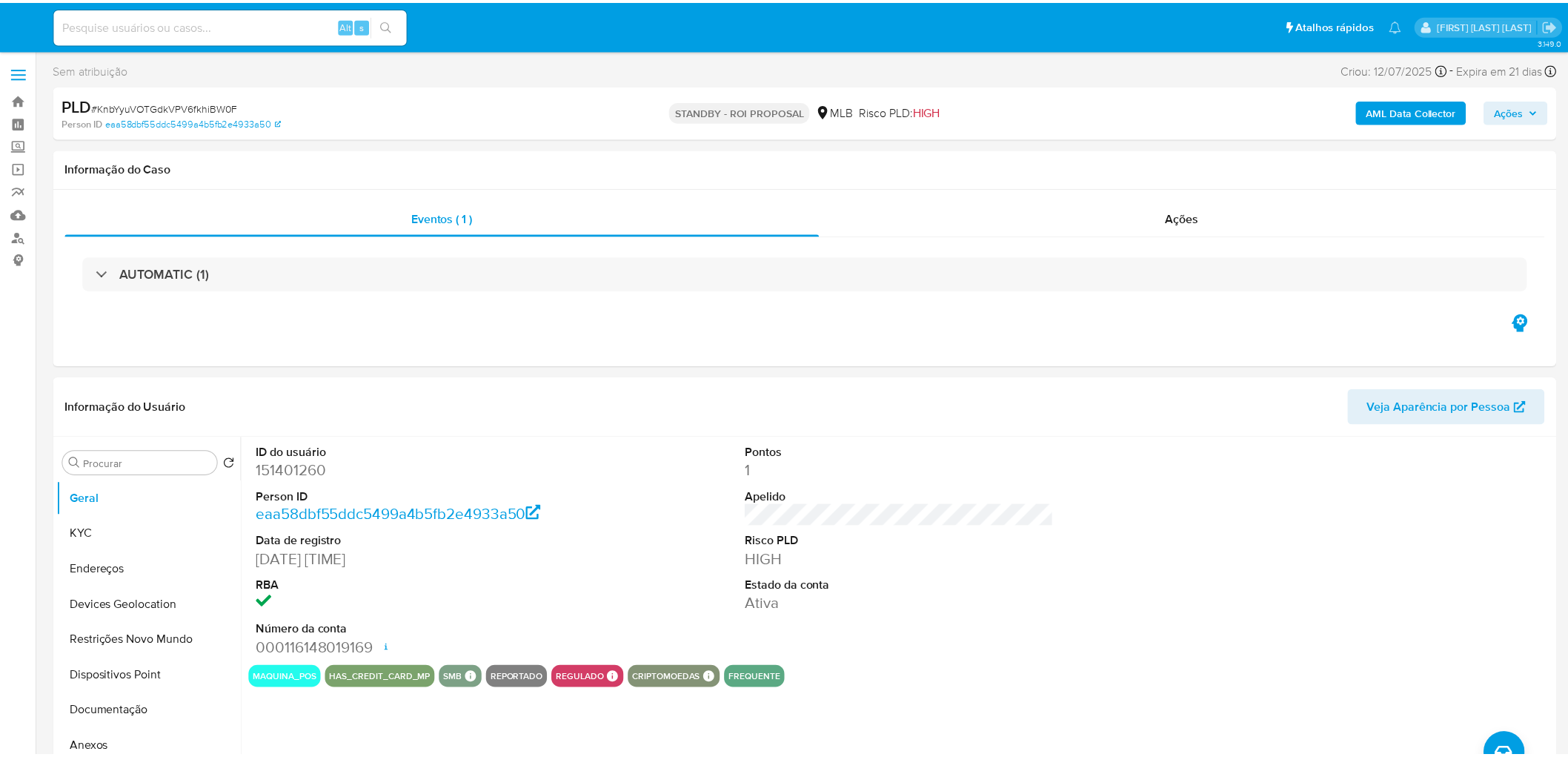 scroll, scrollTop: 0, scrollLeft: 0, axis: both 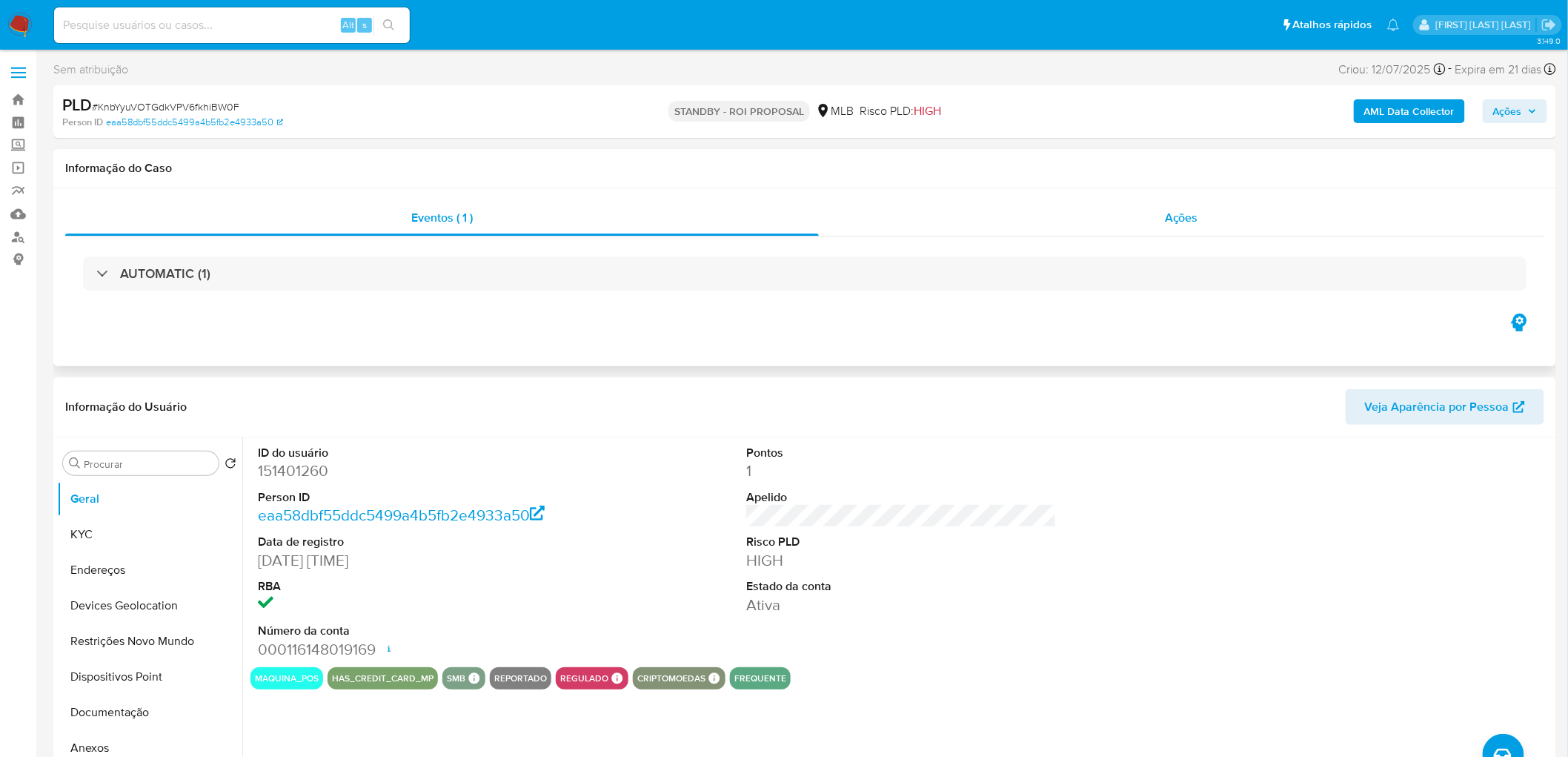 click on "Ações" at bounding box center [1181, 218] 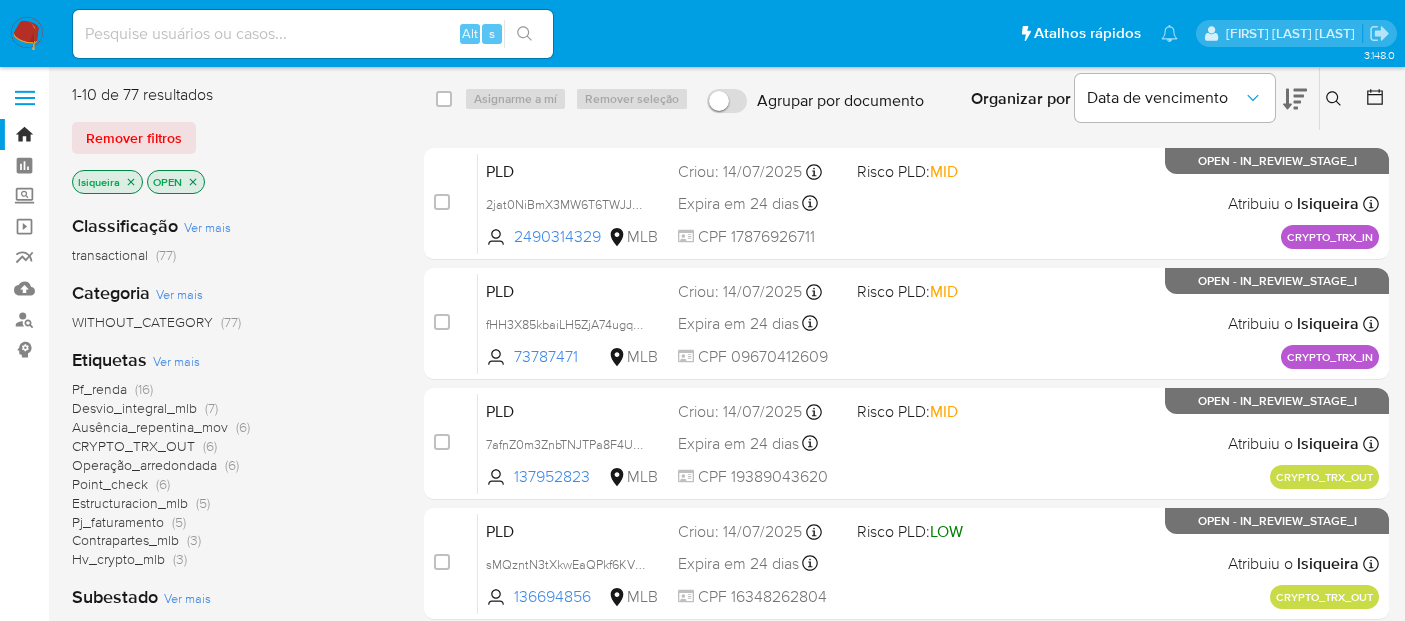 scroll, scrollTop: 0, scrollLeft: 0, axis: both 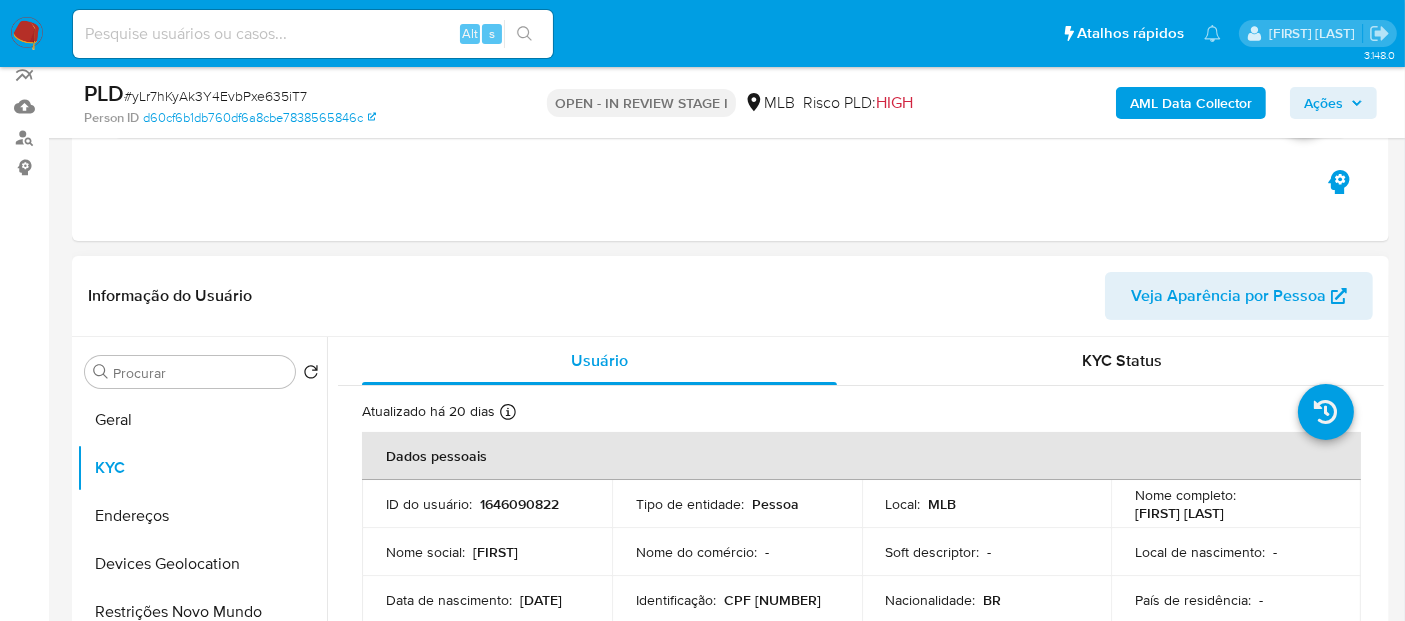 click on "Informação do Usuário Veja Aparência por Pessoa" at bounding box center (730, 296) 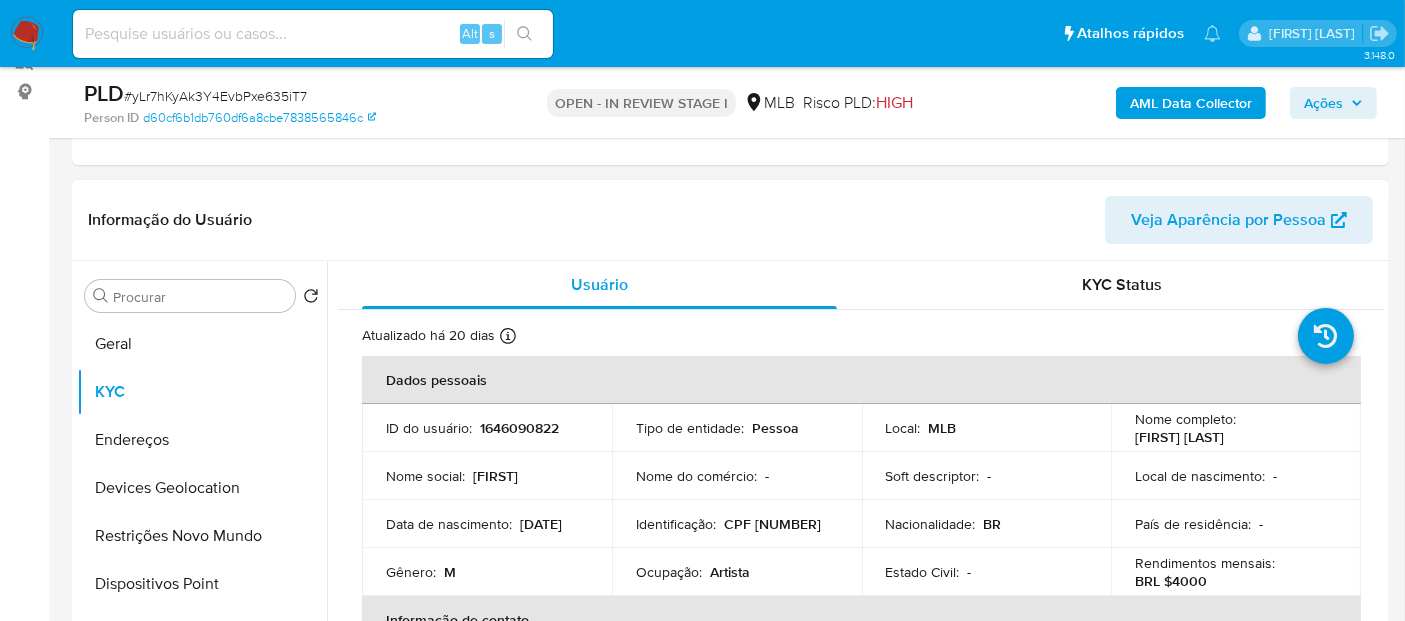 scroll, scrollTop: 293, scrollLeft: 0, axis: vertical 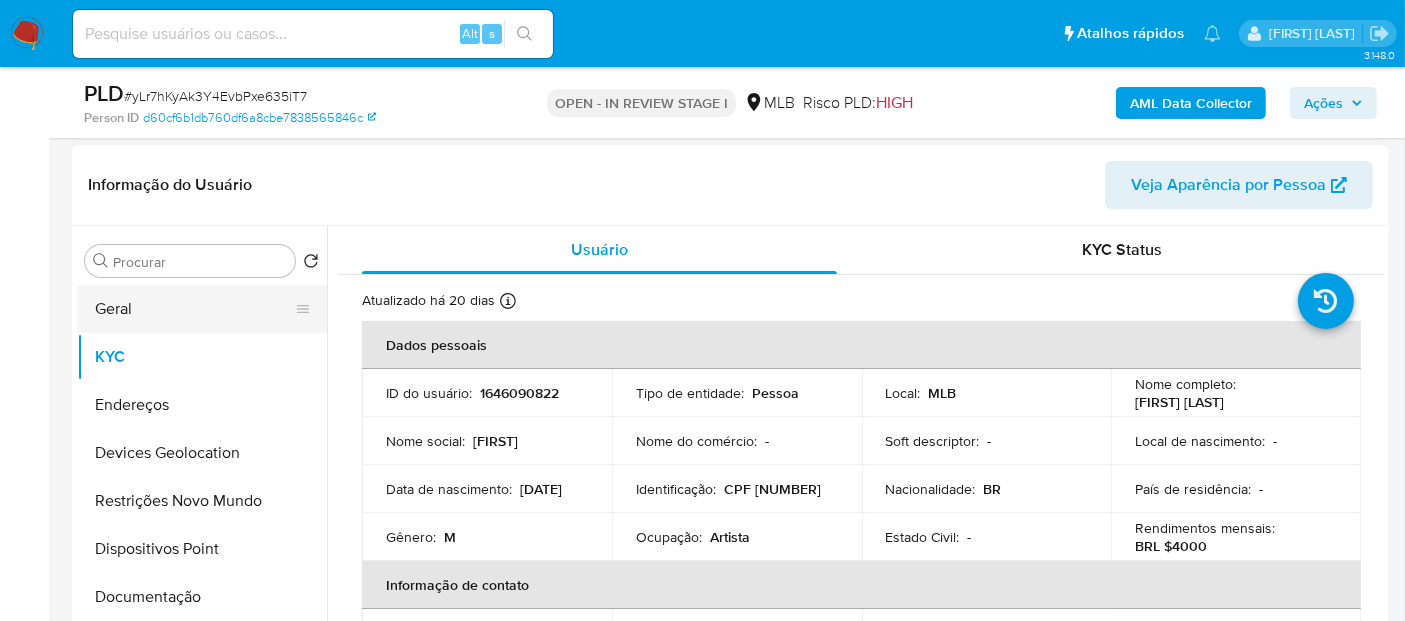 click on "Geral" at bounding box center (194, 309) 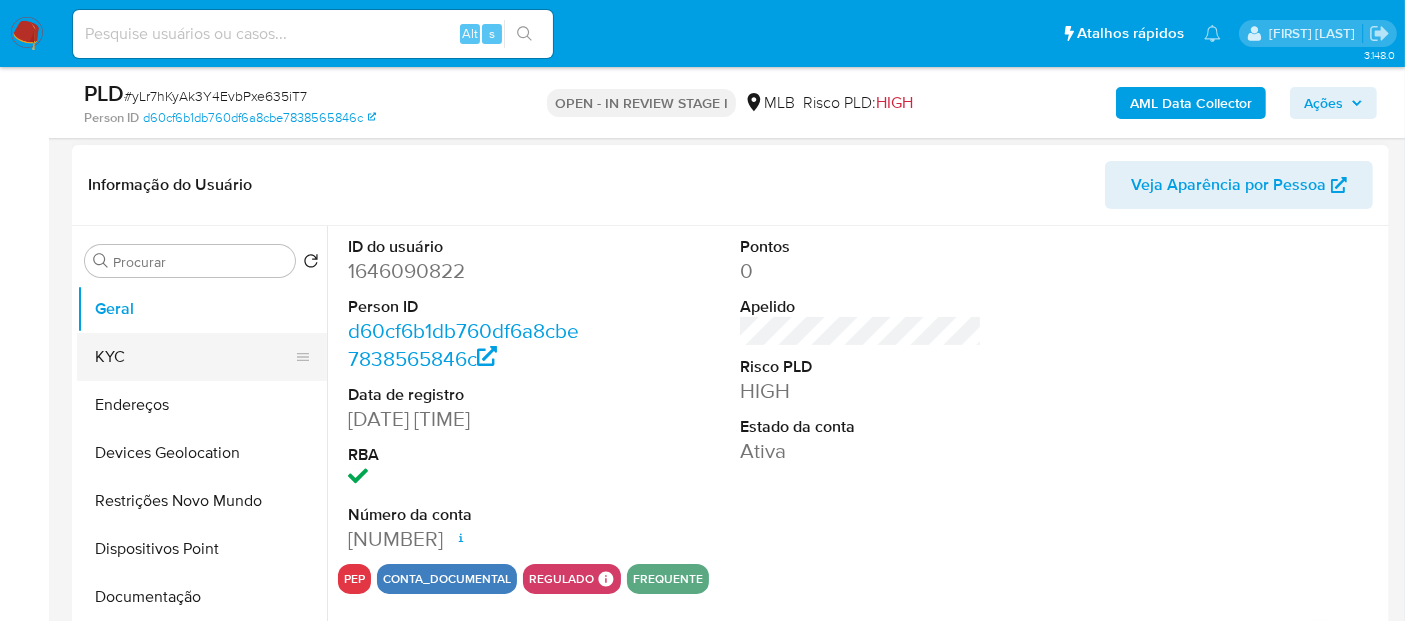 click on "KYC" at bounding box center (194, 357) 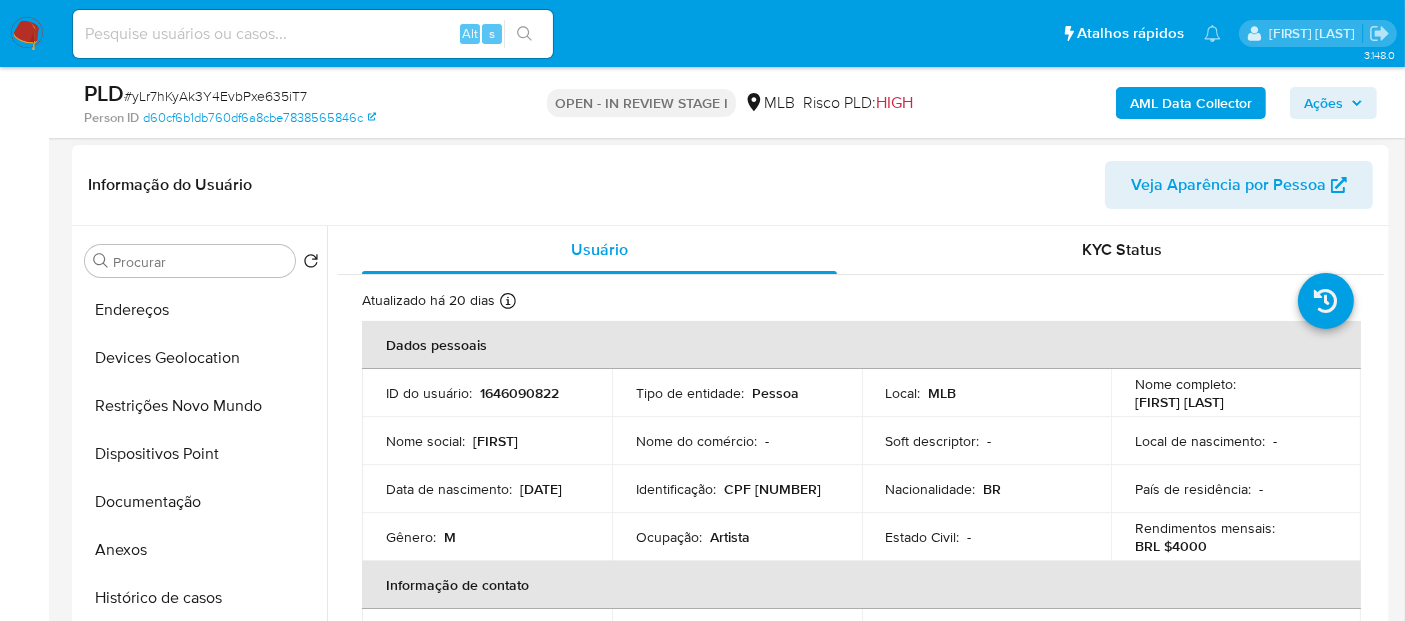 scroll, scrollTop: 222, scrollLeft: 0, axis: vertical 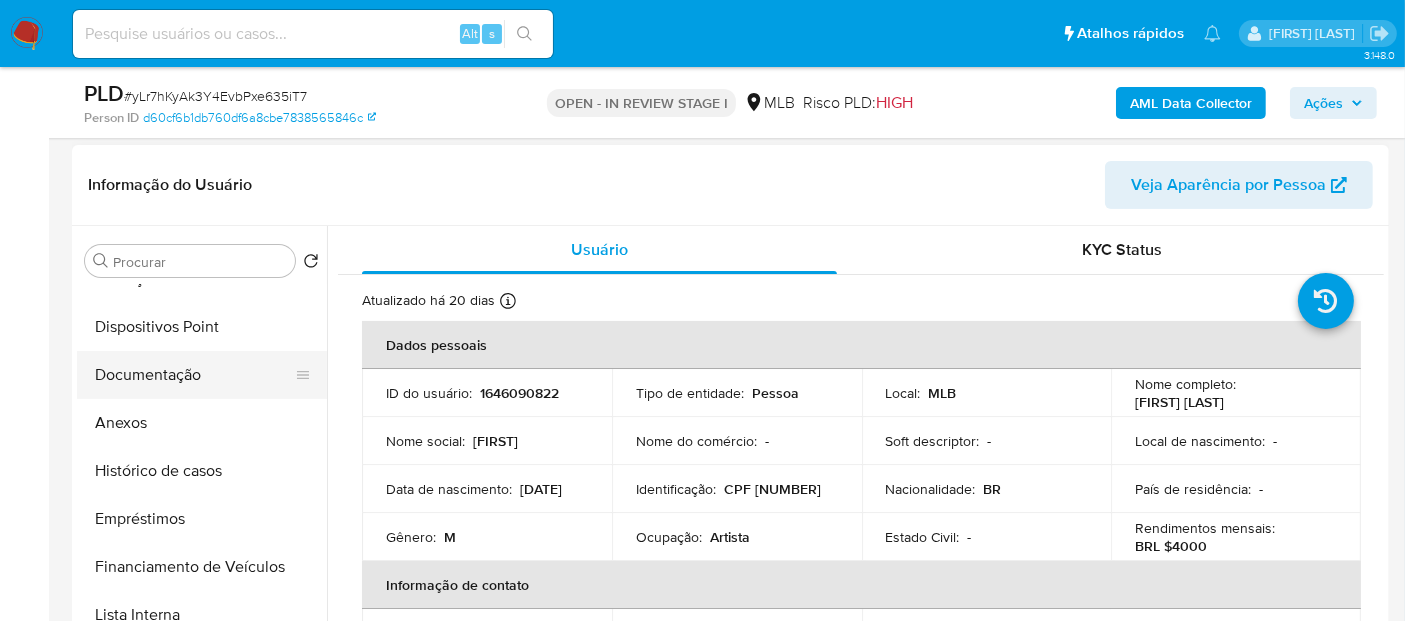 click on "Documentação" at bounding box center (194, 375) 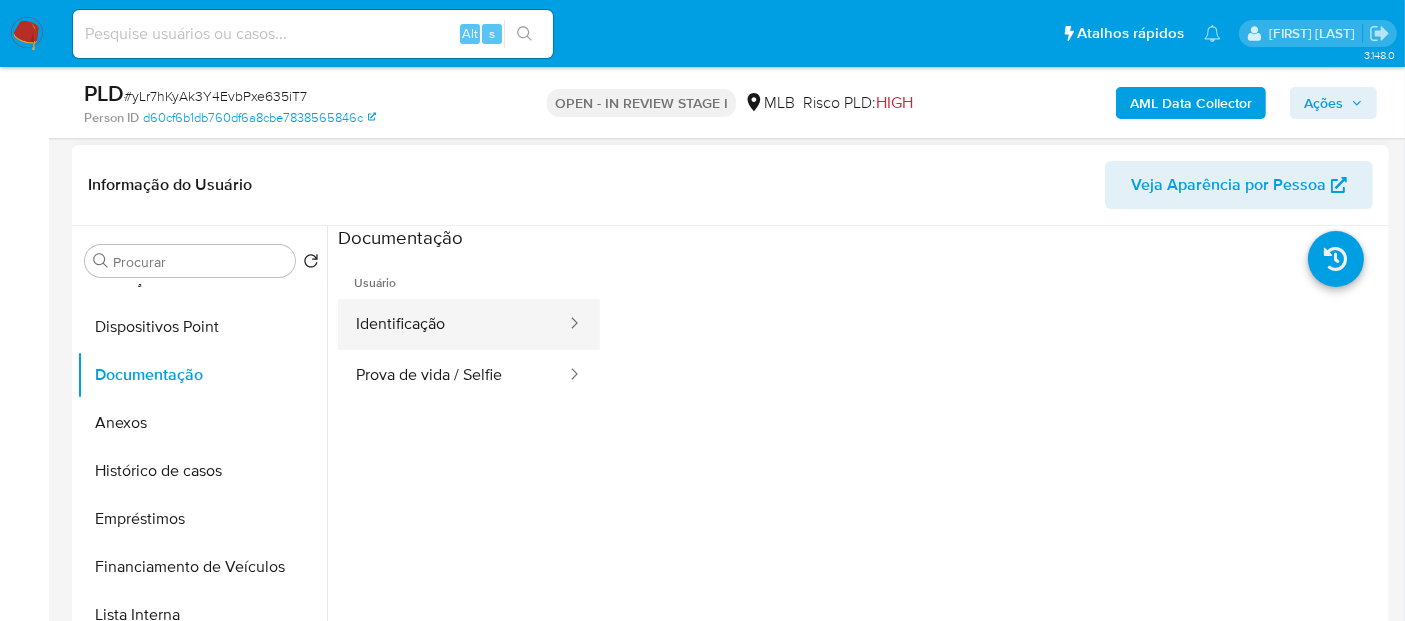 click on "Identificação" at bounding box center [453, 324] 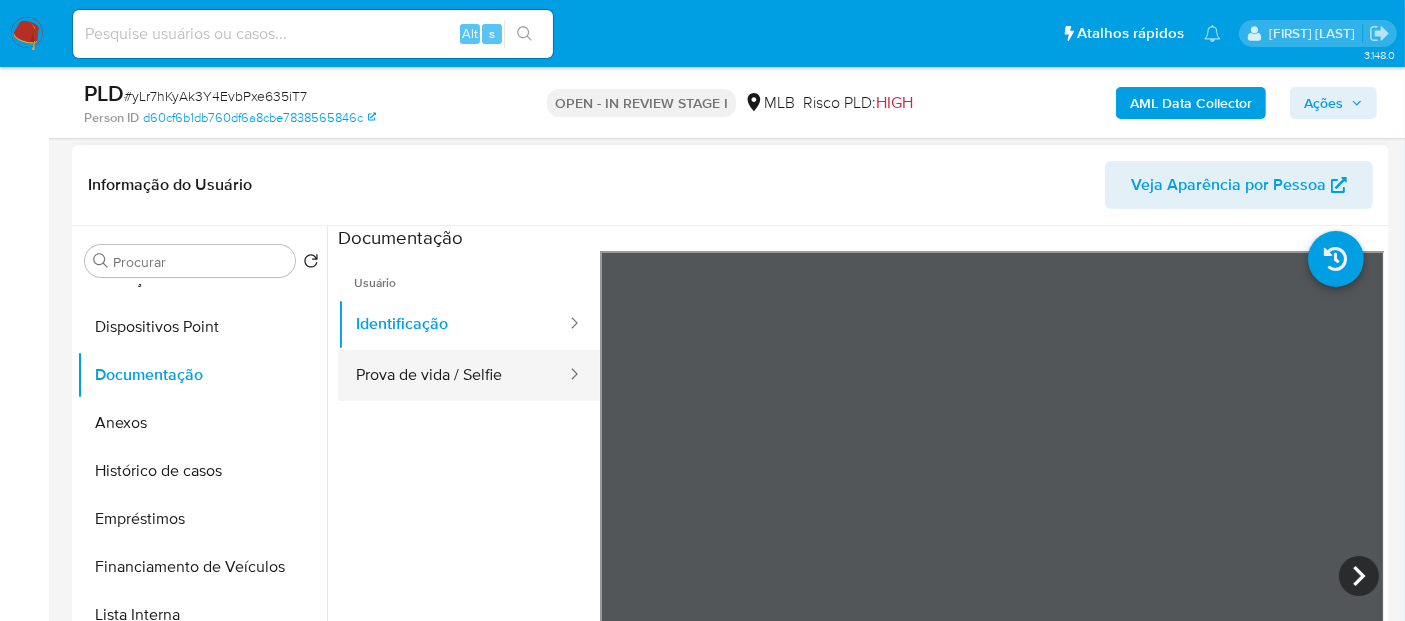 click on "Prova de vida / Selfie" at bounding box center (453, 375) 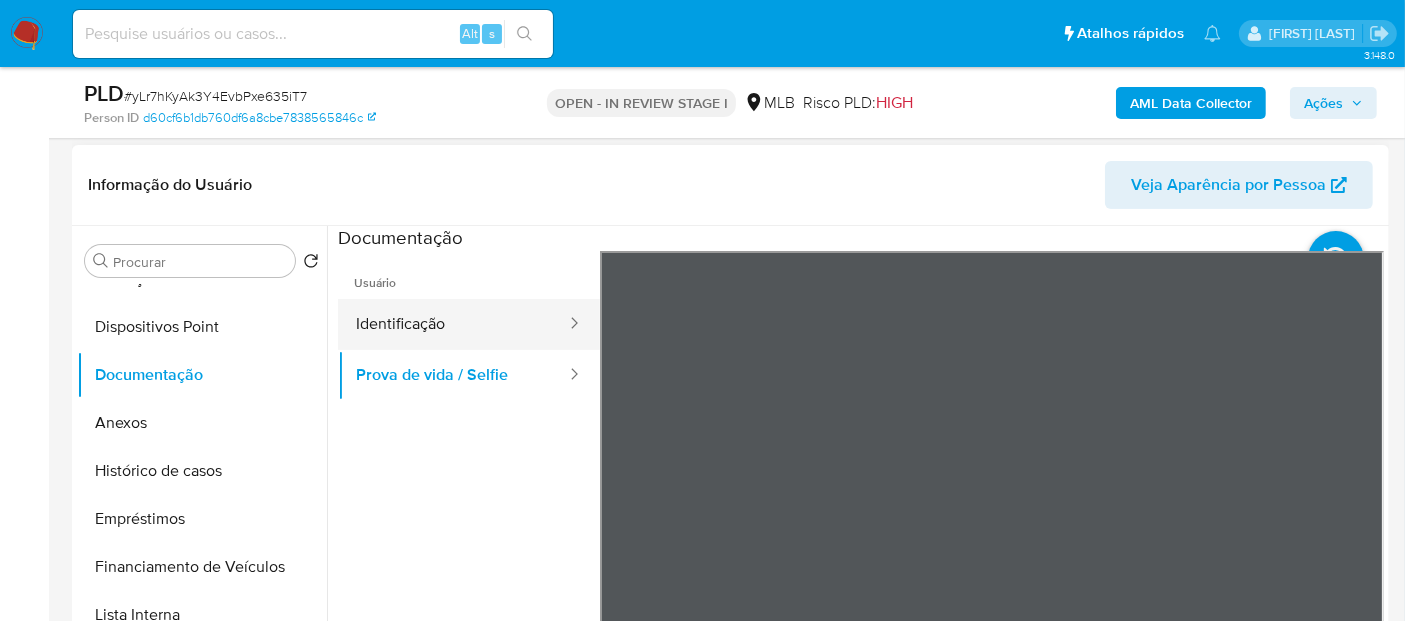 click on "Identificação" at bounding box center (453, 324) 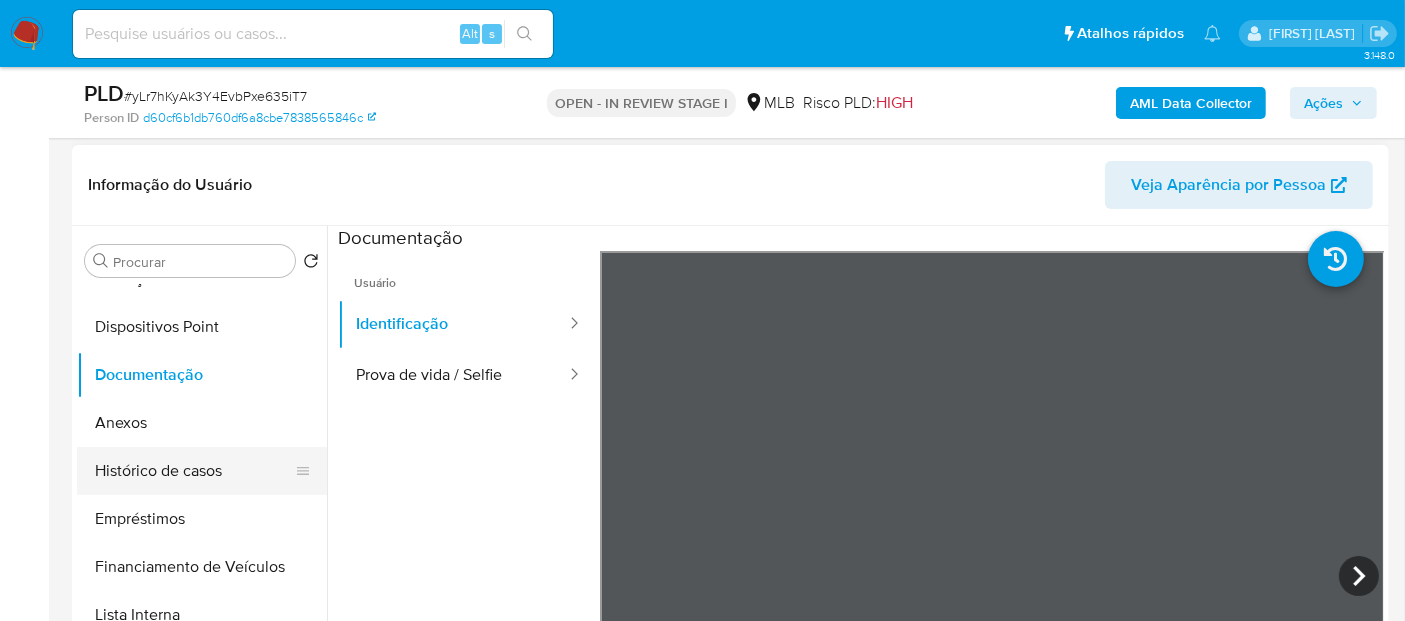 click on "Histórico de casos" at bounding box center (194, 471) 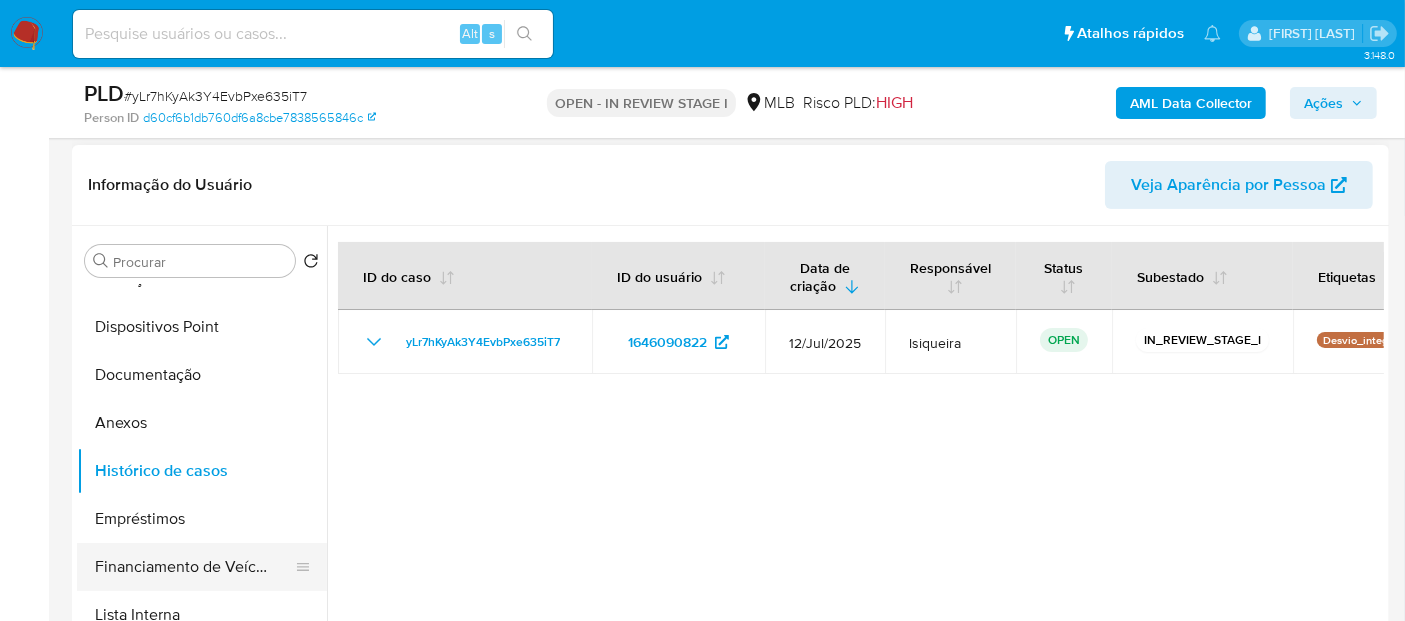 scroll, scrollTop: 0, scrollLeft: 0, axis: both 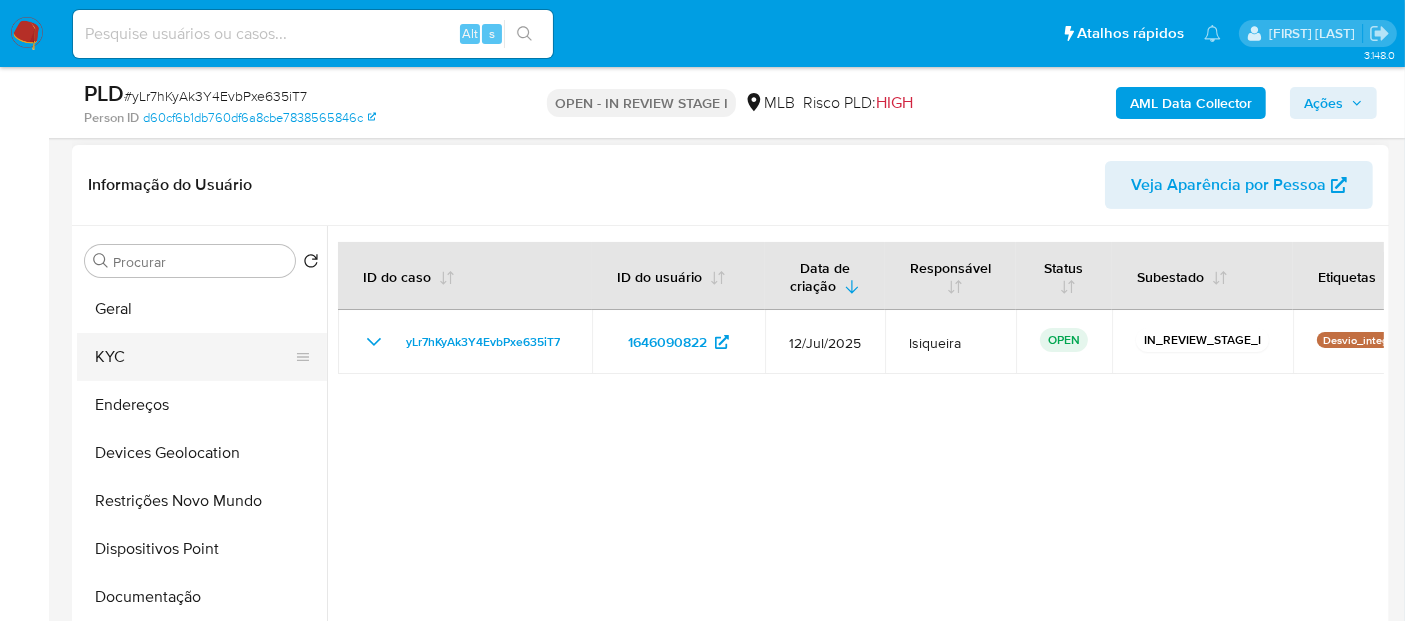 click on "KYC" at bounding box center [194, 357] 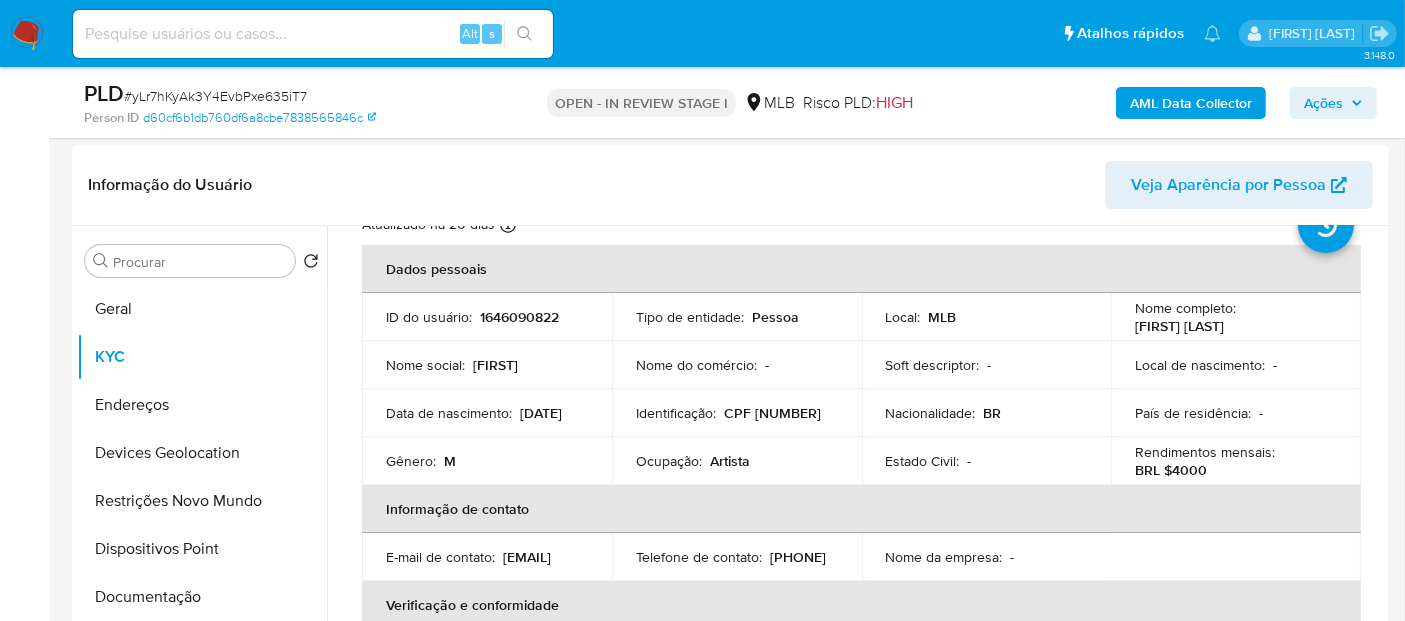 scroll, scrollTop: 111, scrollLeft: 0, axis: vertical 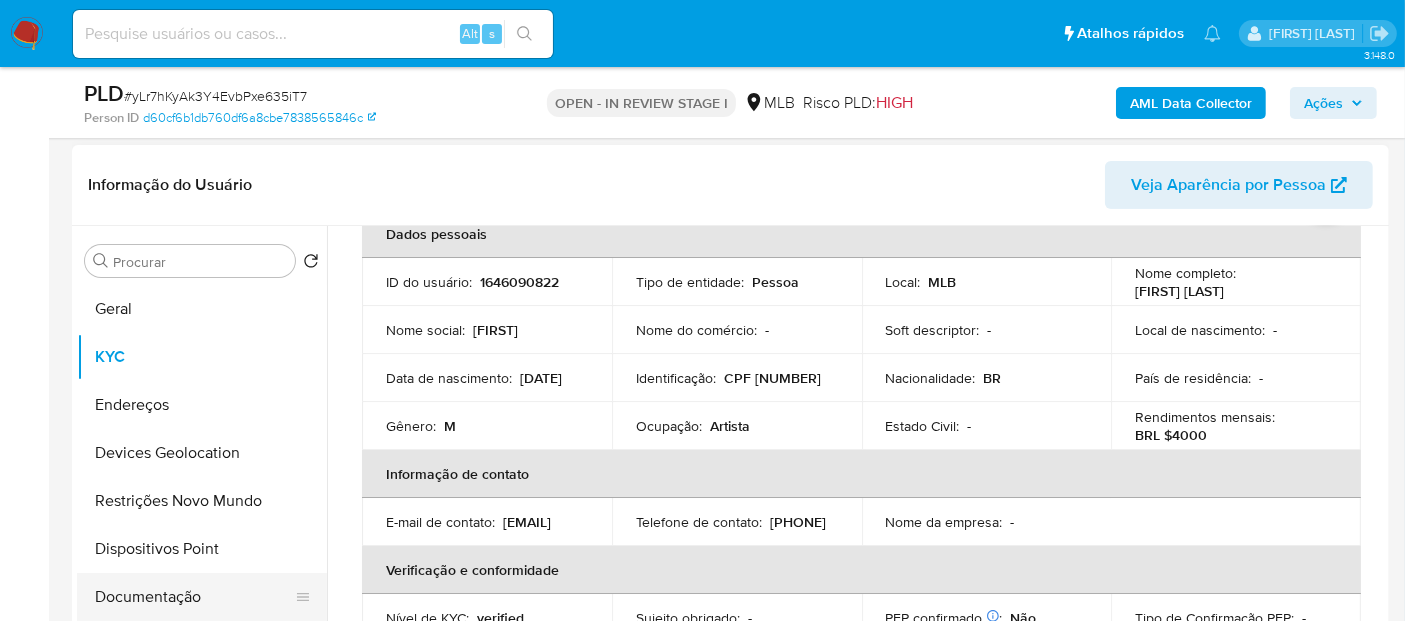 click on "Documentação" at bounding box center (194, 597) 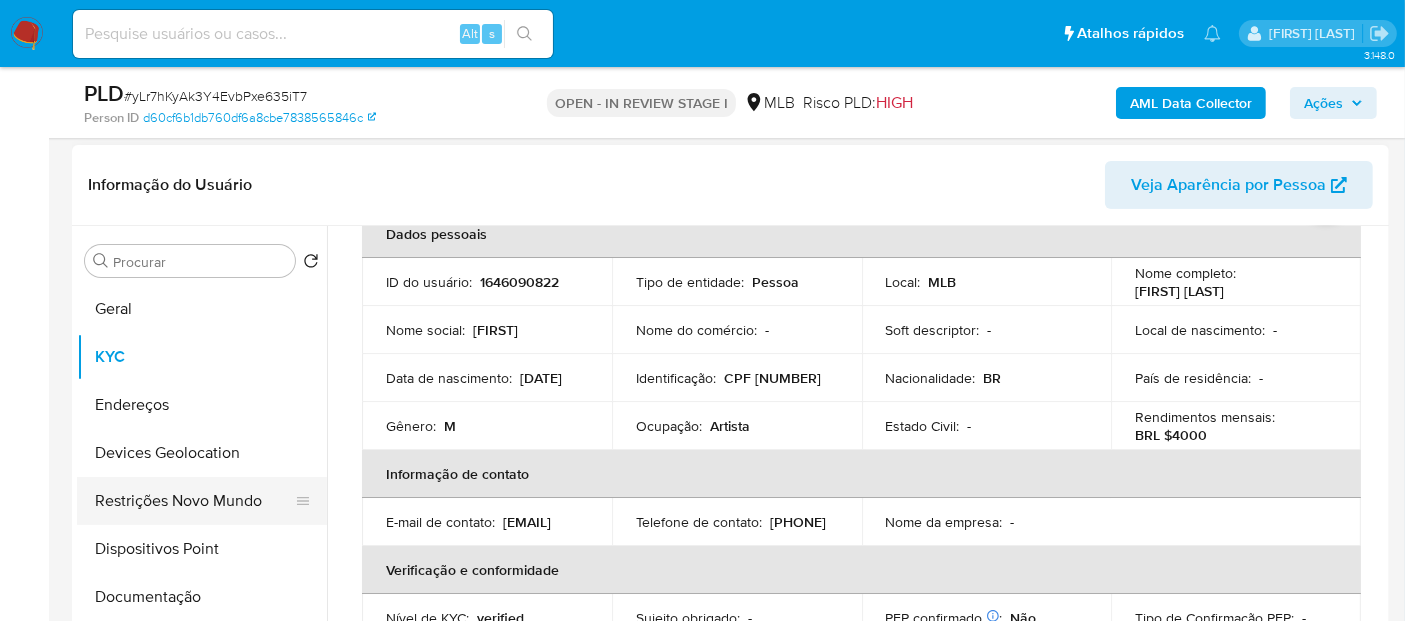 scroll, scrollTop: 0, scrollLeft: 0, axis: both 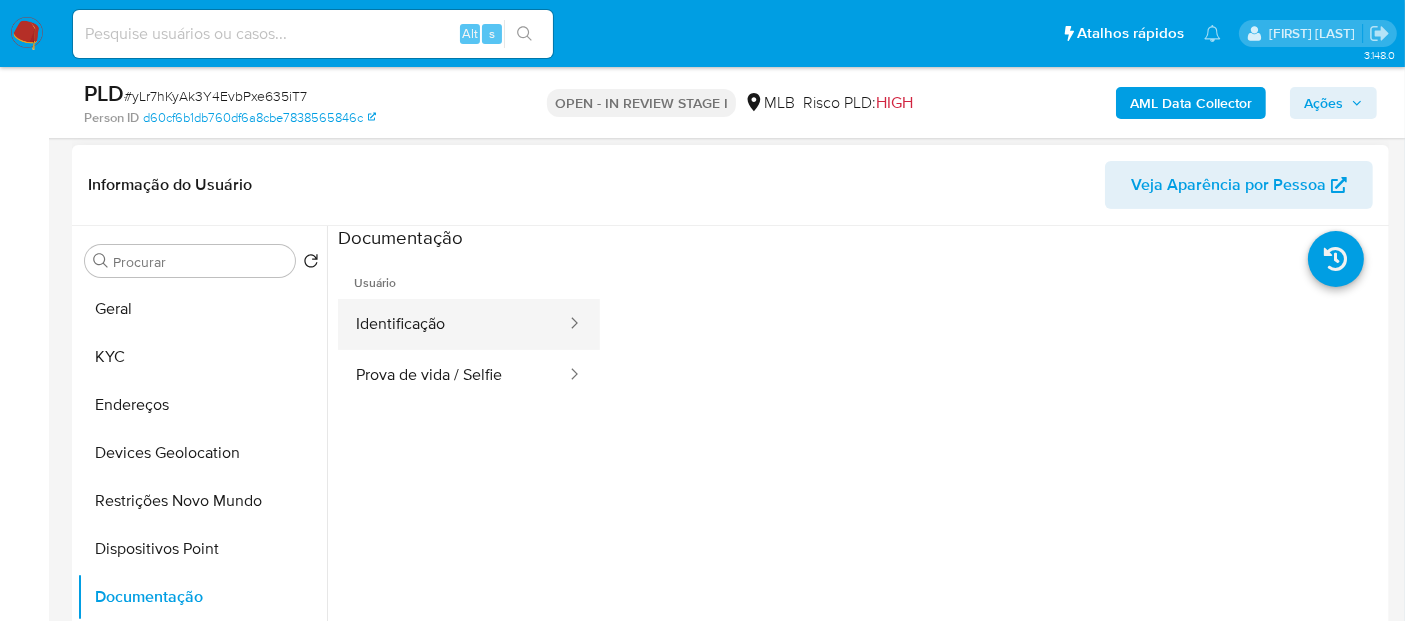 click on "Identificação" at bounding box center (453, 324) 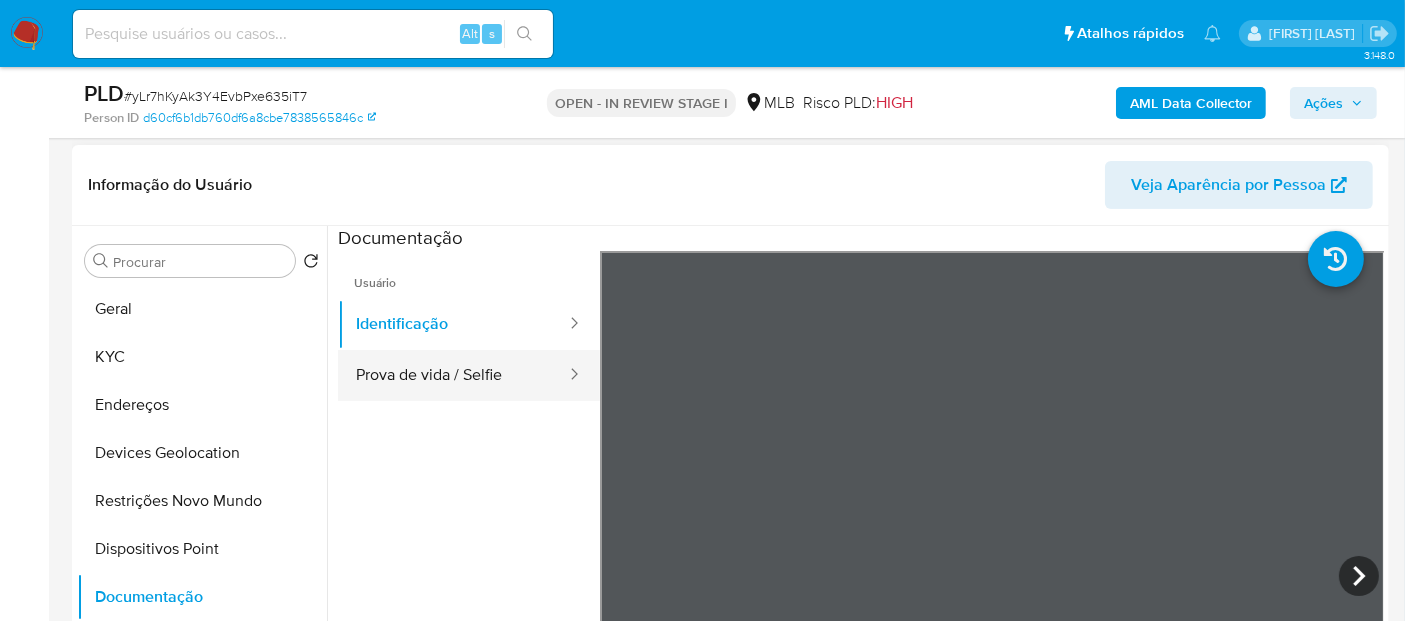 click on "Prova de vida / Selfie" at bounding box center [453, 375] 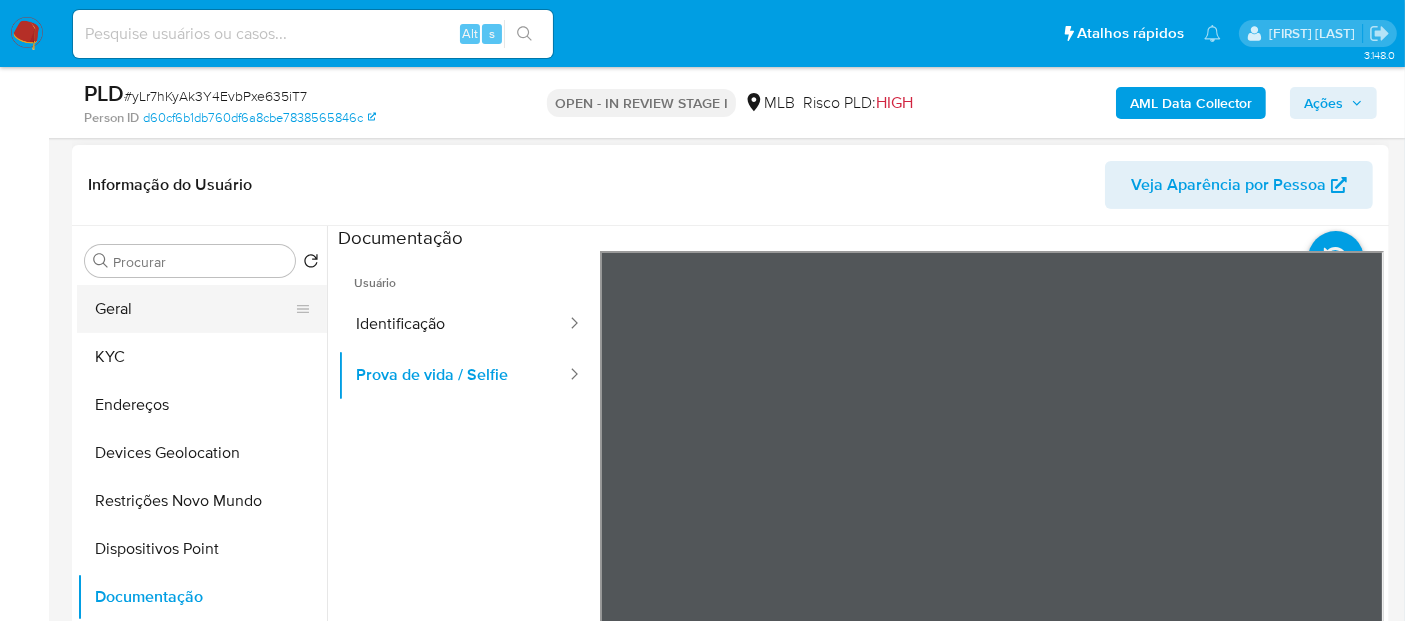 click on "Geral" at bounding box center [194, 309] 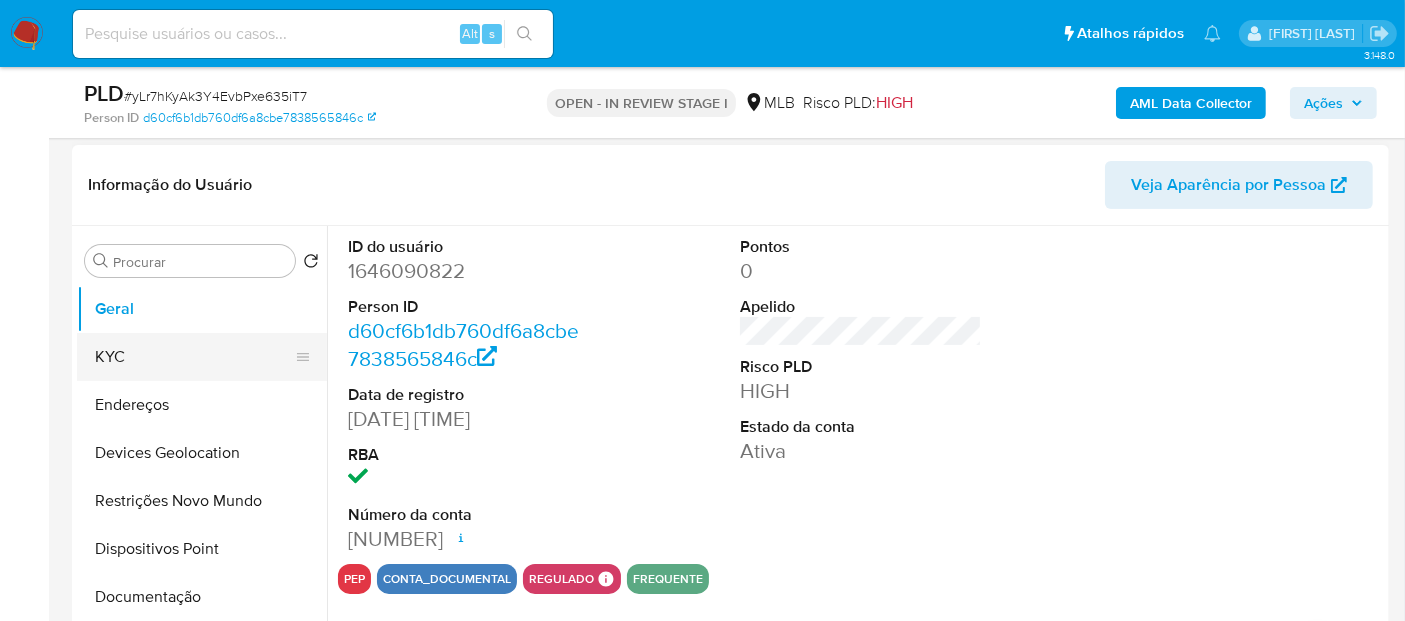 click on "KYC" at bounding box center (194, 357) 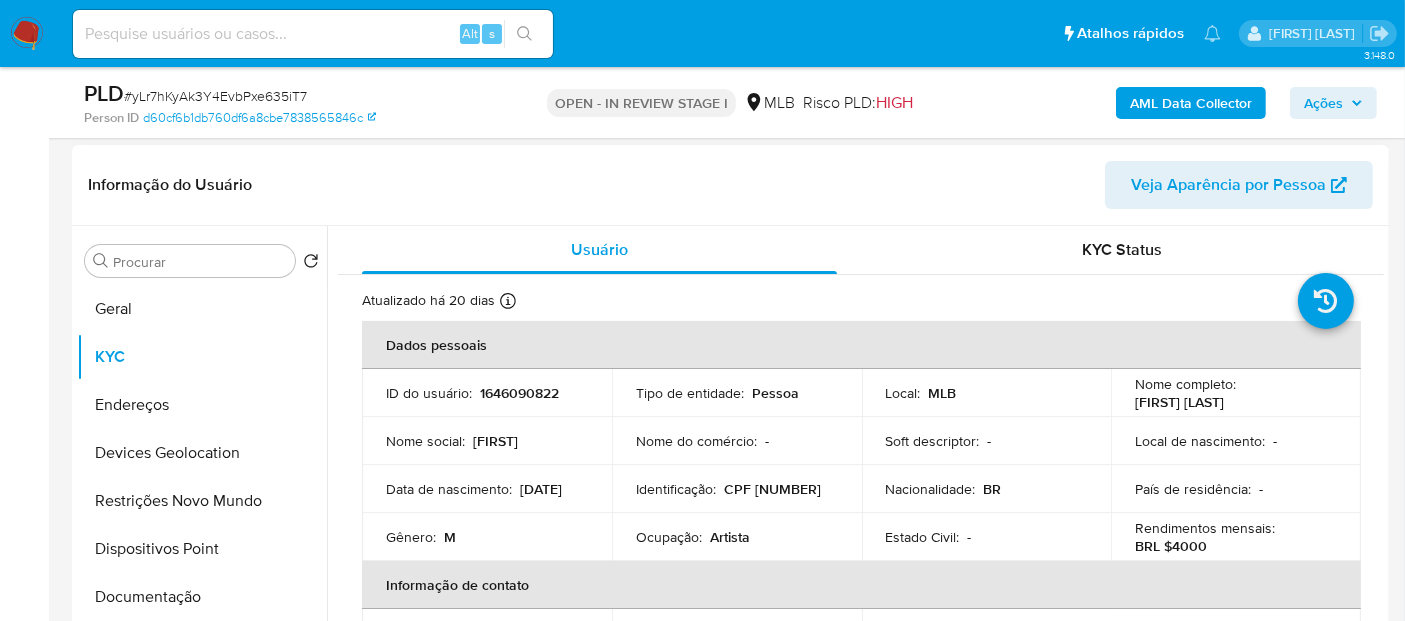 click on "Artista" at bounding box center [730, 537] 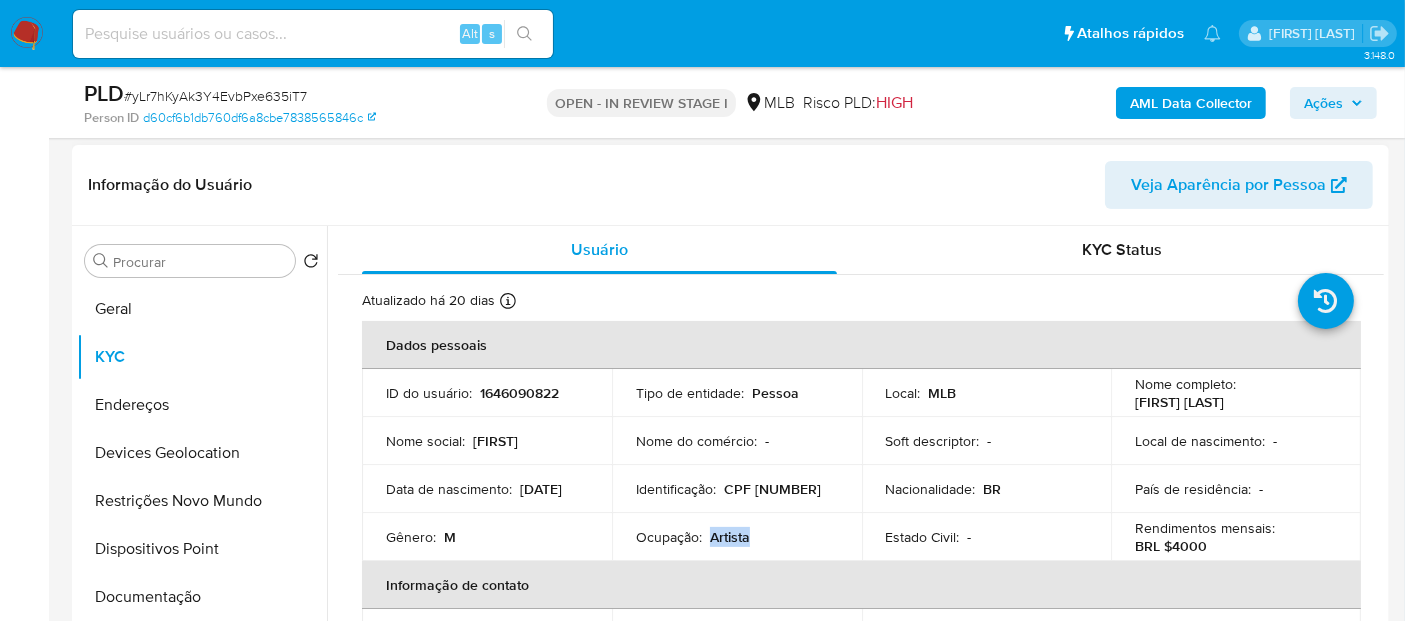 click on "Artista" at bounding box center (730, 537) 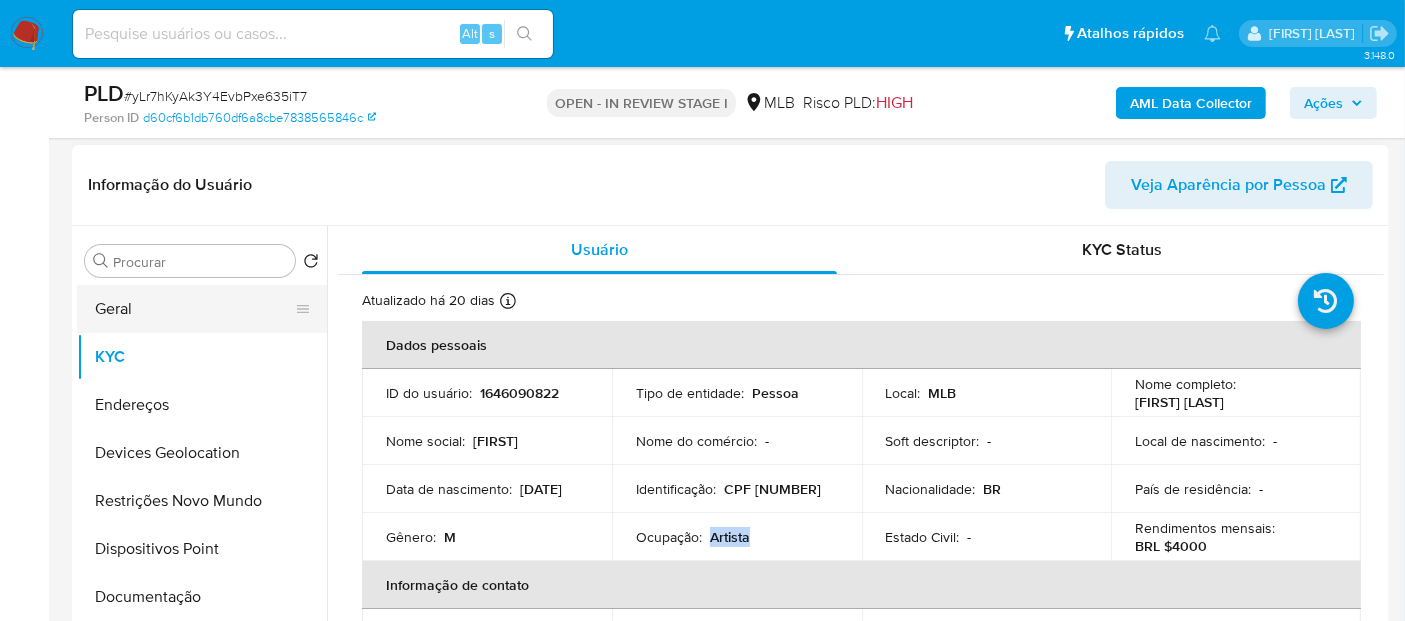 click on "Geral" at bounding box center (194, 309) 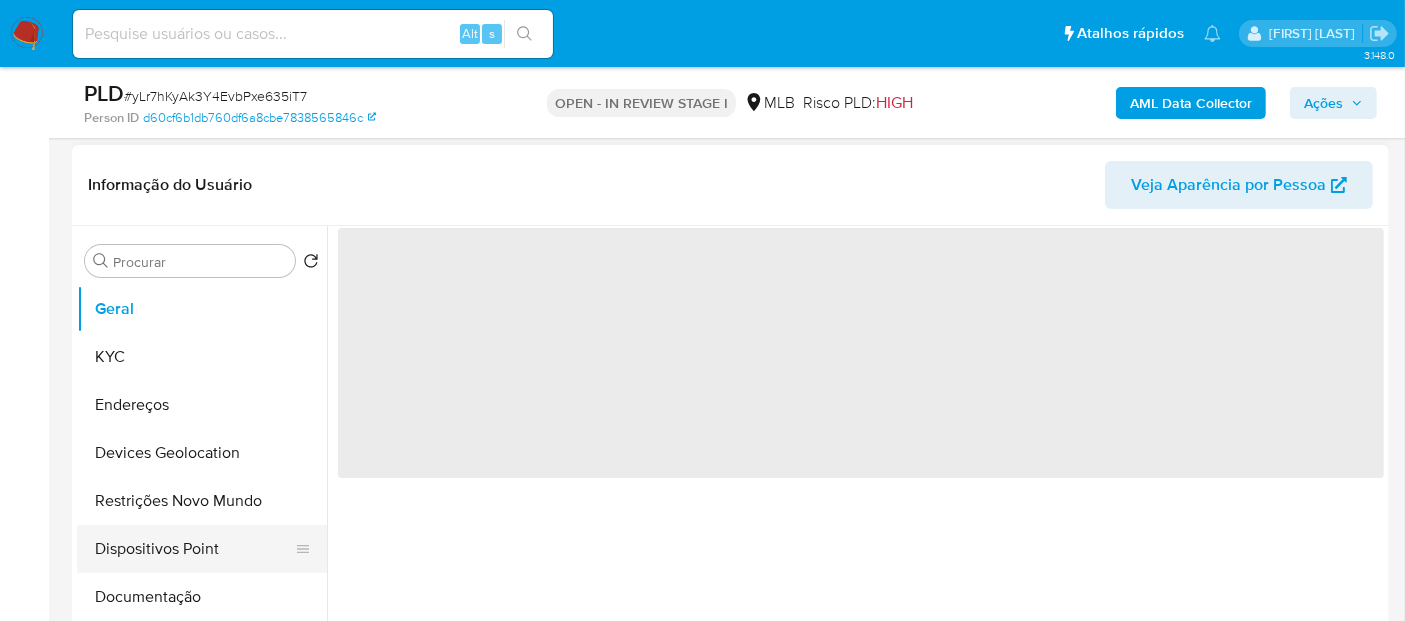 scroll, scrollTop: 222, scrollLeft: 0, axis: vertical 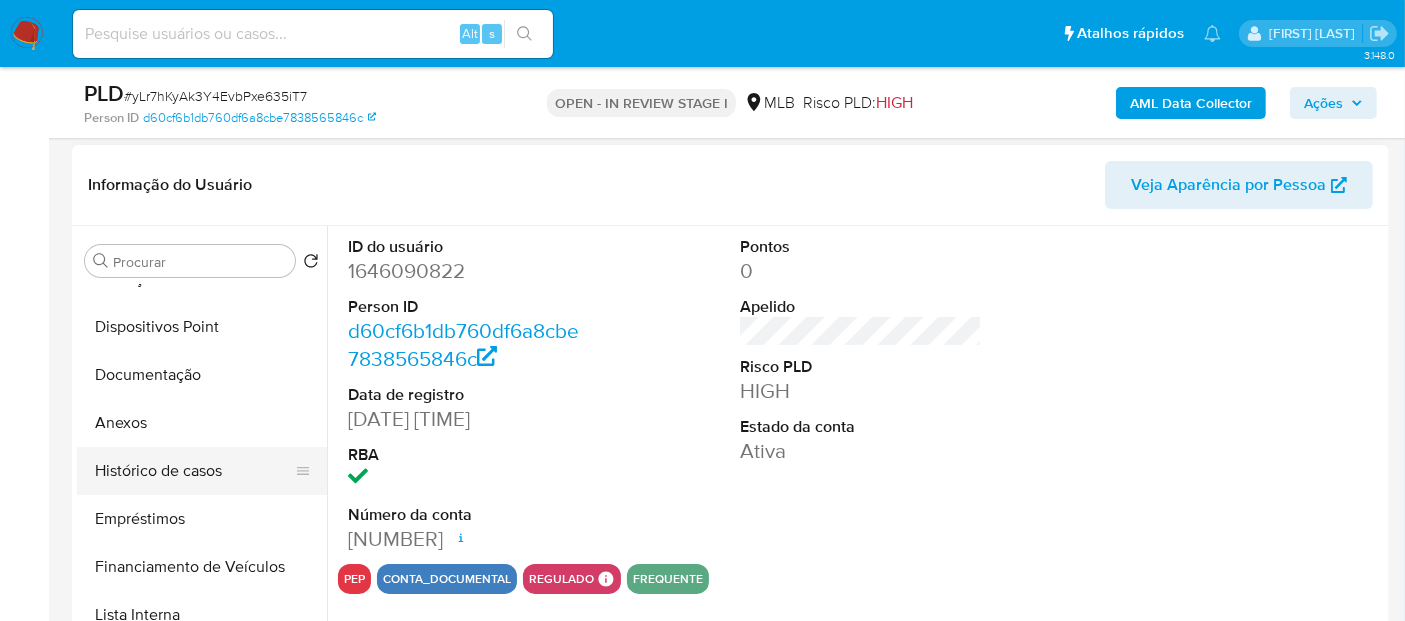 click on "Histórico de casos" at bounding box center [194, 471] 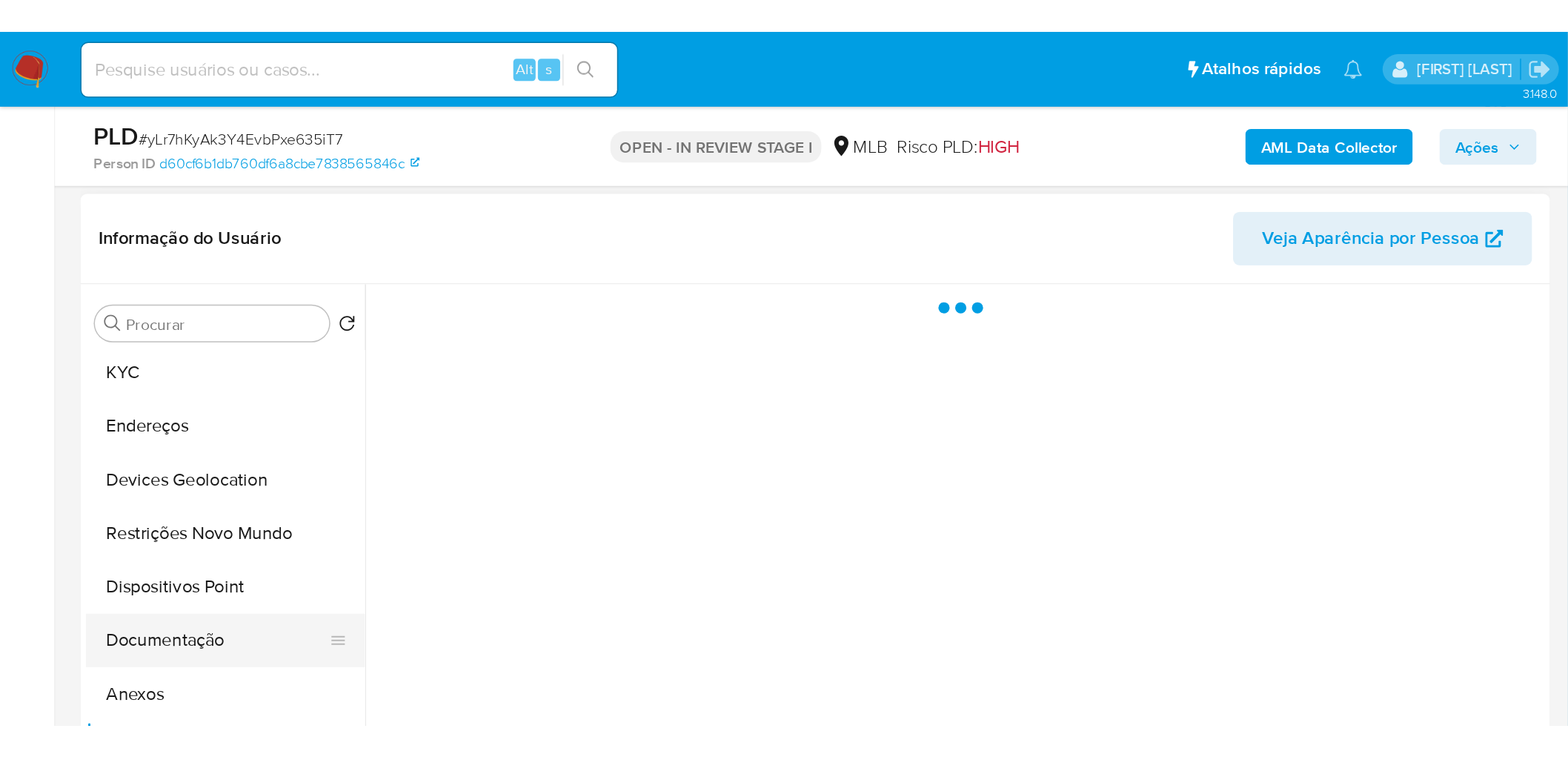 scroll, scrollTop: 0, scrollLeft: 0, axis: both 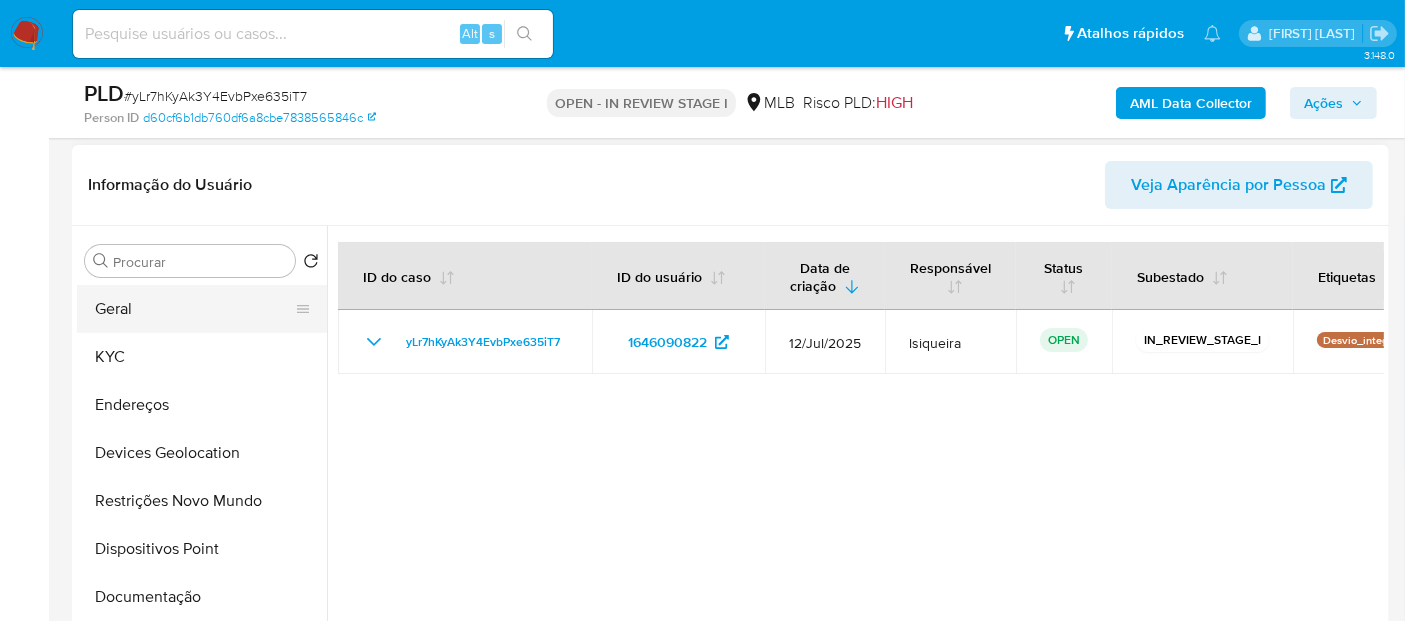 click on "Geral" at bounding box center [194, 309] 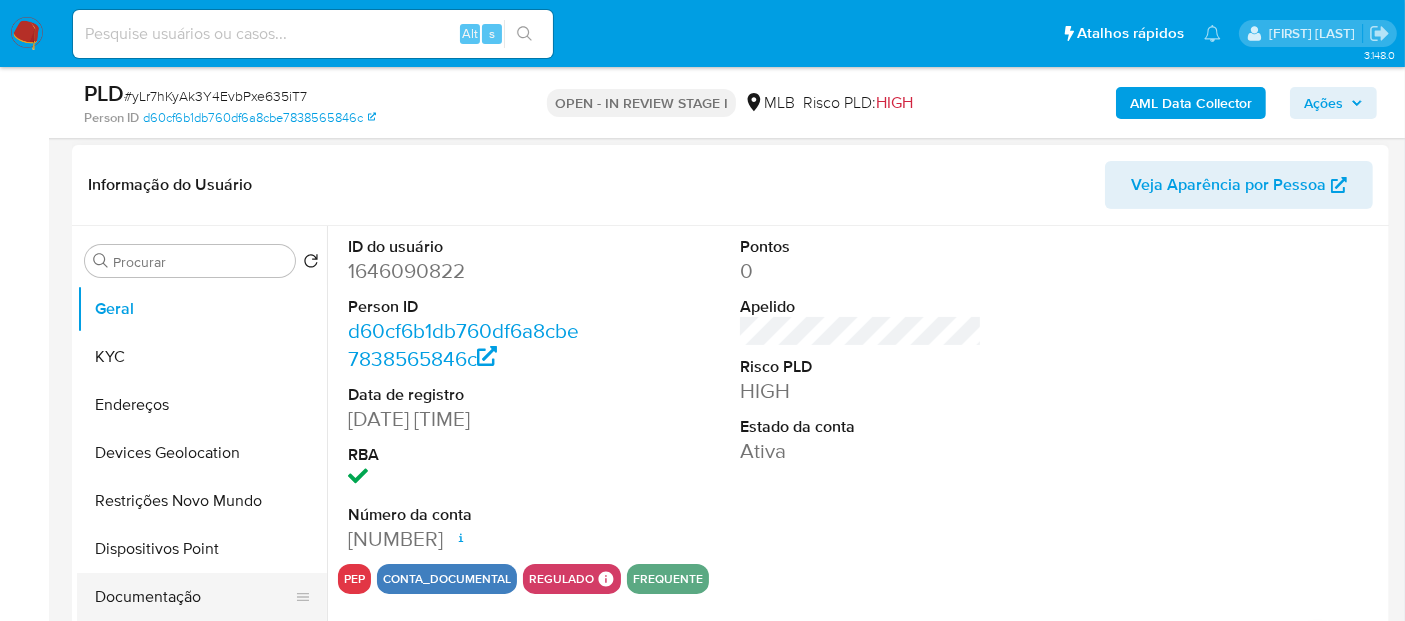 click on "Documentação" at bounding box center [194, 597] 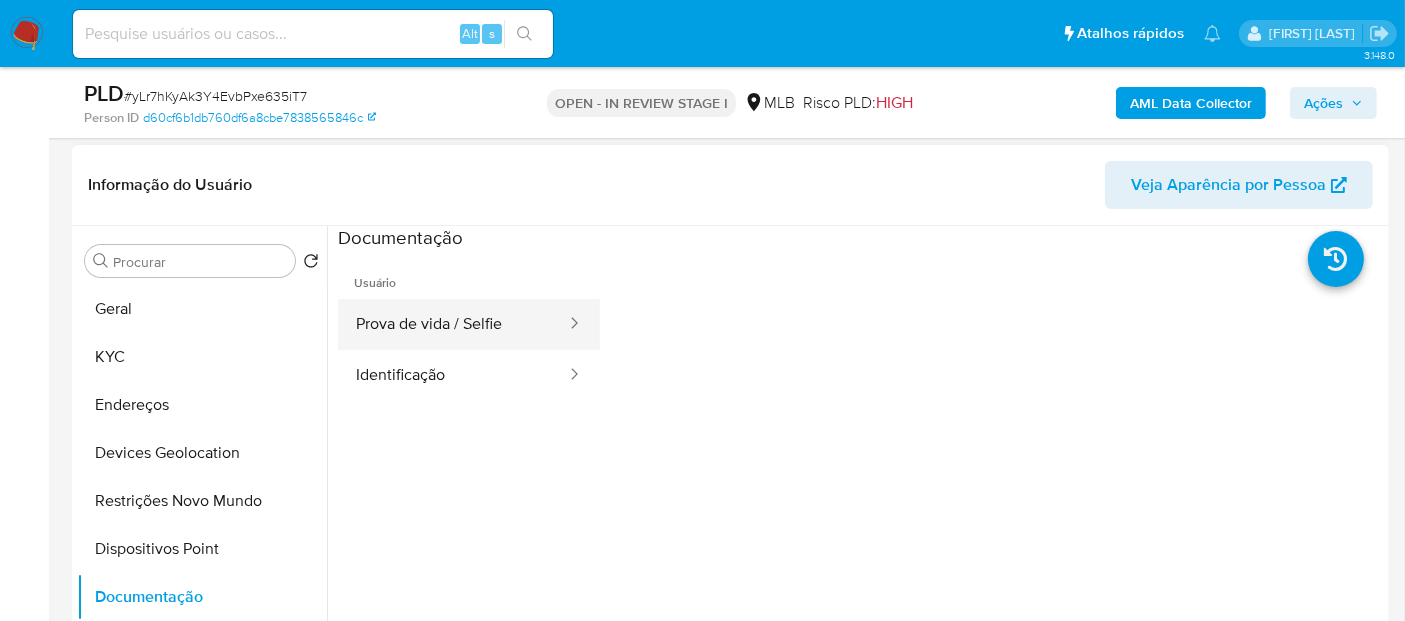 click on "Prova de vida / Selfie" at bounding box center (453, 324) 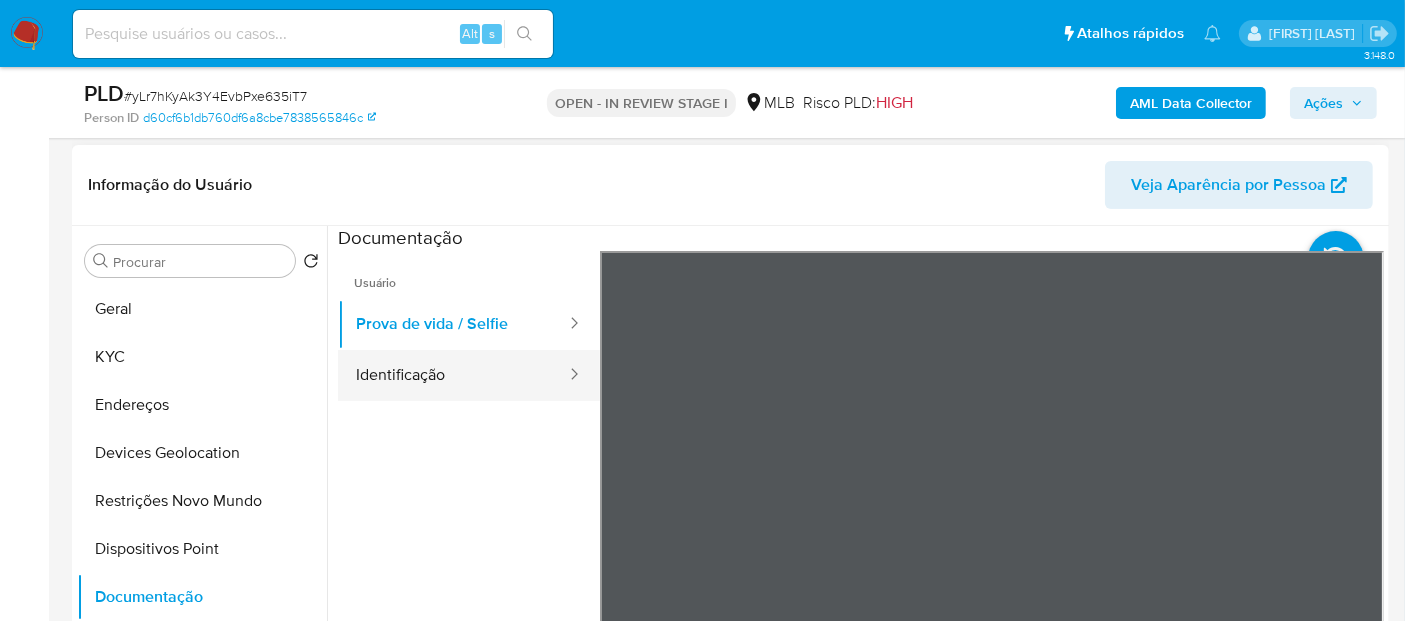 click on "Identificação" at bounding box center [453, 375] 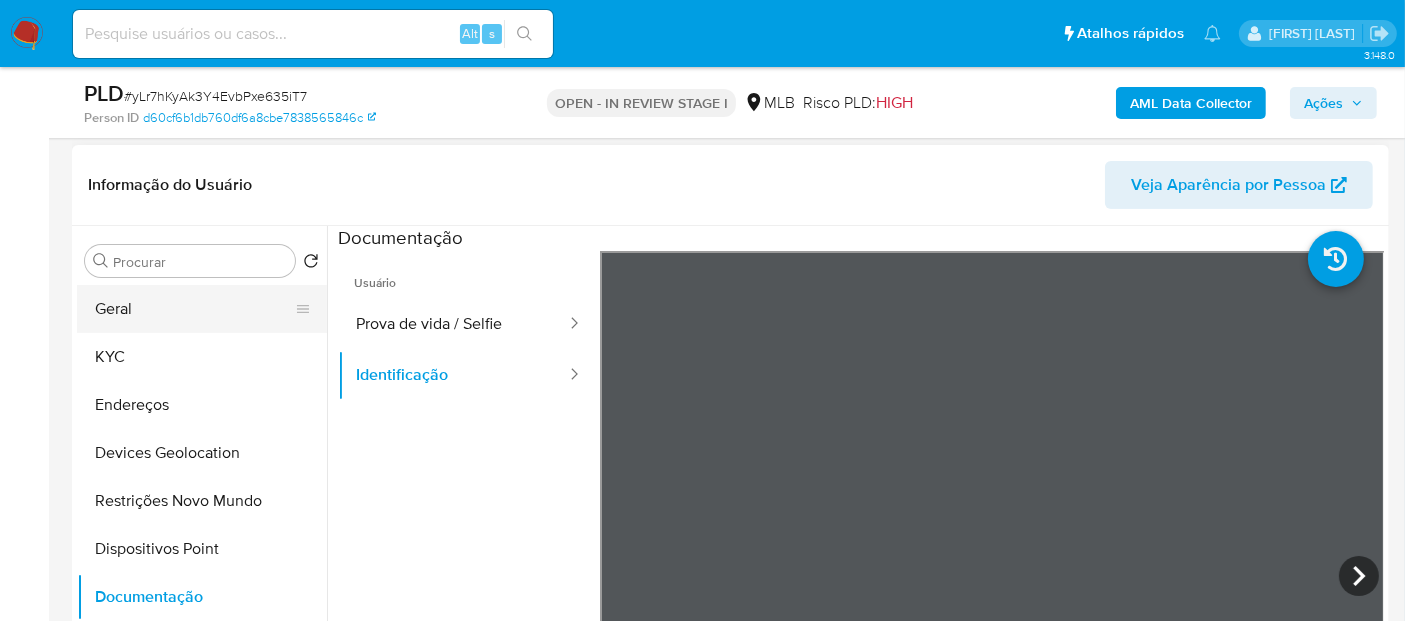 click on "Geral" at bounding box center (194, 309) 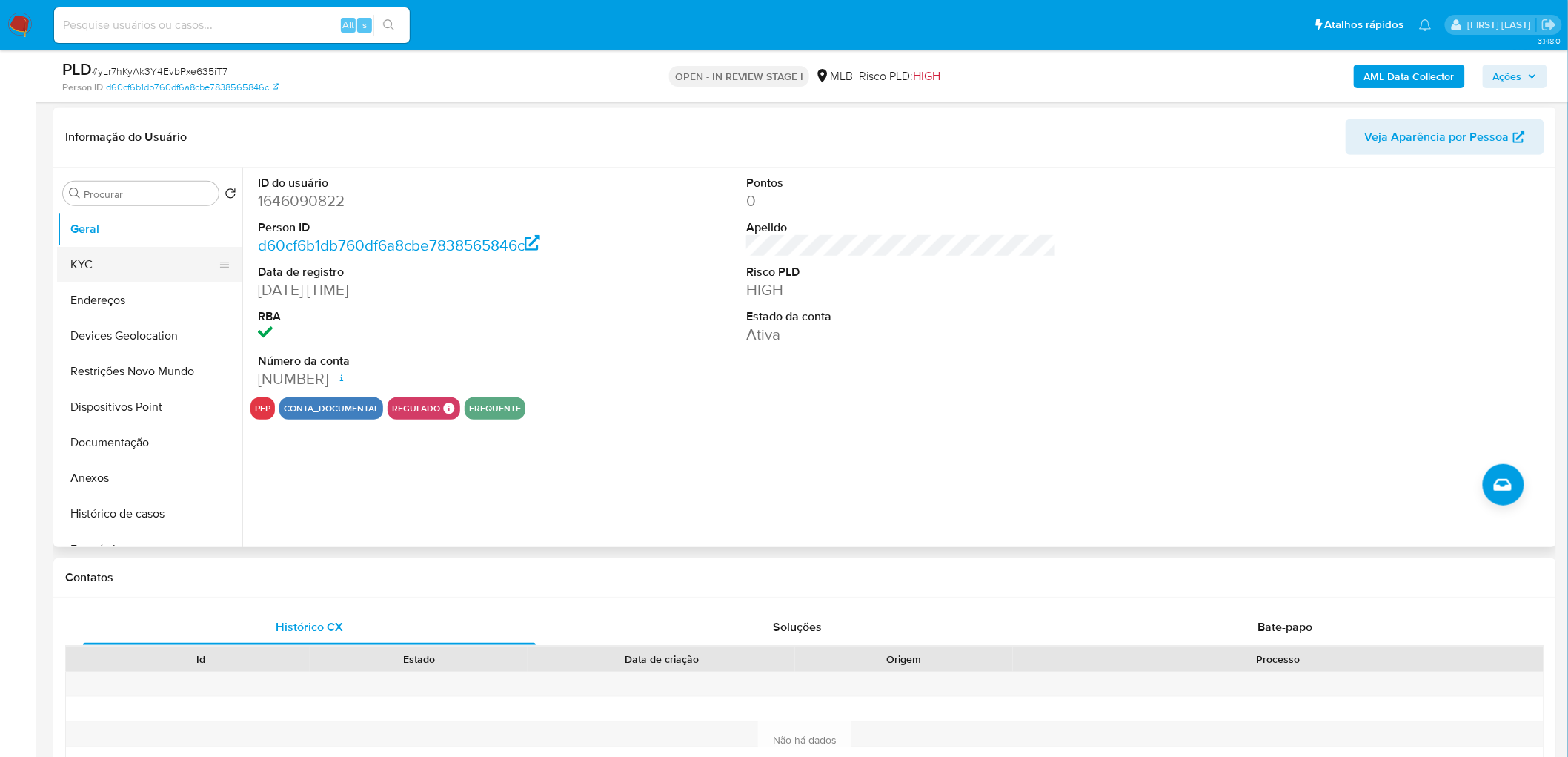 click on "KYC" at bounding box center (144, 265) 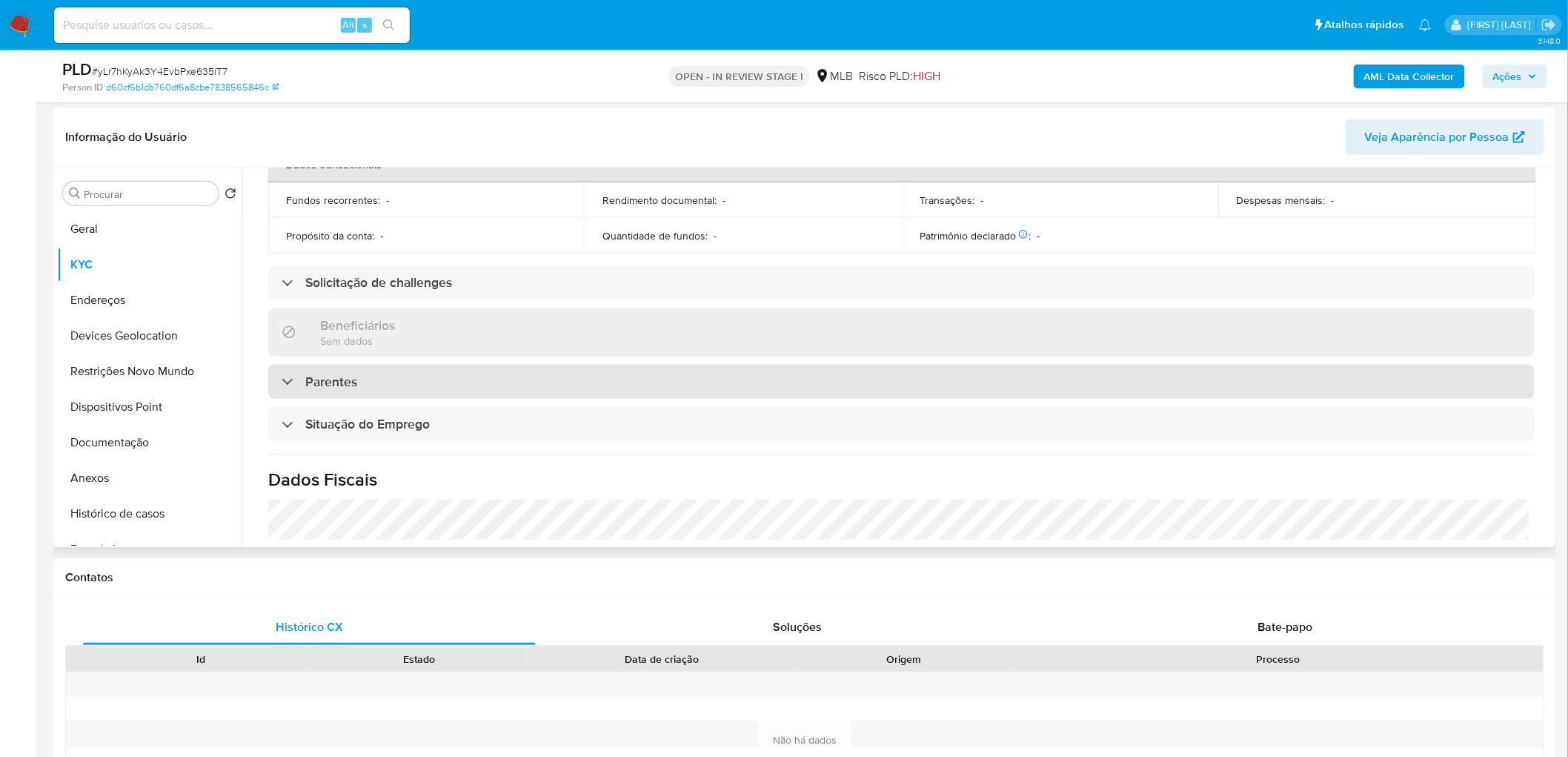 scroll, scrollTop: 617, scrollLeft: 0, axis: vertical 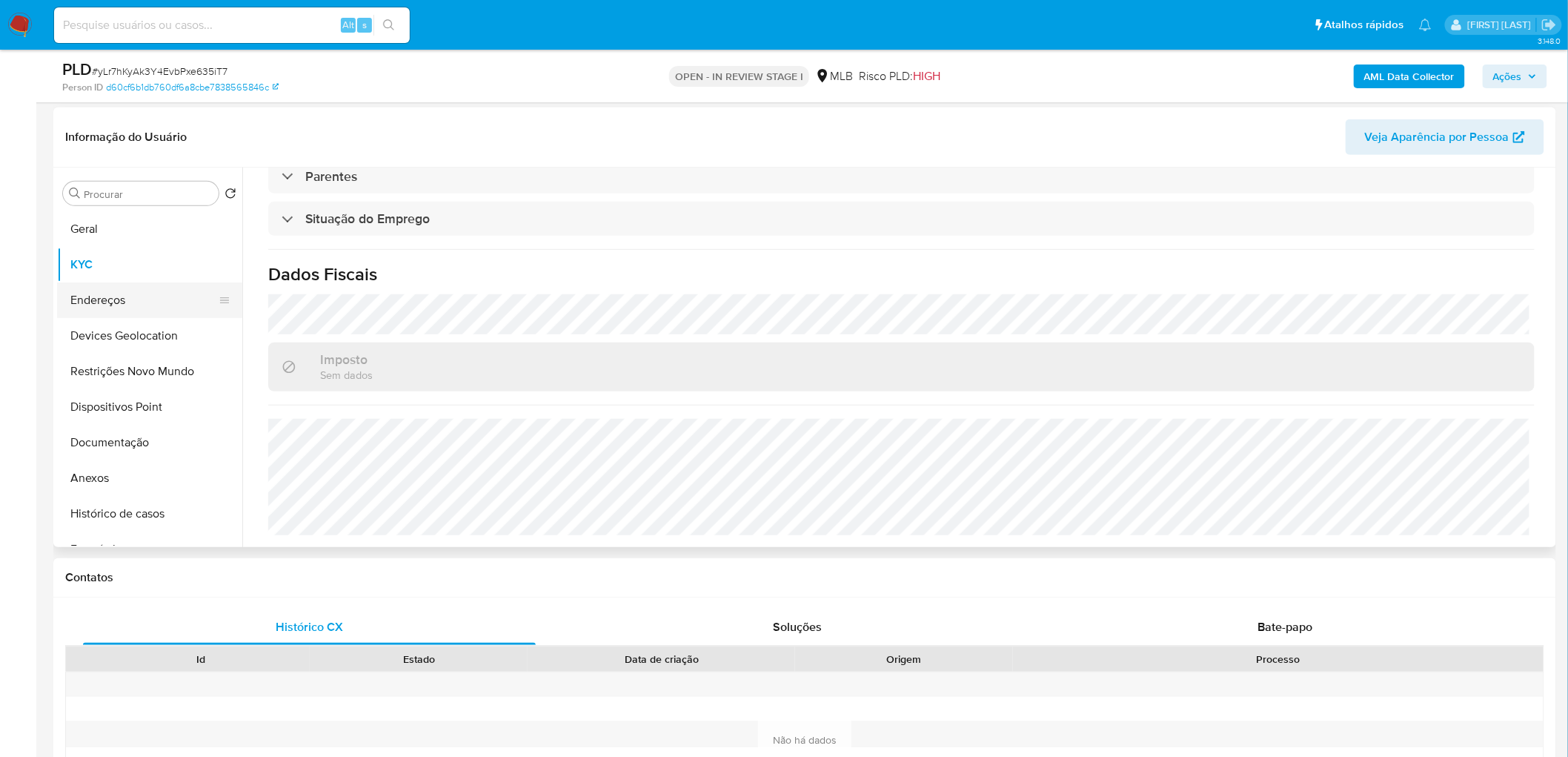 click on "Endereços" at bounding box center [144, 300] 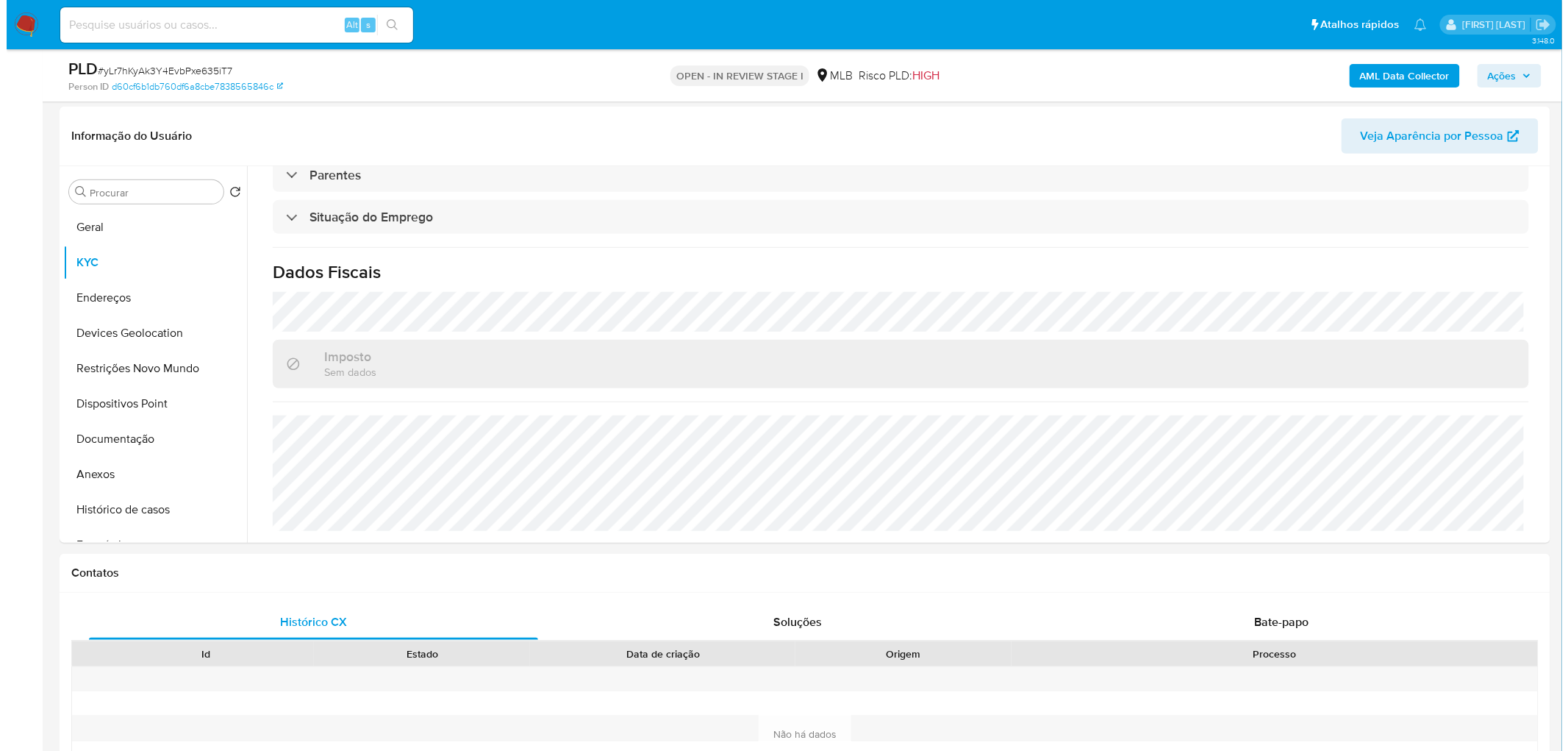 scroll, scrollTop: 0, scrollLeft: 0, axis: both 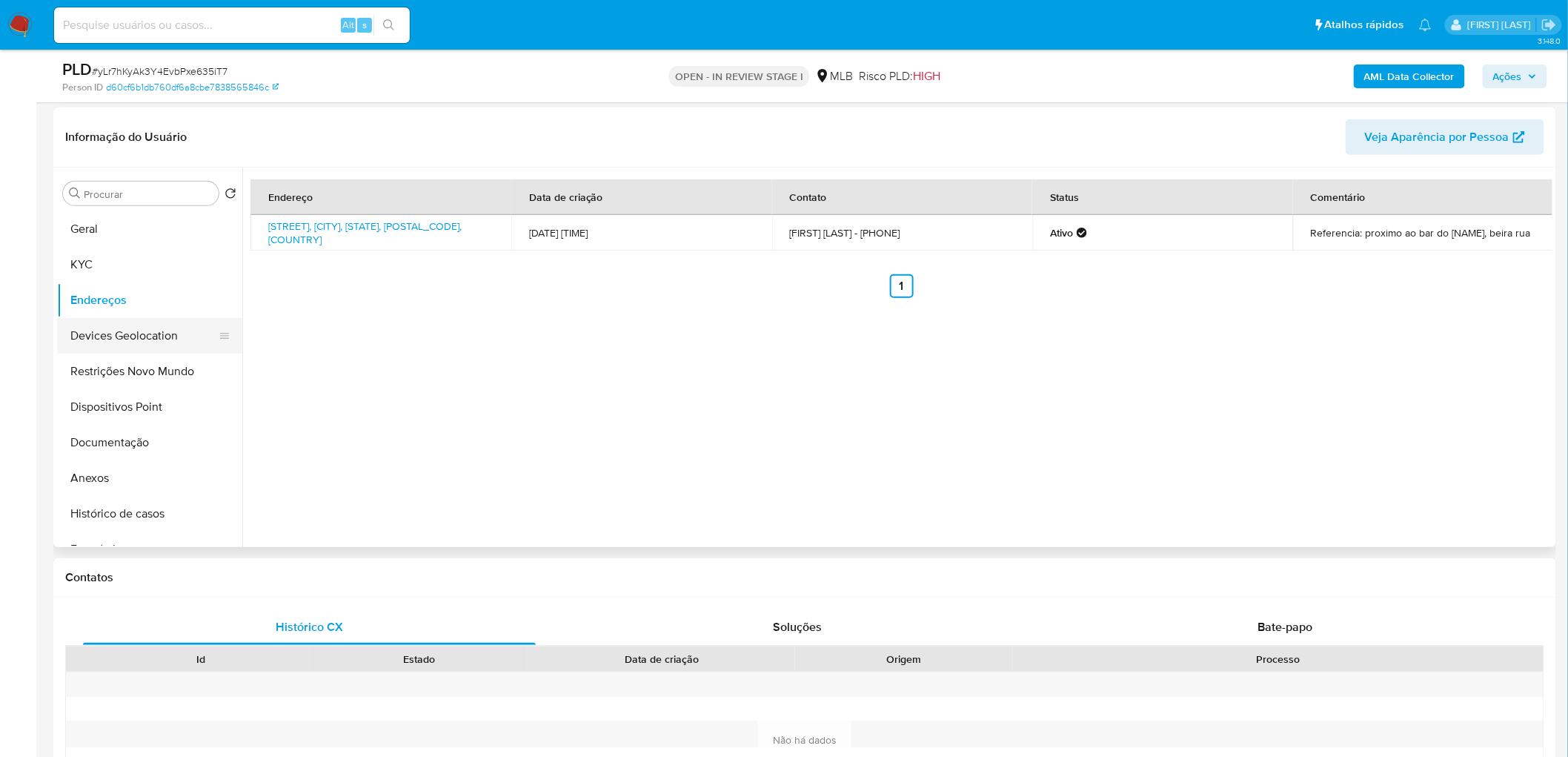 click on "Devices Geolocation" at bounding box center [144, 336] 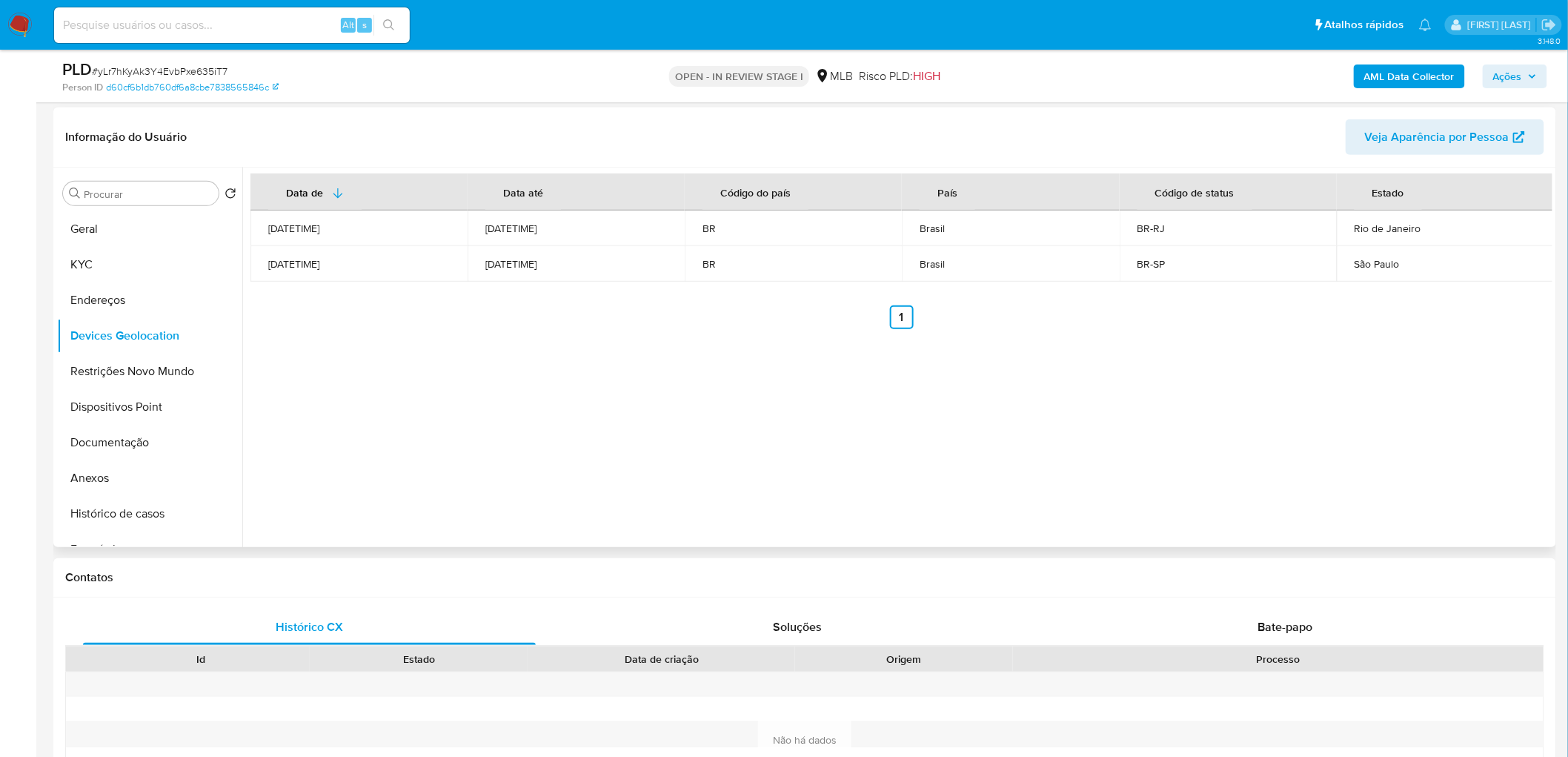 type 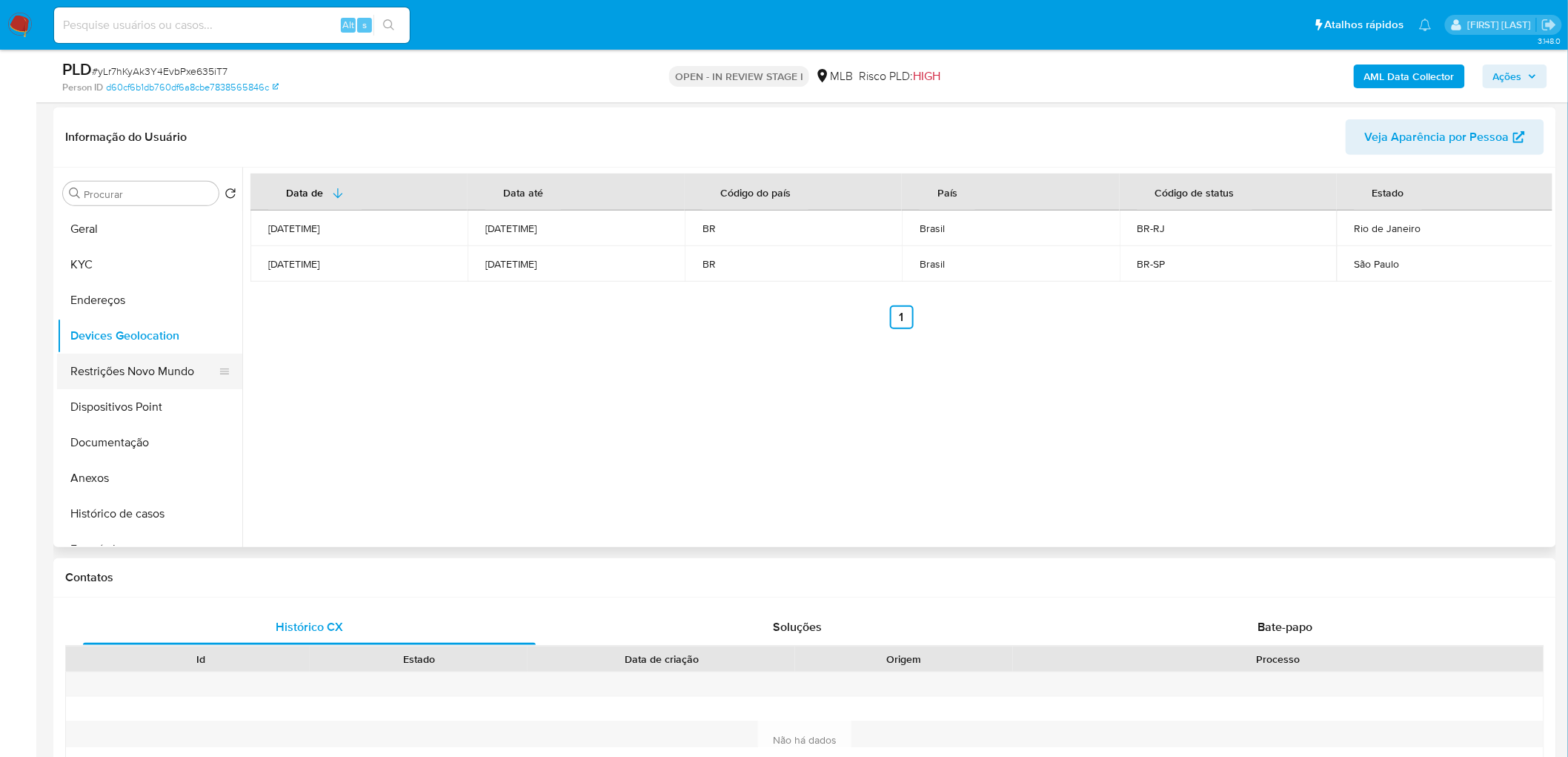click on "Restrições Novo Mundo" at bounding box center [144, 371] 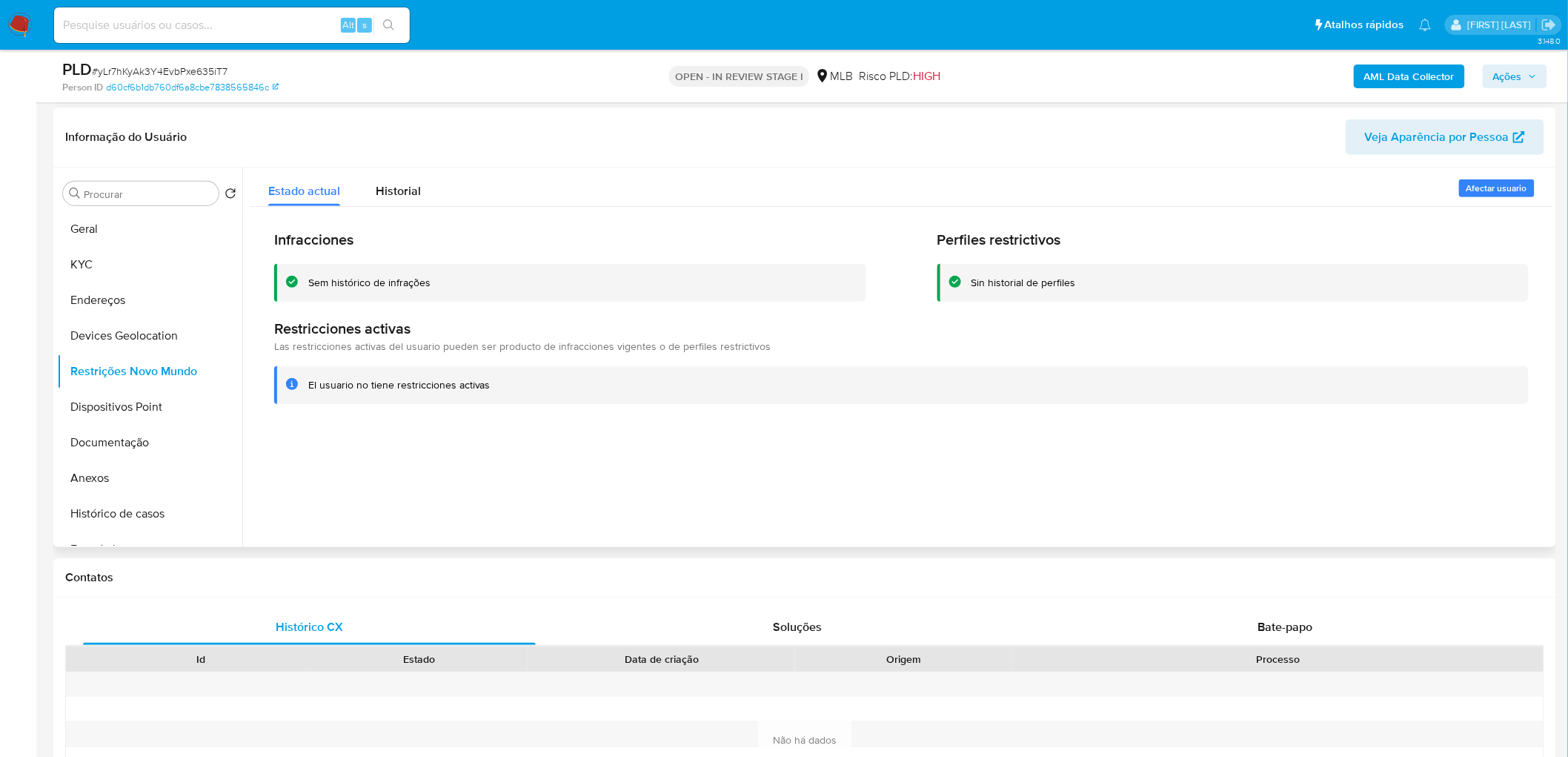 type 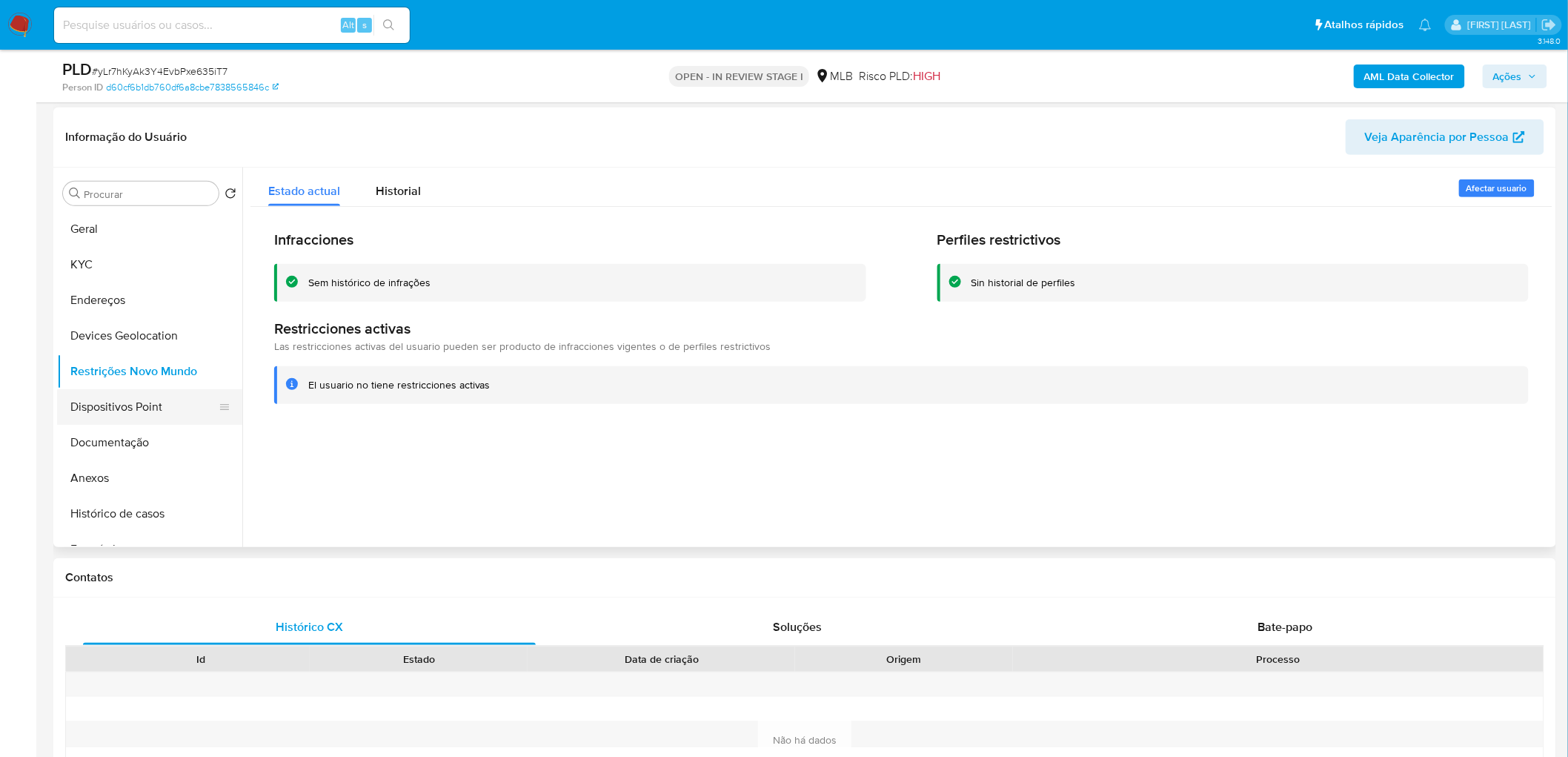 click on "Dispositivos Point" at bounding box center (144, 407) 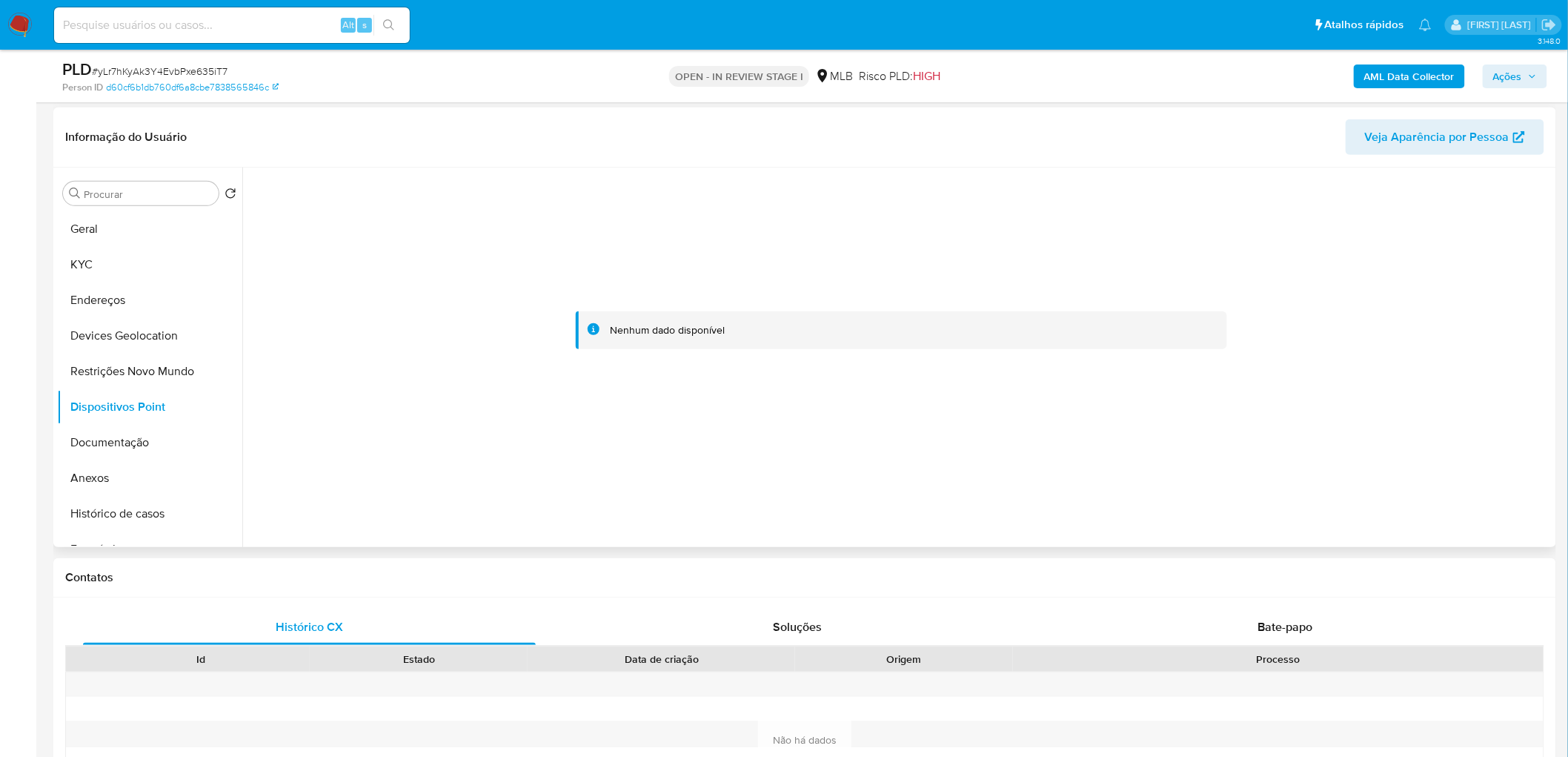 type 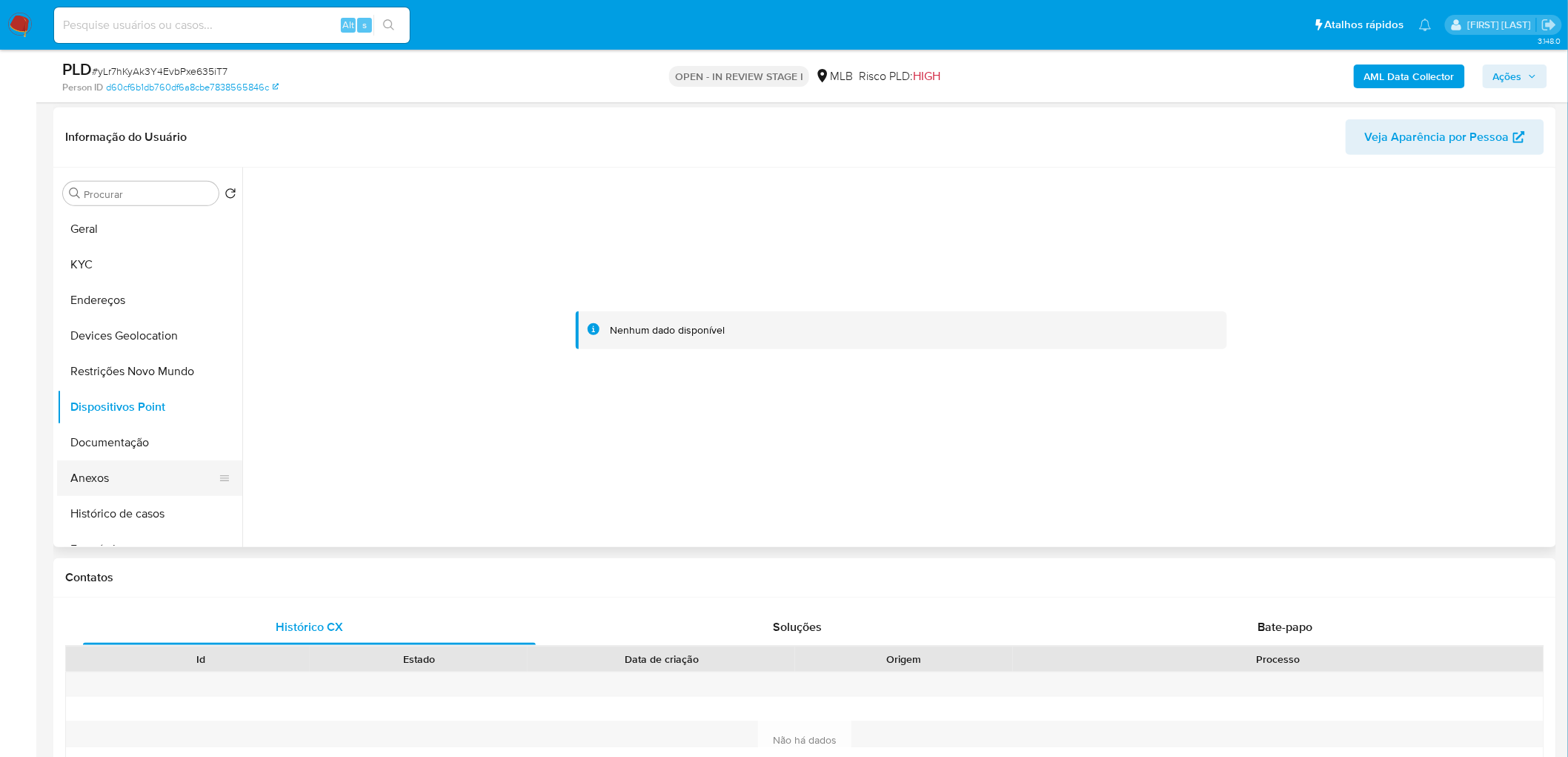 click on "Anexos" at bounding box center (144, 478) 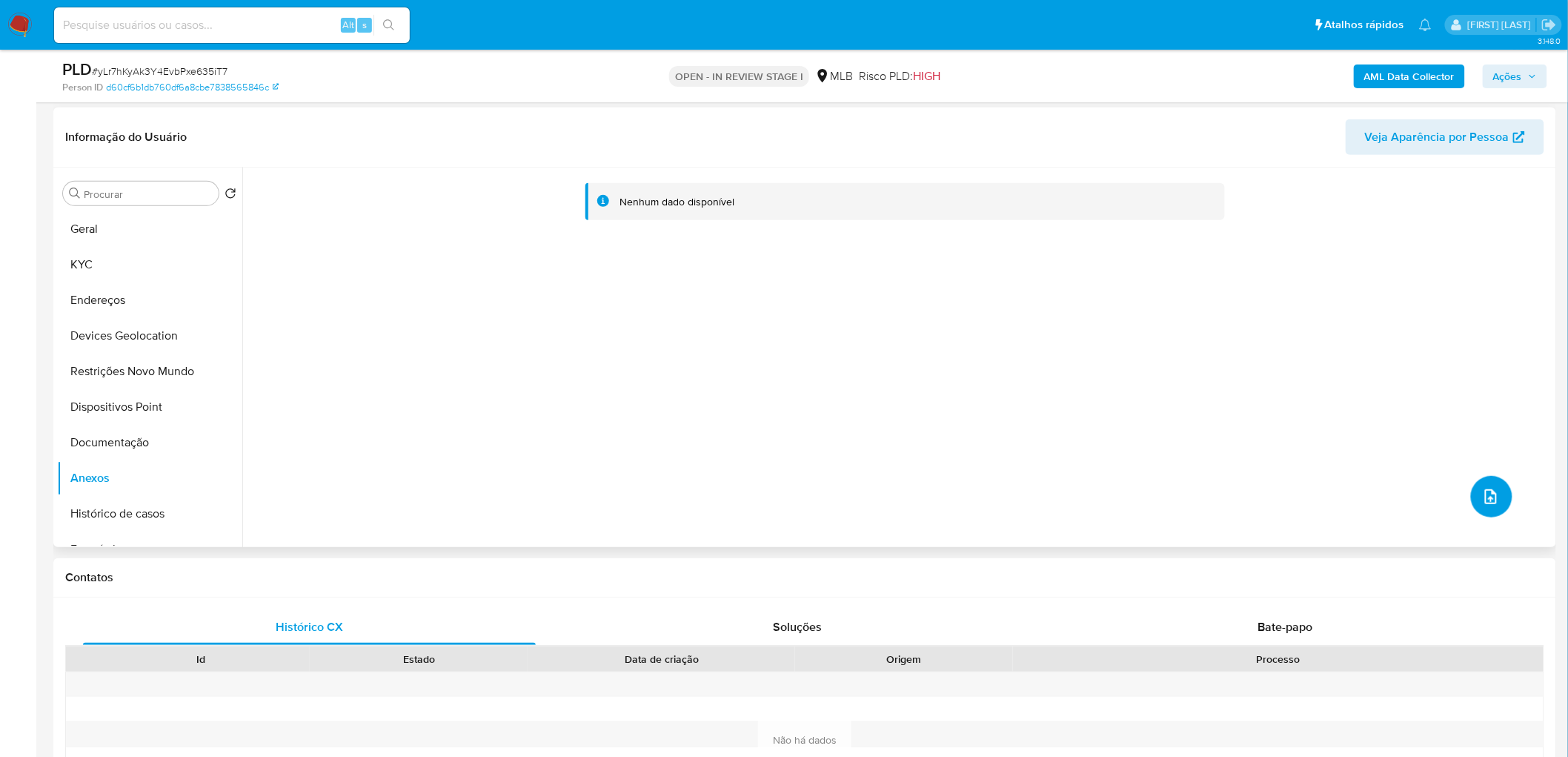 click at bounding box center (1492, 497) 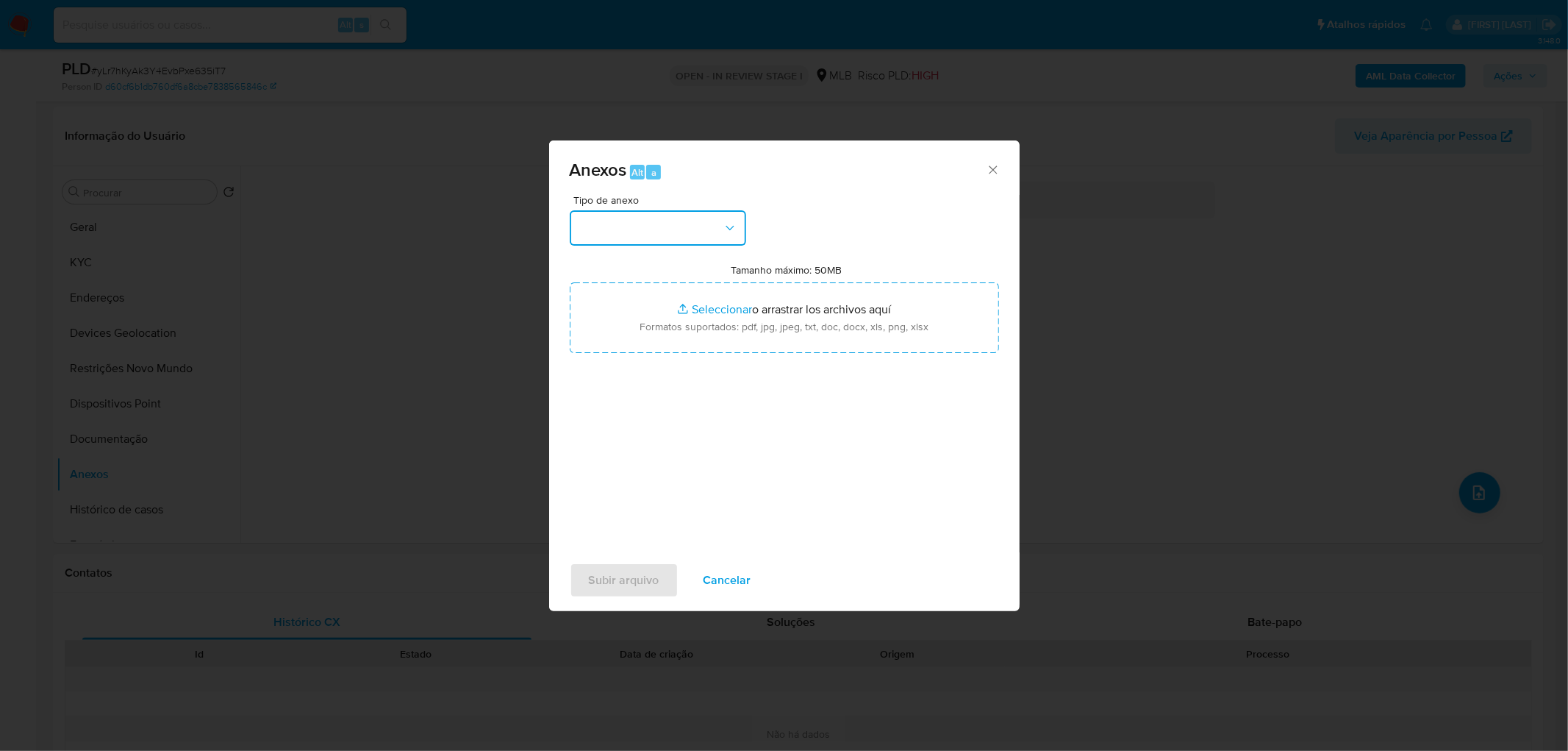 click at bounding box center [658, 228] 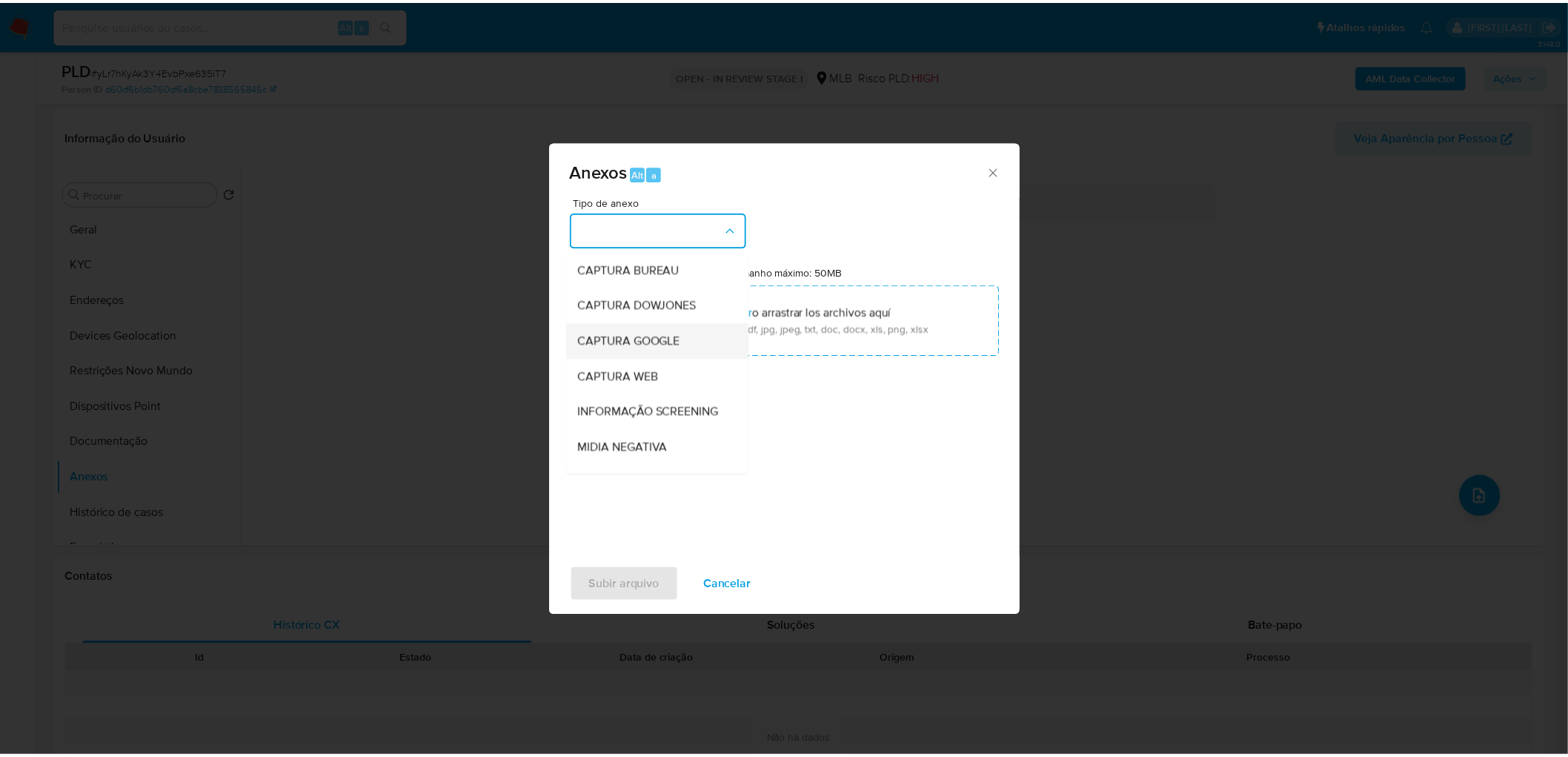 scroll, scrollTop: 82, scrollLeft: 0, axis: vertical 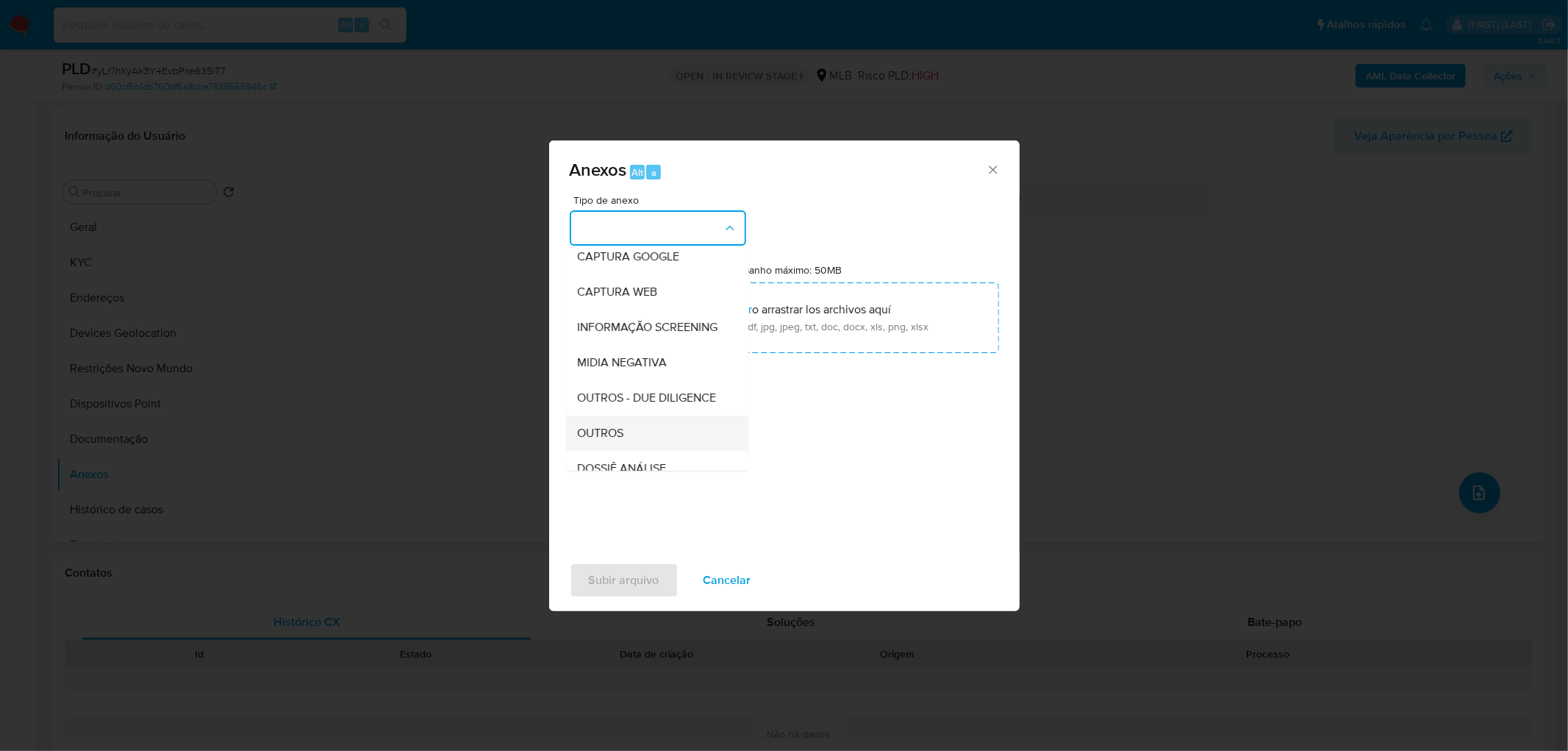 click on "OUTROS" at bounding box center [601, 433] 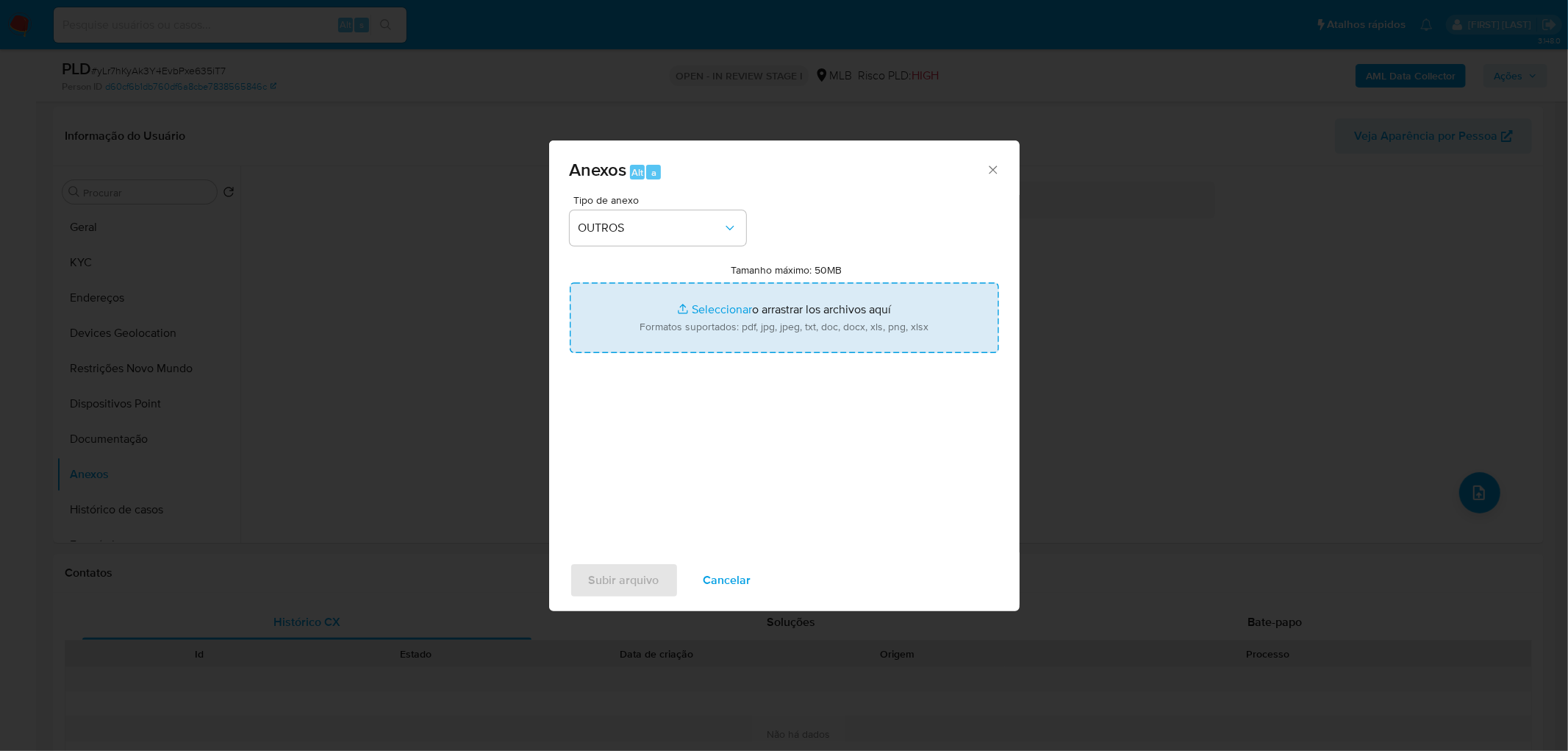 click on "Tamanho máximo: 50MB Seleccionar archivos" at bounding box center (784, 318) 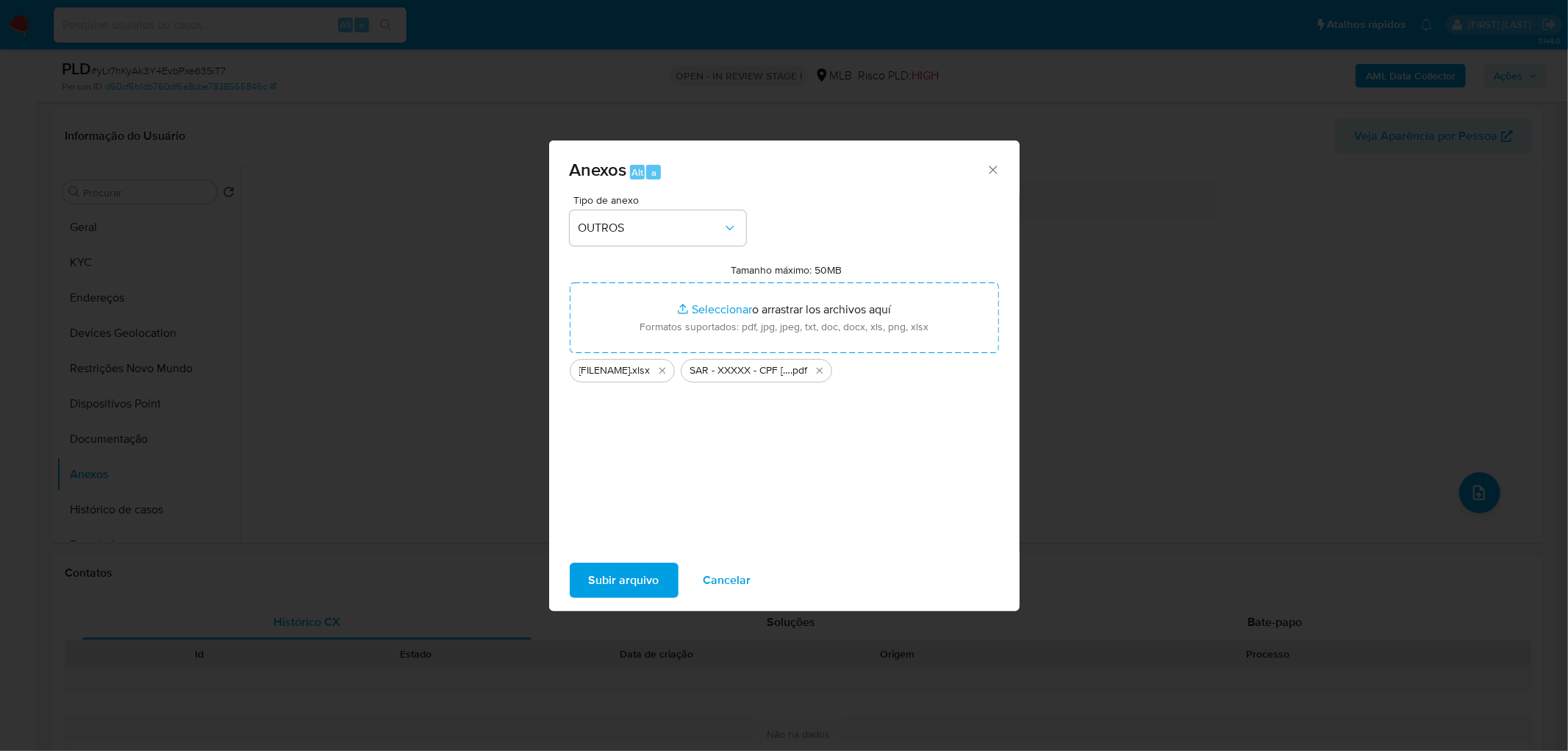 click on "Subir arquivo" at bounding box center (624, 580) 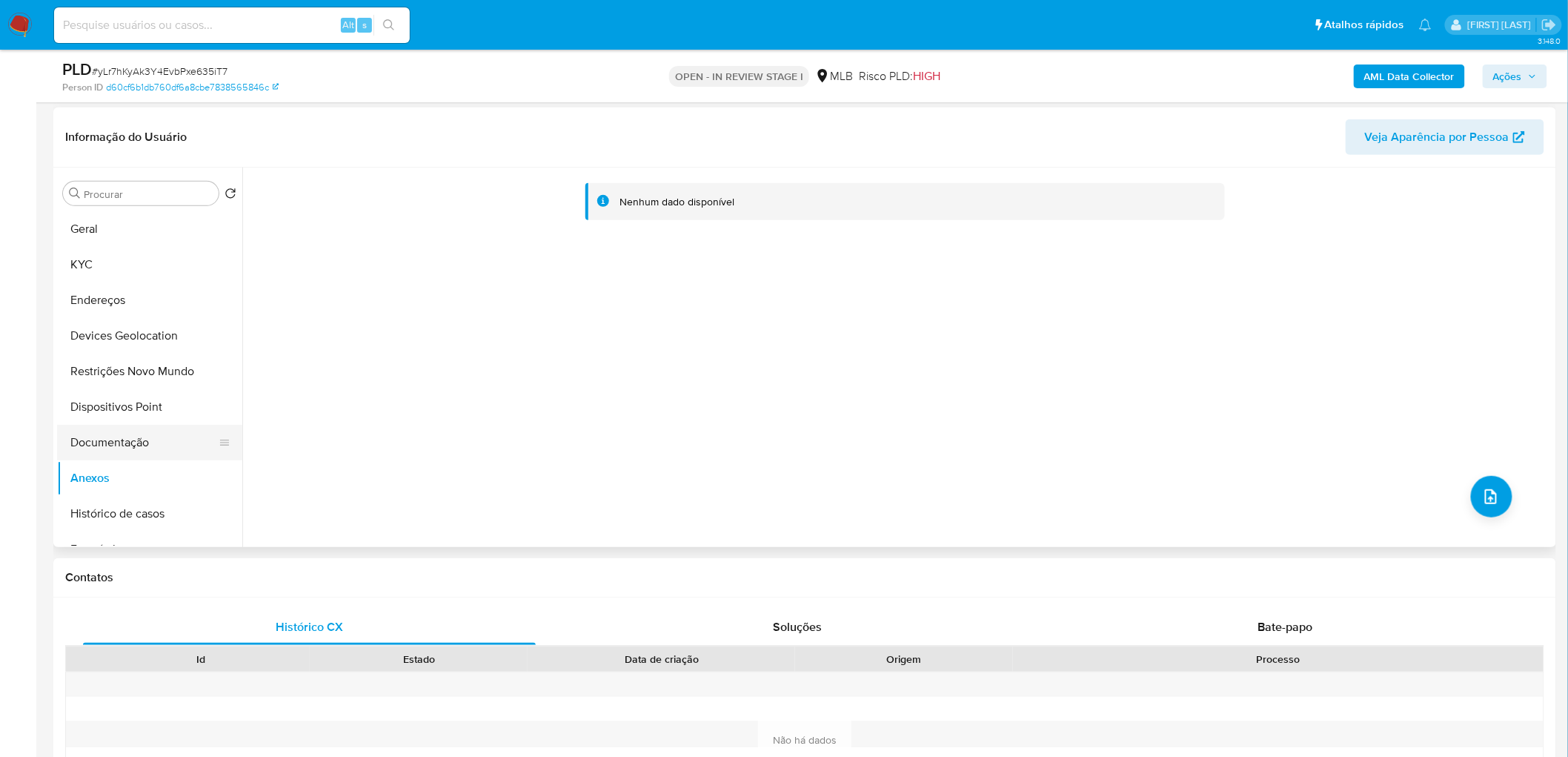 click on "Documentação" at bounding box center (144, 443) 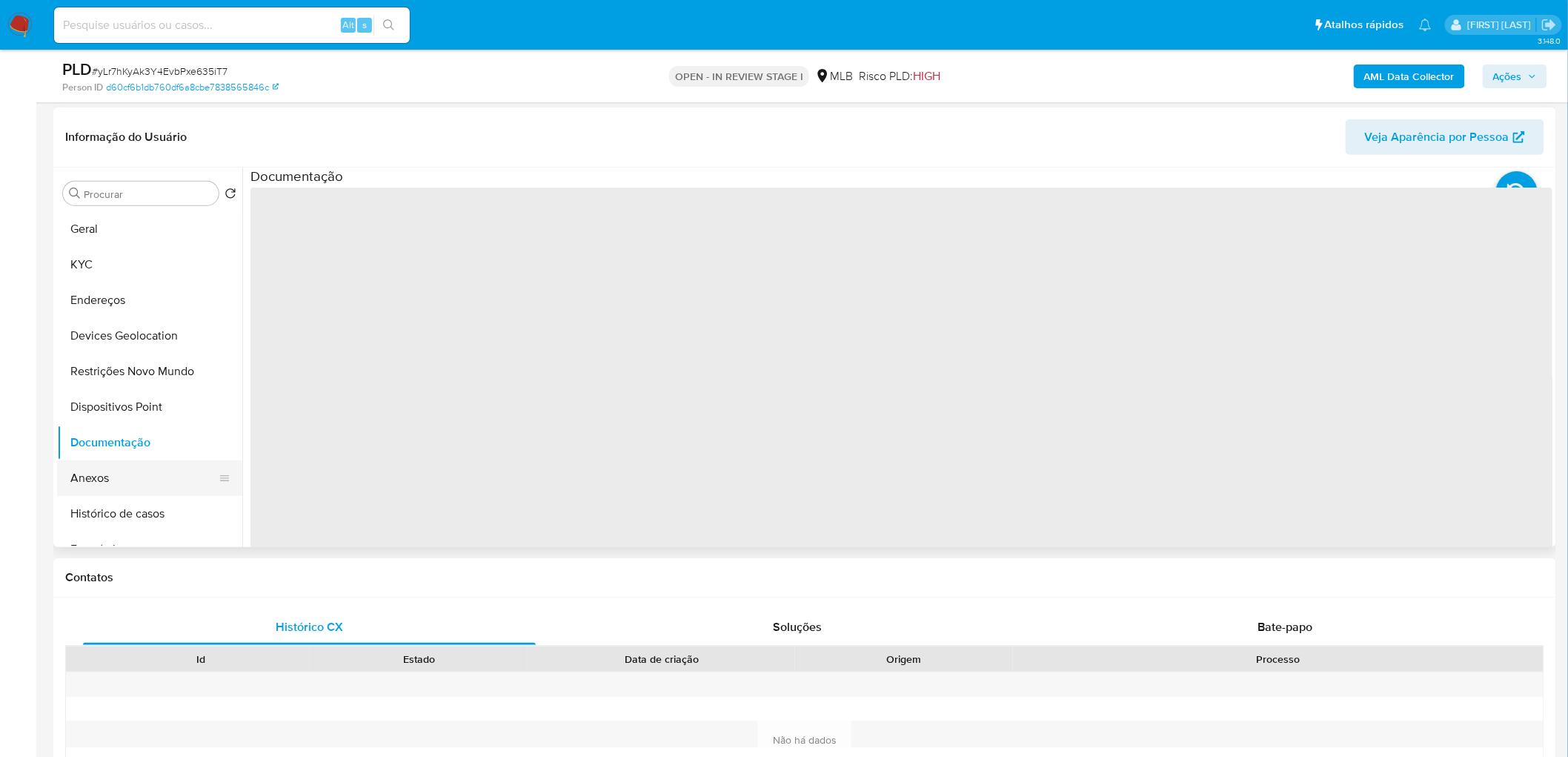 click on "Anexos" at bounding box center (144, 478) 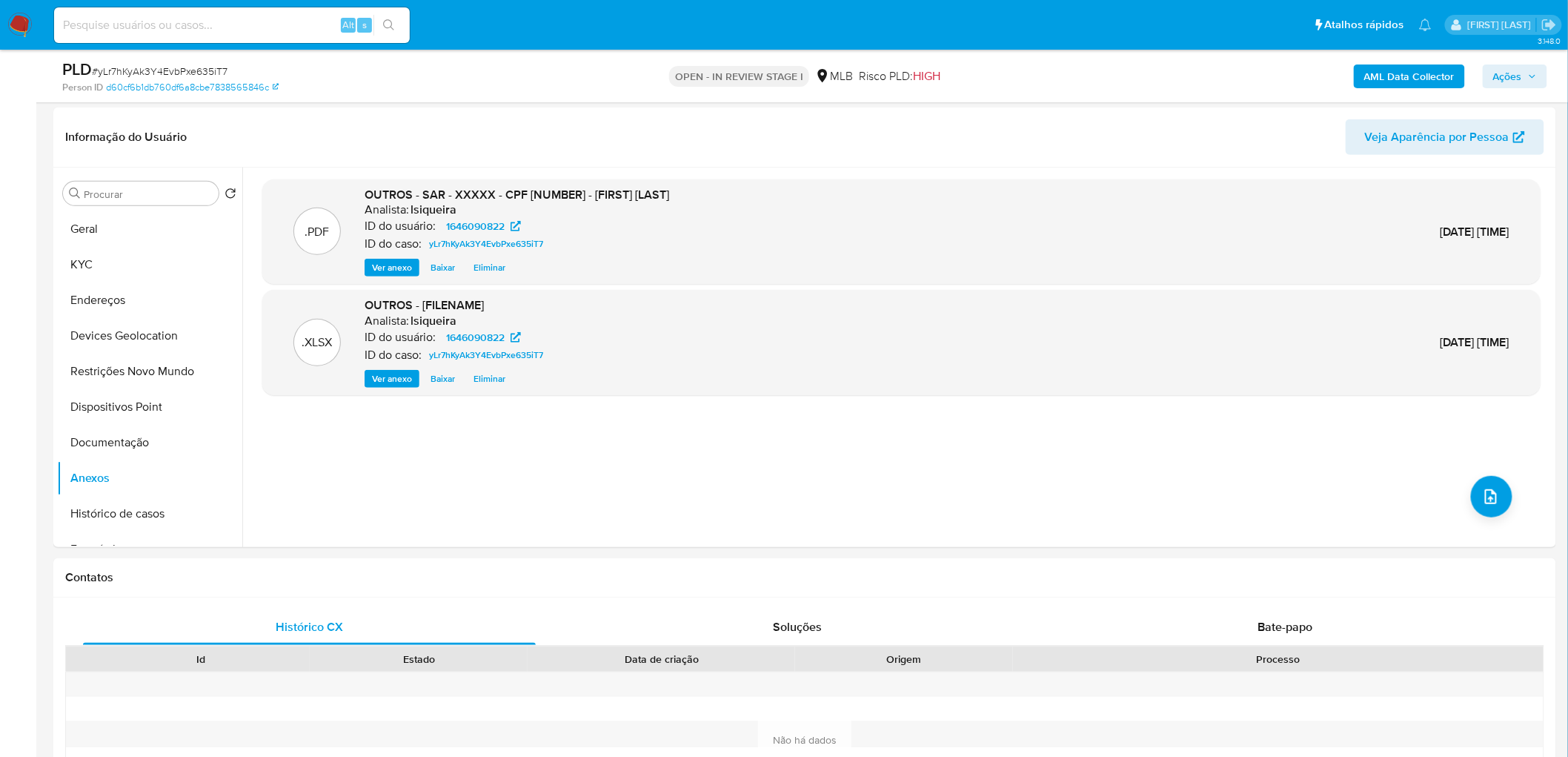 click on "PLD # yLr7hKyAk3Y4EvbPxe635iT7 Person ID d60cf6b1db760df6a8cbe7838565846c OPEN - IN REVIEW STAGE I  MLB Risco PLD:  HIGH AML Data Collector Ações" at bounding box center [805, 76] 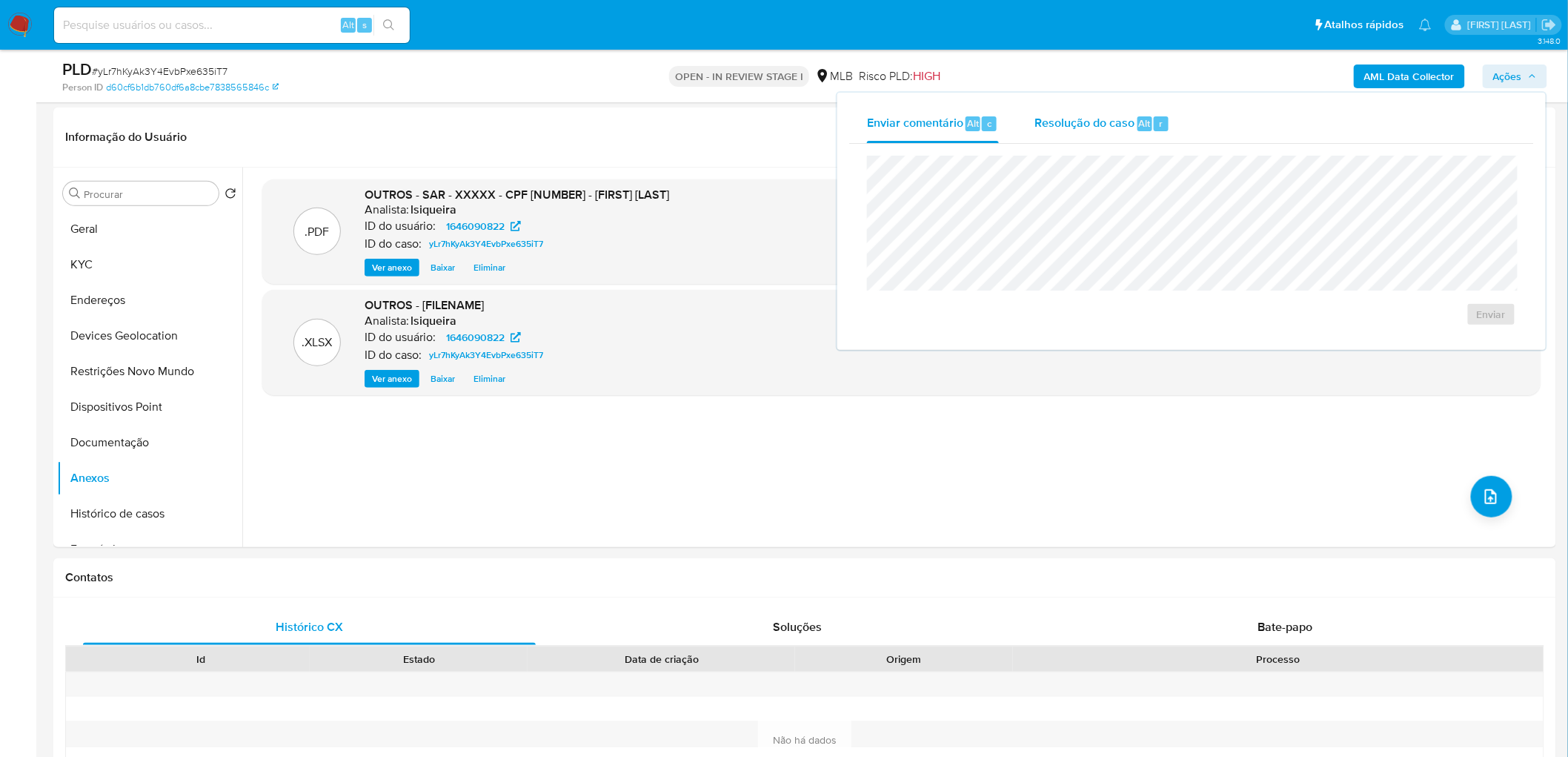 click on "Resolução do caso" at bounding box center [1084, 122] 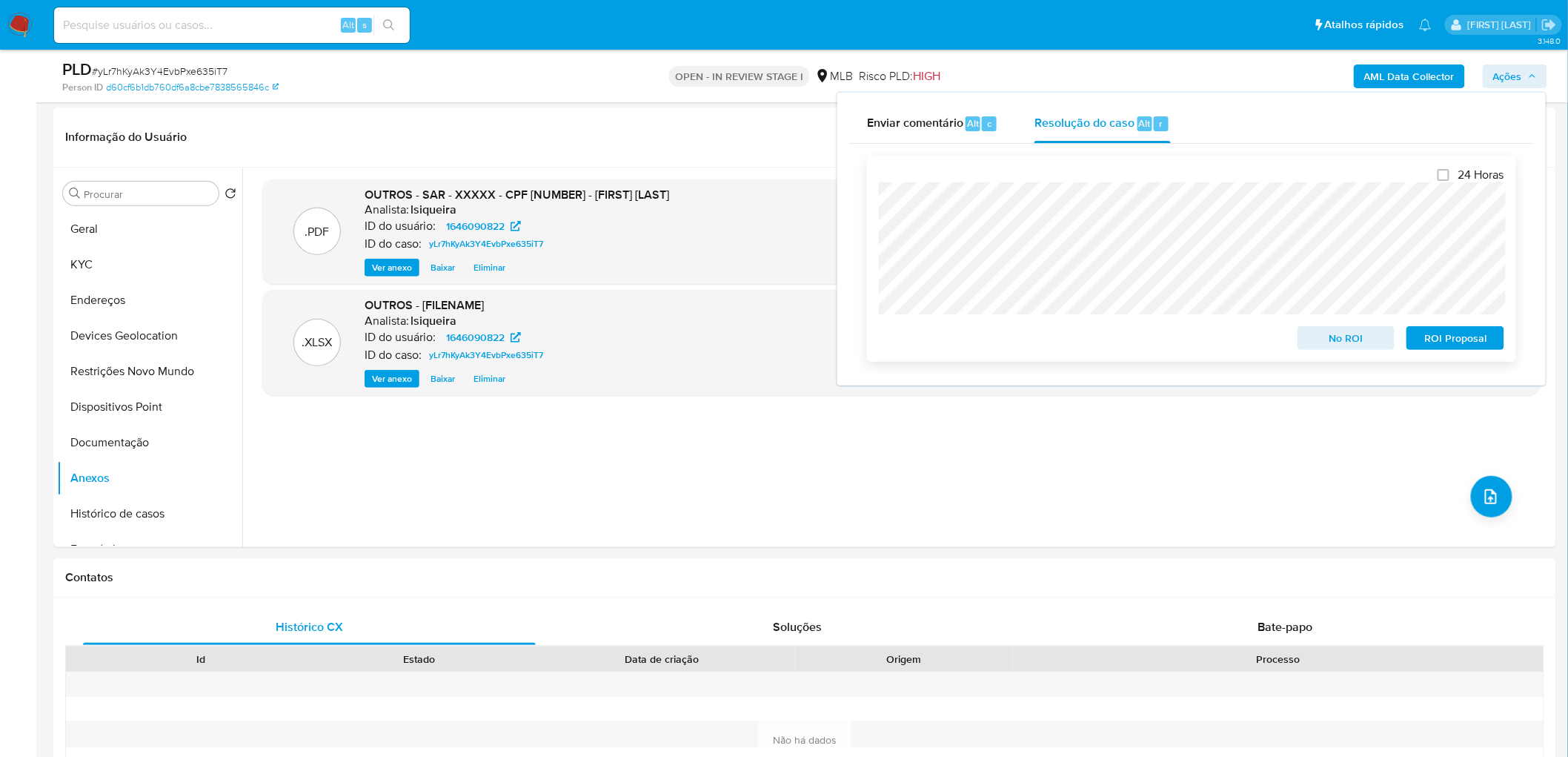 click on "ROI Proposal" at bounding box center (1455, 338) 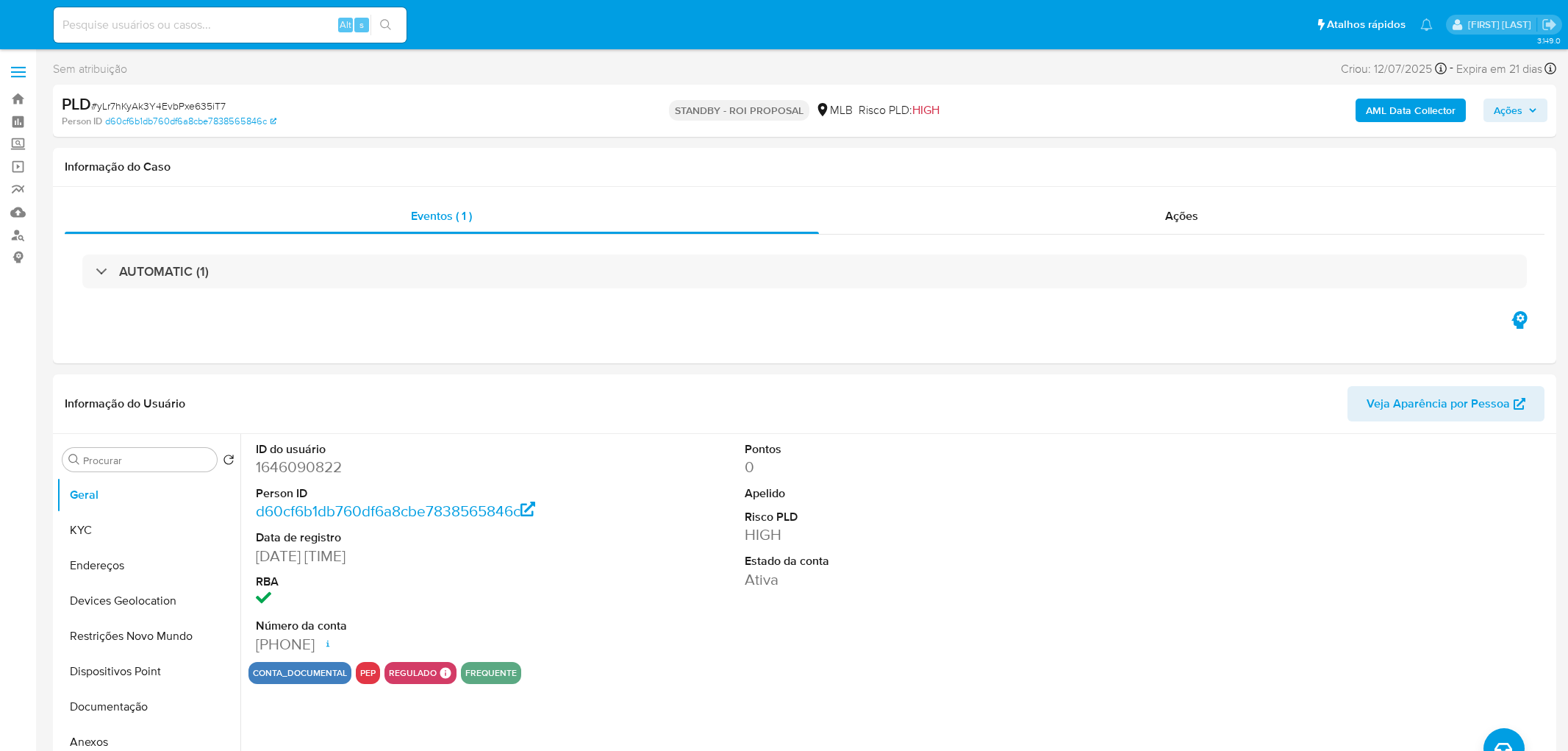 select on "10" 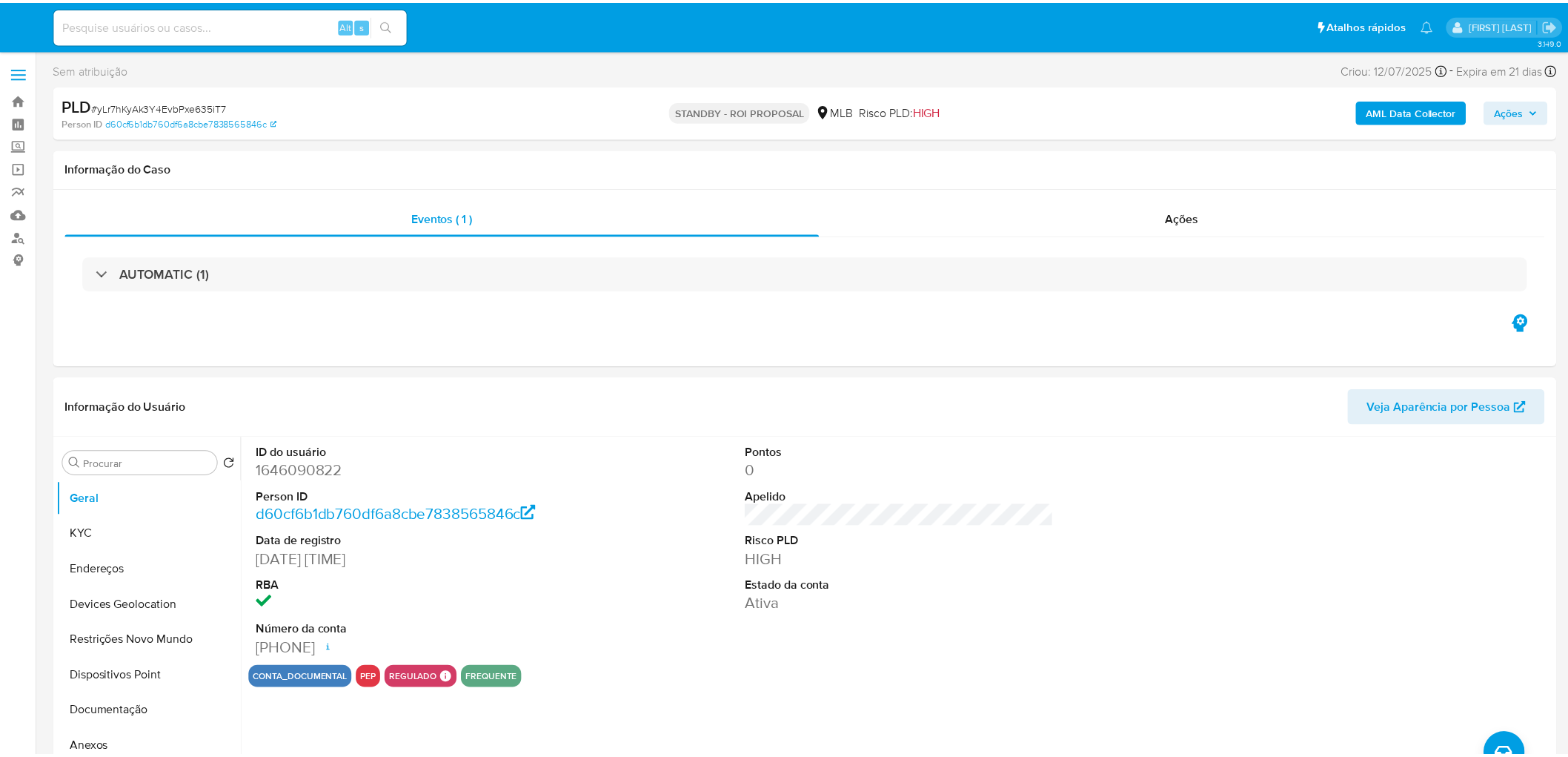 scroll, scrollTop: 0, scrollLeft: 0, axis: both 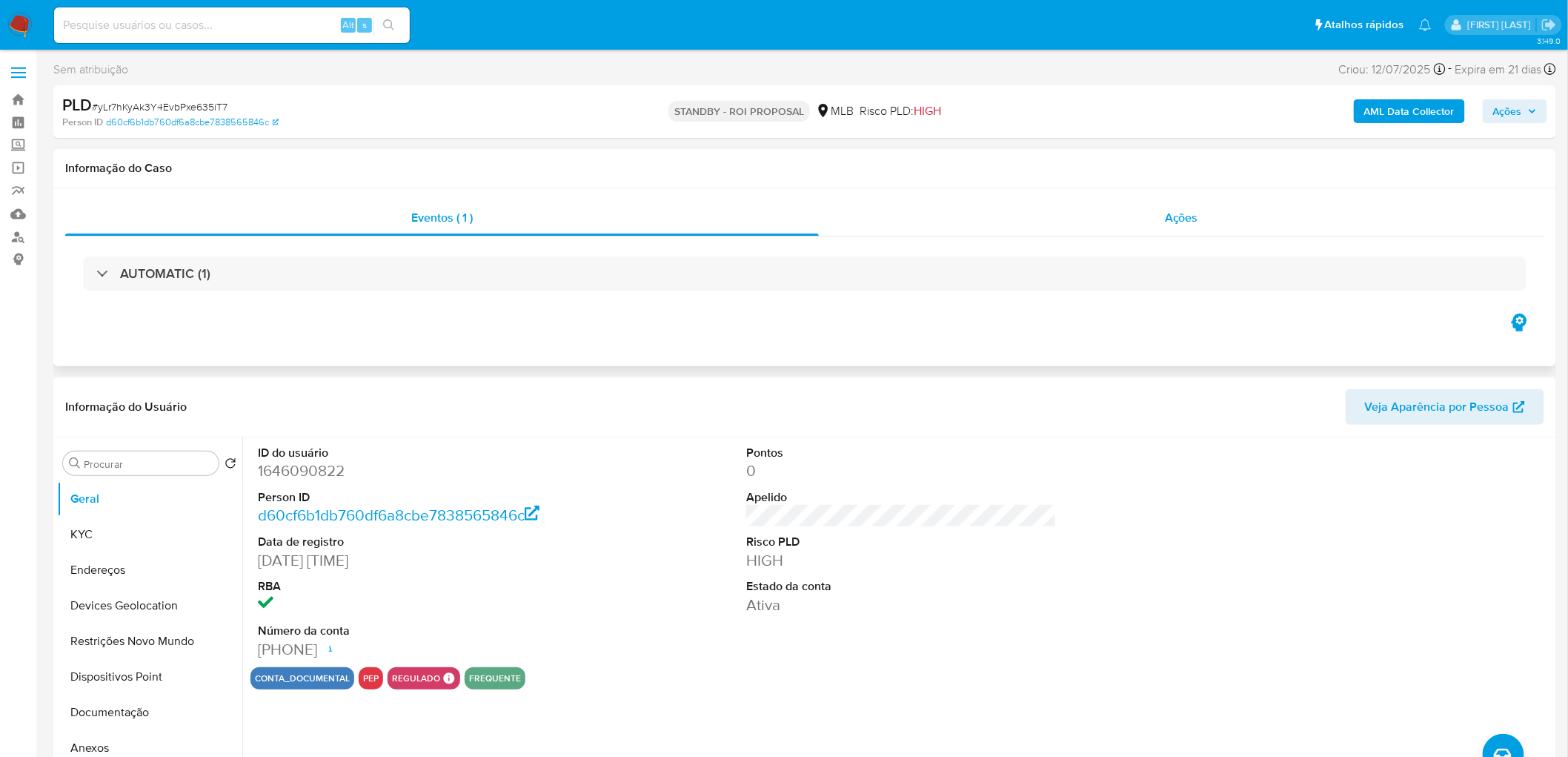 click on "Ações" at bounding box center [1181, 218] 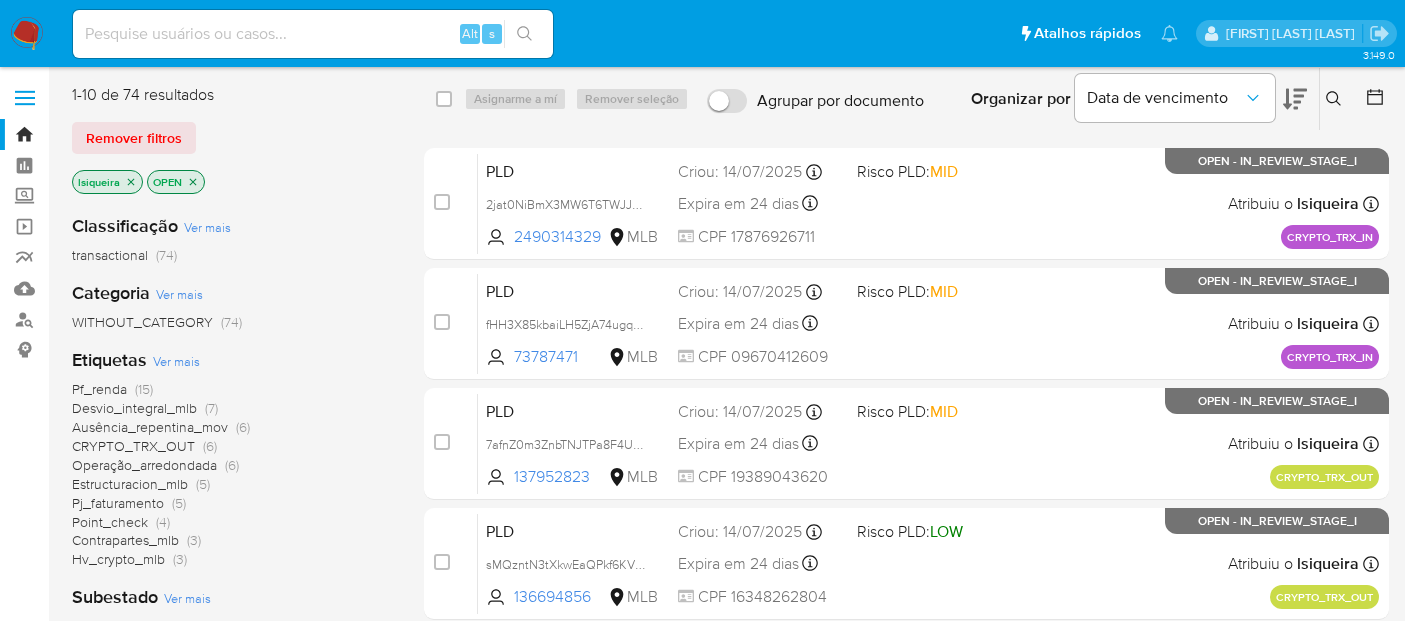 scroll, scrollTop: 0, scrollLeft: 0, axis: both 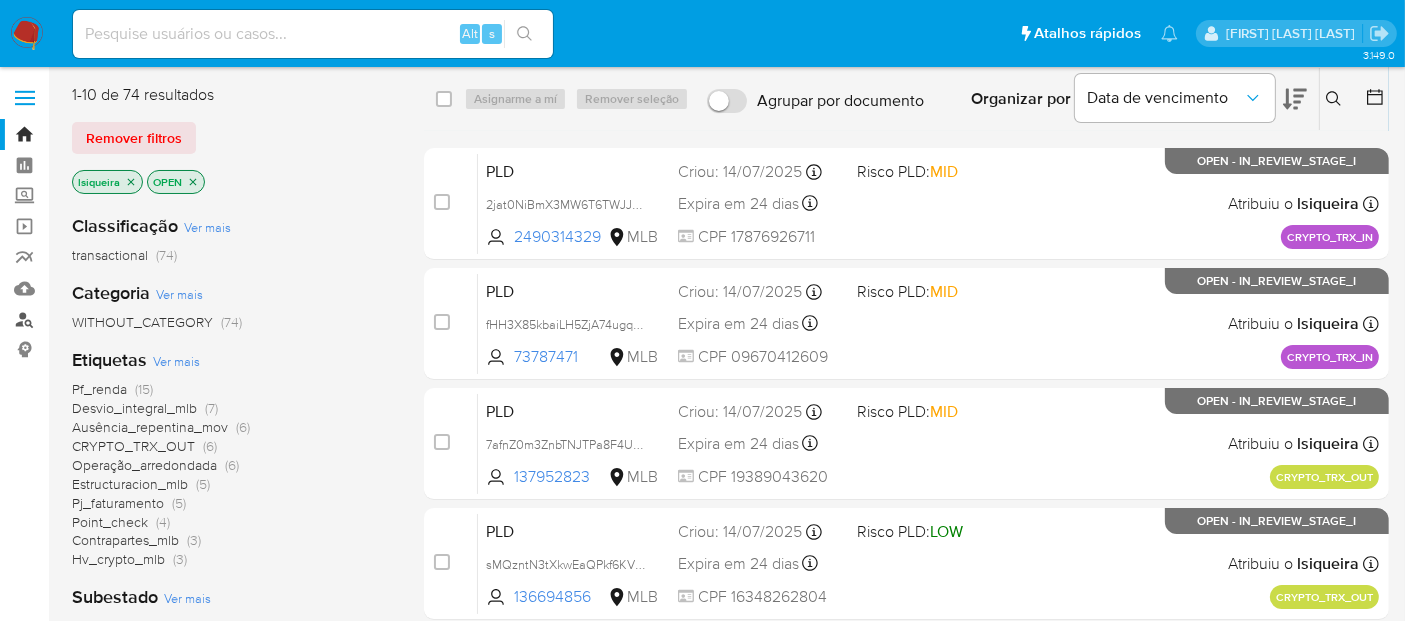 click on "Localizador de pessoas" at bounding box center (119, 319) 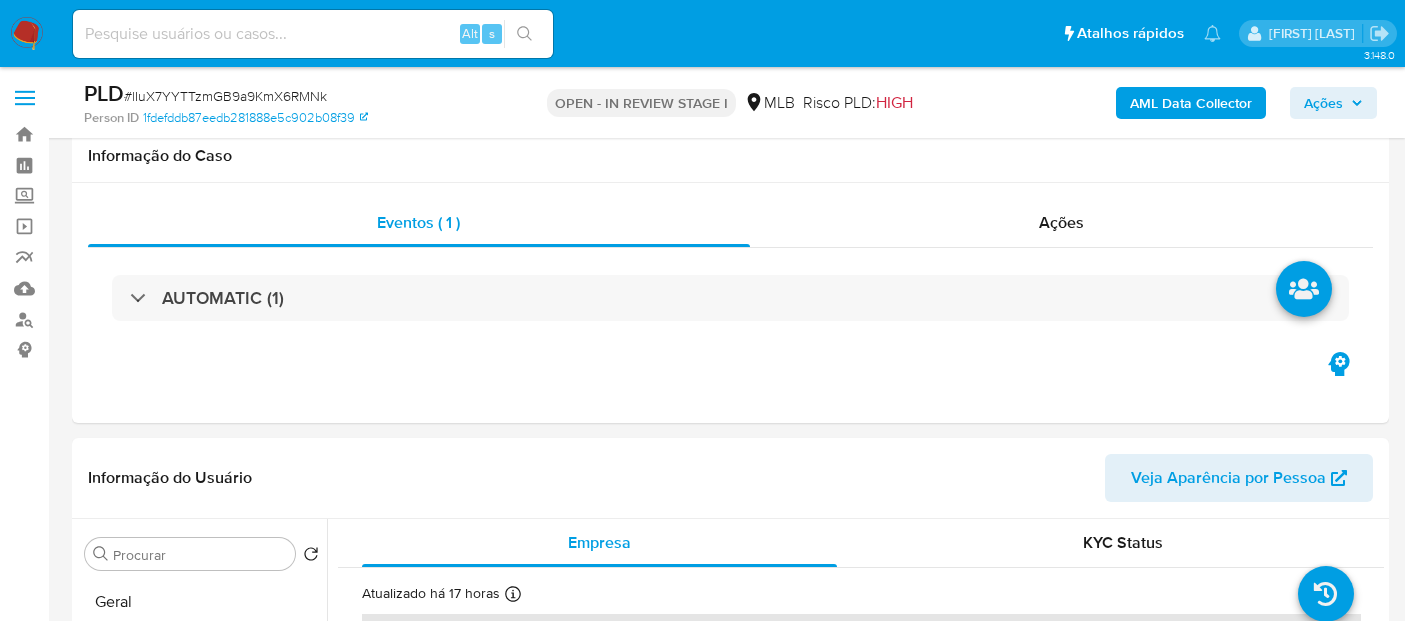 scroll, scrollTop: 1888, scrollLeft: 0, axis: vertical 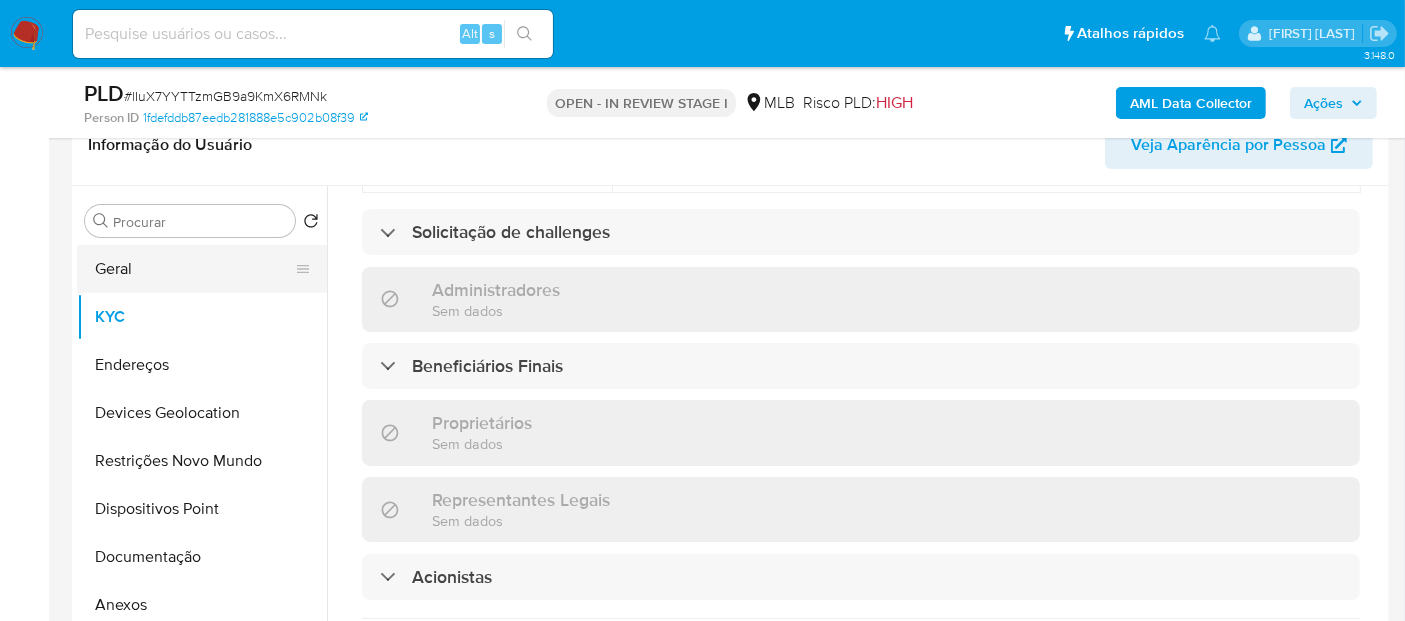 click on "Geral" at bounding box center (194, 269) 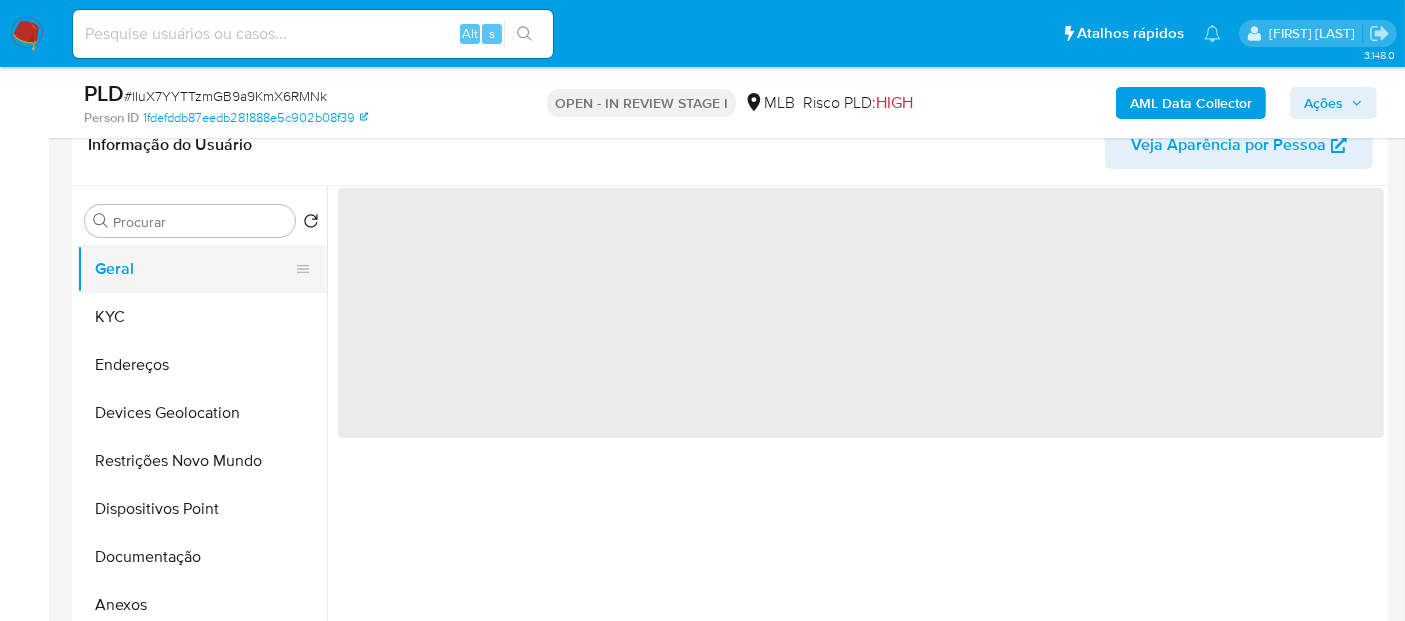 scroll, scrollTop: 0, scrollLeft: 0, axis: both 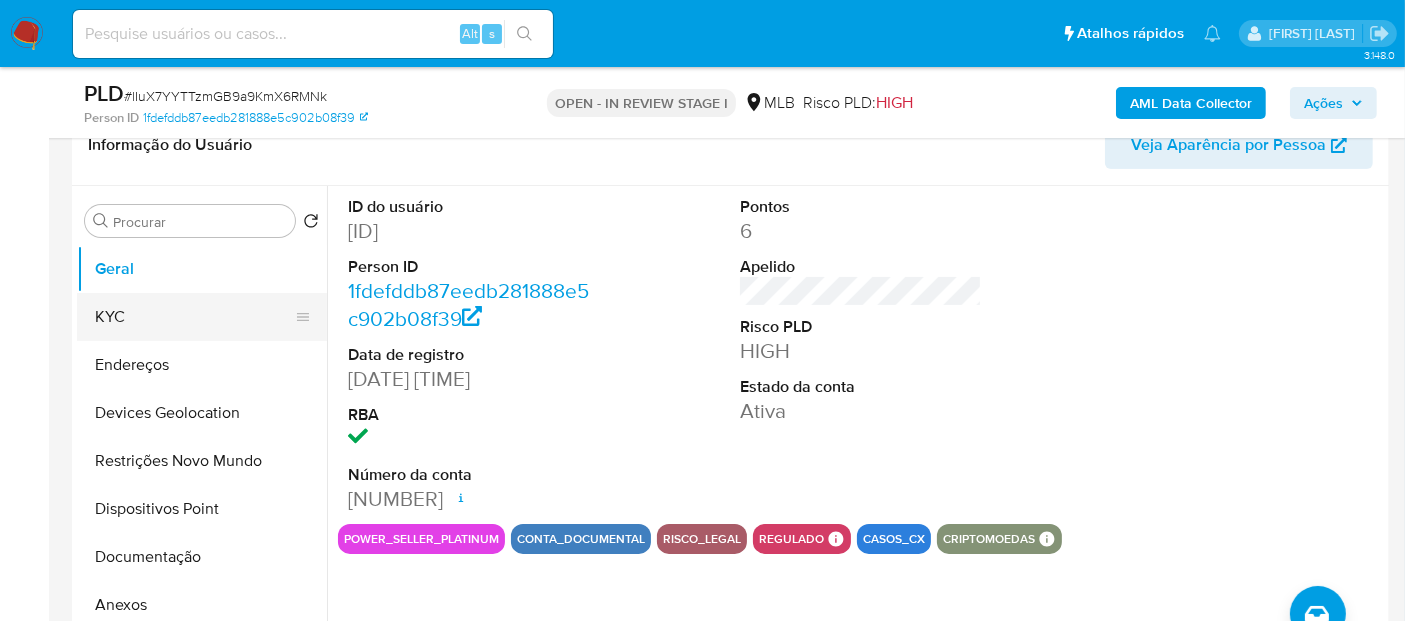 click on "KYC" at bounding box center (194, 317) 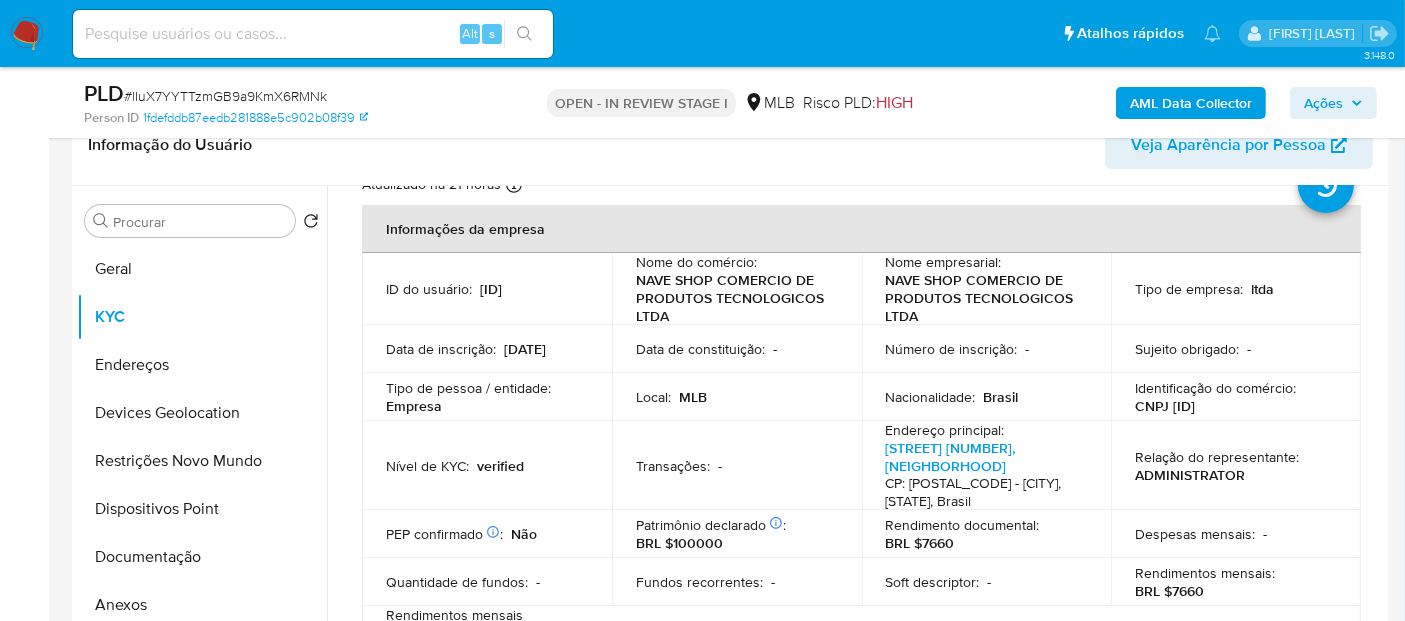 scroll, scrollTop: 111, scrollLeft: 0, axis: vertical 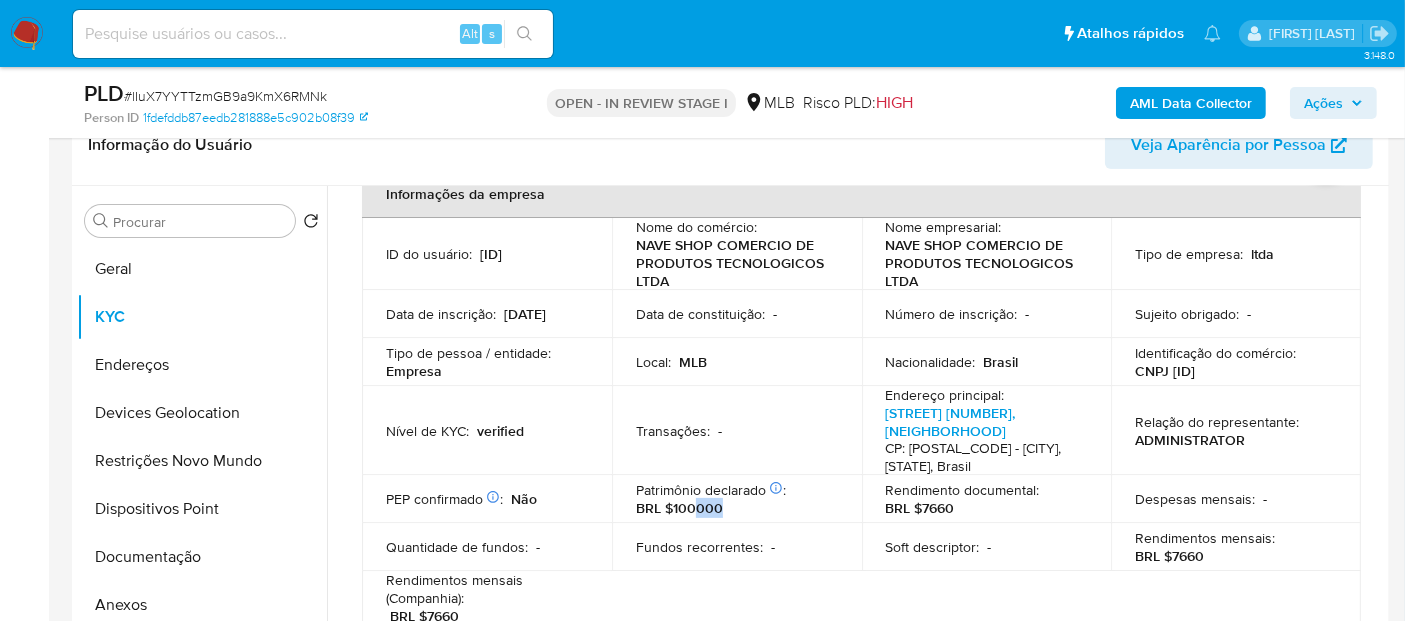 drag, startPoint x: 691, startPoint y: 510, endPoint x: 736, endPoint y: 513, distance: 45.099888 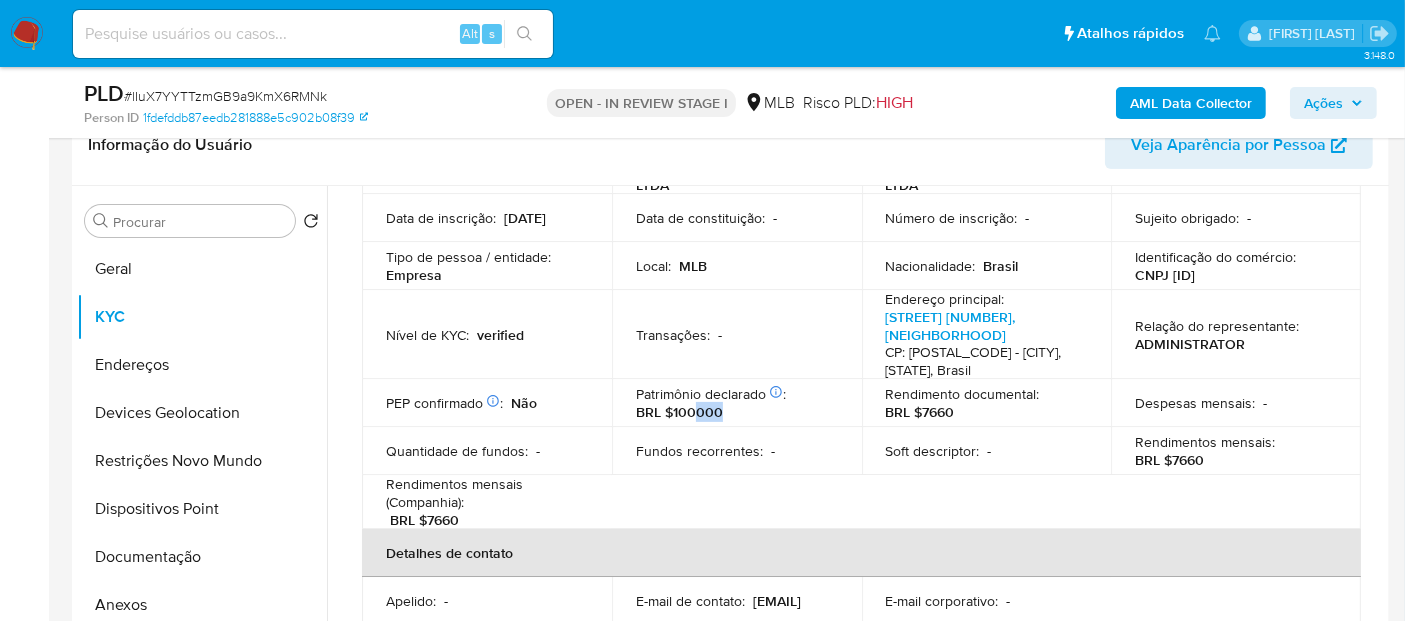 scroll, scrollTop: 333, scrollLeft: 0, axis: vertical 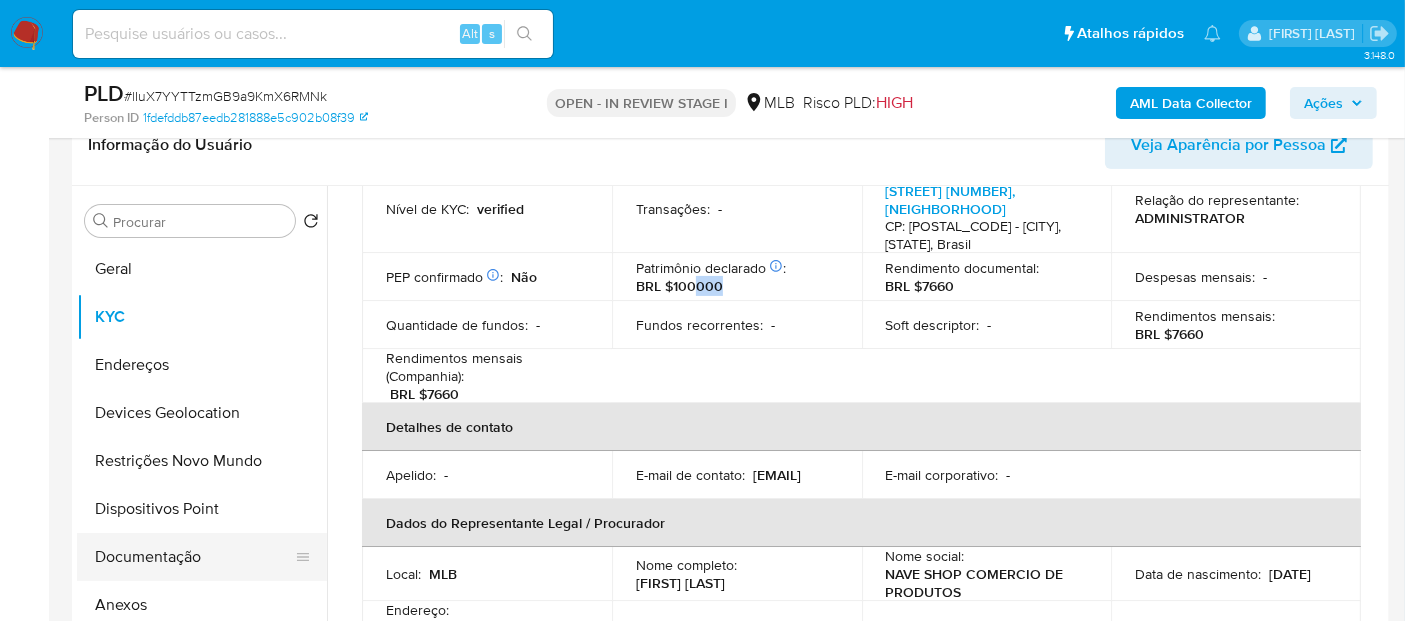 click on "Documentação" at bounding box center (194, 557) 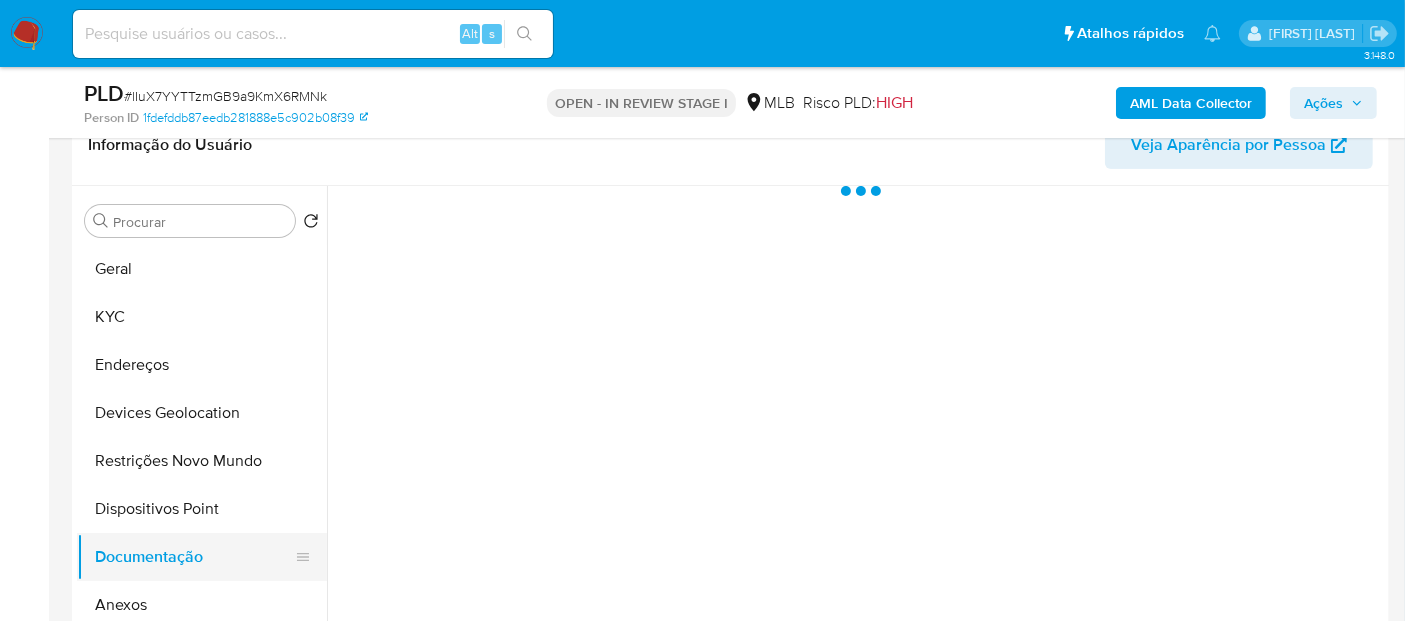 scroll, scrollTop: 0, scrollLeft: 0, axis: both 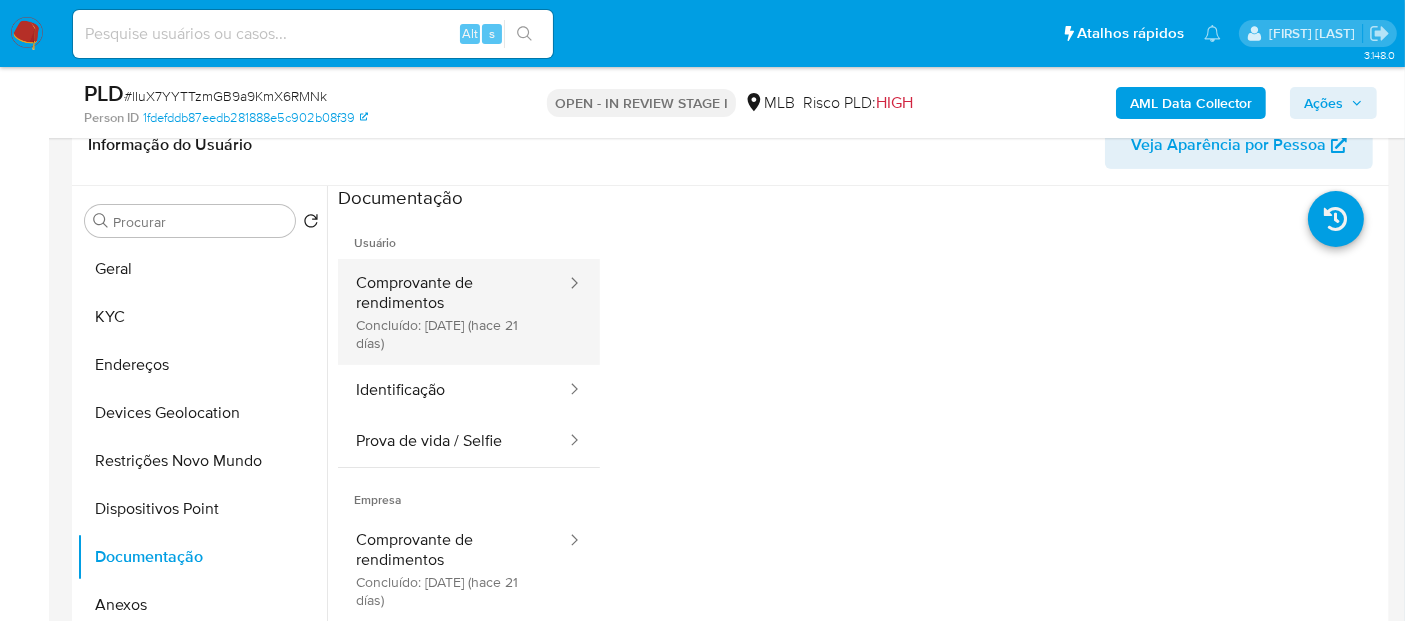 click on "Comprovante de rendimentos Concluído: 14/07/2025 (hace 21 días)" at bounding box center (453, 312) 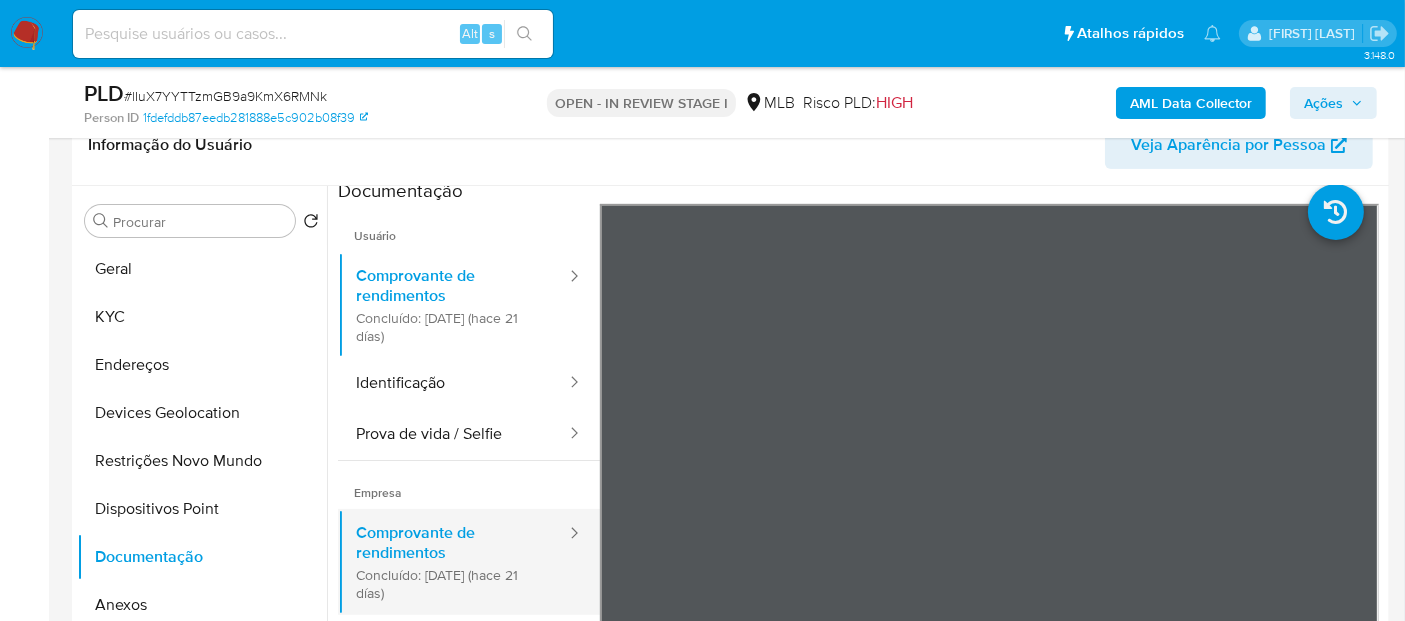 scroll, scrollTop: 0, scrollLeft: 0, axis: both 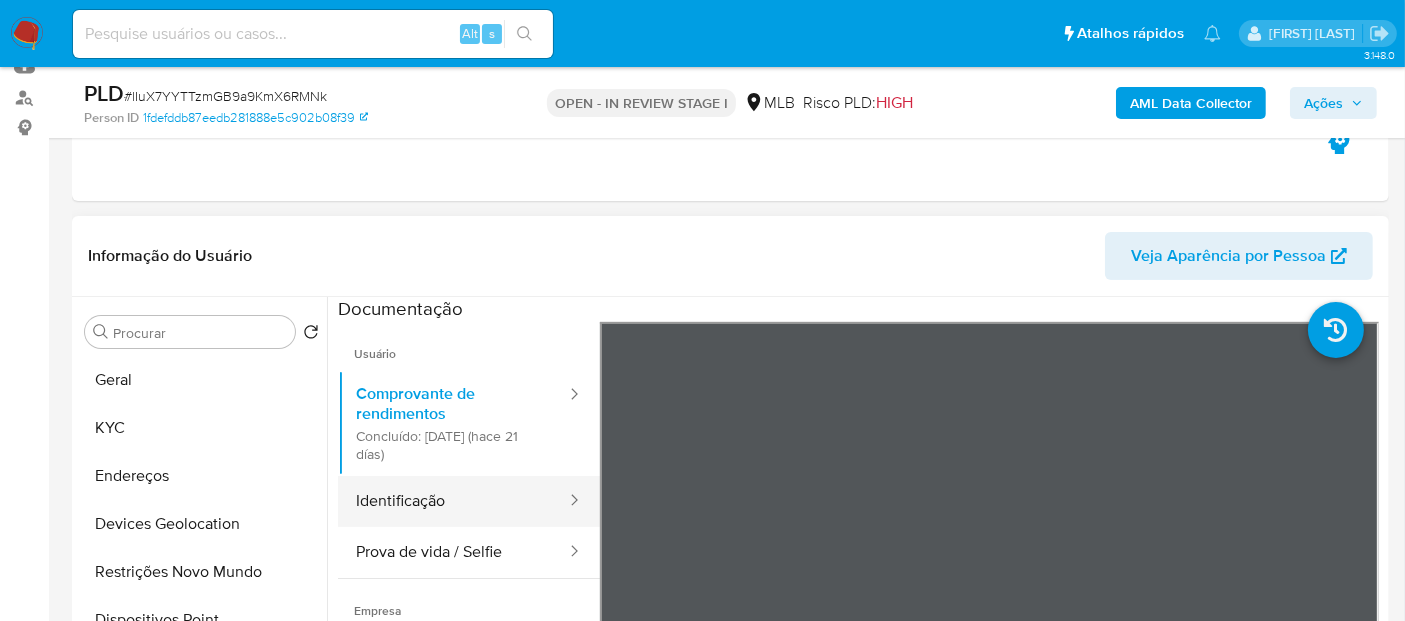 click on "Identificação" at bounding box center [453, 501] 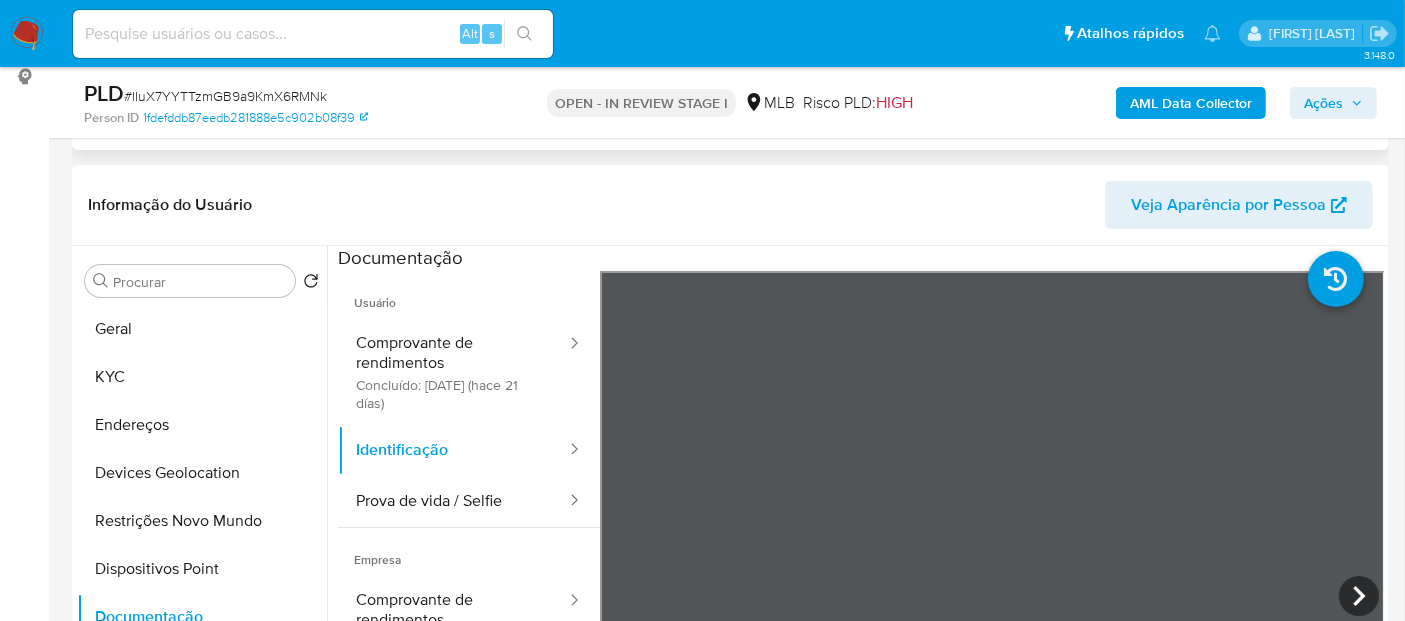 scroll, scrollTop: 444, scrollLeft: 0, axis: vertical 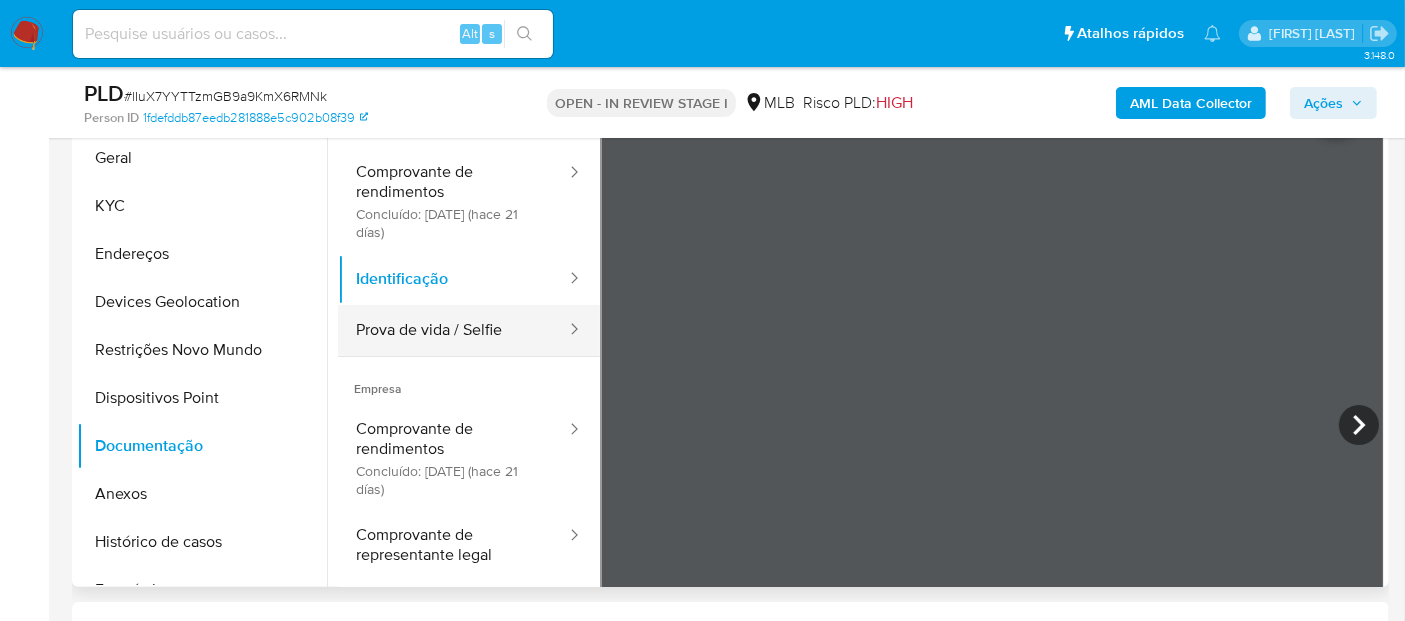 click on "Prova de vida / Selfie" at bounding box center (453, 330) 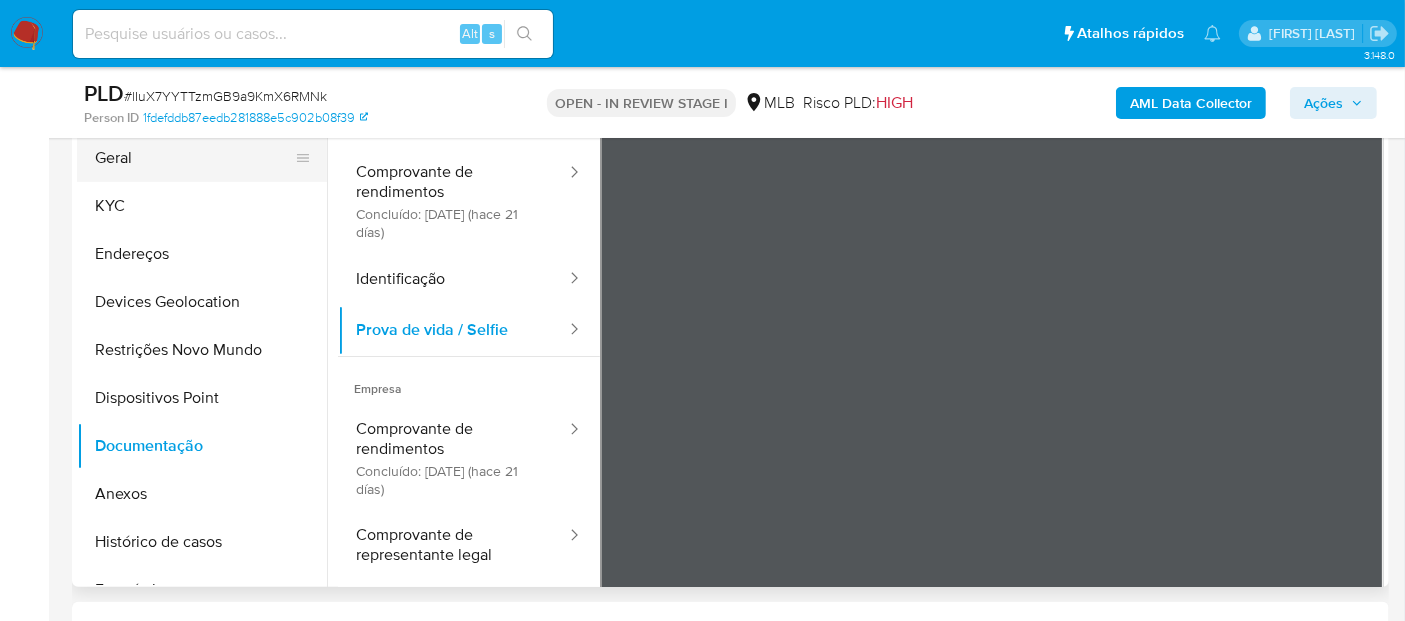 click on "Geral" at bounding box center [194, 158] 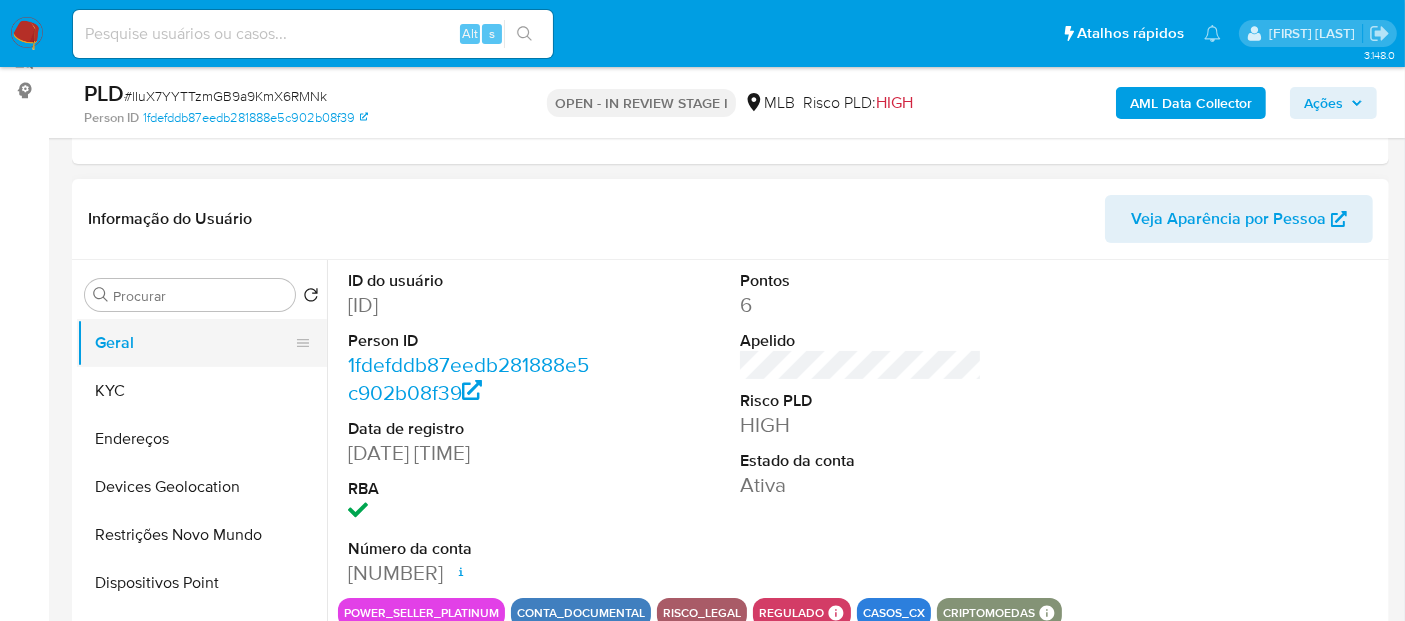 scroll, scrollTop: 111, scrollLeft: 0, axis: vertical 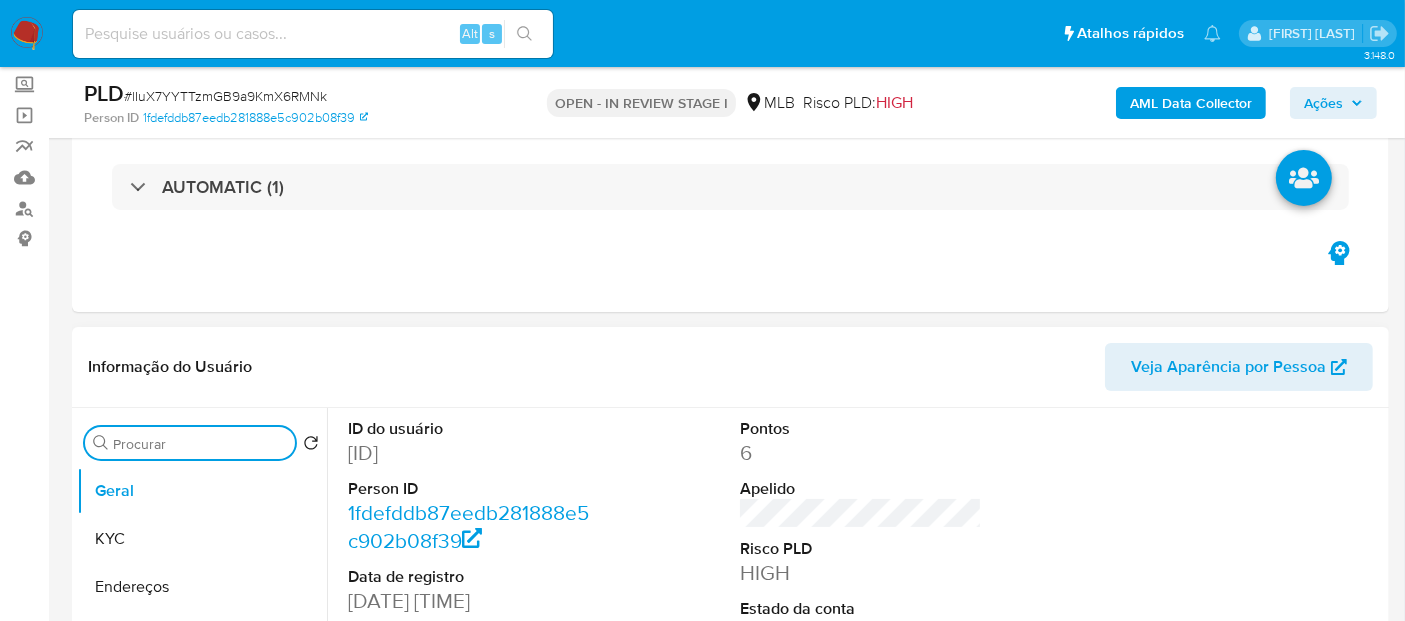 click on "Procurar" at bounding box center (200, 444) 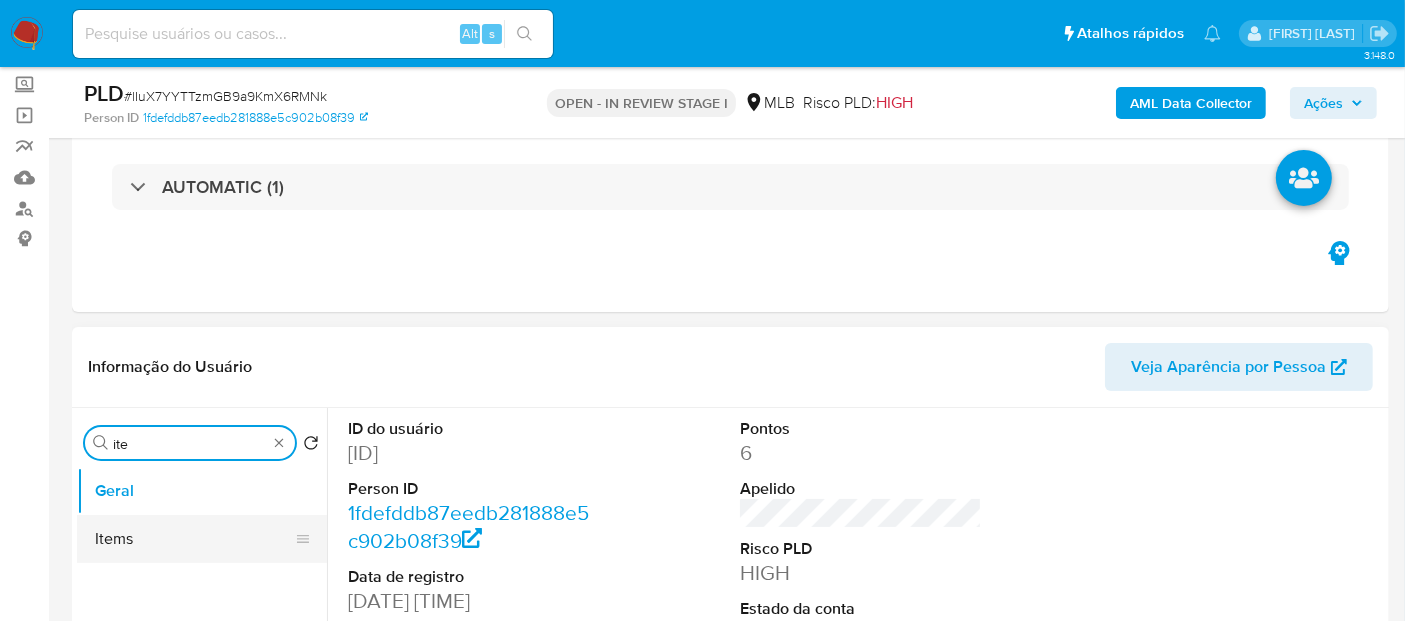 type on "ite" 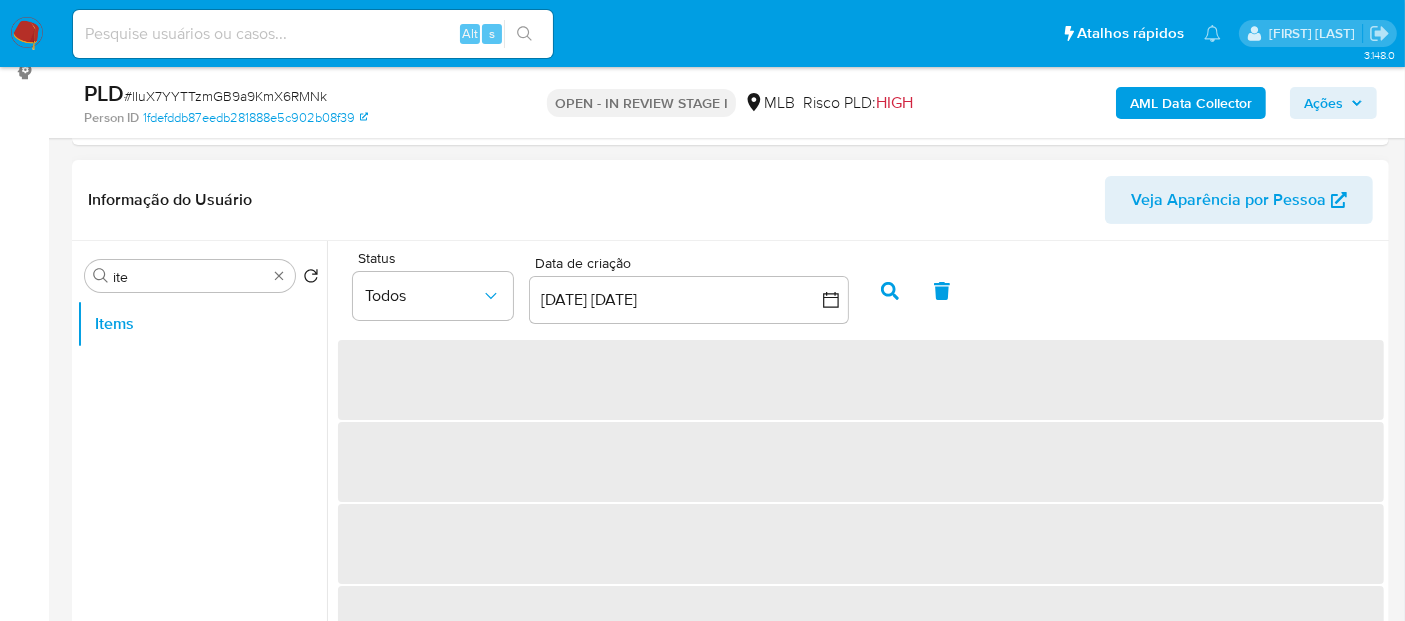 scroll, scrollTop: 333, scrollLeft: 0, axis: vertical 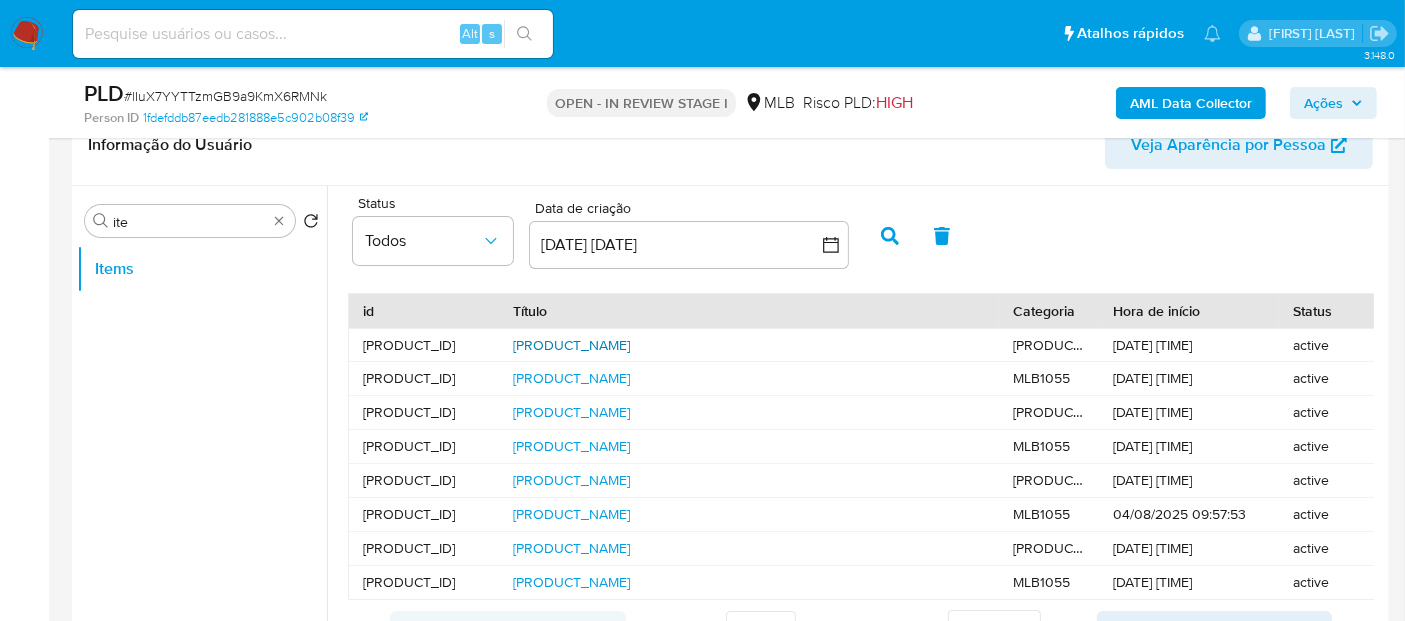 click on "Câmera De Segurança Wi-fi Externa 3mp C310 Tapo Tp-link Bivolt" at bounding box center (571, 345) 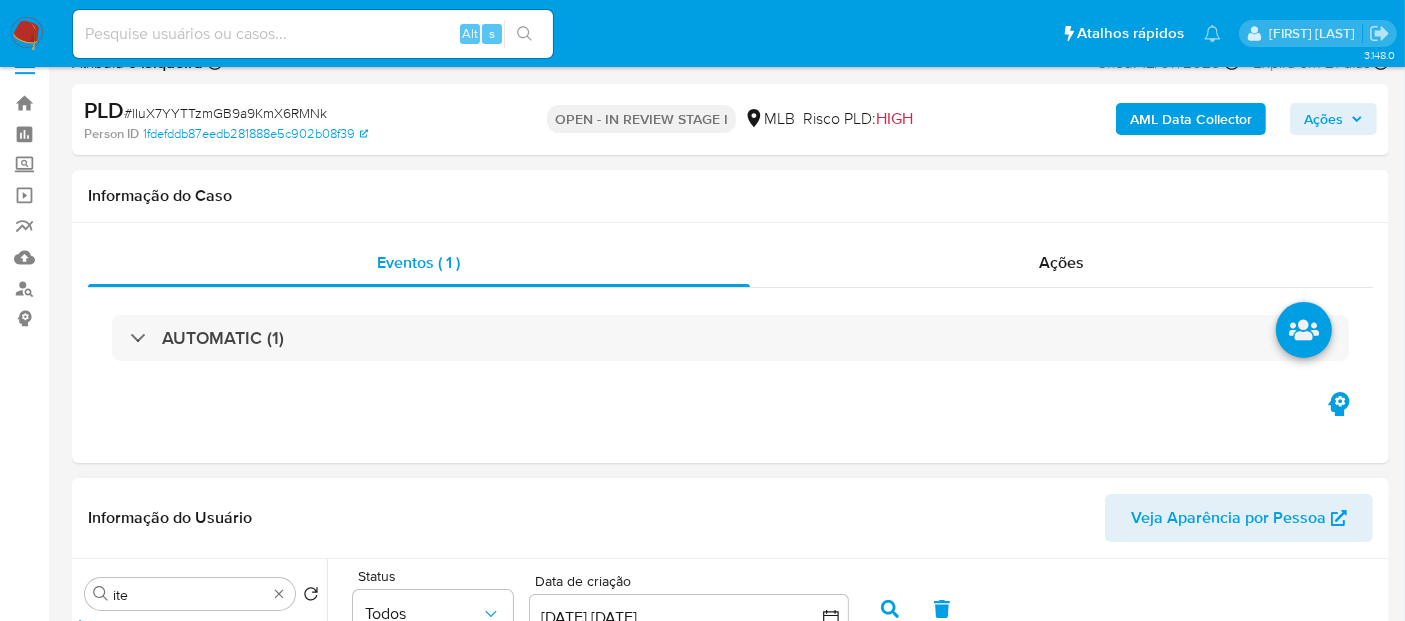 scroll, scrollTop: 222, scrollLeft: 0, axis: vertical 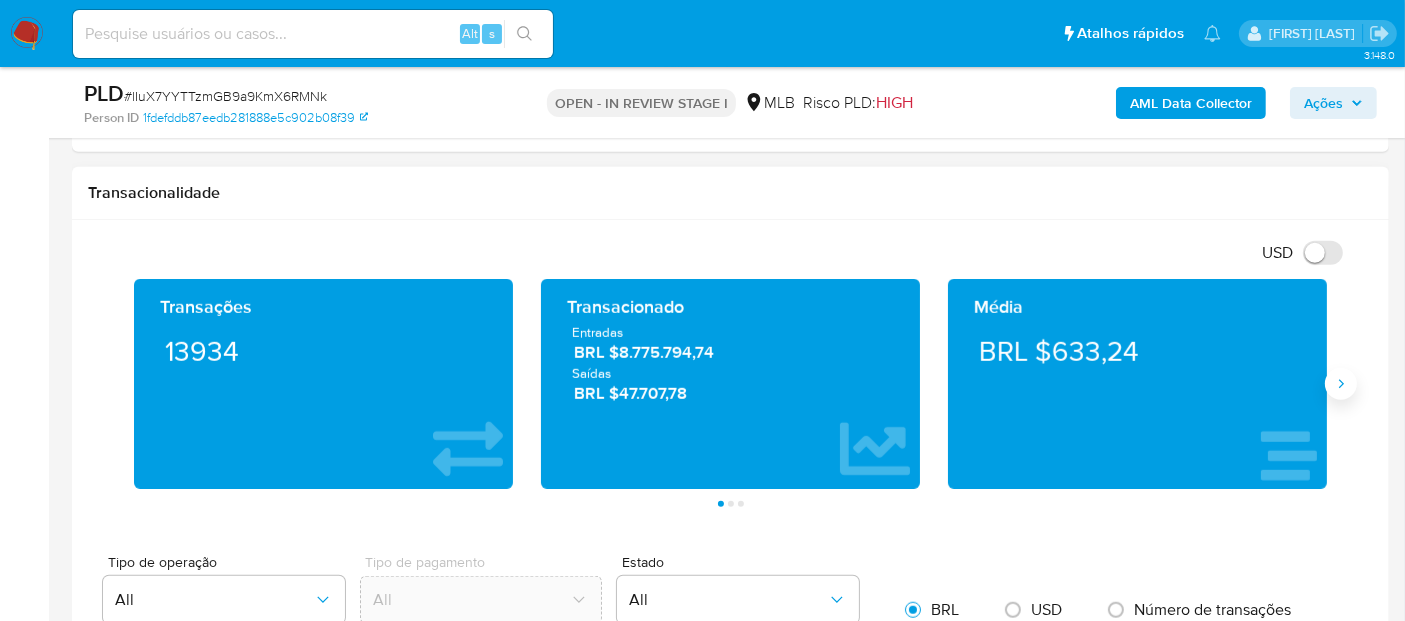 click 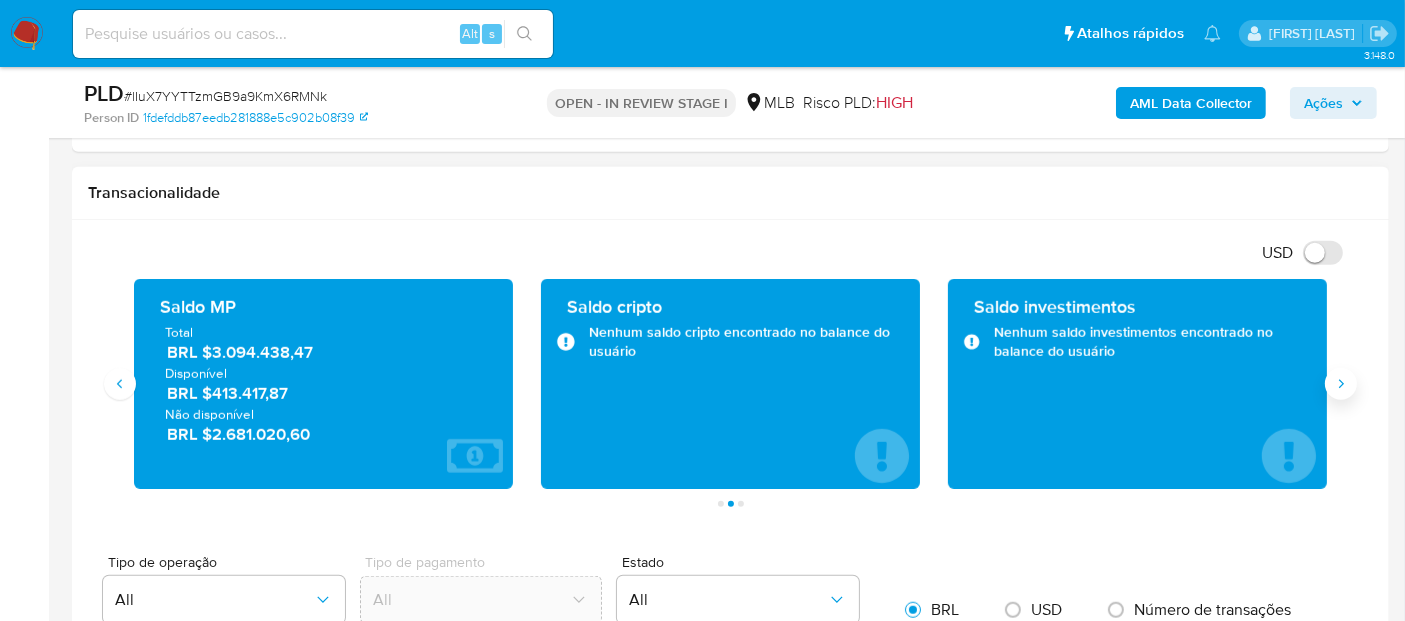 click 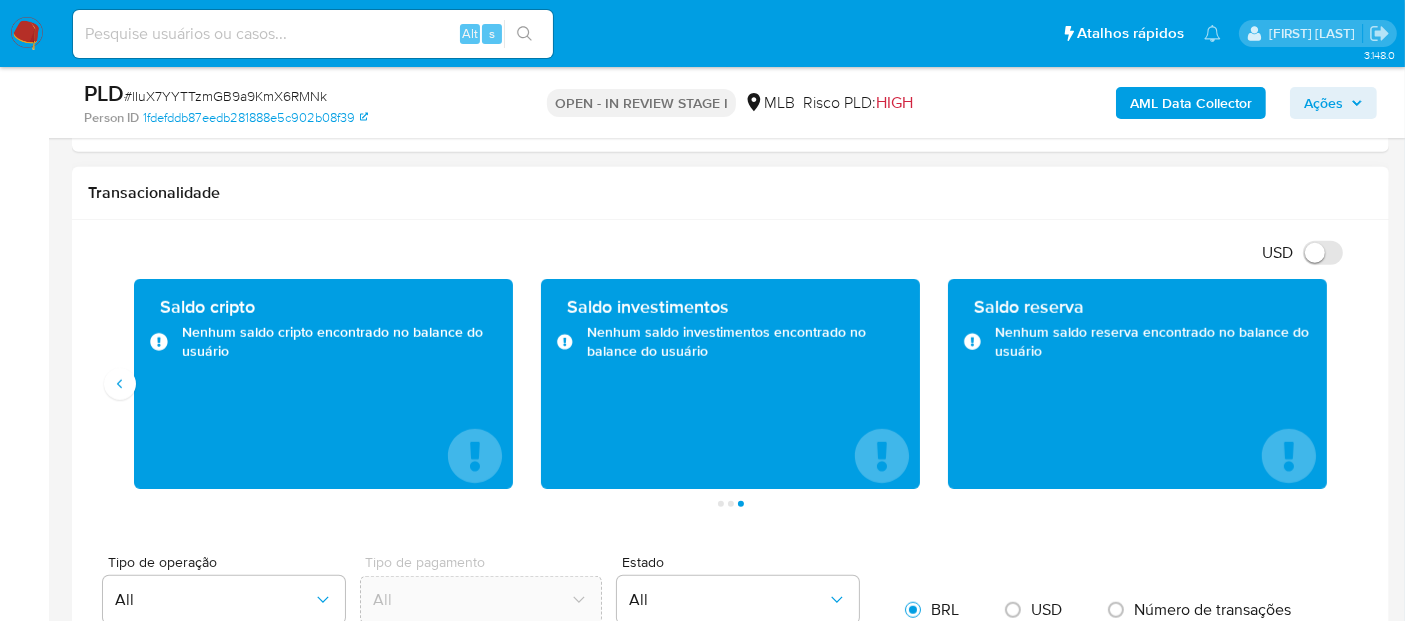click on "Saldo cripto Nenhum saldo cripto encontrado no balance do usuário" at bounding box center (323, 384) 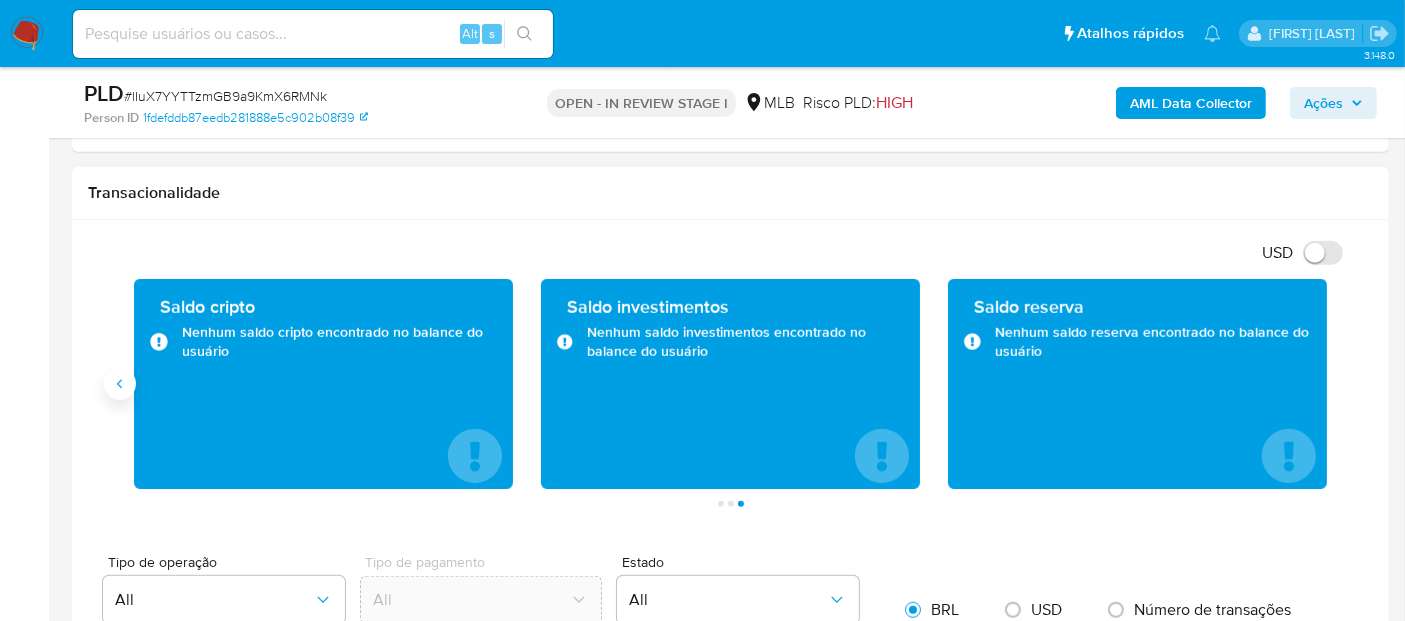 click 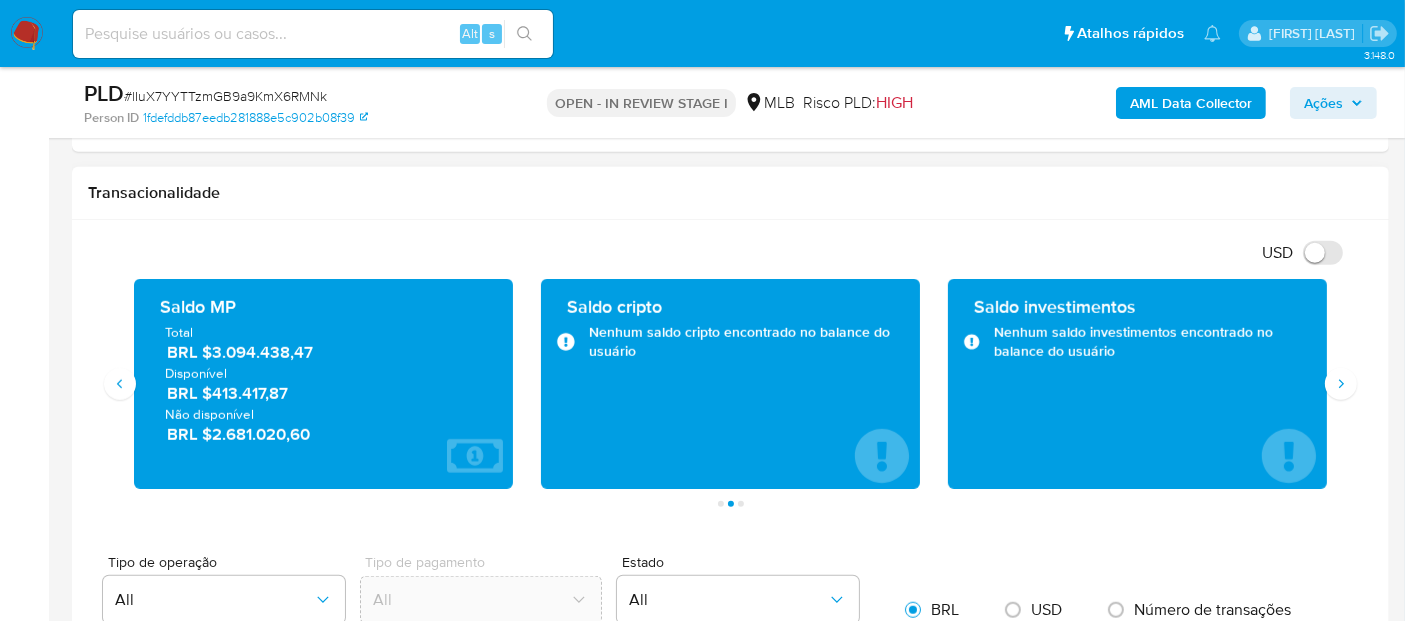 drag, startPoint x: 320, startPoint y: 398, endPoint x: 210, endPoint y: 398, distance: 110 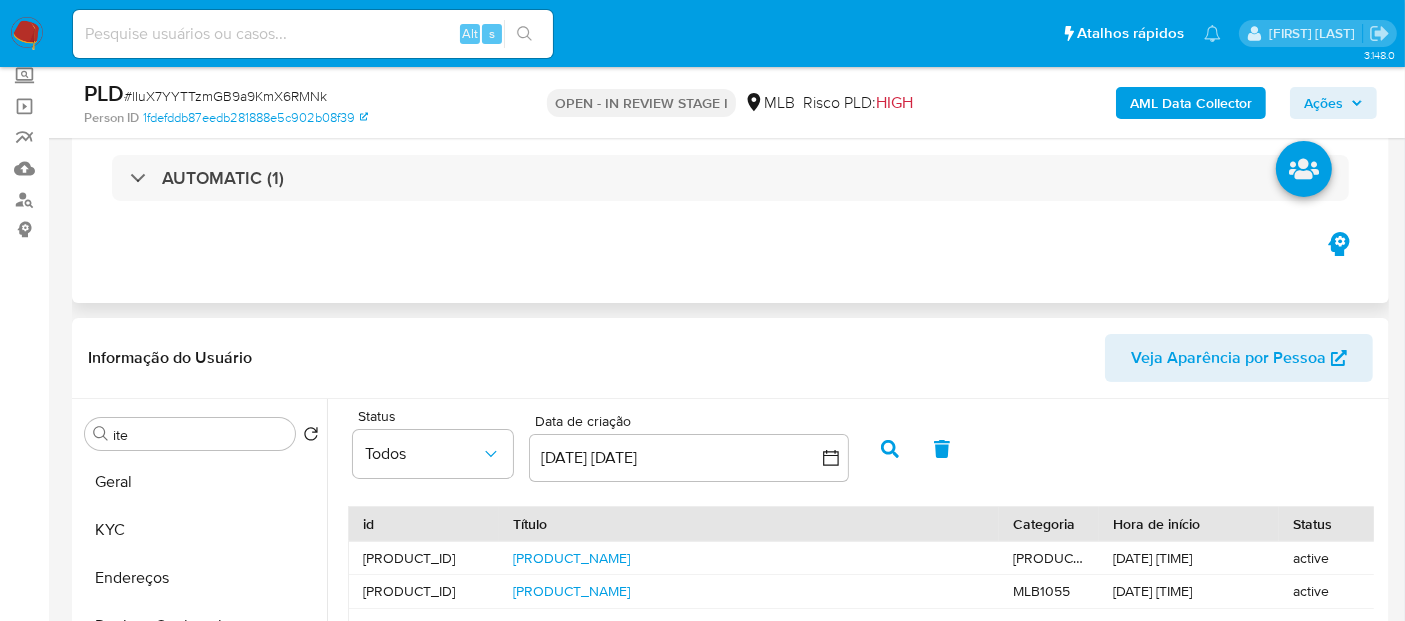 scroll, scrollTop: 111, scrollLeft: 0, axis: vertical 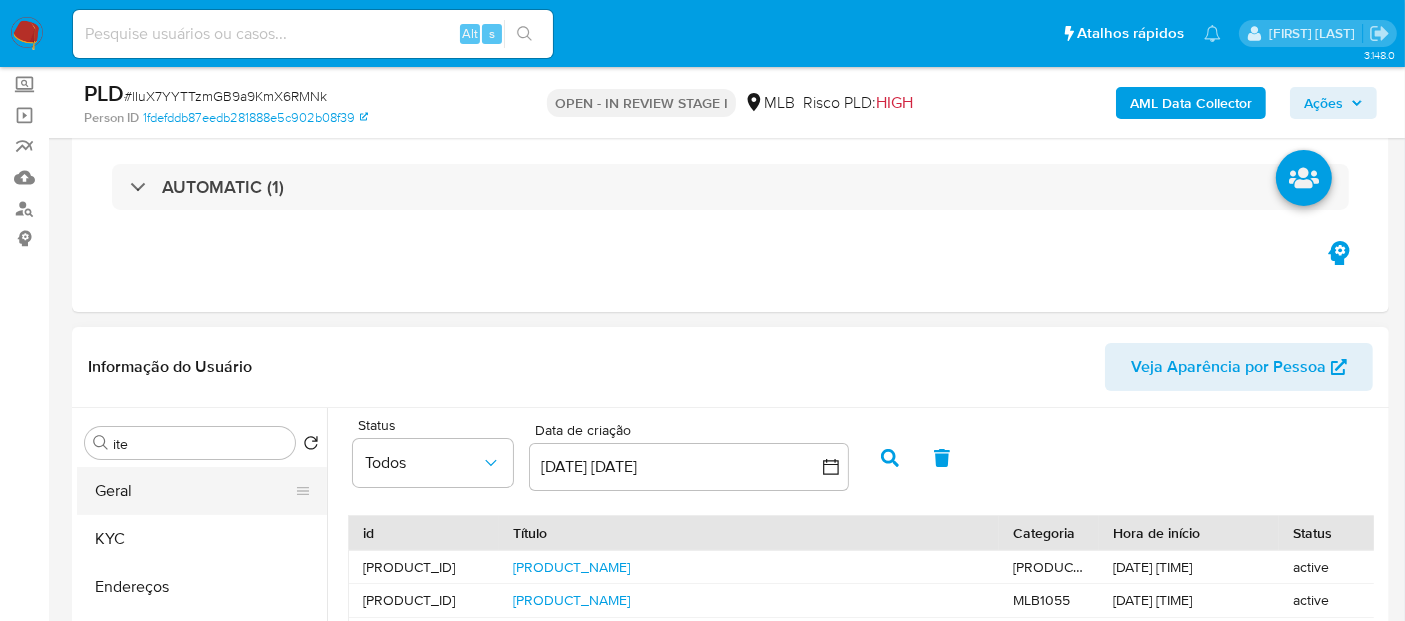click on "Geral" at bounding box center [194, 491] 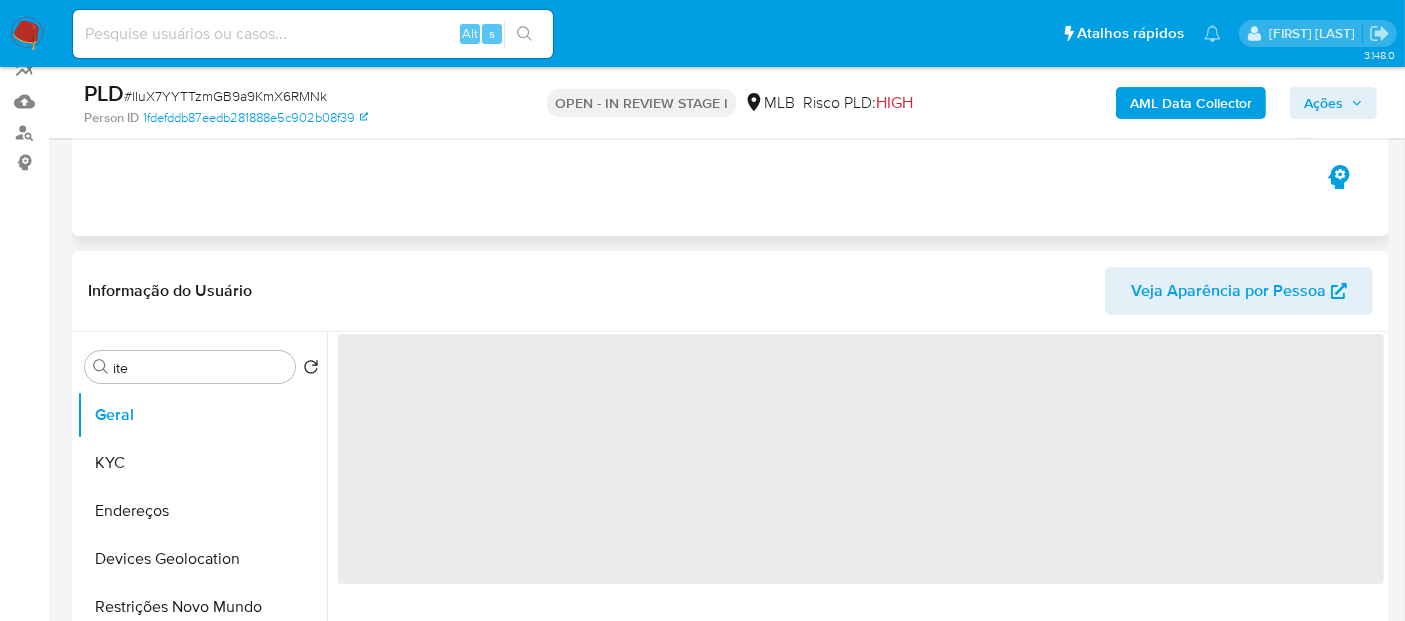 scroll, scrollTop: 222, scrollLeft: 0, axis: vertical 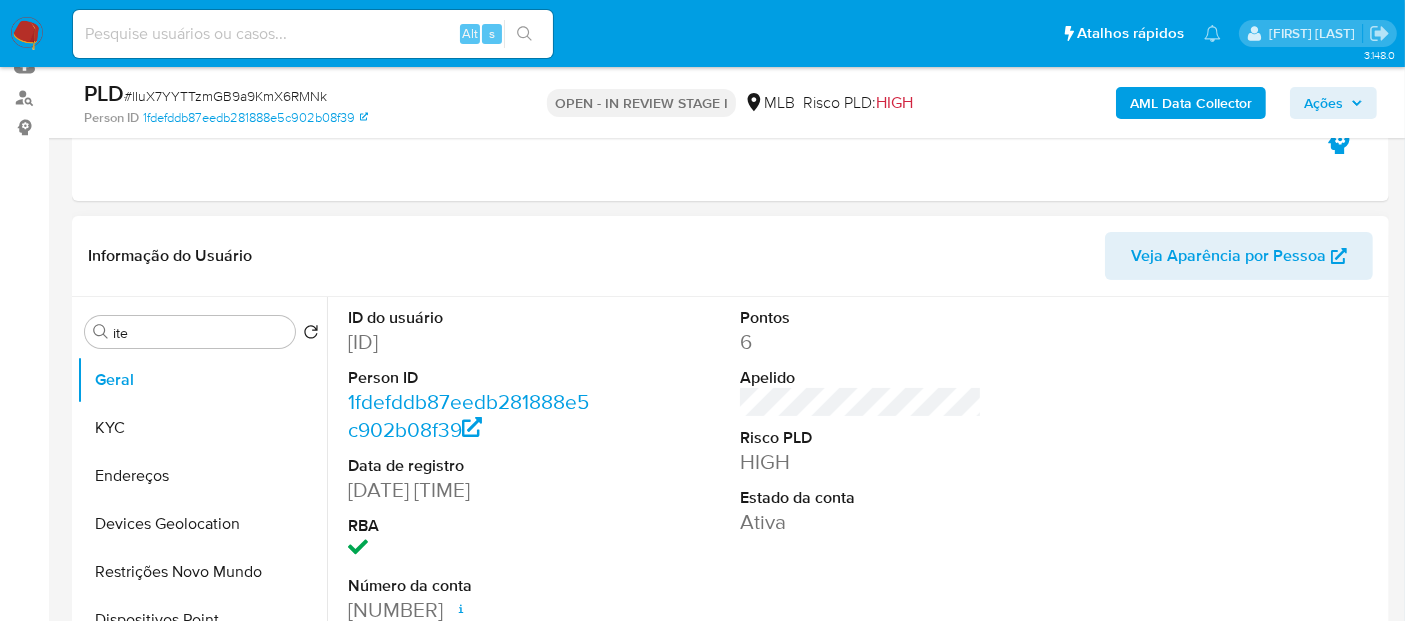 click on "187458505" at bounding box center [469, 342] 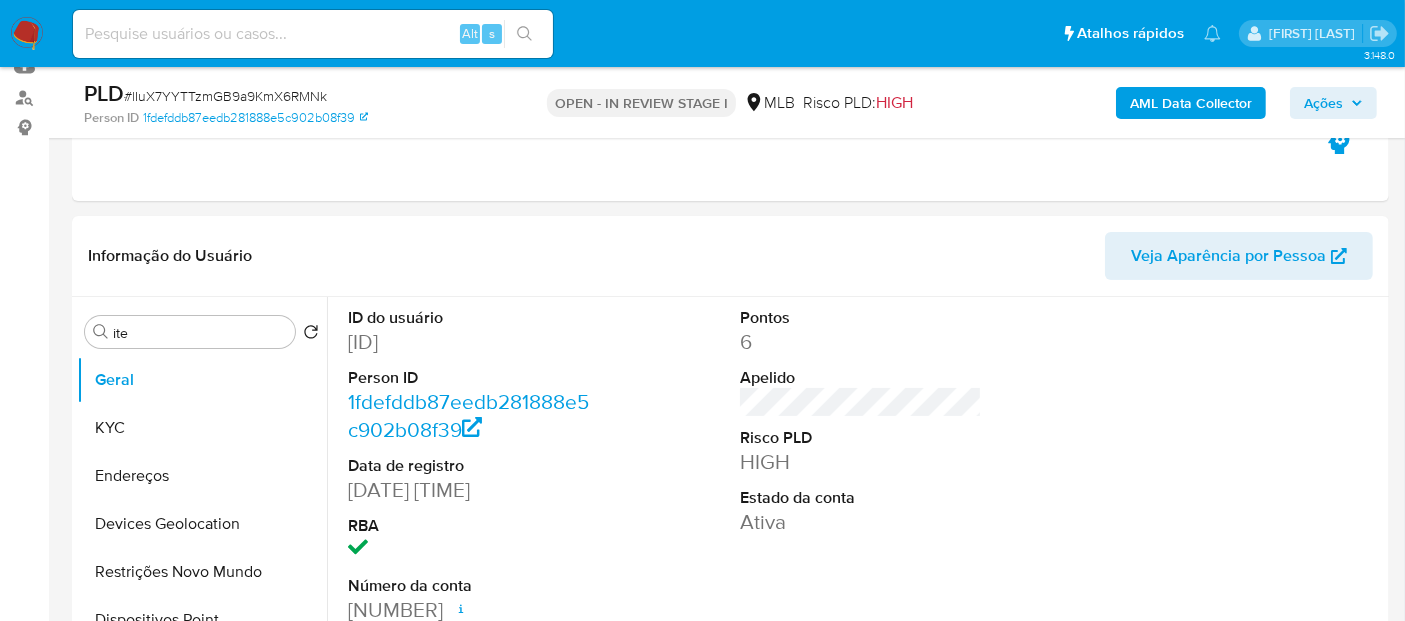 copy on "187458505" 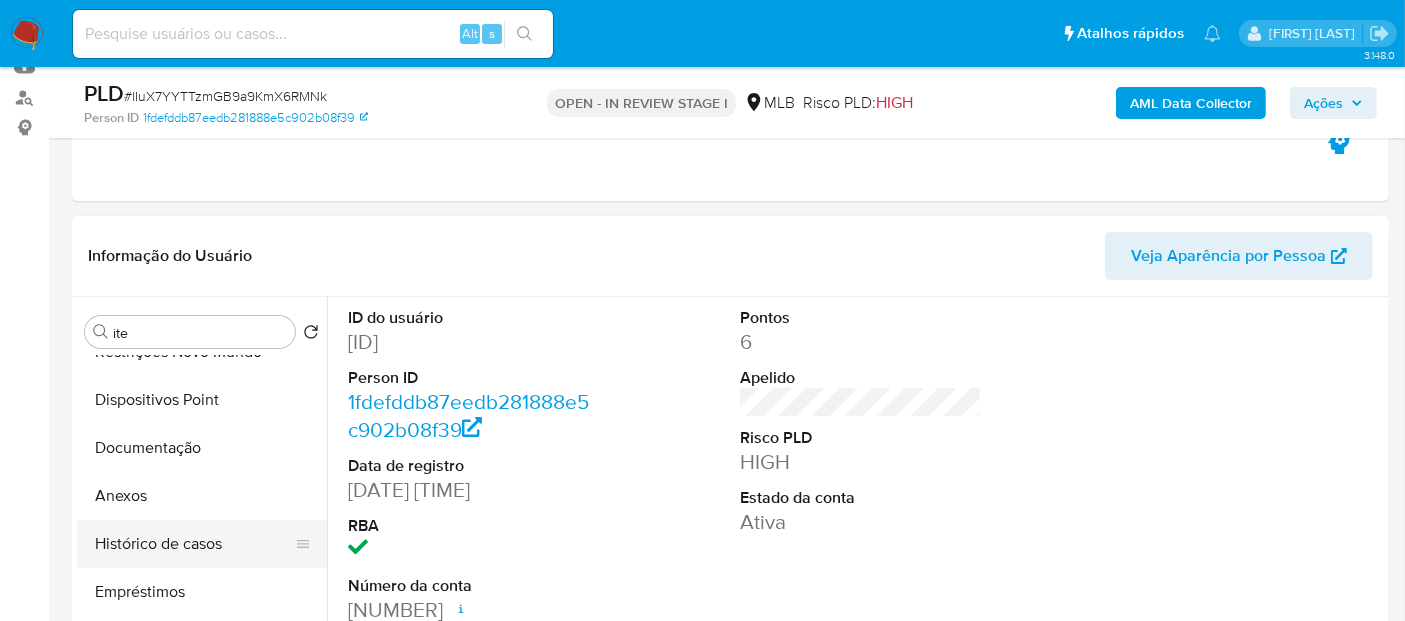 scroll, scrollTop: 222, scrollLeft: 0, axis: vertical 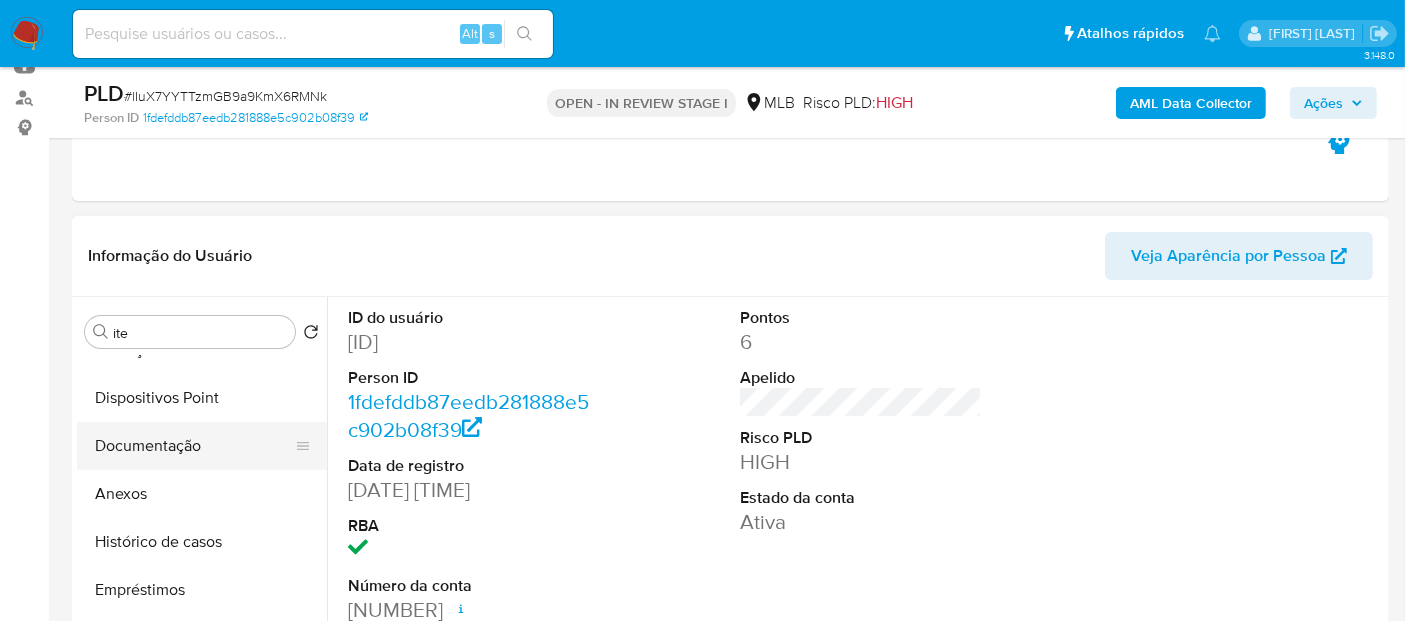 click on "Documentação" at bounding box center [194, 446] 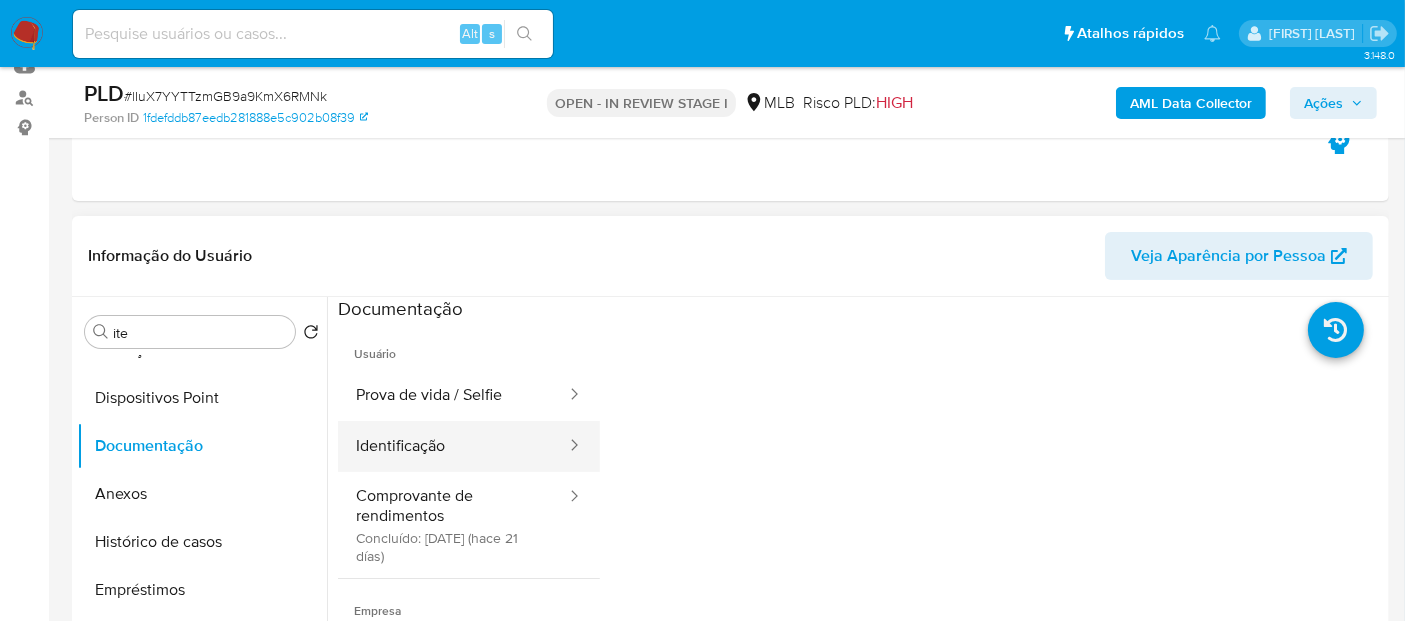 click on "Identificação" at bounding box center [453, 446] 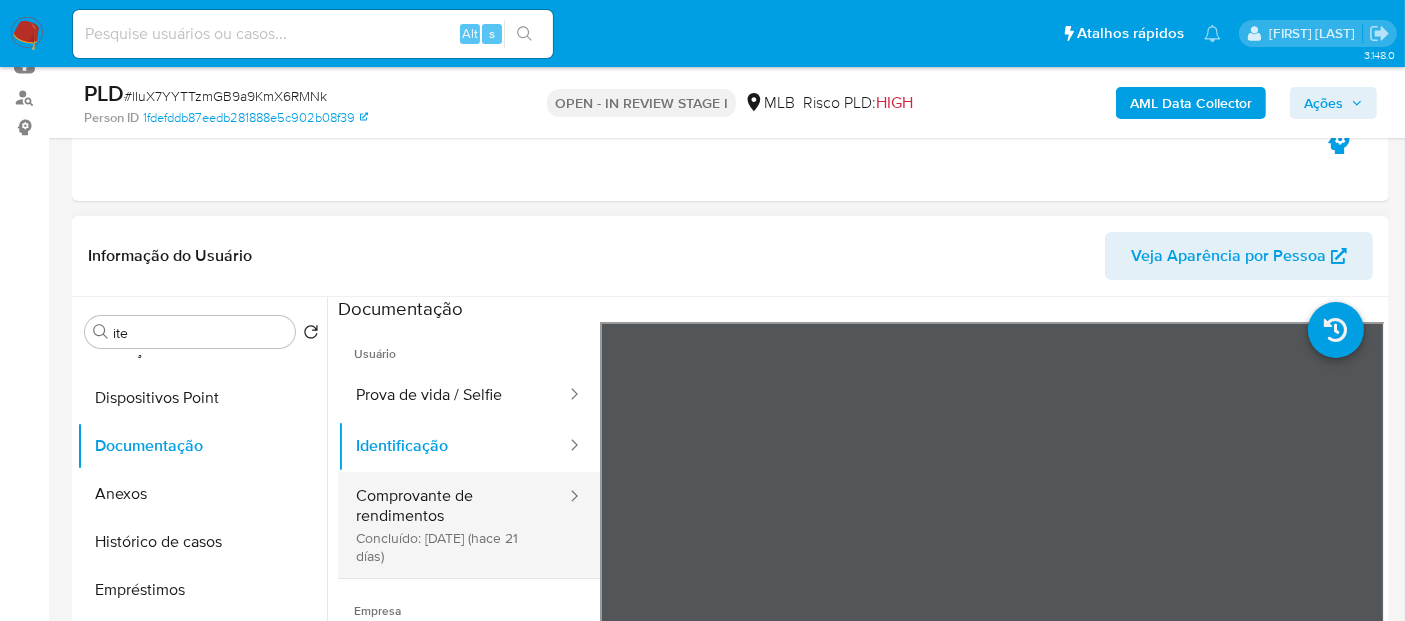 click on "Comprovante de rendimentos Concluído: 14/07/2025 (hace 21 días)" at bounding box center [453, 525] 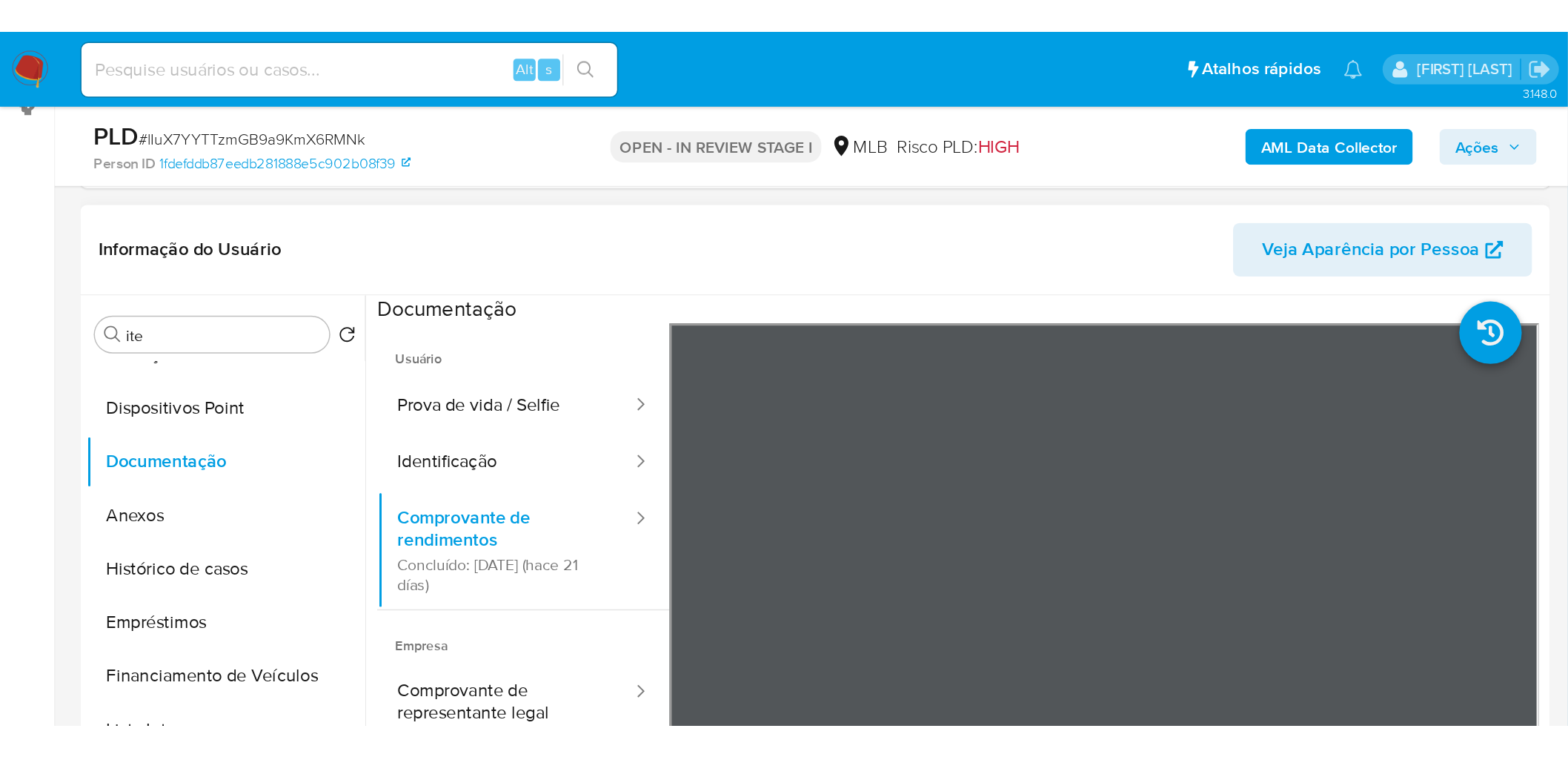scroll, scrollTop: 247, scrollLeft: 0, axis: vertical 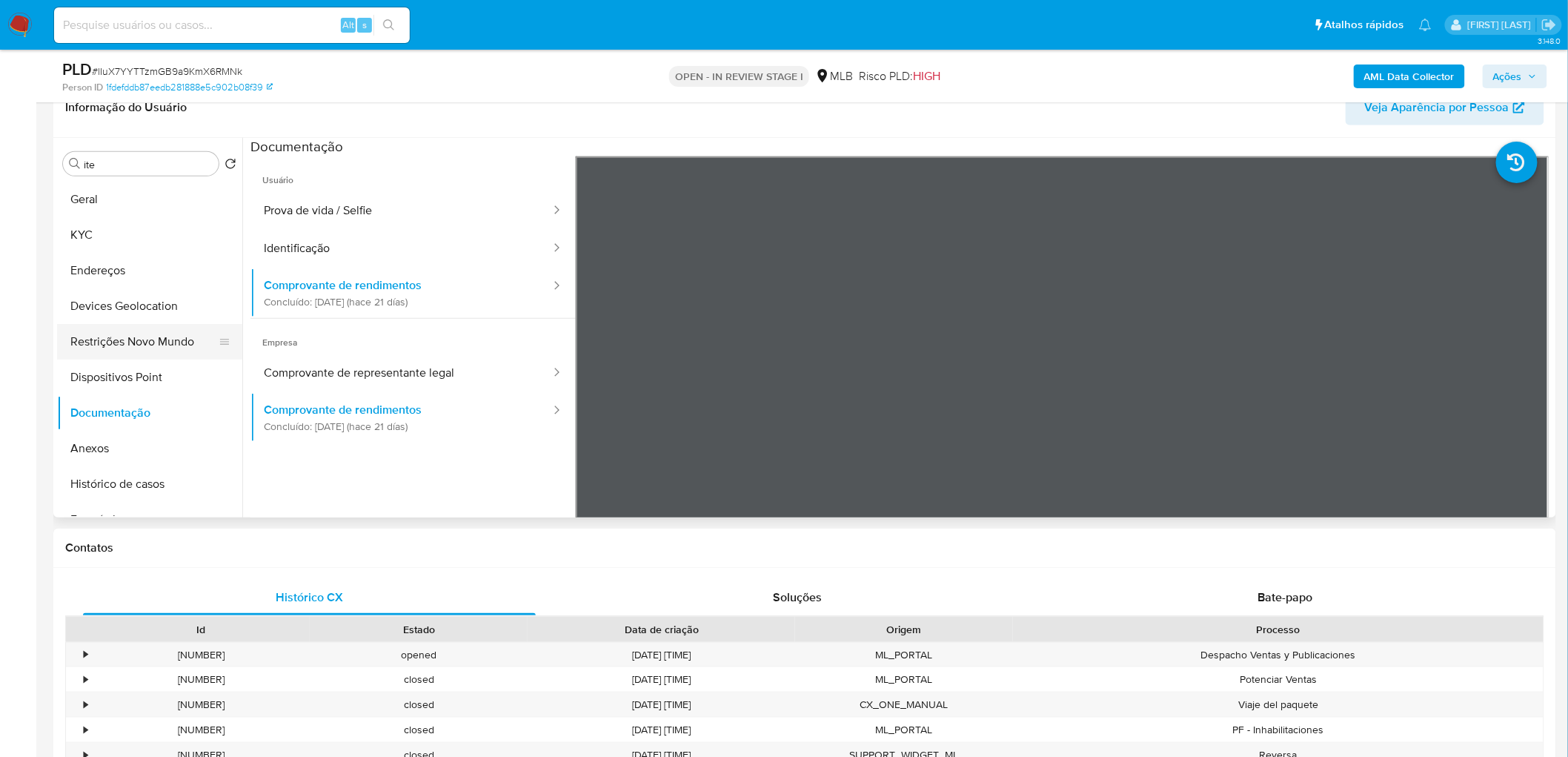 click on "Restrições Novo Mundo" at bounding box center [144, 342] 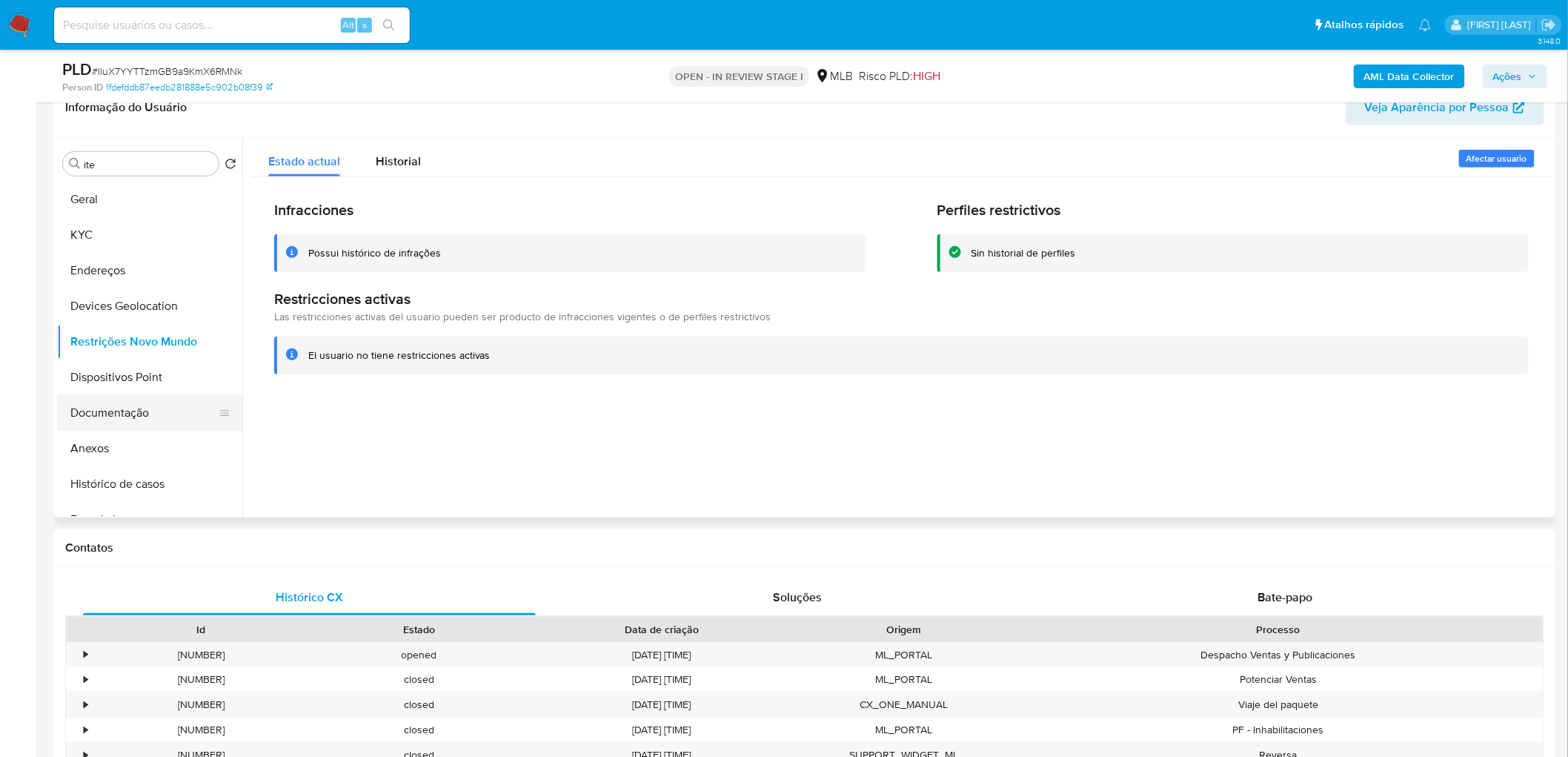 click on "Documentação" at bounding box center (144, 413) 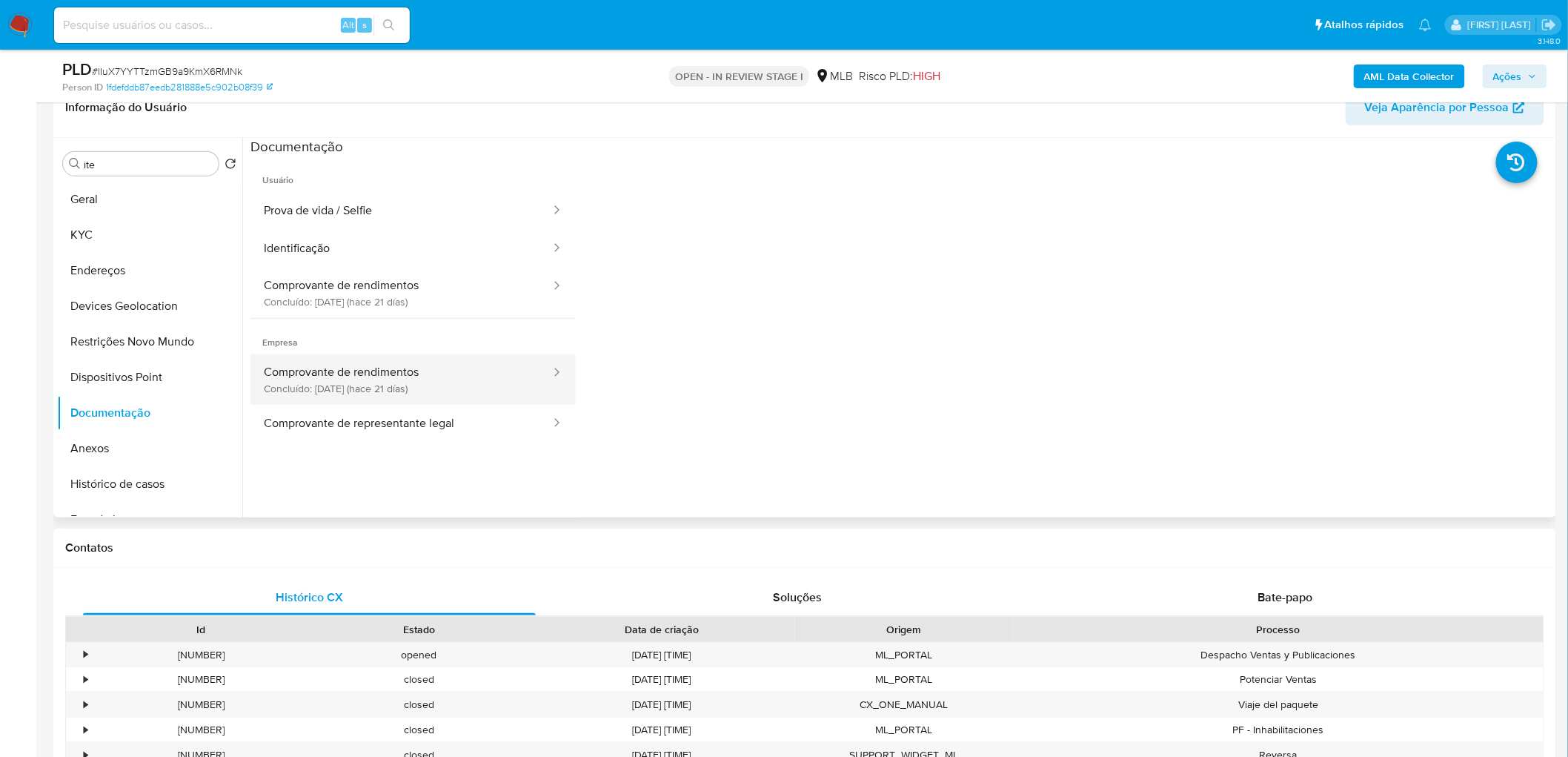 click on "Comprovante de rendimentos Concluído: 14/07/2025 (hace 21 días)" at bounding box center [401, 380] 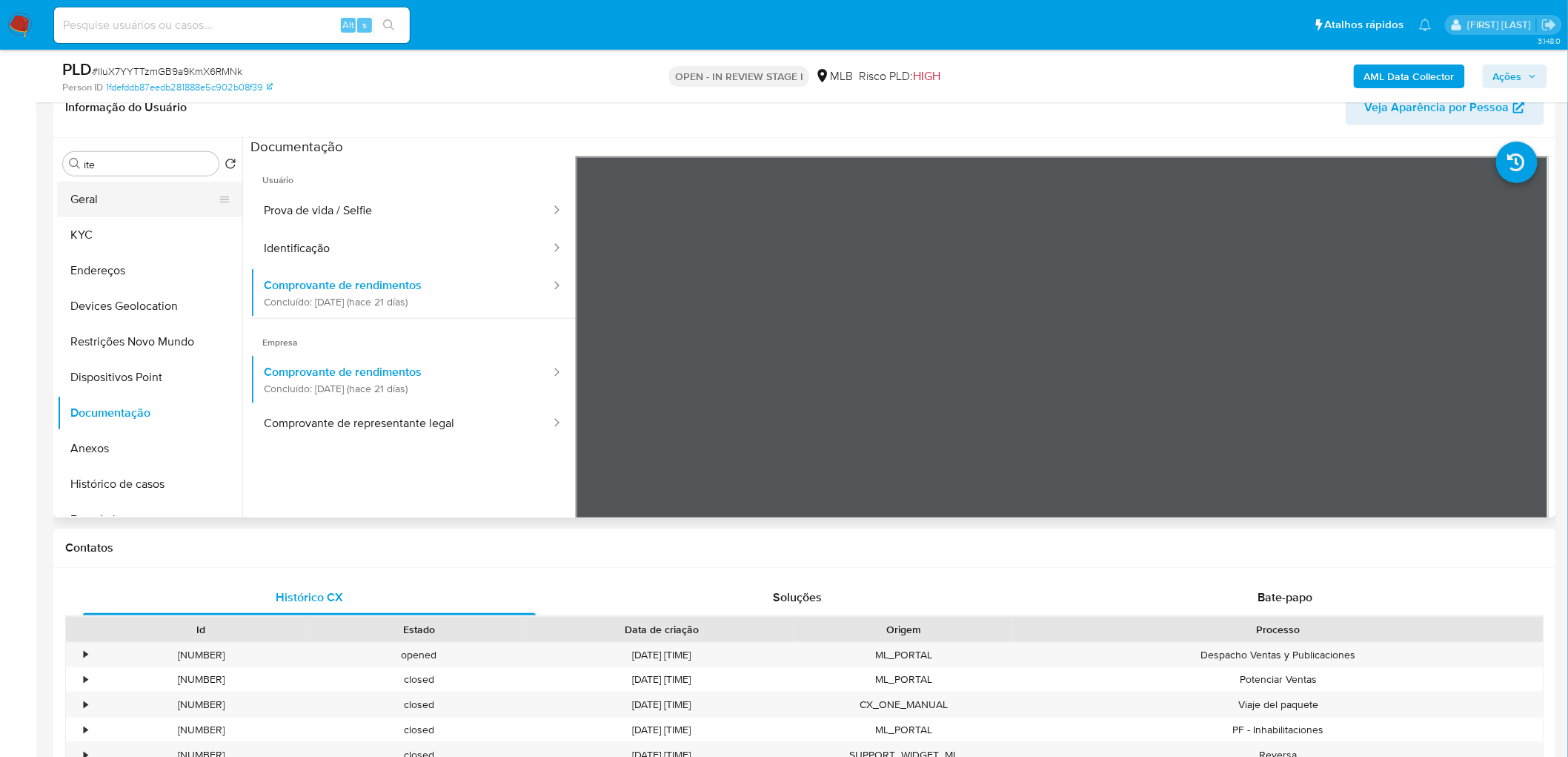 click on "Geral" at bounding box center (144, 199) 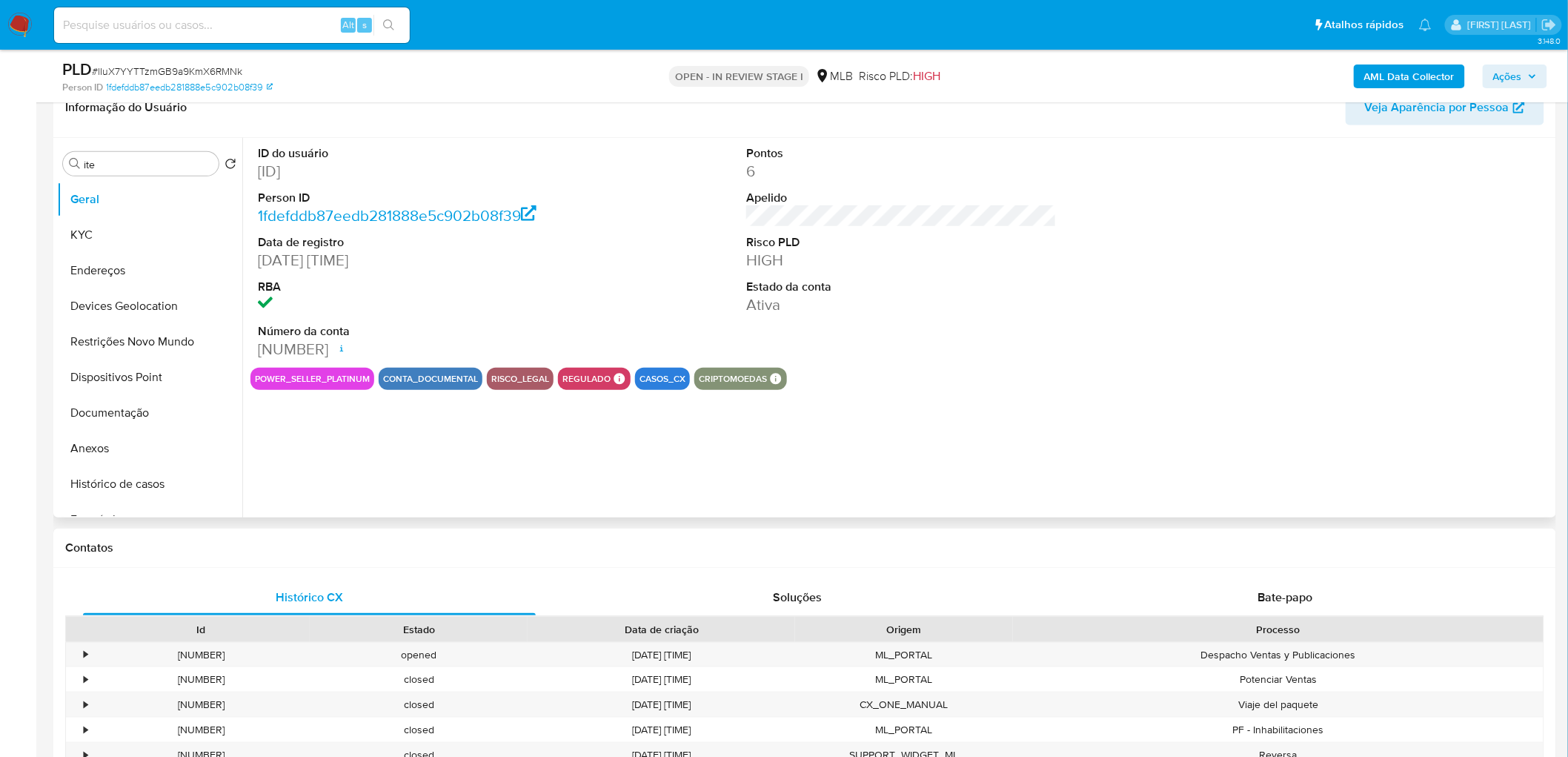 type 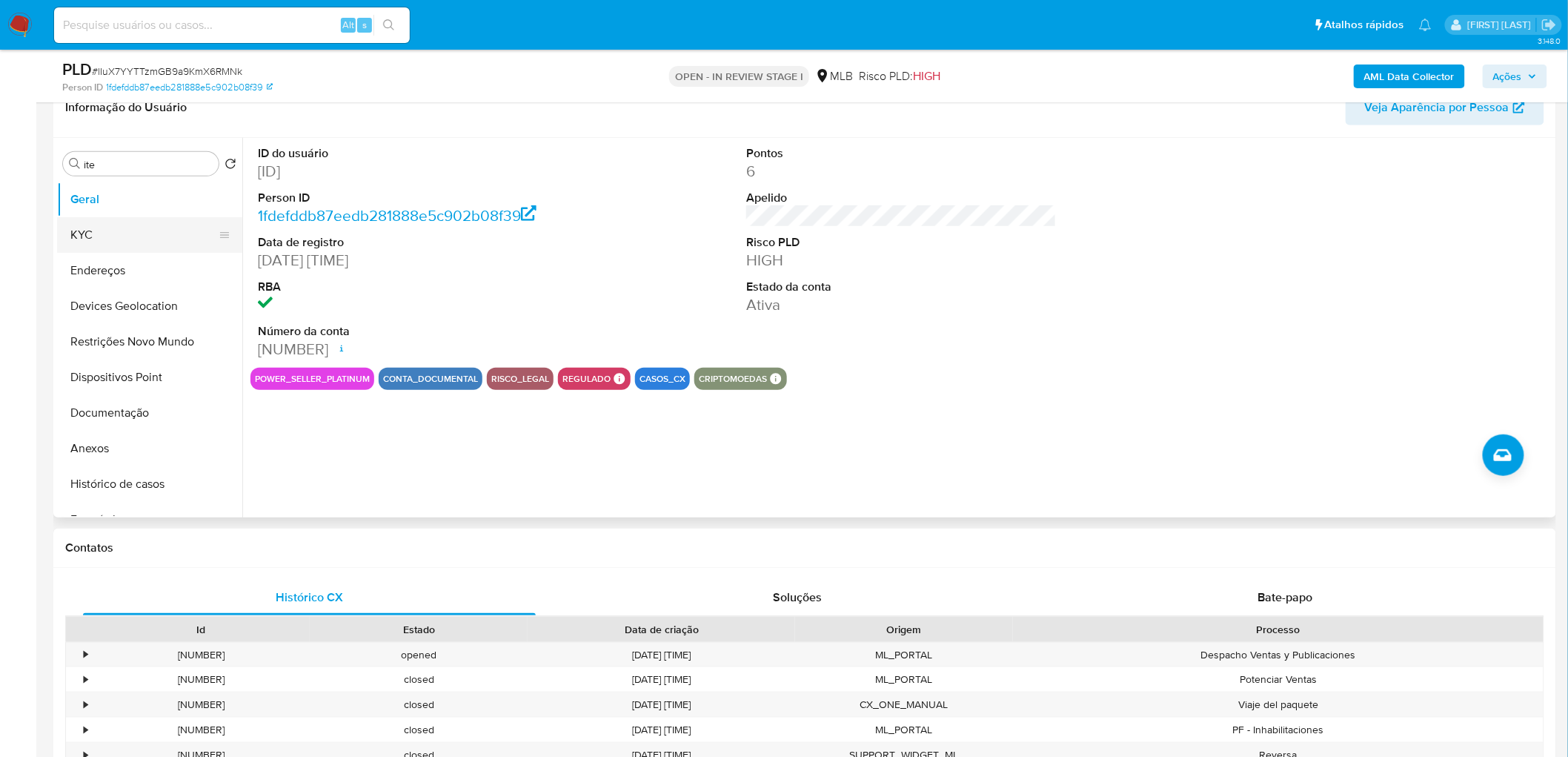 click on "KYC" at bounding box center (144, 235) 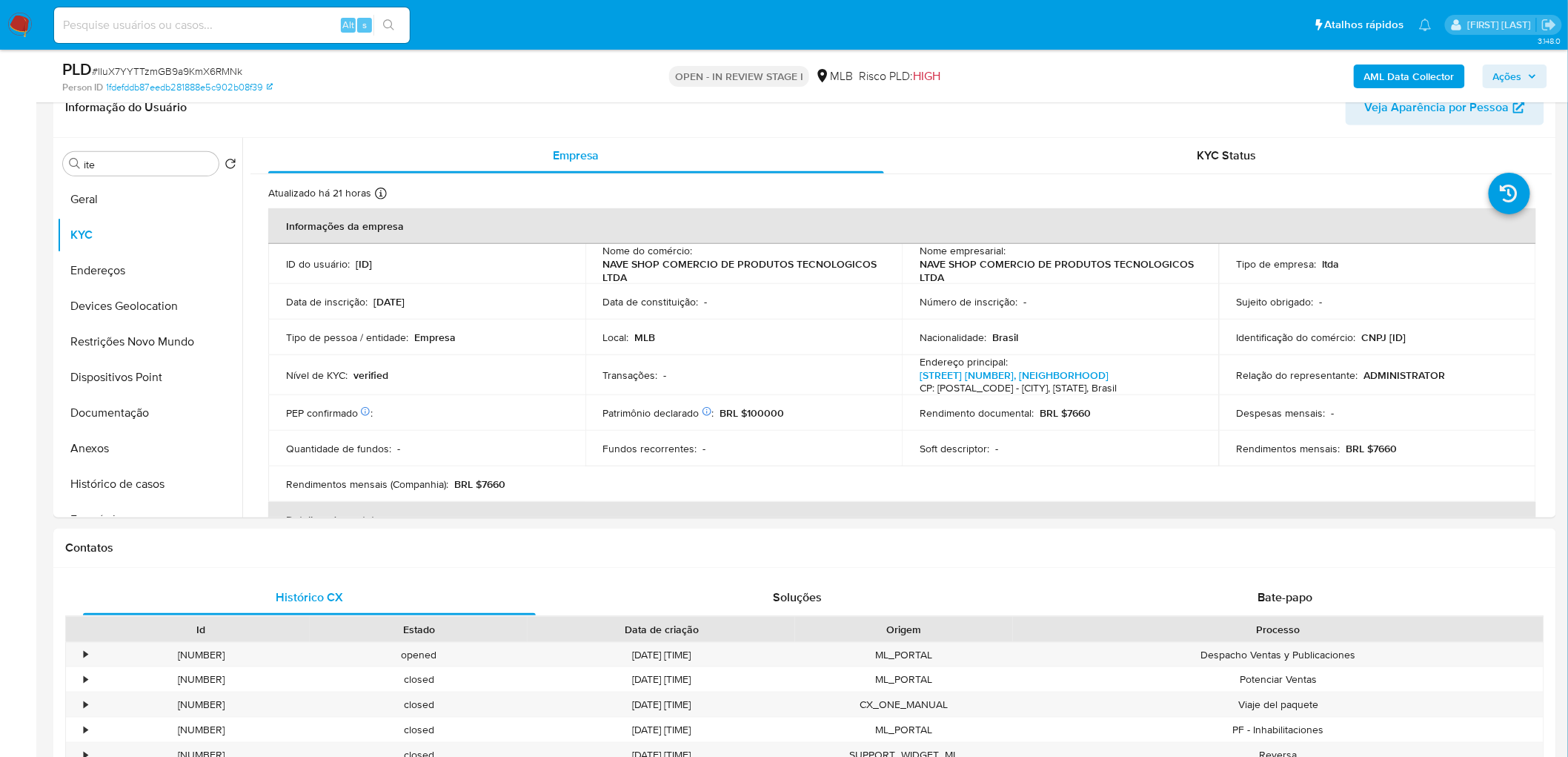 type 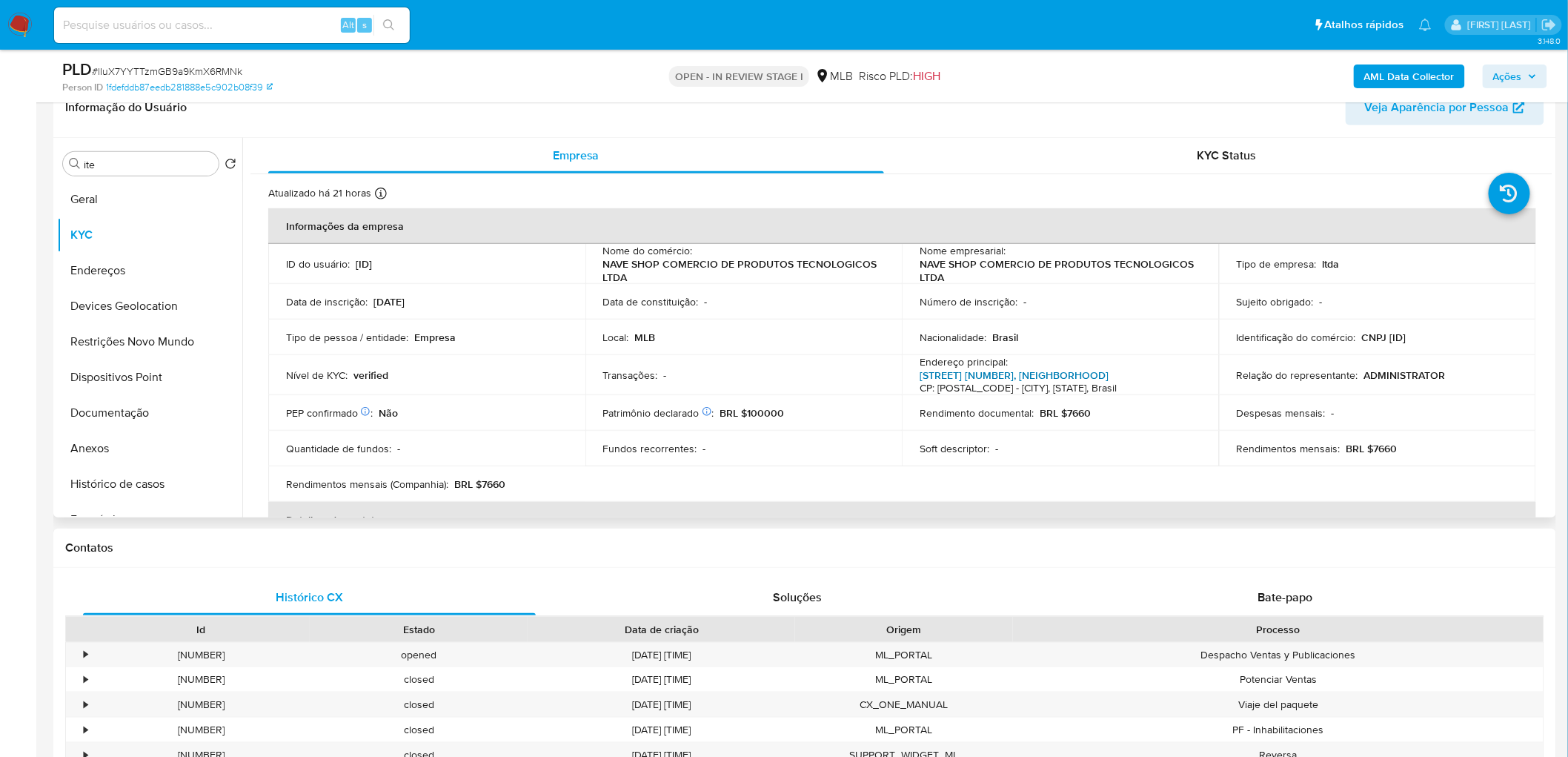 drag, startPoint x: 994, startPoint y: 305, endPoint x: 1046, endPoint y: 373, distance: 85.60374 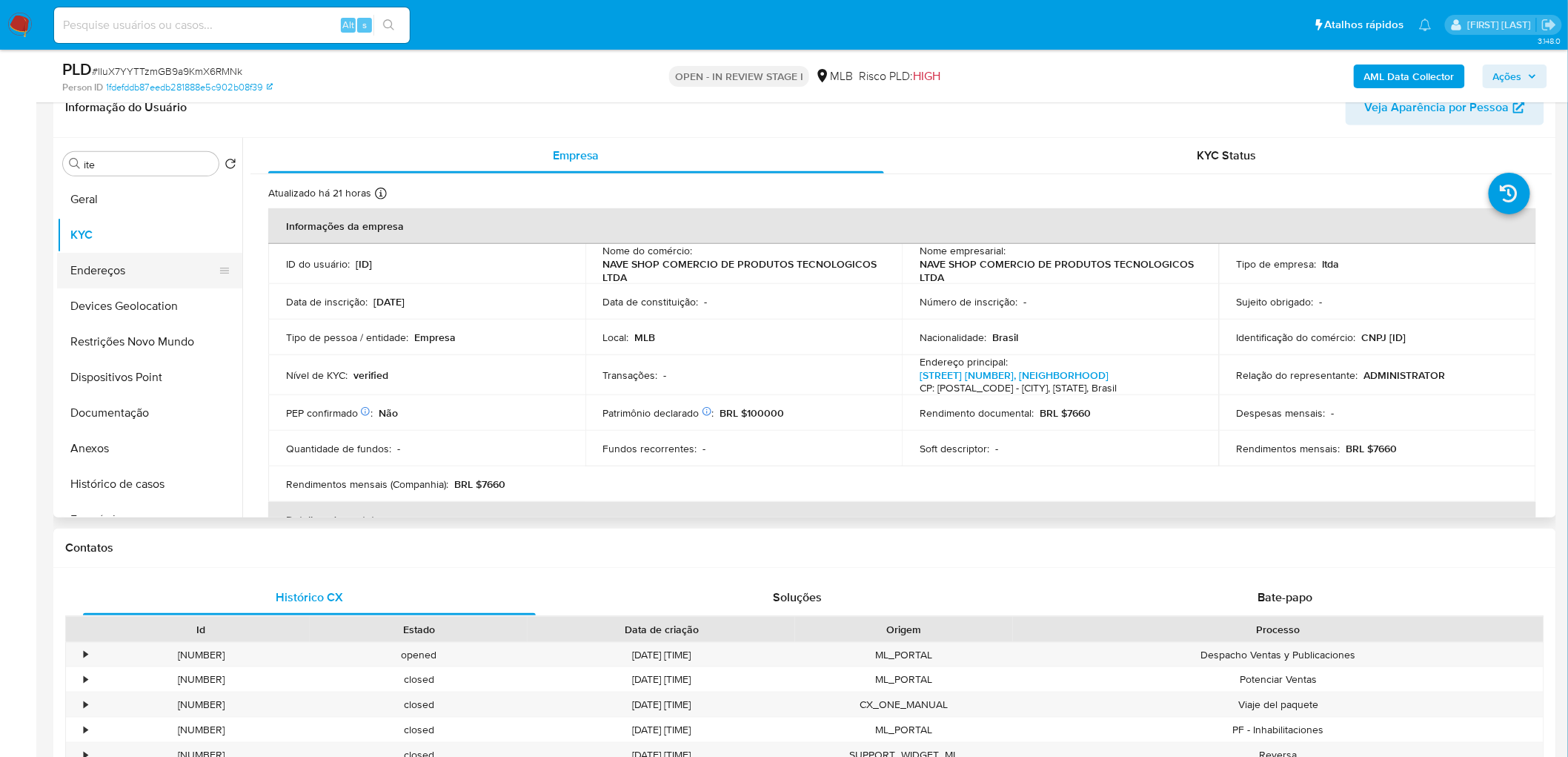 click on "Endereços" at bounding box center (144, 271) 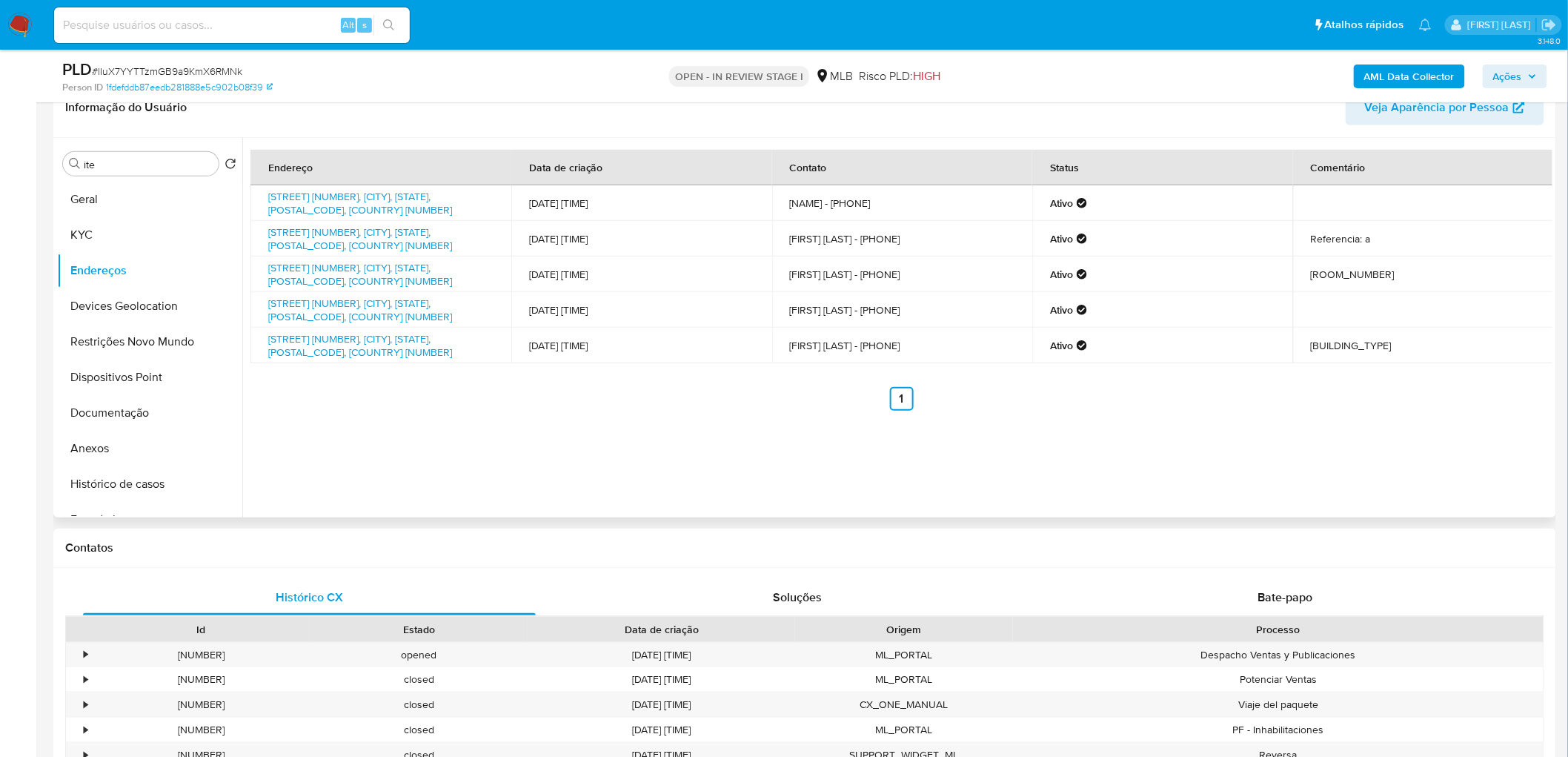 type 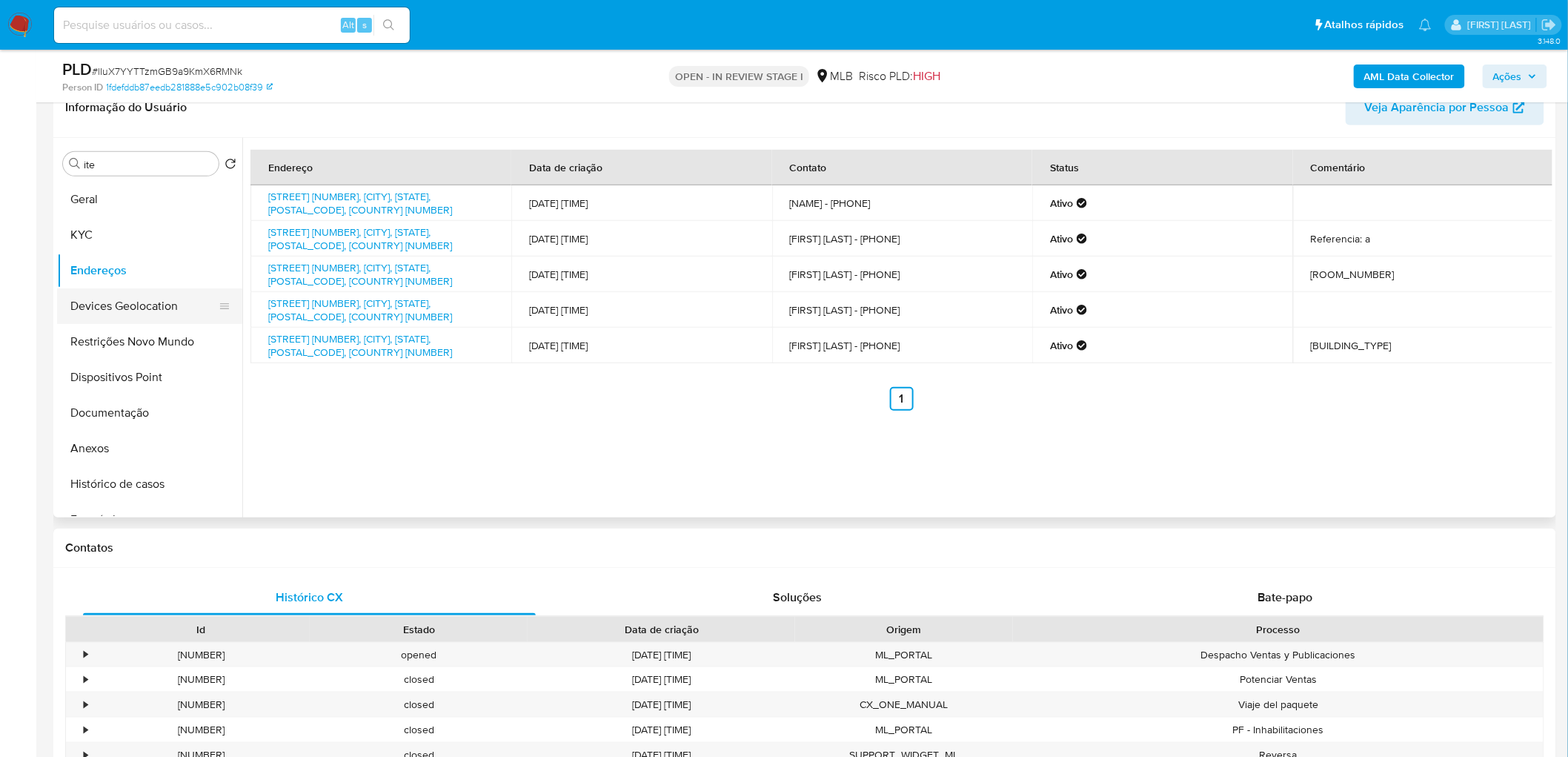 click on "Devices Geolocation" at bounding box center (144, 306) 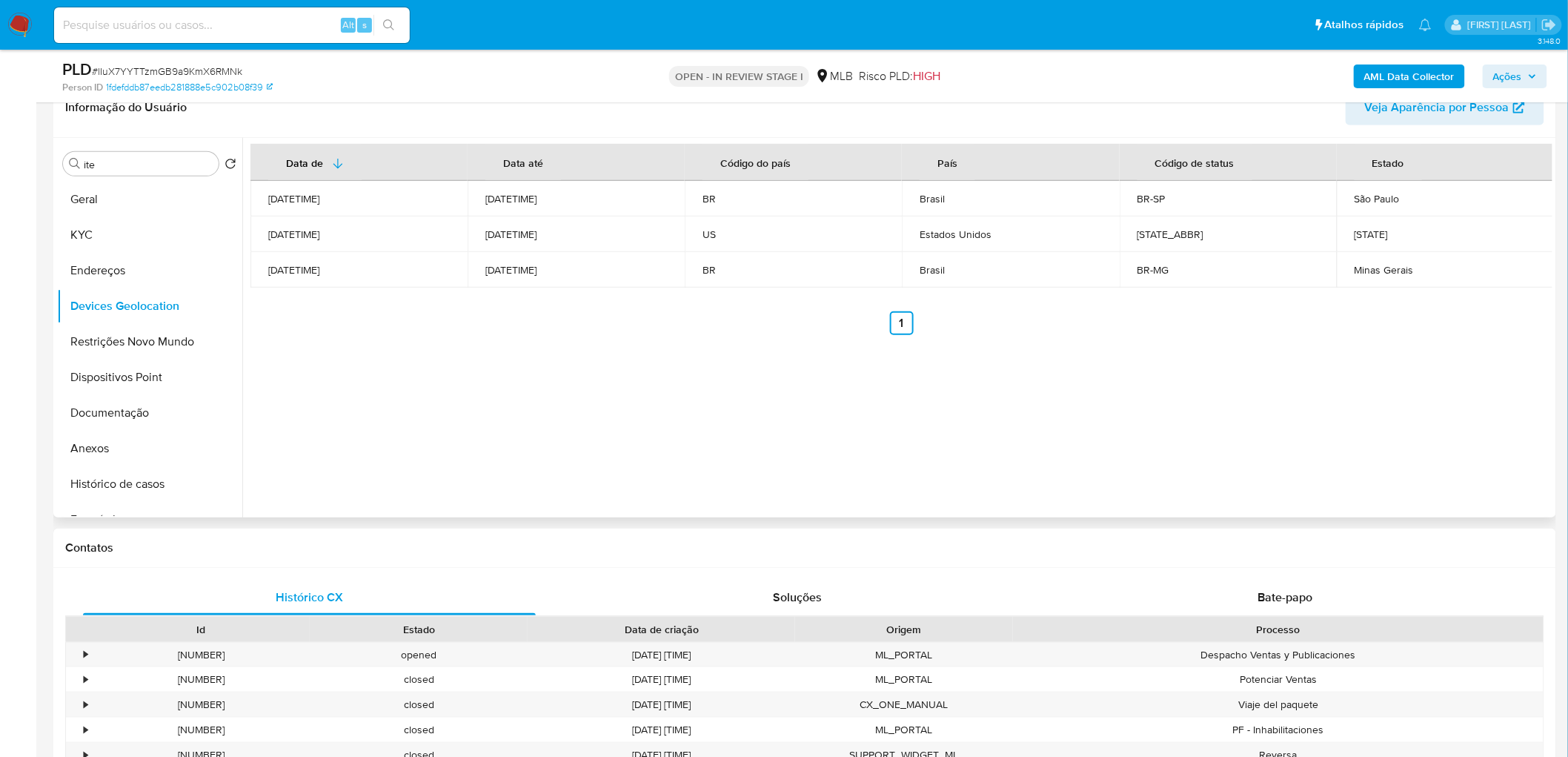 type 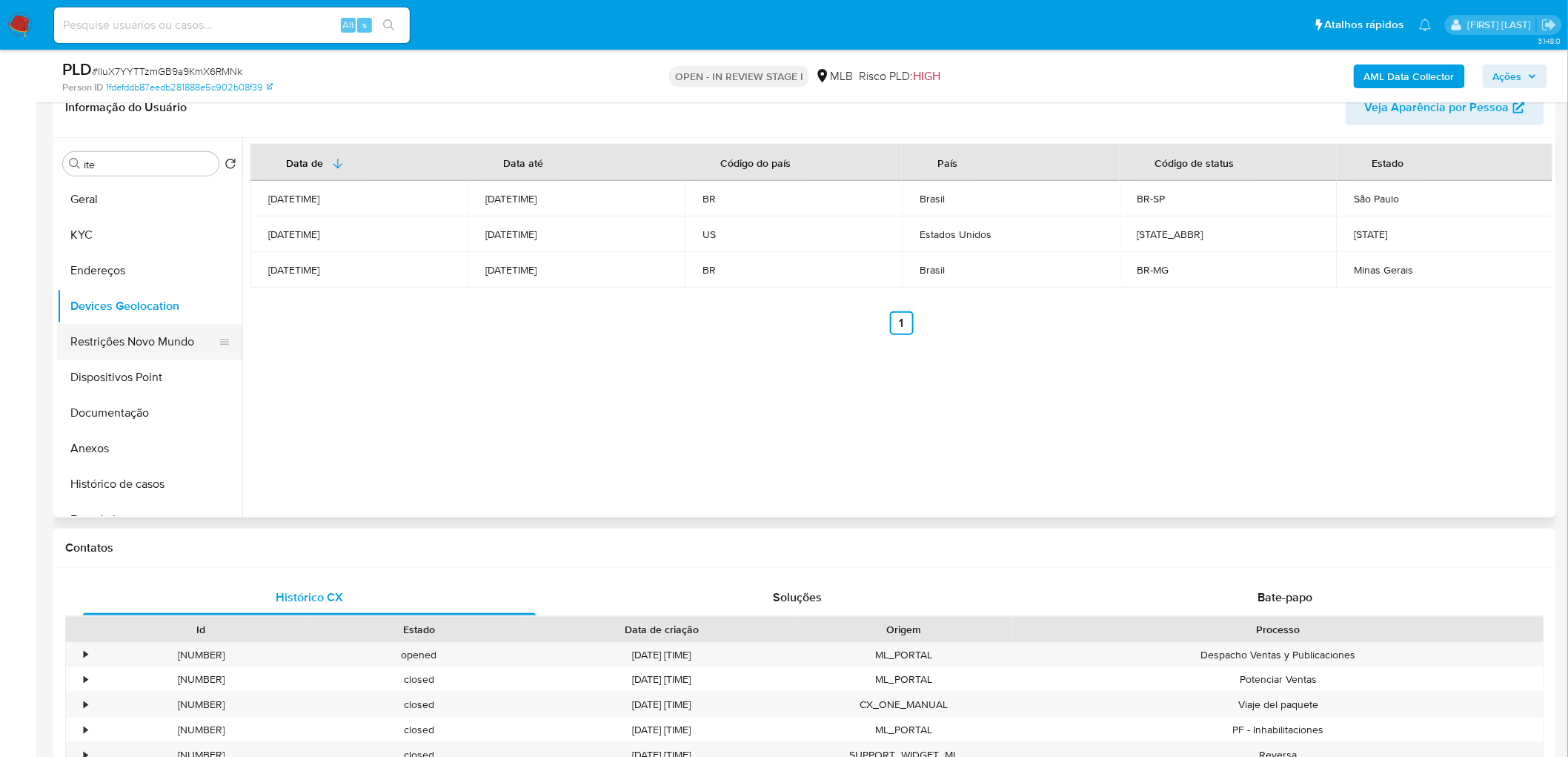 click on "Restrições Novo Mundo" at bounding box center (144, 342) 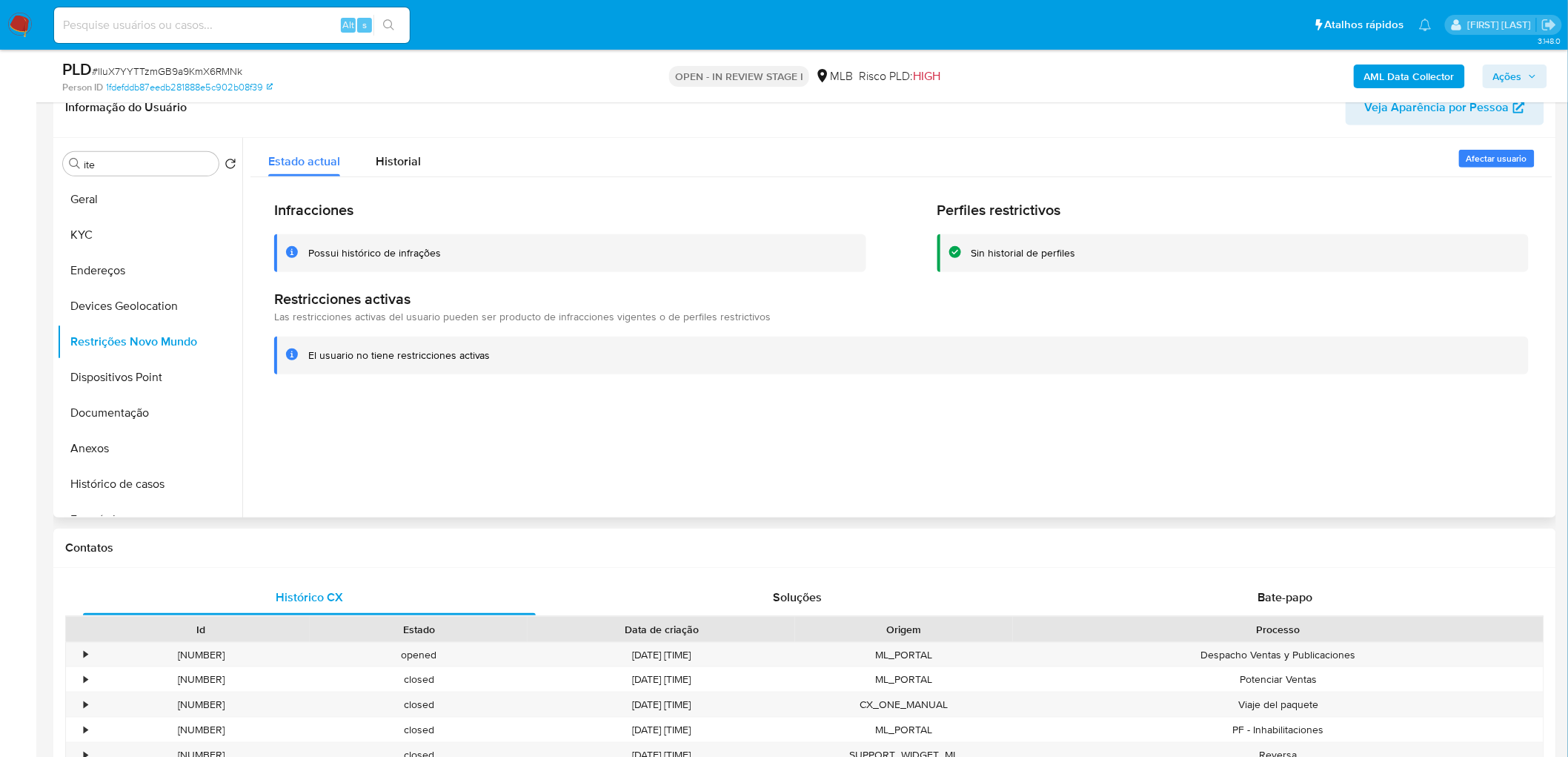 type 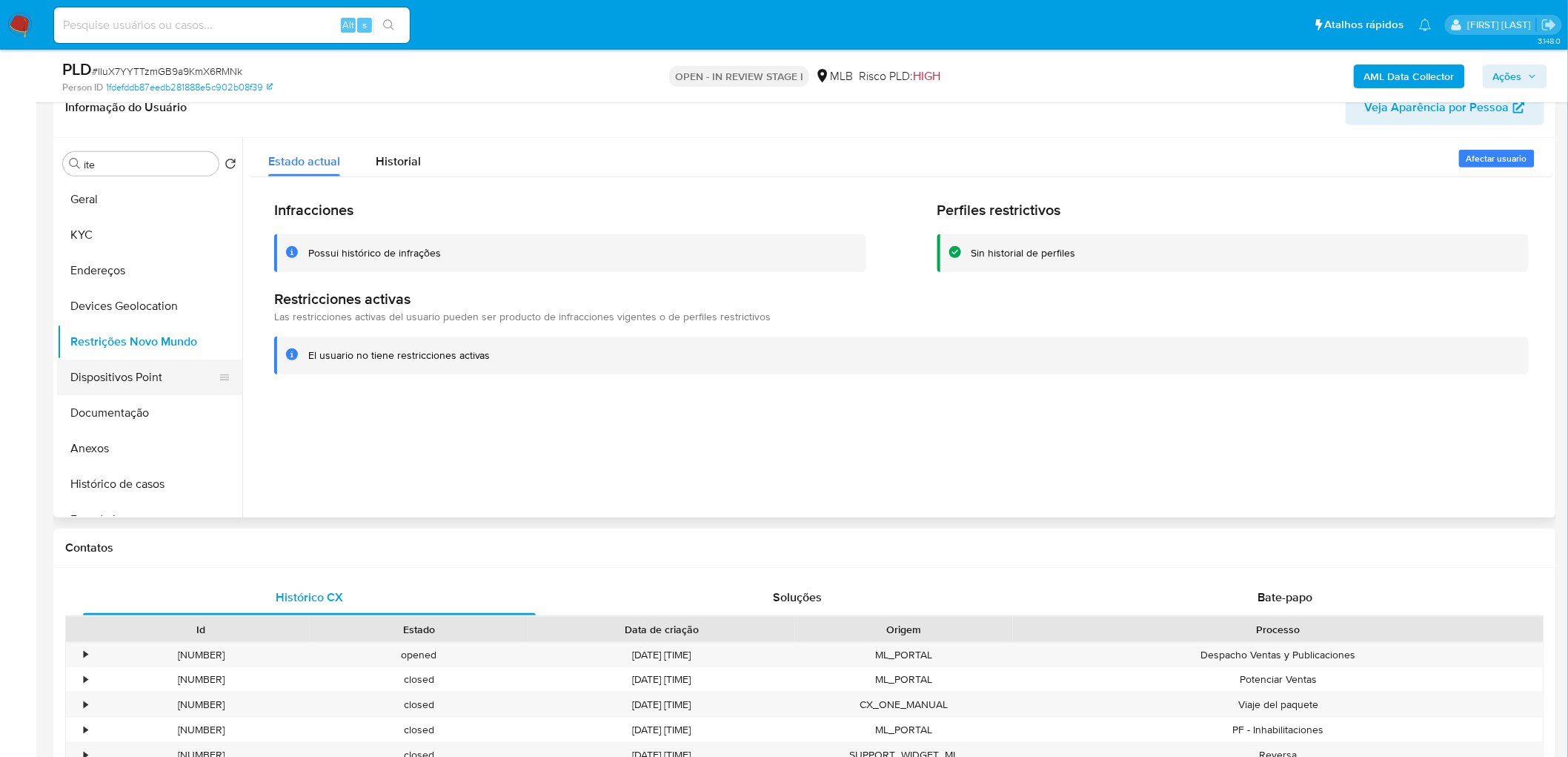 click on "Dispositivos Point" at bounding box center (144, 377) 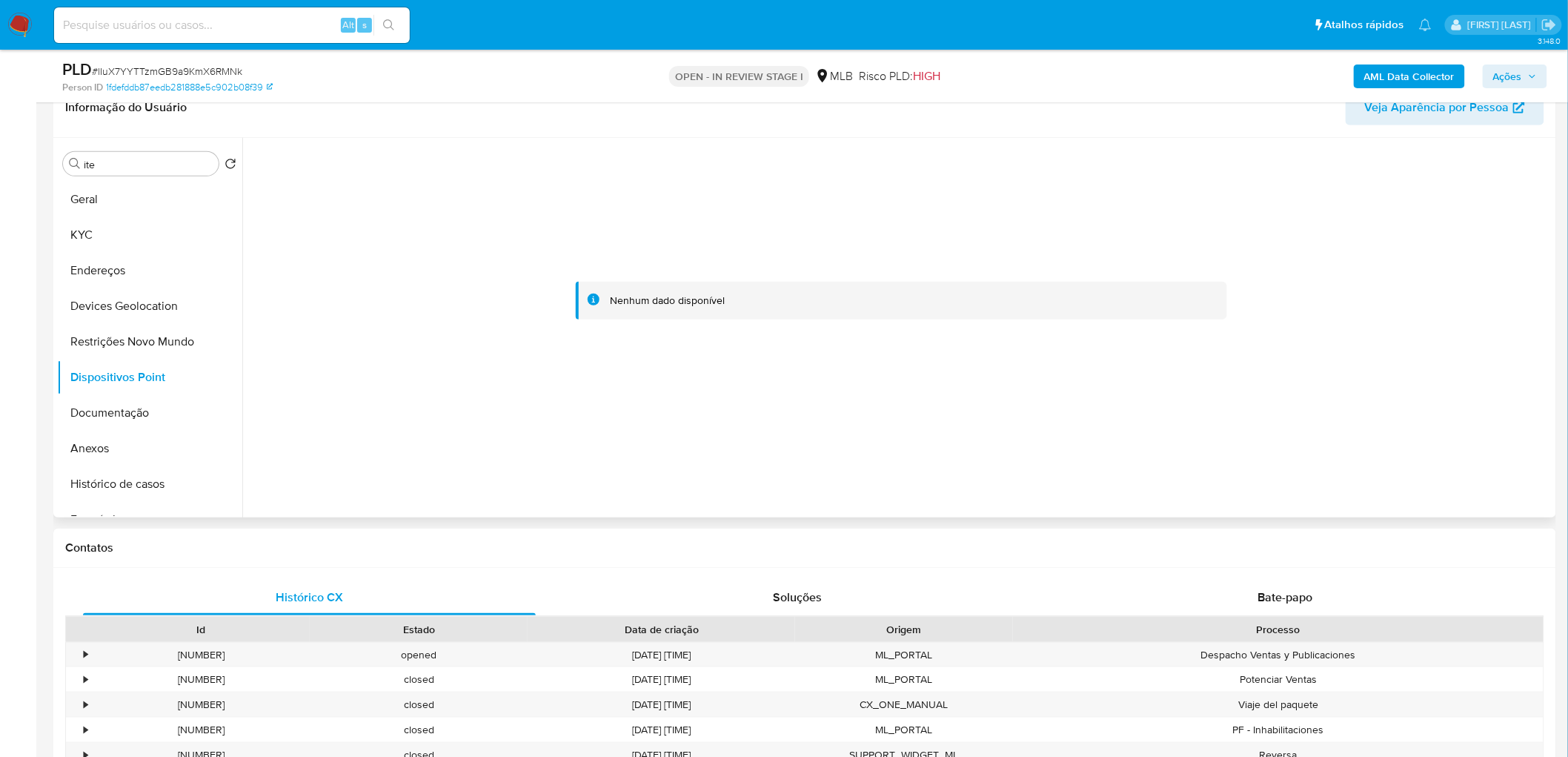 type 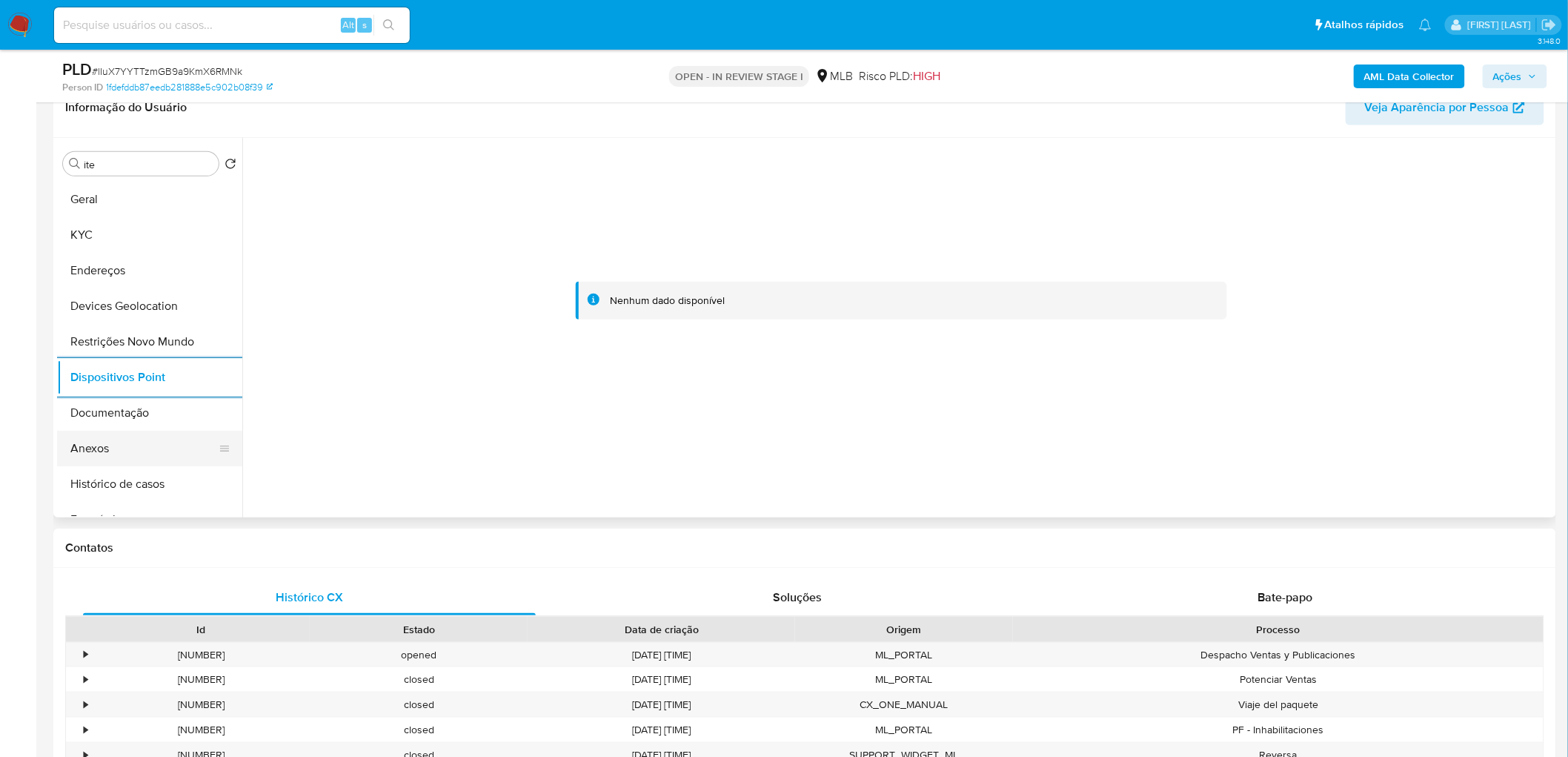 click on "Anexos" at bounding box center [144, 449] 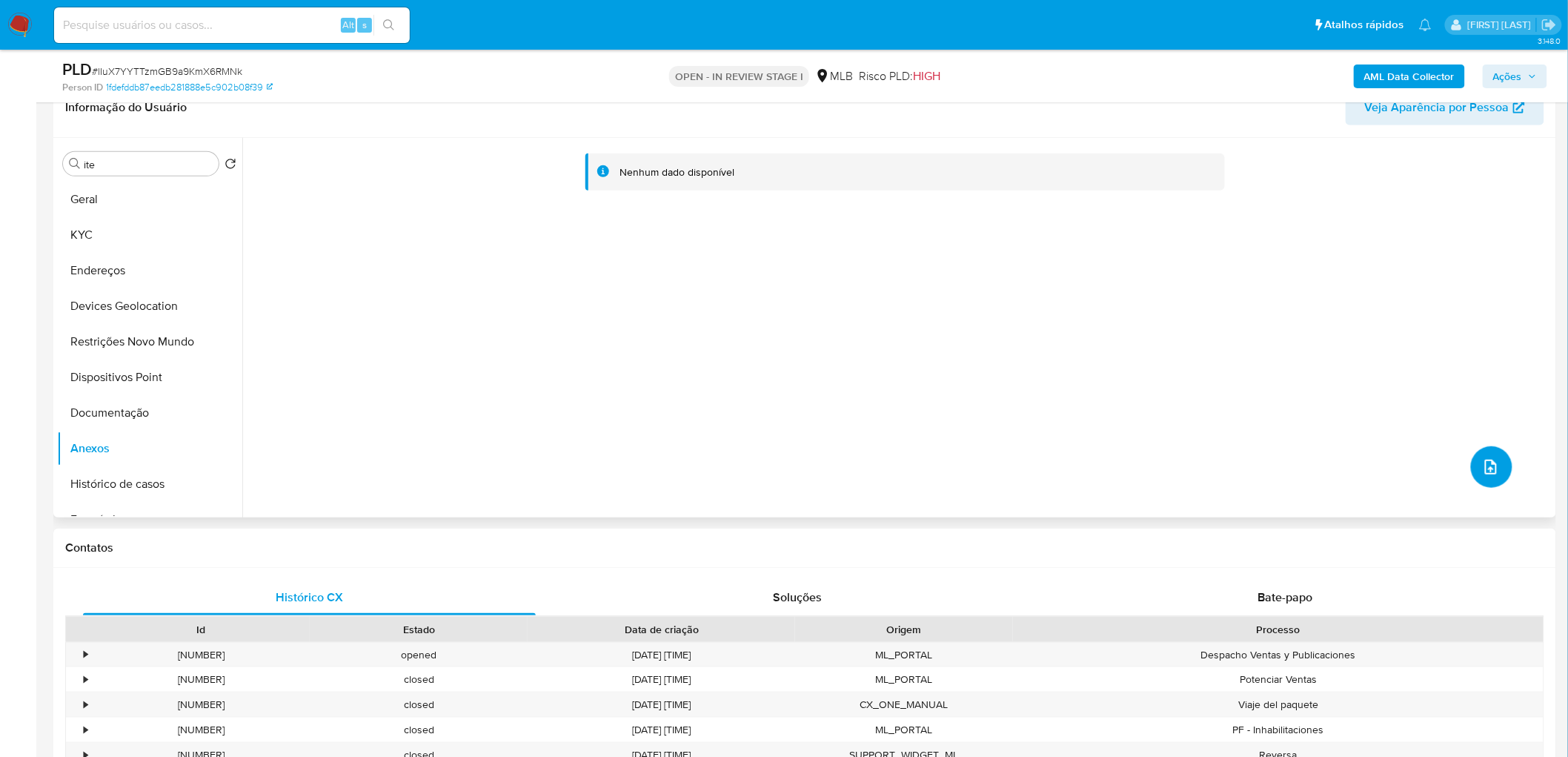 click 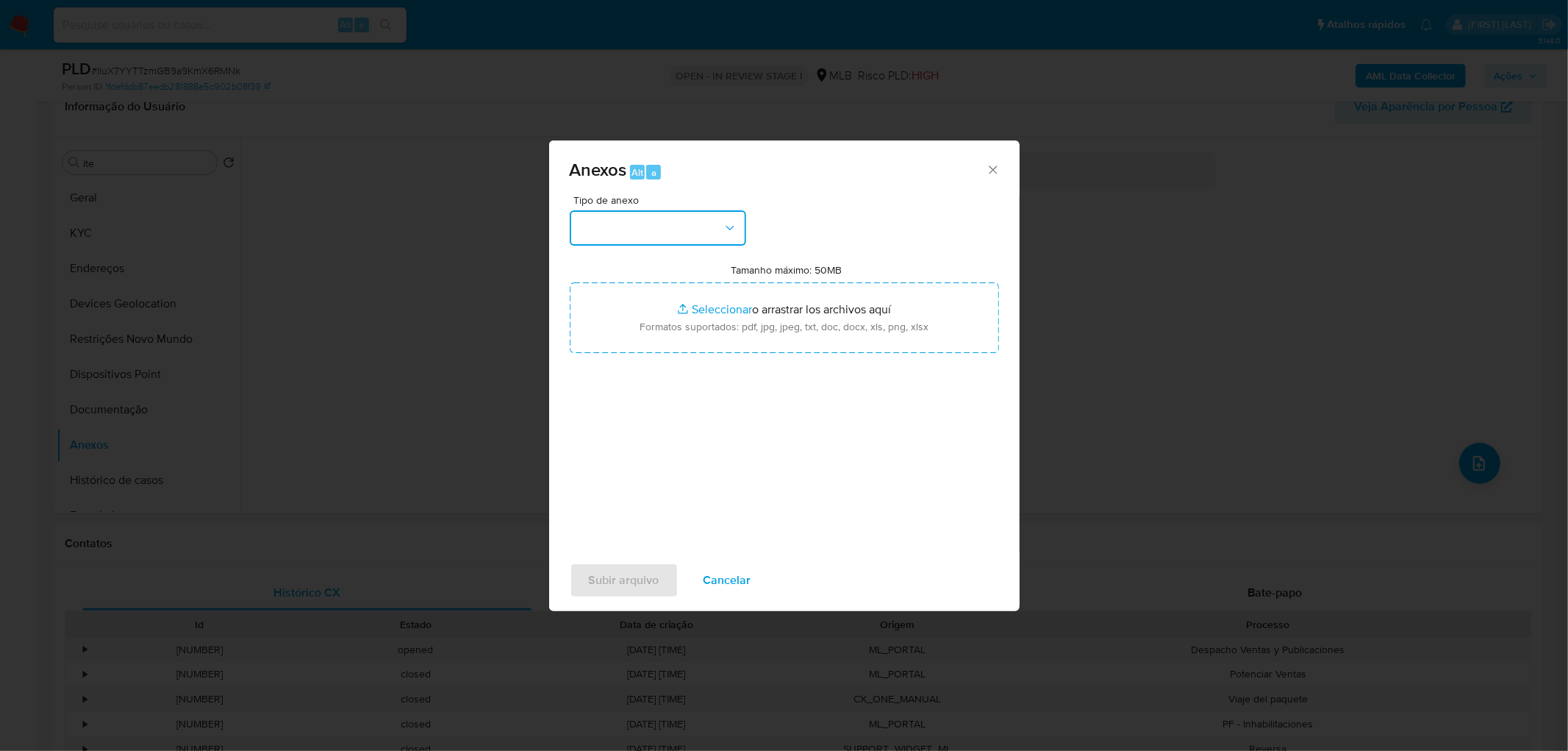 click at bounding box center [658, 228] 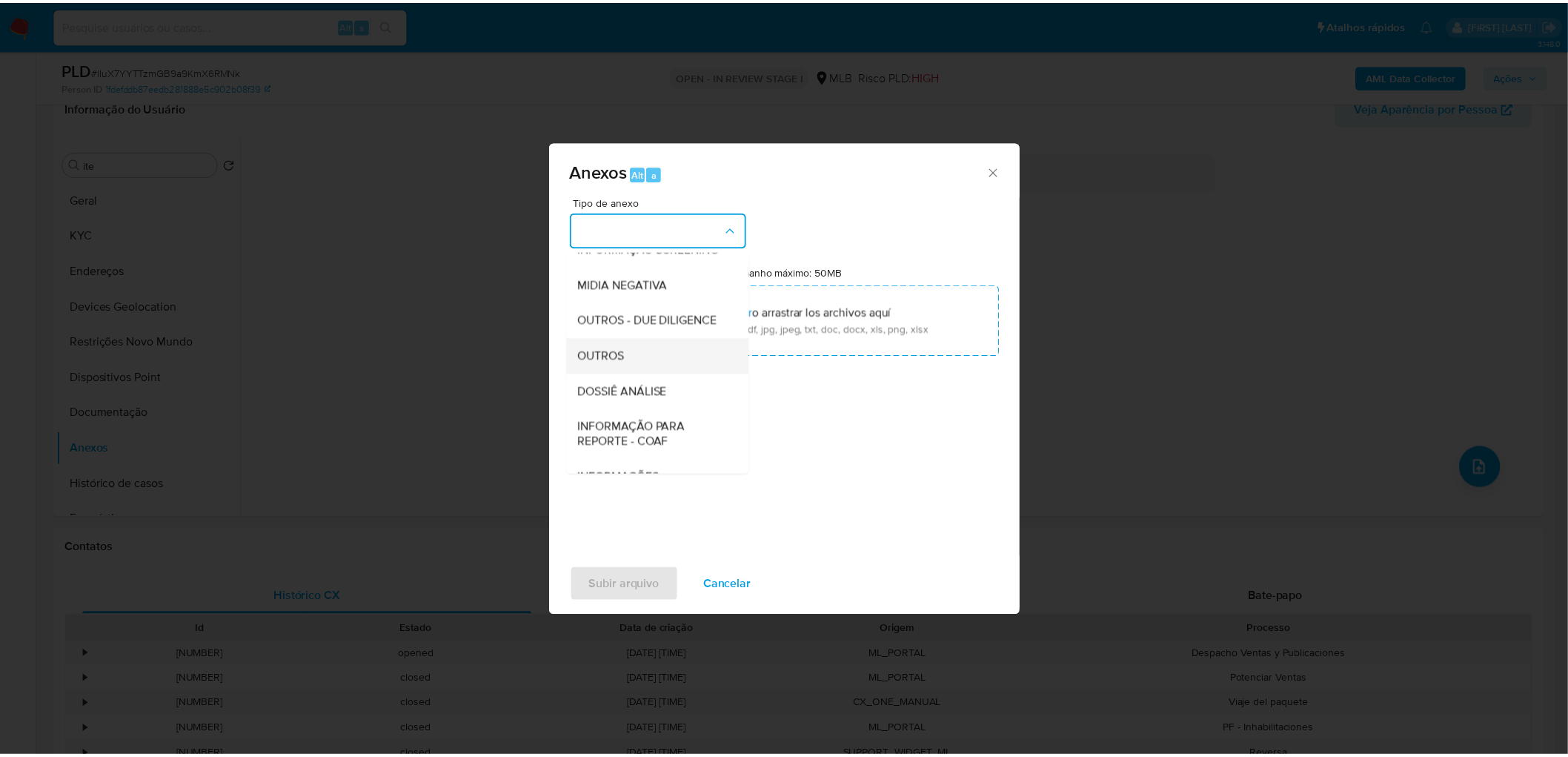 scroll, scrollTop: 165, scrollLeft: 0, axis: vertical 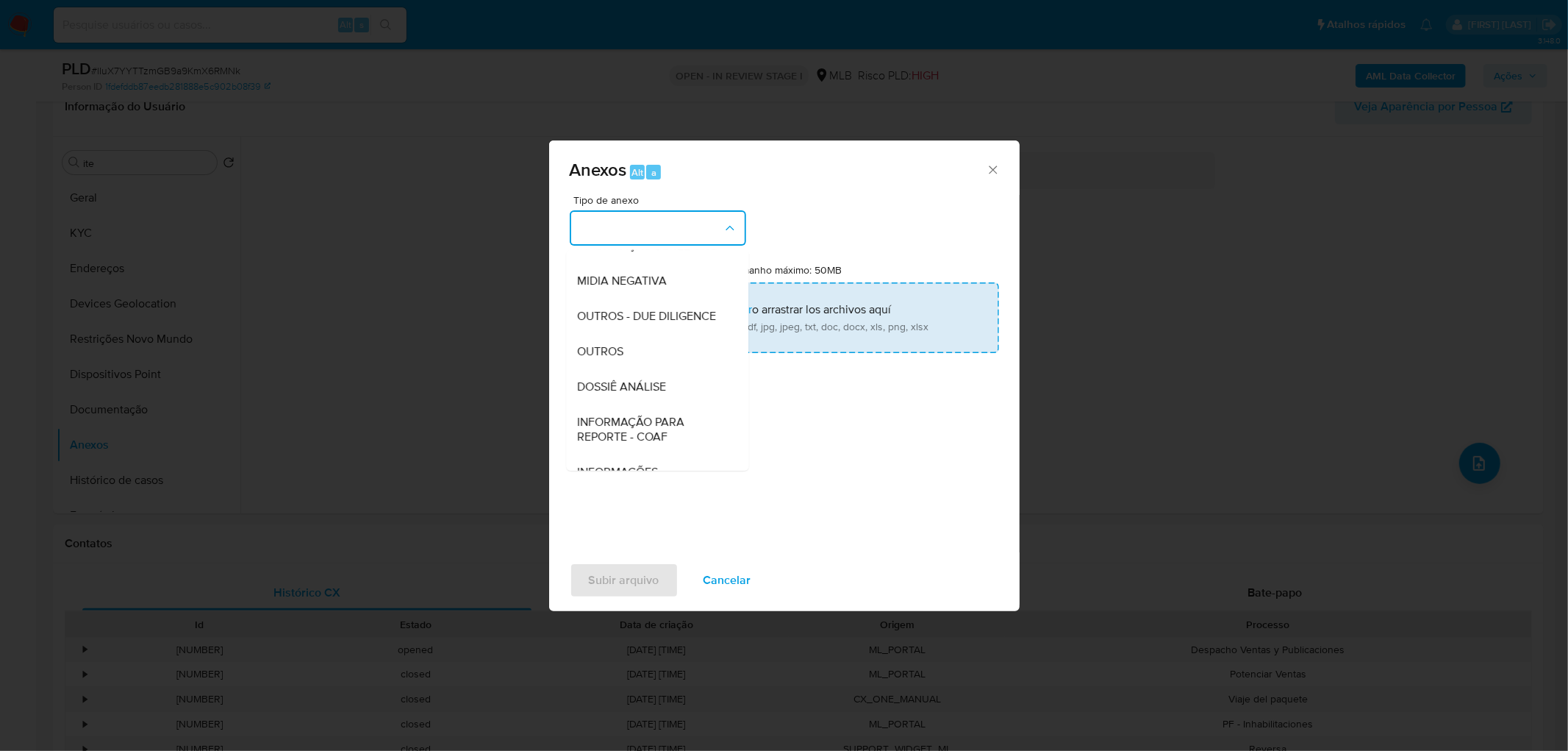 drag, startPoint x: 627, startPoint y: 383, endPoint x: 695, endPoint y: 318, distance: 94.0691 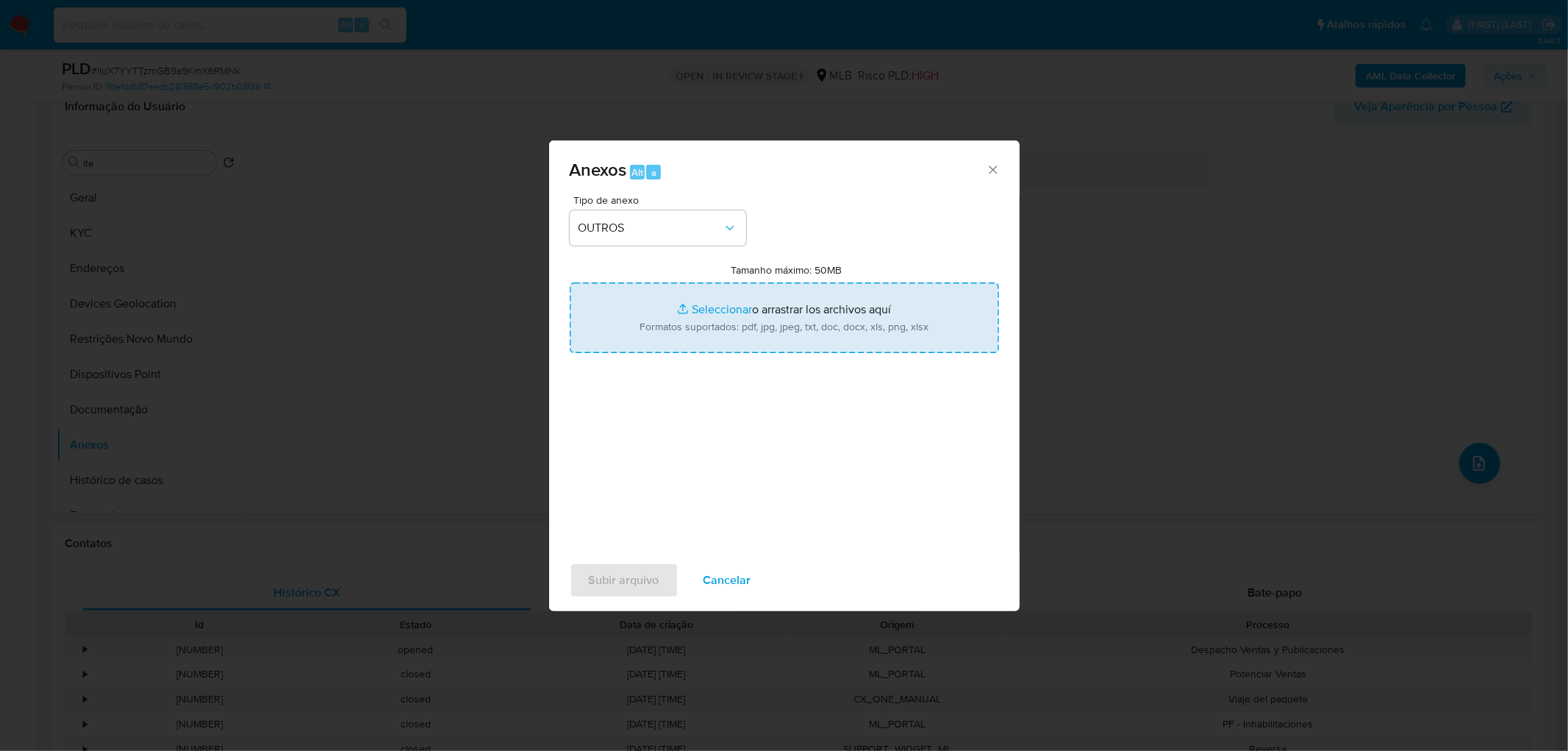 click on "Tamanho máximo: 50MB Seleccionar archivos" at bounding box center (784, 318) 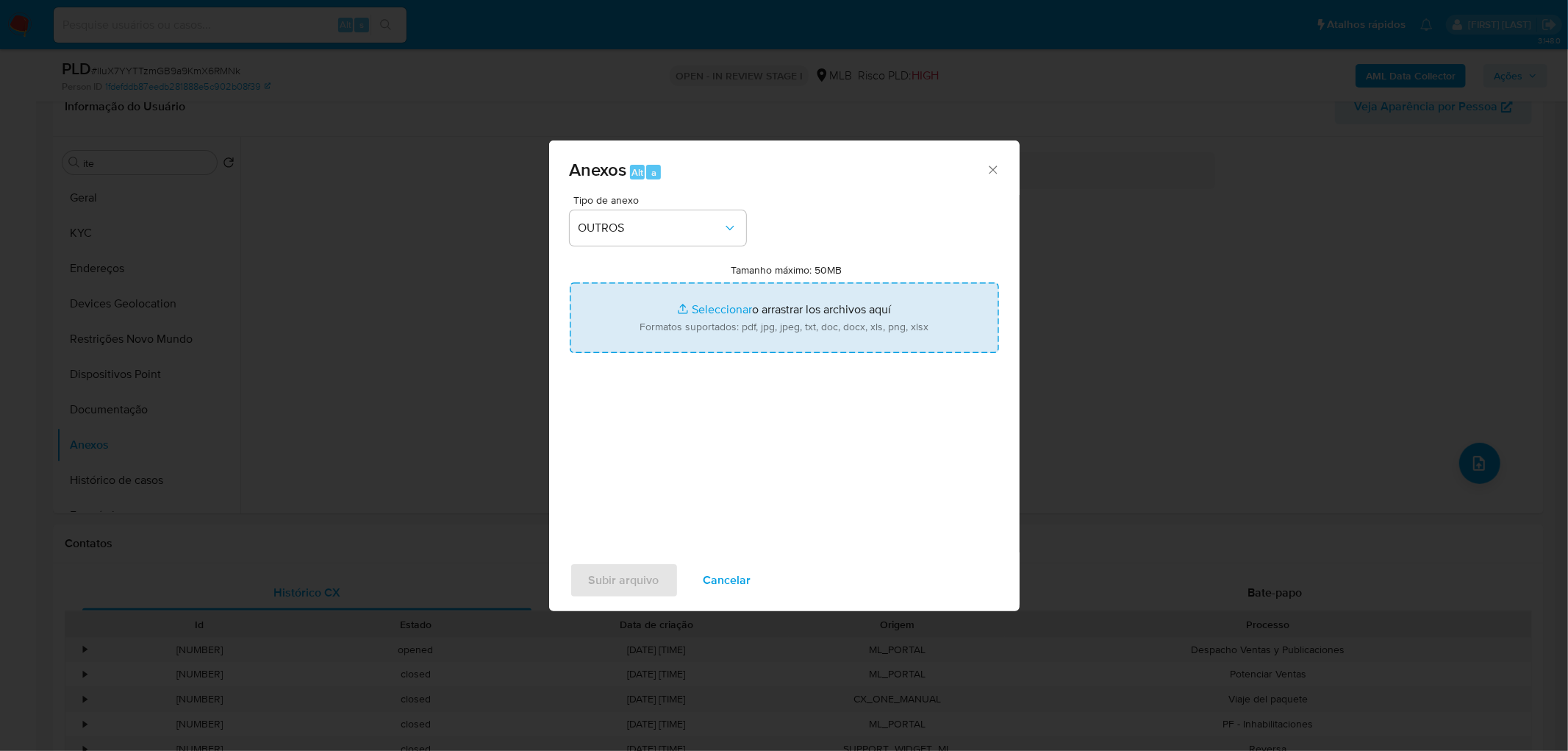 type on "C:\fakepath\Mulan 187458505_2025_08_04_13_00_54.xlsx" 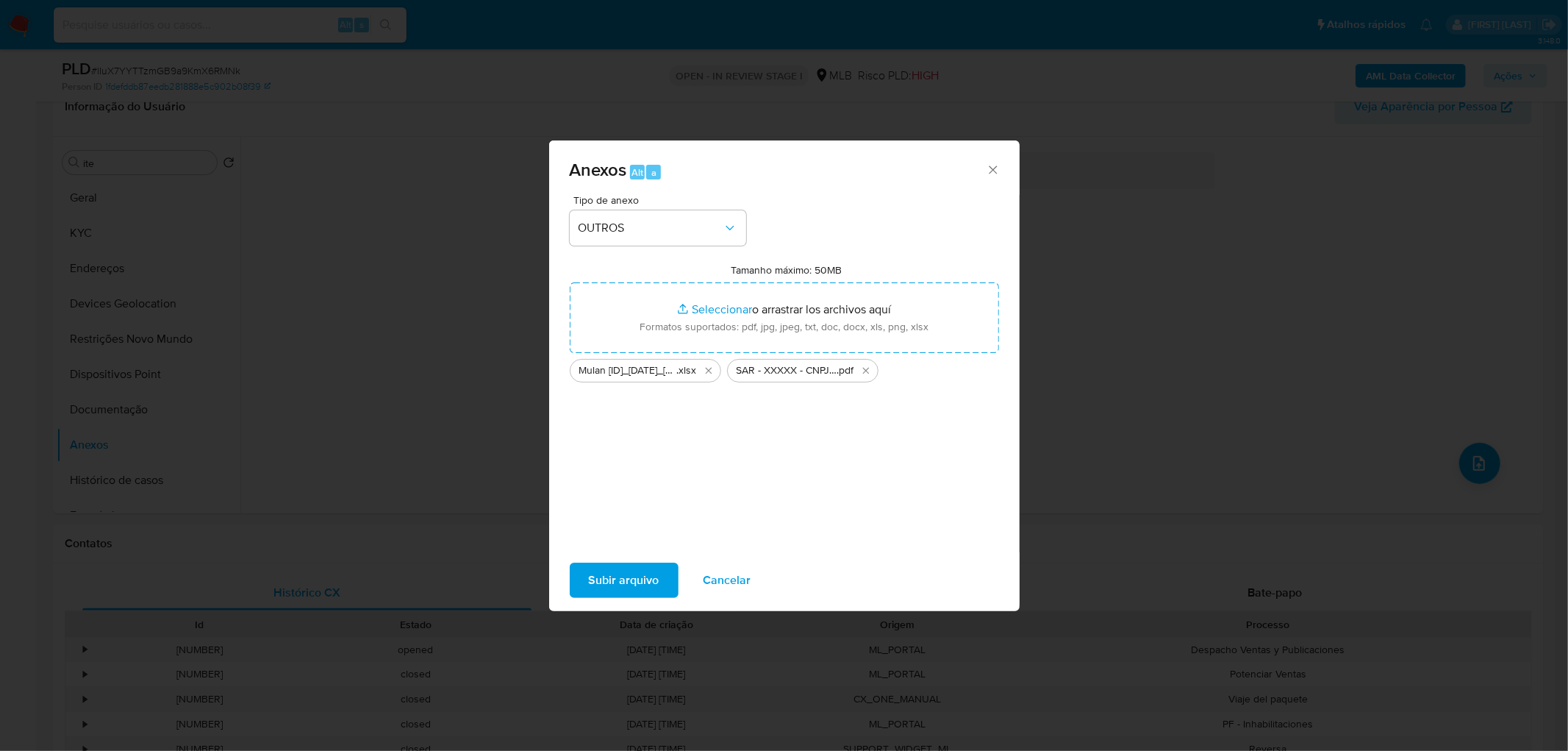 click on "Subir arquivo" at bounding box center (624, 580) 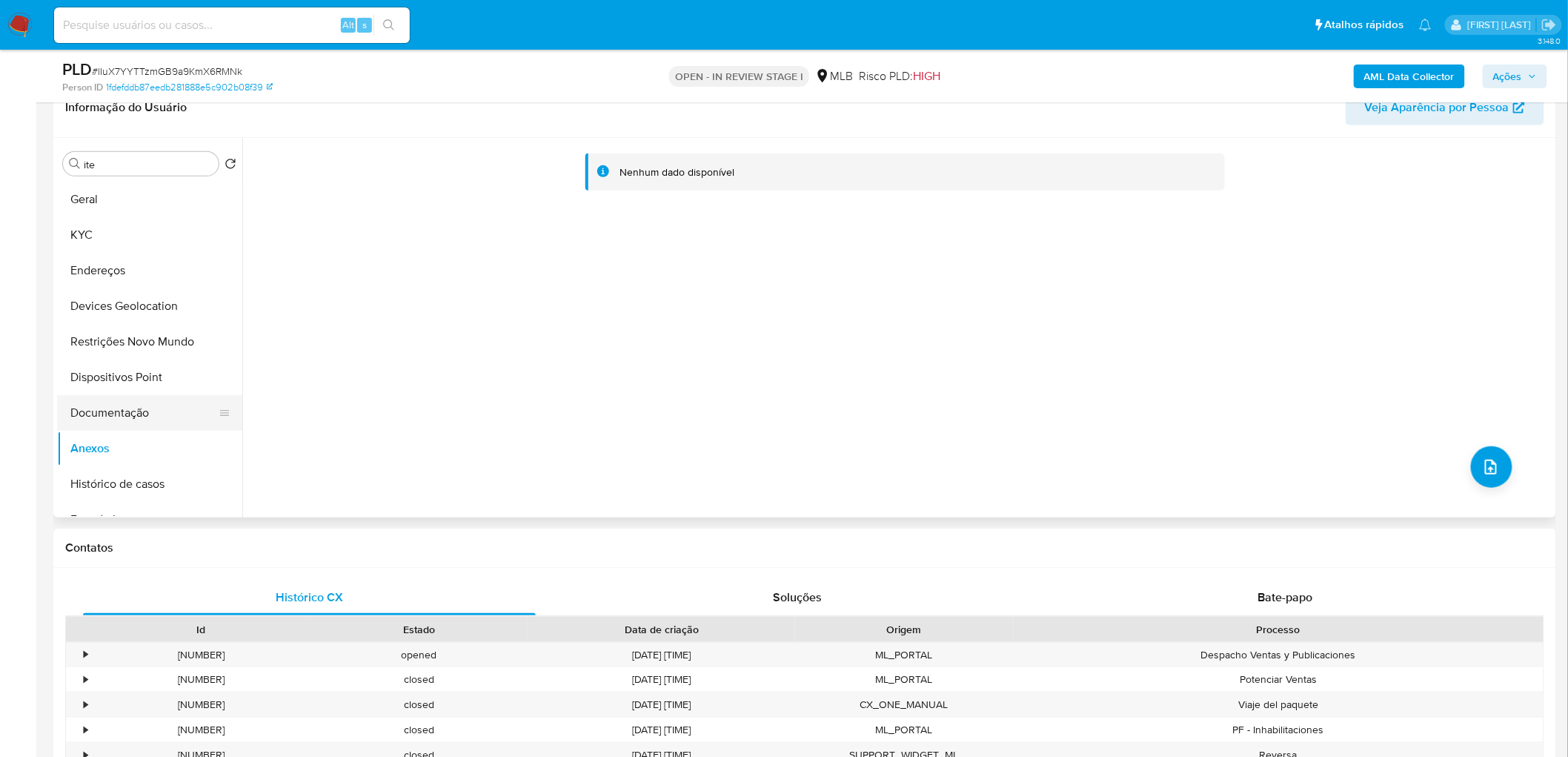 click on "Documentação" at bounding box center (144, 413) 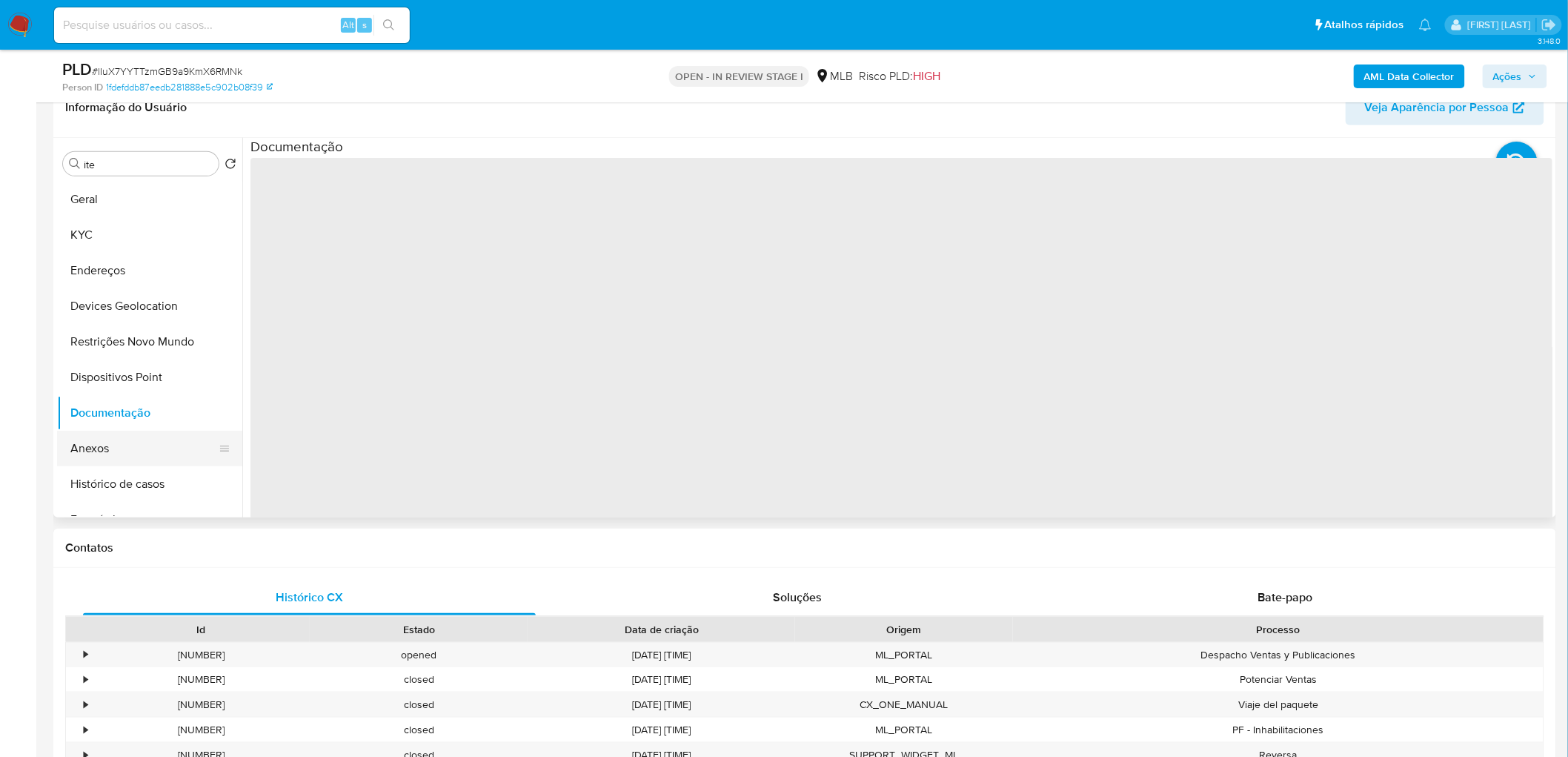 click on "Anexos" at bounding box center [144, 449] 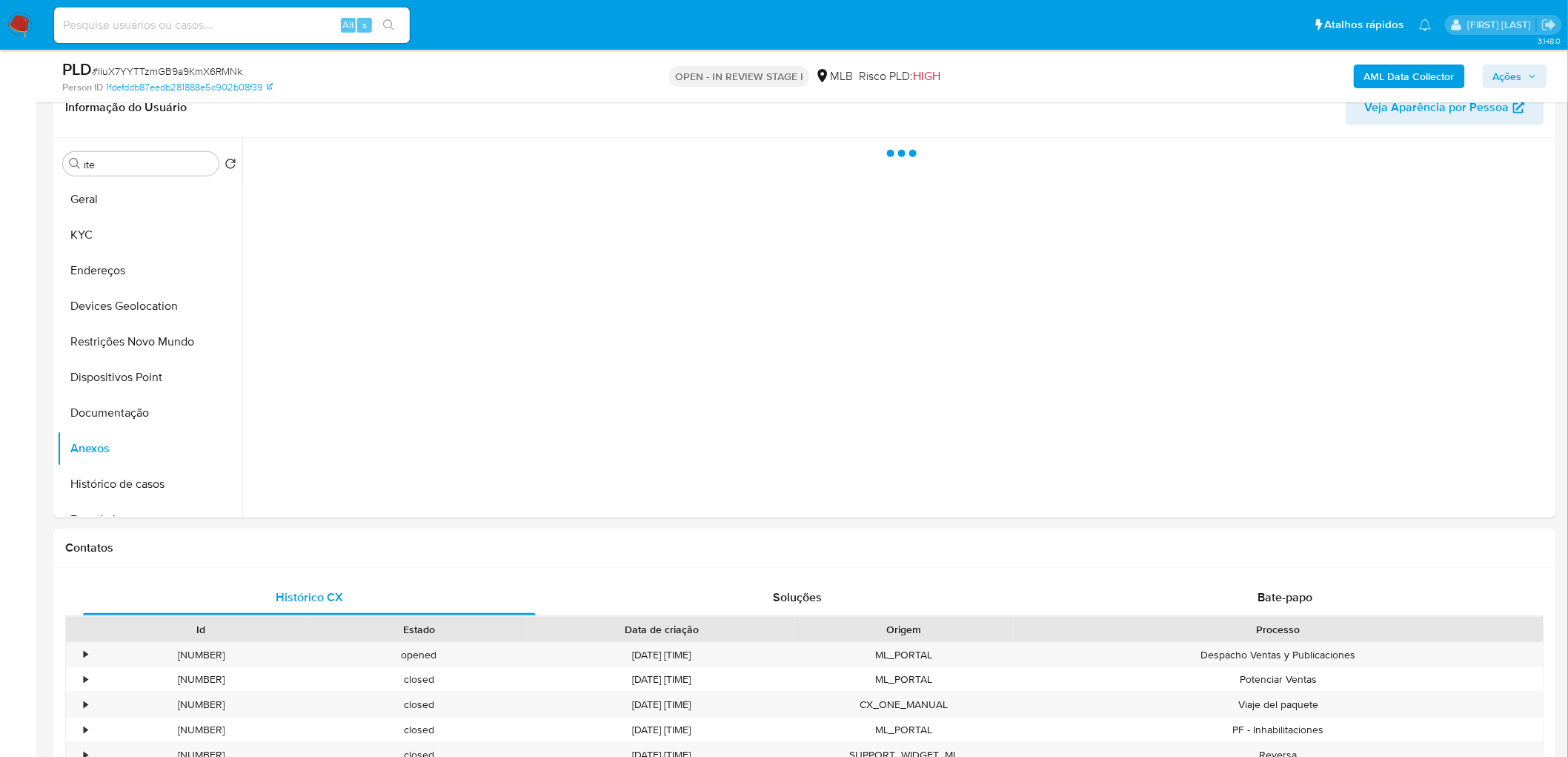 click 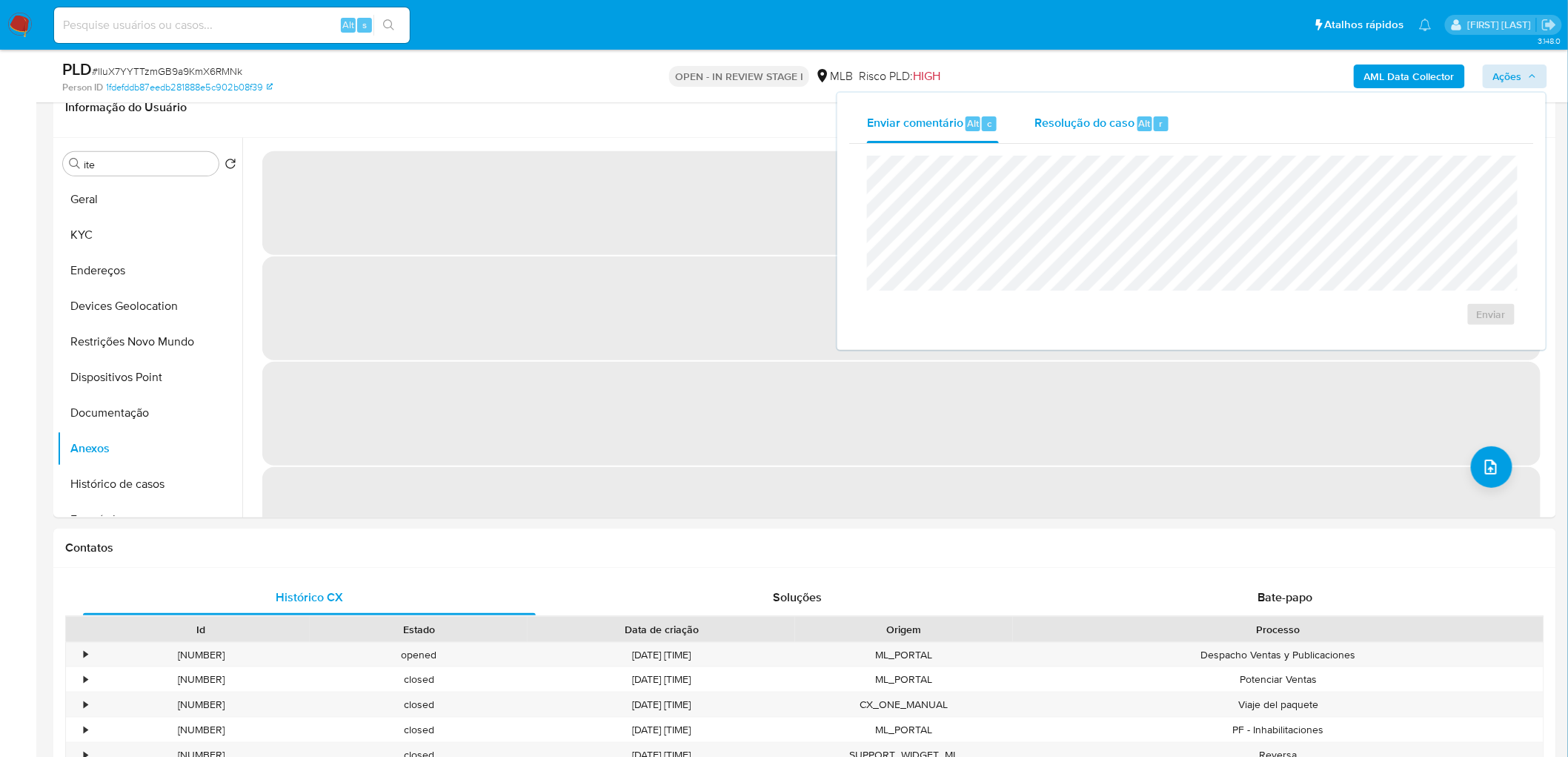 click on "Alt" at bounding box center (1145, 123) 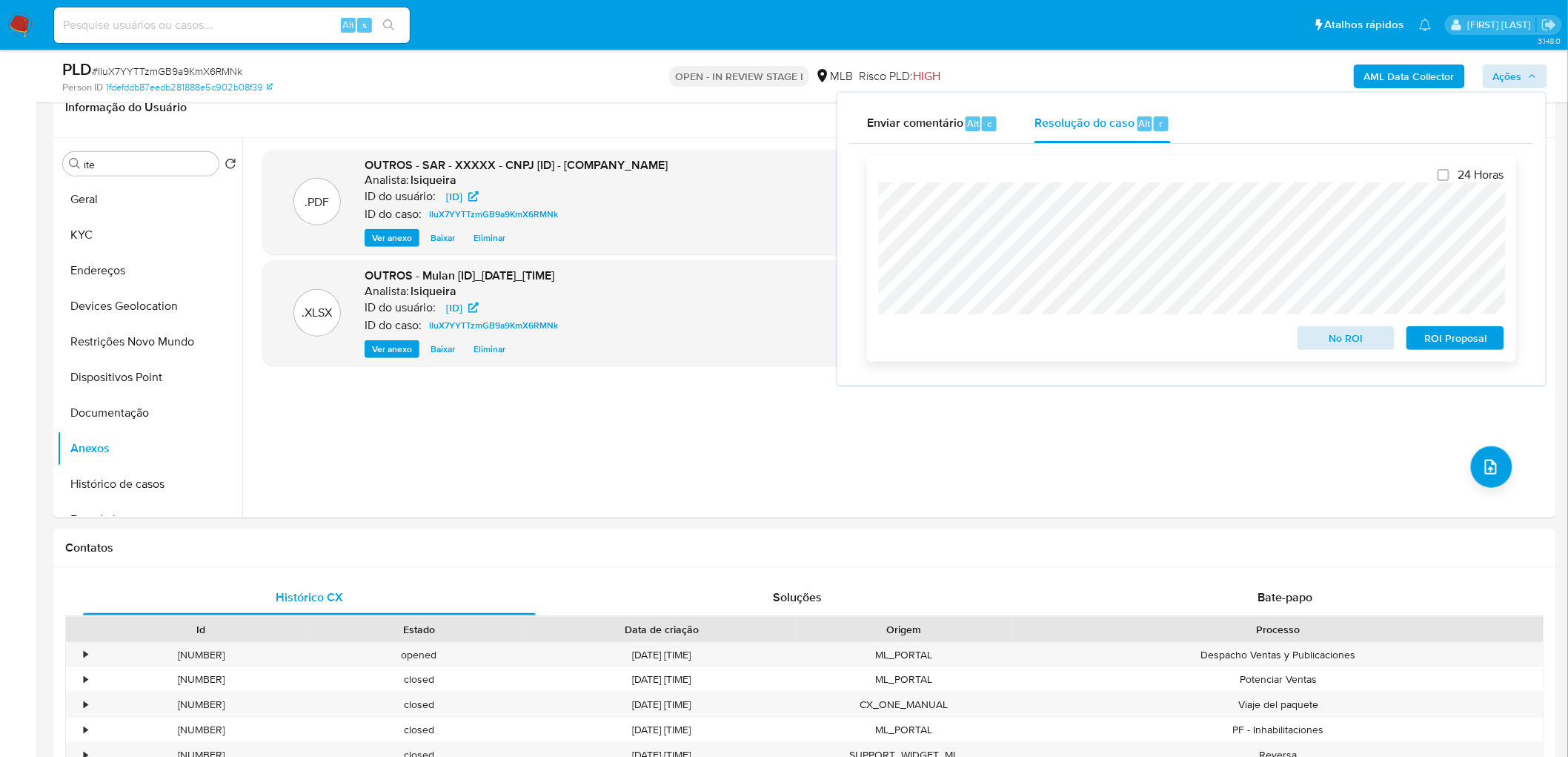 click on "24 Horas No ROI ROI Proposal" at bounding box center [1192, 259] 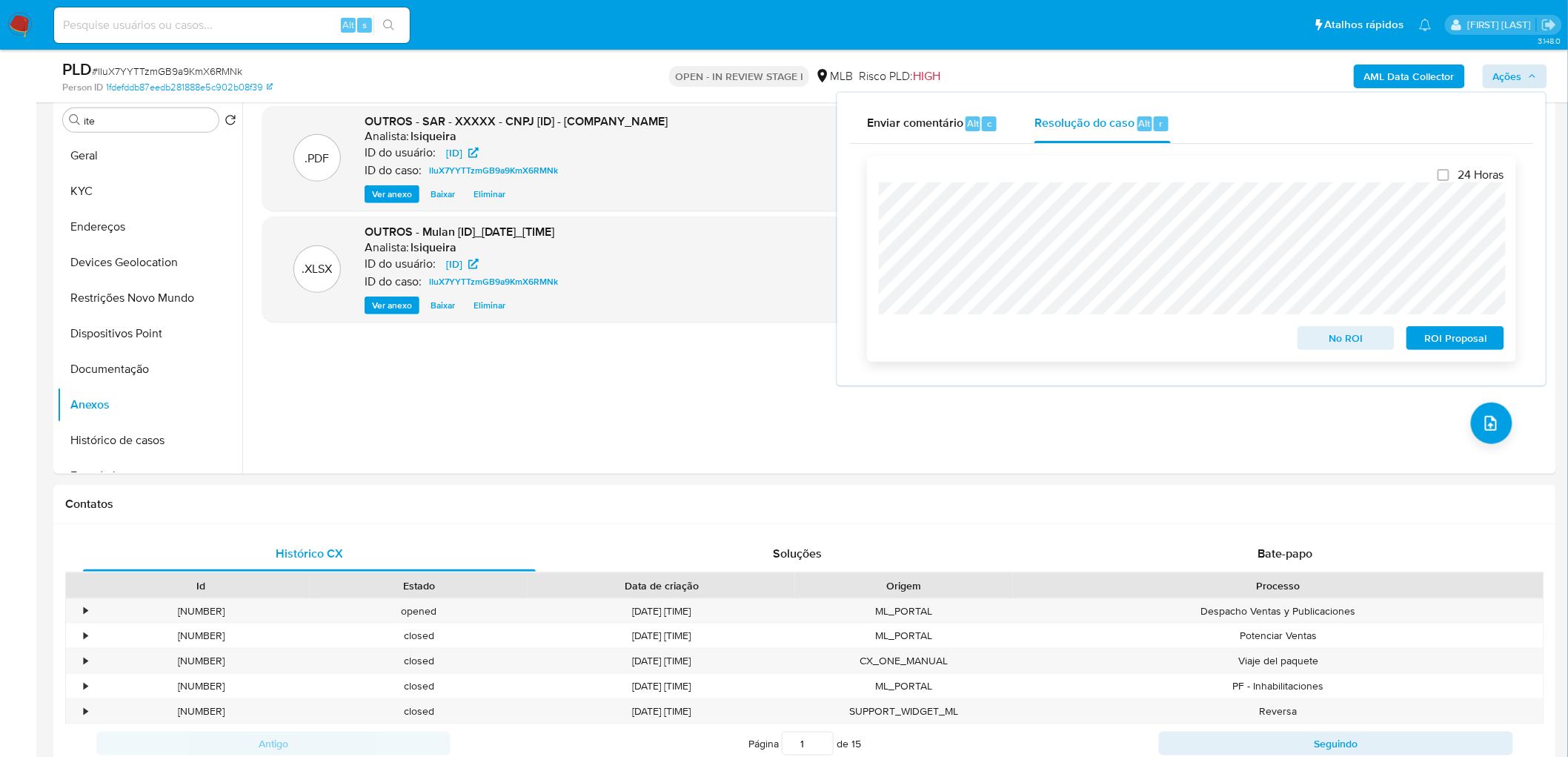 scroll, scrollTop: 329, scrollLeft: 0, axis: vertical 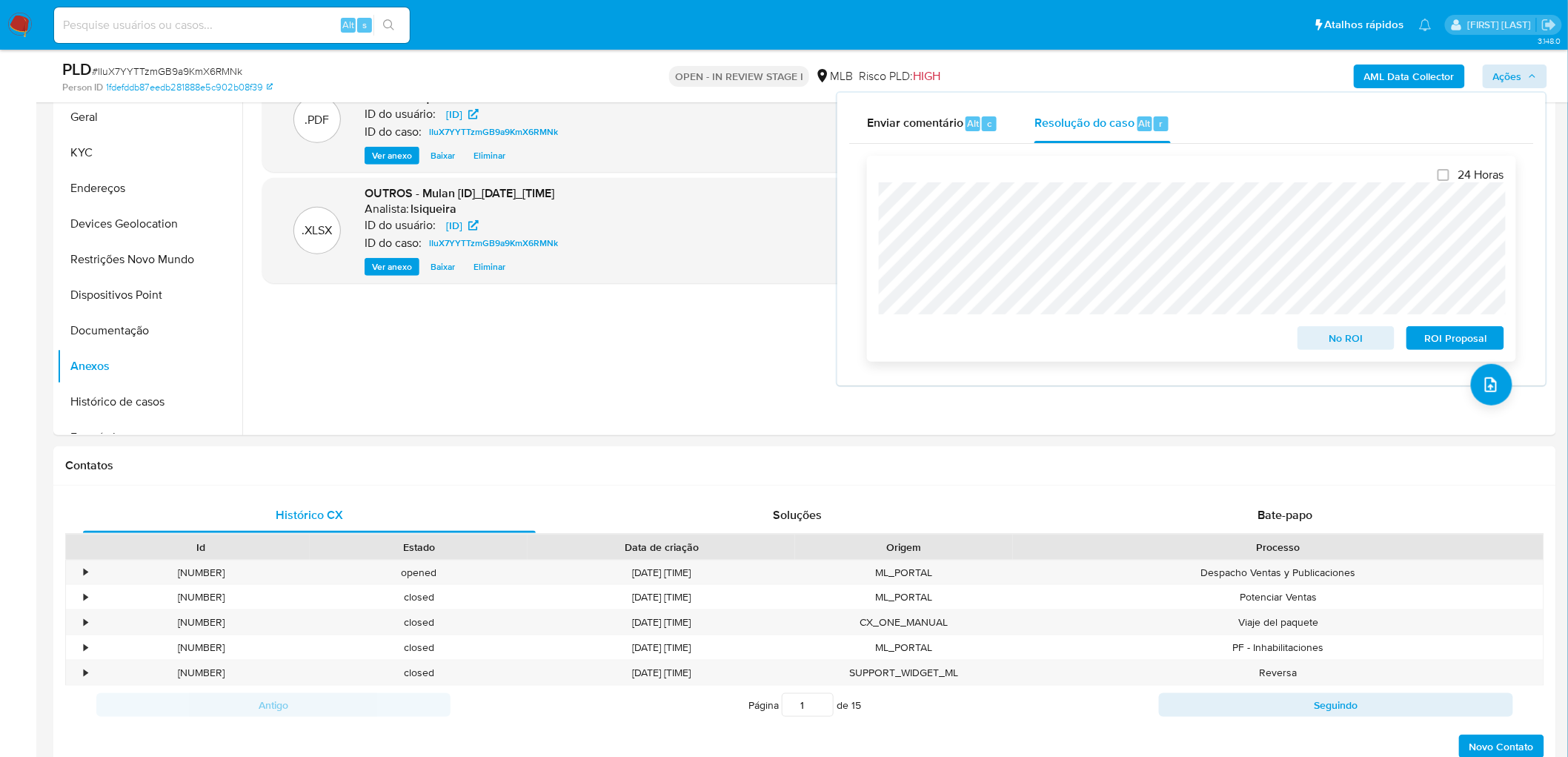 click on "ROI Proposal" at bounding box center (1455, 338) 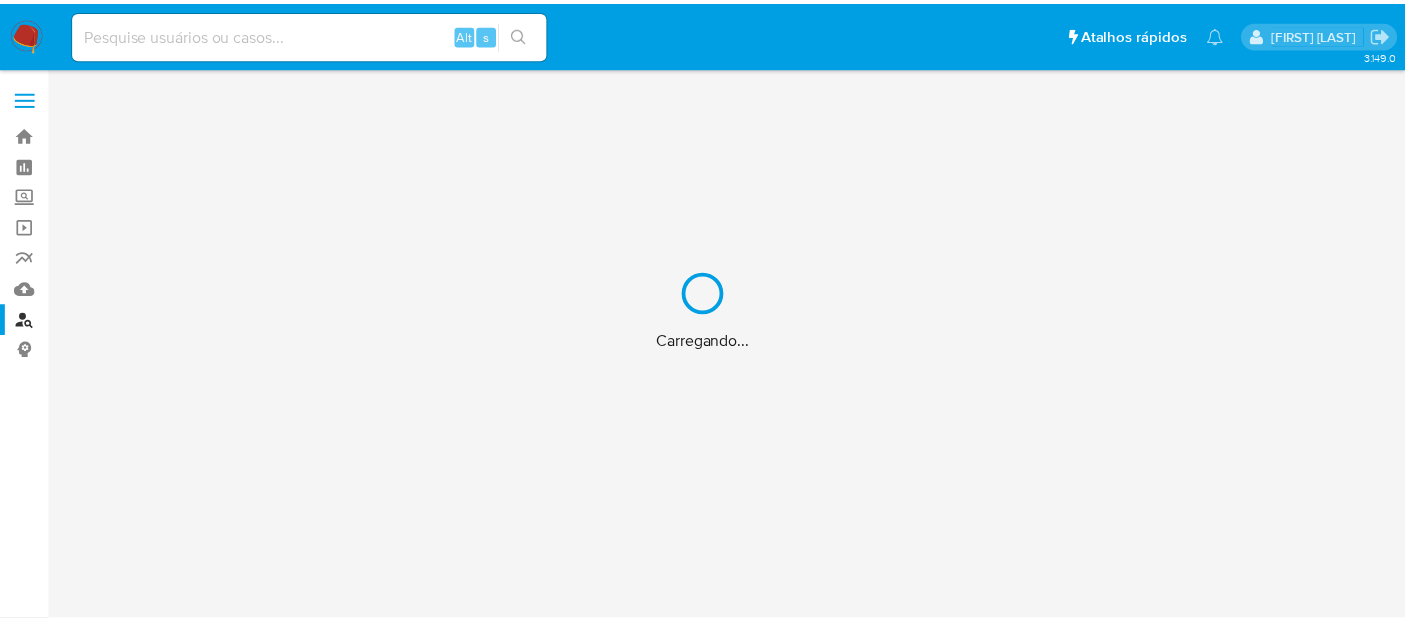 scroll, scrollTop: 0, scrollLeft: 0, axis: both 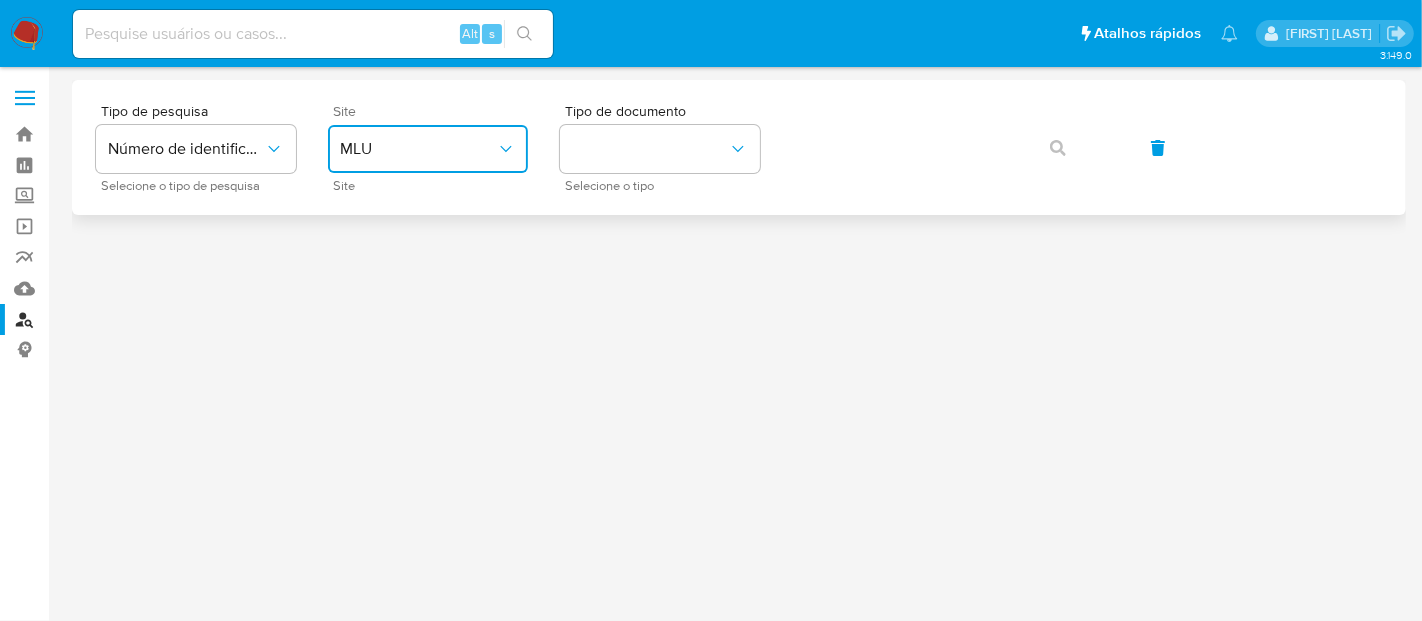 click on "MLU" at bounding box center (418, 149) 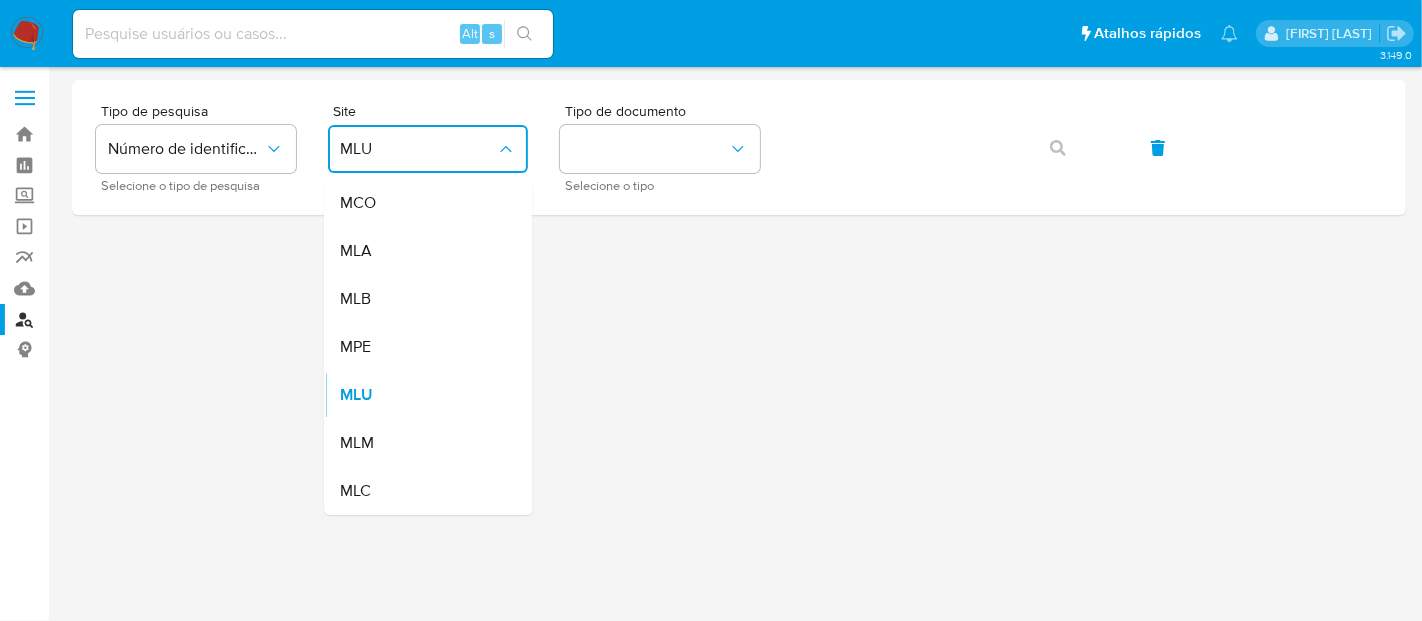 click on "MLB" at bounding box center [422, 299] 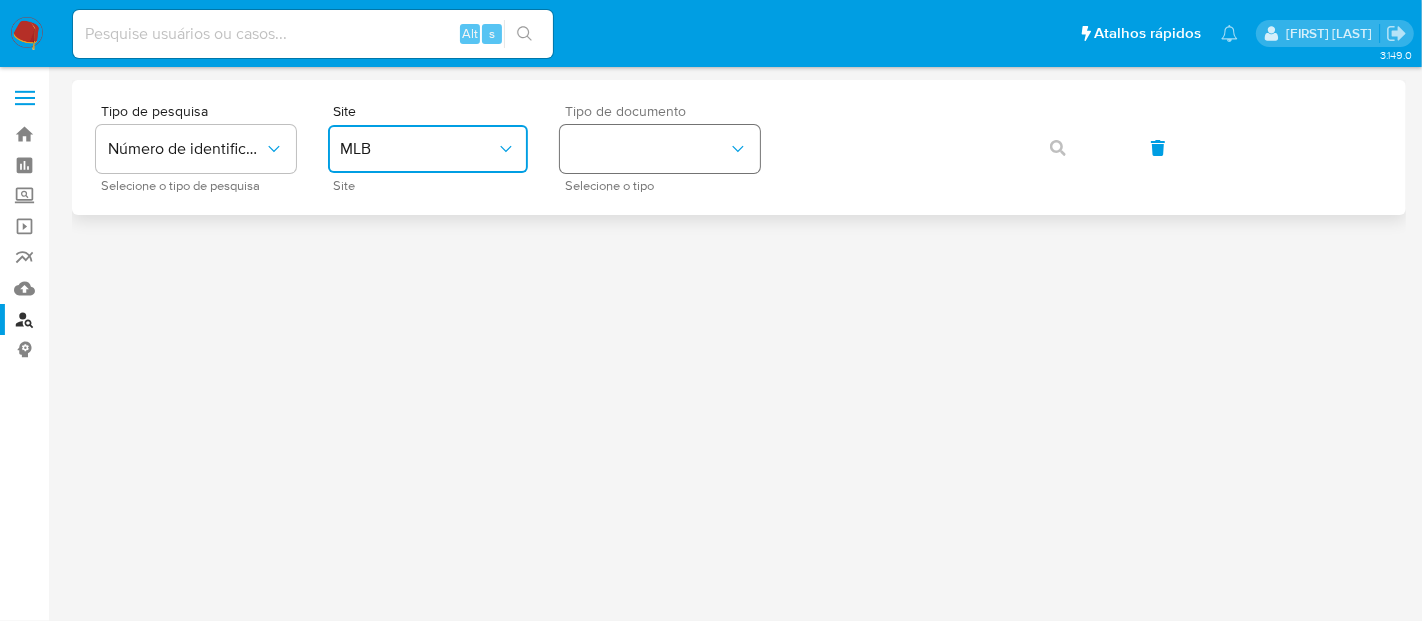 click at bounding box center (660, 149) 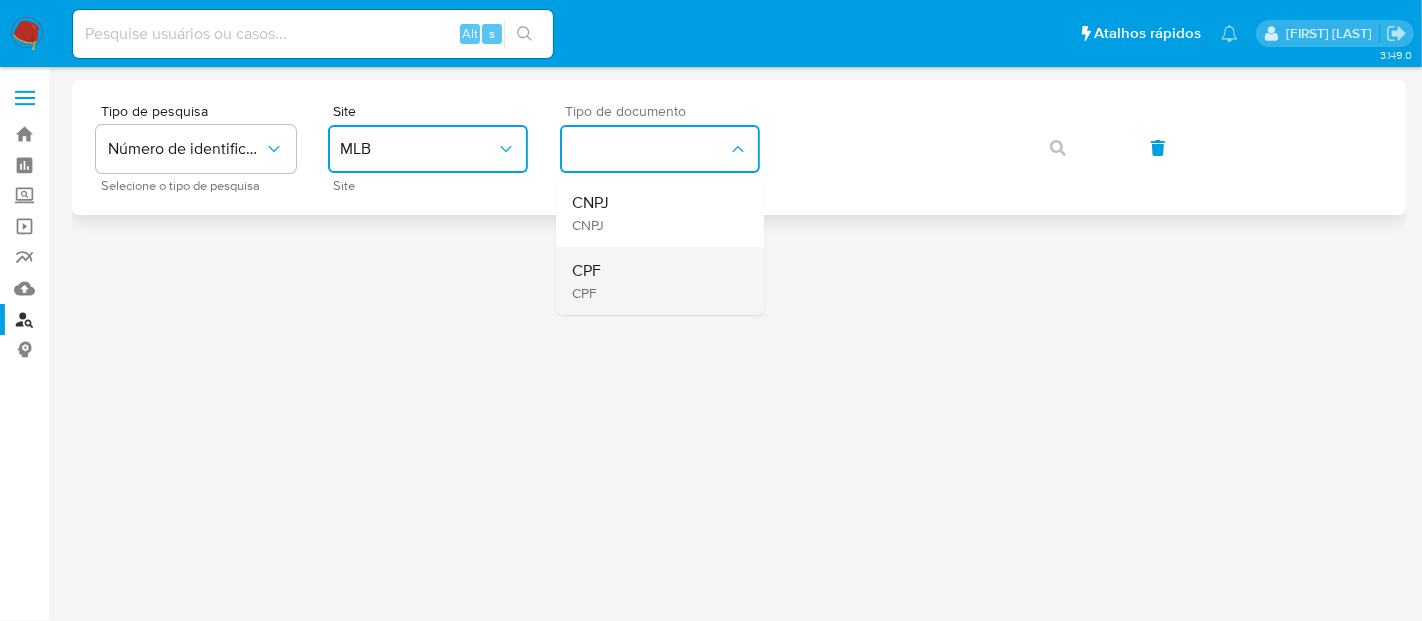 click on "CPF CPF" at bounding box center (654, 281) 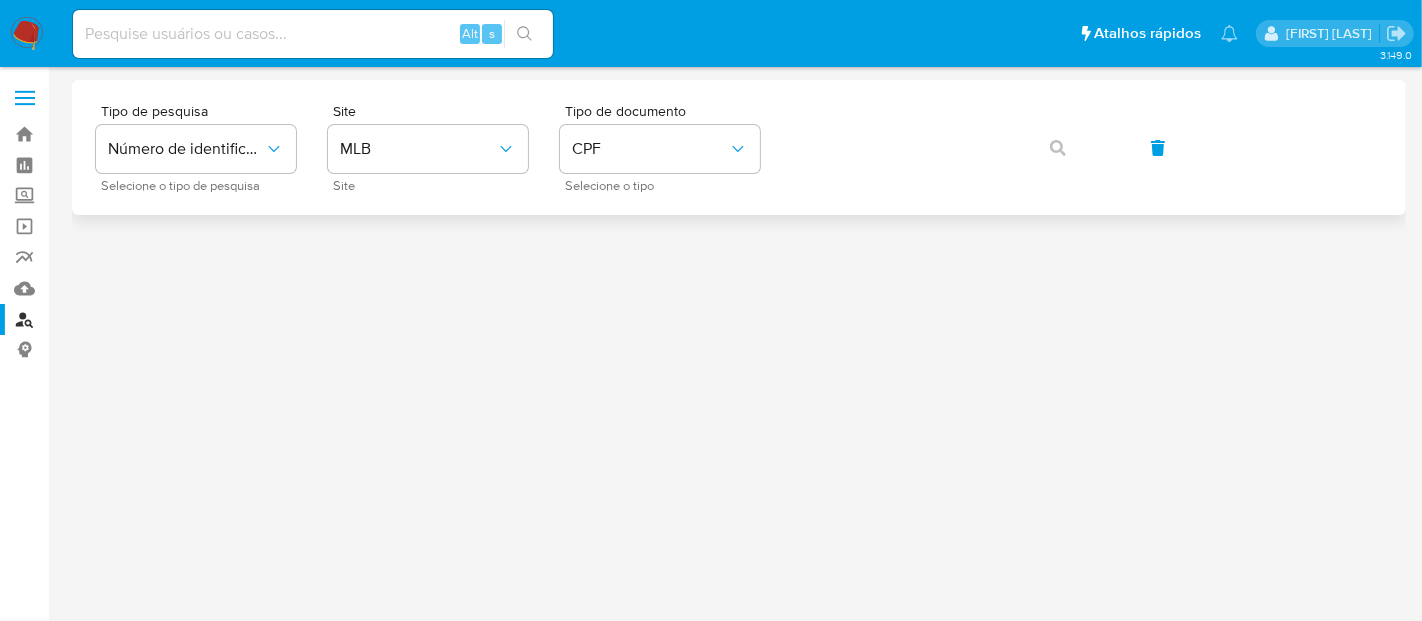 drag, startPoint x: 816, startPoint y: 185, endPoint x: 827, endPoint y: 178, distance: 13.038404 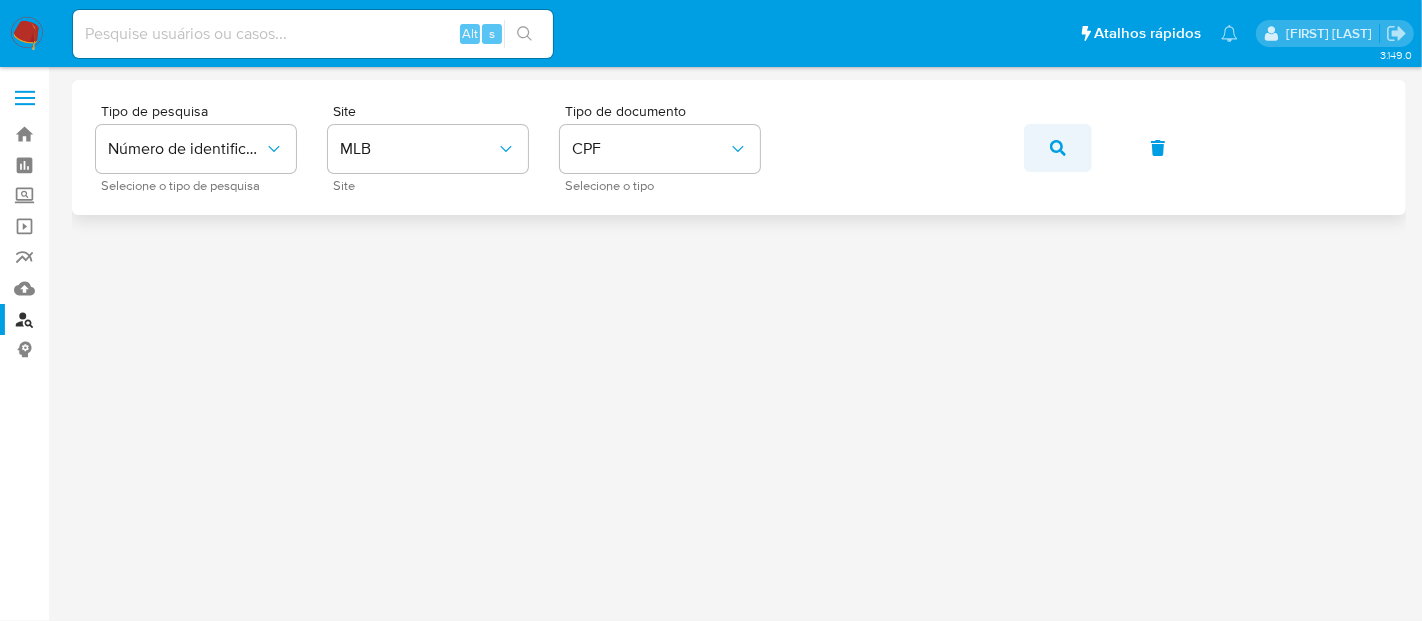 click 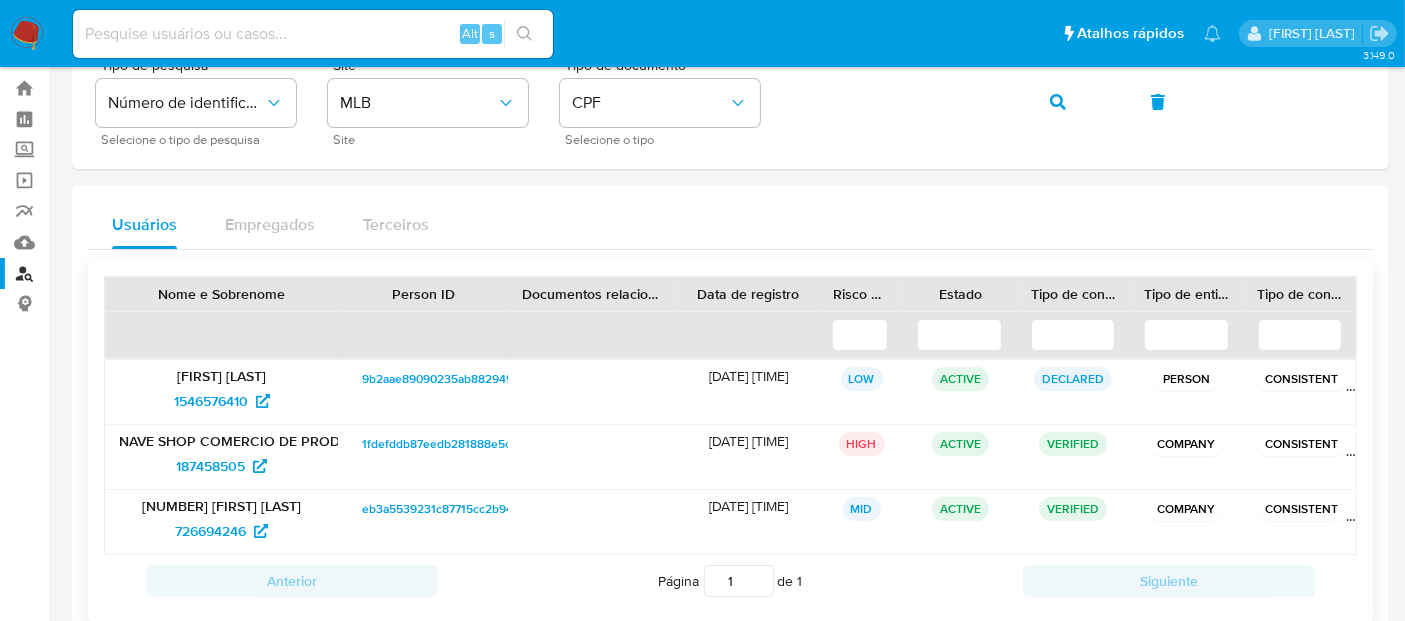 scroll, scrollTop: 88, scrollLeft: 0, axis: vertical 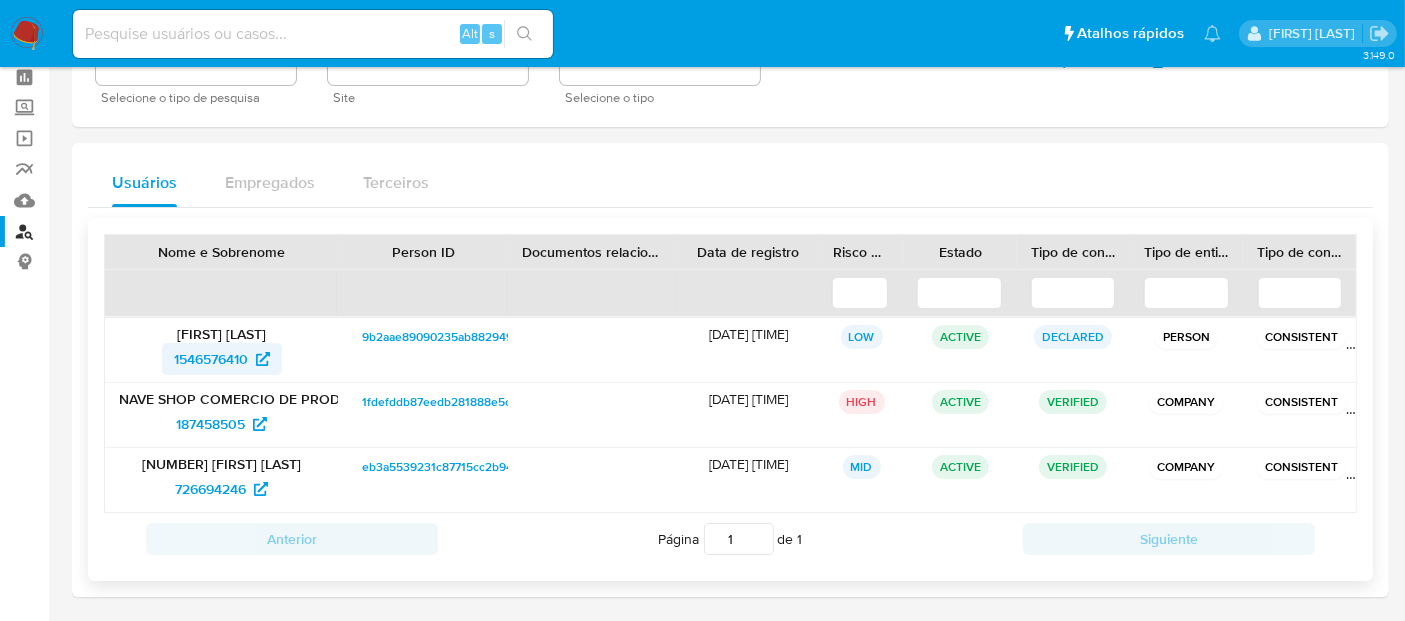 click on "1546576410" at bounding box center [211, 359] 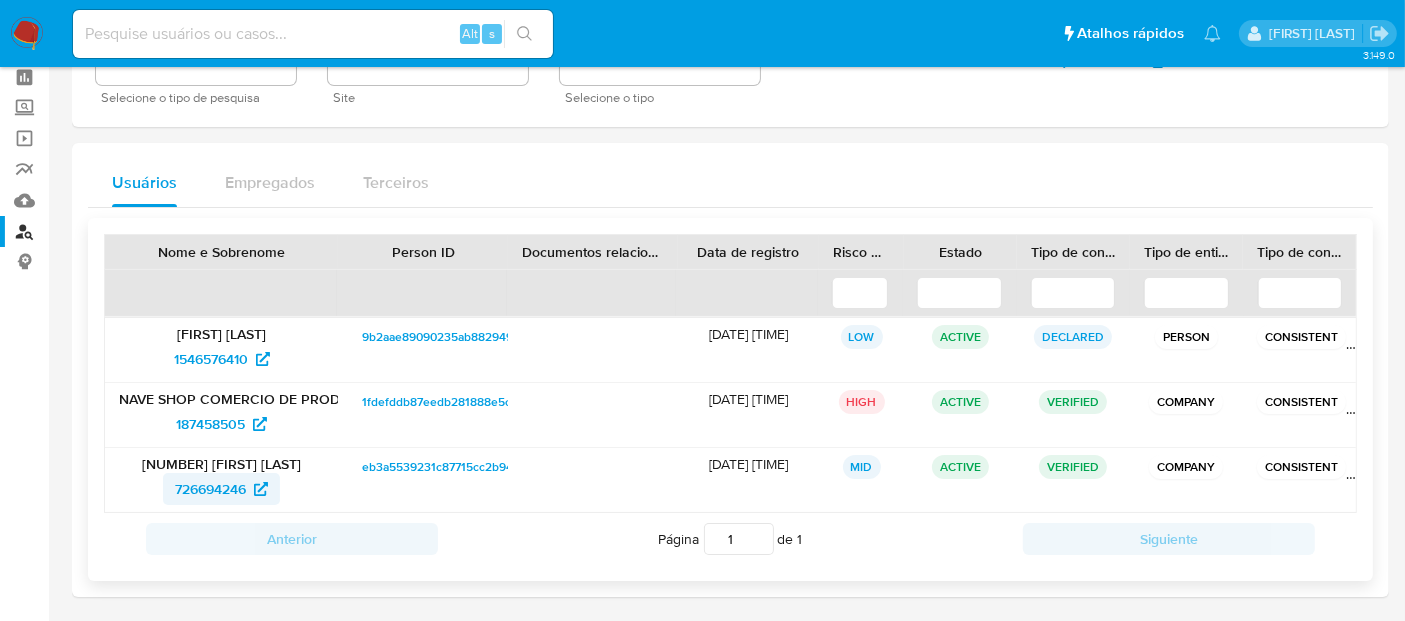 click on "726694246" at bounding box center [210, 489] 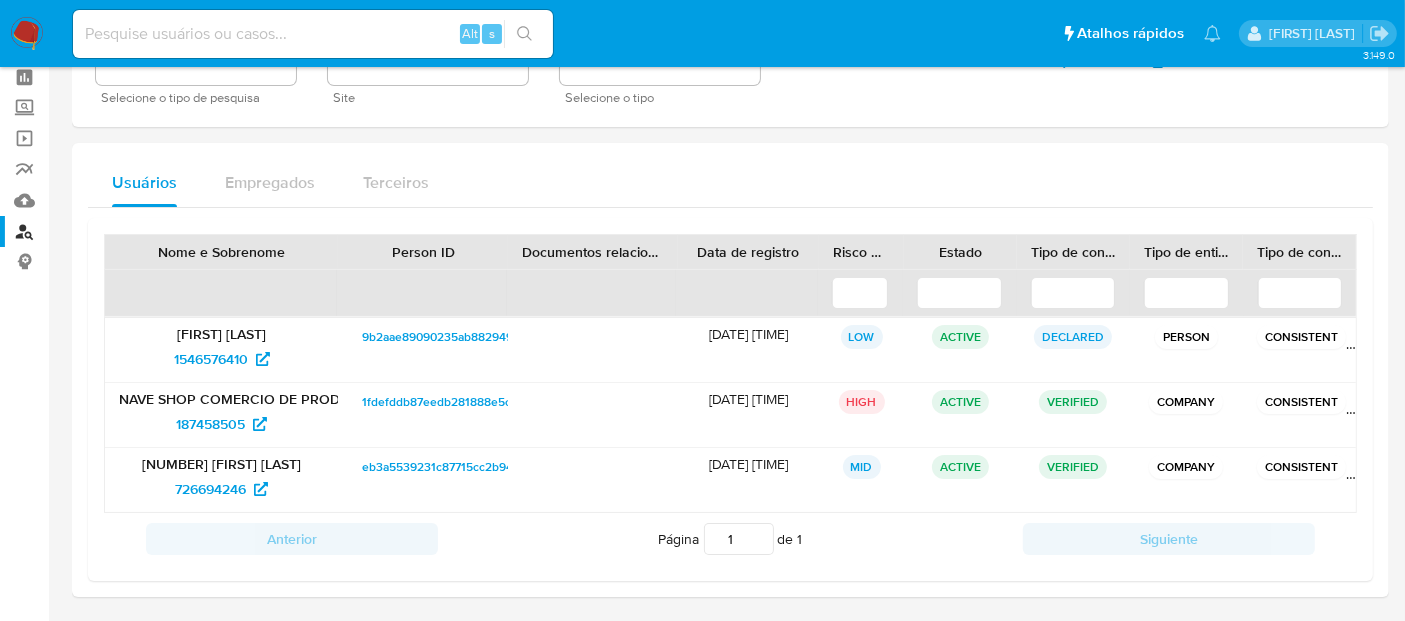 click on "Pausado Ver notificaciones Alt s Atalhos rápidos   Presiona las siguientes teclas para acceder a algunas de las funciones Pesquisar caso ou usuário Alt s Voltar para casa Alt h [FIRST] [LAST]" at bounding box center (702, 33) 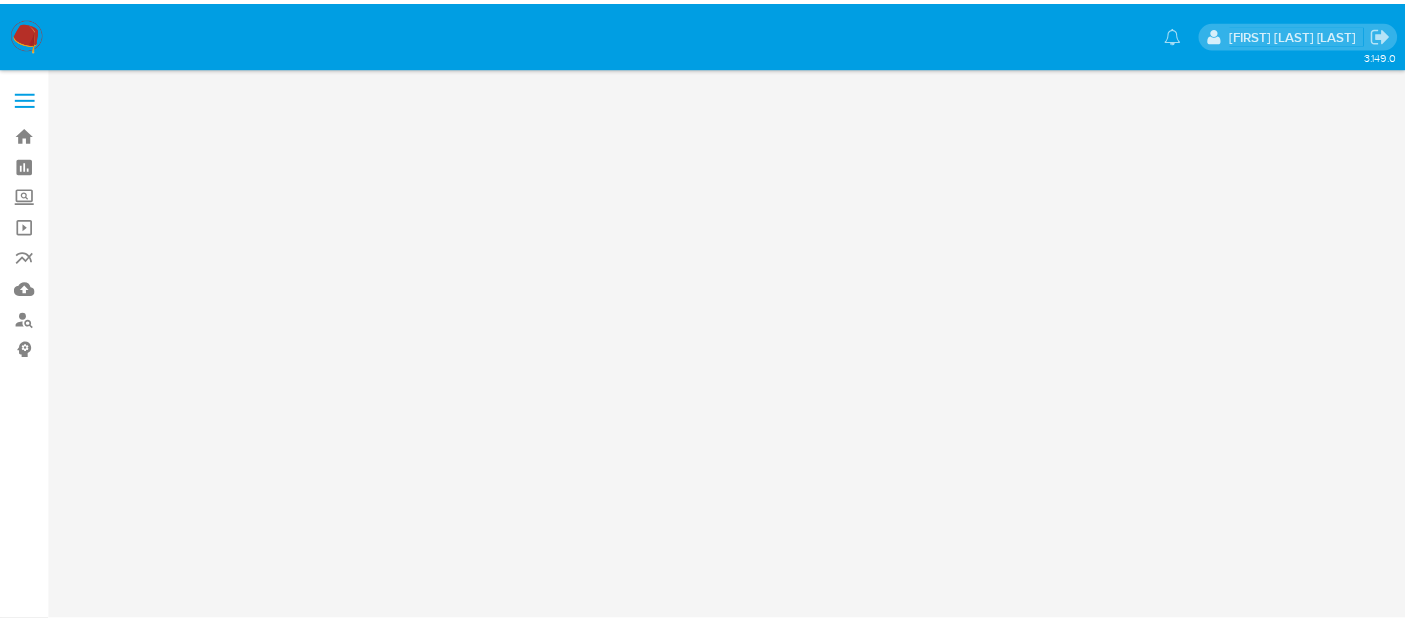 scroll, scrollTop: 0, scrollLeft: 0, axis: both 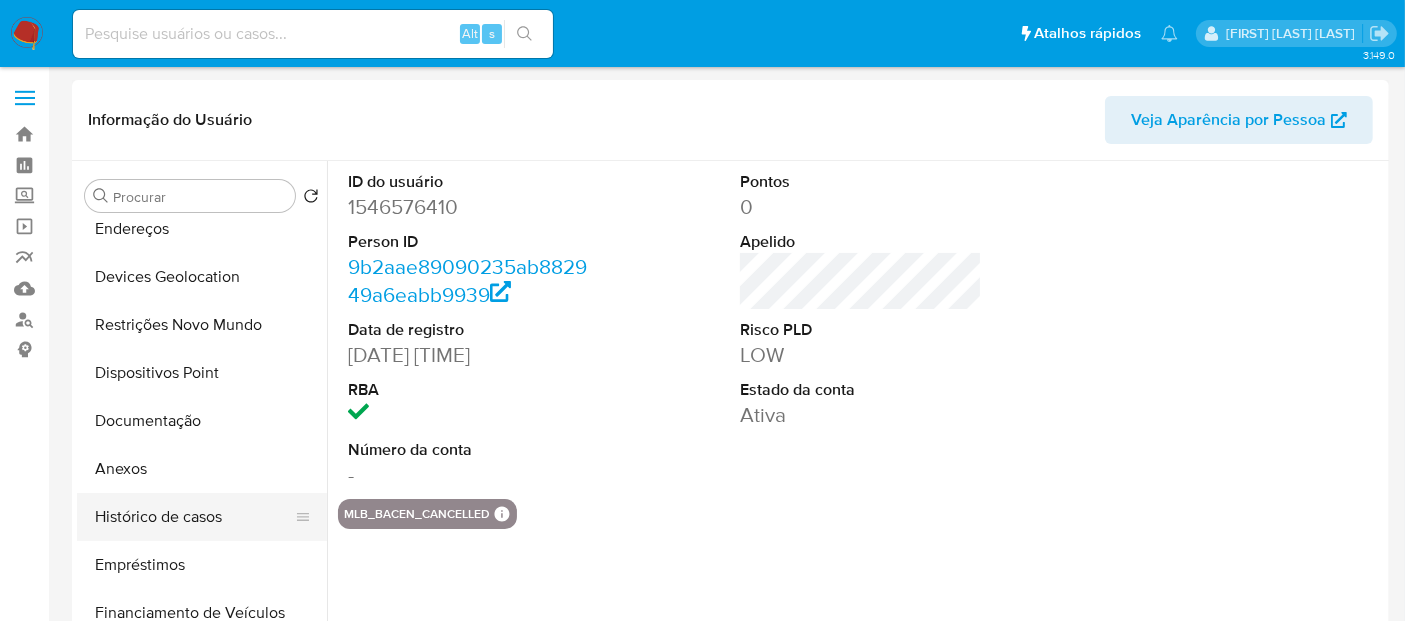 select on "10" 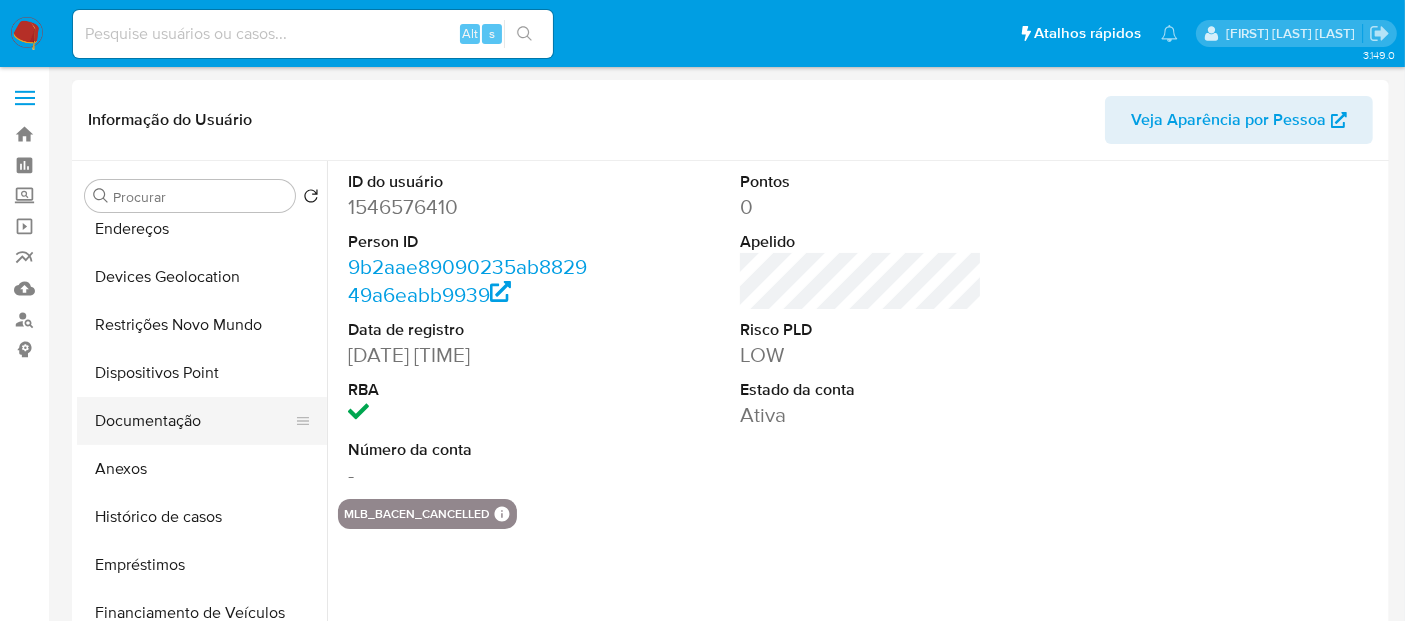 click on "Documentação" at bounding box center [194, 421] 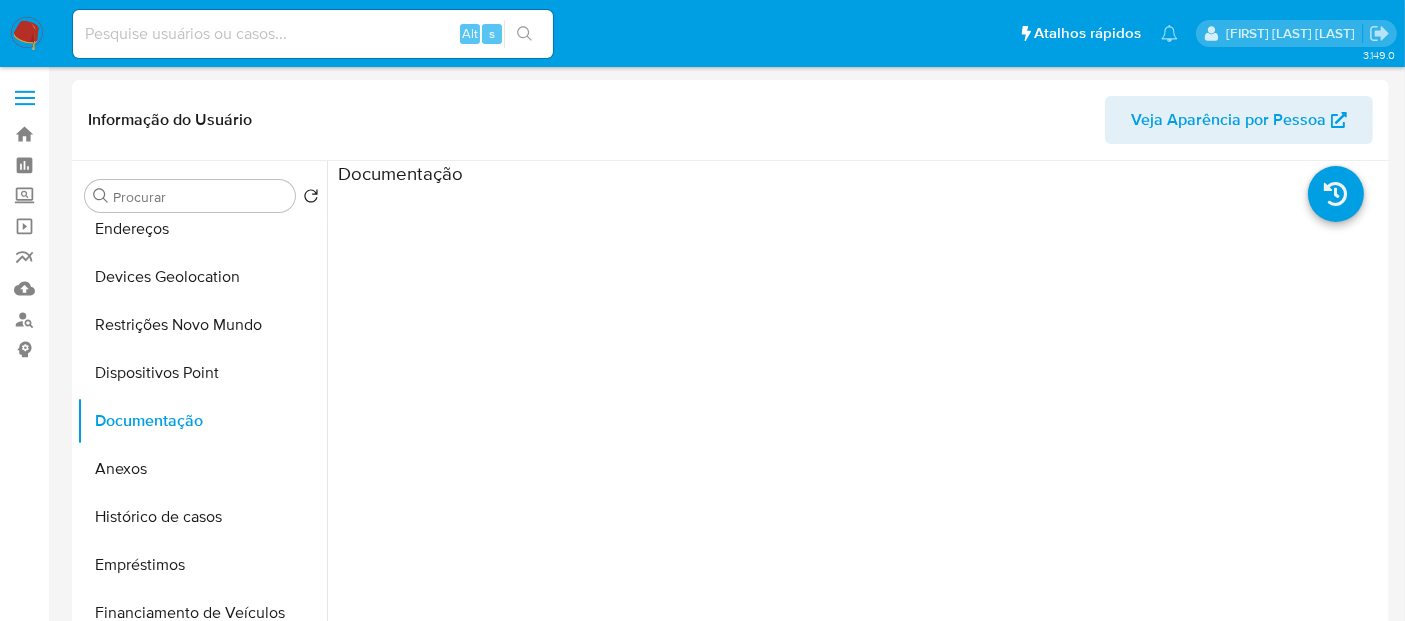 scroll, scrollTop: 0, scrollLeft: 0, axis: both 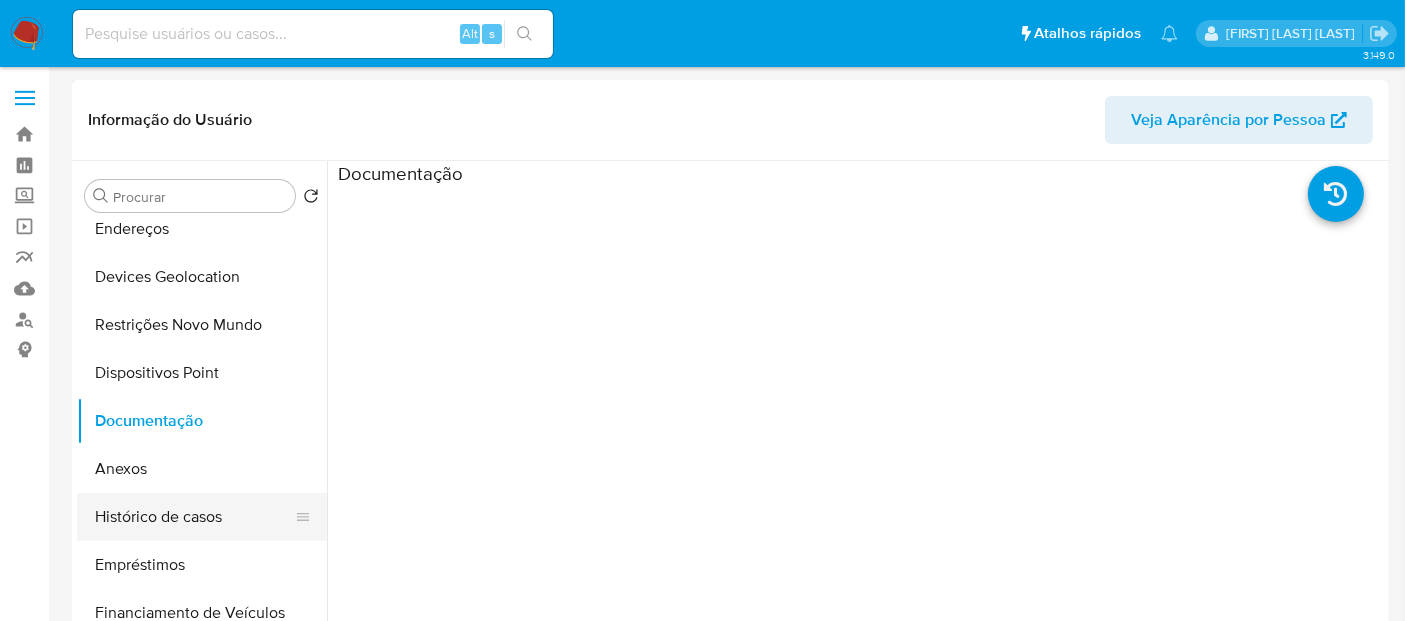 click on "Histórico de casos" at bounding box center [194, 517] 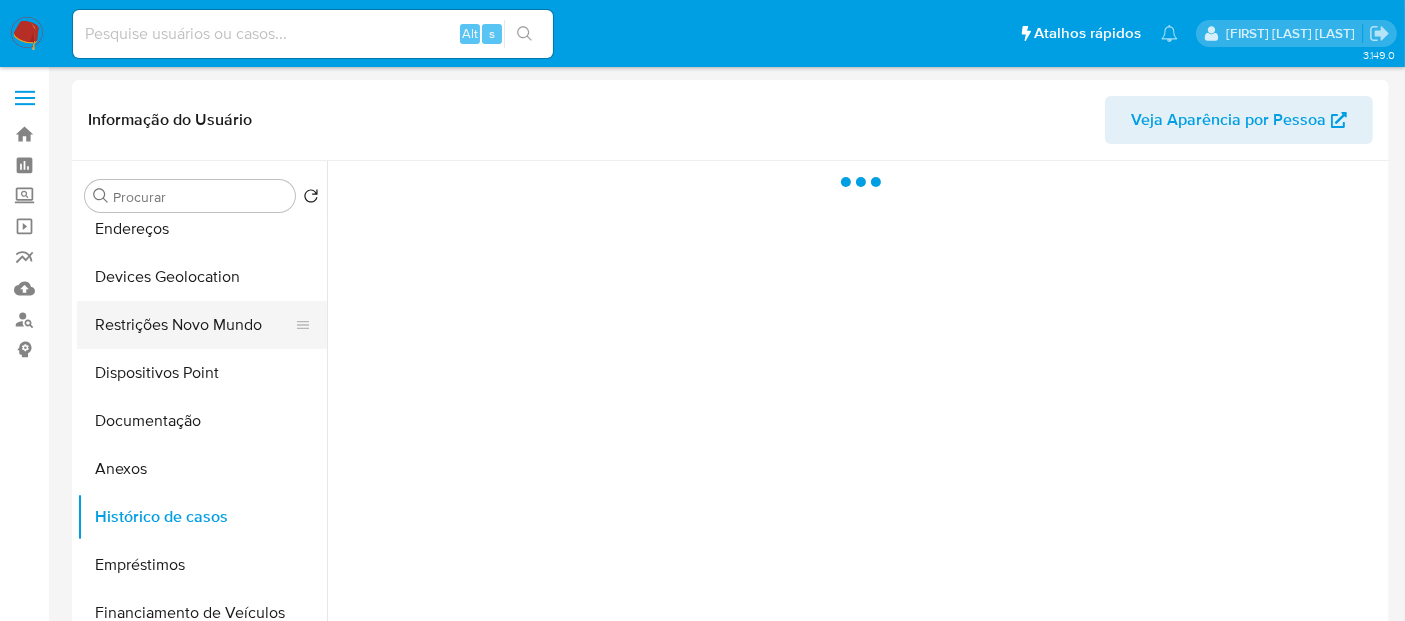 click on "Restrições Novo Mundo" at bounding box center [194, 325] 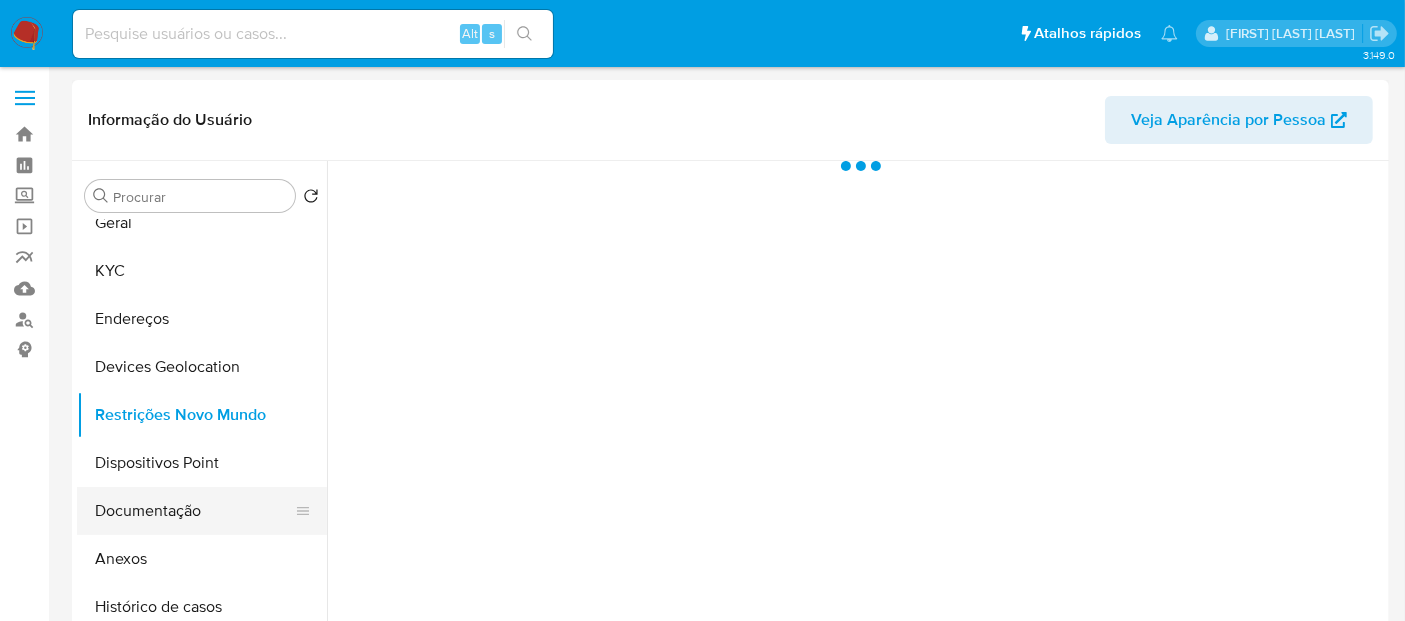 scroll, scrollTop: 0, scrollLeft: 0, axis: both 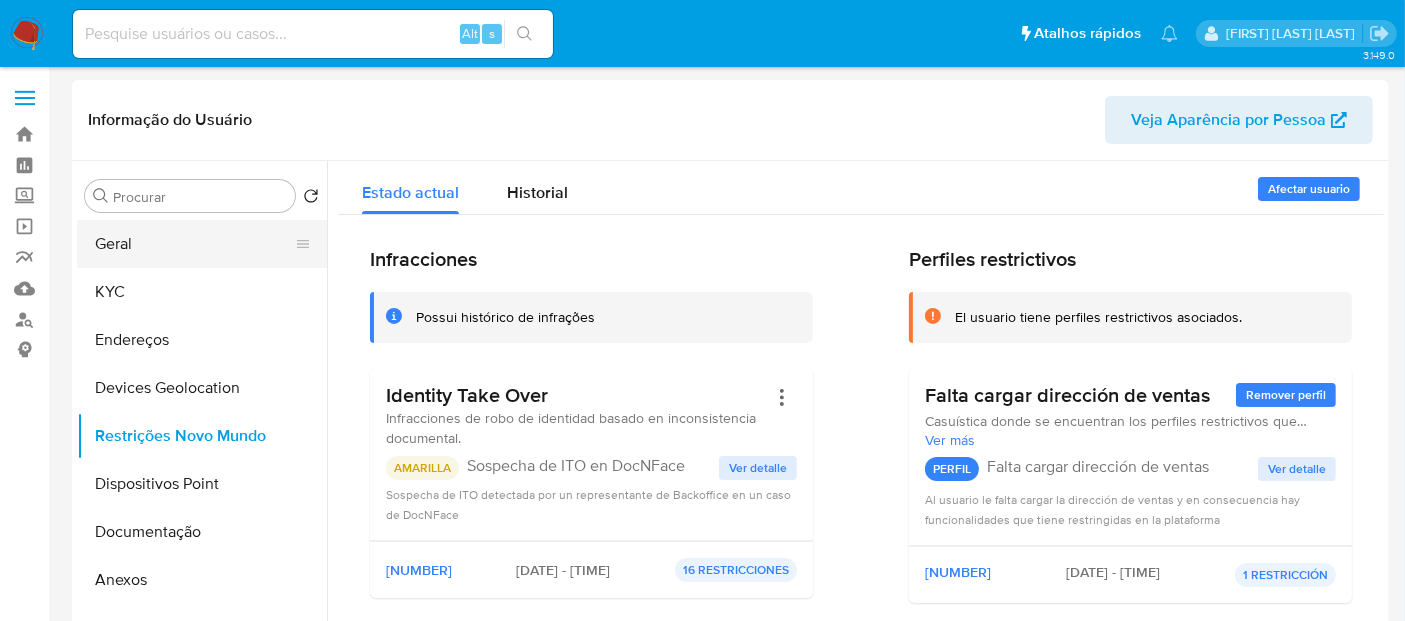 click on "Geral" at bounding box center [194, 244] 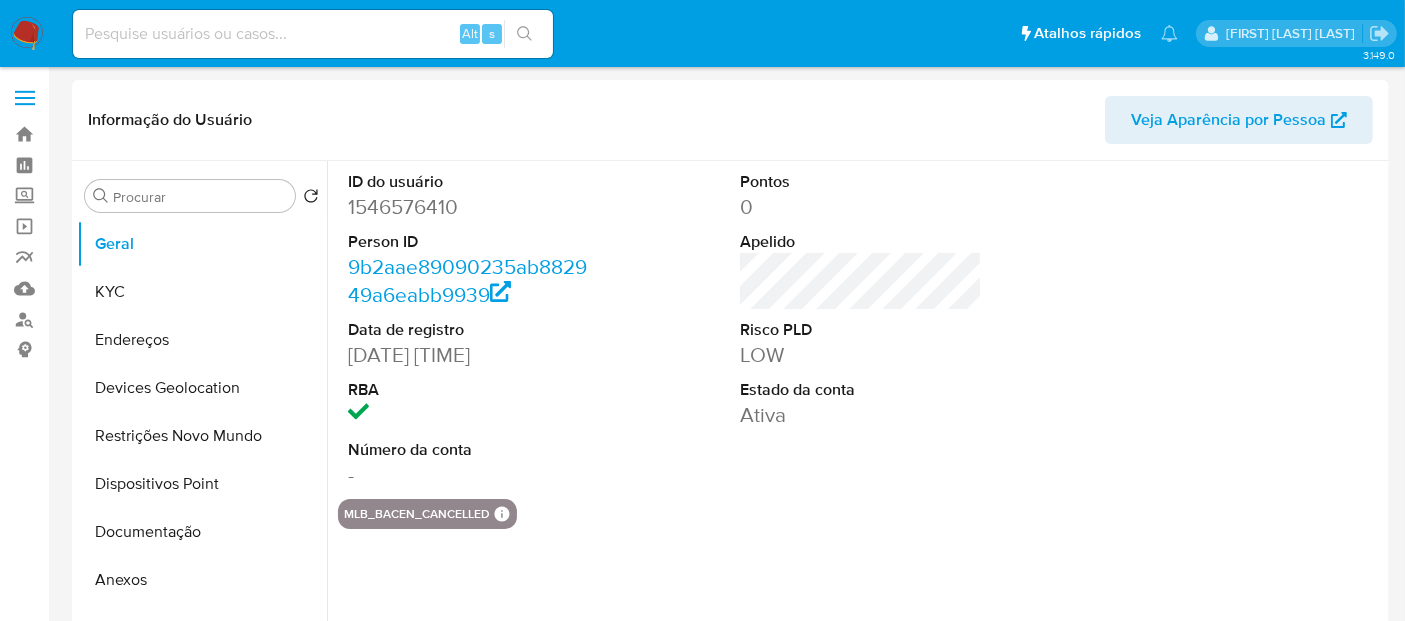 click on "1546576410" at bounding box center [469, 207] 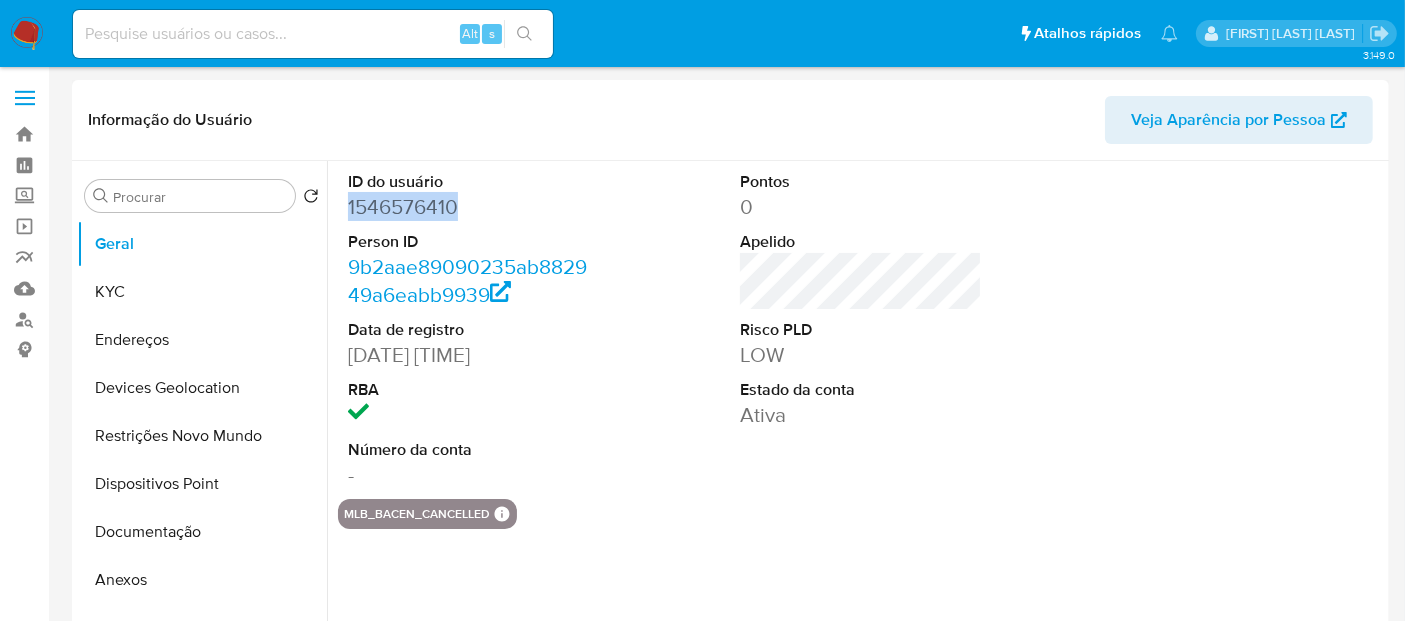 click on "1546576410" at bounding box center [469, 207] 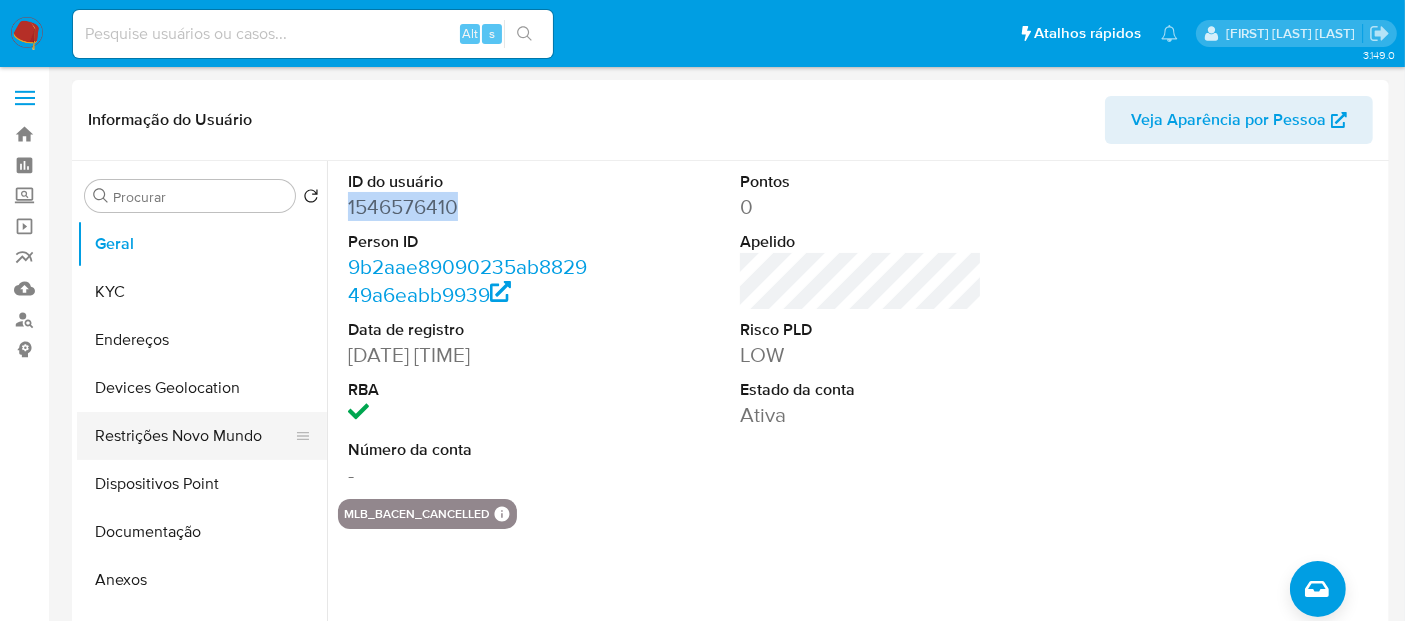 click on "Restrições Novo Mundo" at bounding box center [194, 436] 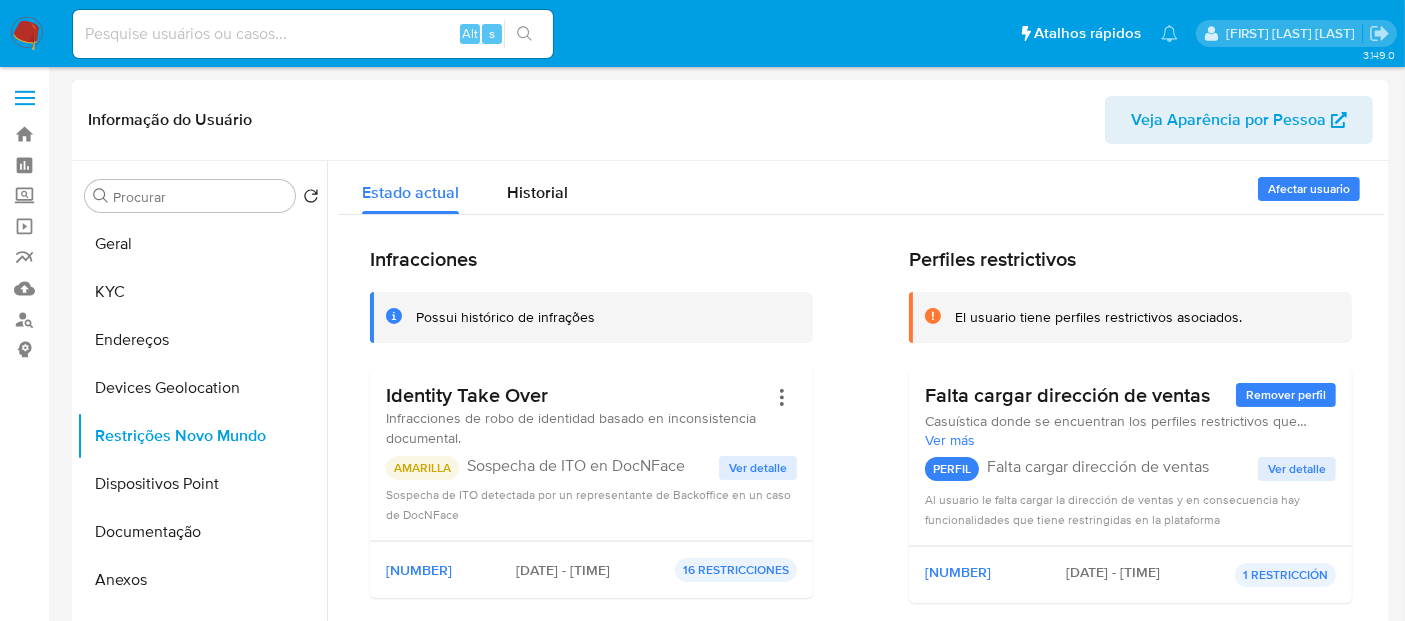 drag, startPoint x: 382, startPoint y: 399, endPoint x: 573, endPoint y: 398, distance: 191.00262 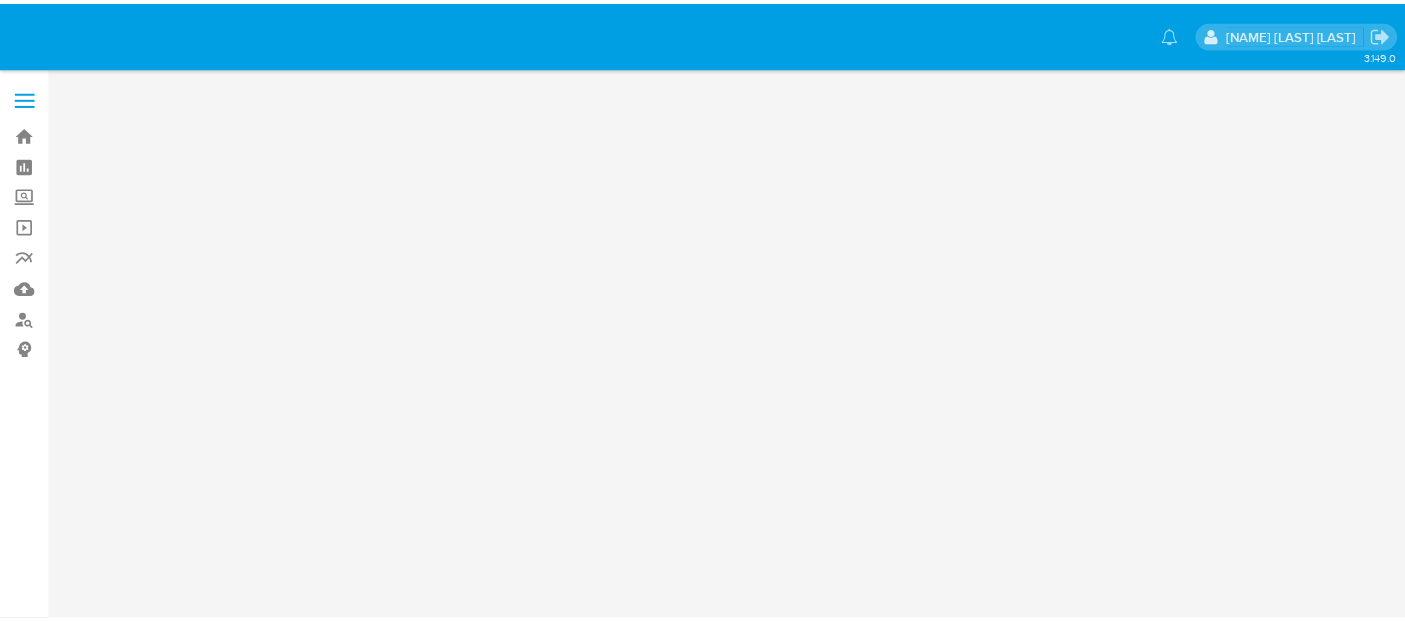 scroll, scrollTop: 0, scrollLeft: 0, axis: both 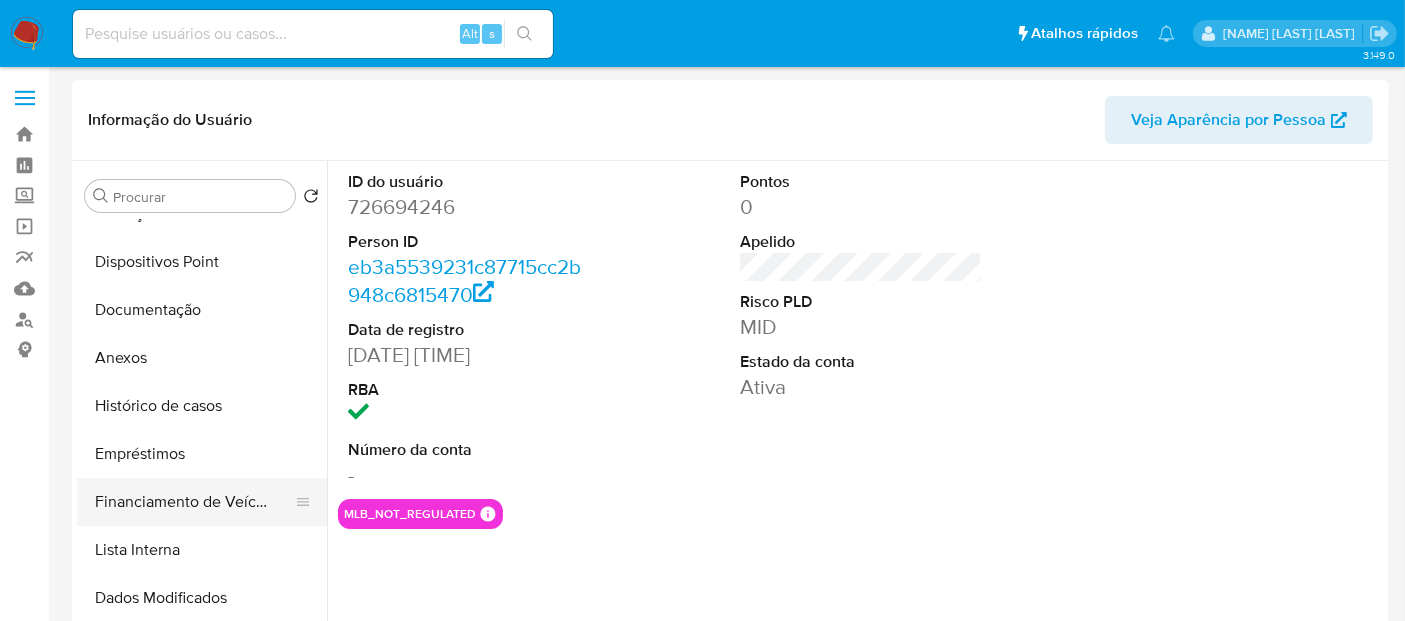 select on "10" 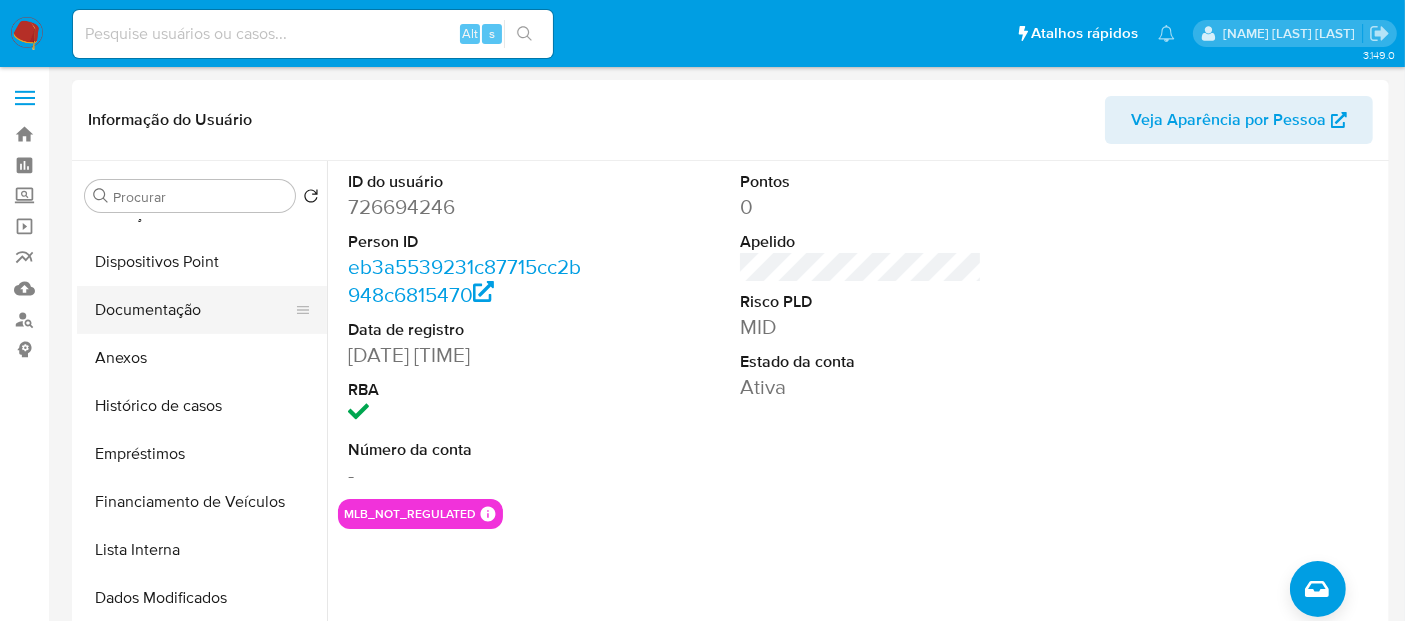 click on "Documentação" at bounding box center [194, 310] 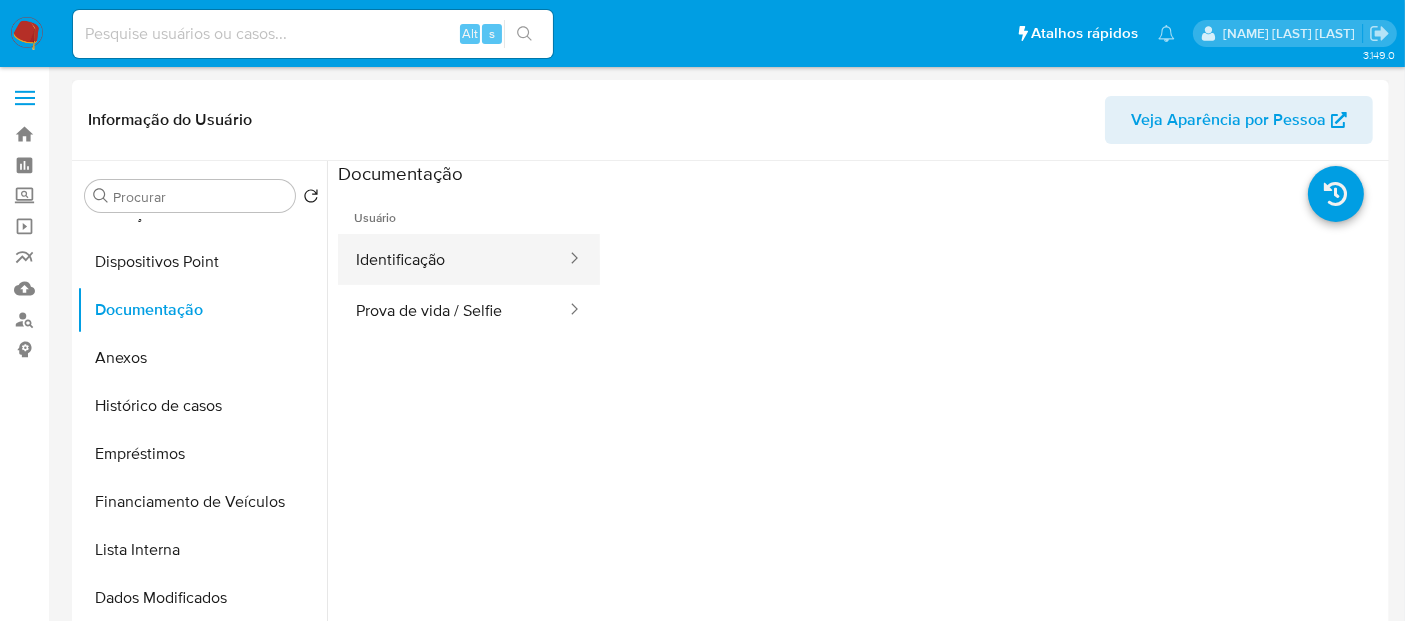 click on "Identificação" at bounding box center (453, 259) 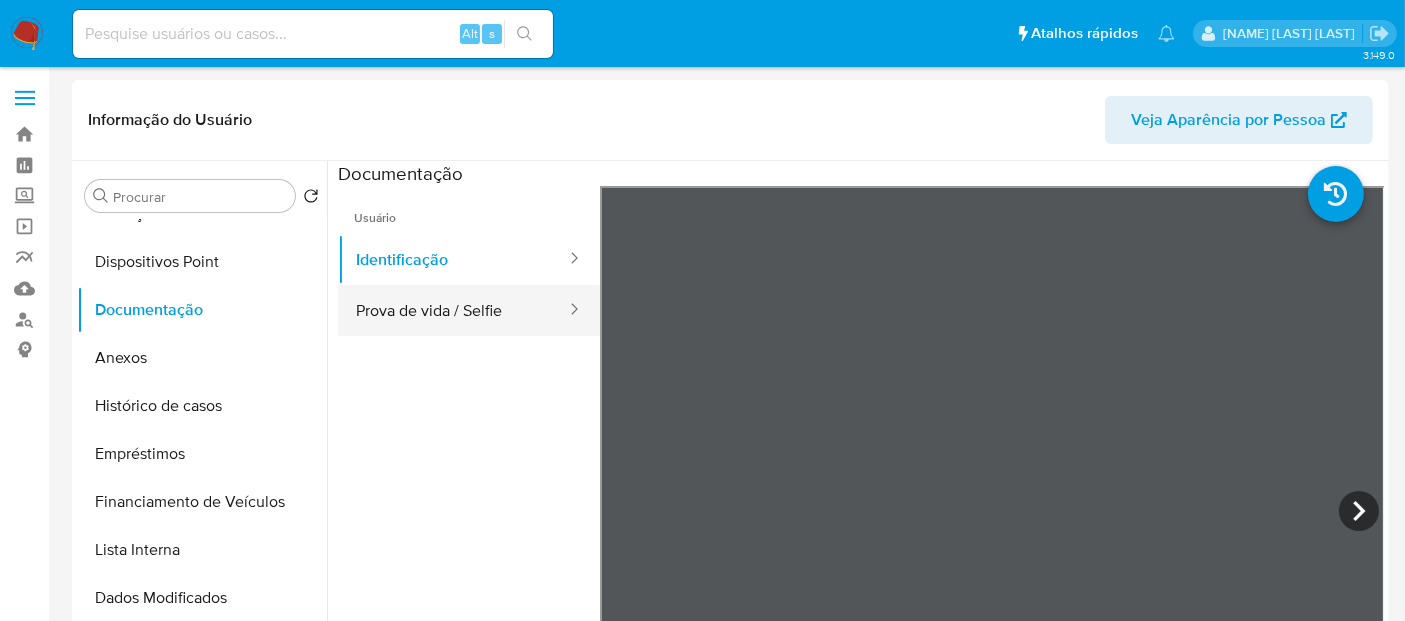 click on "Prova de vida / Selfie" at bounding box center (453, 310) 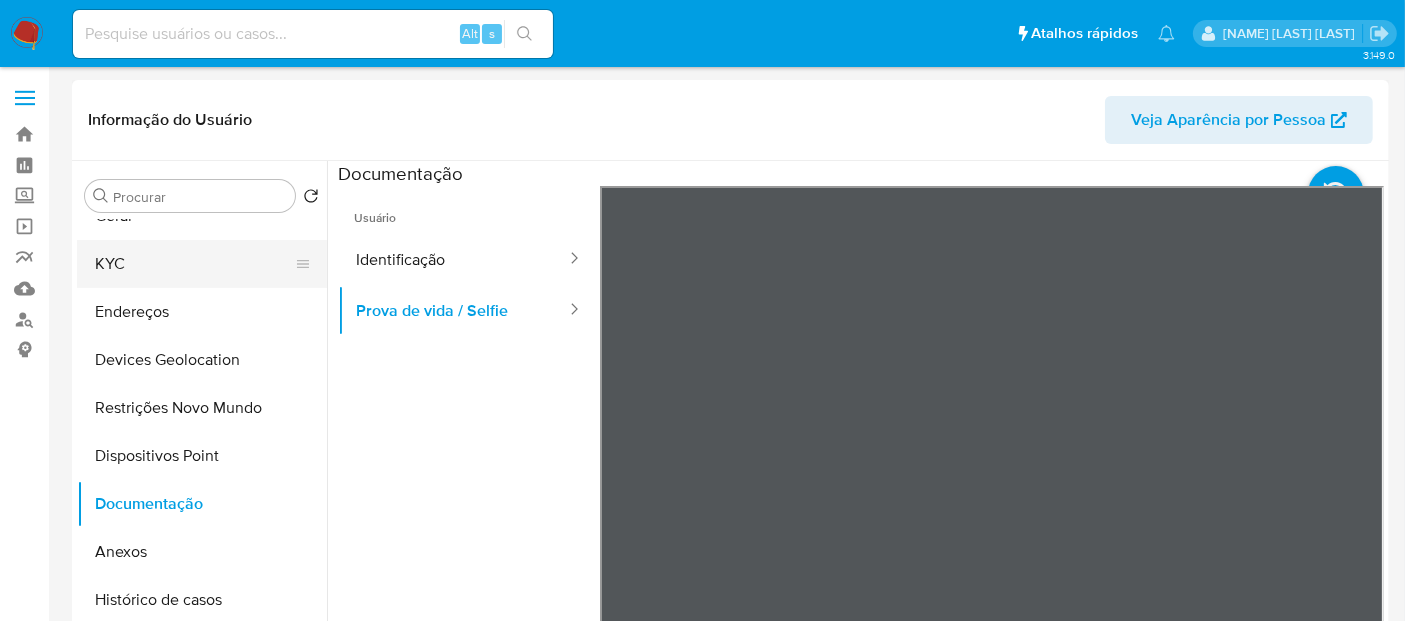 scroll, scrollTop: 0, scrollLeft: 0, axis: both 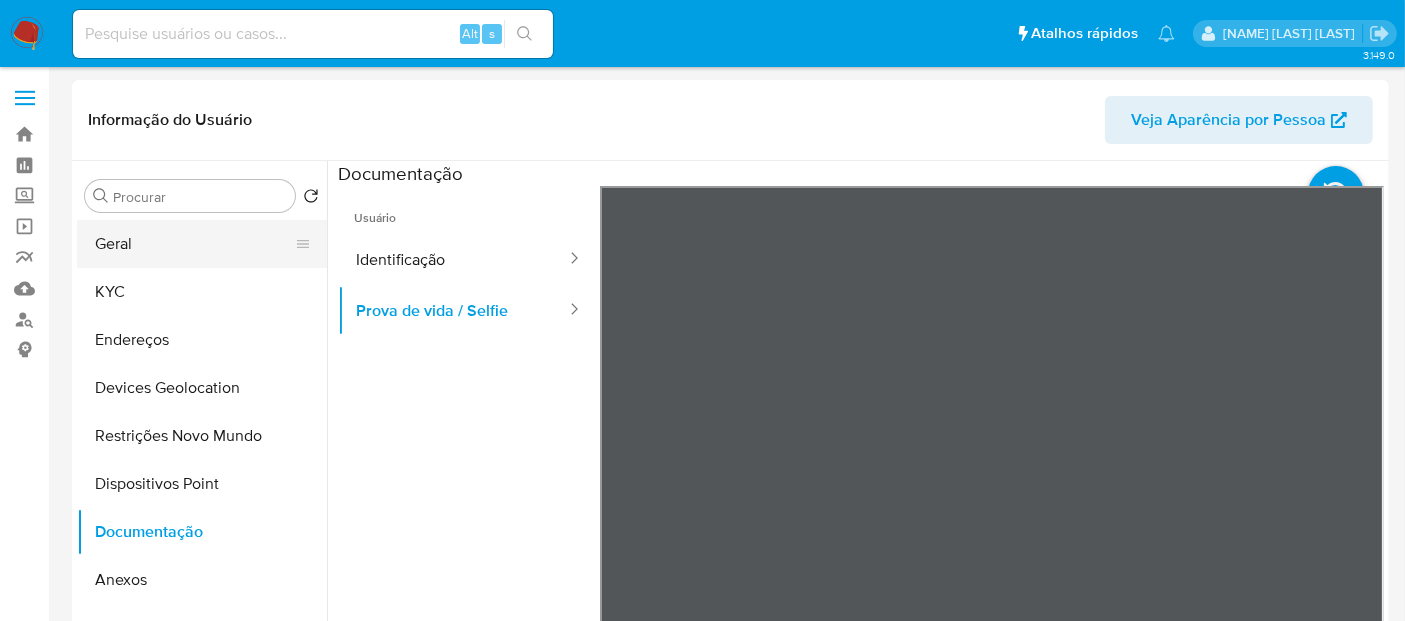 click on "Geral" at bounding box center [194, 244] 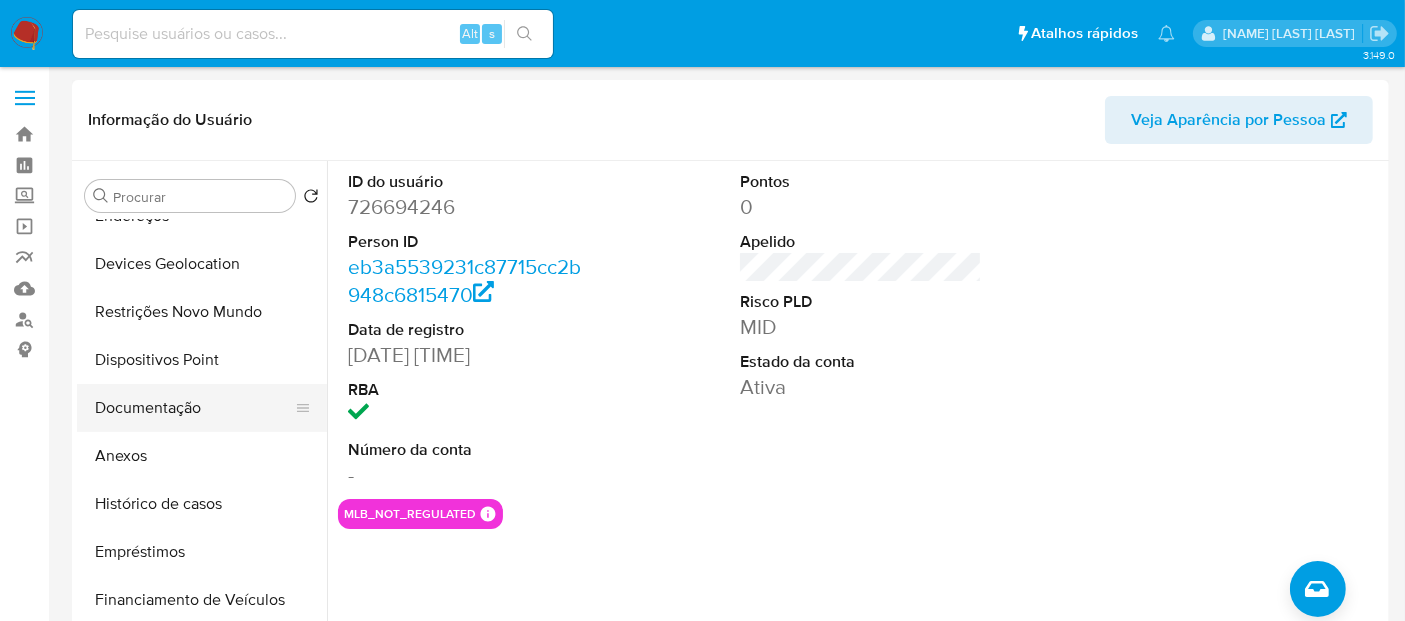 scroll, scrollTop: 0, scrollLeft: 0, axis: both 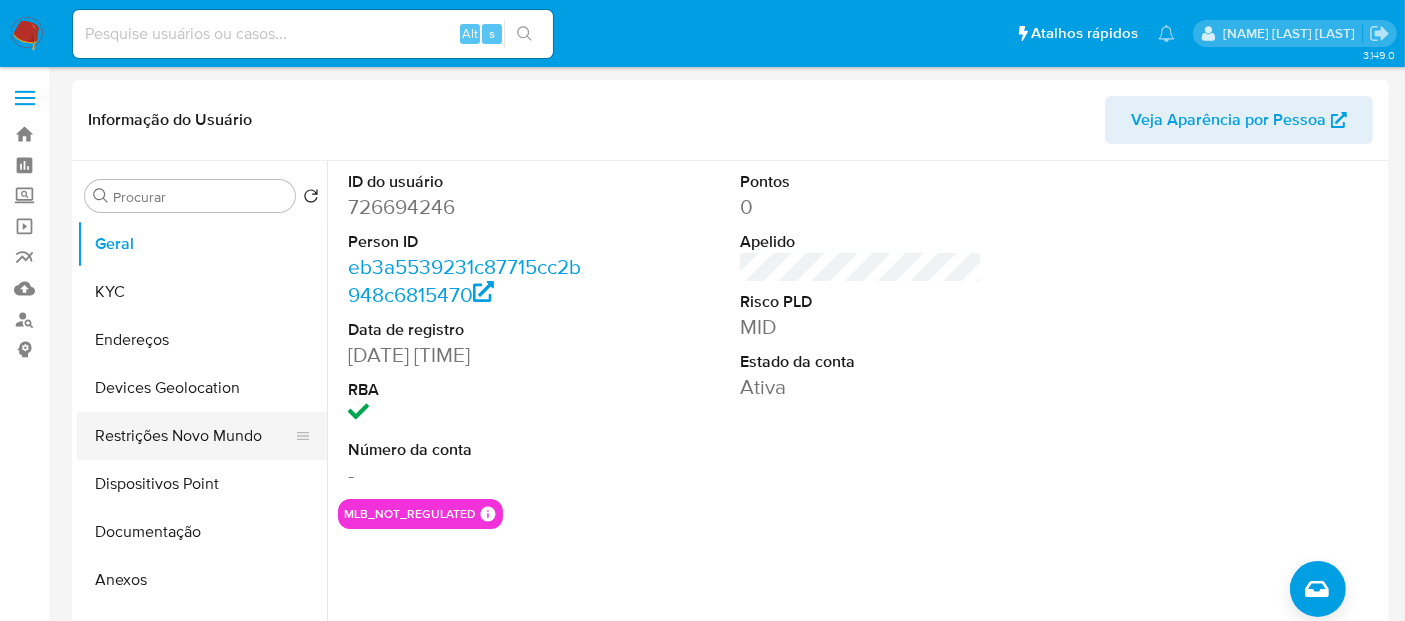 click on "Restrições Novo Mundo" at bounding box center (194, 436) 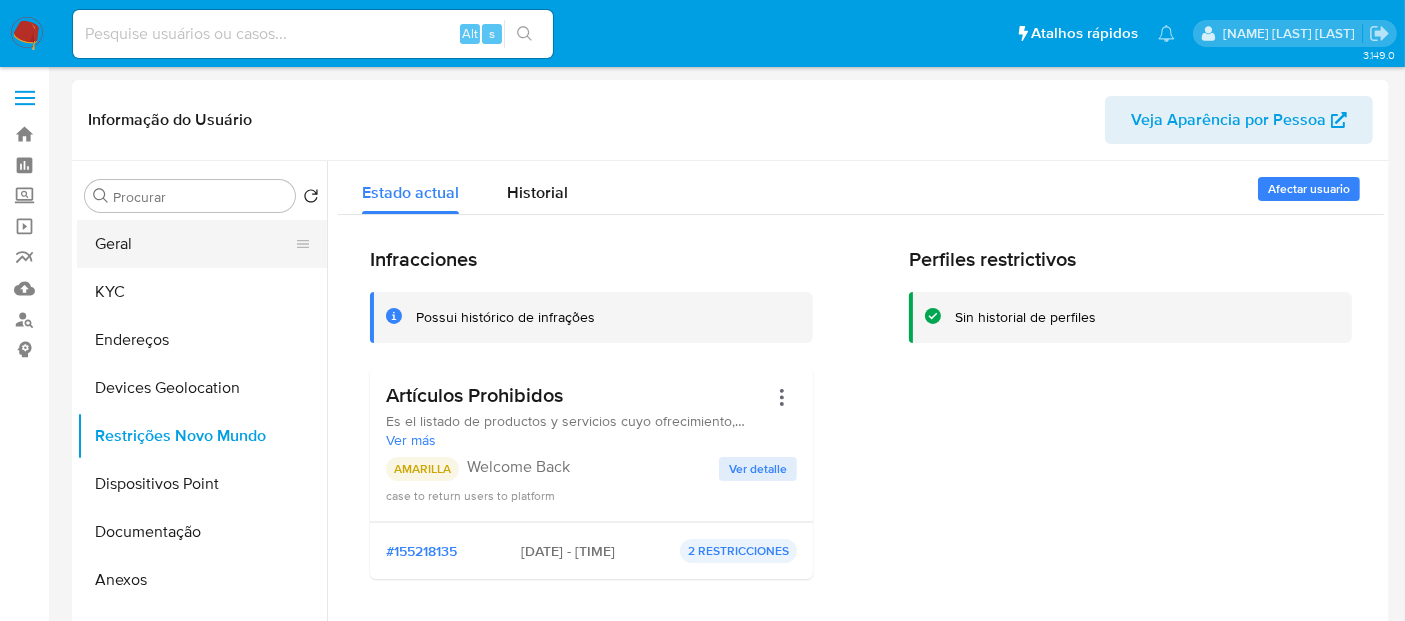 click on "Geral" at bounding box center (194, 244) 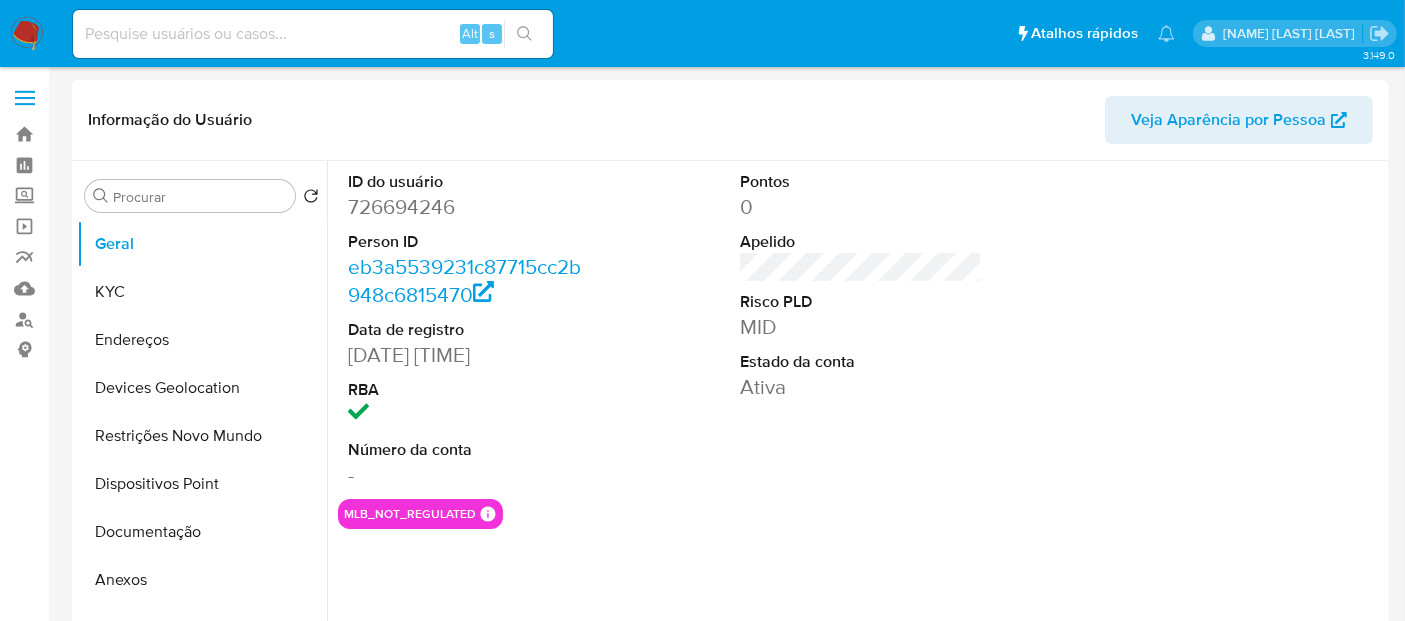 click on "726694246" at bounding box center [469, 207] 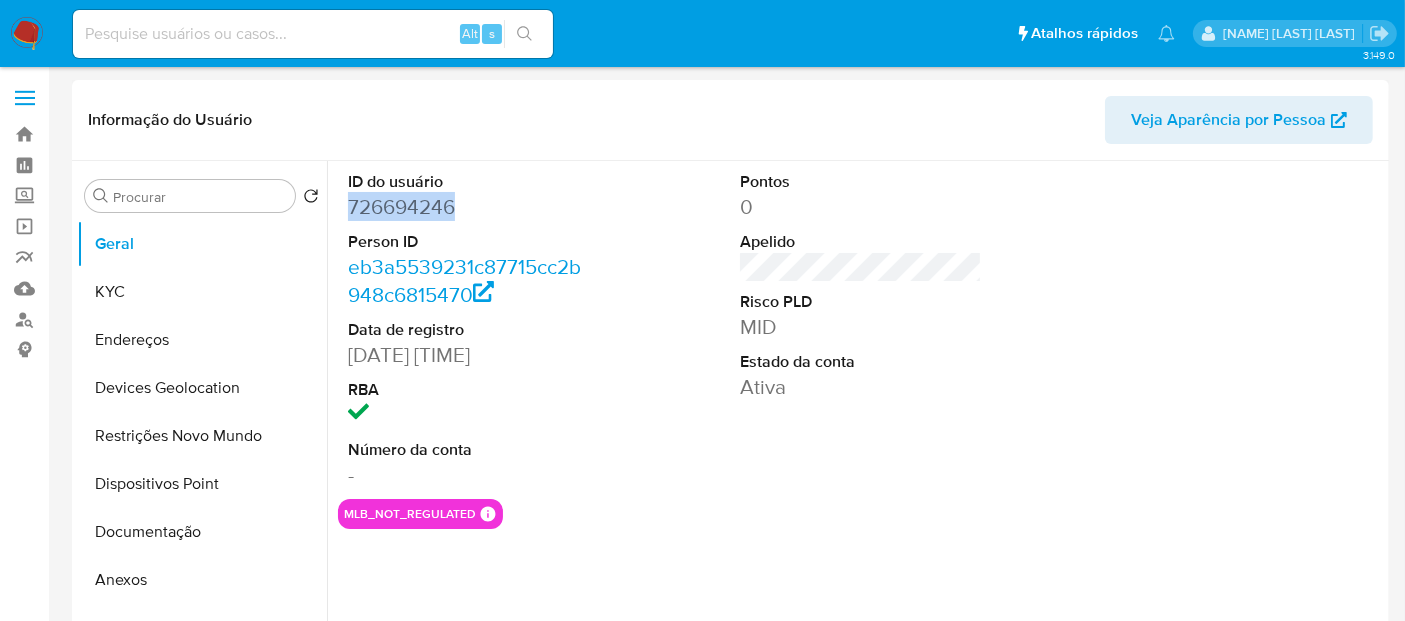 click on "726694246" at bounding box center [469, 207] 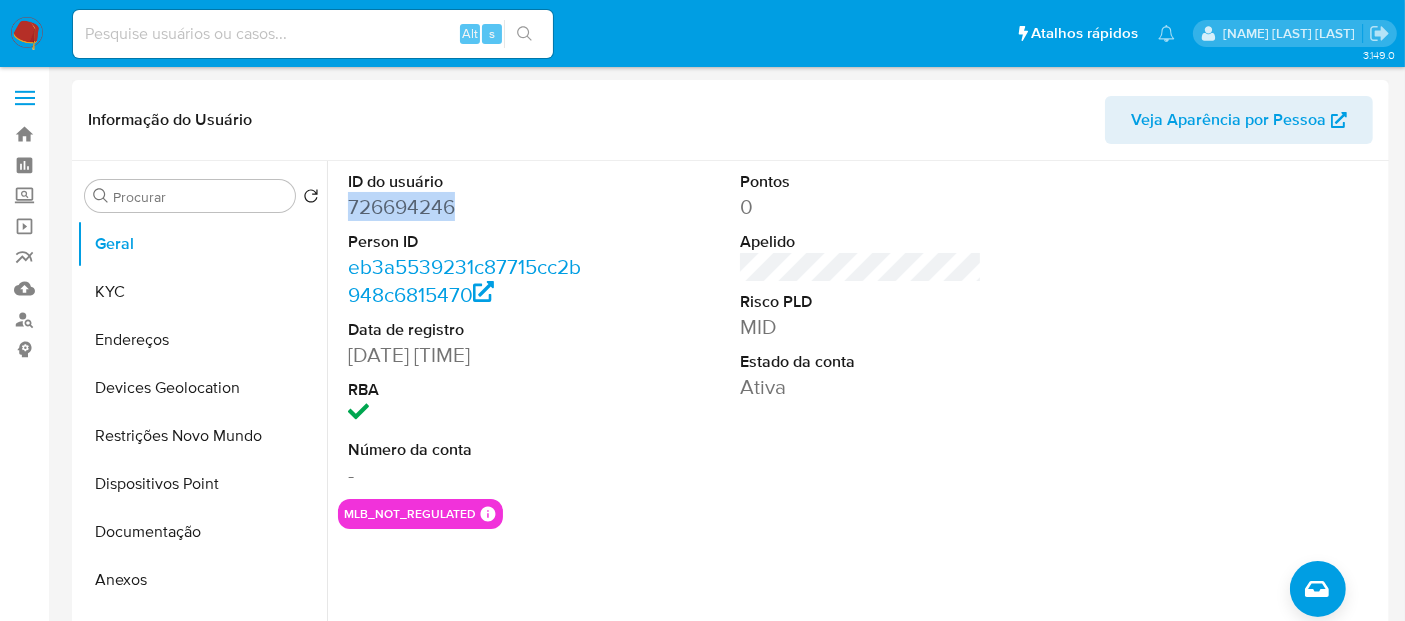 copy on "726694246" 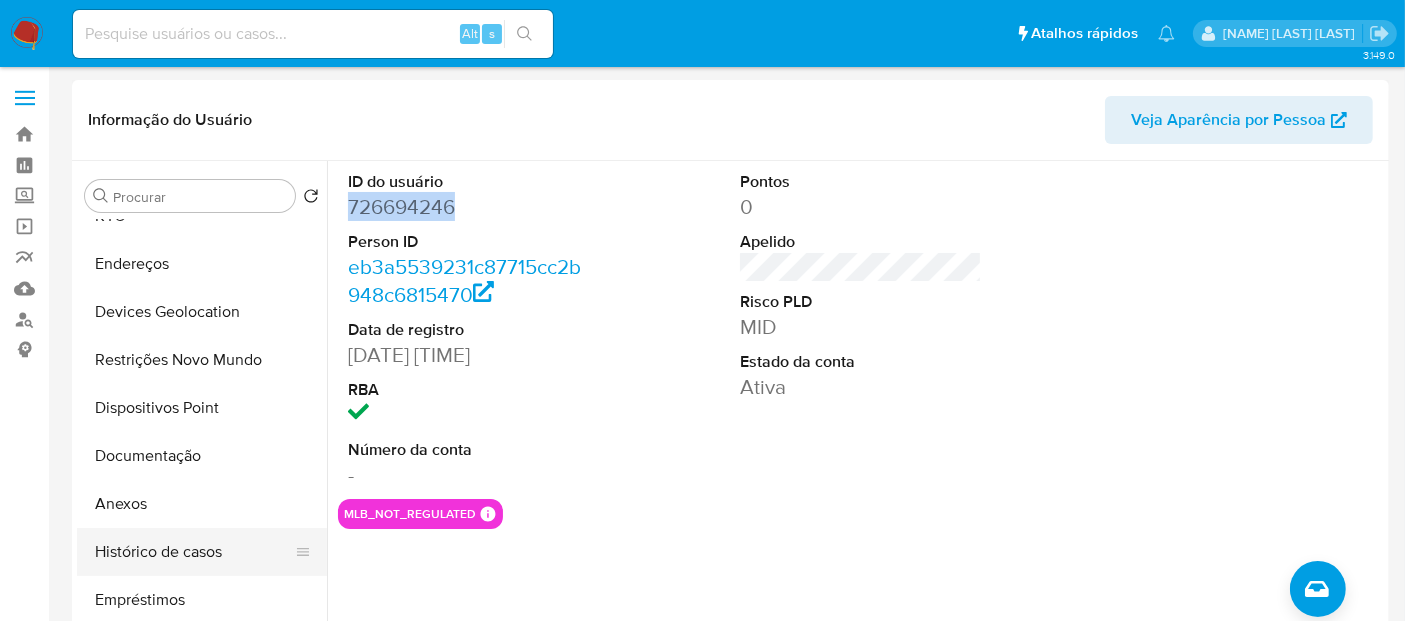 scroll, scrollTop: 111, scrollLeft: 0, axis: vertical 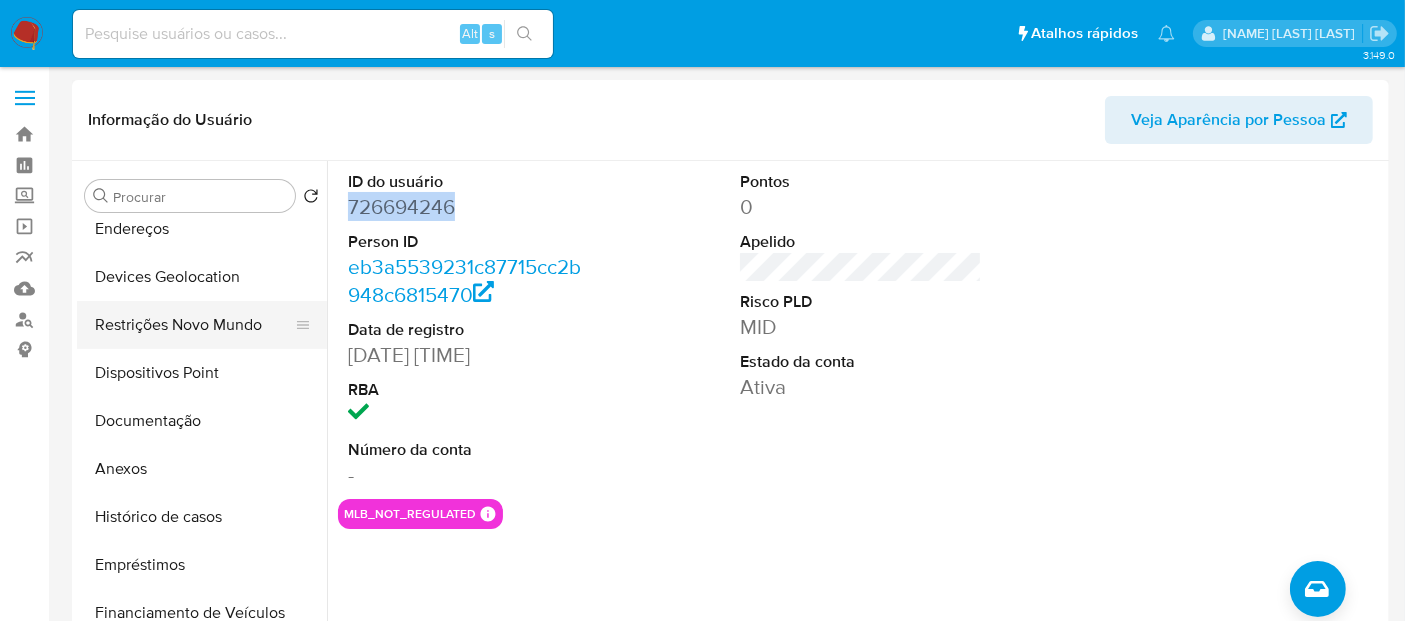 click on "Restrições Novo Mundo" at bounding box center (194, 325) 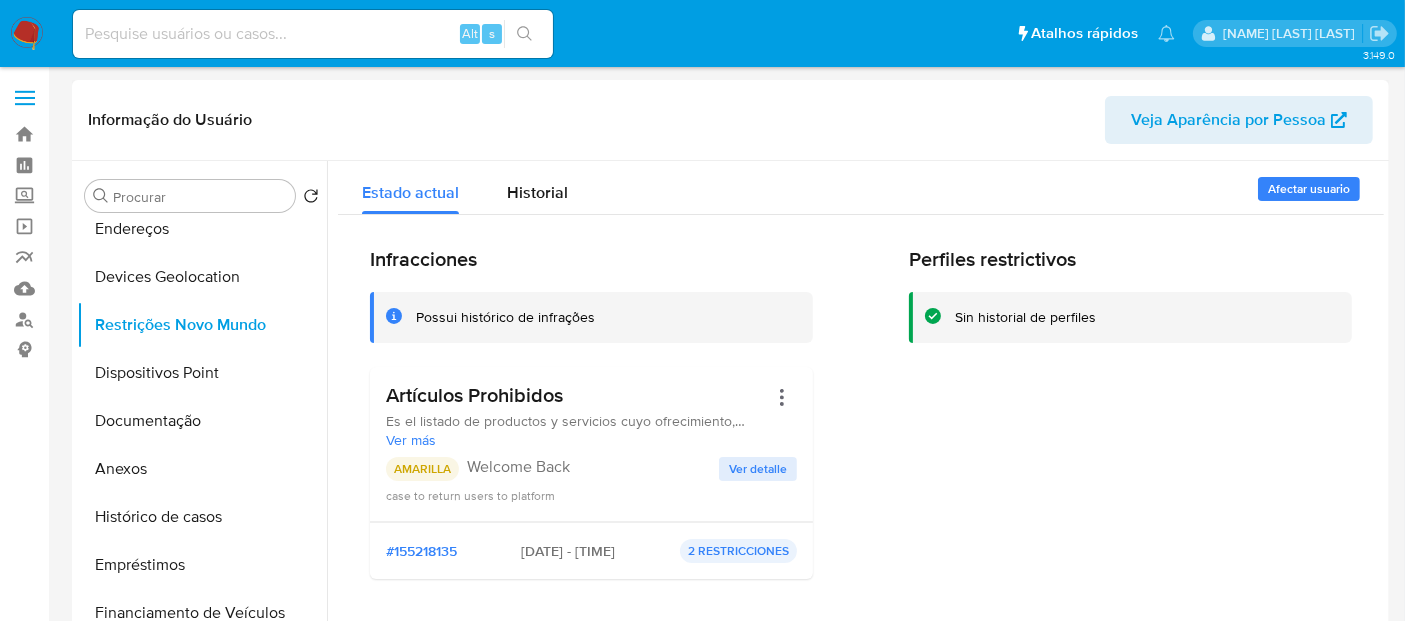 drag, startPoint x: 386, startPoint y: 397, endPoint x: 571, endPoint y: 397, distance: 185 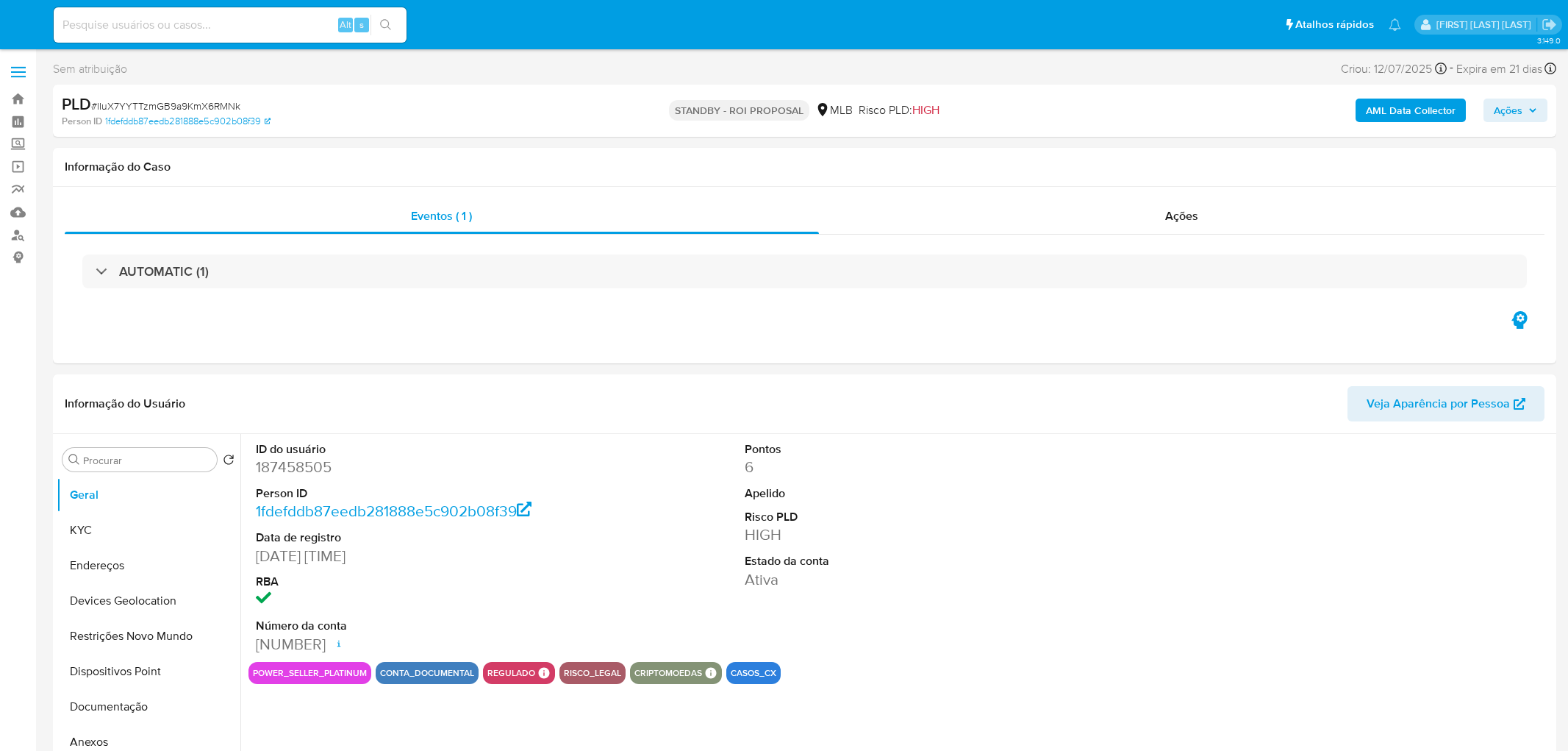 select on "10" 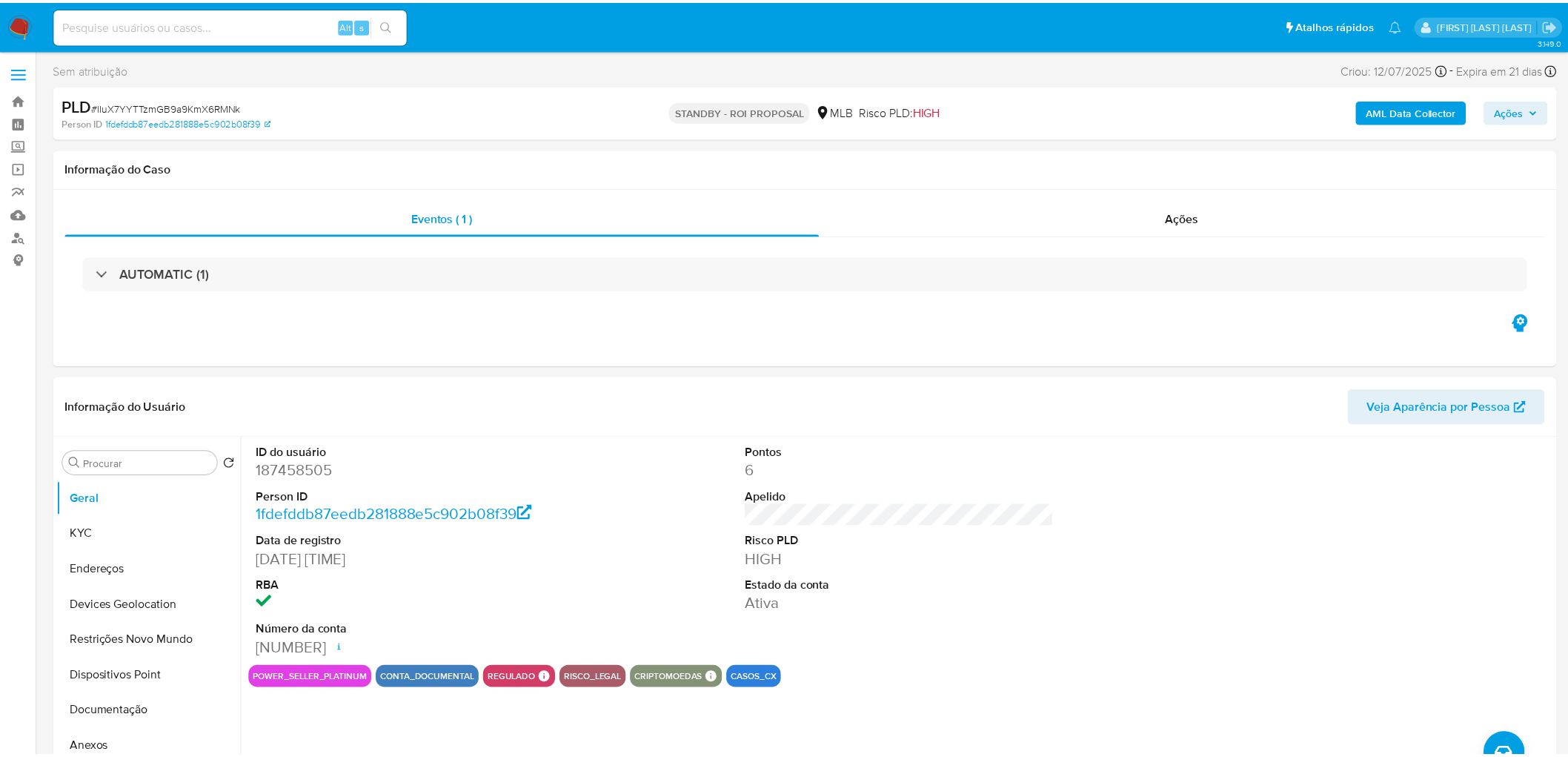 scroll, scrollTop: 0, scrollLeft: 0, axis: both 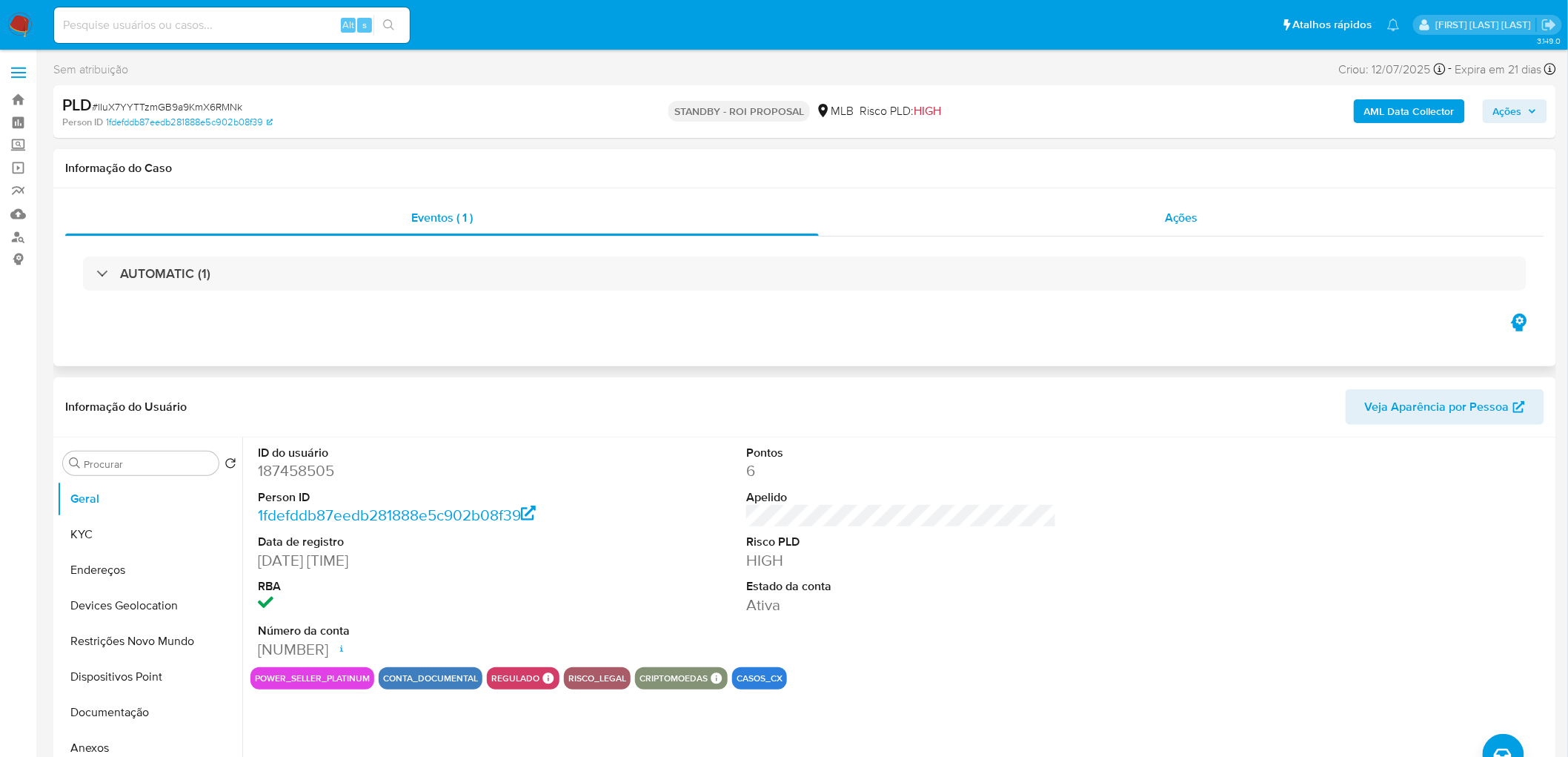 click on "Ações" at bounding box center (1181, 218) 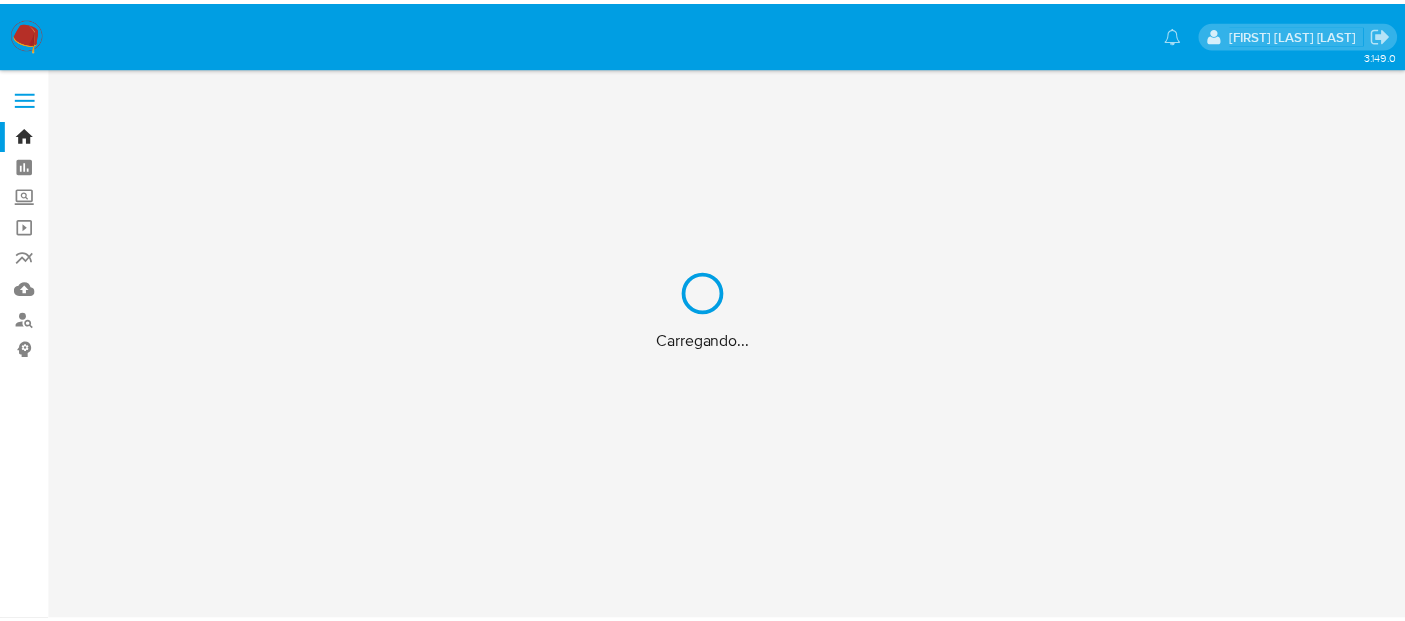 scroll, scrollTop: 0, scrollLeft: 0, axis: both 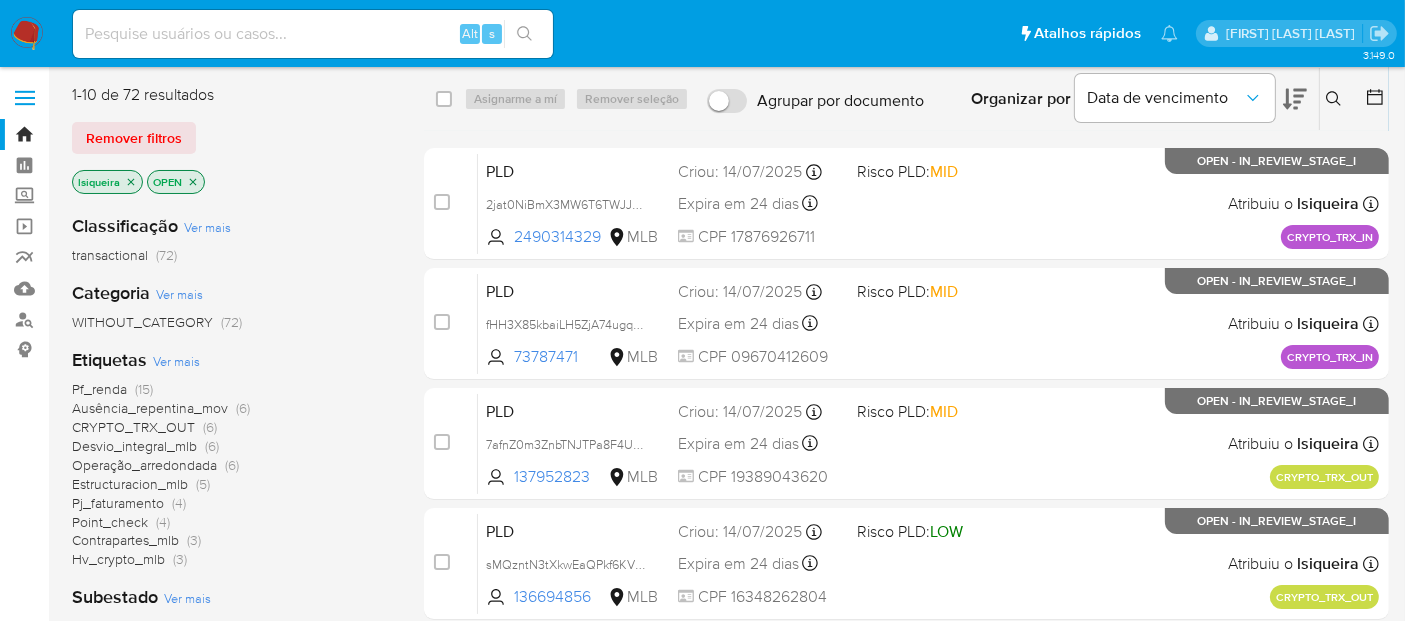 click 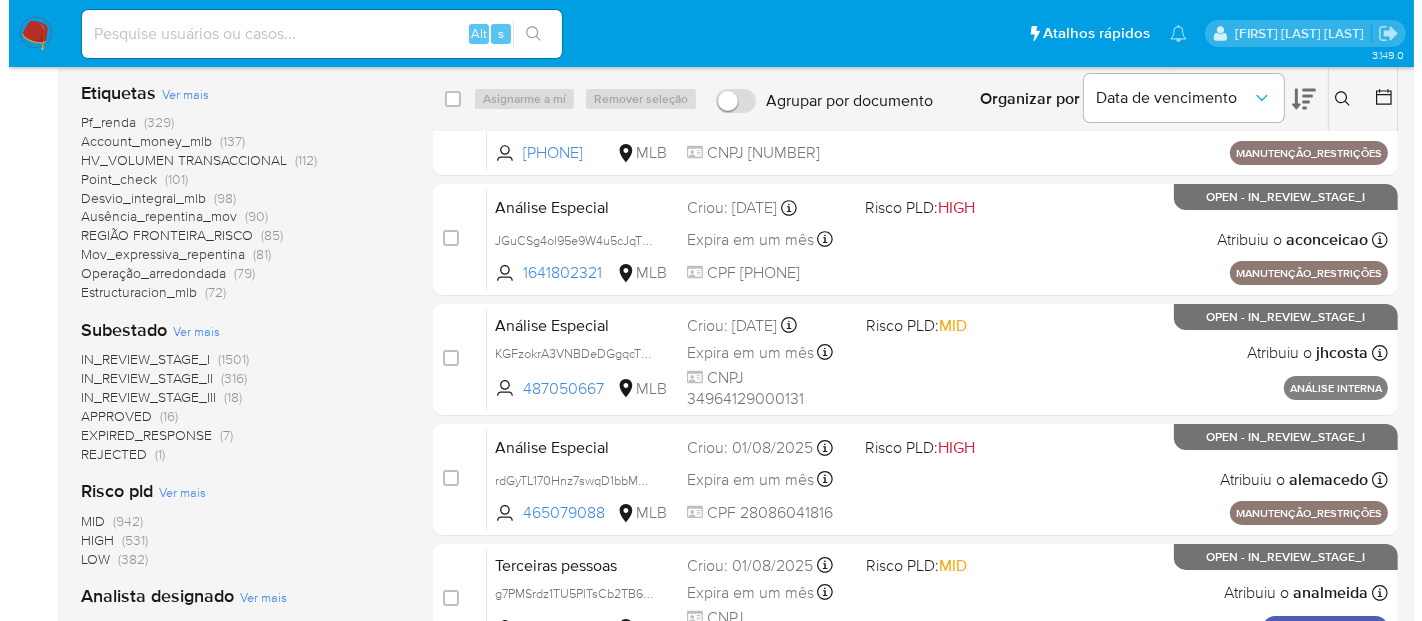 scroll, scrollTop: 444, scrollLeft: 0, axis: vertical 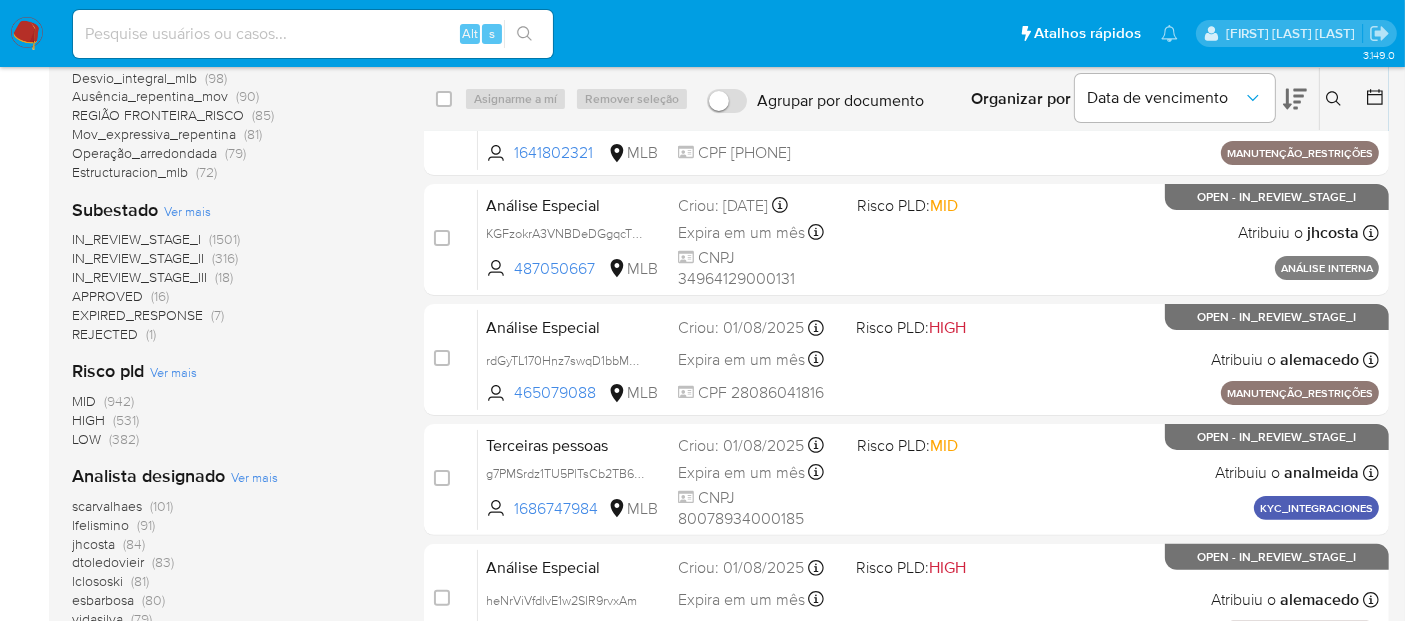 click on "Ver mais" at bounding box center [254, 477] 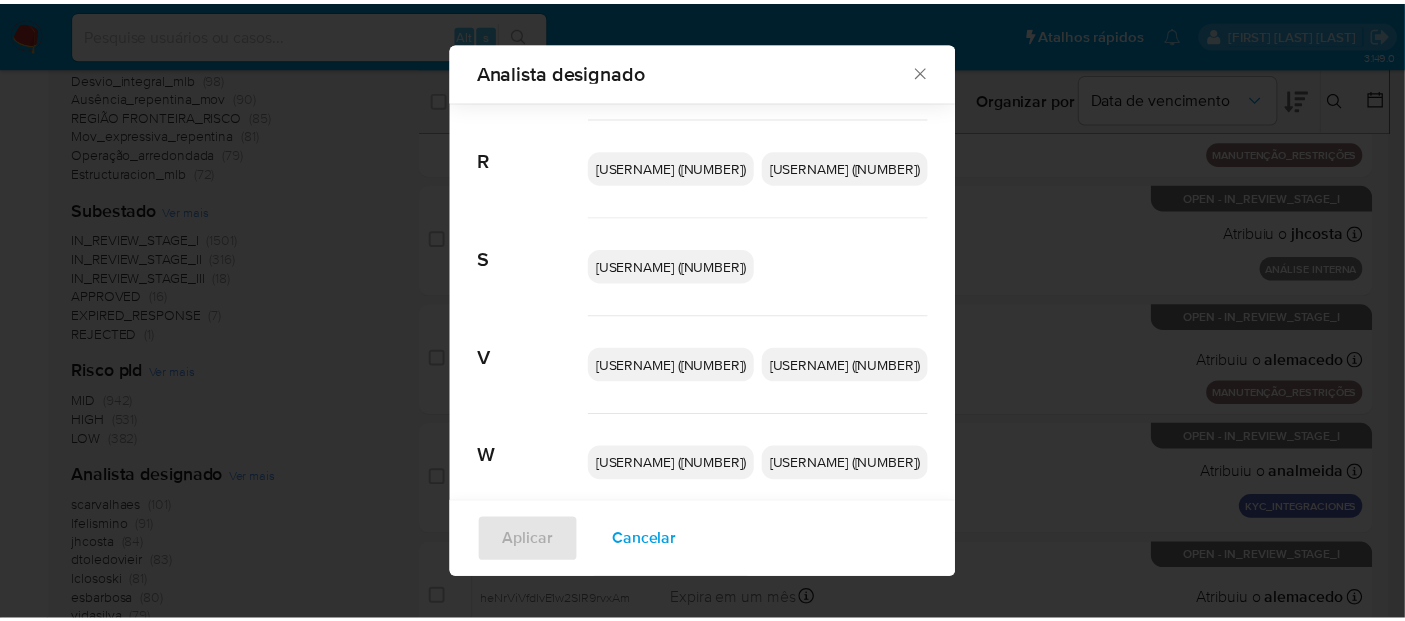 scroll, scrollTop: 1096, scrollLeft: 0, axis: vertical 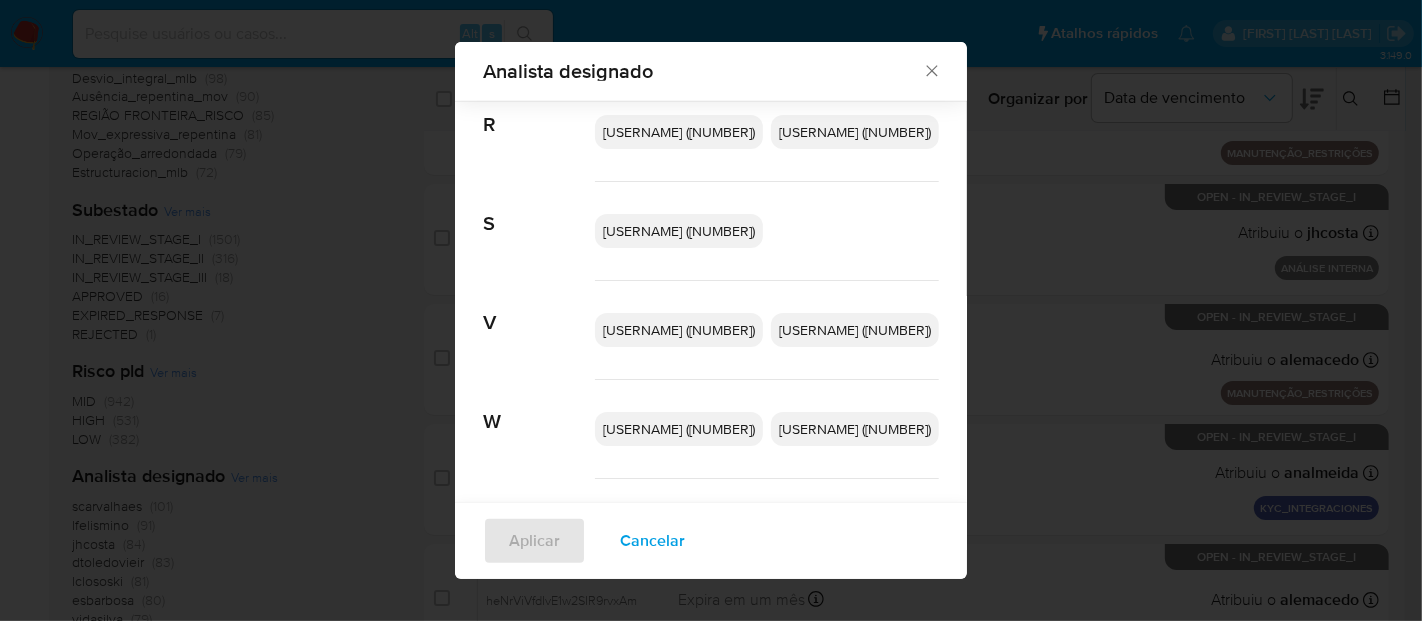 click 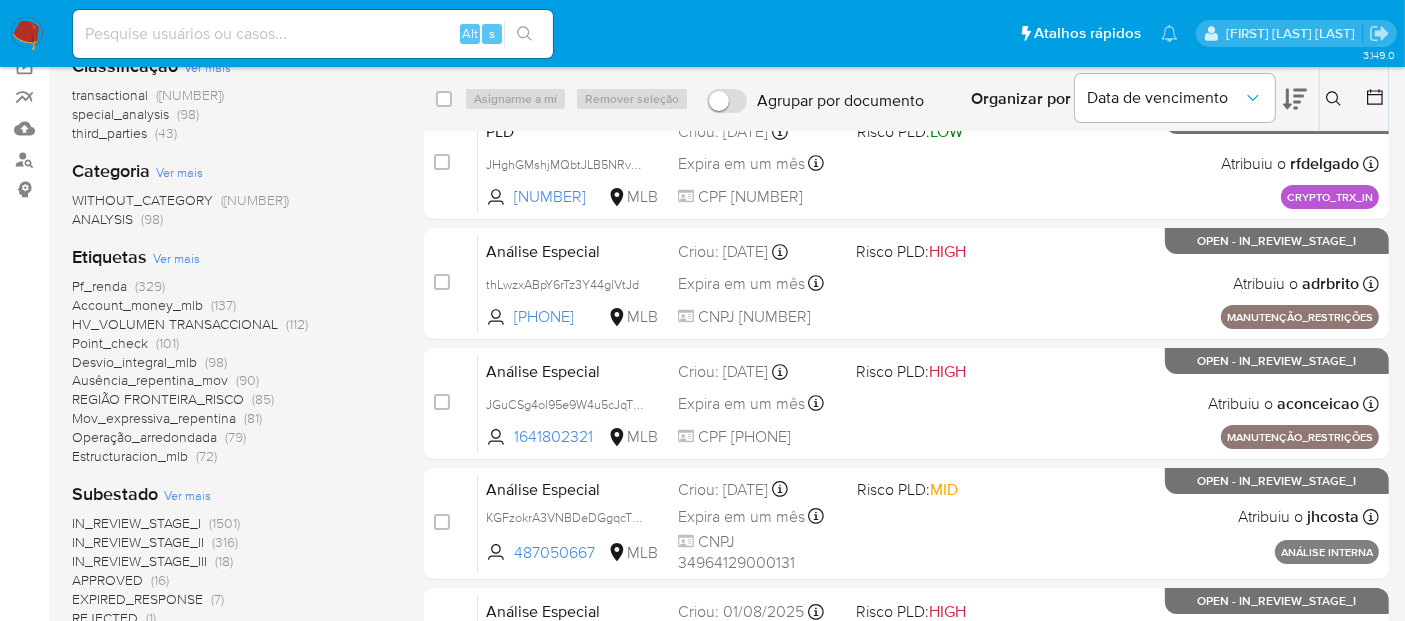 scroll, scrollTop: 111, scrollLeft: 0, axis: vertical 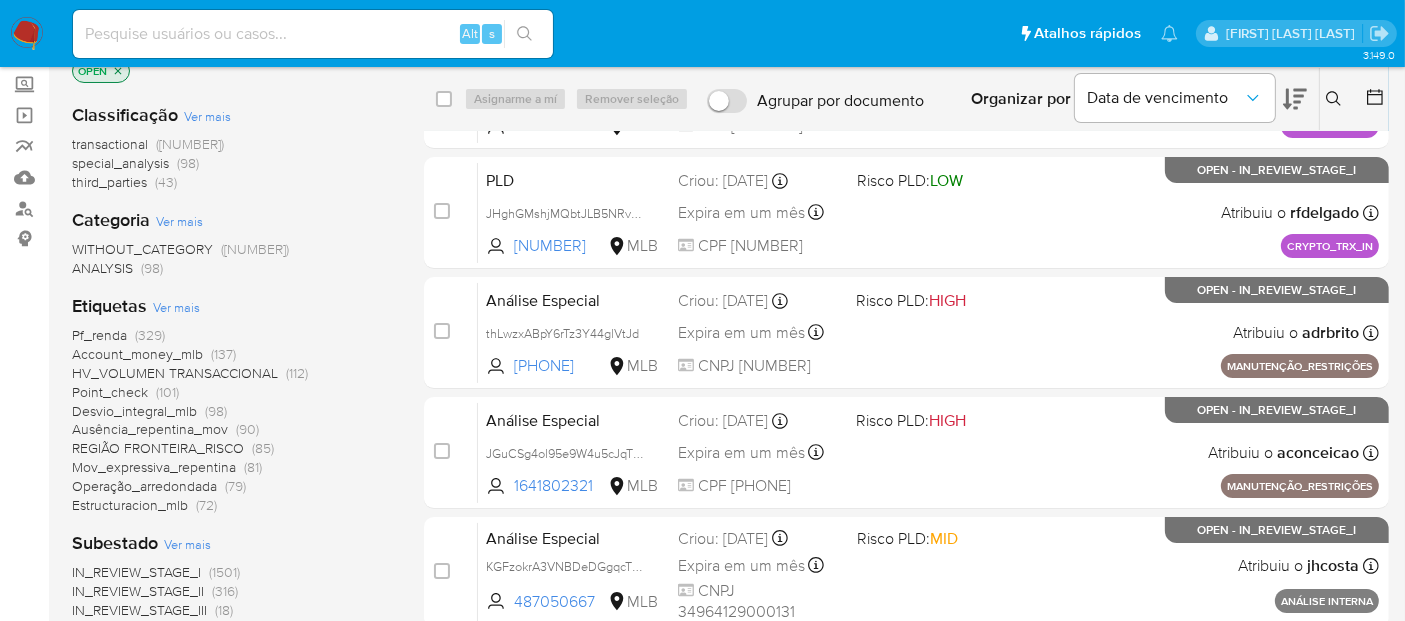 click at bounding box center (27, 34) 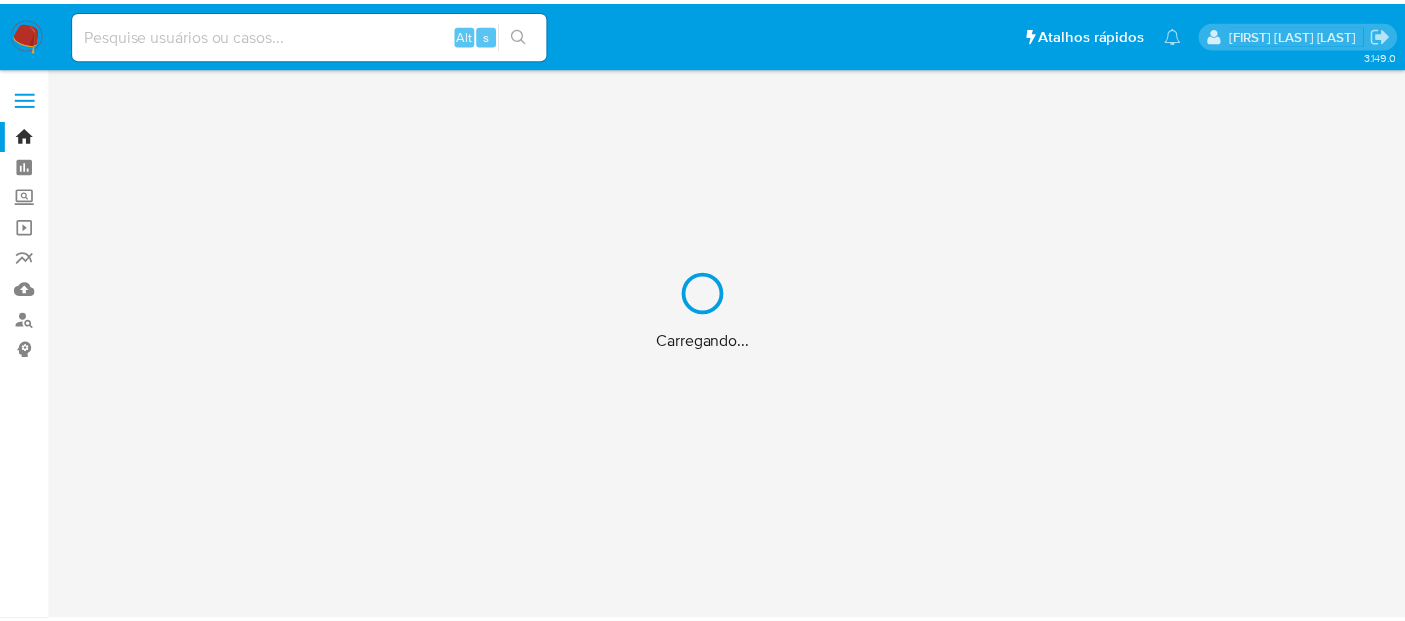 scroll, scrollTop: 0, scrollLeft: 0, axis: both 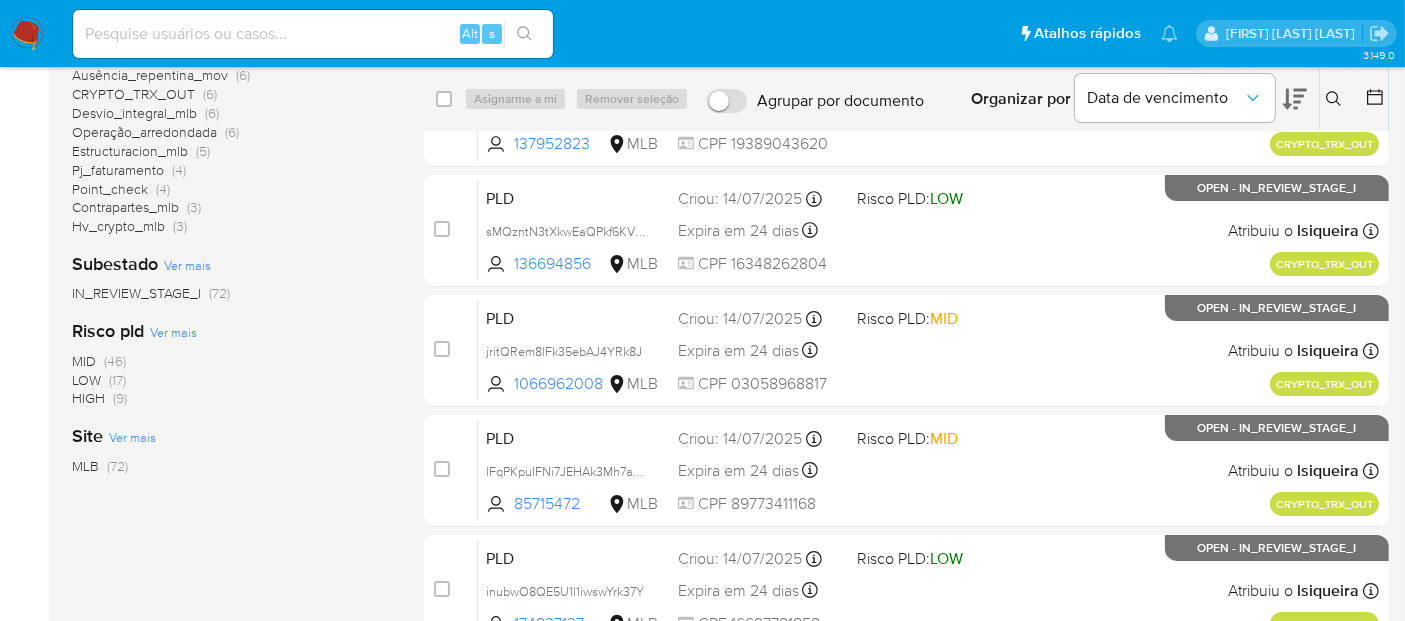 click on "HIGH" at bounding box center [88, 398] 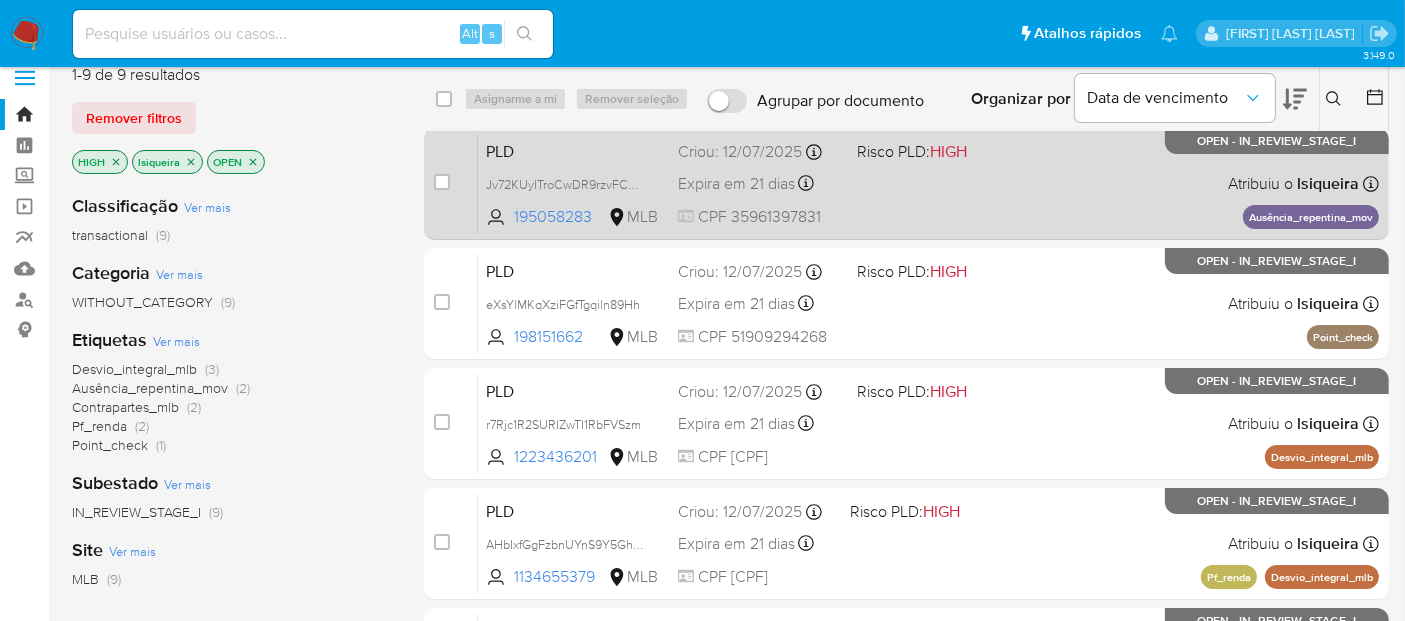 scroll, scrollTop: 0, scrollLeft: 0, axis: both 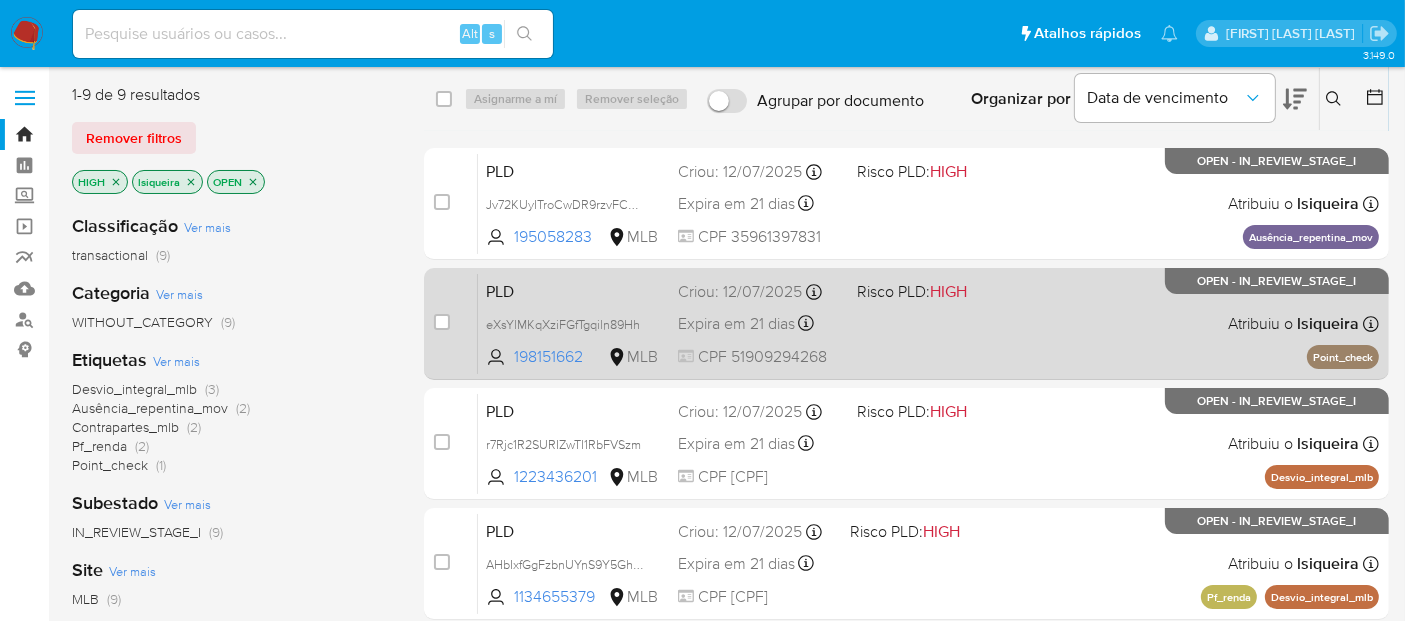 click on "PLD eXsYlMKqXziFGfTgqiln89Hh 198151662 MLB Risco PLD:  HIGH Criou: 12/07/2025   Criou: 12/07/2025 00:58:42 Expira em 21 dias   Expira em 26/08/2025 00:58:43 CPF   [CPF] Atribuiu o   lsiqueira   Asignado el: 24/07/2025 16:23:20 Point_check OPEN - IN_REVIEW_STAGE_I" at bounding box center [928, 323] 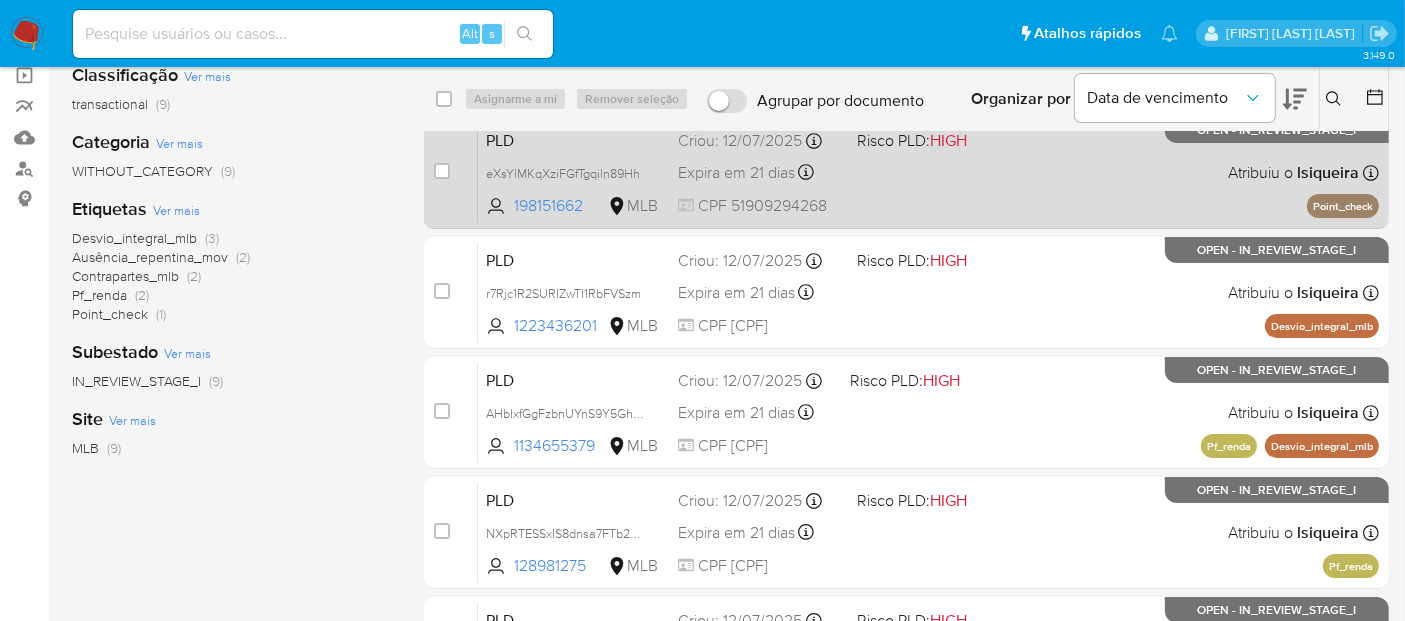 scroll, scrollTop: 222, scrollLeft: 0, axis: vertical 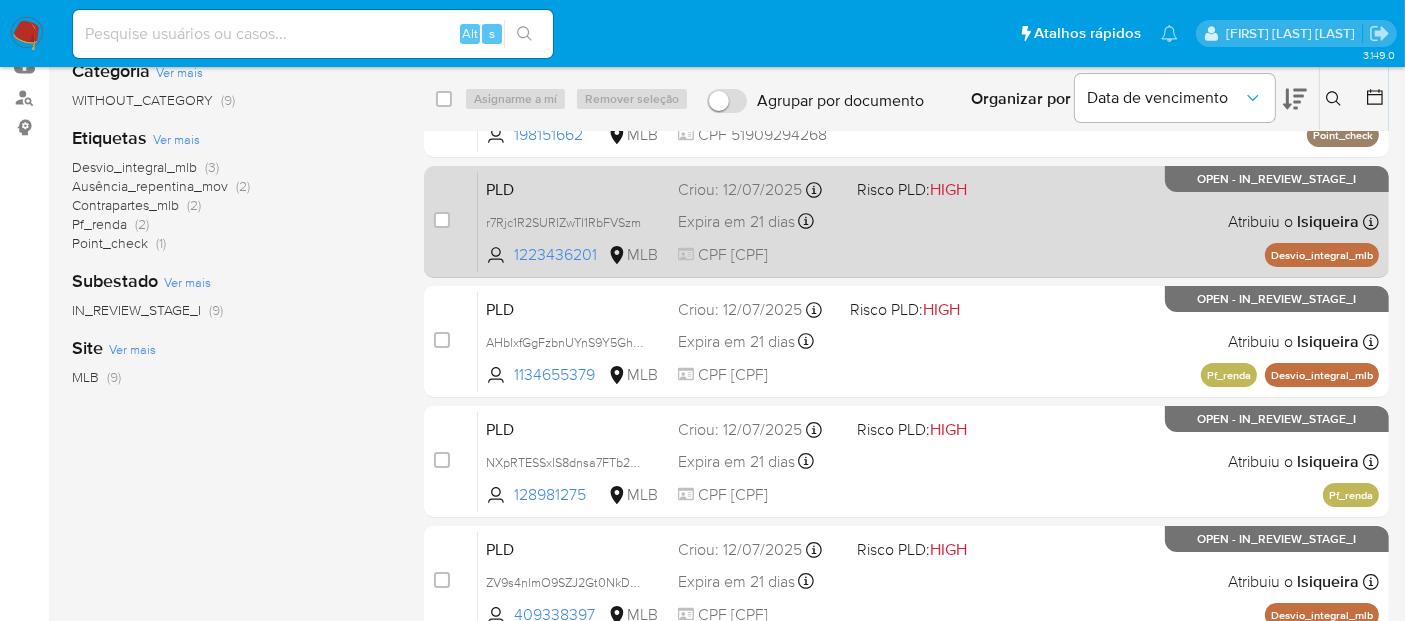 click on "PLD r7Rjc1R2SURIZwTI1RbFVSzm 1223436201 MLB Risco PLD:  HIGH Criou: [DATE]   Criou: [DATE] 00:57:06 Expira em 21 dias   Expira em 26/08/2025 00:57:06 CPF   [CPF] Atribuiu o   lsiqueira   Asignado el: 24/07/2025 16:22:39 Desvio_integral_mlb OPEN - IN_REVIEW_STAGE_I" at bounding box center (928, 221) 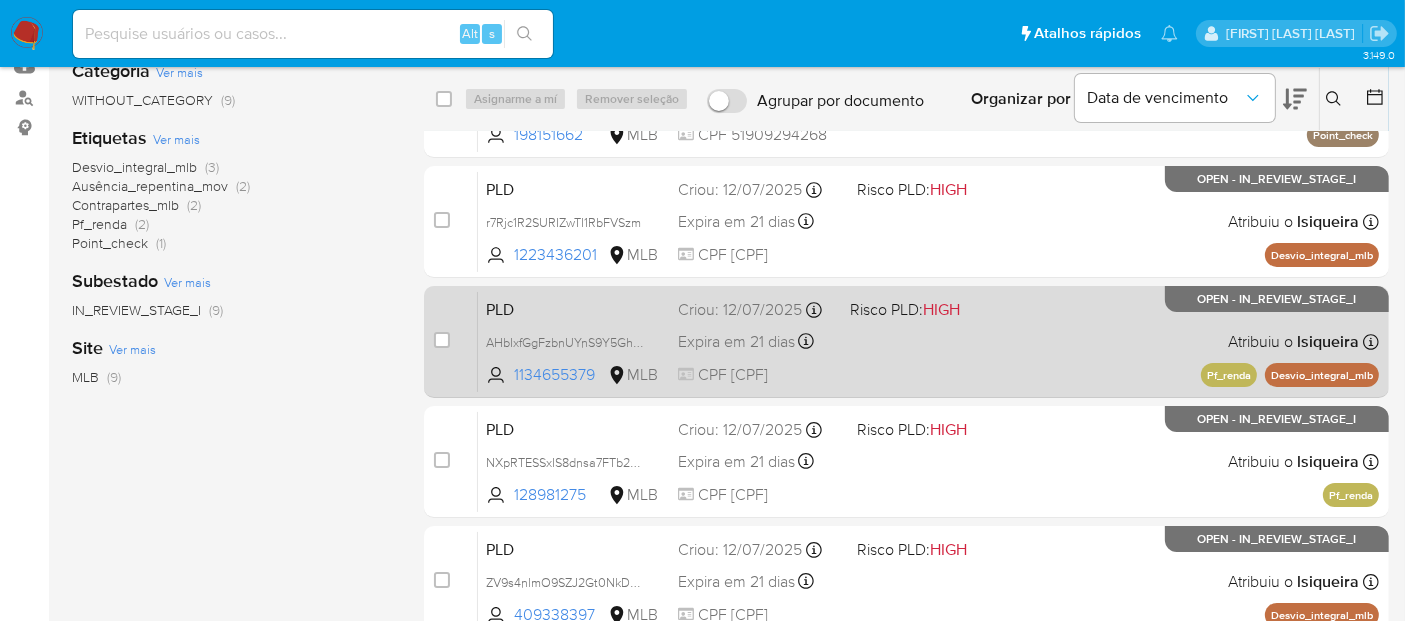 click on "PLD AHbIxfGgFzbnUYnS9Y5GhAUN 1134655379 MLB Risco PLD:  HIGH Criou: 12/07/2025   Criou: 12/07/2025 00:56:00 Expira em 21 dias   Expira em 26/08/2025 00:56:00 CPF   [CPF] Atribuiu o   lsiqueira   Asignado el: 24/07/2025 16:23:35 Pf_renda Desvio_integral_mlb OPEN - IN_REVIEW_STAGE_I" at bounding box center (928, 341) 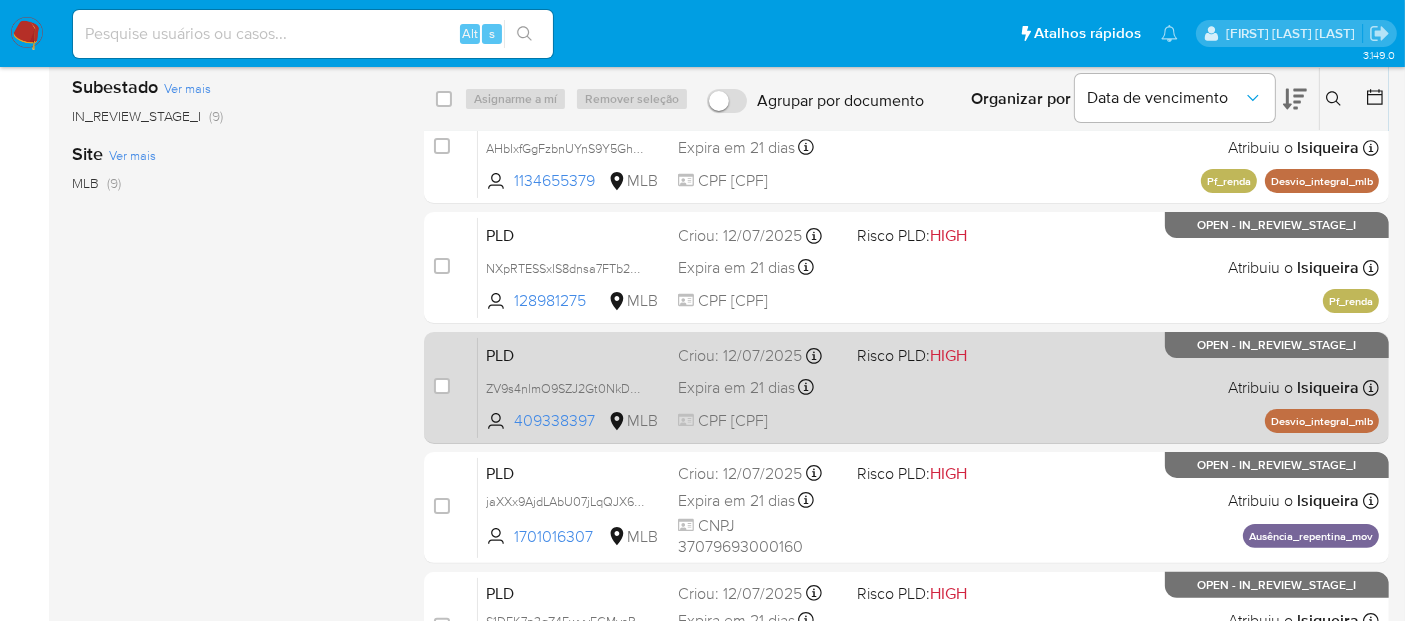 scroll, scrollTop: 444, scrollLeft: 0, axis: vertical 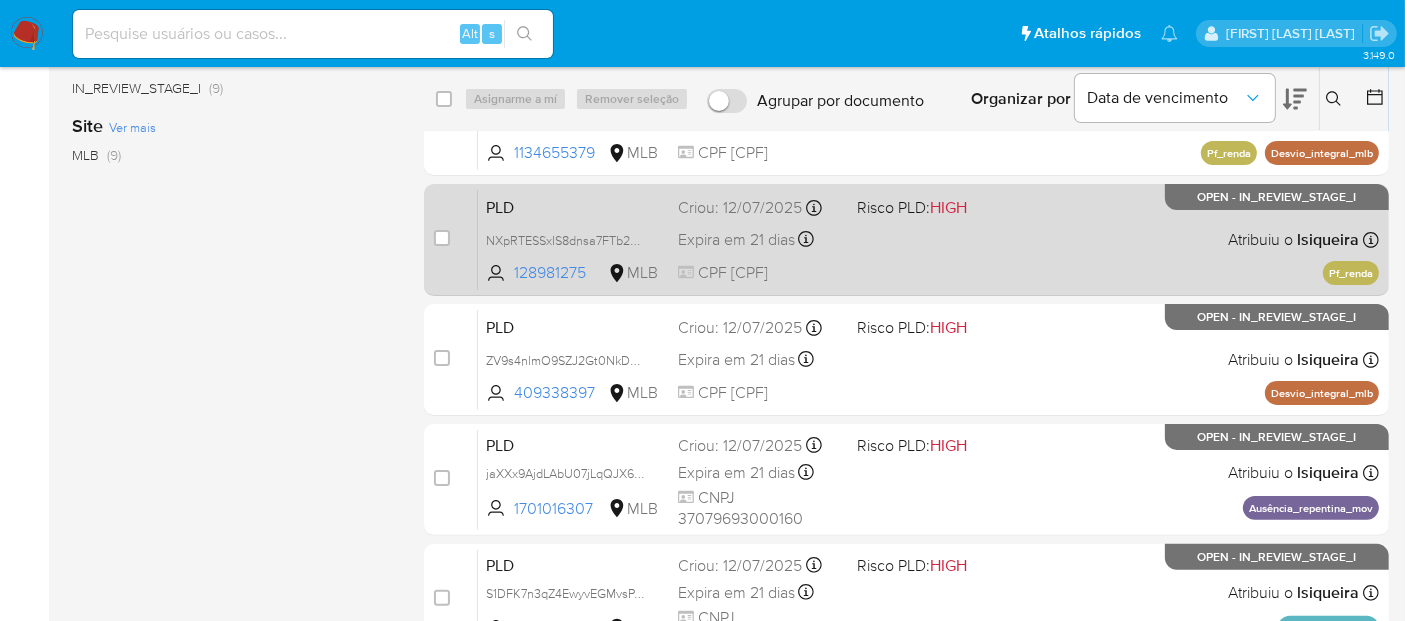click on "PLD NXpRTESSxIS8dnsa7FTb26y9 128981275 MLB Risco PLD:  HIGH Criou: 12/07/2025   Criou: 12/07/2025 00:54:46 Expira em 21 dias   Expira em 26/08/2025 00:54:47 CPF   [CPF] Atribuiu o   lsiqueira   Asignado el: 24/07/2025 16:23:18 Pf_renda OPEN - IN_REVIEW_STAGE_I" at bounding box center (928, 239) 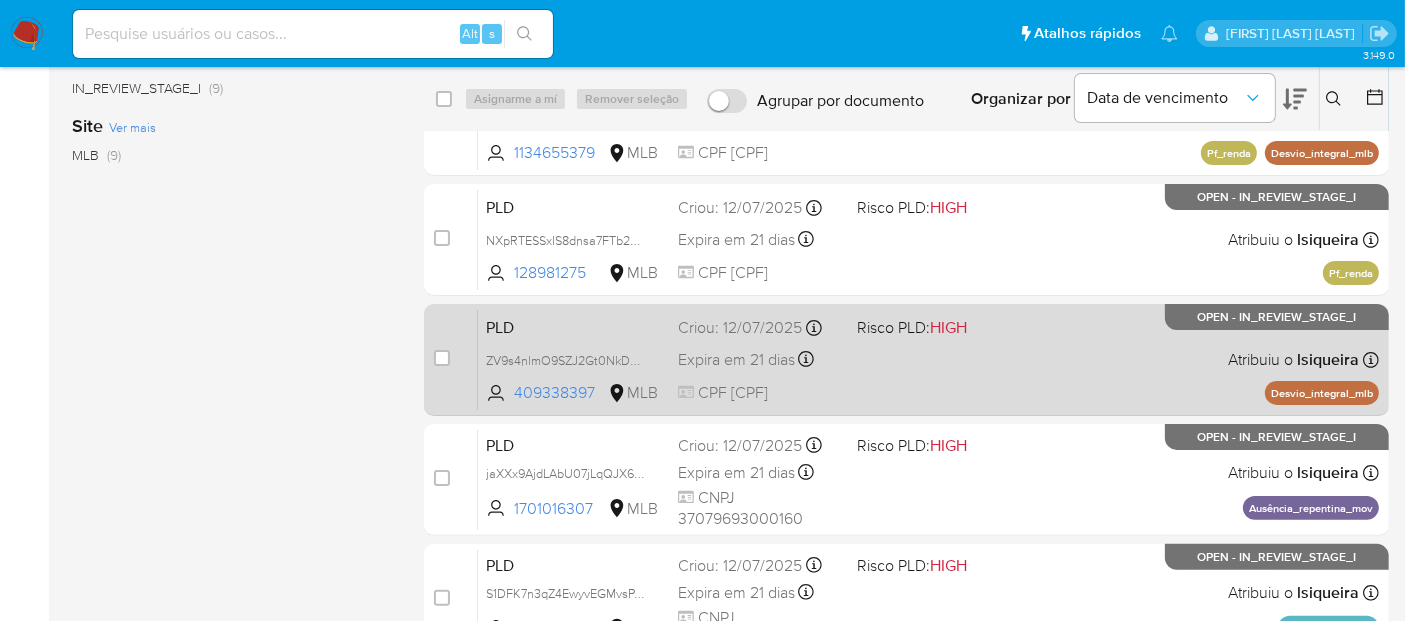 click on "PLD ZV9s4nlmO9SZJ2Gt0NkDFOOj 409338397 MLB Risco PLD:  HIGH Criou: 12/07/2025   Criou: 12/07/2025 00:53:33 Expira em 21 dias   Expira em 26/08/2025 00:53:34 CPF   [CPF] Atribuiu o   lsiqueira   Asignado el: 24/07/2025 16:22:41 Desvio_integral_mlb OPEN - IN_REVIEW_STAGE_I" at bounding box center [928, 359] 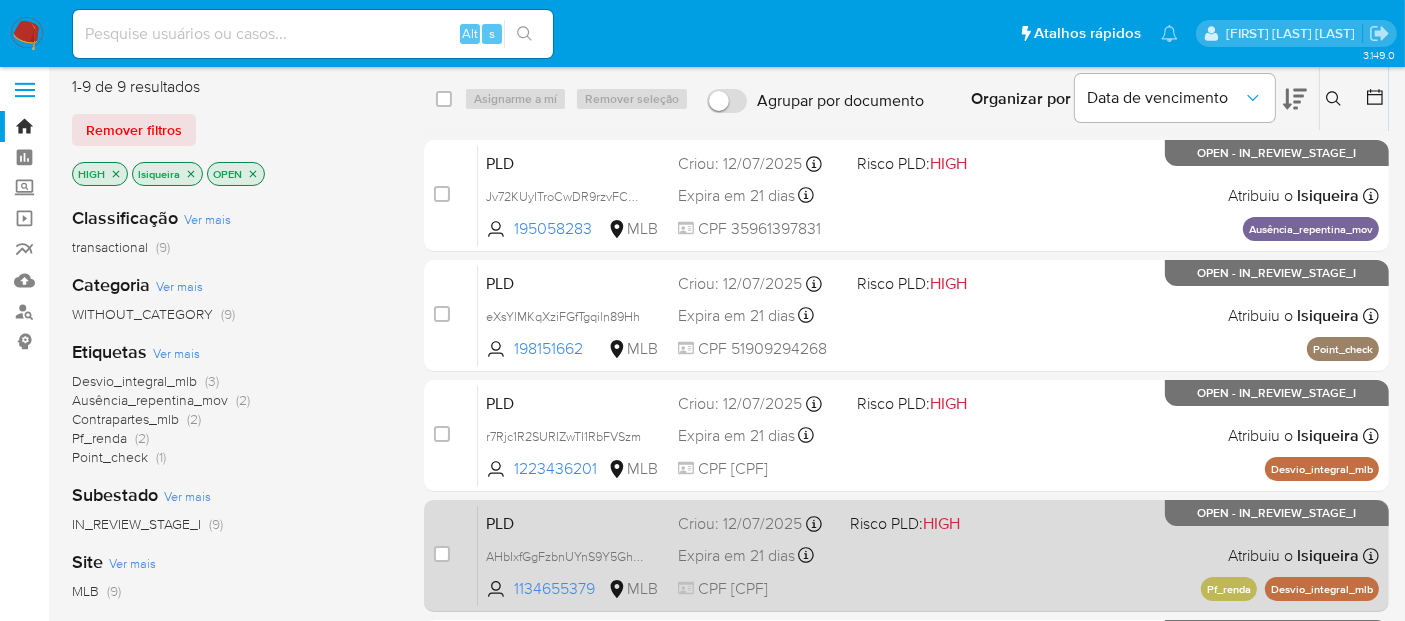 scroll, scrollTop: 0, scrollLeft: 0, axis: both 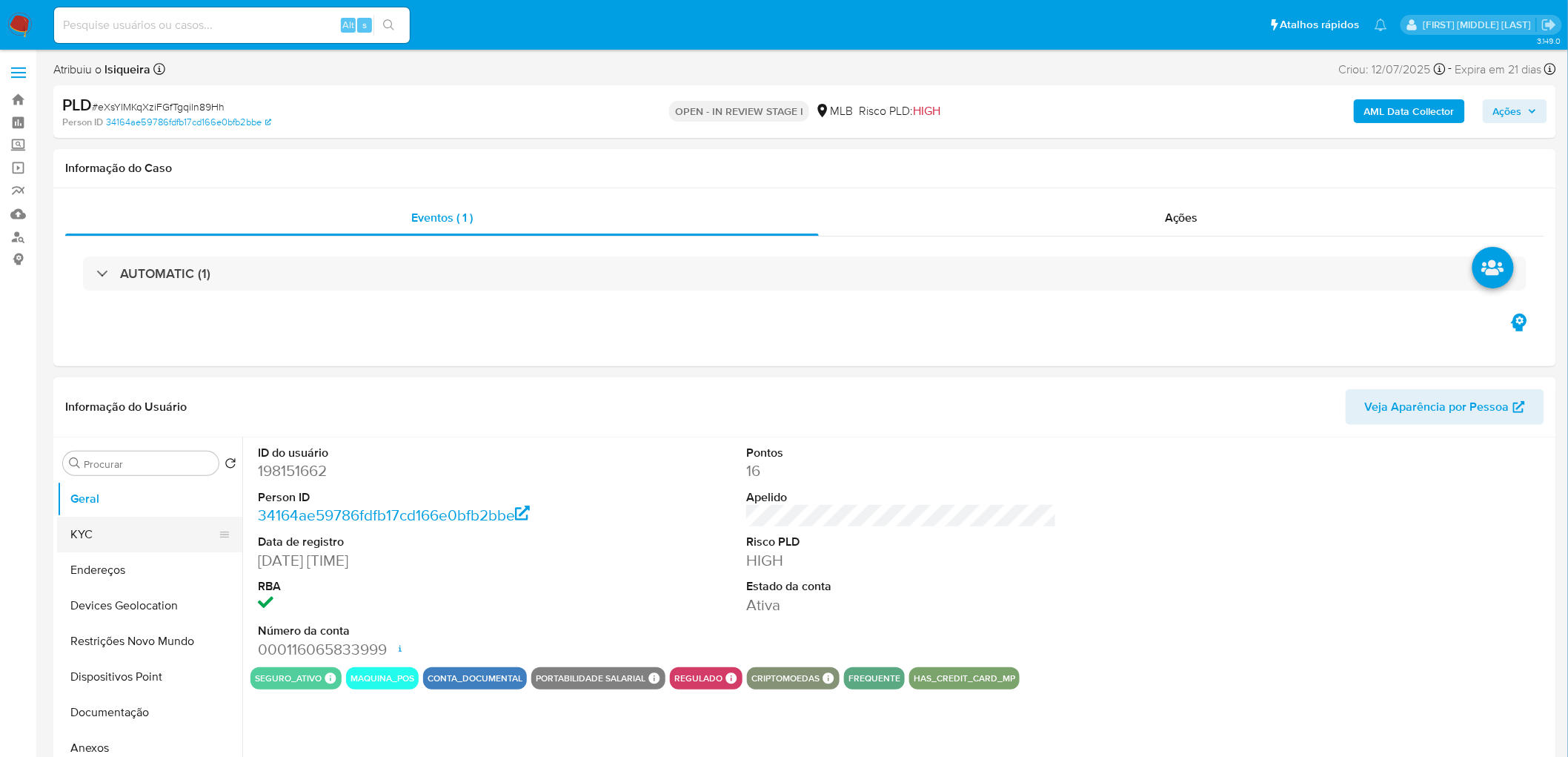 click on "KYC" at bounding box center [144, 535] 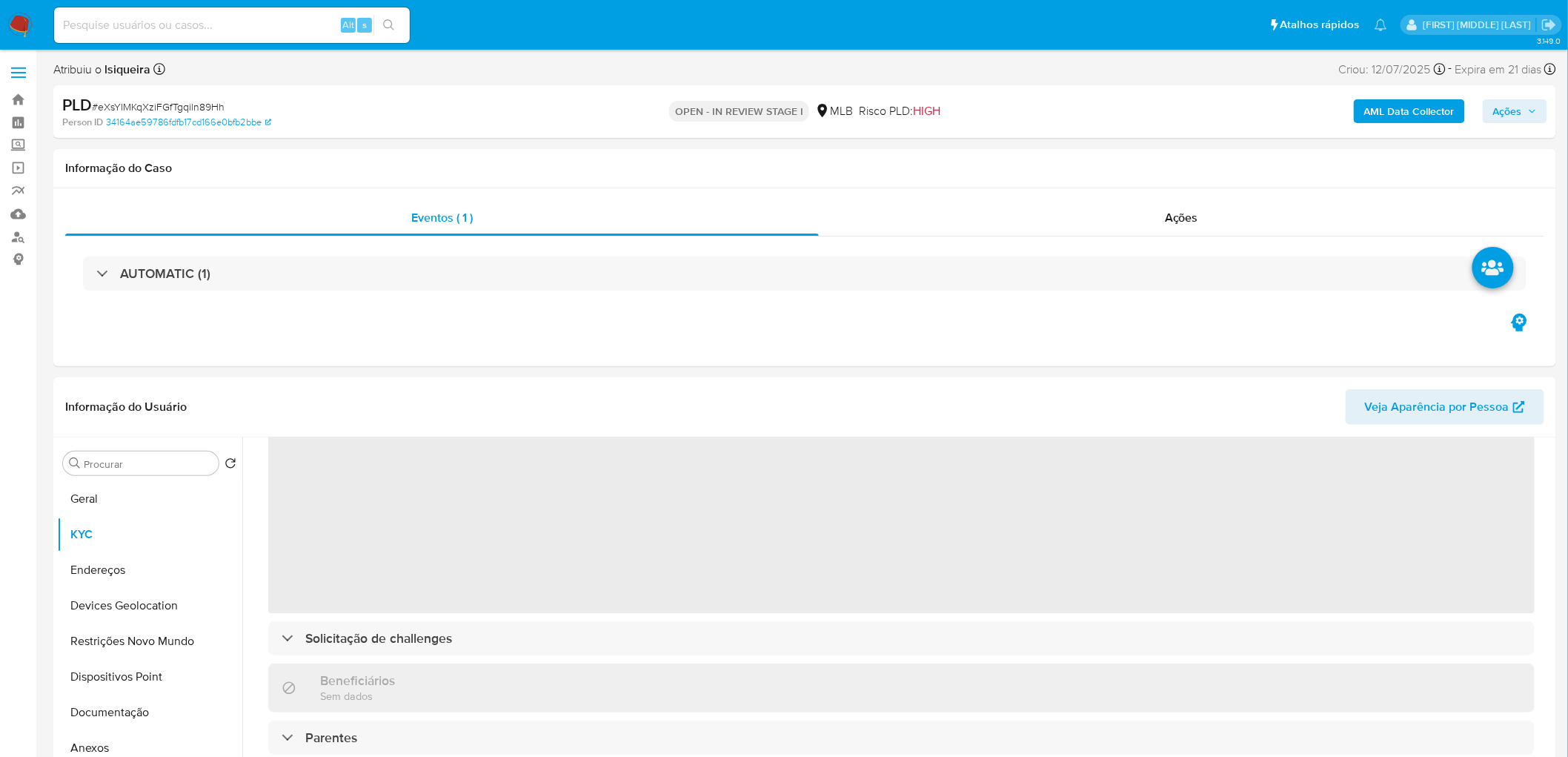 scroll, scrollTop: 0, scrollLeft: 0, axis: both 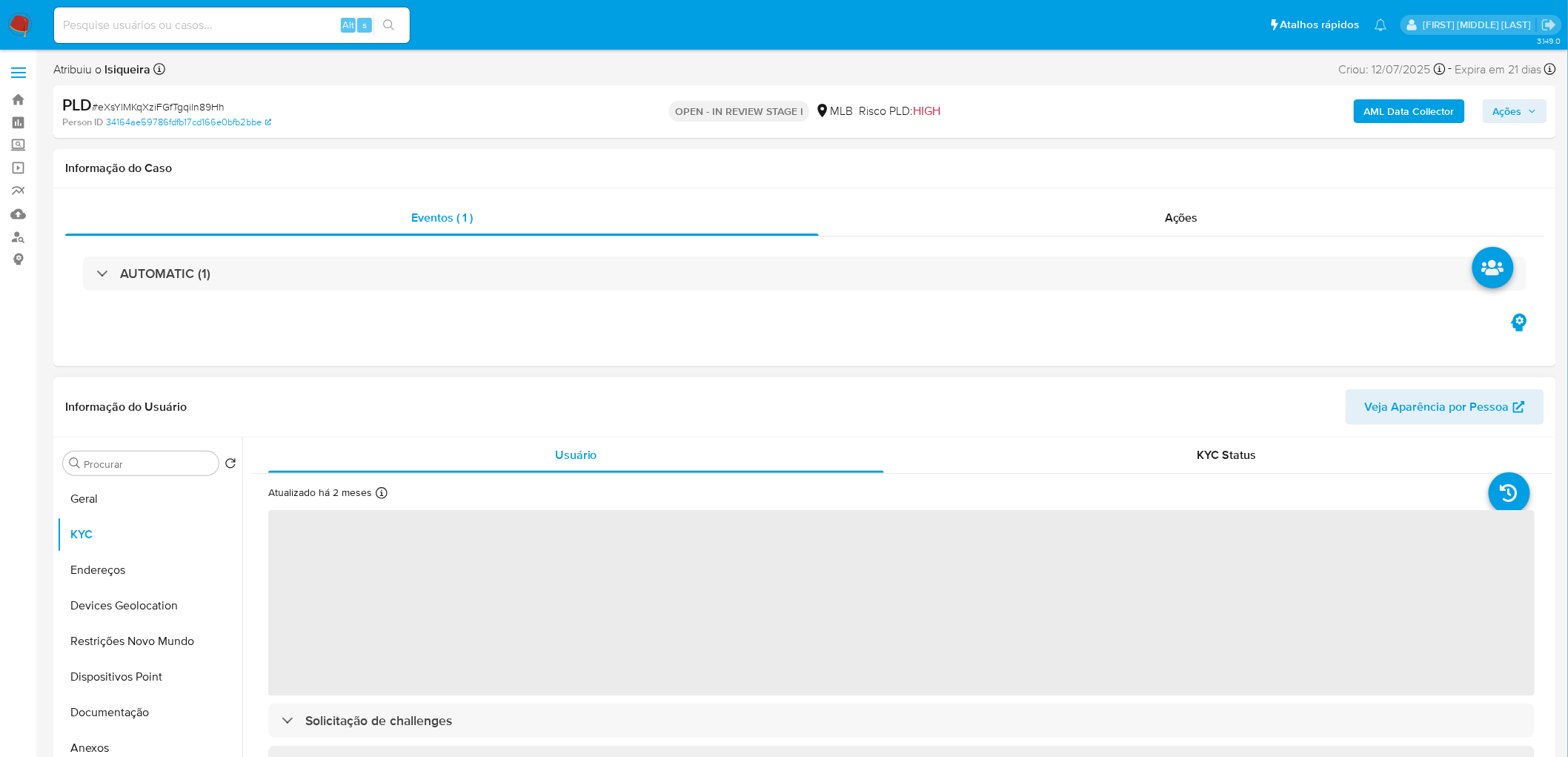 select on "10" 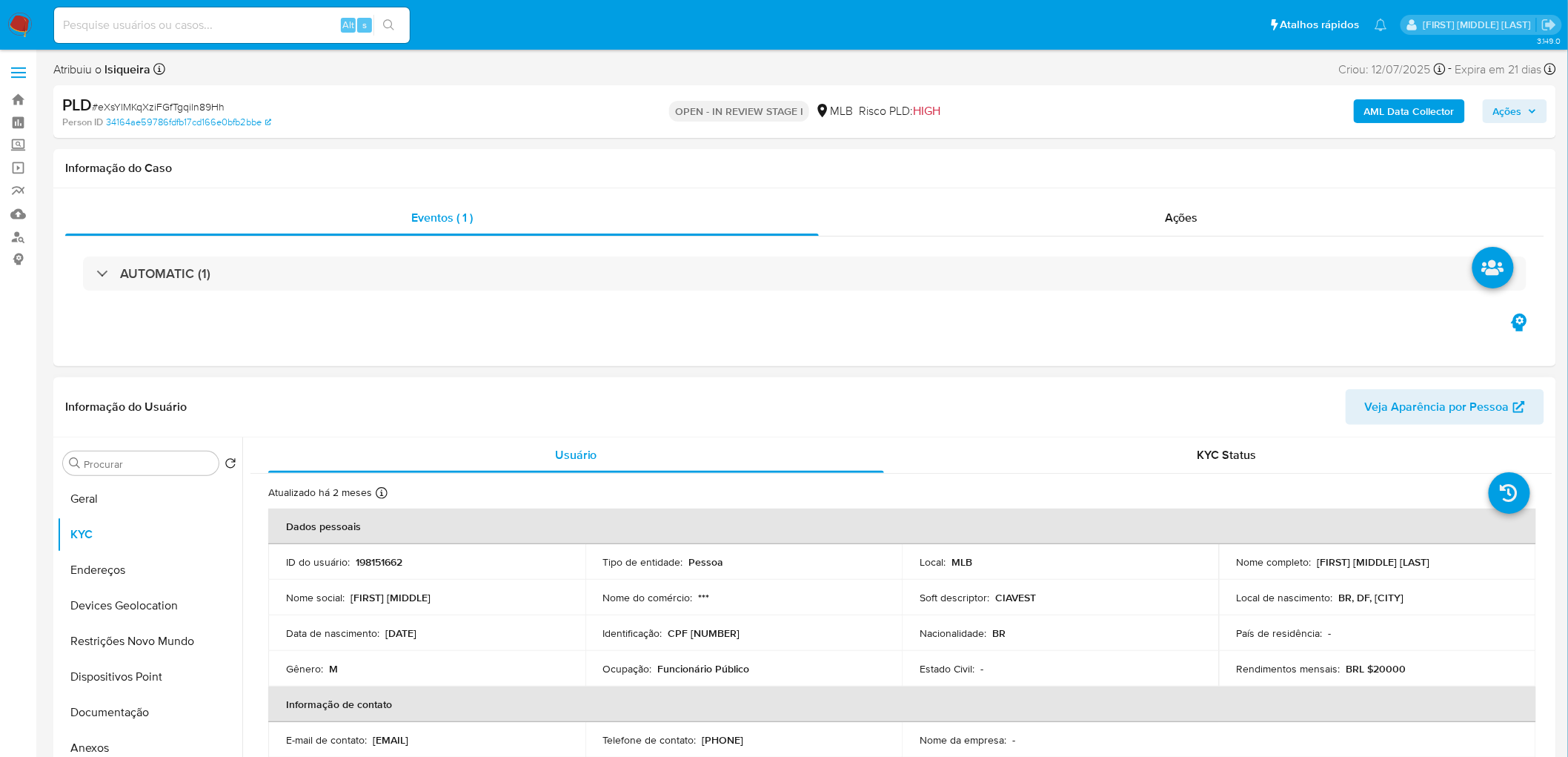 drag, startPoint x: 1485, startPoint y: 561, endPoint x: 1314, endPoint y: 560, distance: 171.00292 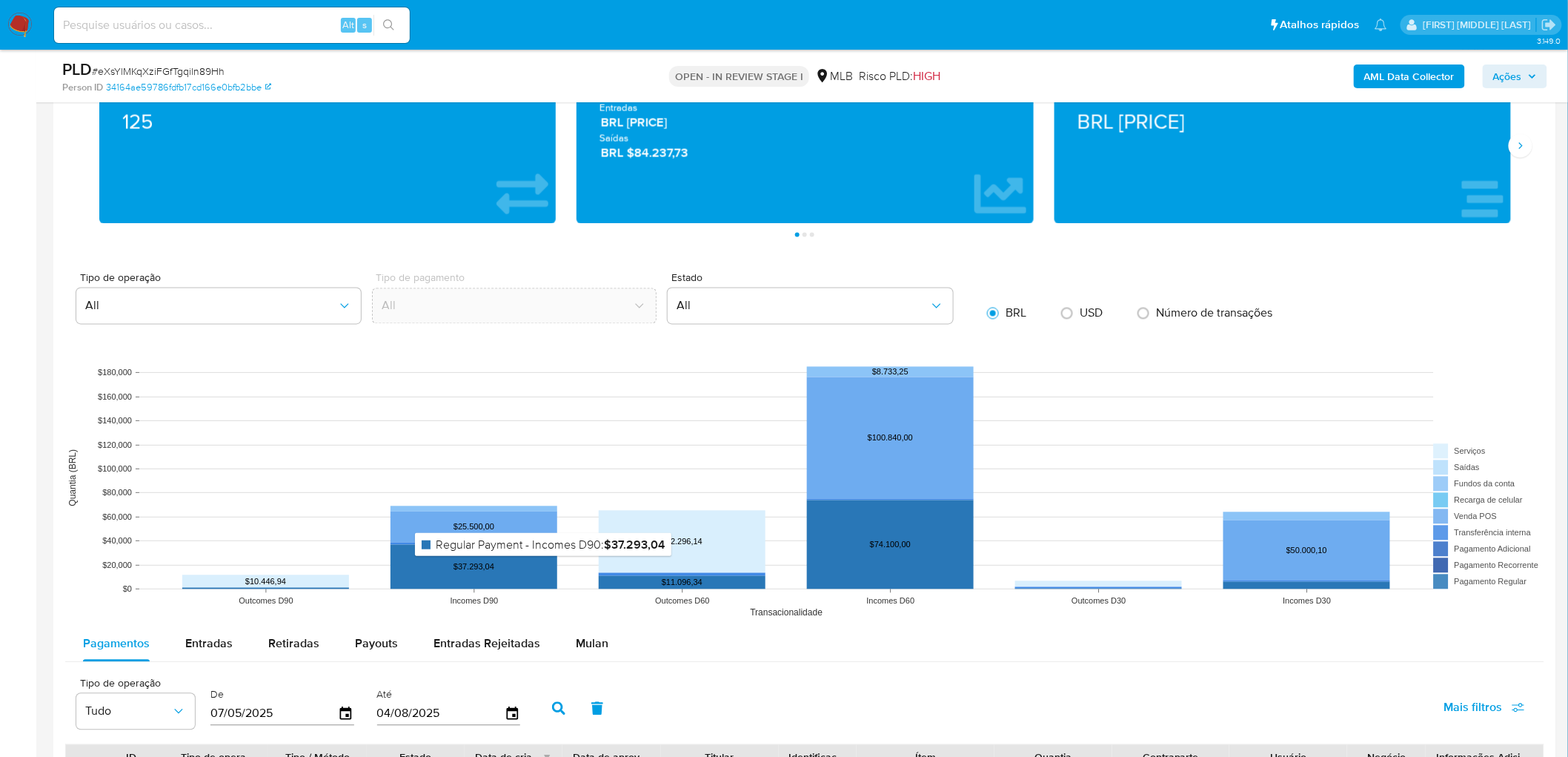 scroll, scrollTop: 1071, scrollLeft: 0, axis: vertical 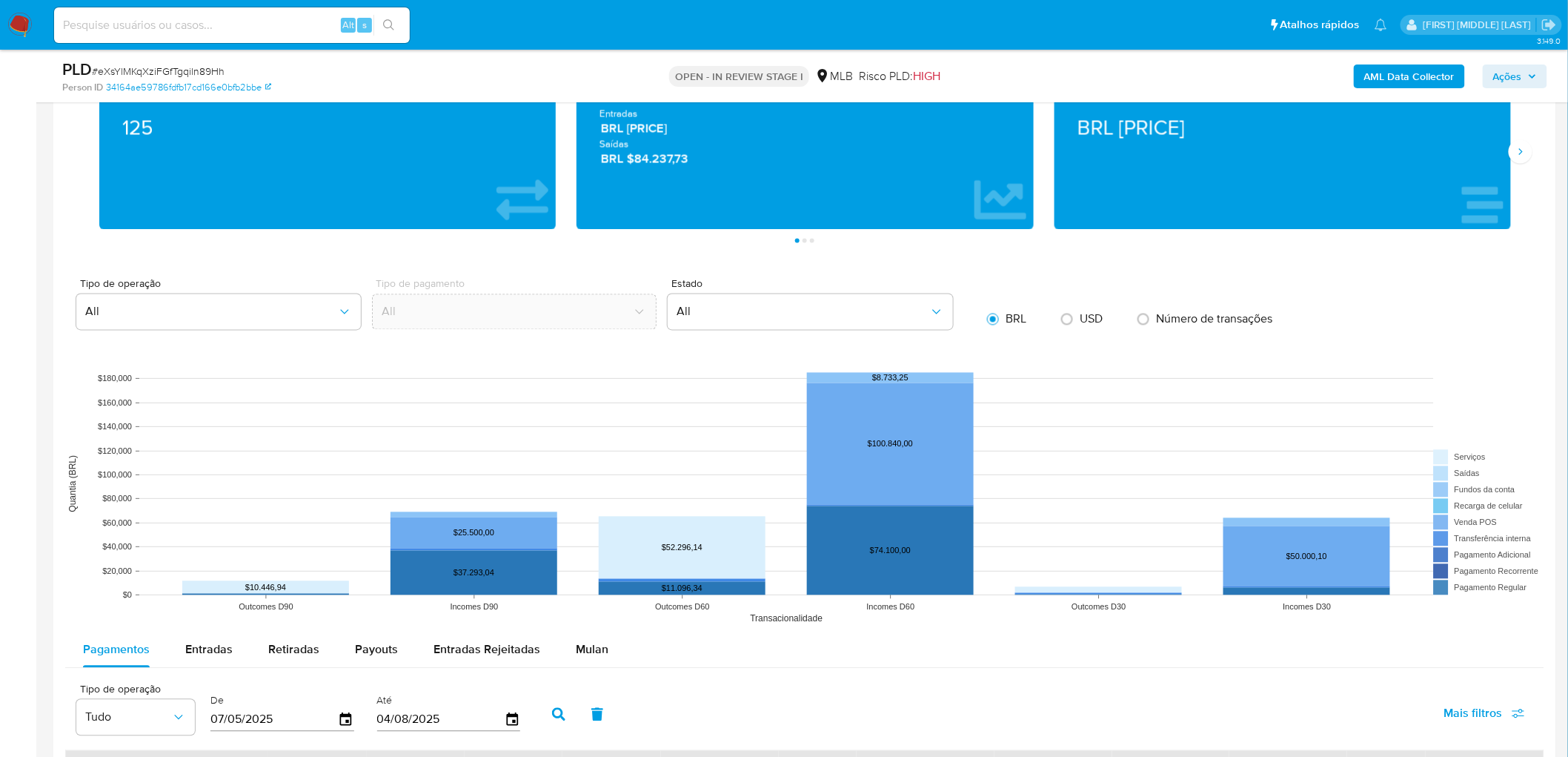 drag, startPoint x: 588, startPoint y: 649, endPoint x: 655, endPoint y: 521, distance: 144.47491 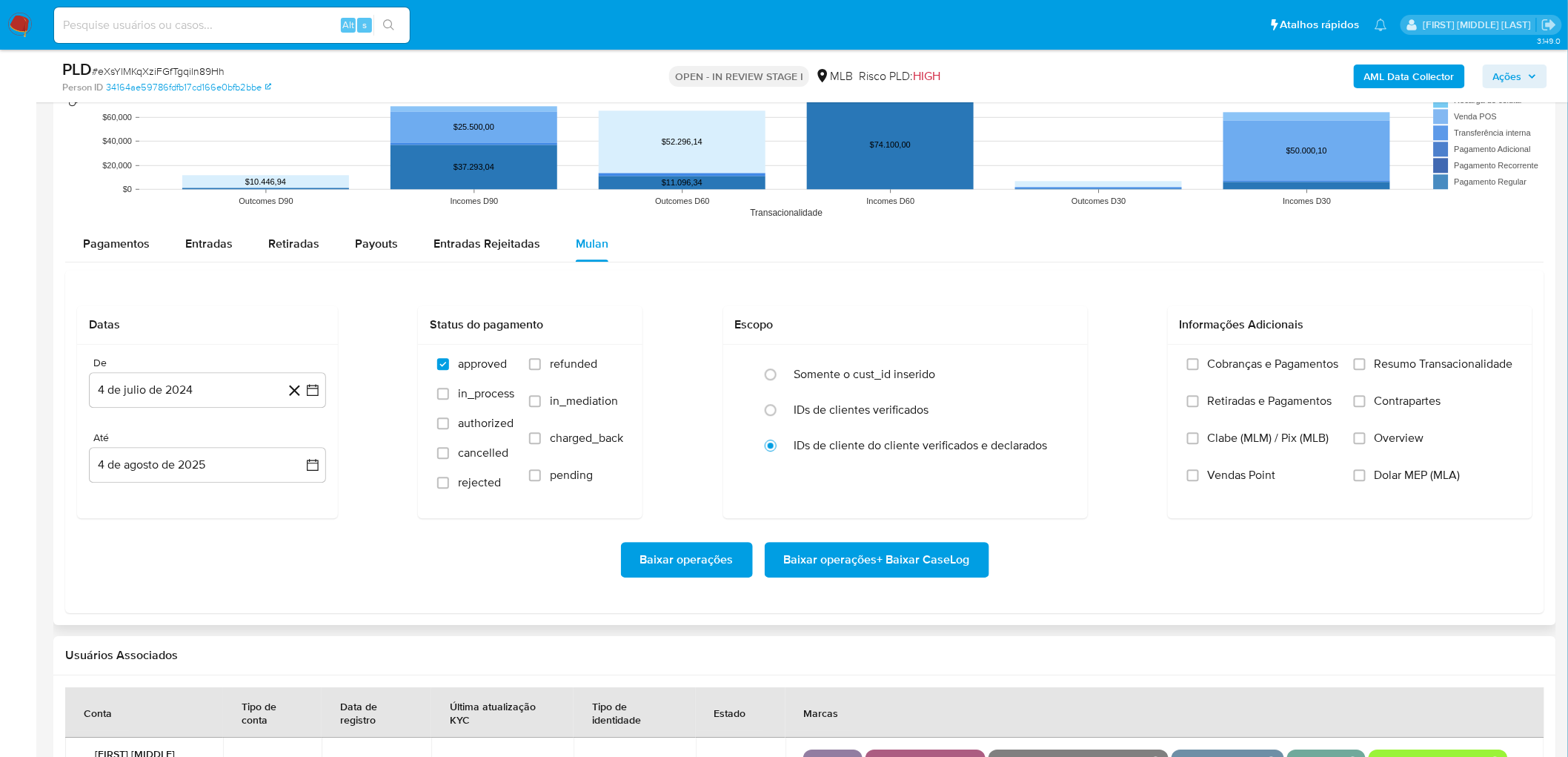 scroll, scrollTop: 1483, scrollLeft: 0, axis: vertical 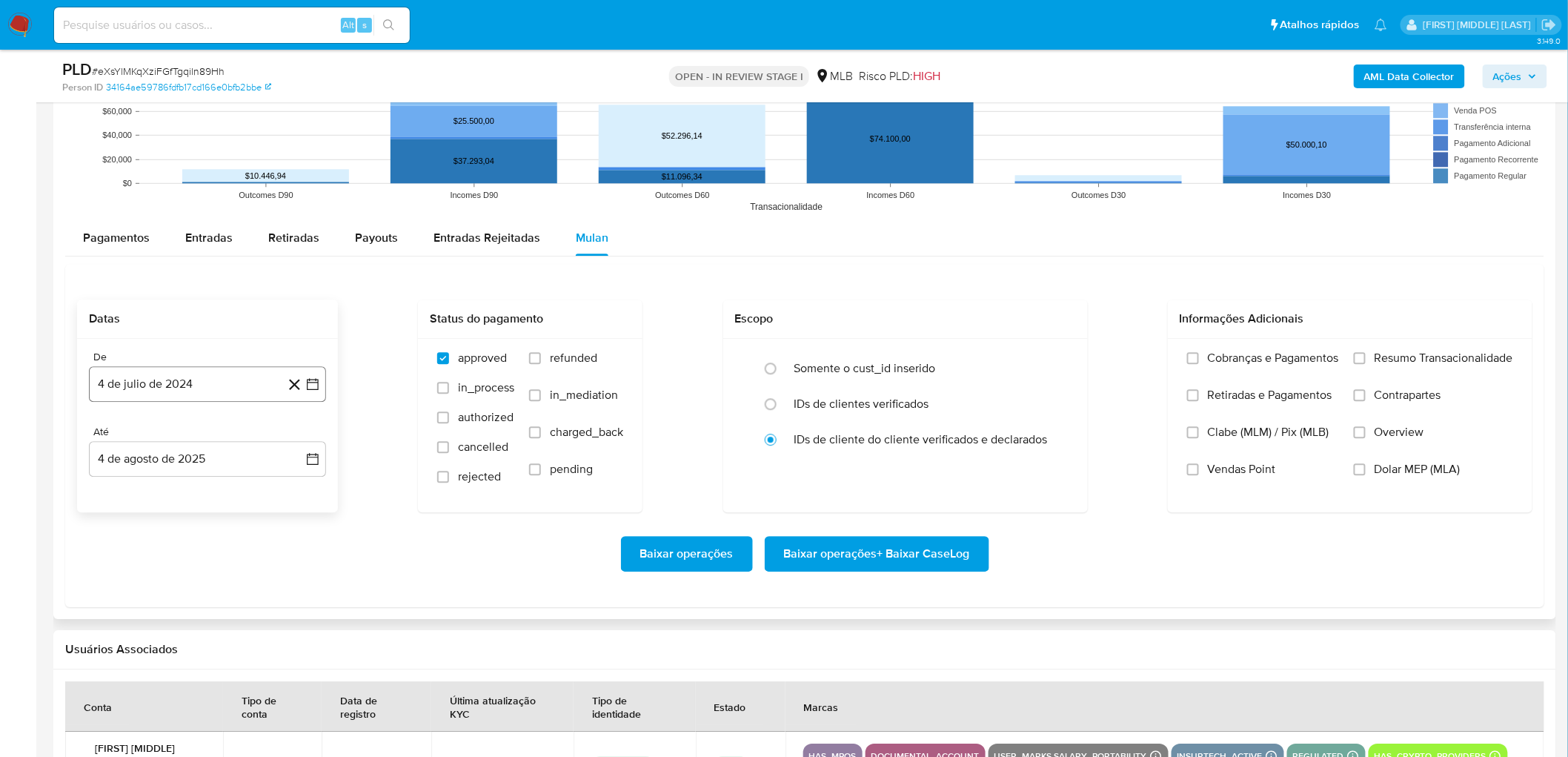 click on "4 de julio de 2024" at bounding box center (207, 384) 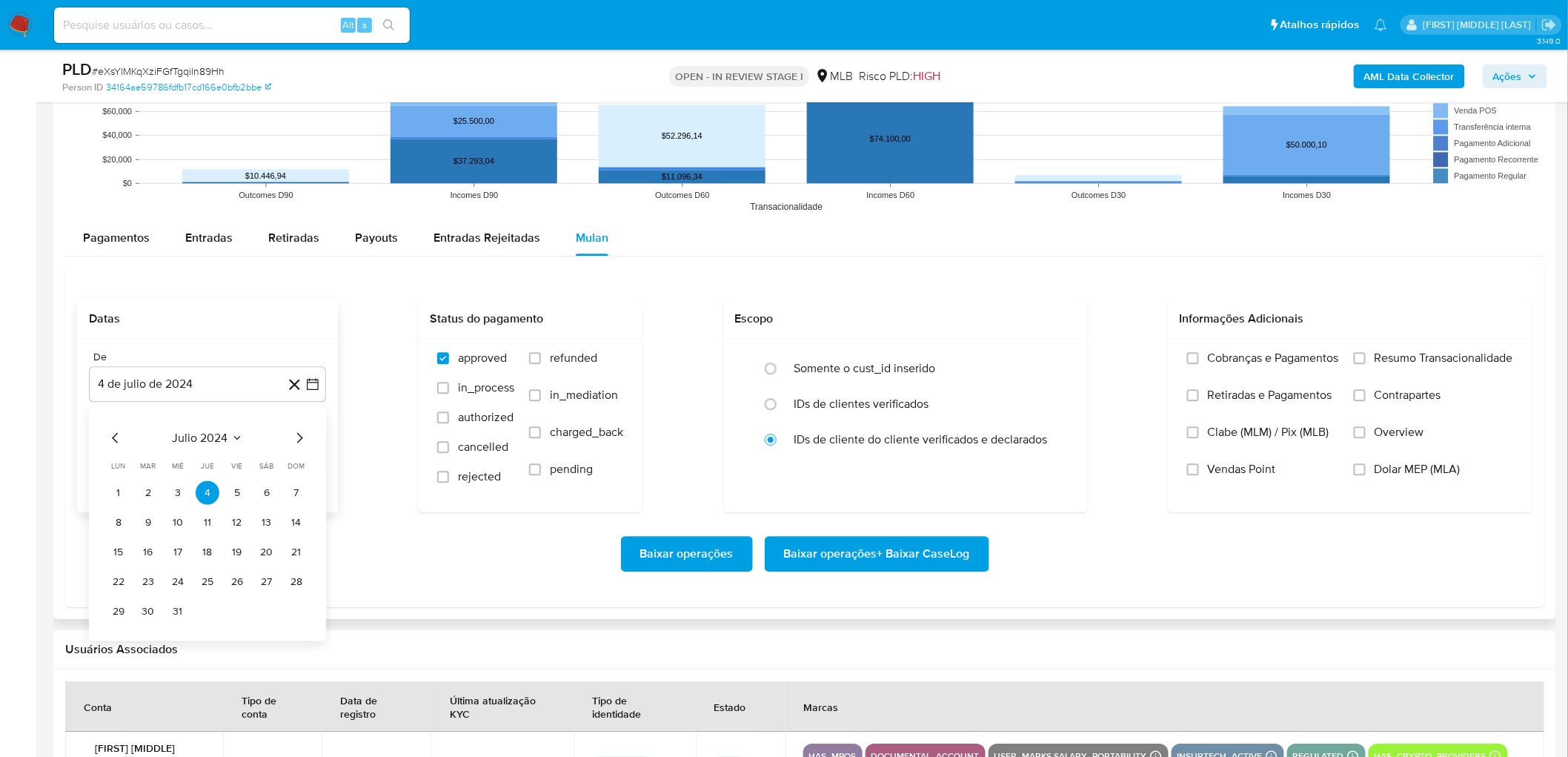 click on "julio 2024" at bounding box center (200, 437) 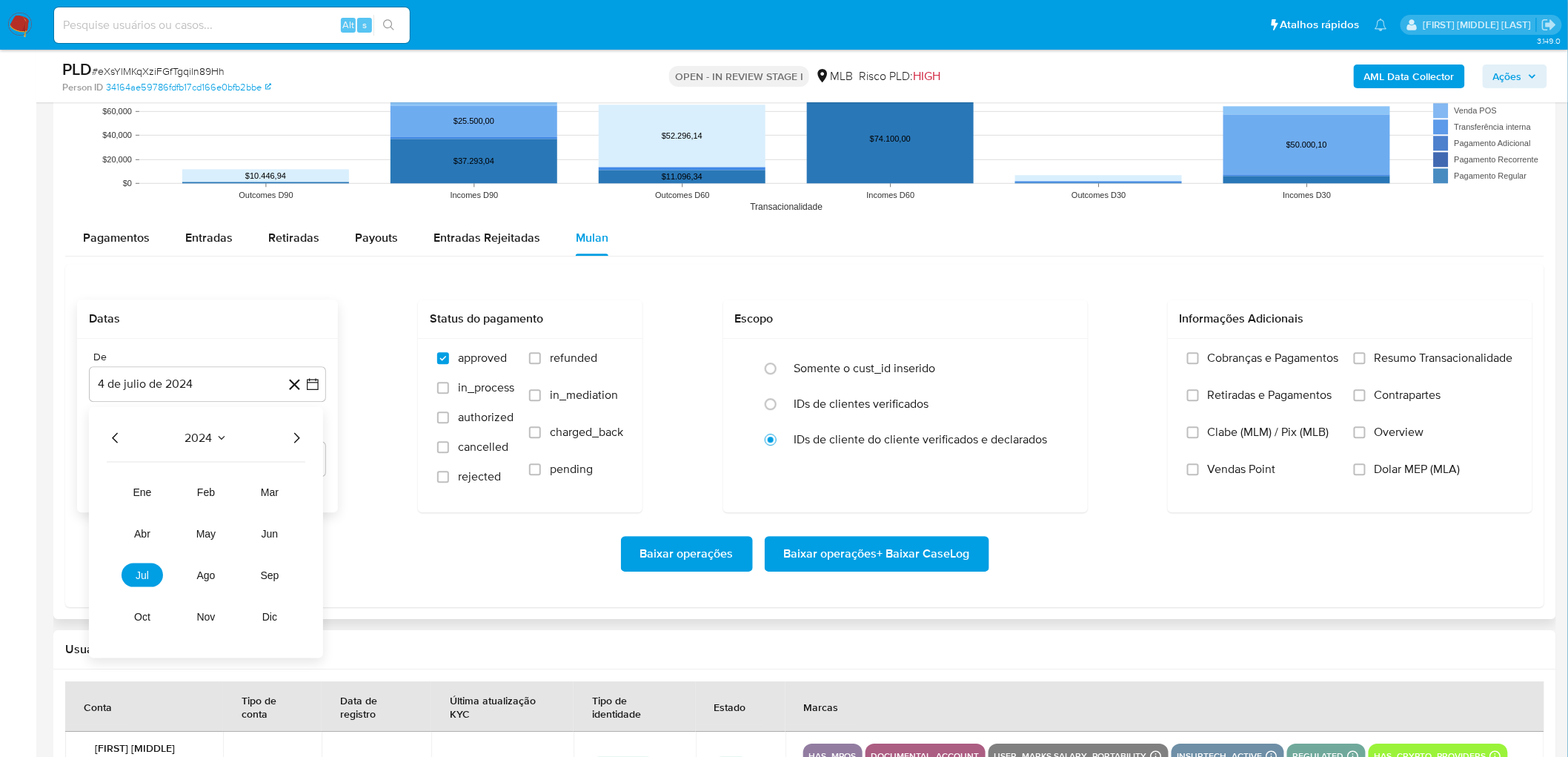 click 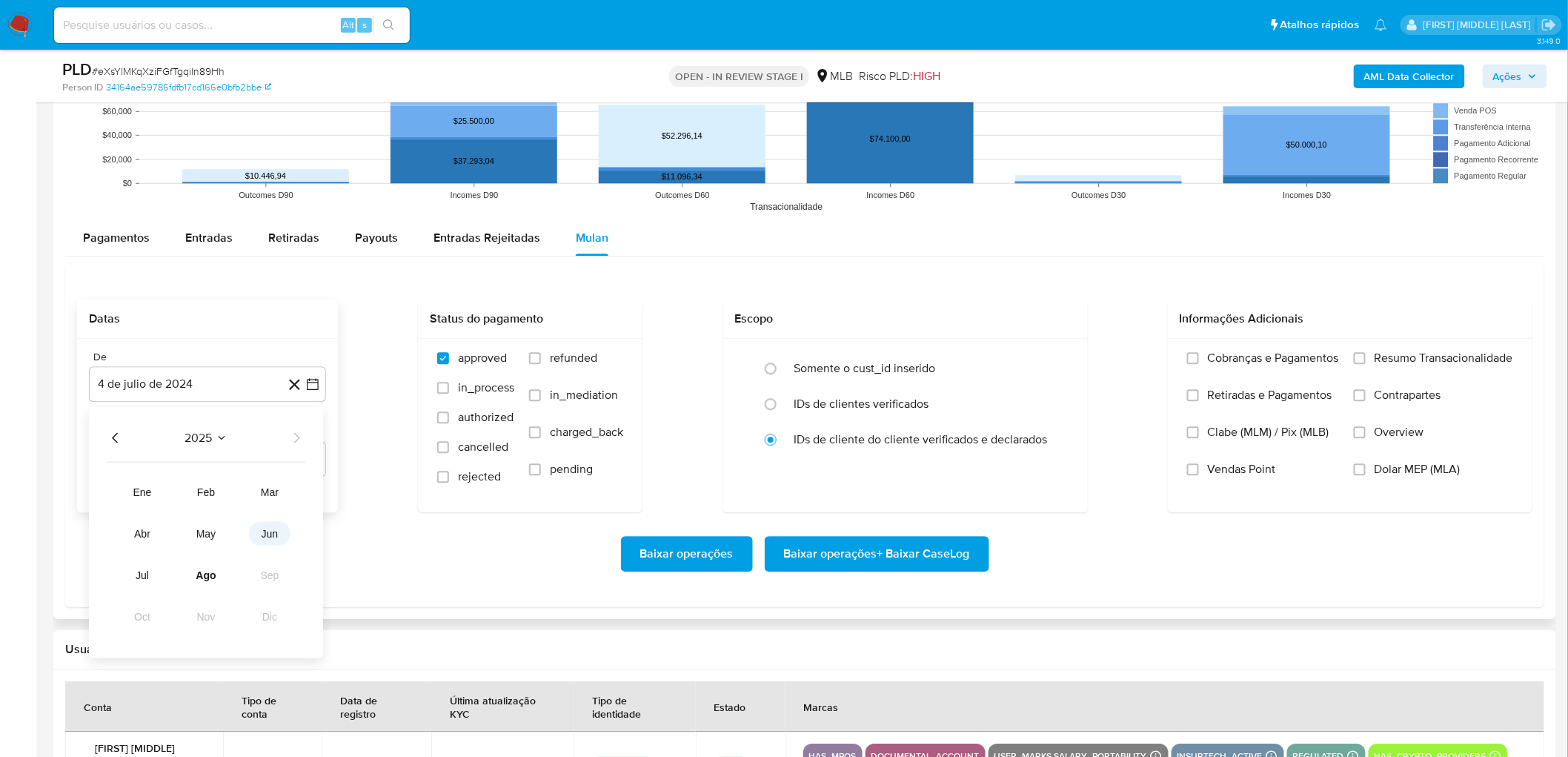 click on "jun" at bounding box center [270, 533] 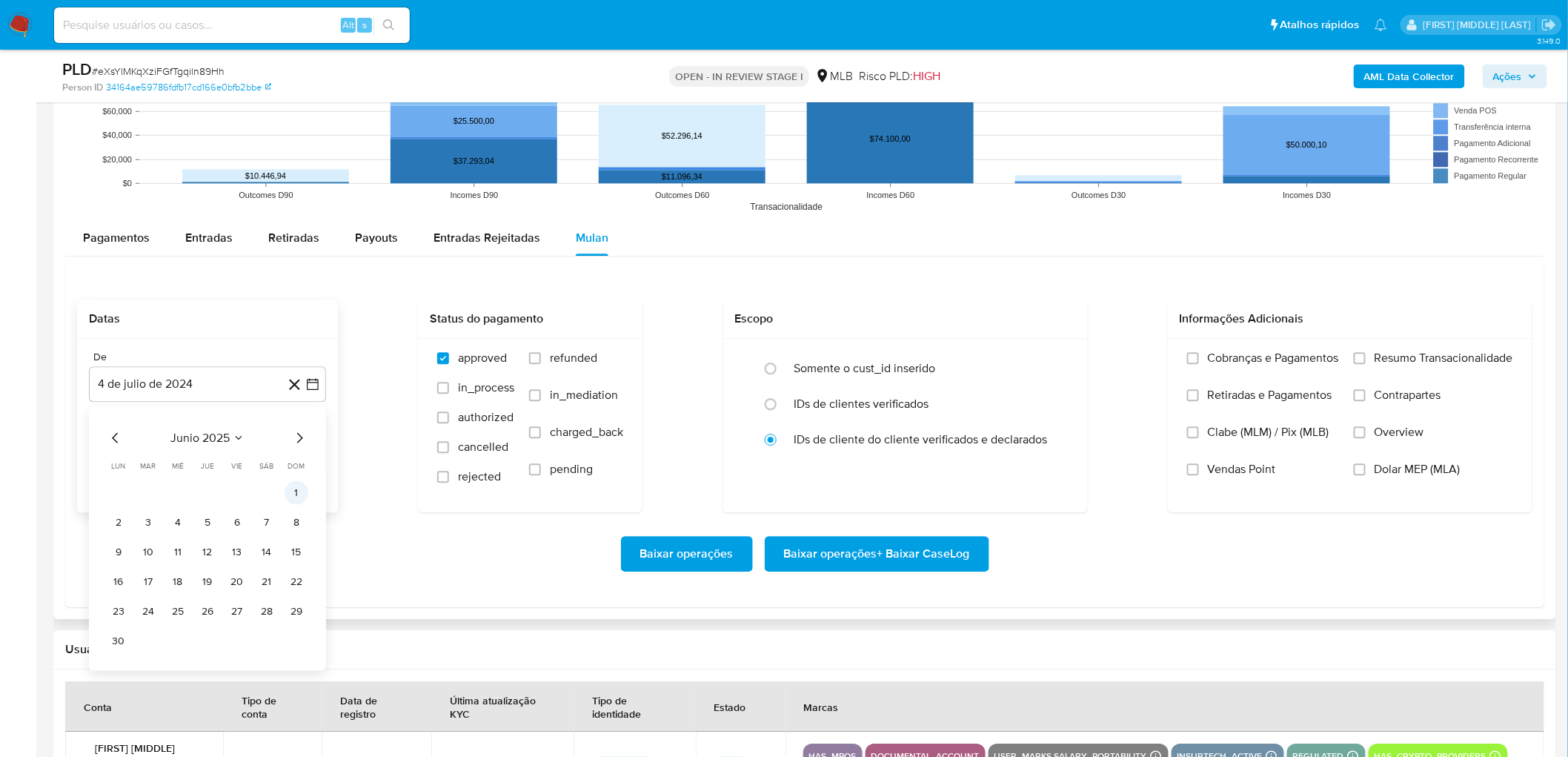 click on "1" at bounding box center [296, 492] 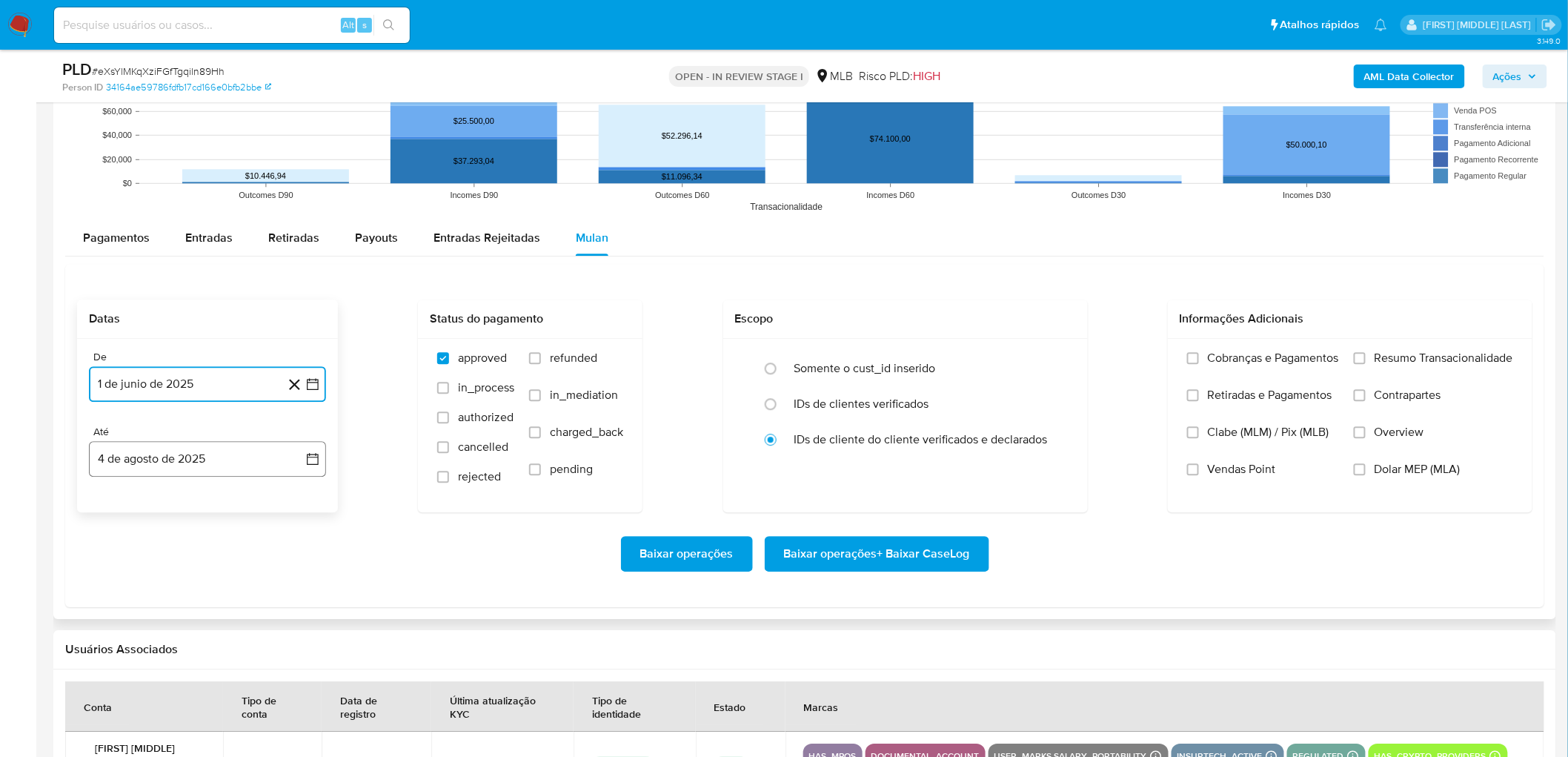click on "4 de agosto de 2025" at bounding box center [207, 459] 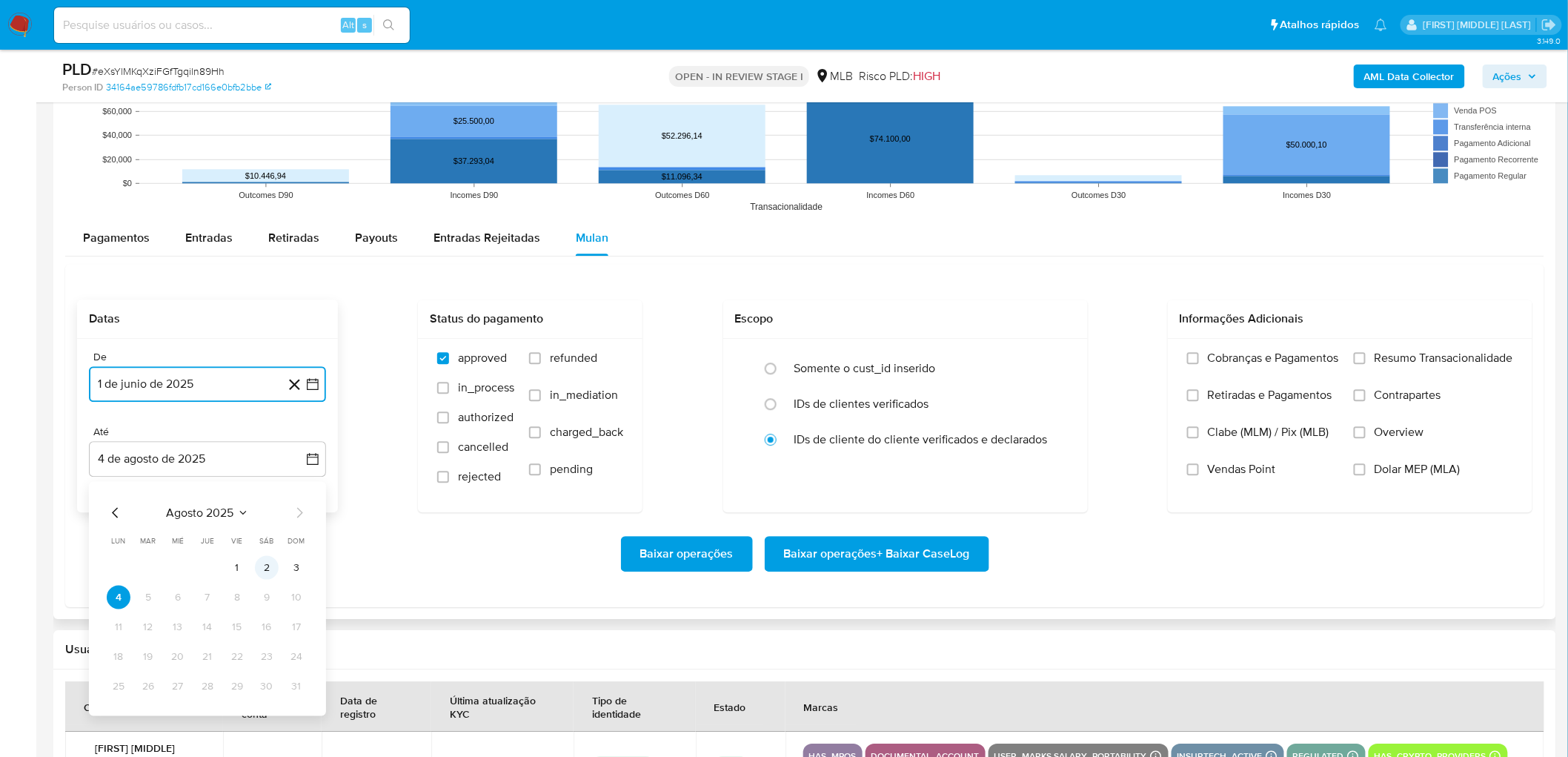 click on "2" at bounding box center (267, 567) 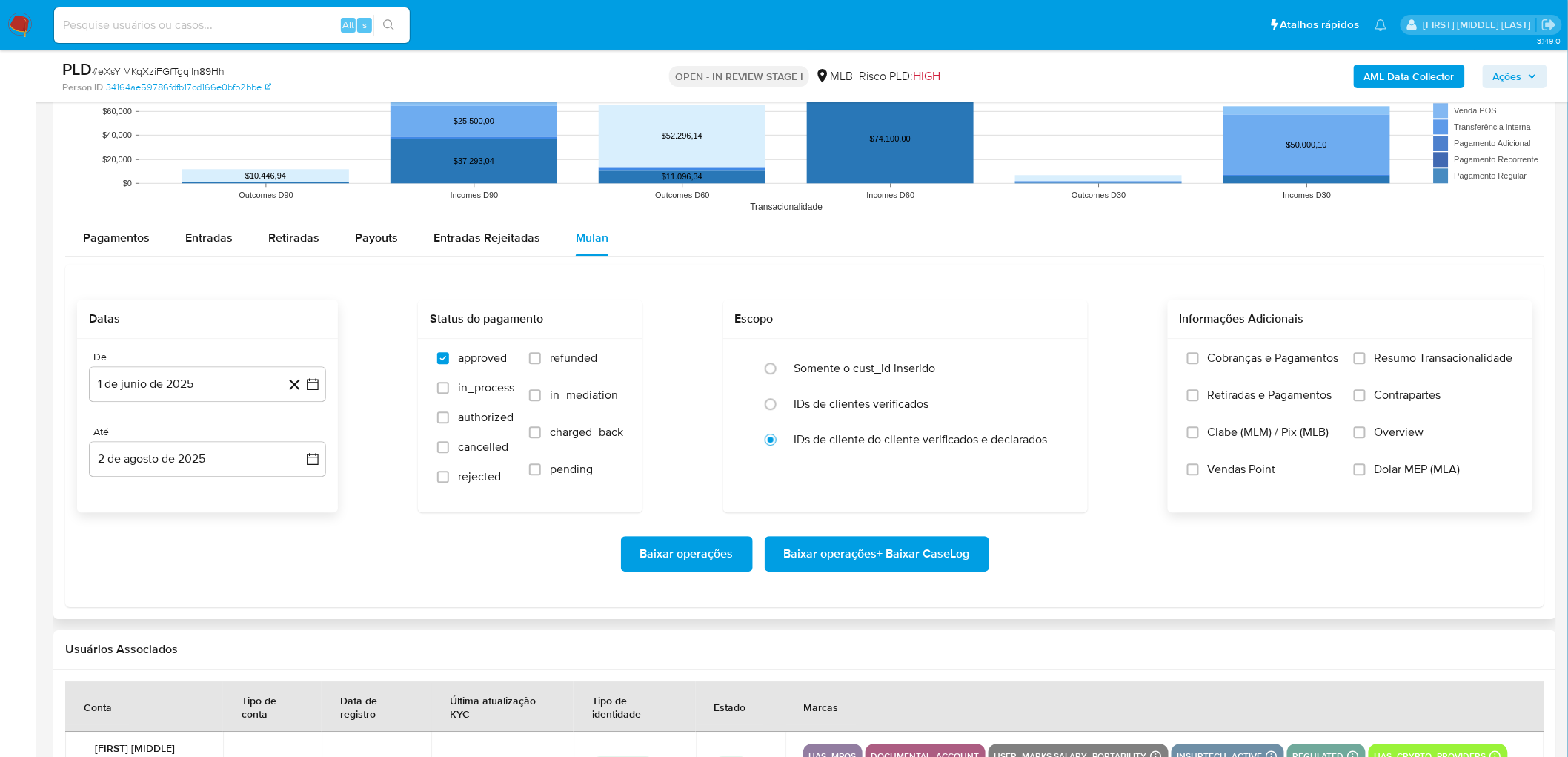 click on "Resumo Transacionalidade" at bounding box center [1433, 369] 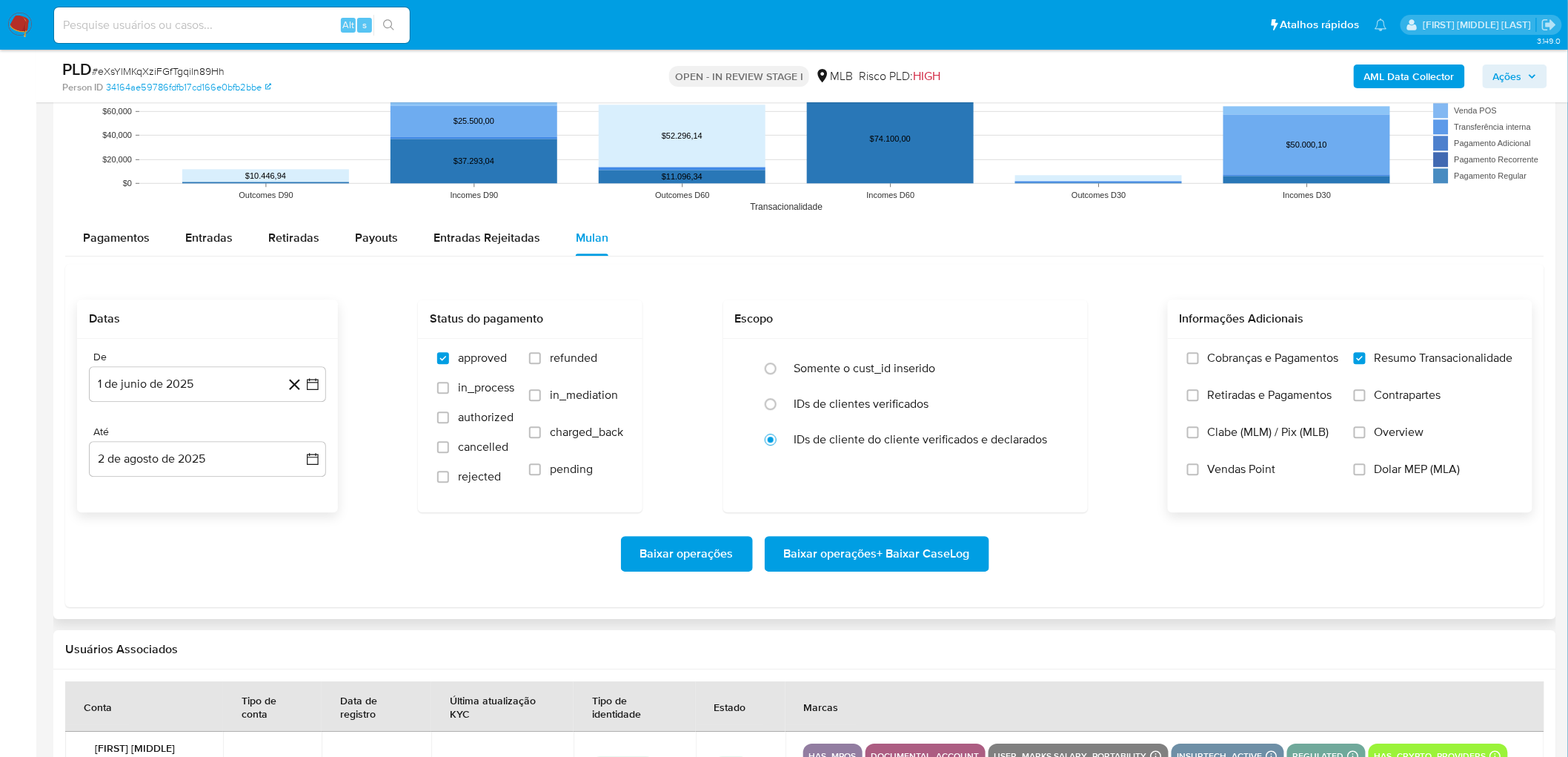 click on "Vendas Point" at bounding box center [1242, 469] 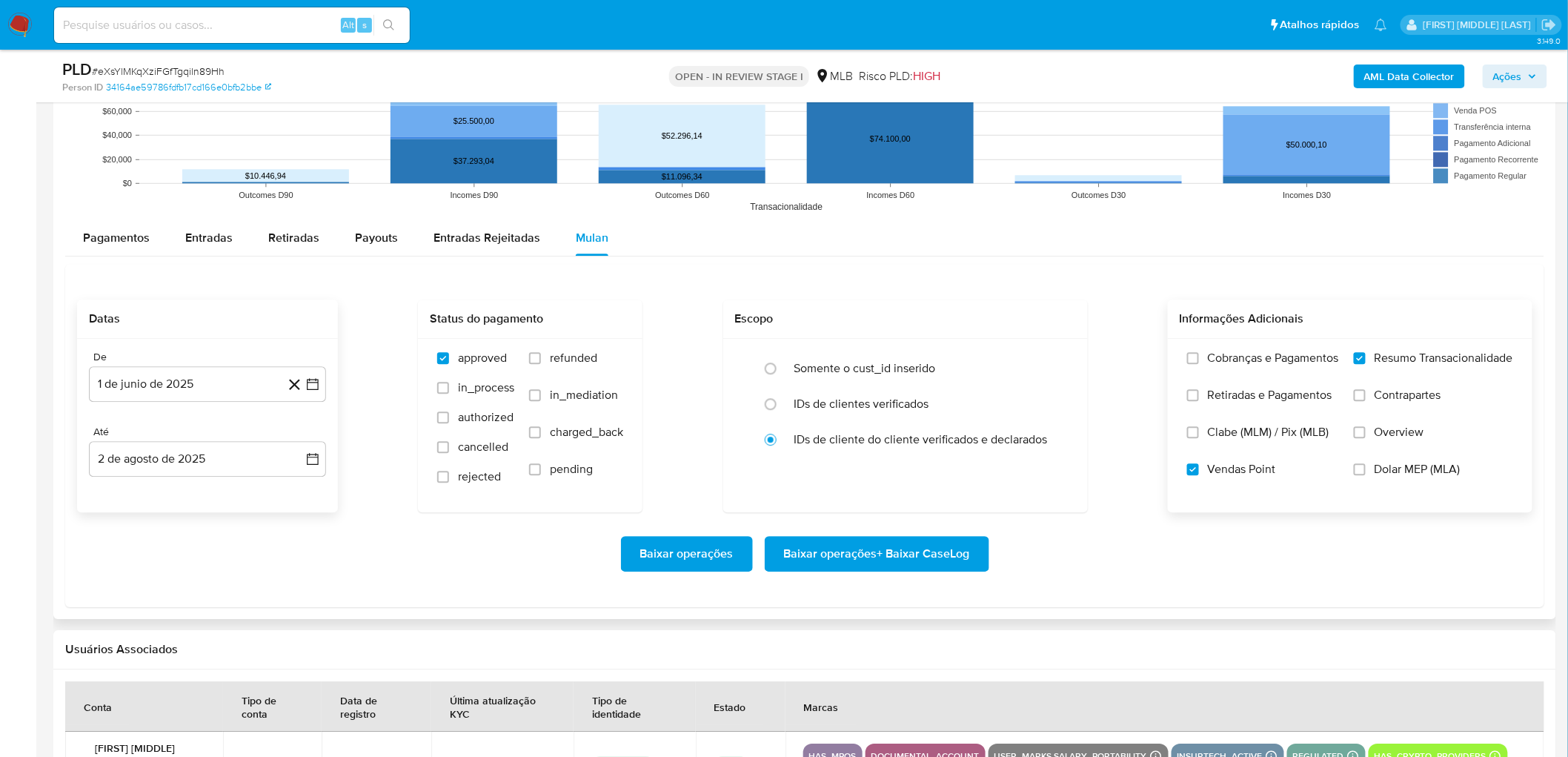click on "Baixar operações  +   Baixar CaseLog" at bounding box center (877, 554) 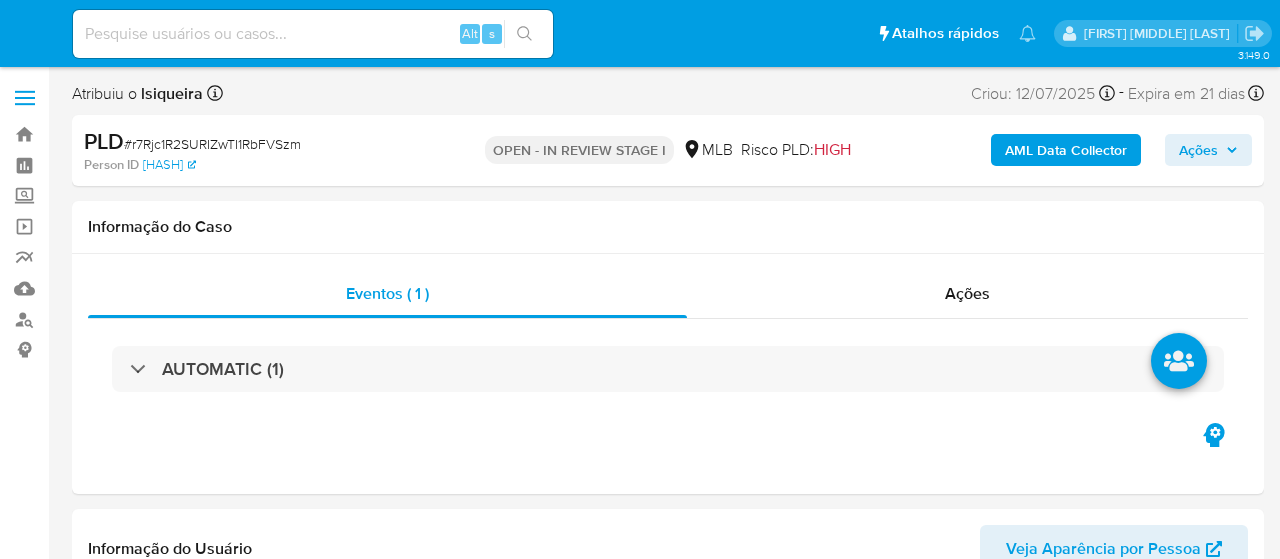 select on "10" 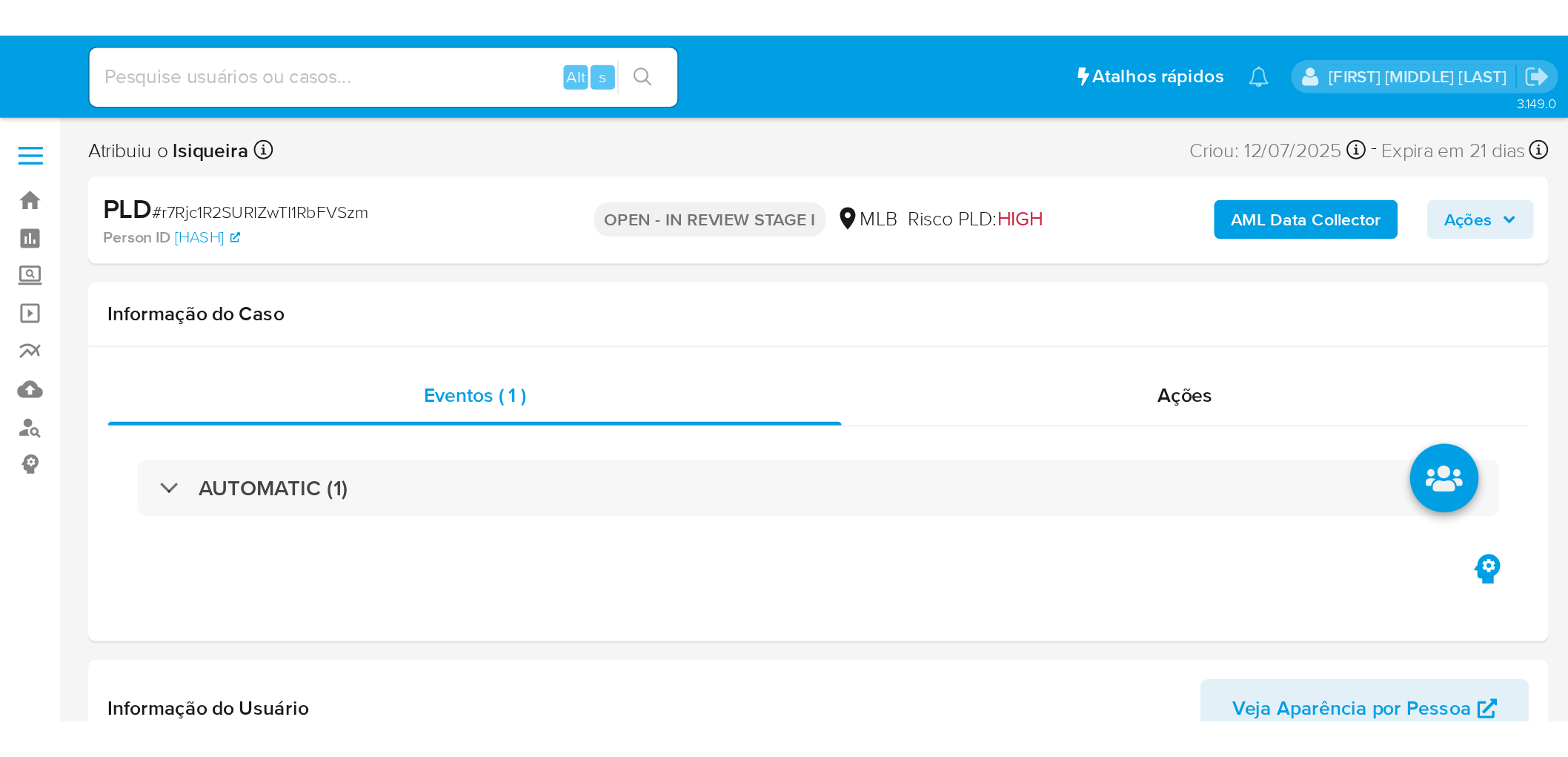 scroll, scrollTop: 0, scrollLeft: 0, axis: both 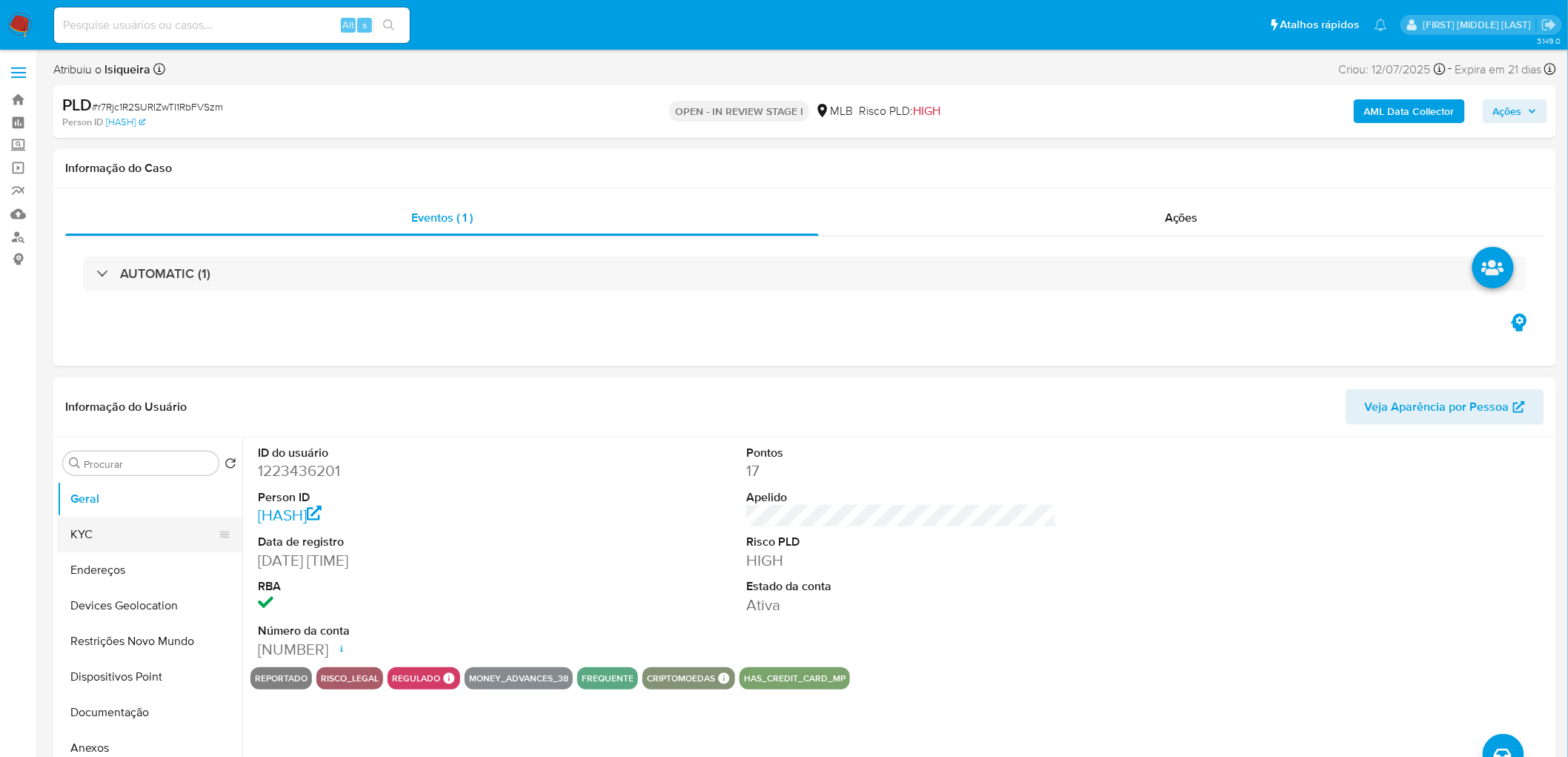 click on "KYC" at bounding box center [144, 535] 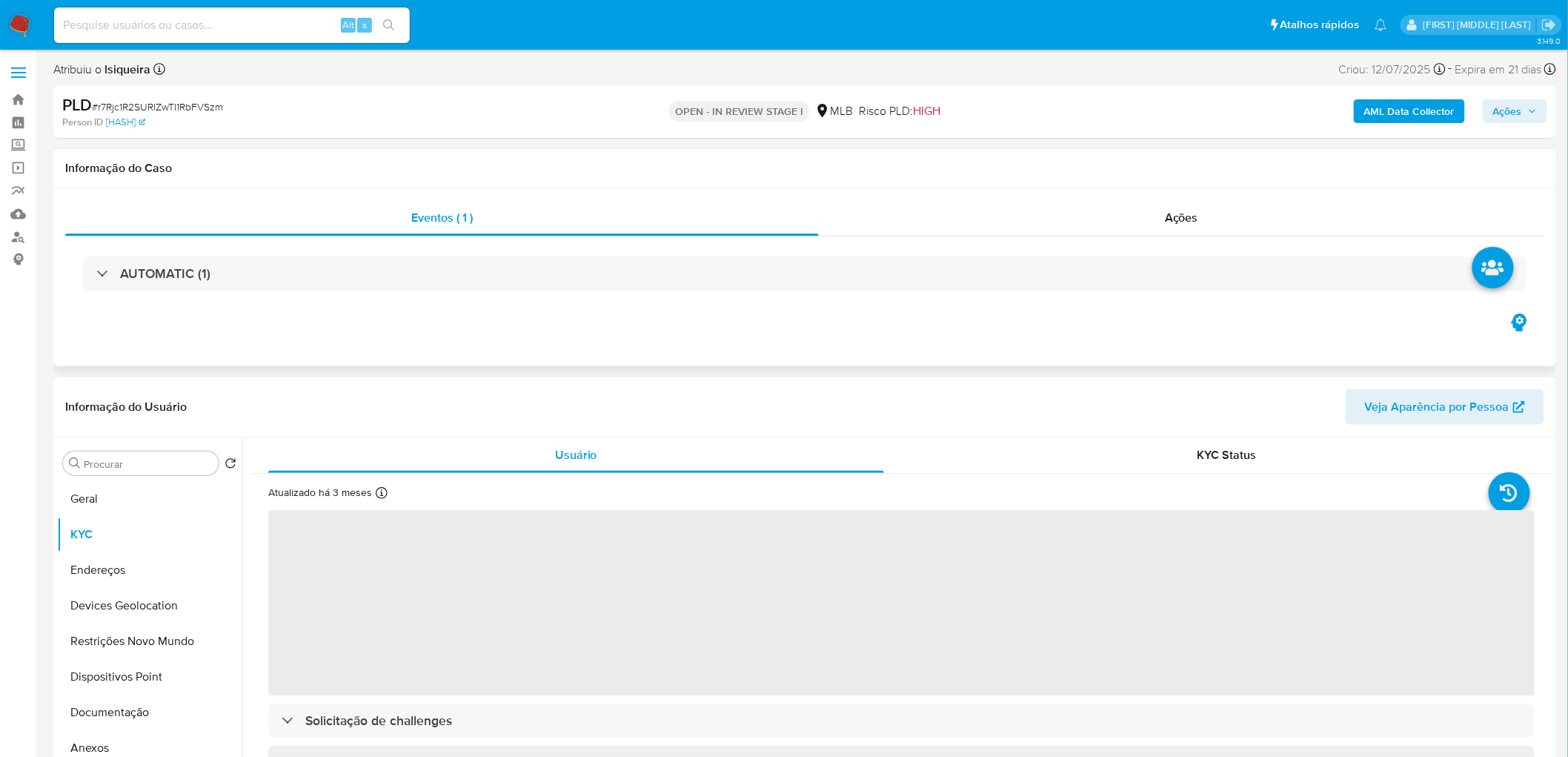 scroll, scrollTop: 82, scrollLeft: 0, axis: vertical 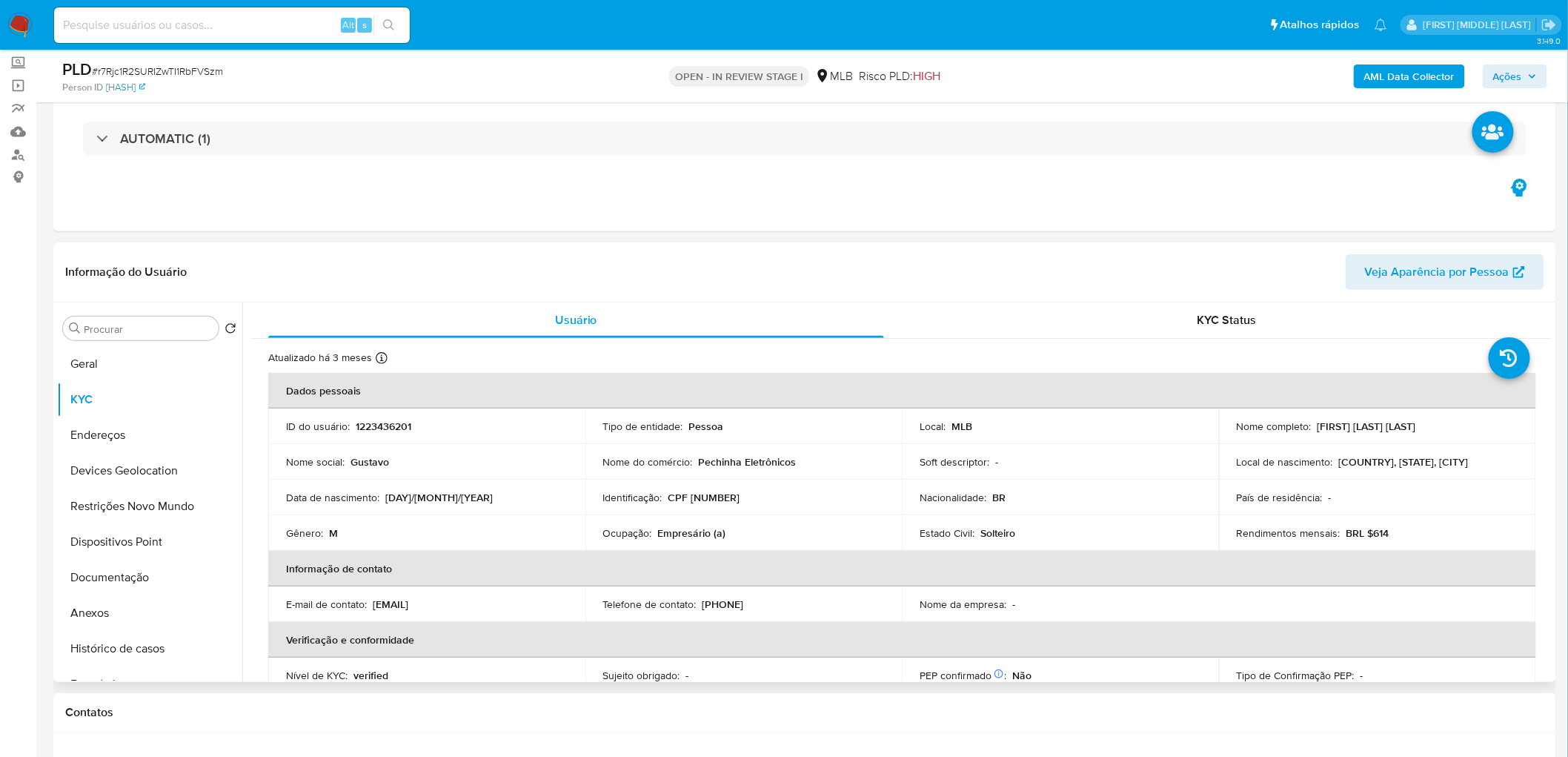 drag, startPoint x: 1421, startPoint y: 434, endPoint x: 1314, endPoint y: 426, distance: 107.2986 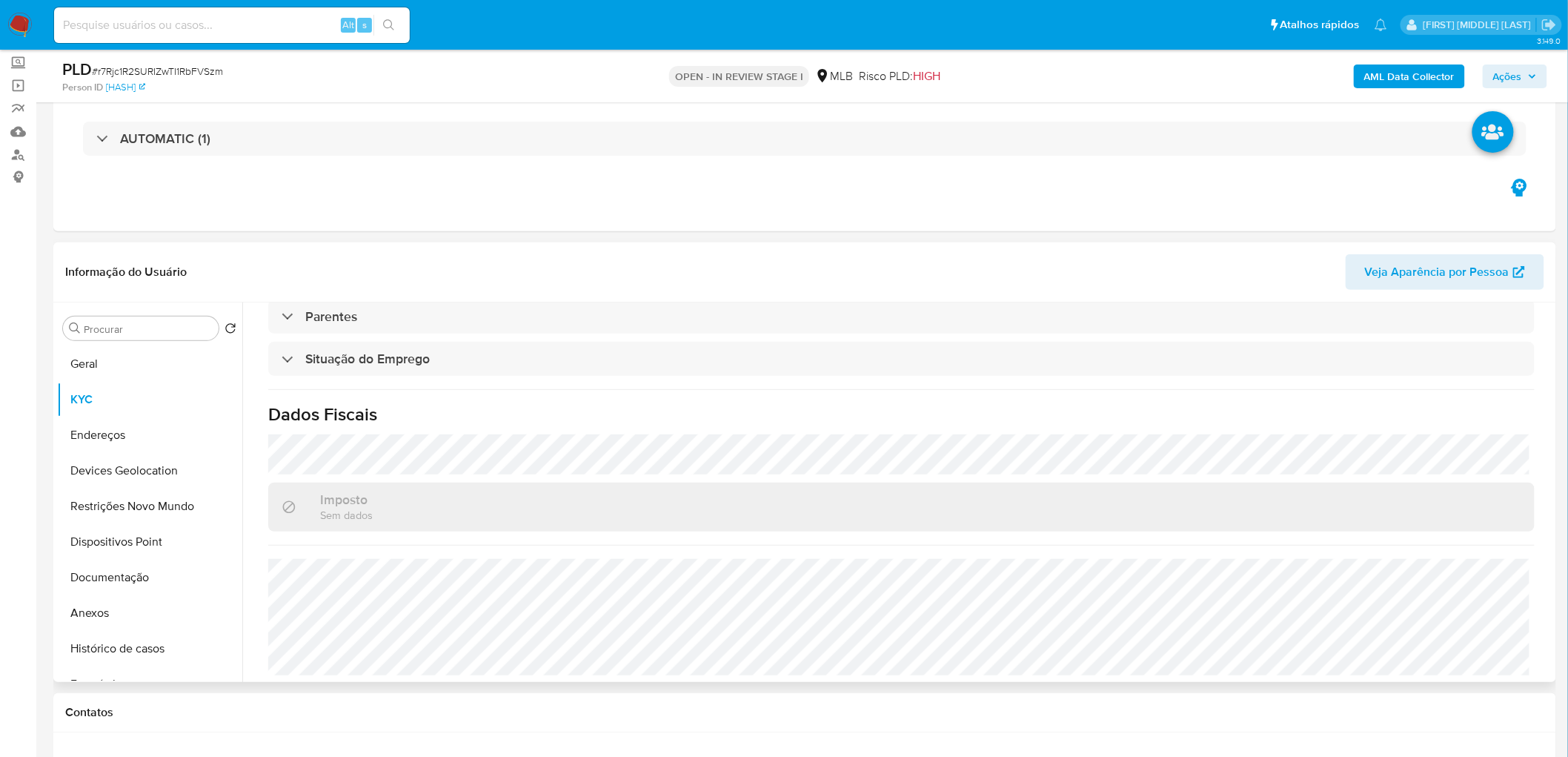 scroll, scrollTop: 617, scrollLeft: 0, axis: vertical 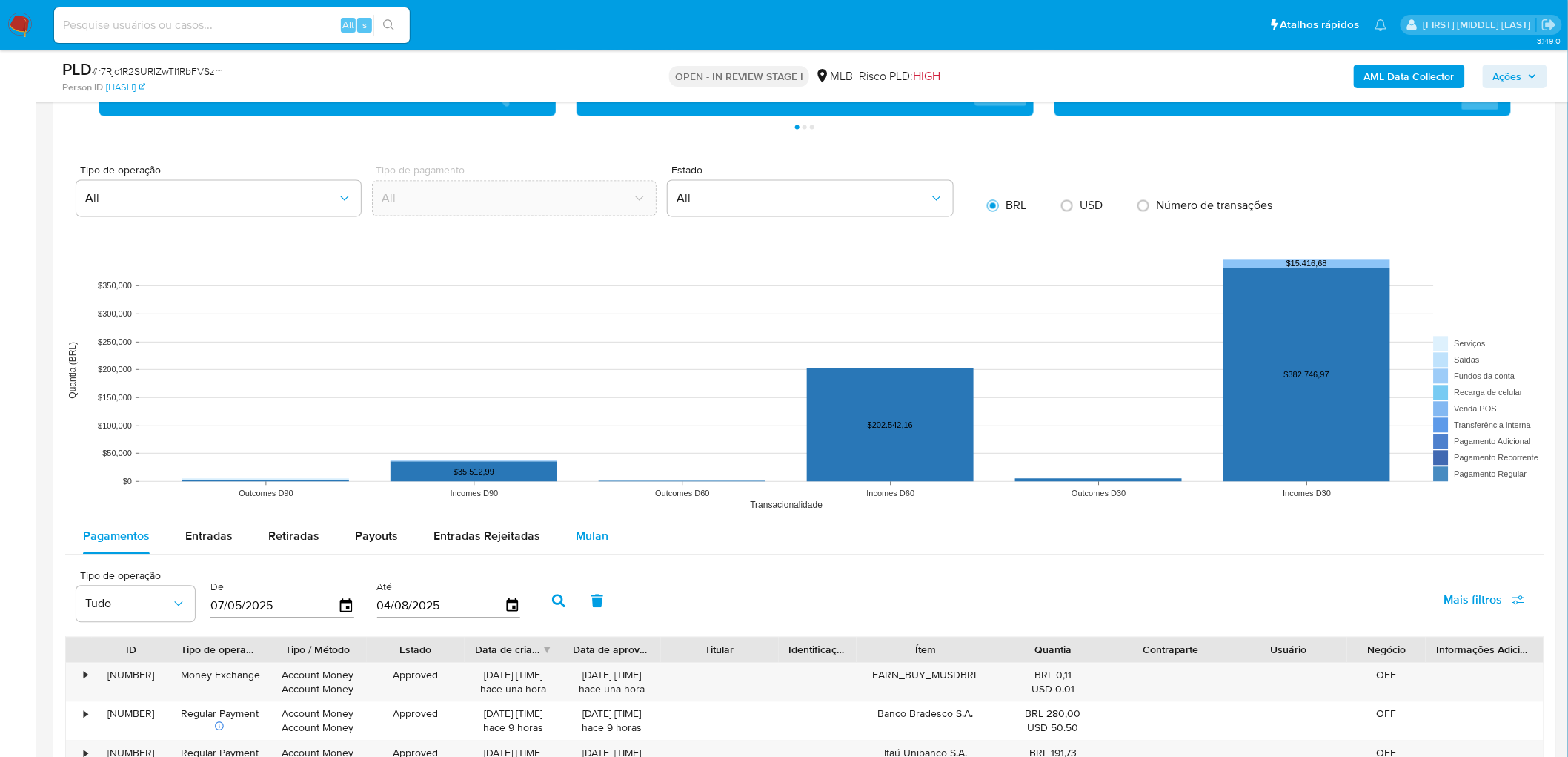 click on "Mulan" at bounding box center (592, 535) 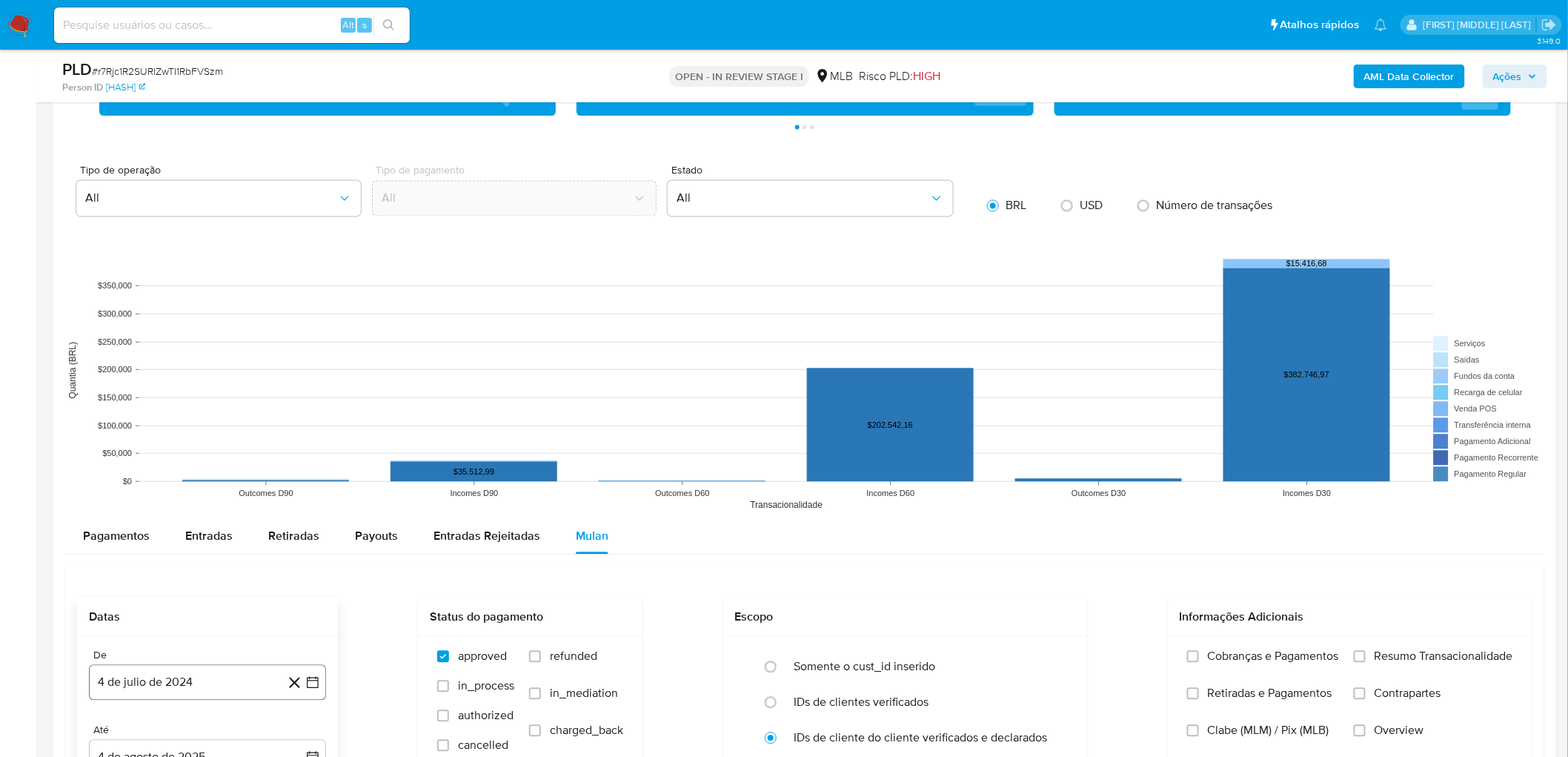 click on "4 de julio de 2024" at bounding box center [207, 682] 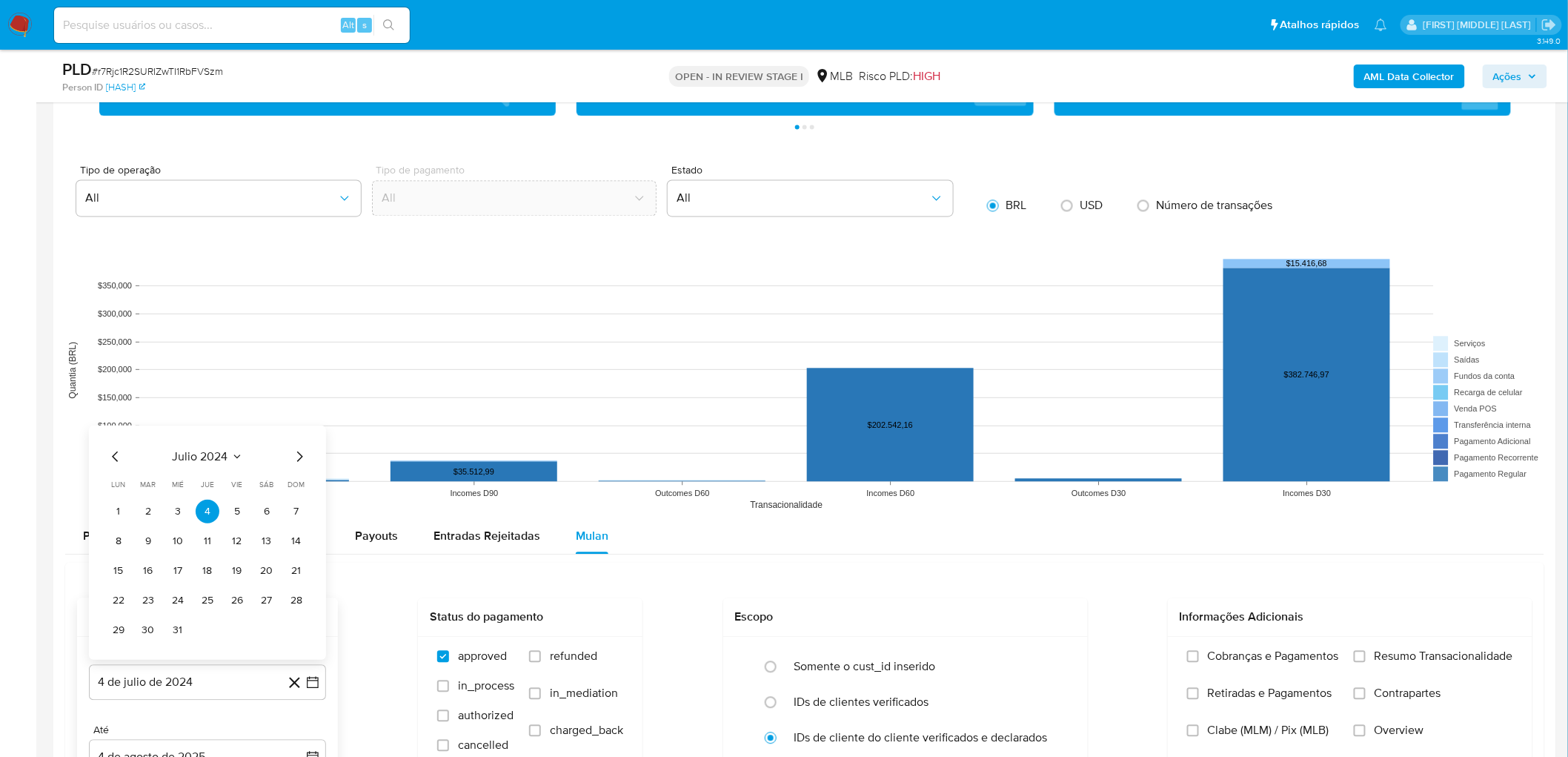 click on "julio 2024" at bounding box center (200, 456) 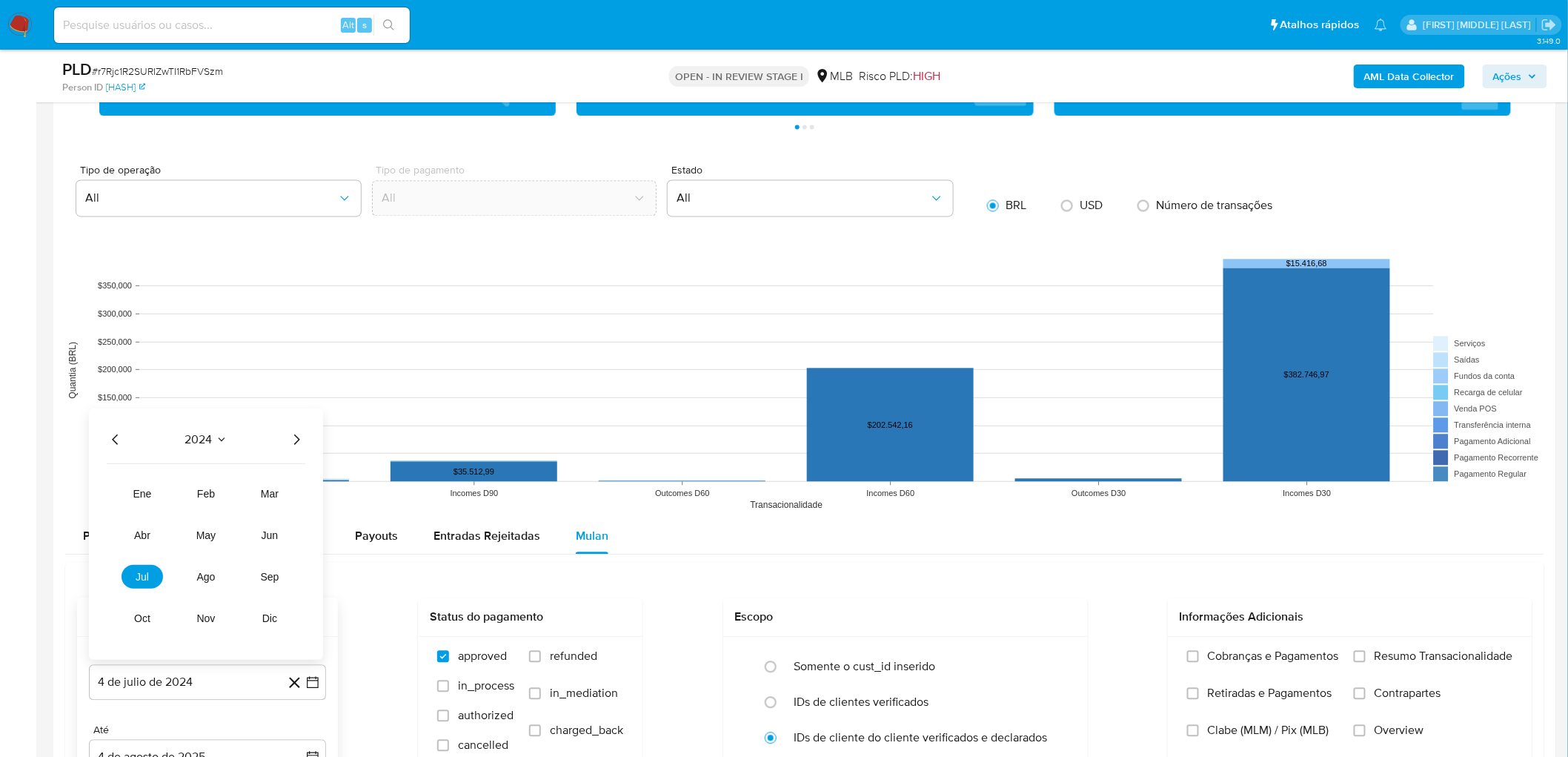 click 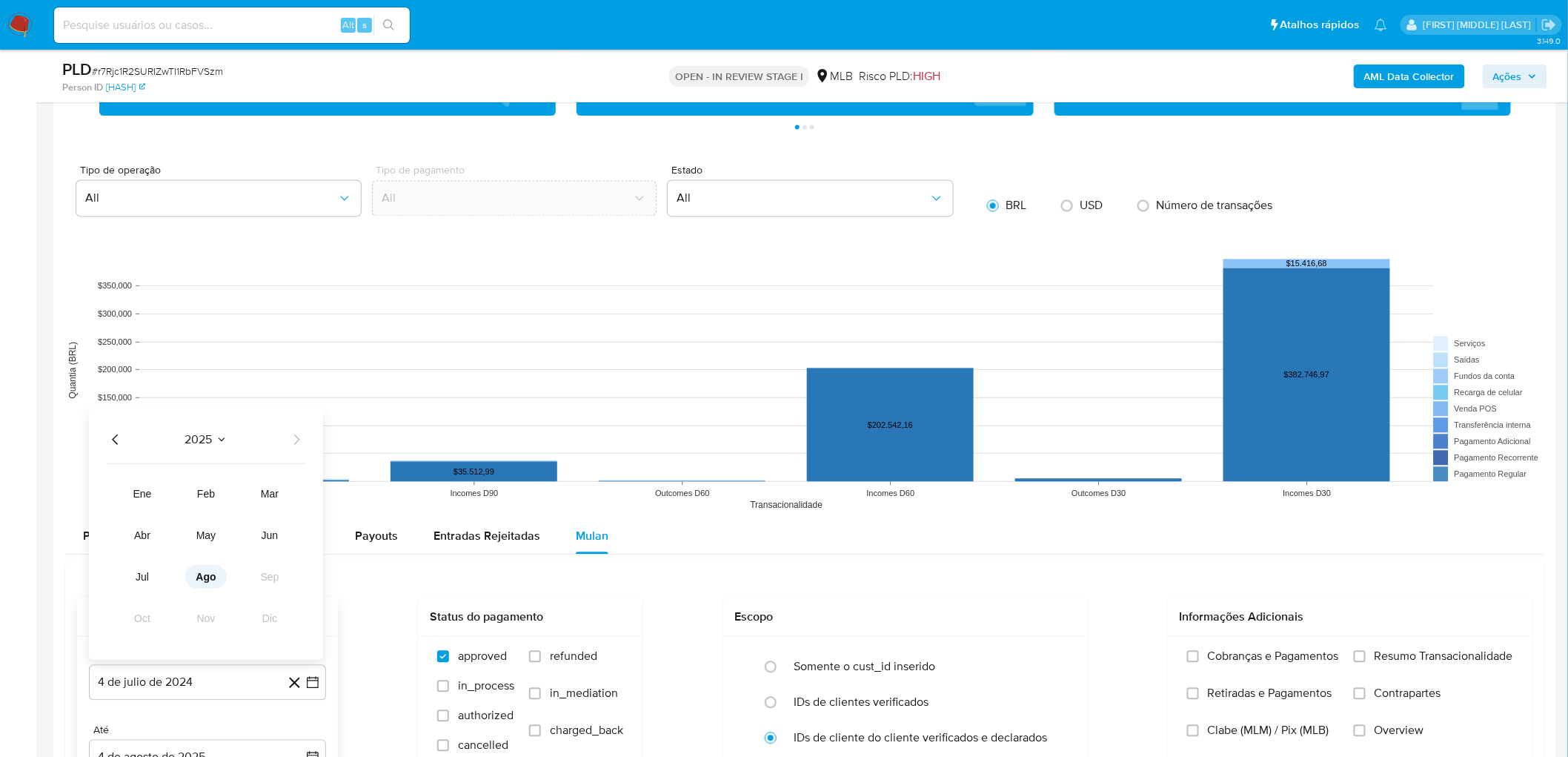 click on "ago" at bounding box center (205, 576) 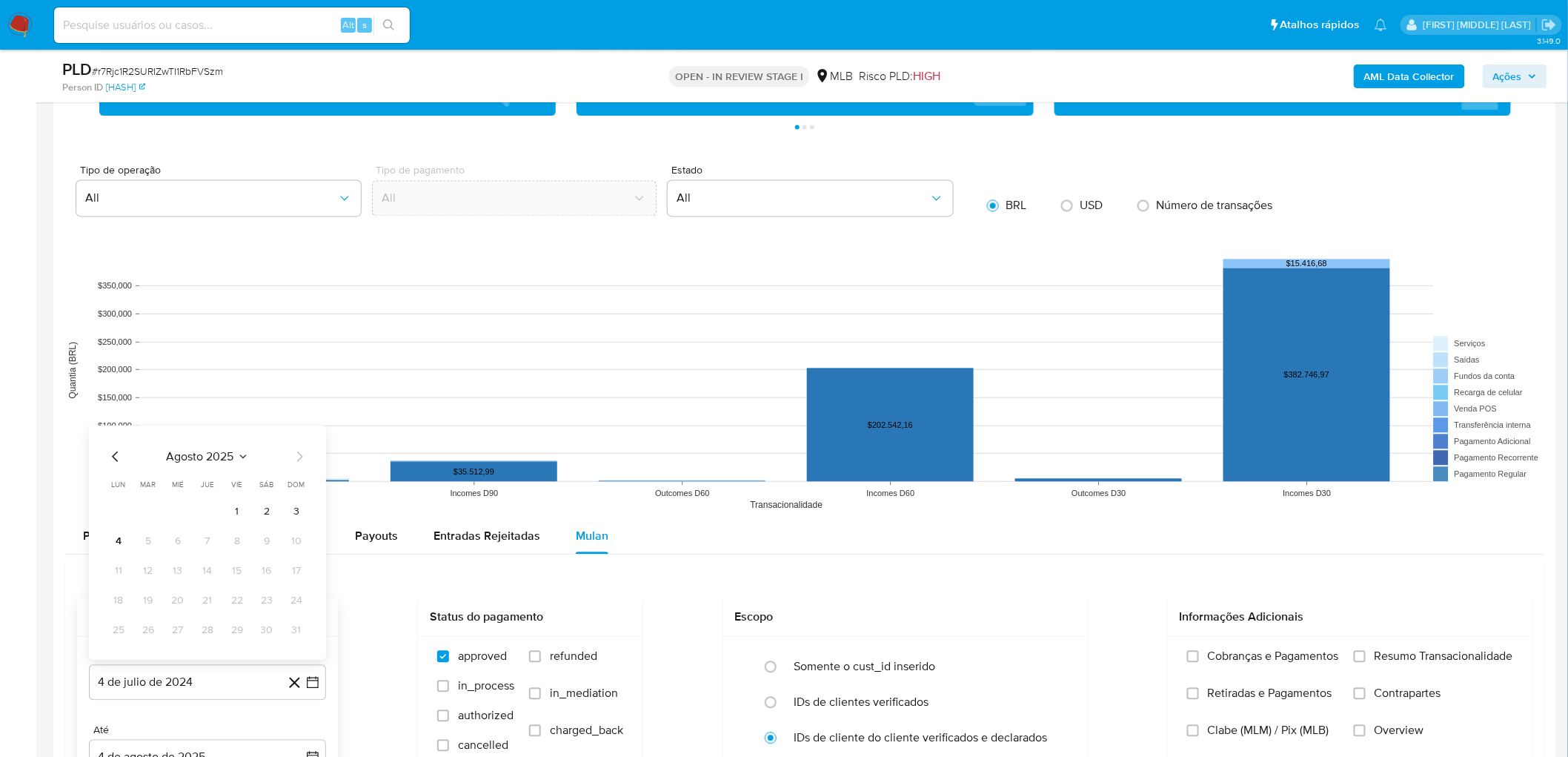 click 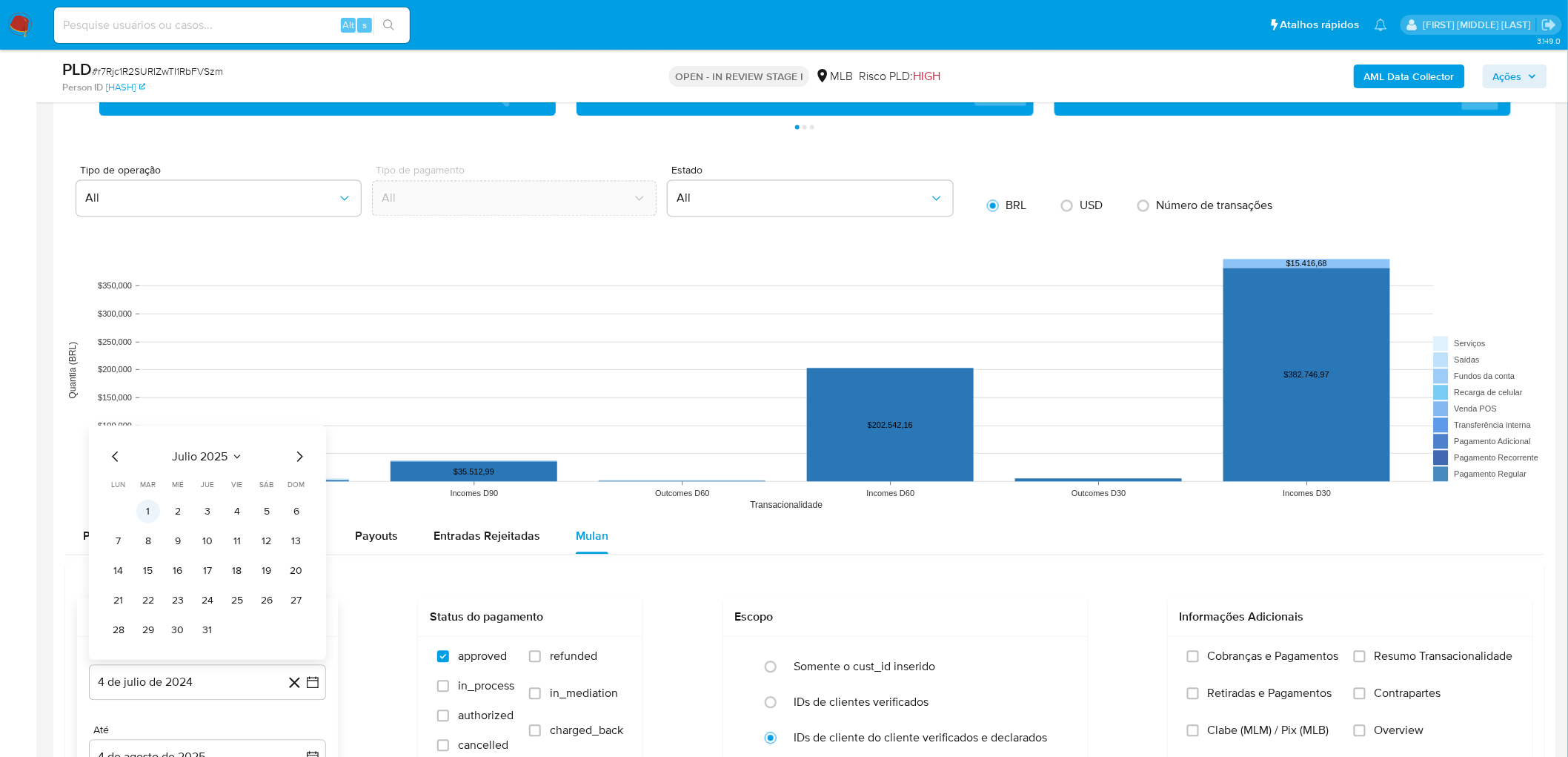 click on "1" at bounding box center (148, 511) 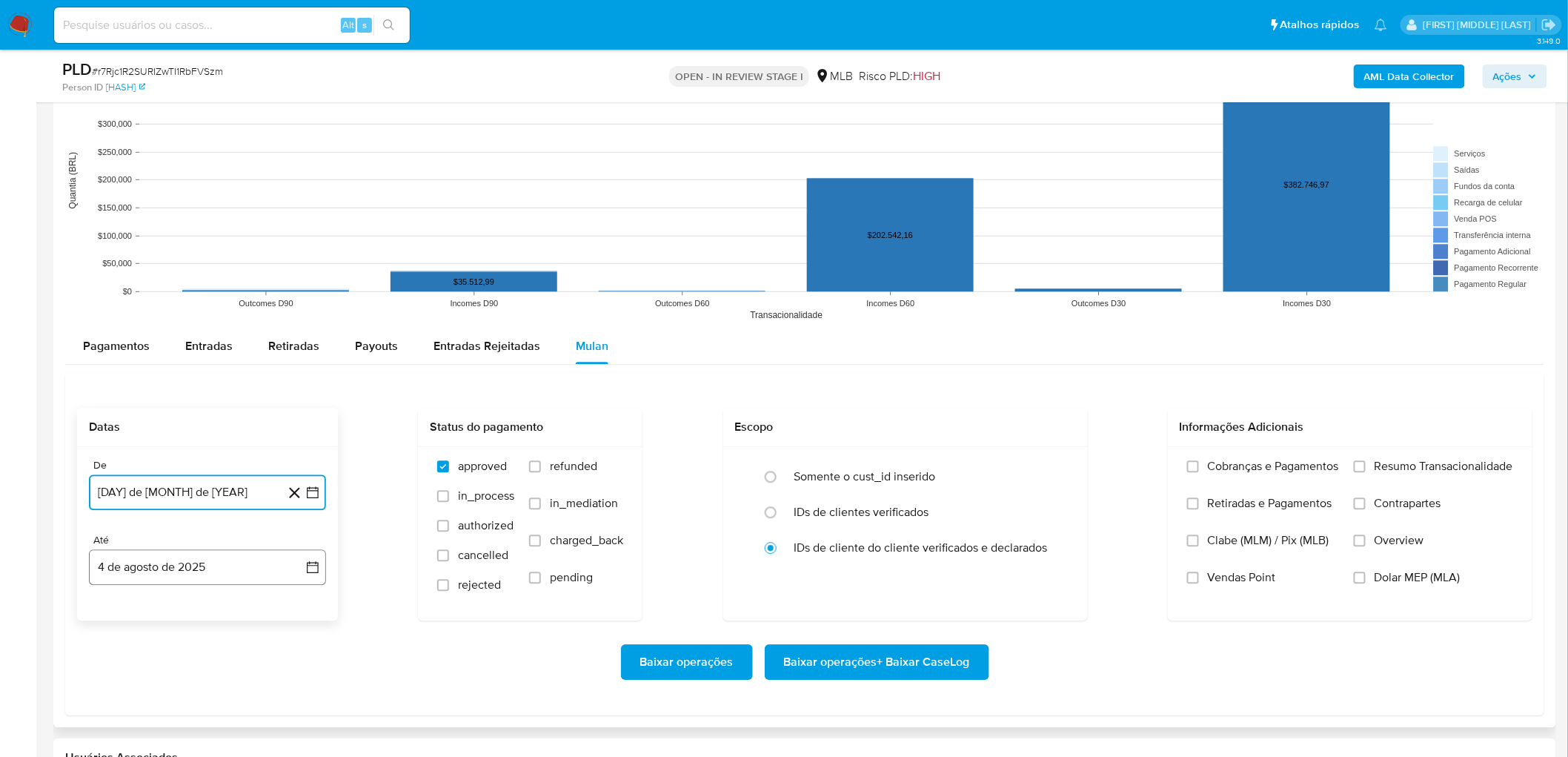 scroll, scrollTop: 1483, scrollLeft: 0, axis: vertical 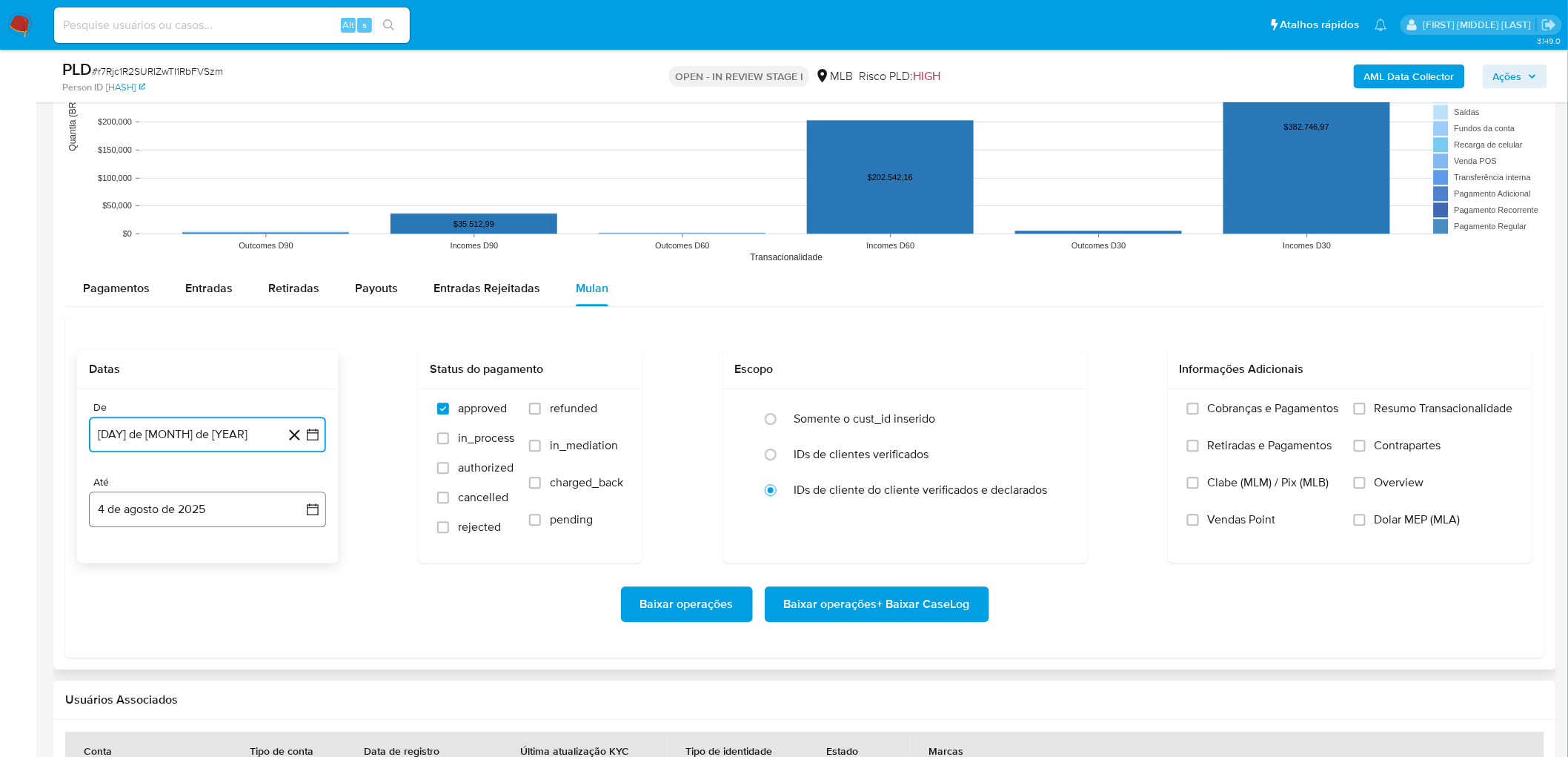 click on "4 de agosto de 2025" at bounding box center (207, 509) 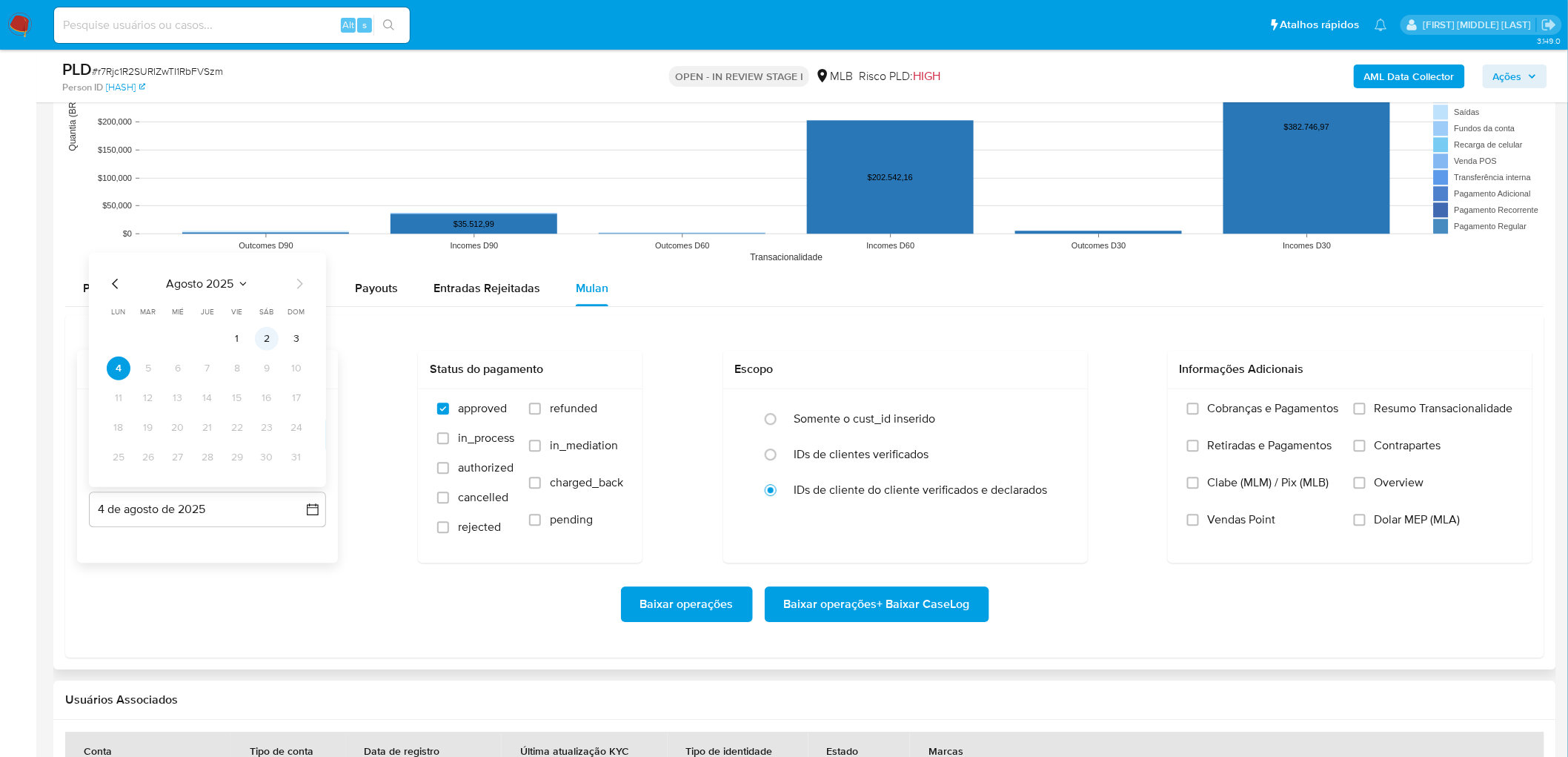 click on "2" at bounding box center [267, 338] 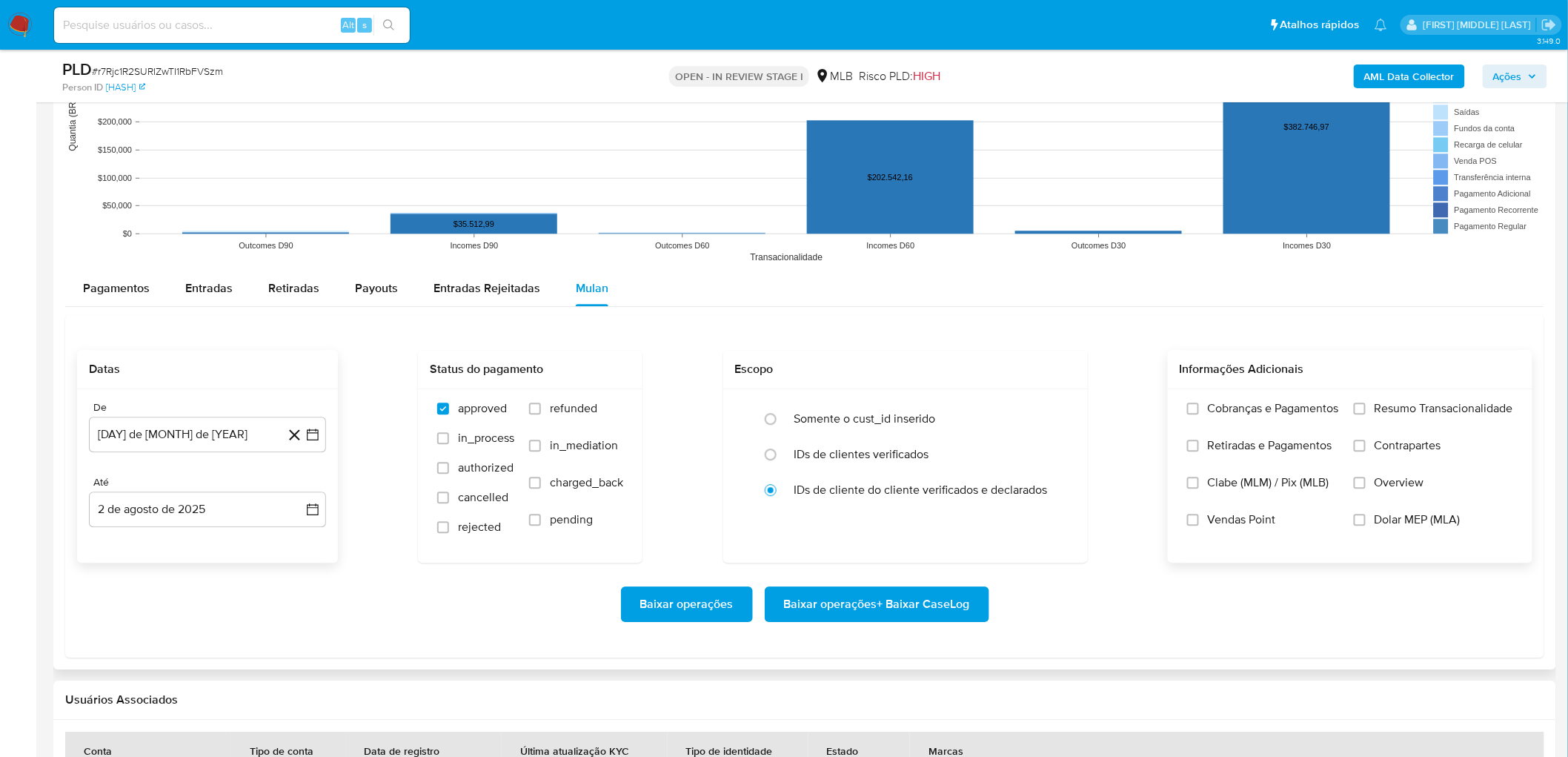 click on "Resumo Transacionalidade" at bounding box center (1444, 409) 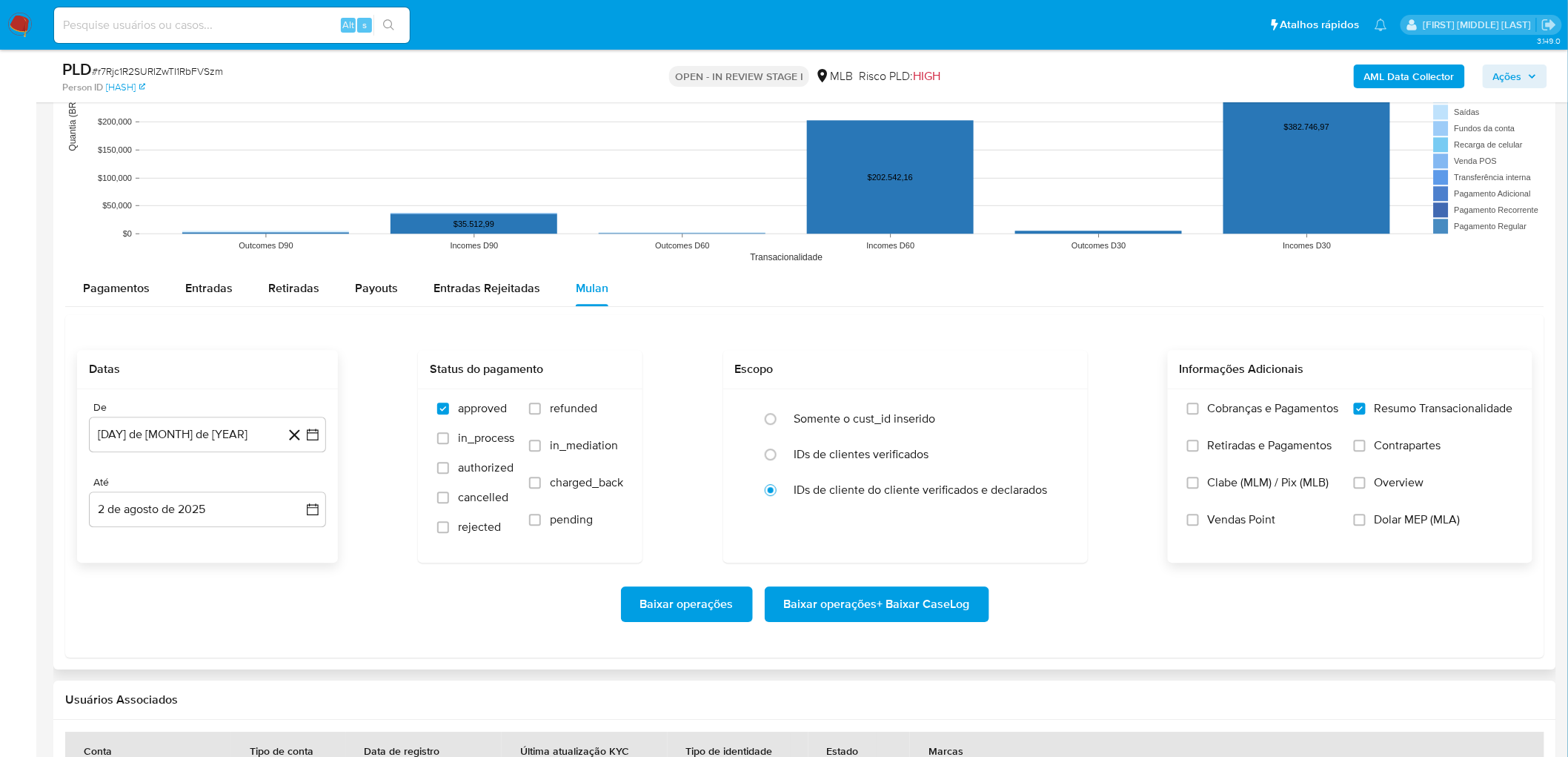 click on "Vendas Point" at bounding box center [1263, 531] 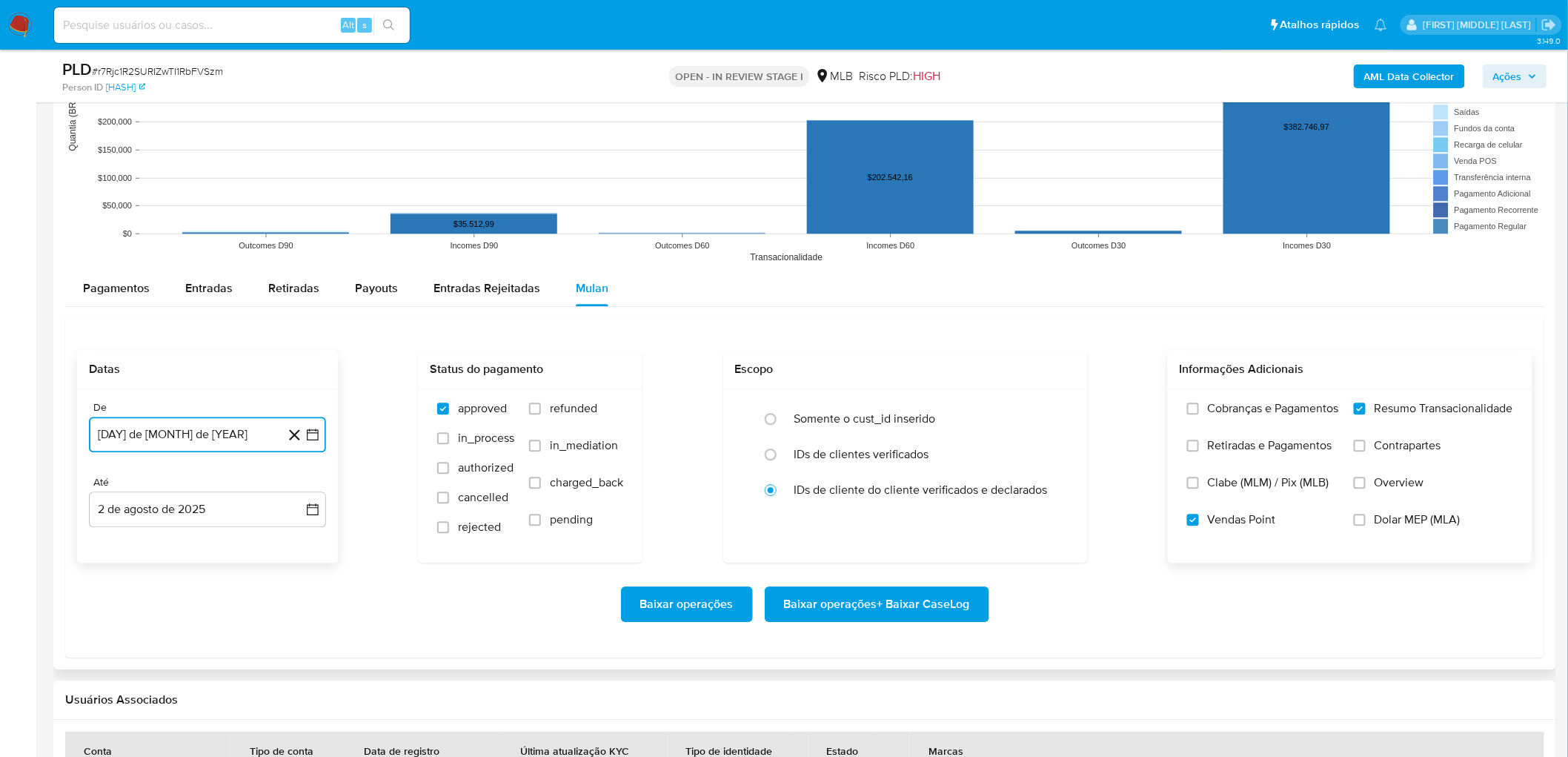 click on "1 de julio de 2025" at bounding box center (207, 434) 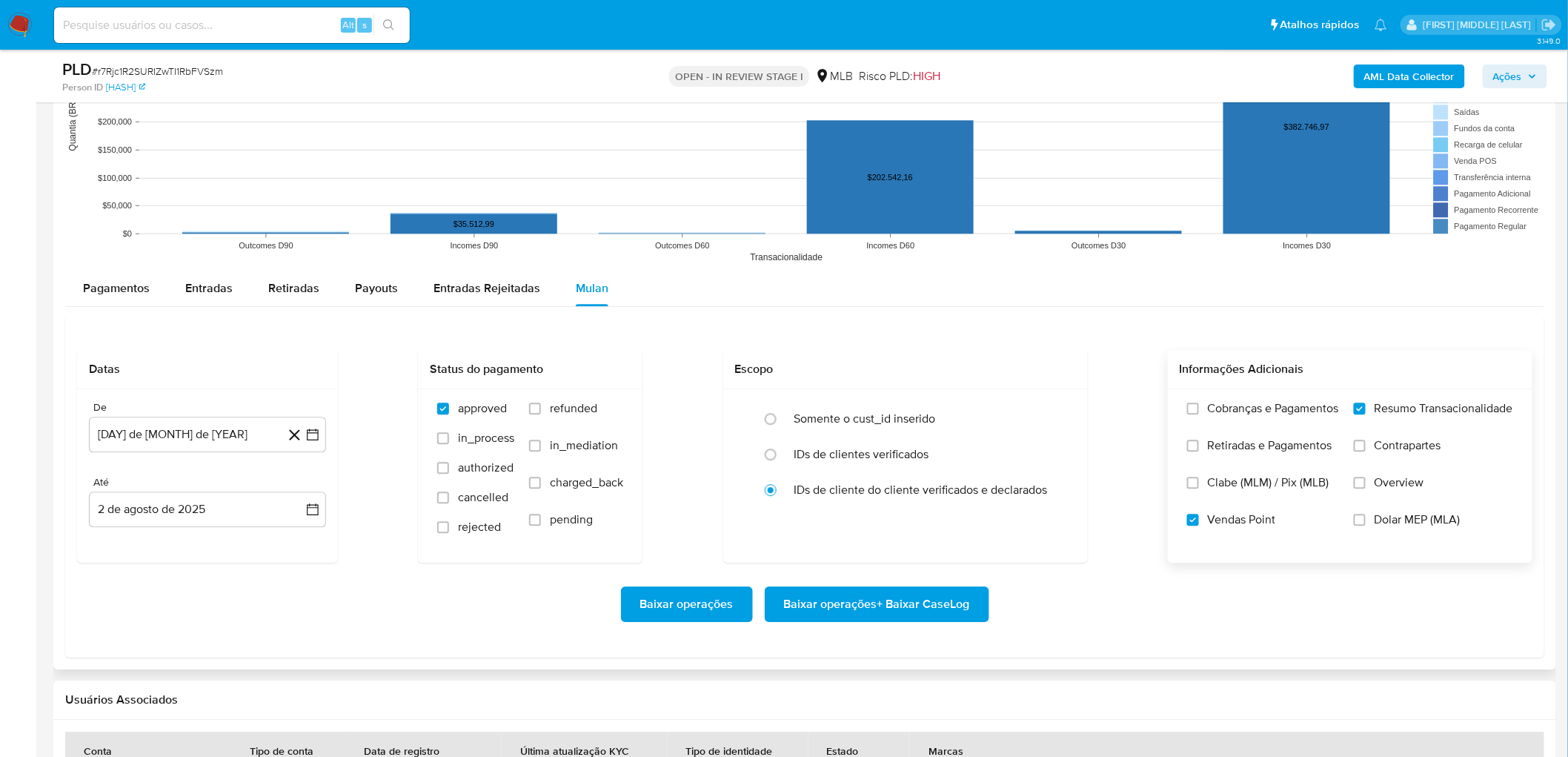 click on "Baixar operações Baixar operações  +   Baixar CaseLog" at bounding box center (805, 604) 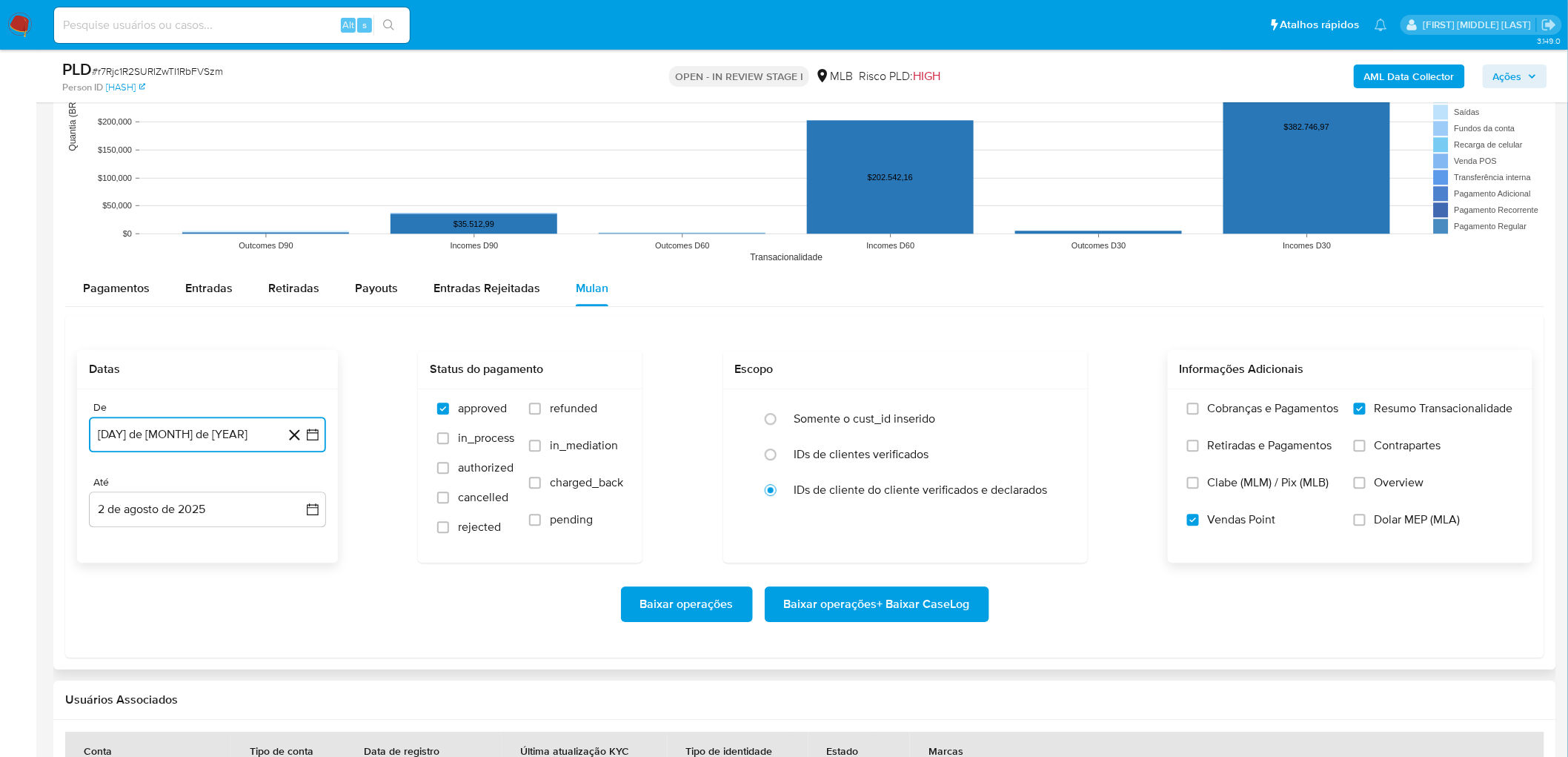 click on "1 de julio de 2025" at bounding box center (207, 434) 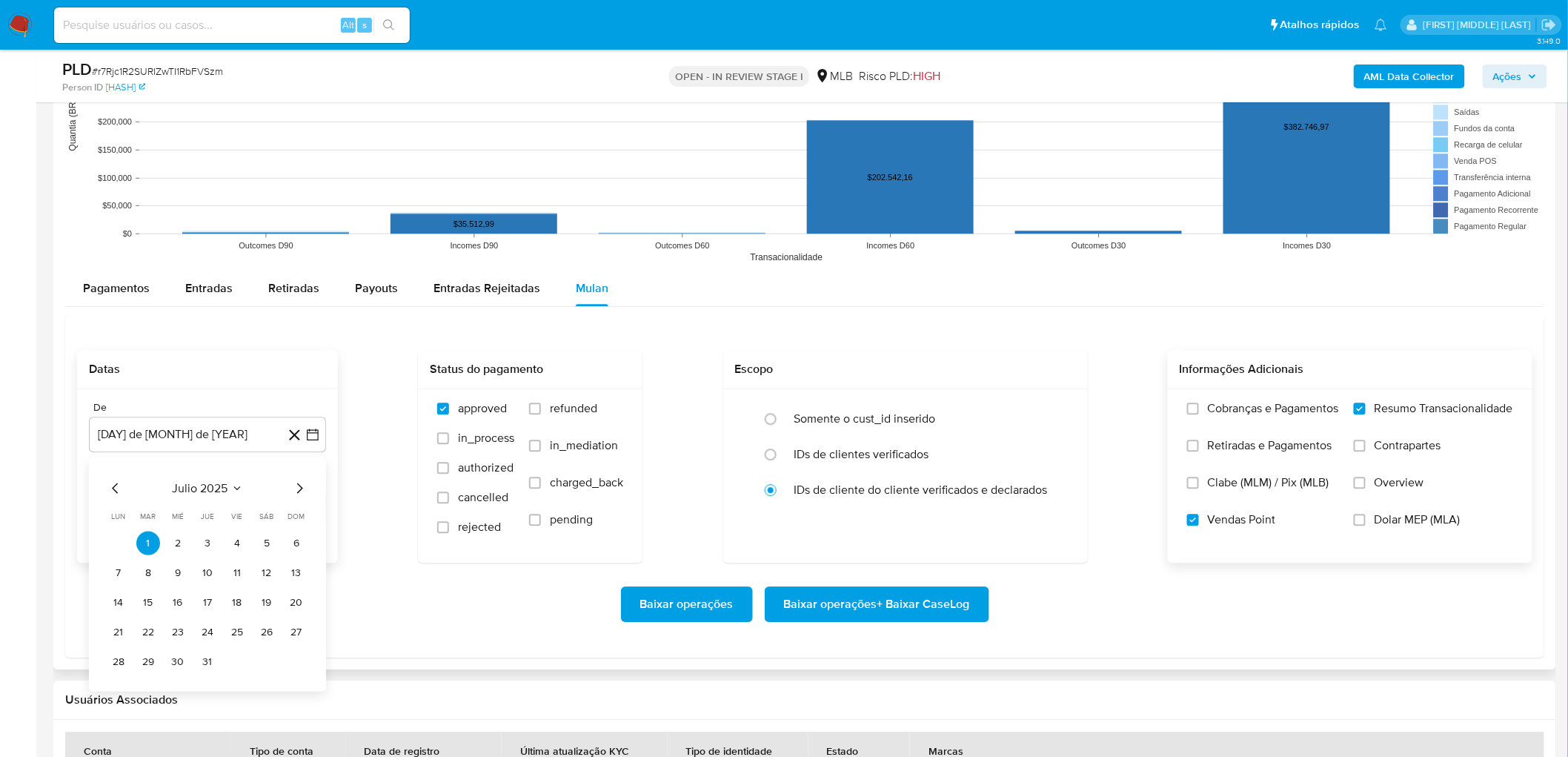 click on "julio 2025 julio 2025 lun lunes mar martes mié miércoles jue jueves vie viernes sáb sábado dom domingo 1 2 3 4 5 6 7 8 9 10 11 12 13 14 15 16 17 18 19 20 21 22 23 24 25 26 27 28 29 30 31" at bounding box center [207, 574] 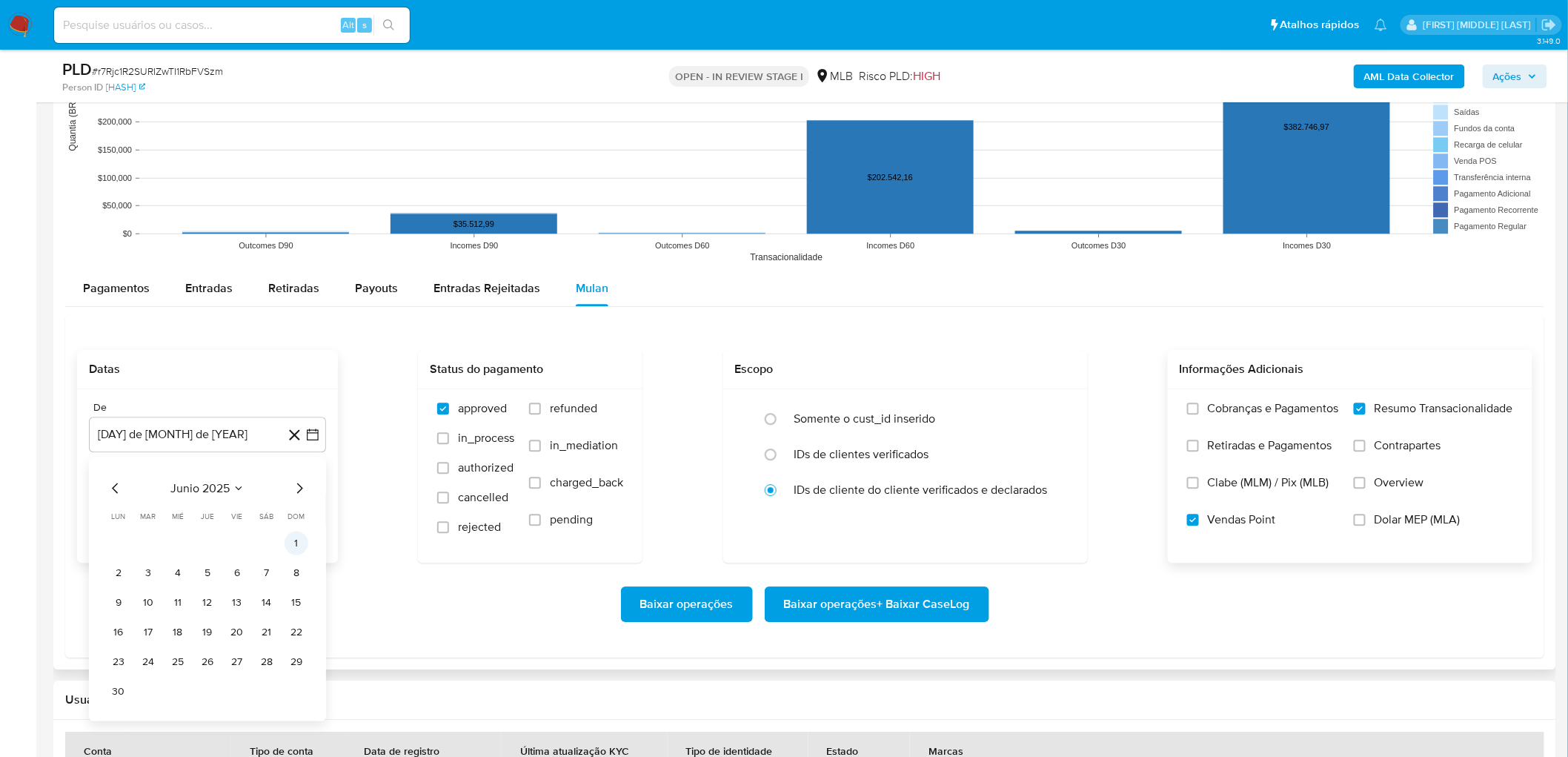 click on "1" at bounding box center [296, 543] 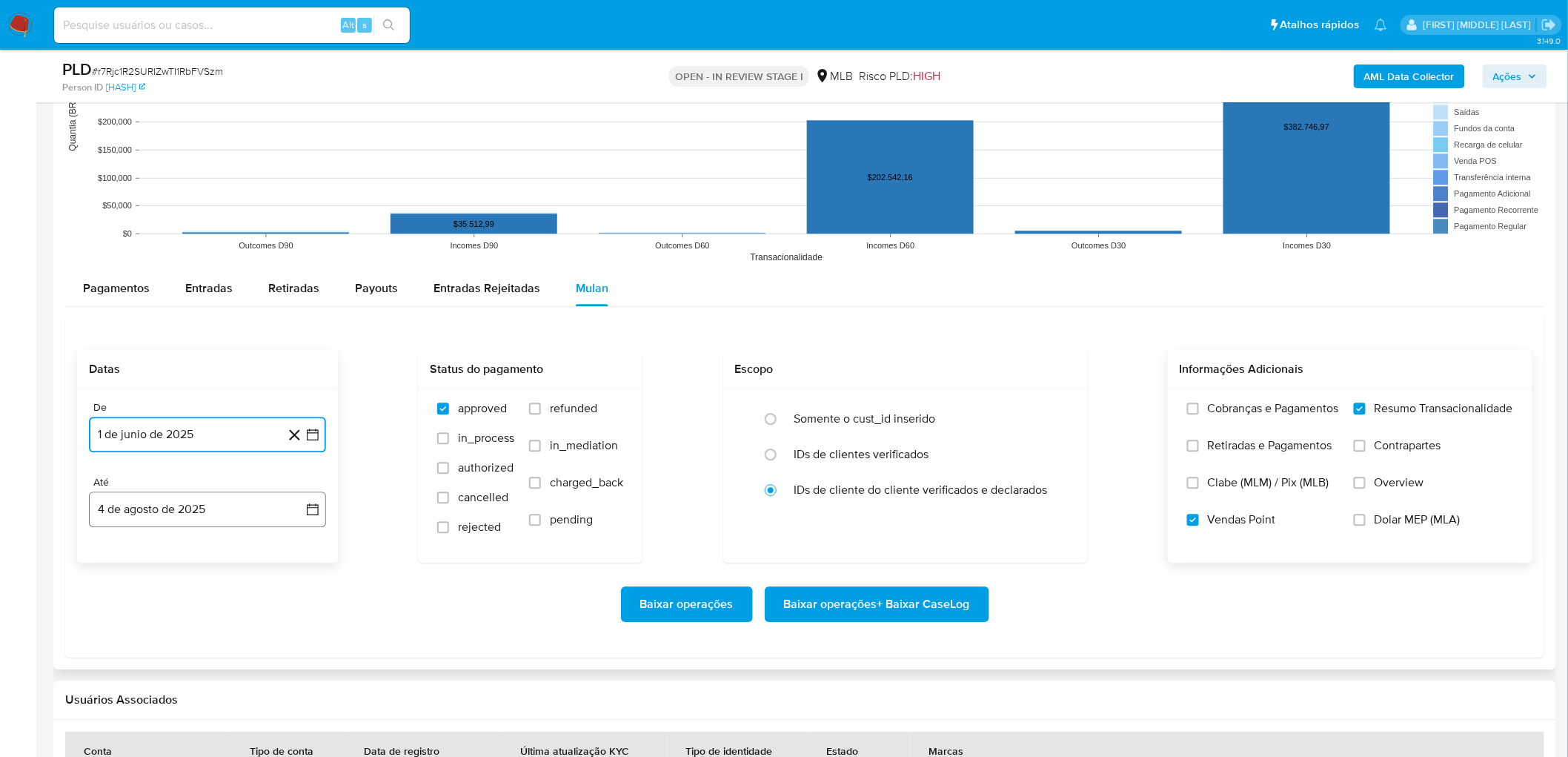 click on "4 de agosto de 2025" at bounding box center (207, 509) 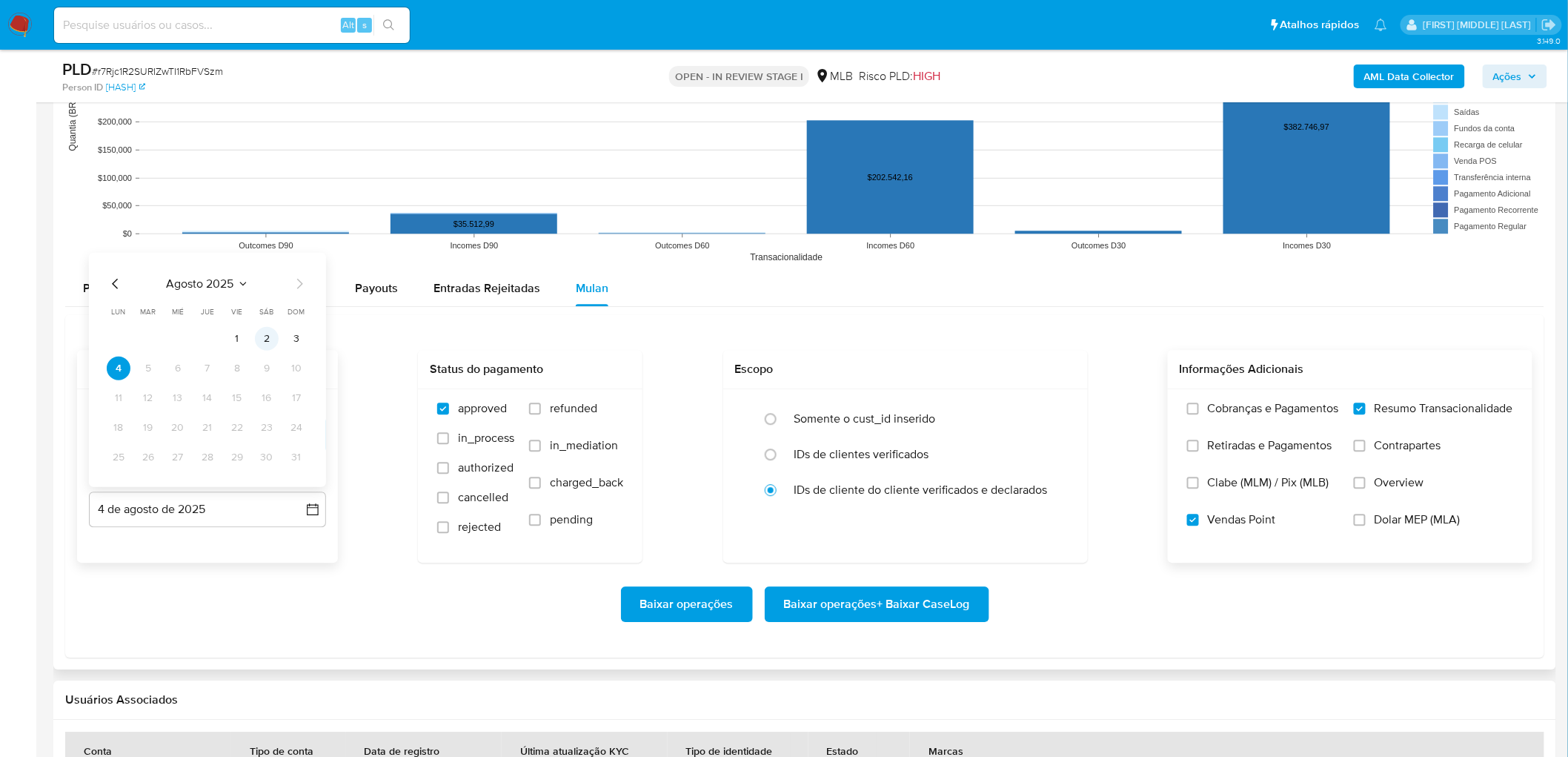 click on "2" at bounding box center [267, 338] 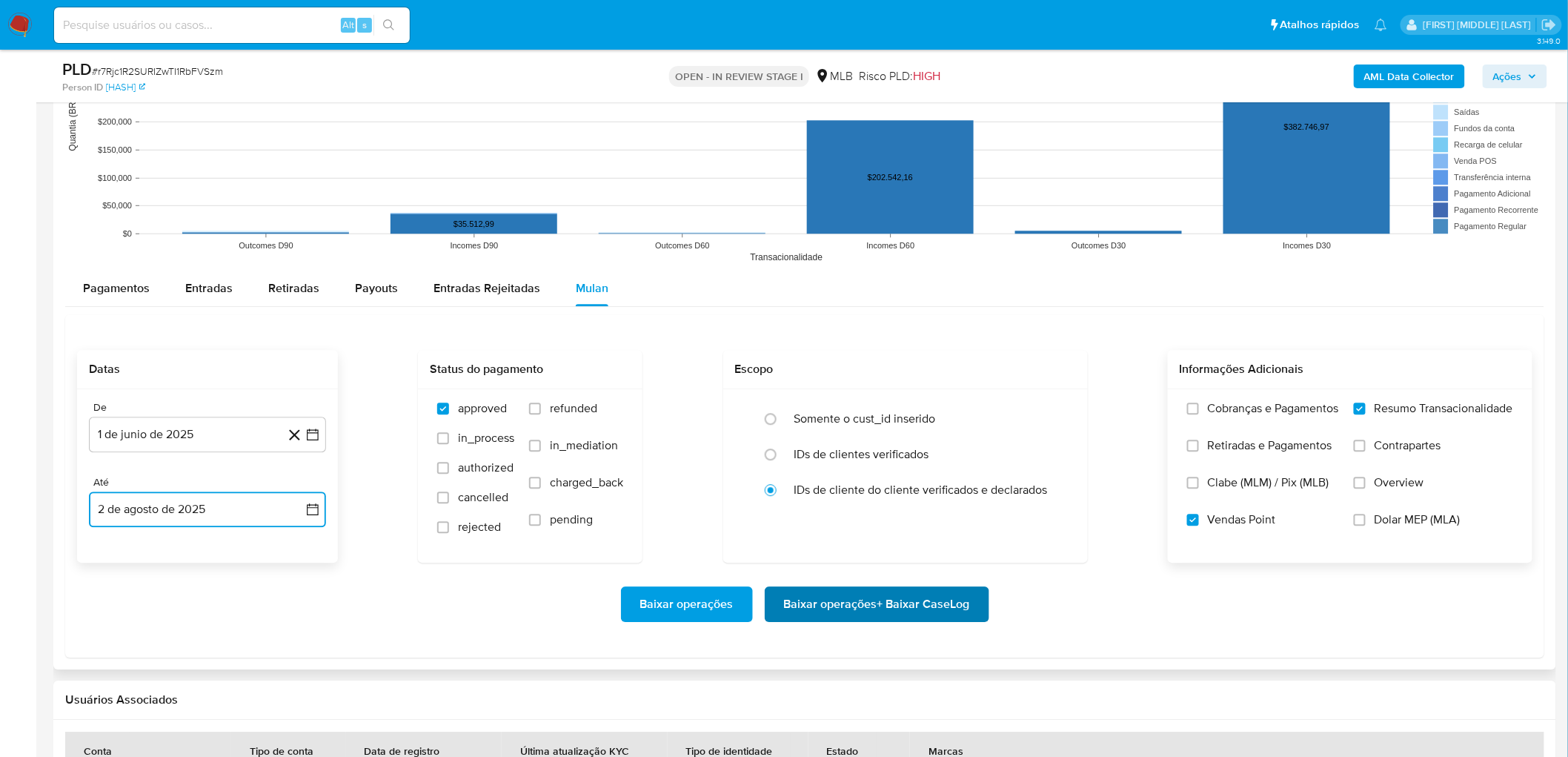 click on "Baixar operações  +   Baixar CaseLog" at bounding box center (877, 604) 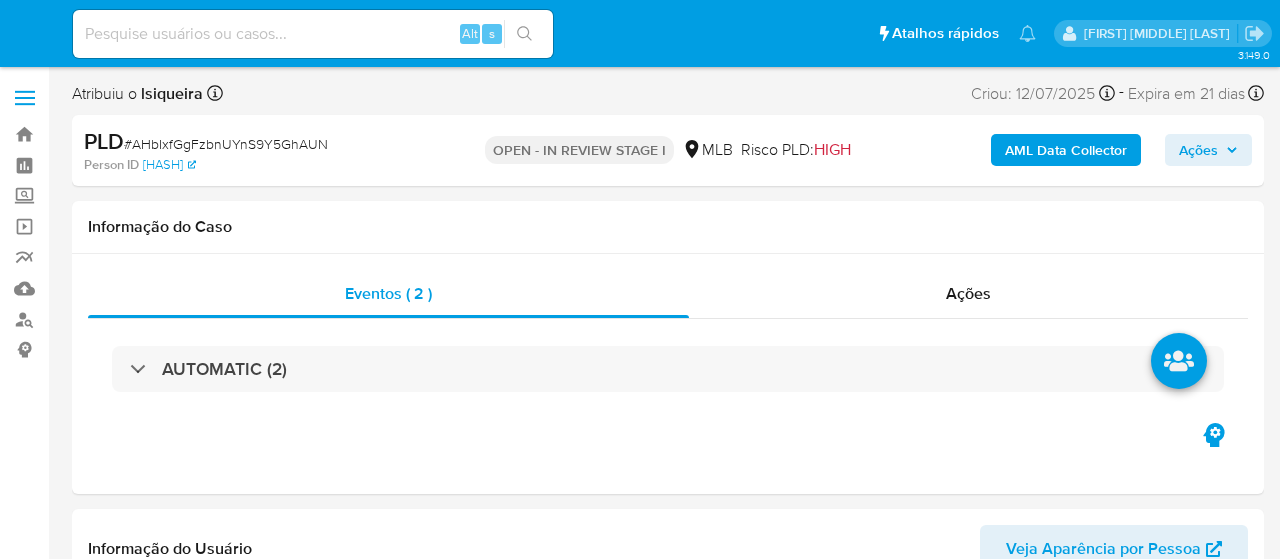 select on "10" 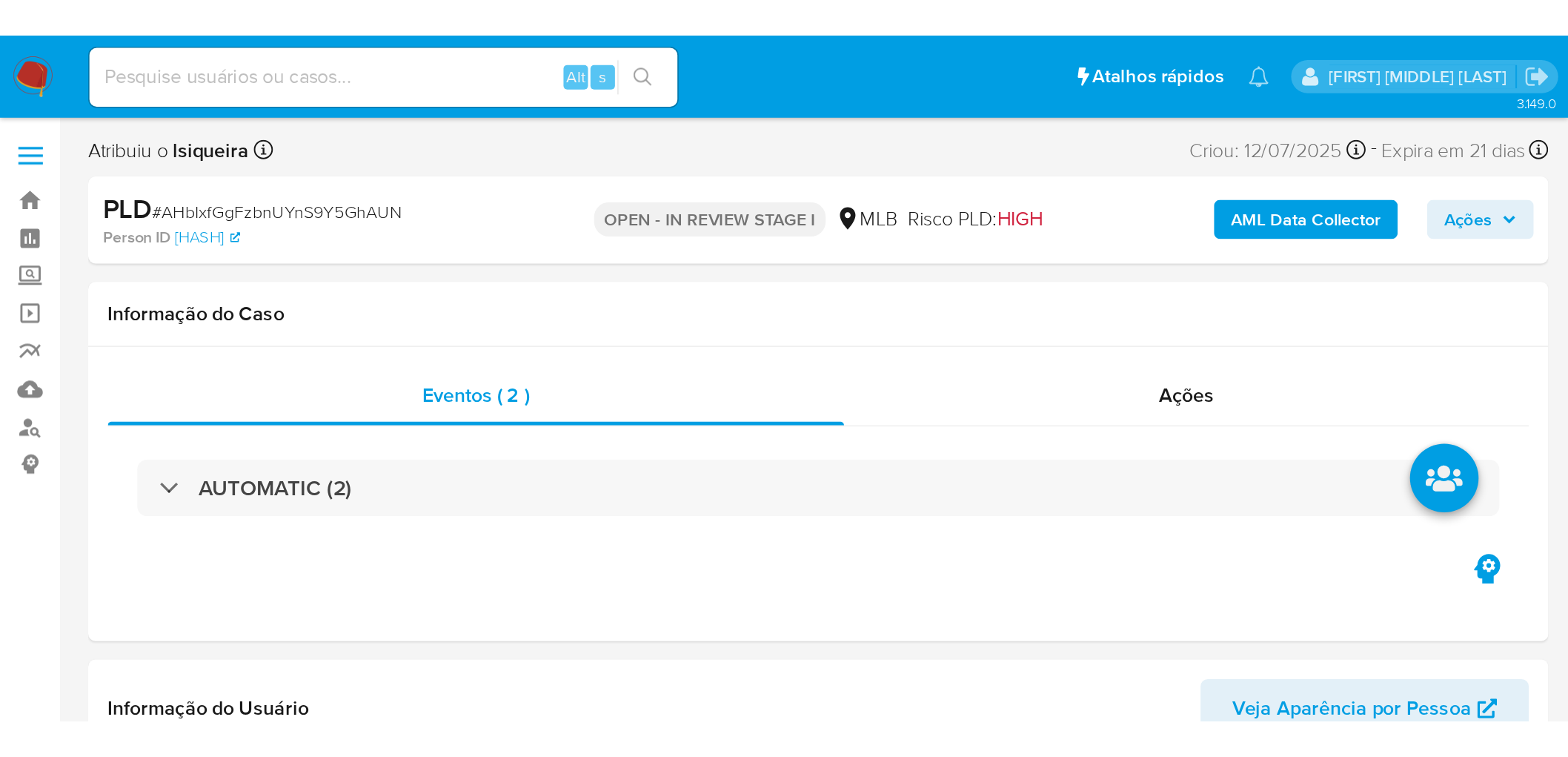 scroll, scrollTop: 0, scrollLeft: 0, axis: both 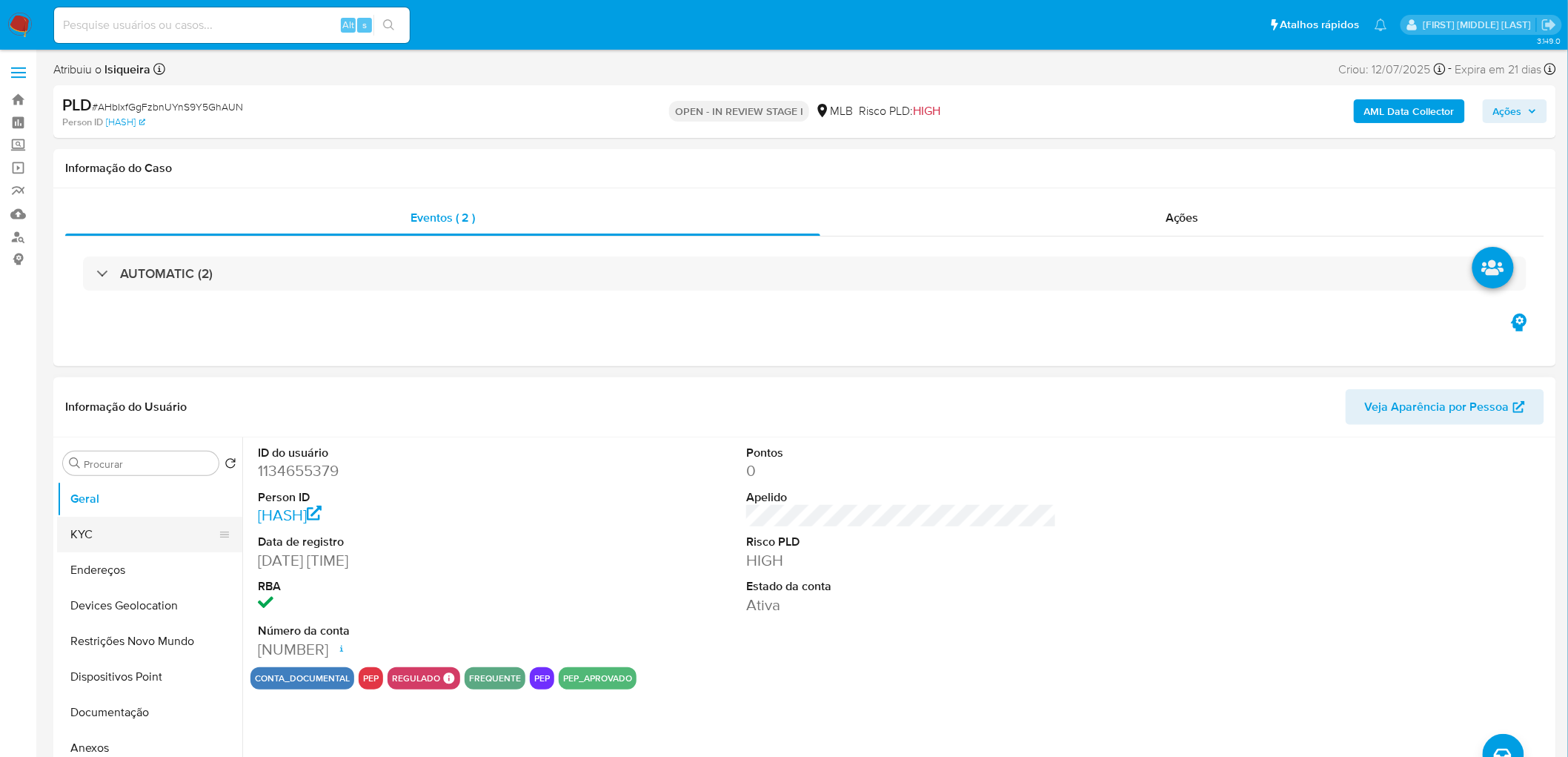 click on "KYC" at bounding box center (144, 535) 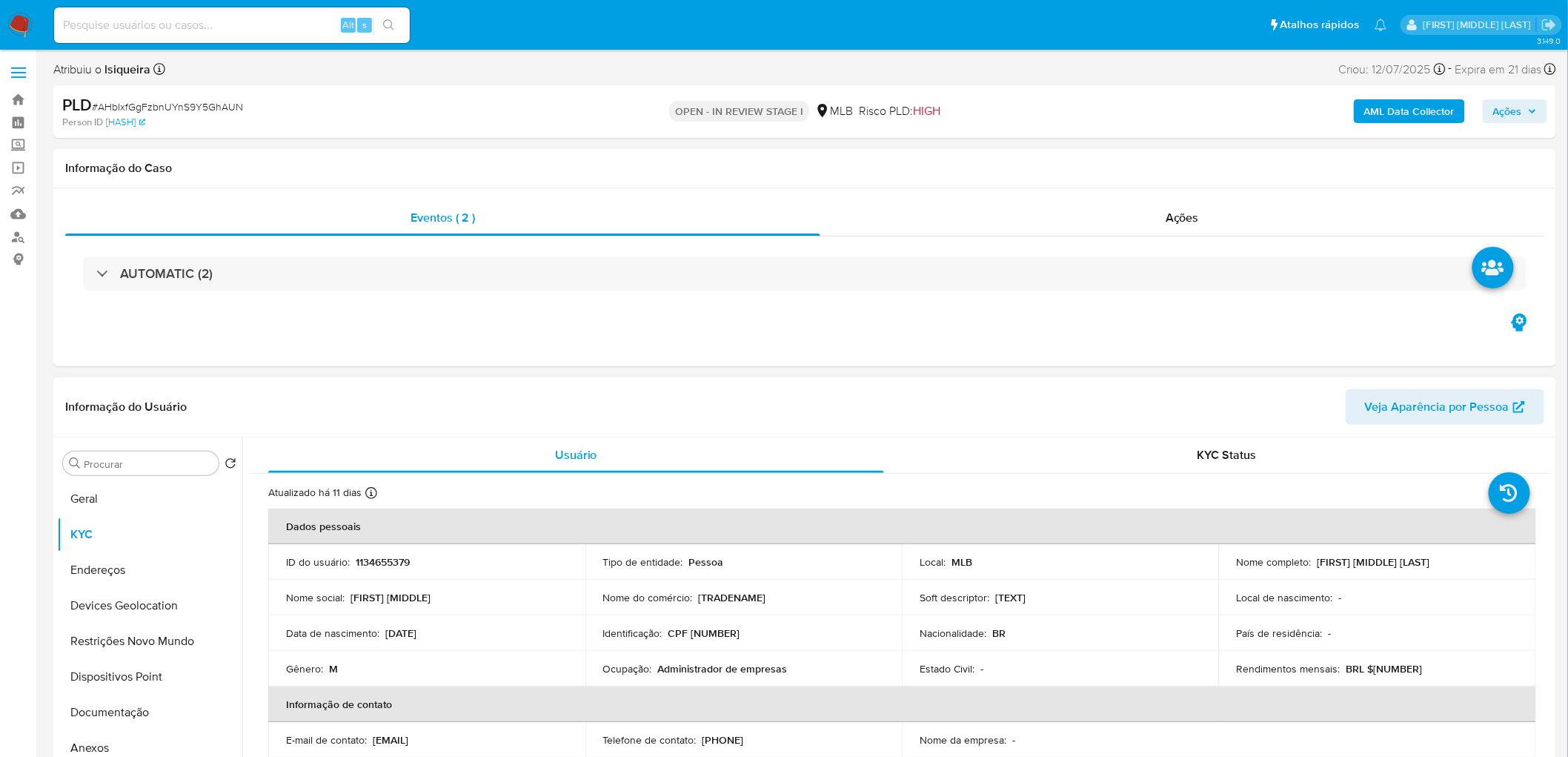 drag, startPoint x: 1469, startPoint y: 565, endPoint x: 1315, endPoint y: 558, distance: 154.159 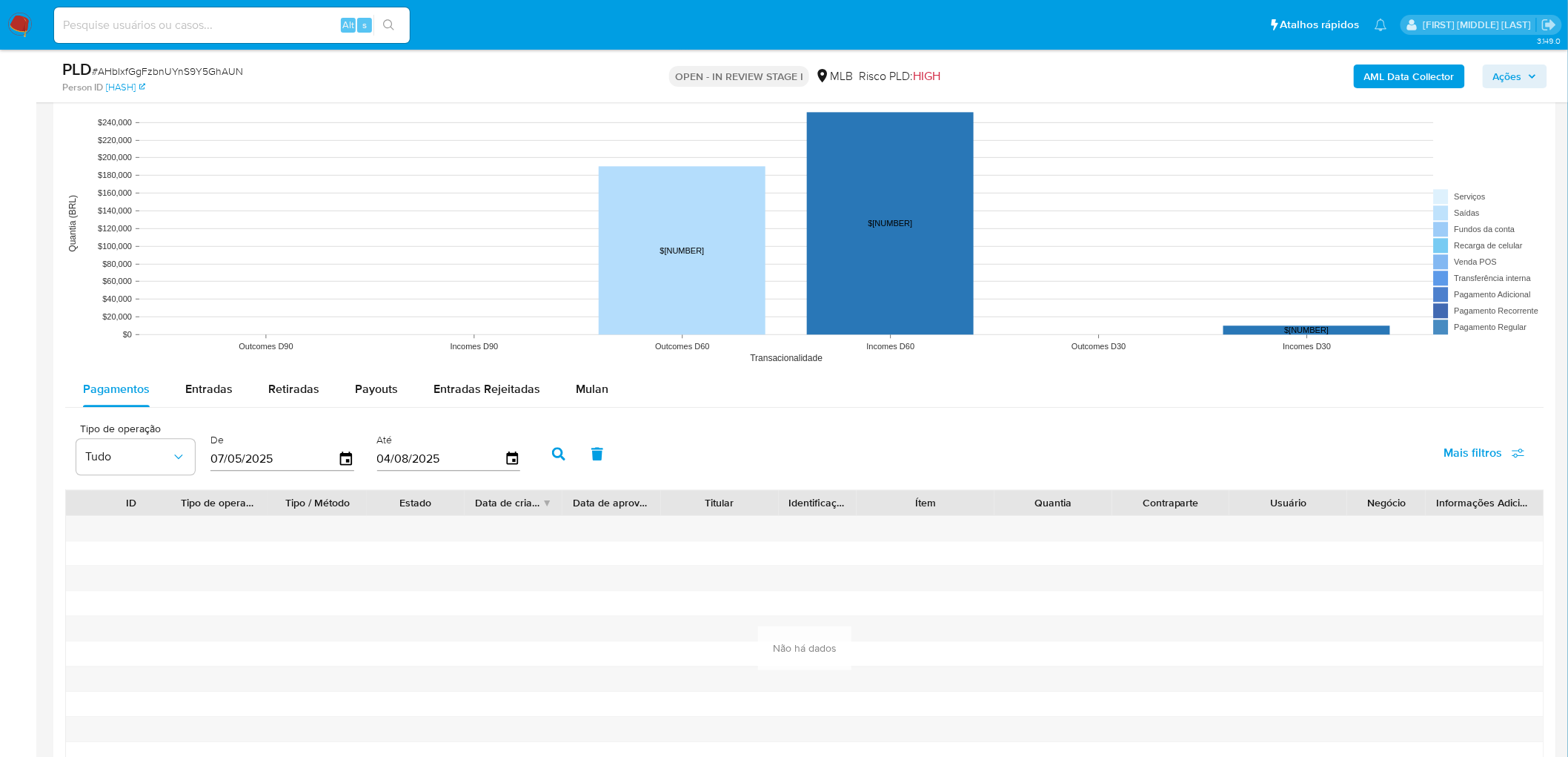 scroll, scrollTop: 1400, scrollLeft: 0, axis: vertical 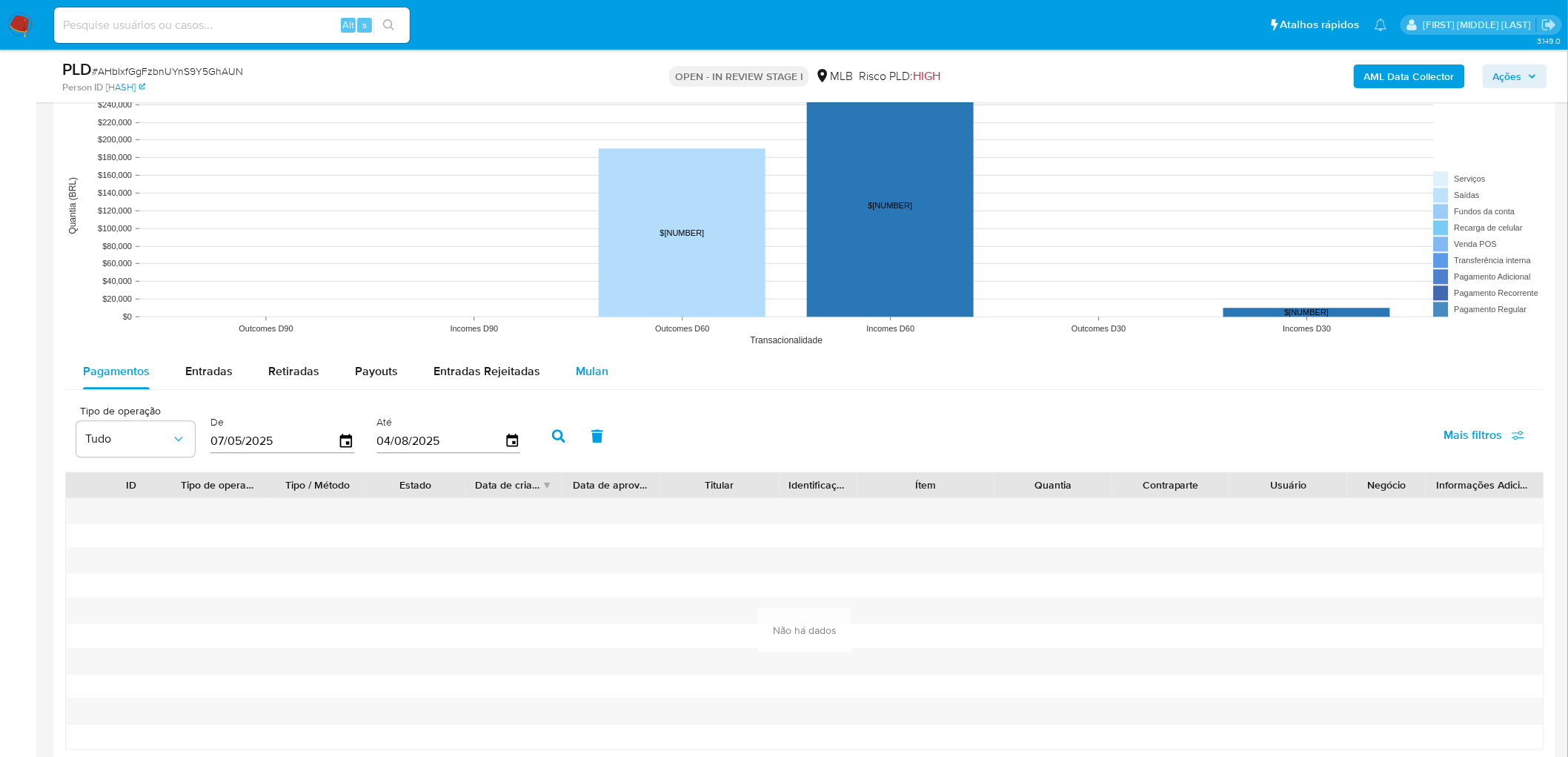click on "Mulan" at bounding box center (592, 371) 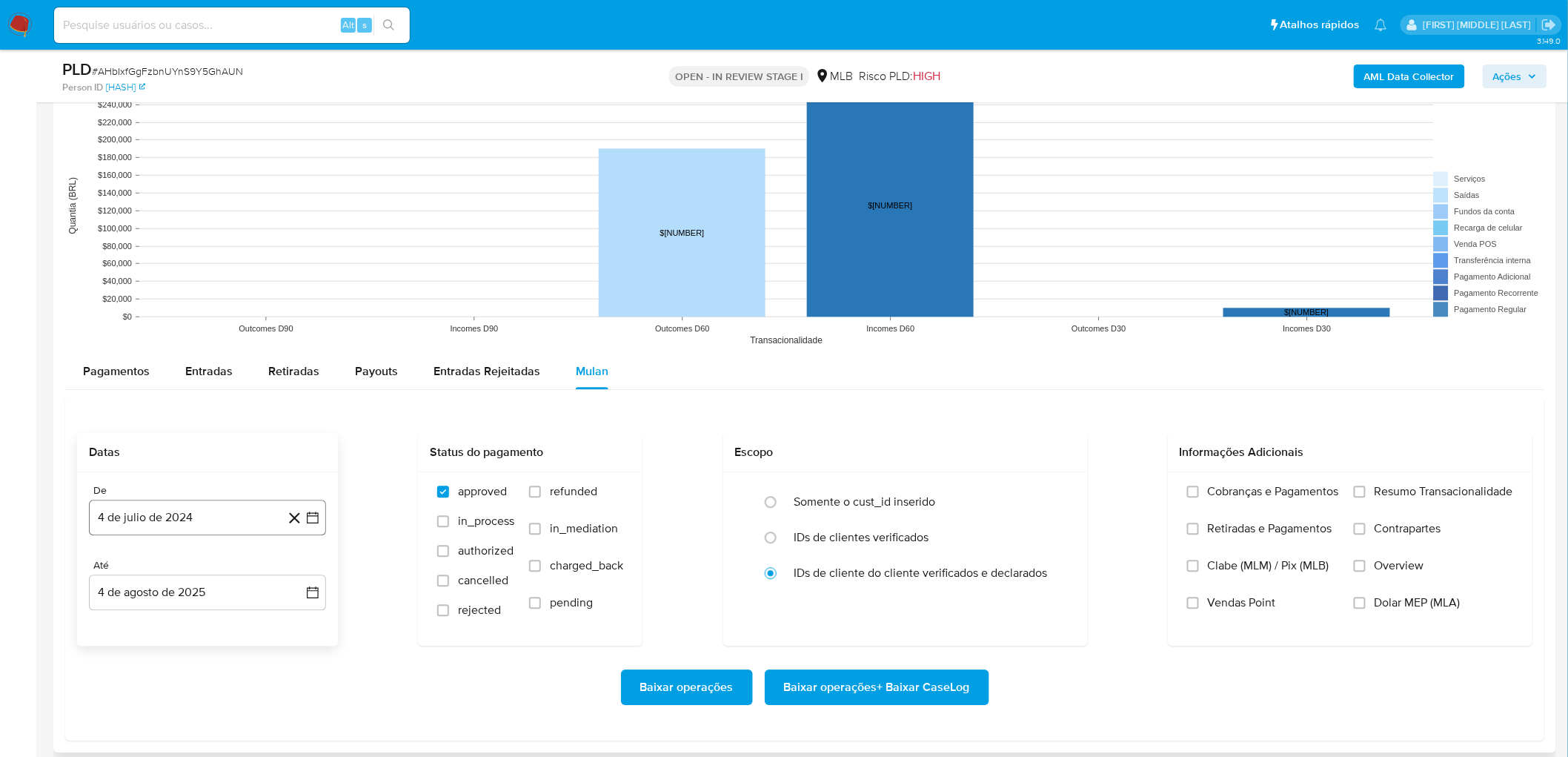 click on "4 de julio de 2024" at bounding box center (207, 518) 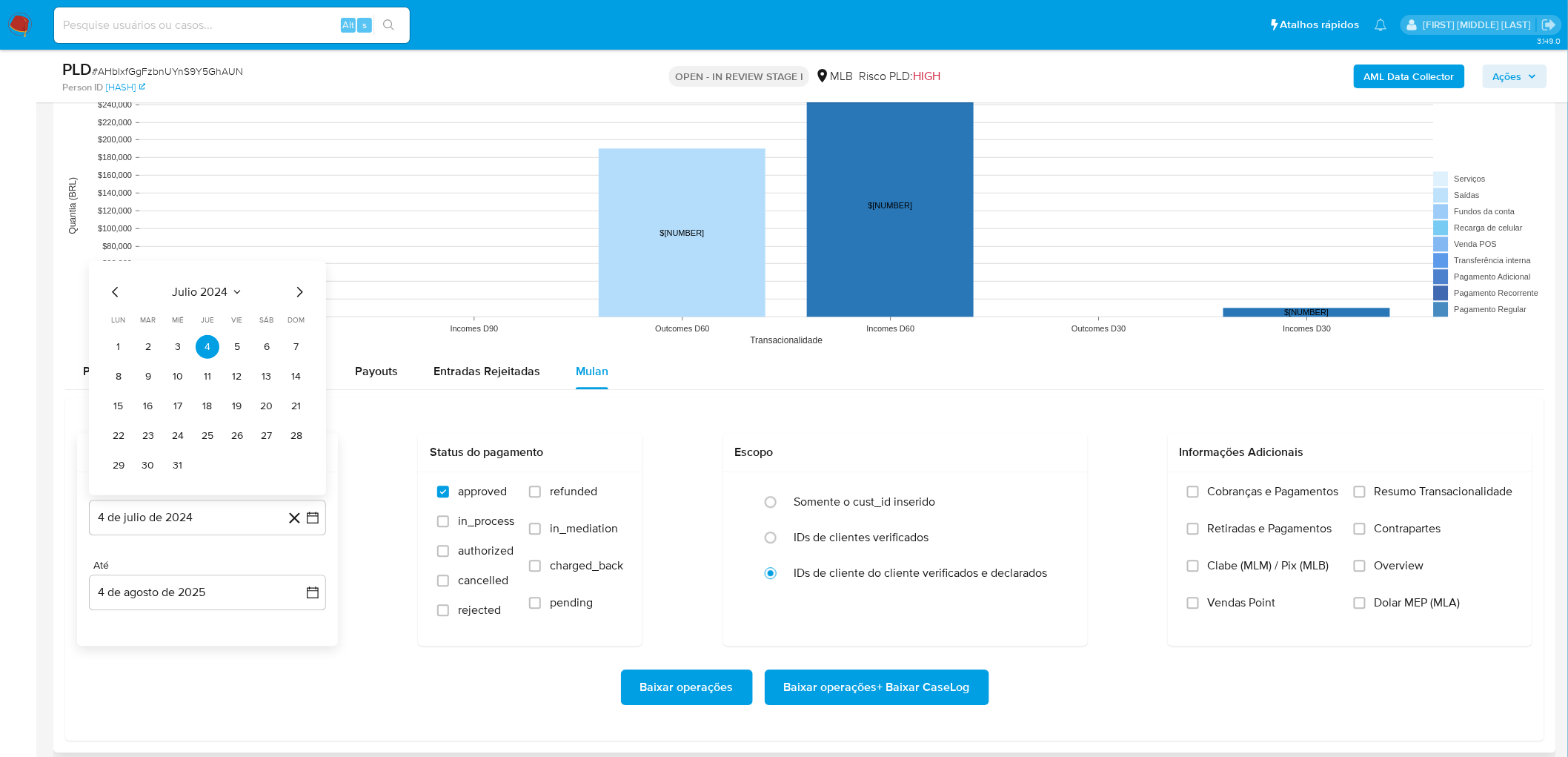 click on "julio 2024" at bounding box center [200, 291] 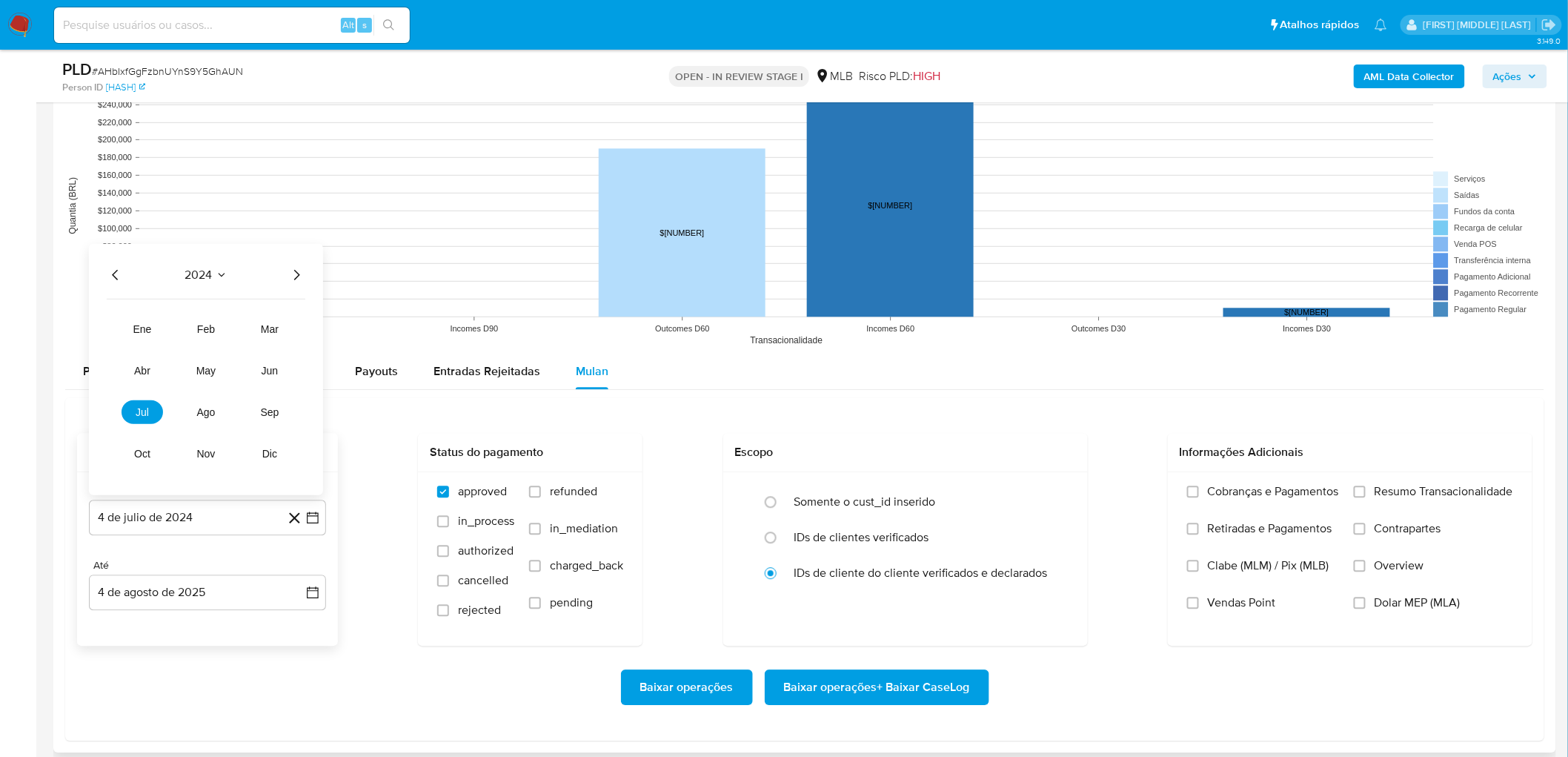 click on "2024 2024 ene feb mar abr may jun jul ago sep oct nov dic" at bounding box center (206, 368) 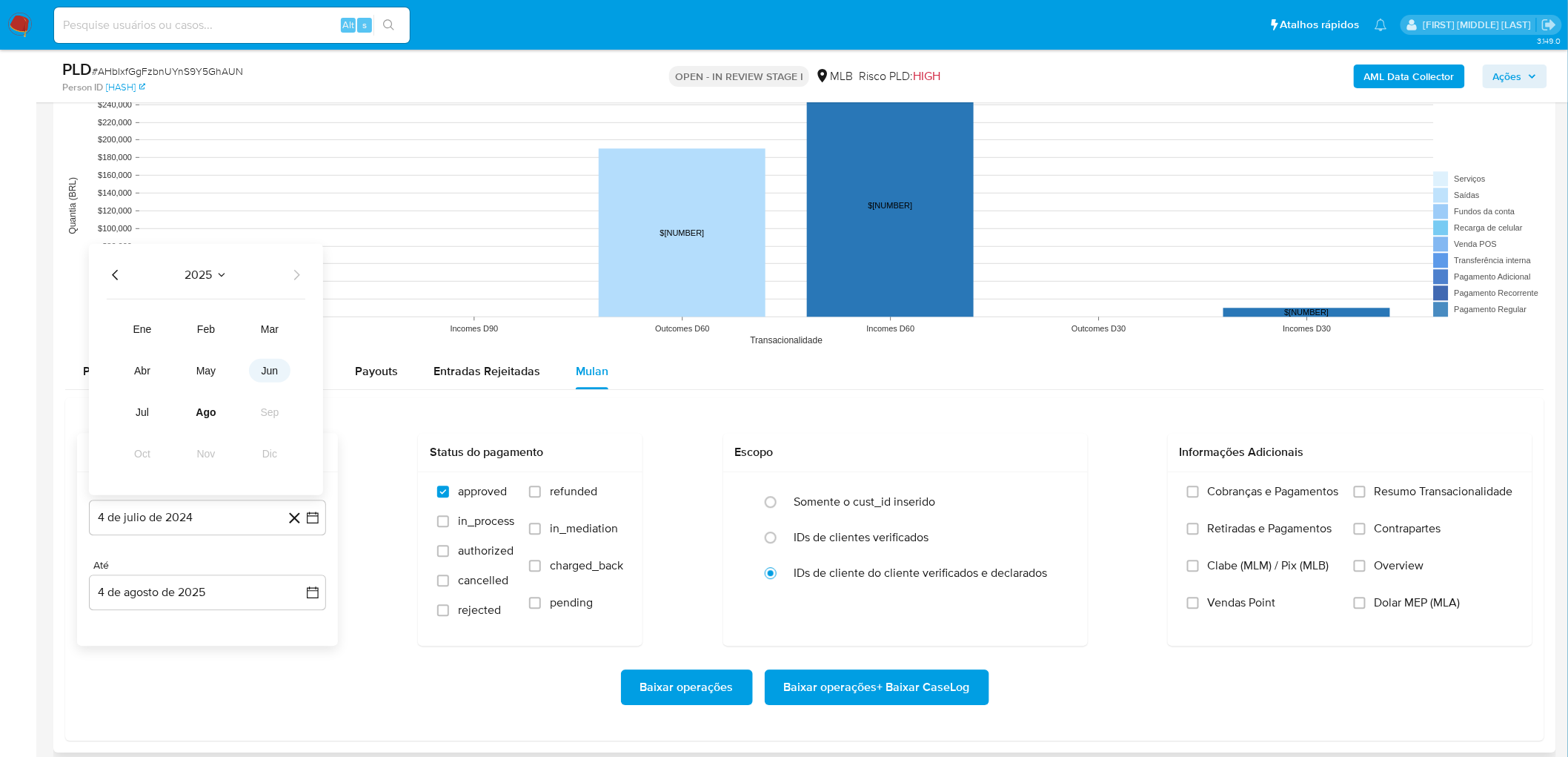 click on "jun" at bounding box center [270, 370] 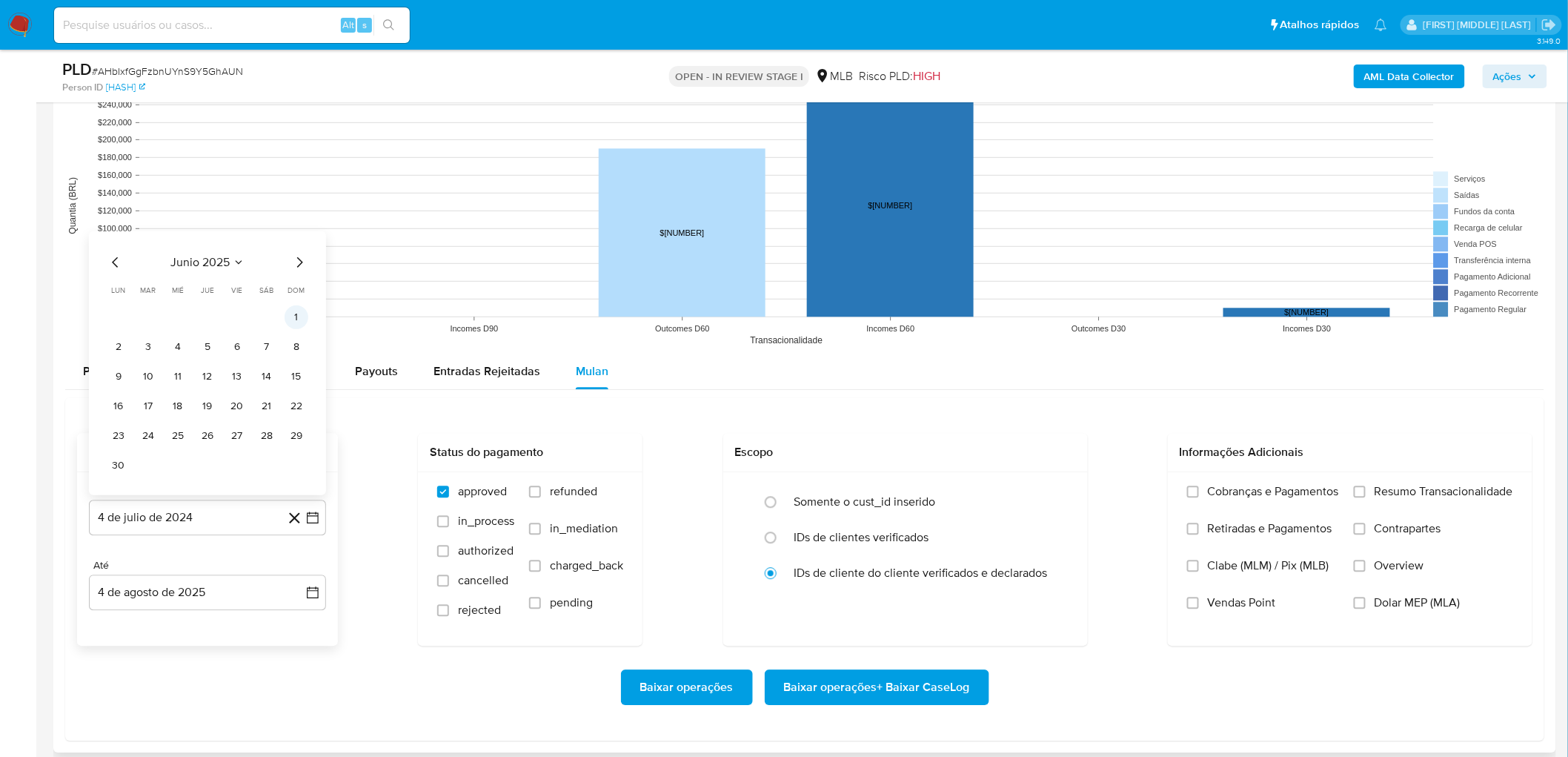 click on "1" at bounding box center (296, 317) 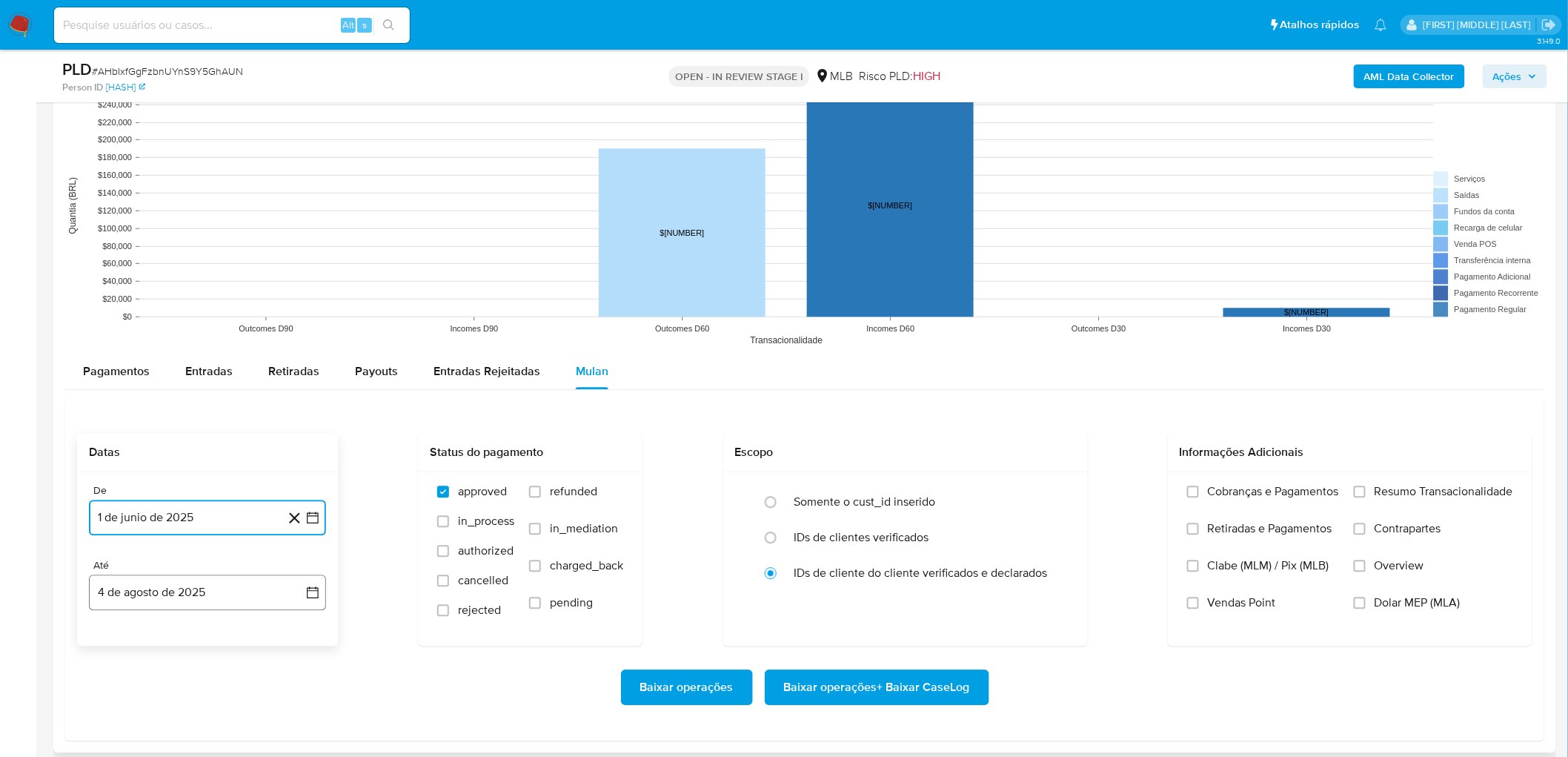 click on "4 de agosto de 2025" at bounding box center (207, 592) 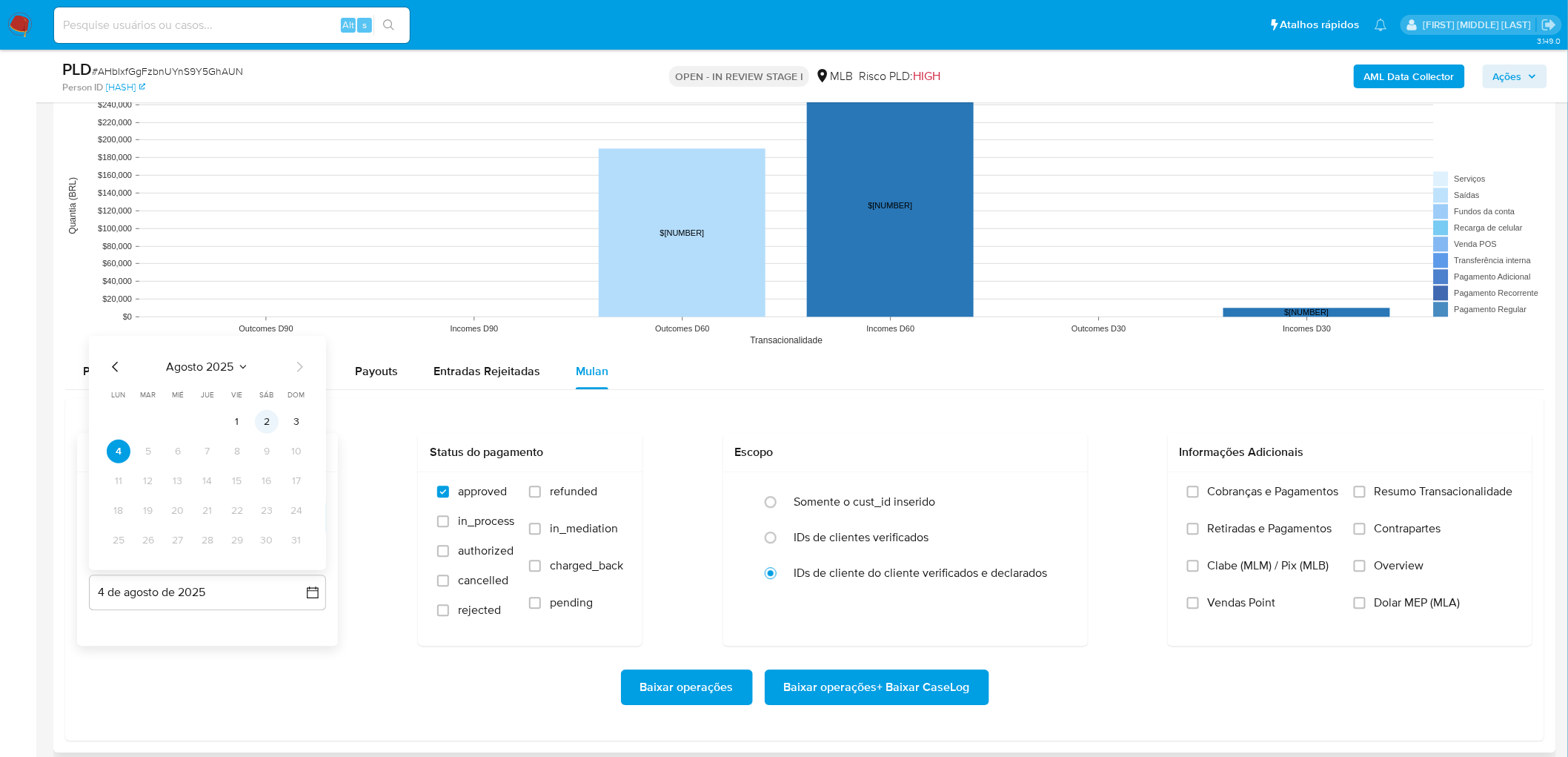 click on "2" at bounding box center [267, 421] 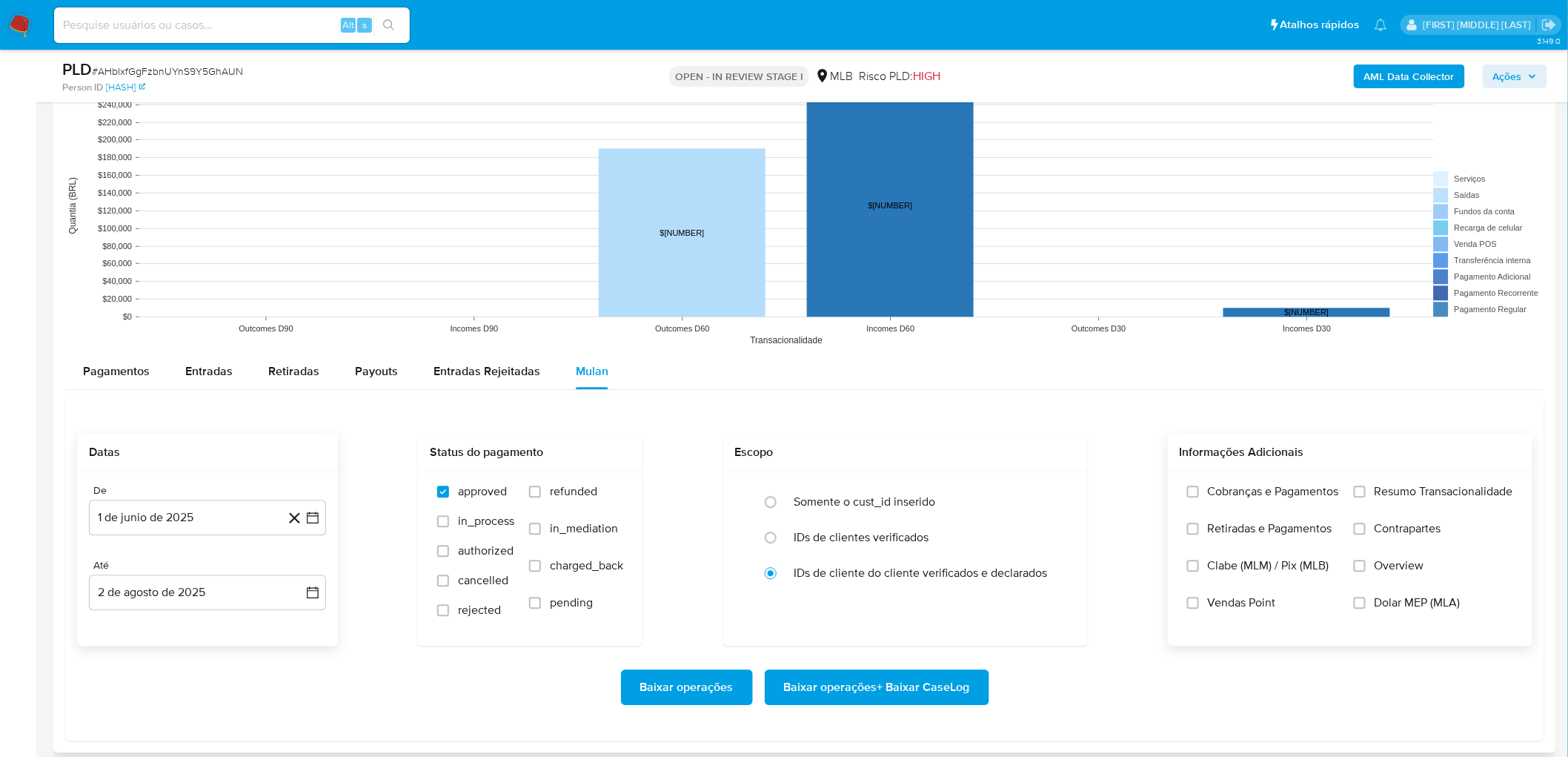 click on "Resumo Transacionalidade" at bounding box center [1444, 492] 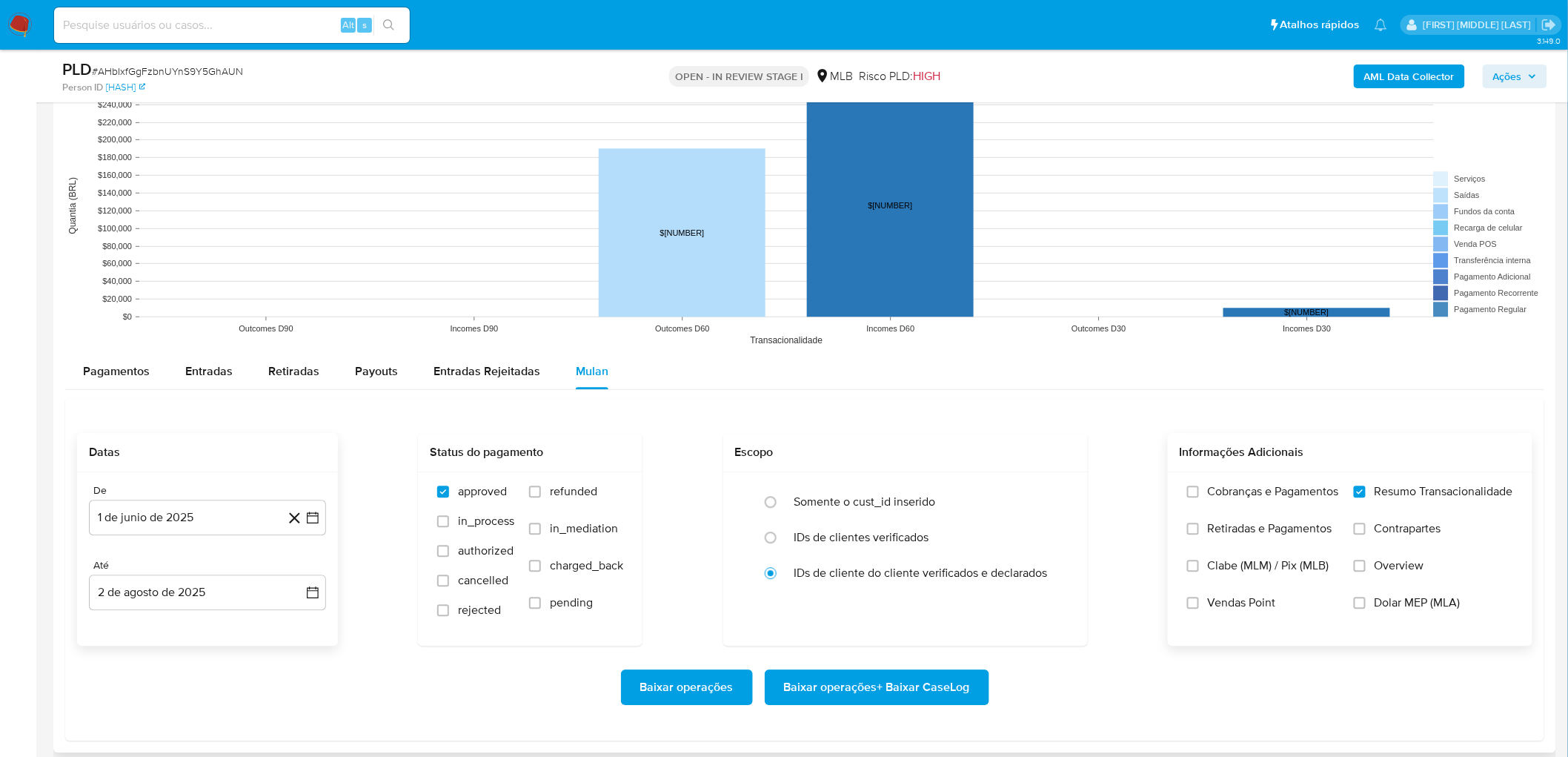 click on "Vendas Point" at bounding box center [1242, 603] 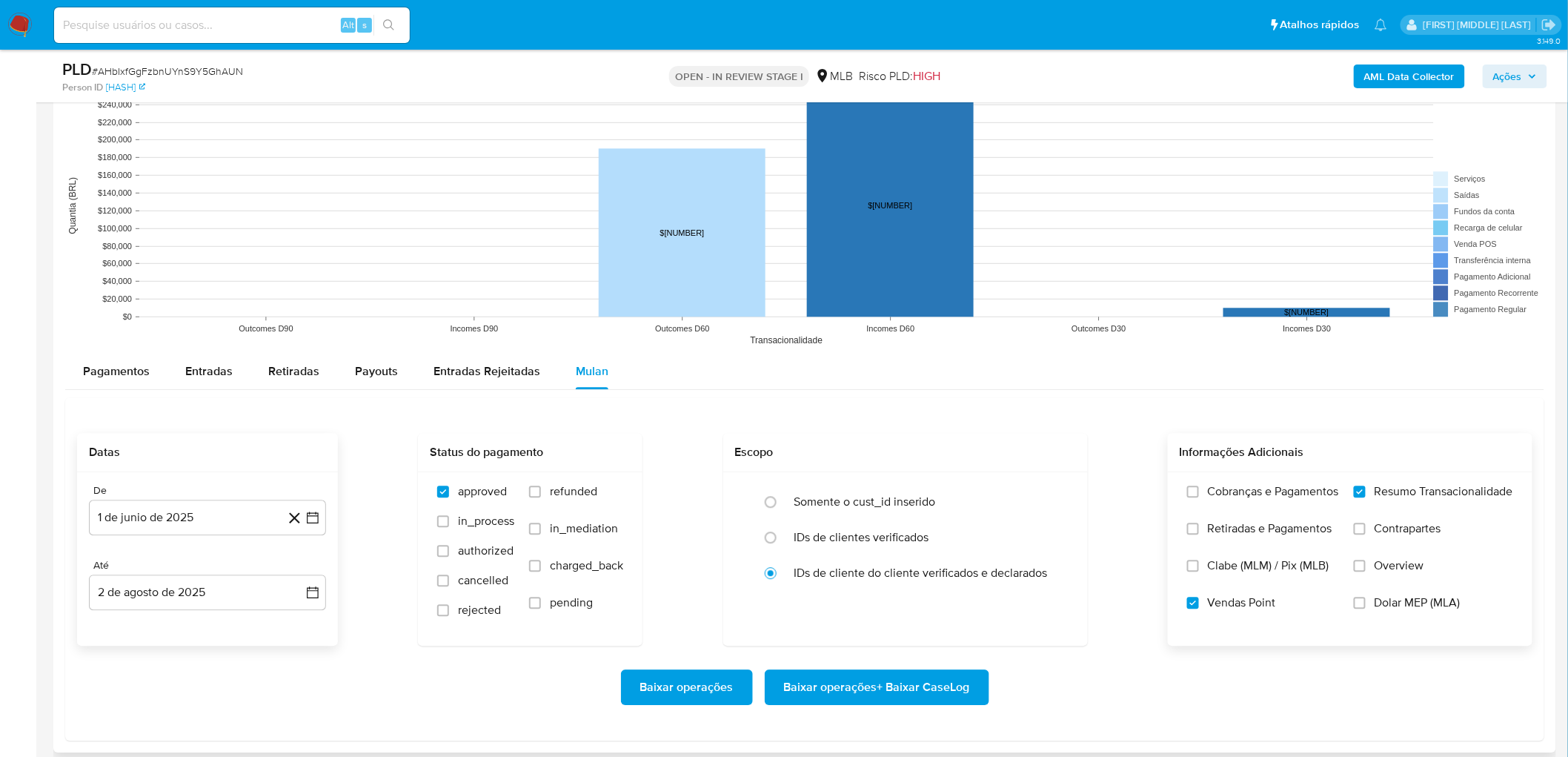 click on "Baixar operações  +   Baixar CaseLog" at bounding box center (877, 687) 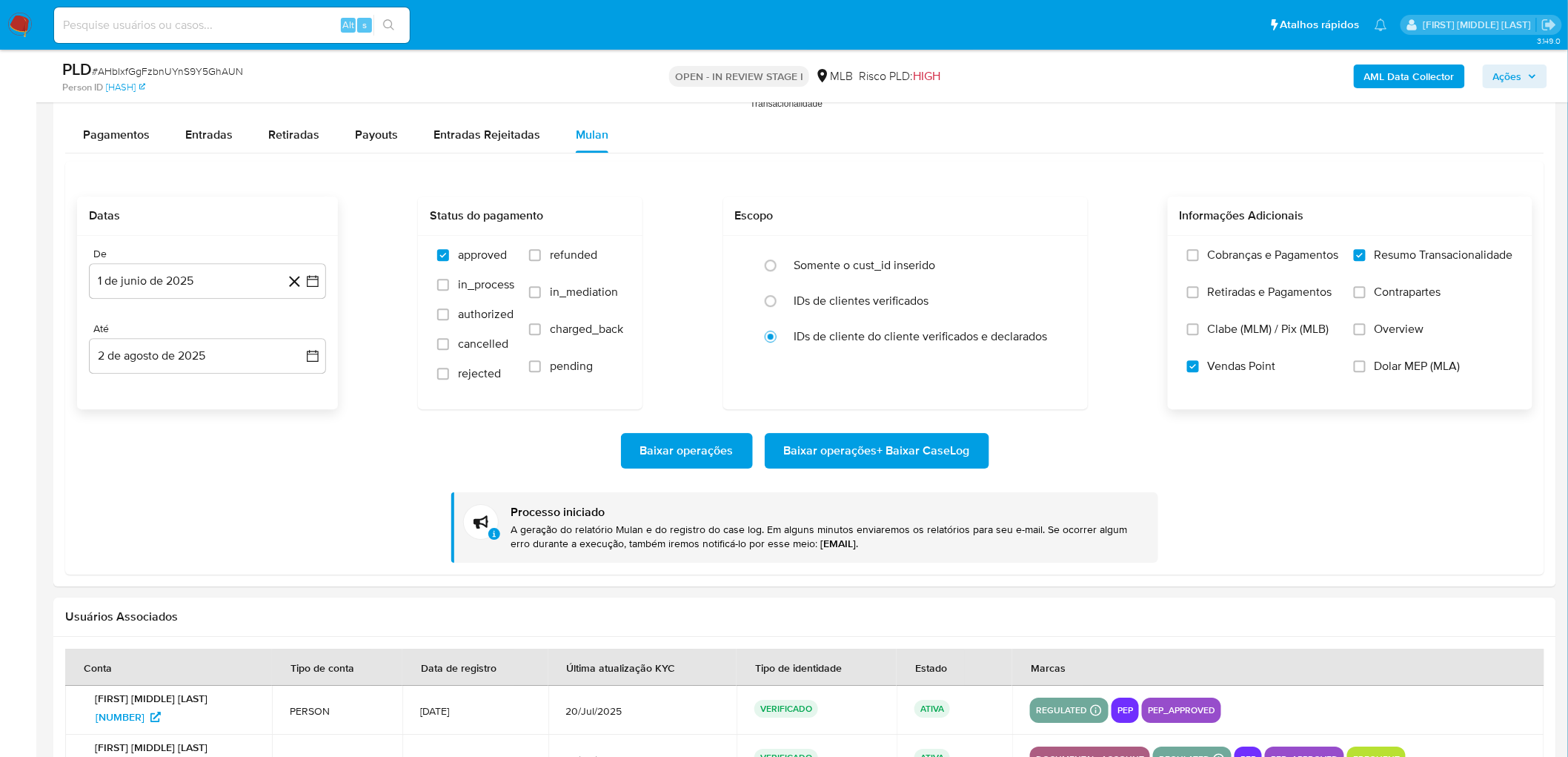 scroll, scrollTop: 1647, scrollLeft: 0, axis: vertical 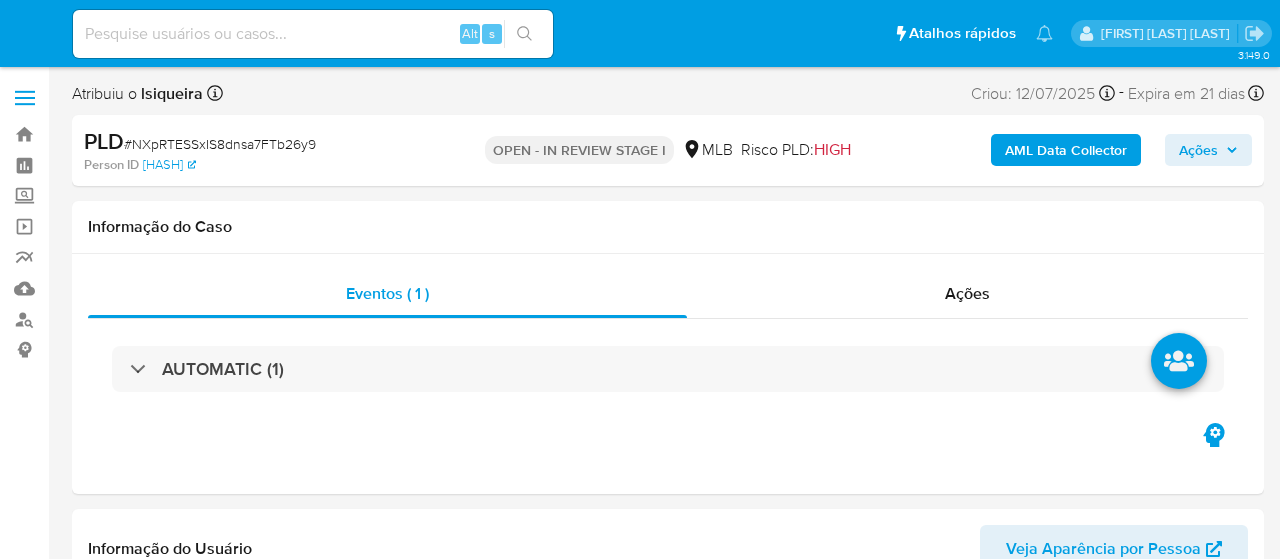 select on "10" 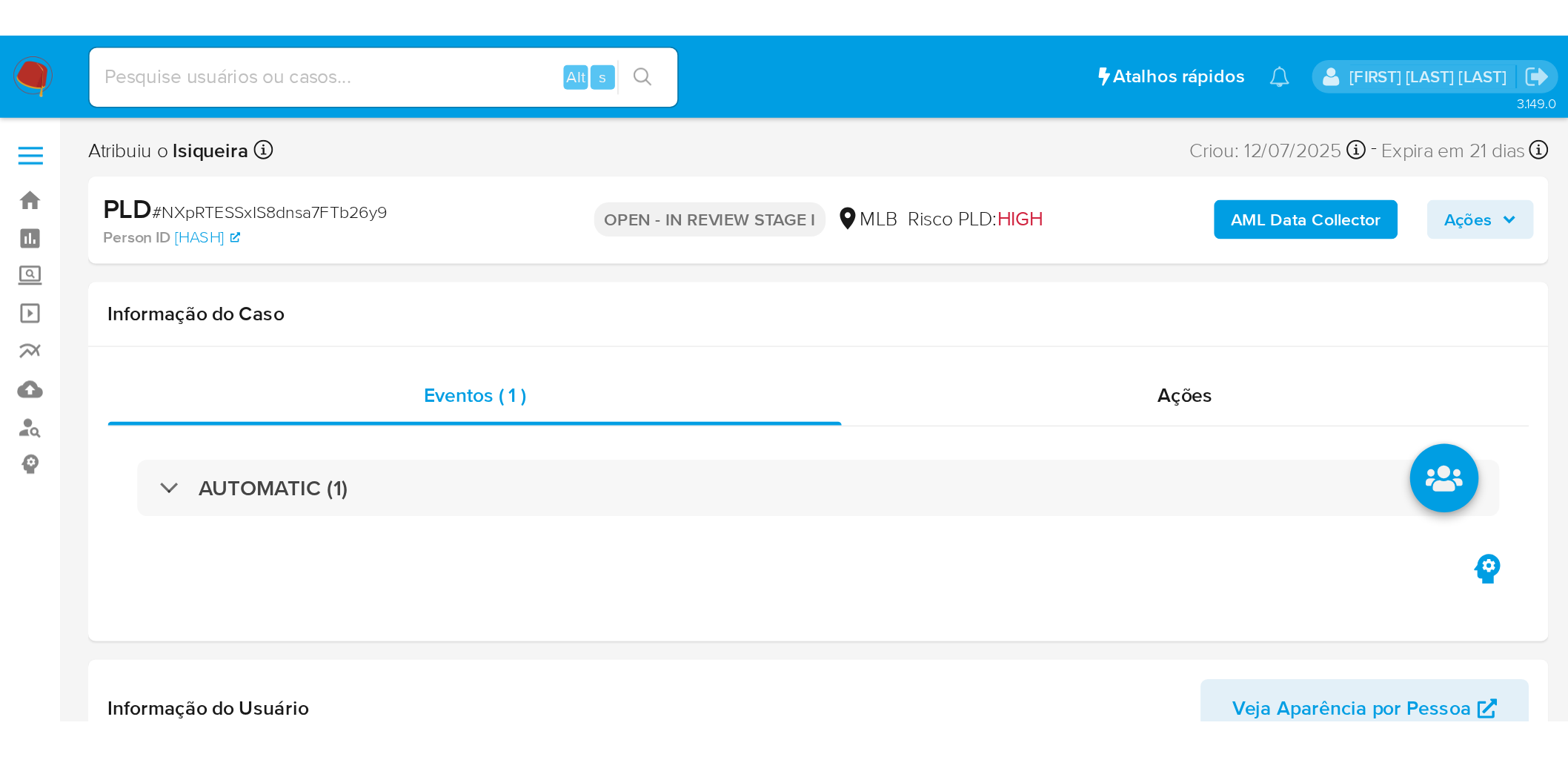scroll, scrollTop: 0, scrollLeft: 0, axis: both 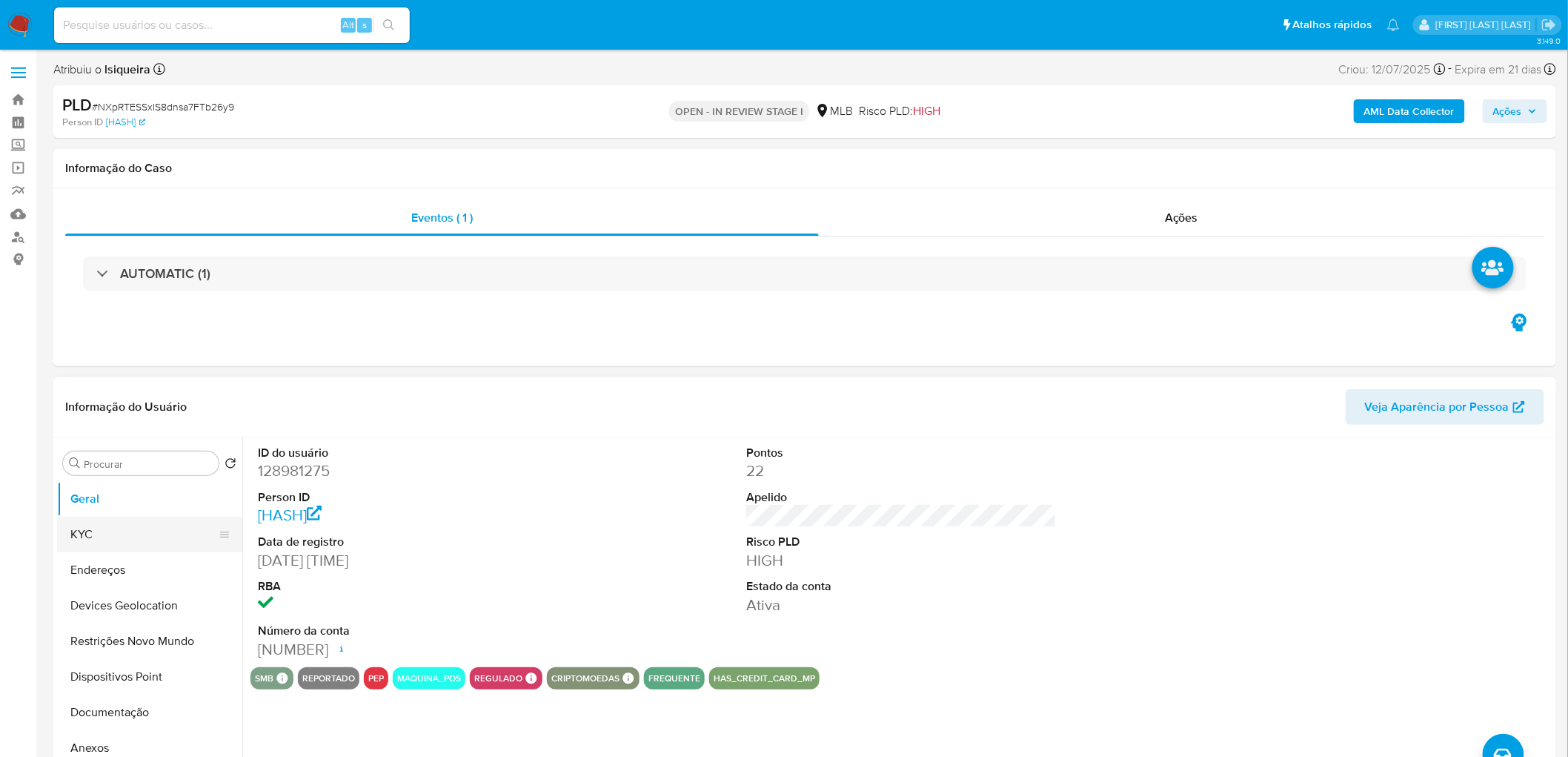click on "KYC" at bounding box center [144, 535] 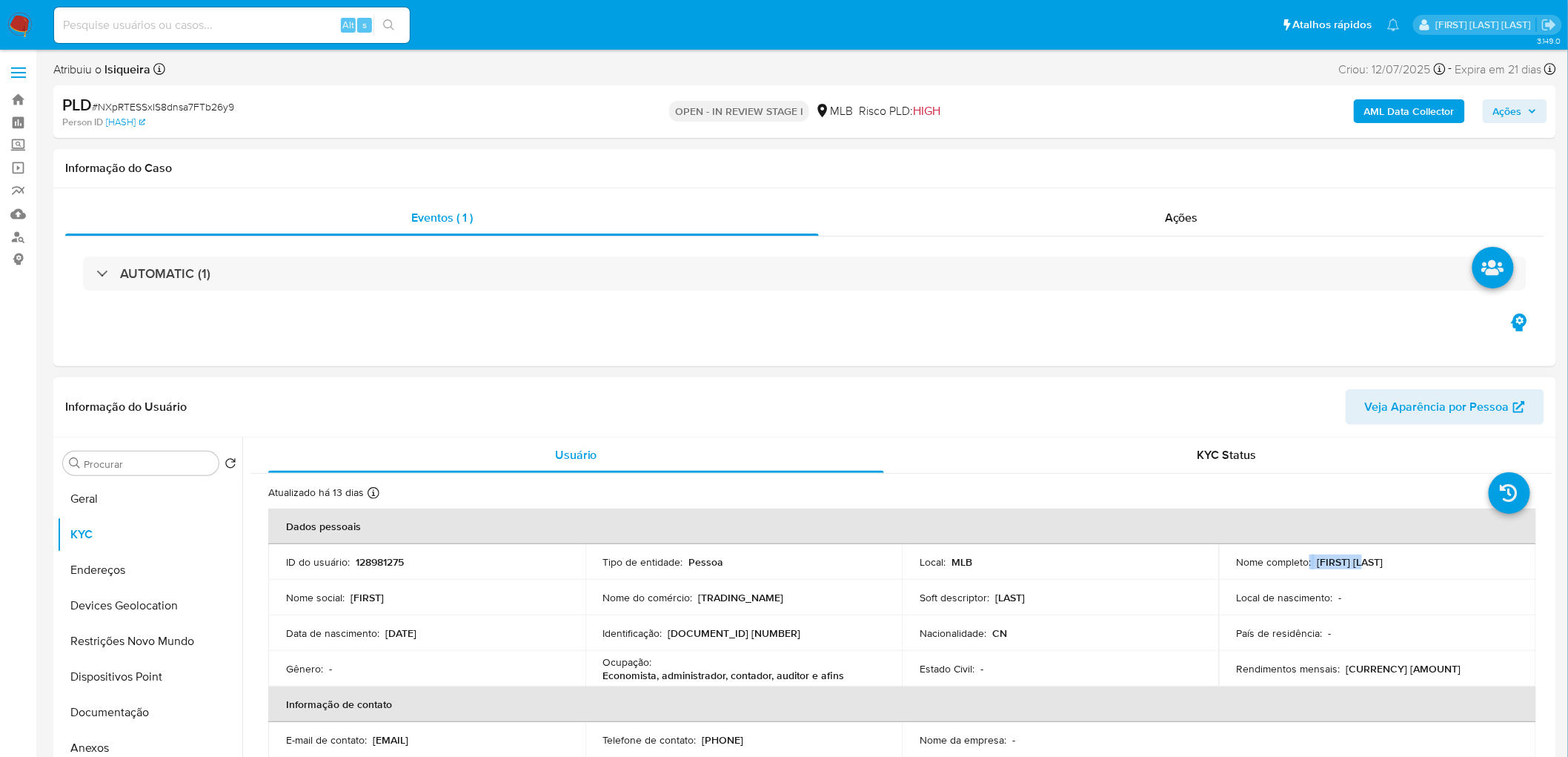 drag, startPoint x: 1363, startPoint y: 562, endPoint x: 1304, endPoint y: 558, distance: 59.135438 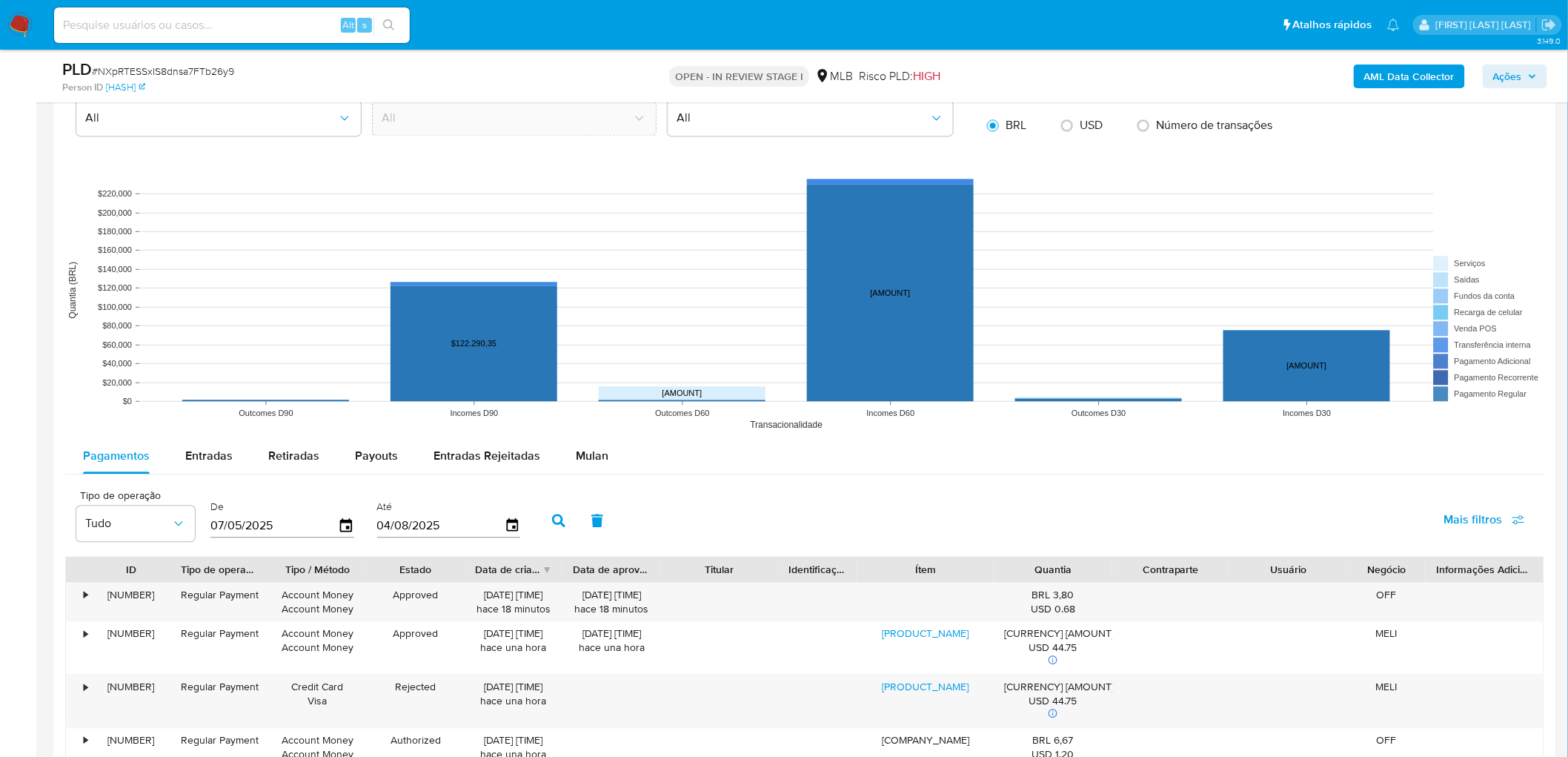 scroll, scrollTop: 1318, scrollLeft: 0, axis: vertical 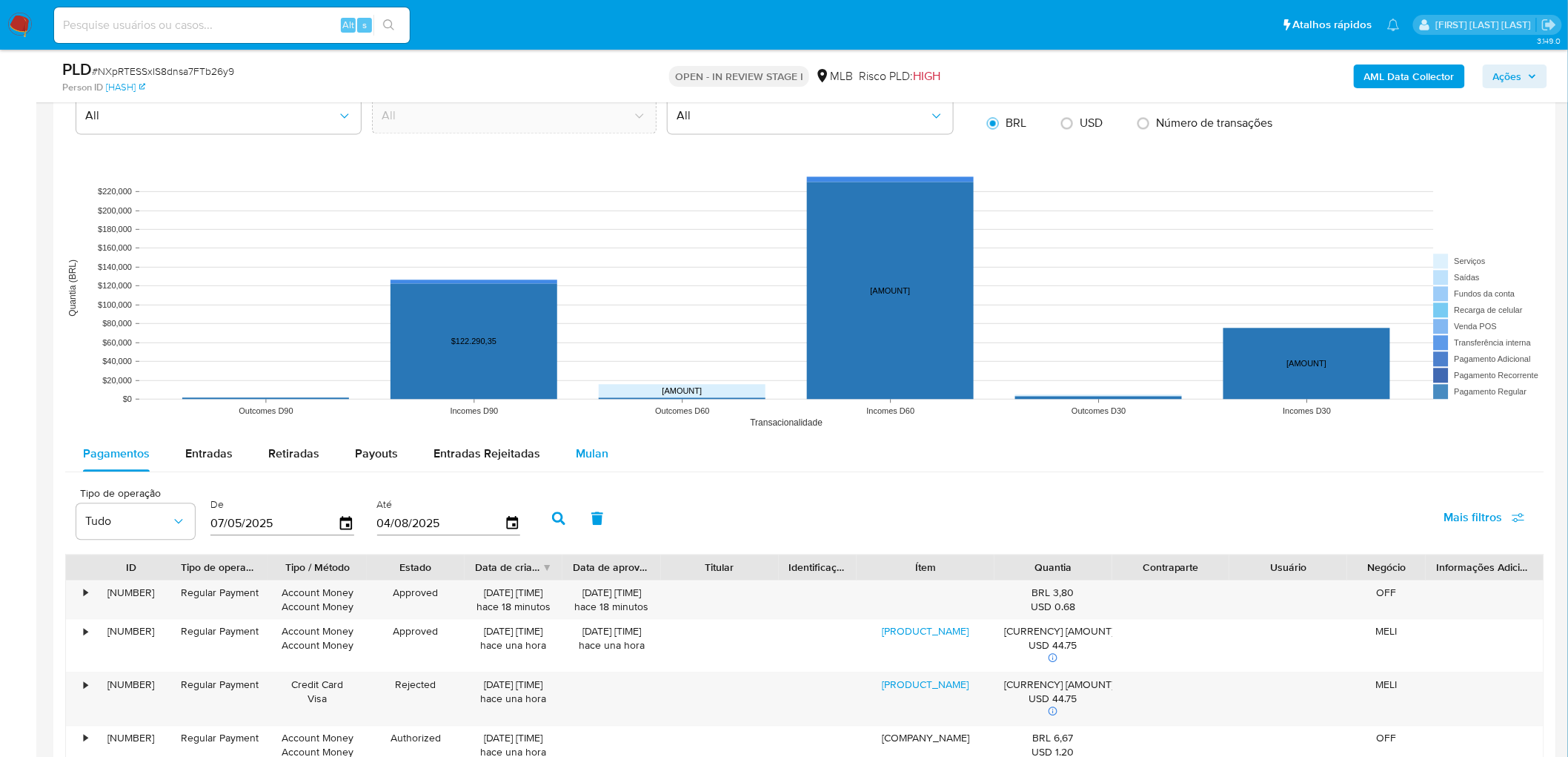 click on "Mulan" at bounding box center (592, 453) 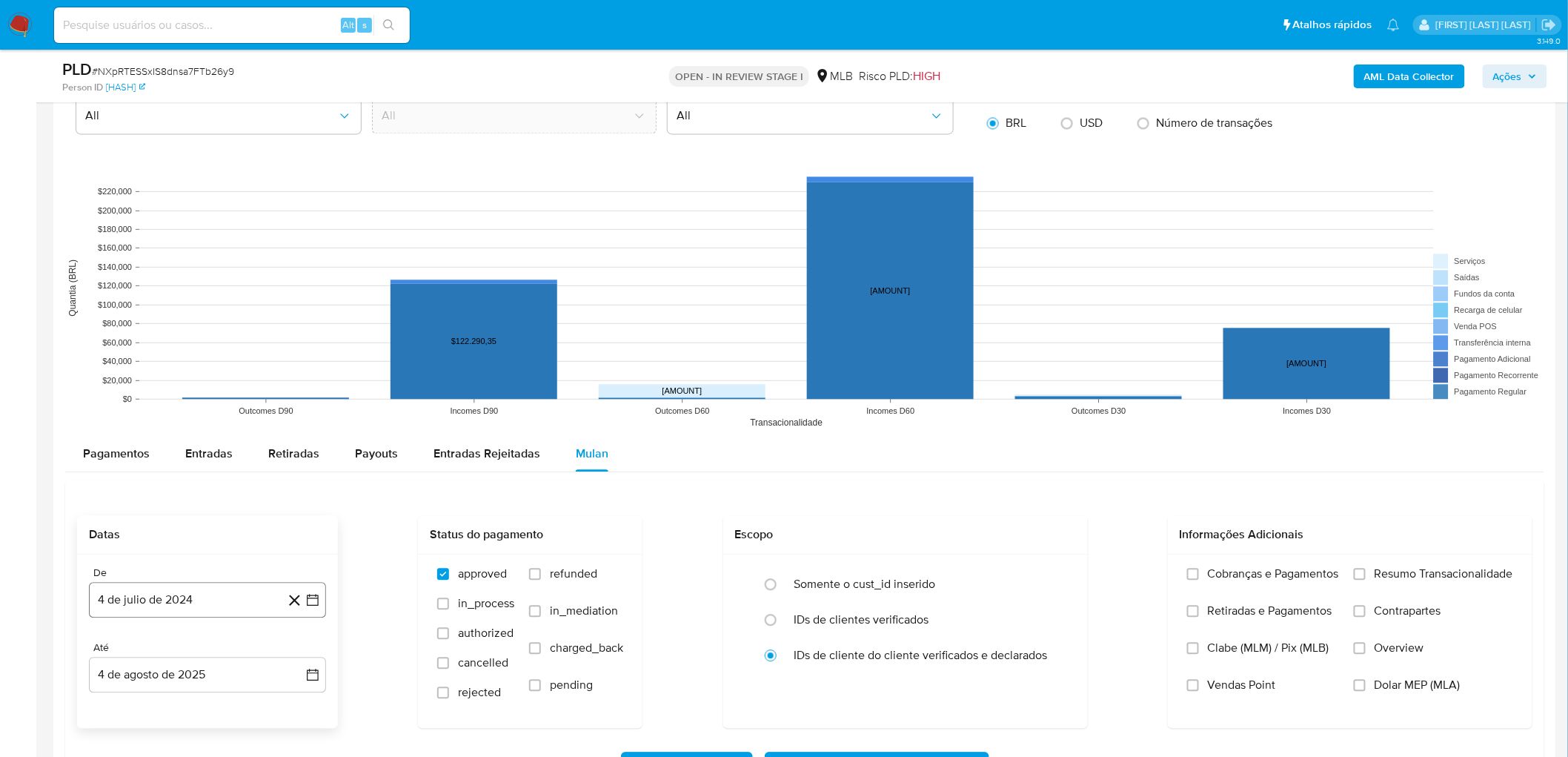 click on "4 de julio de 2024" at bounding box center (207, 600) 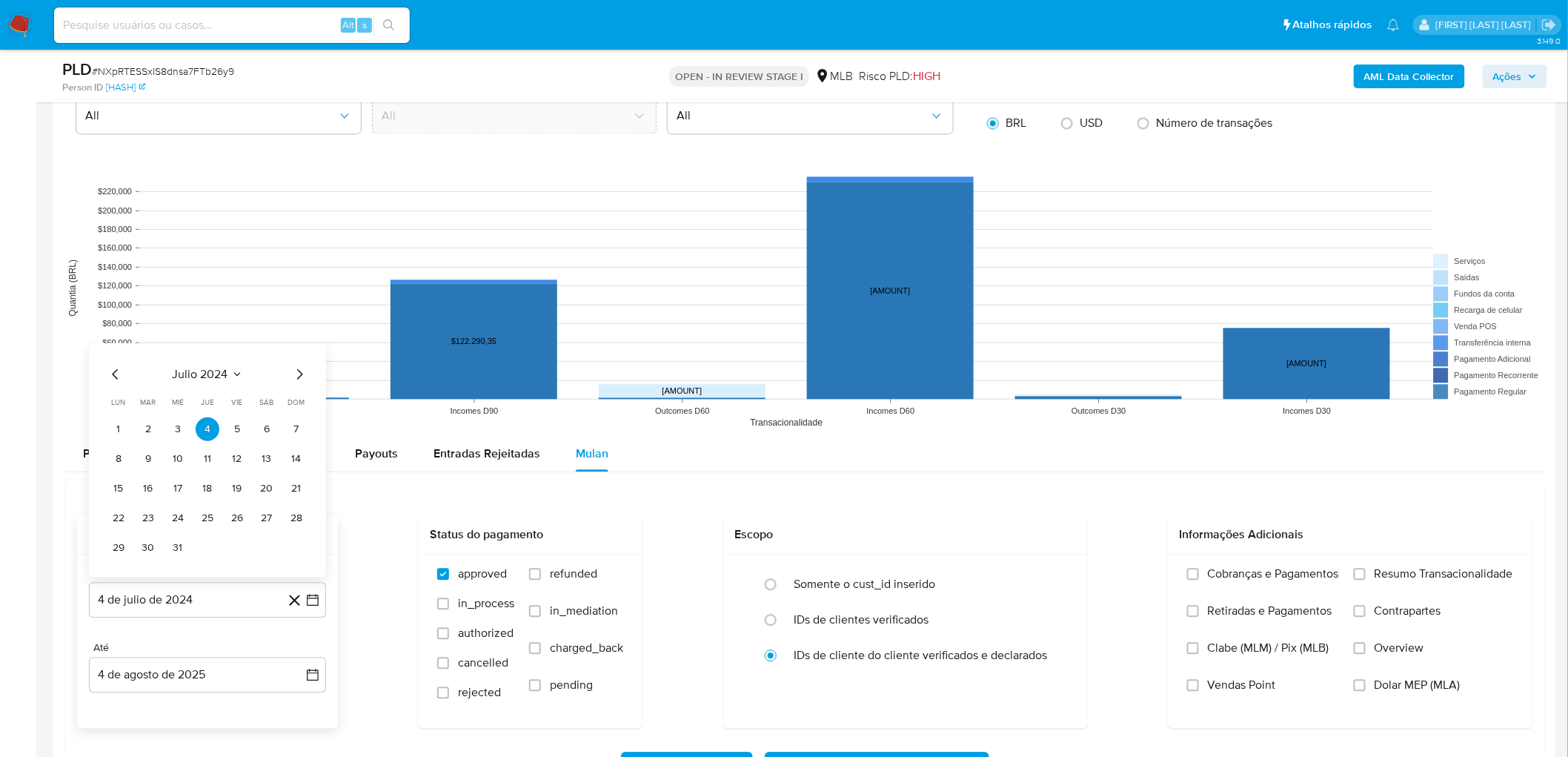 click on "julio 2024" at bounding box center (200, 374) 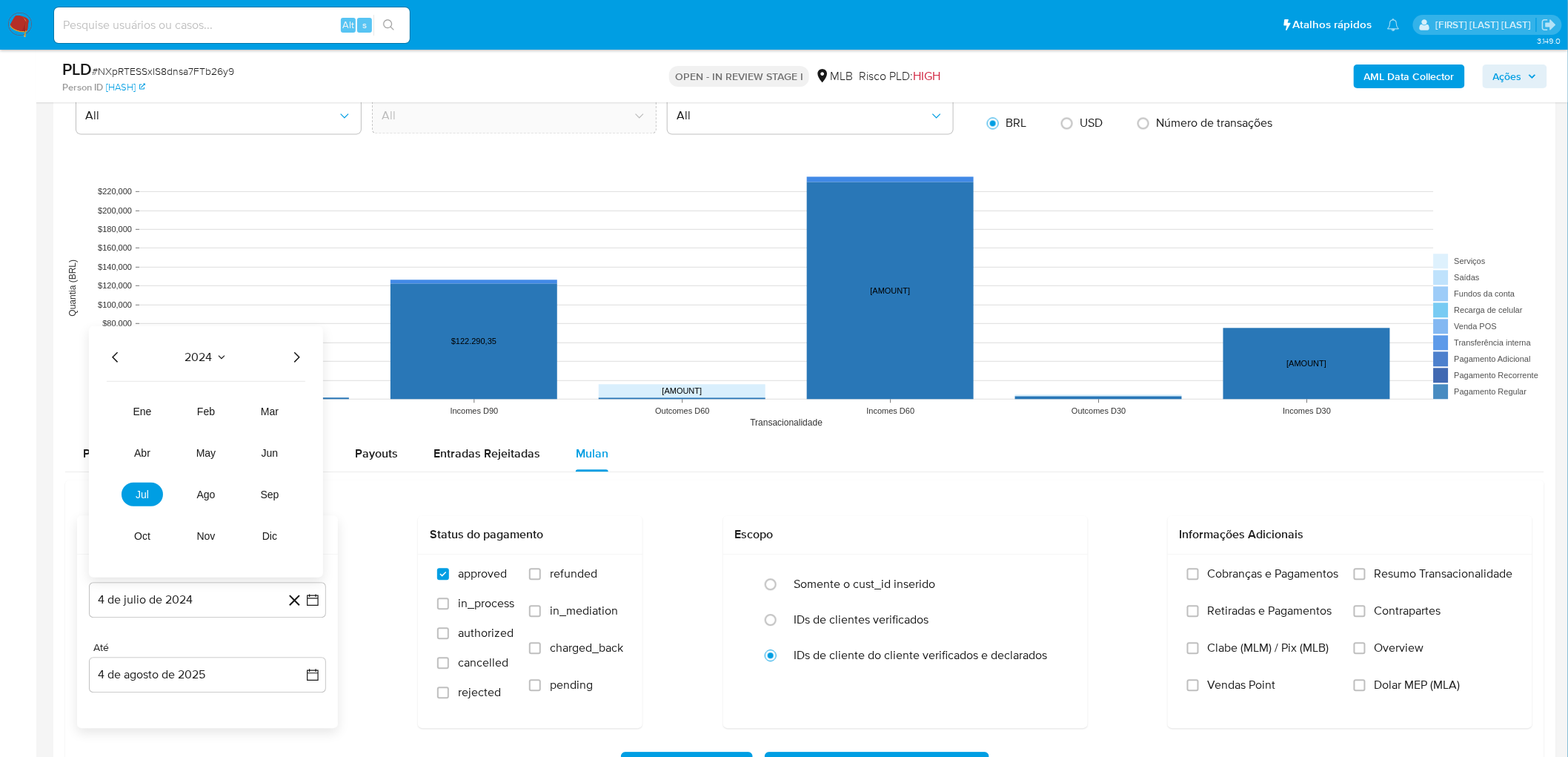 click 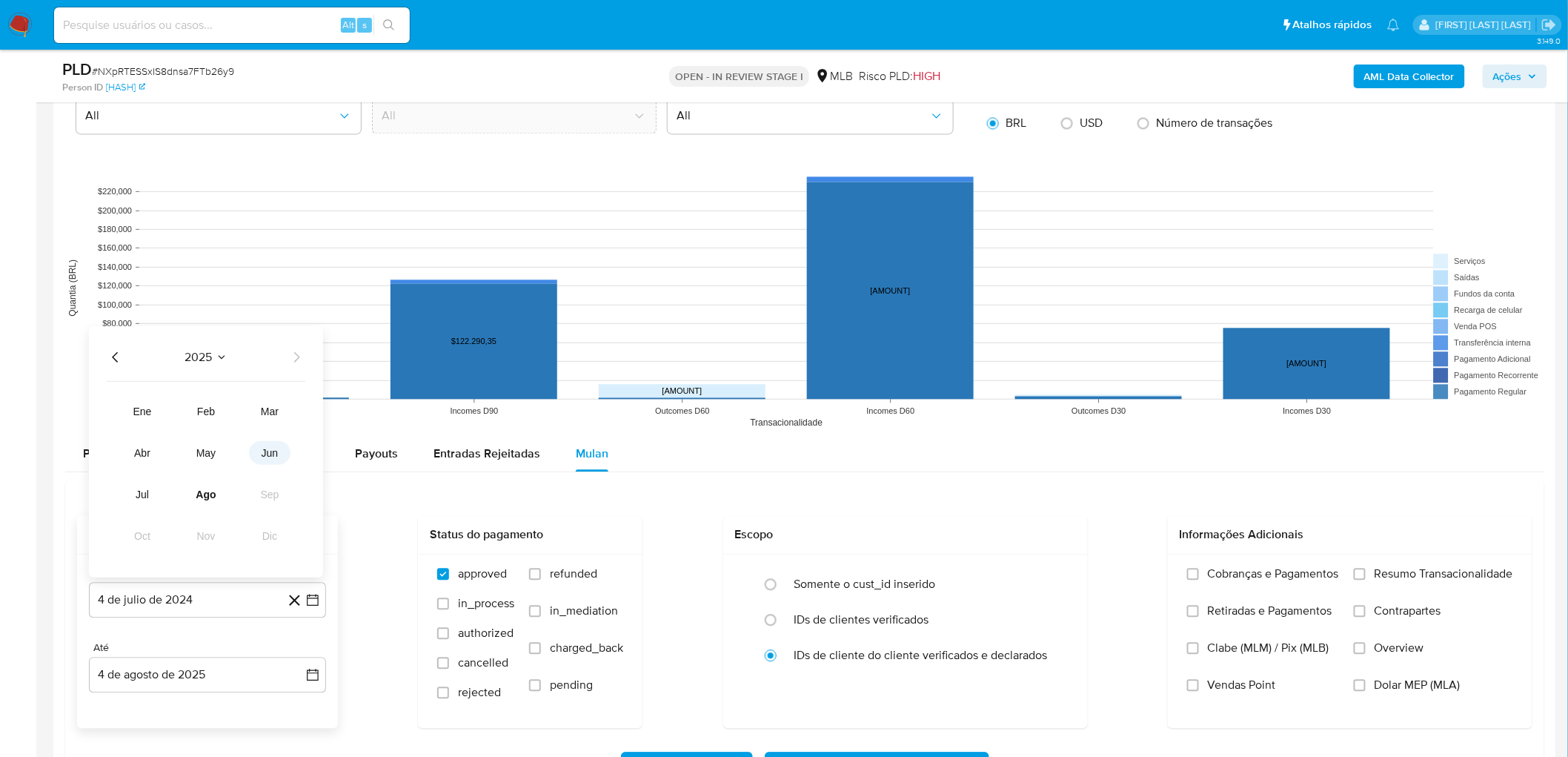 click on "jun" at bounding box center (270, 452) 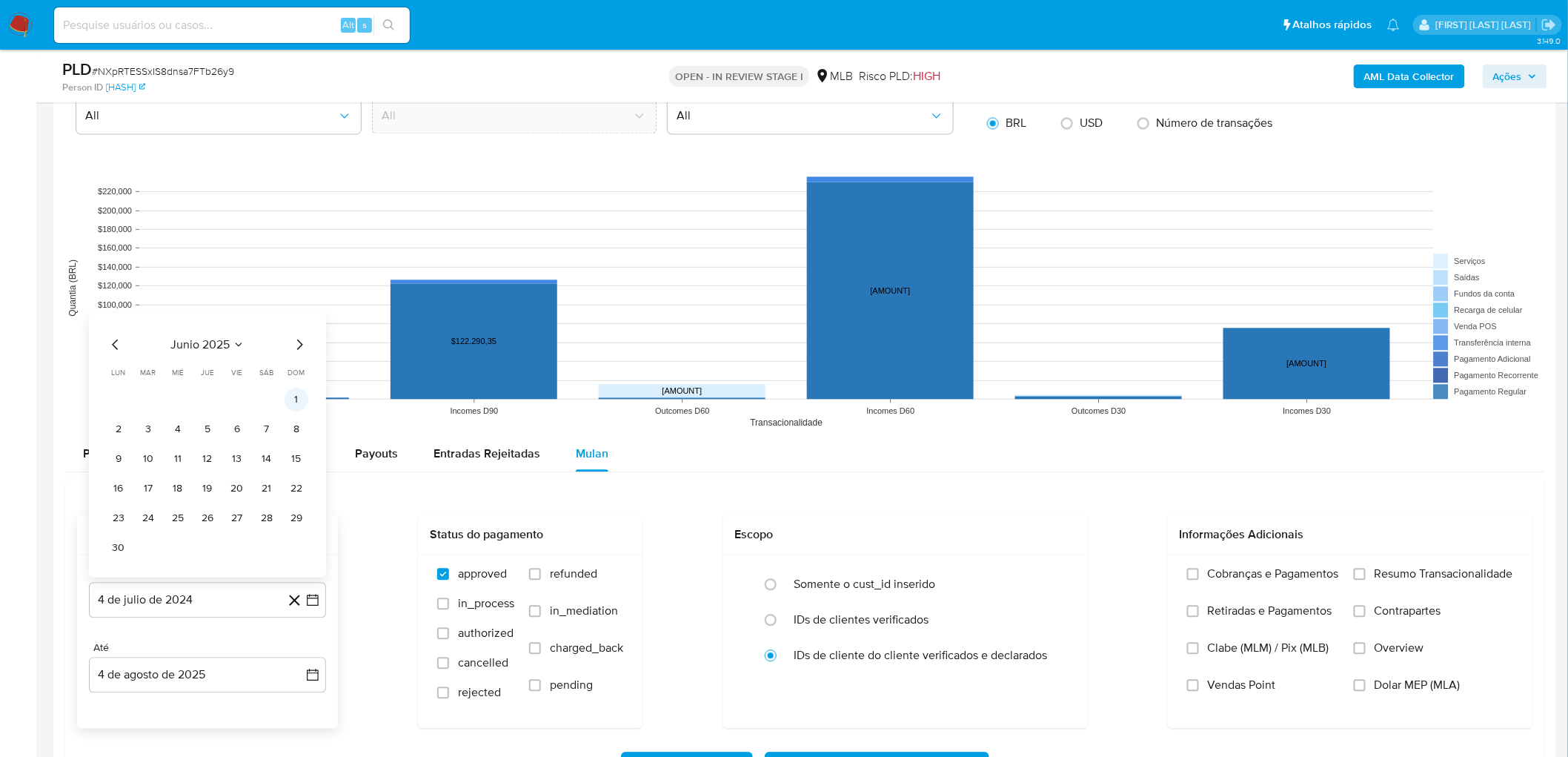click on "1" at bounding box center [296, 399] 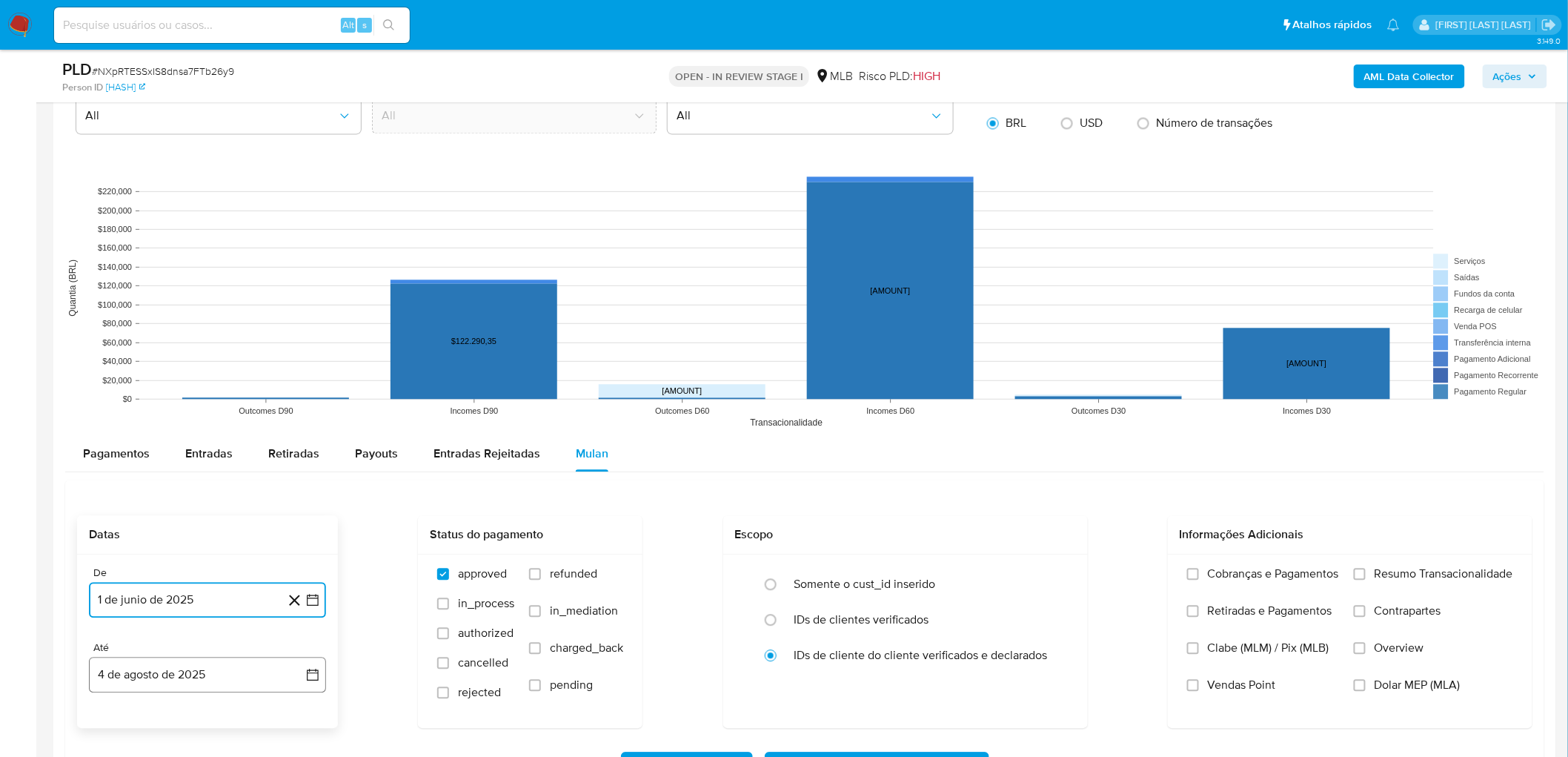click on "4 de agosto de 2025" at bounding box center (207, 675) 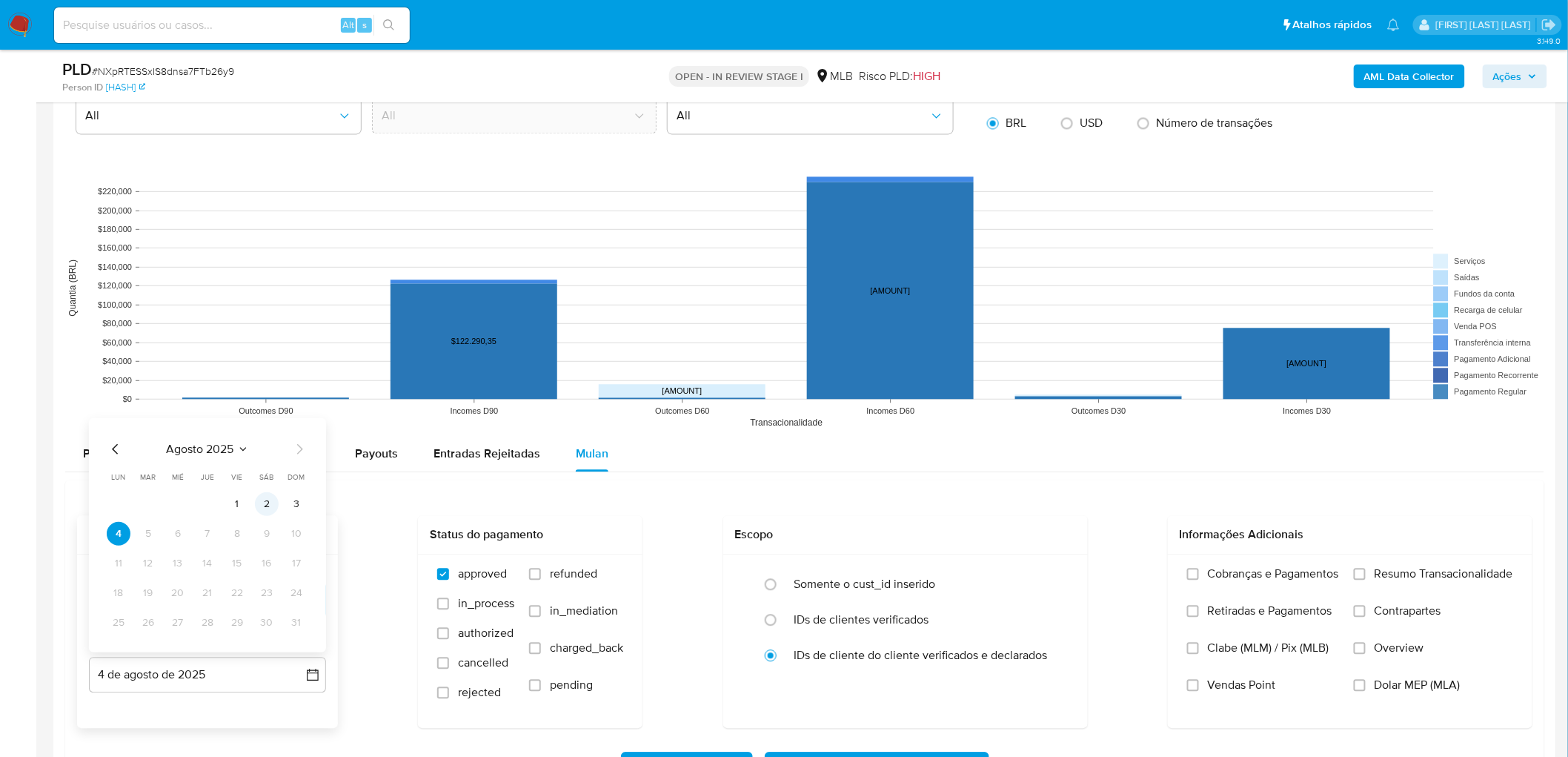 click on "2" at bounding box center [267, 503] 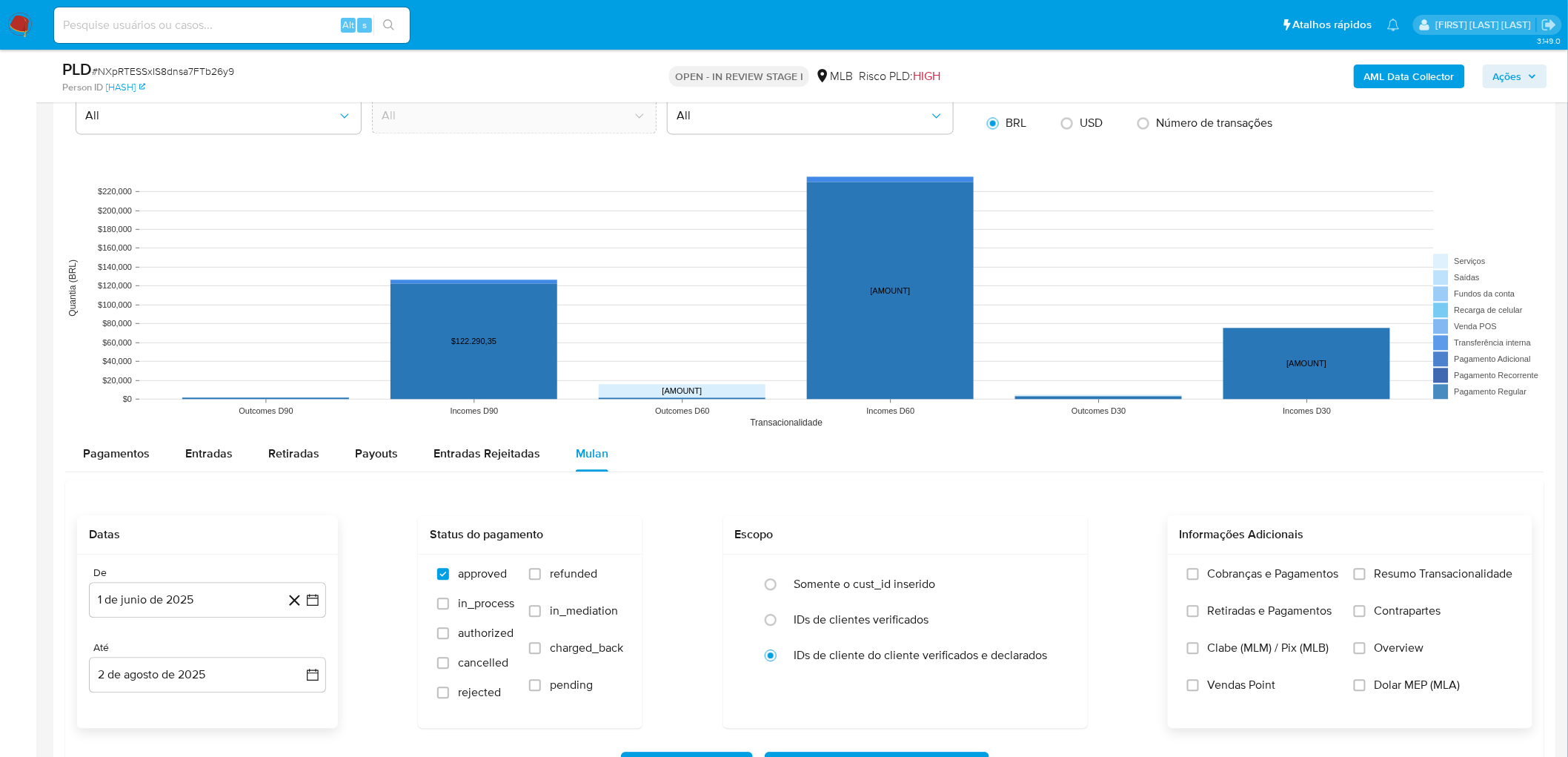 click on "Resumo Transacionalidade" at bounding box center [1433, 585] 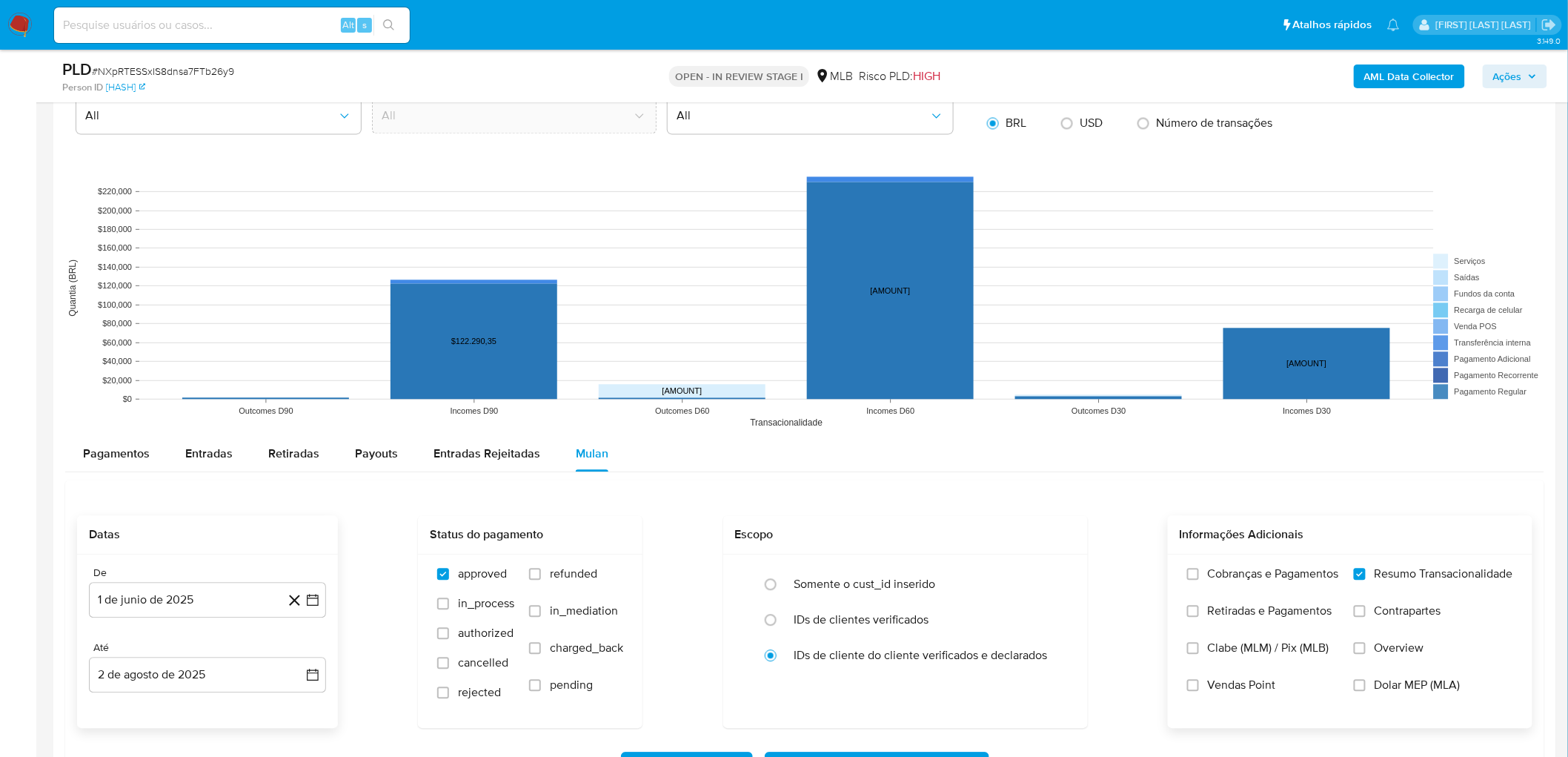 click on "Vendas Point" at bounding box center (1242, 685) 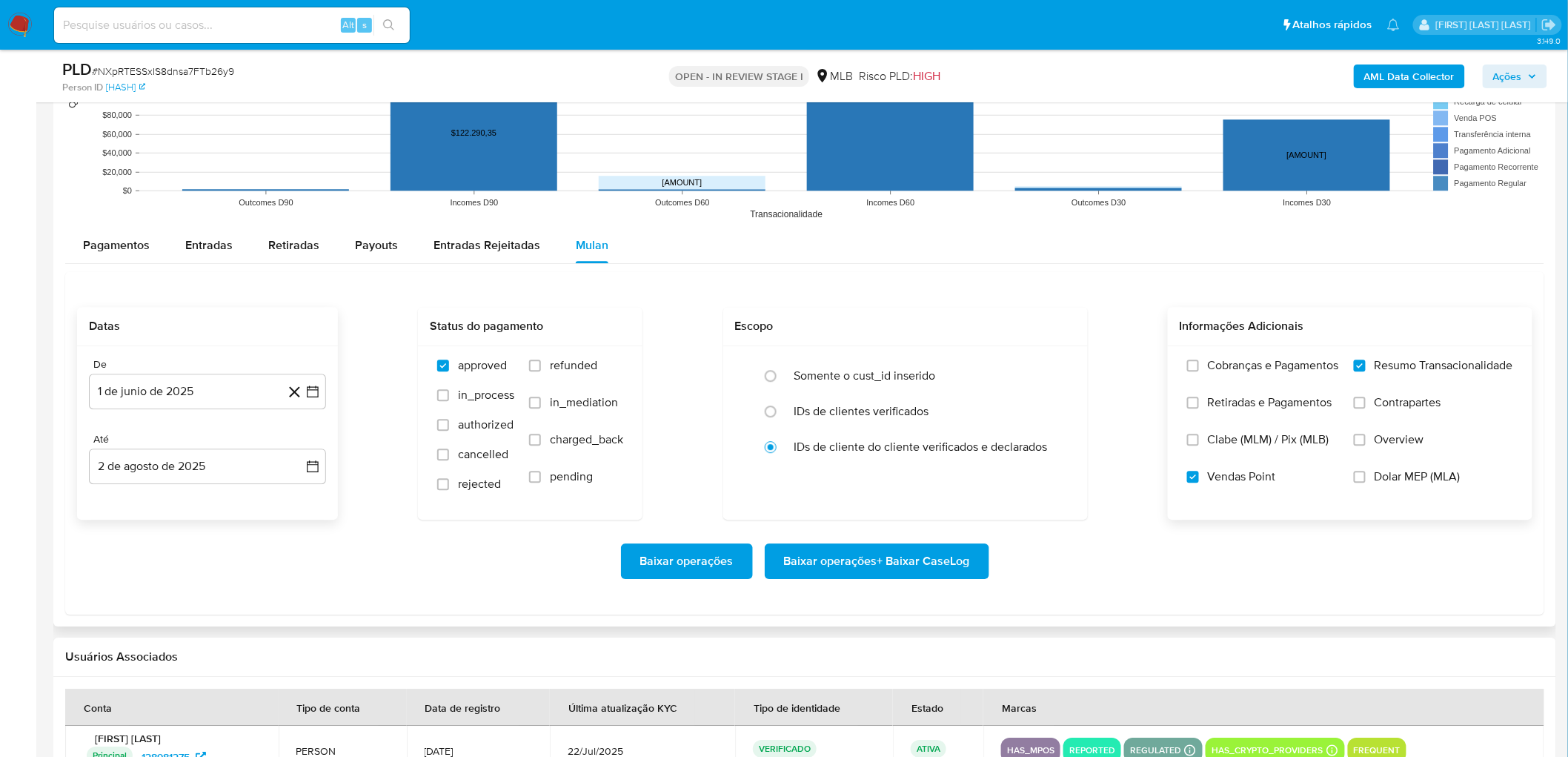 scroll, scrollTop: 1565, scrollLeft: 0, axis: vertical 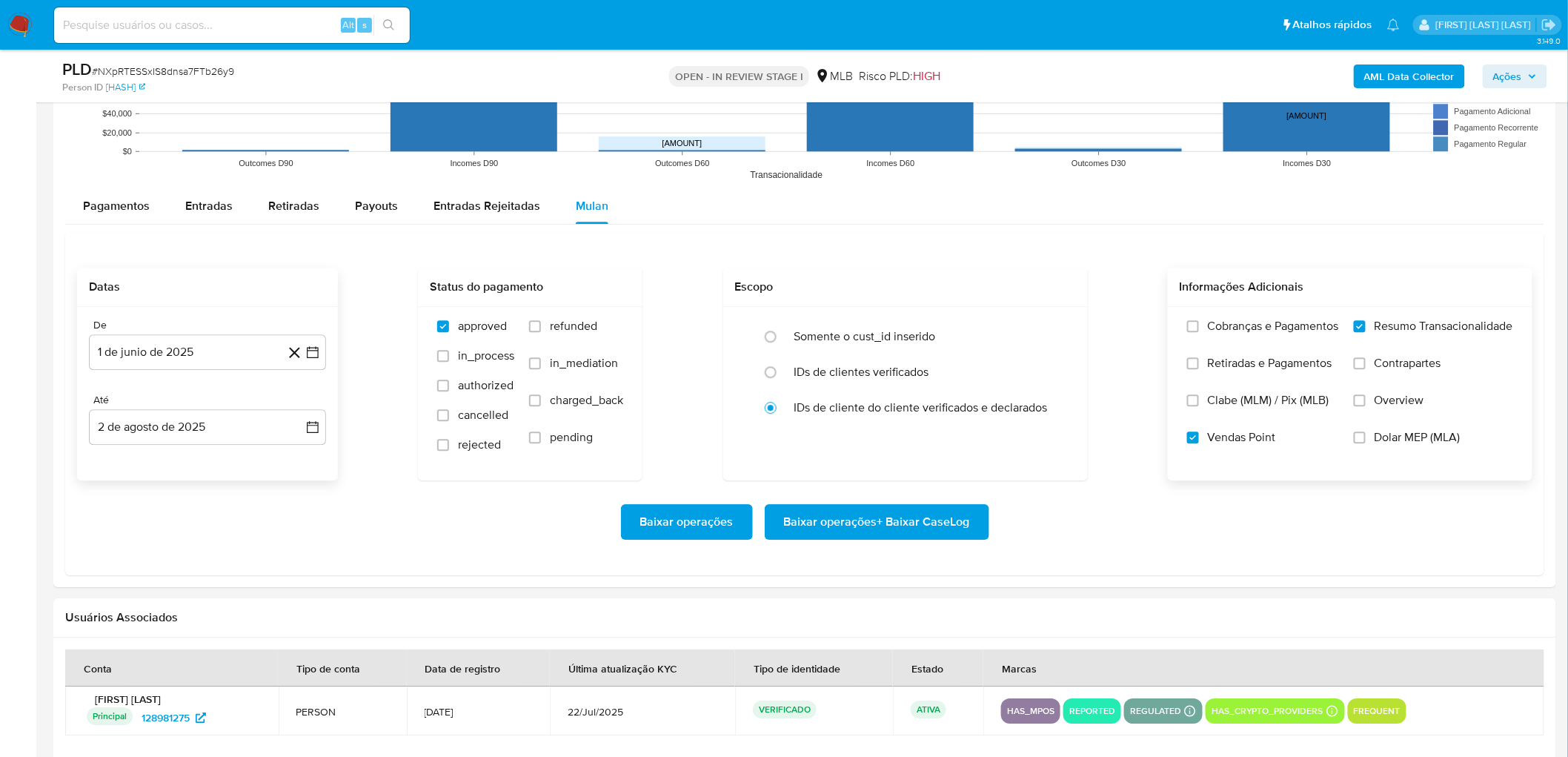 click on "Baixar operações  +   Baixar CaseLog" at bounding box center [877, 522] 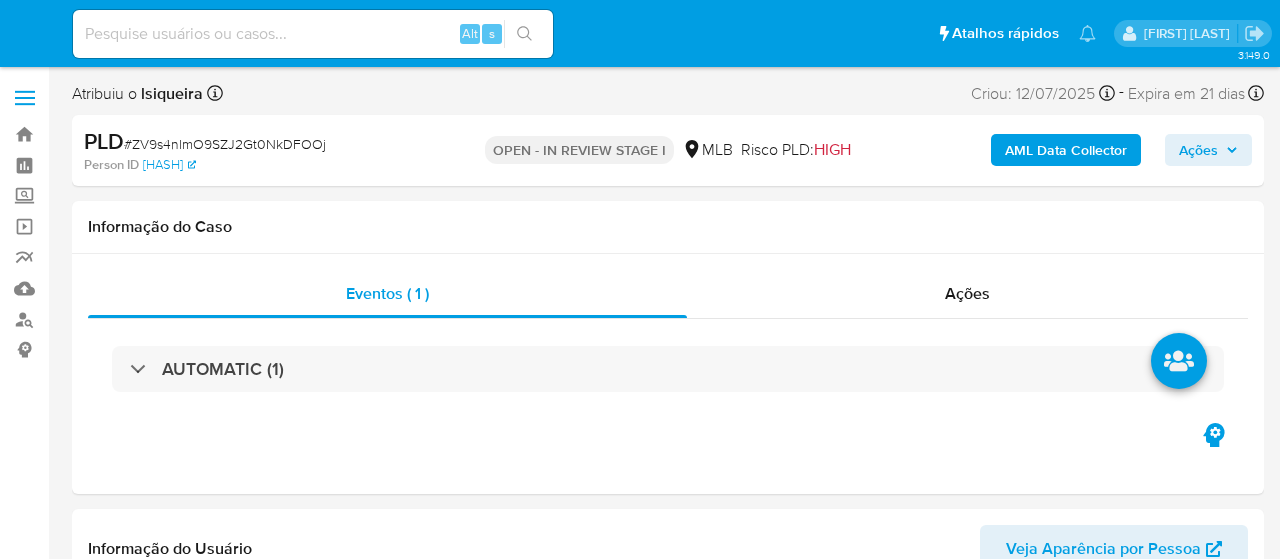 select on "10" 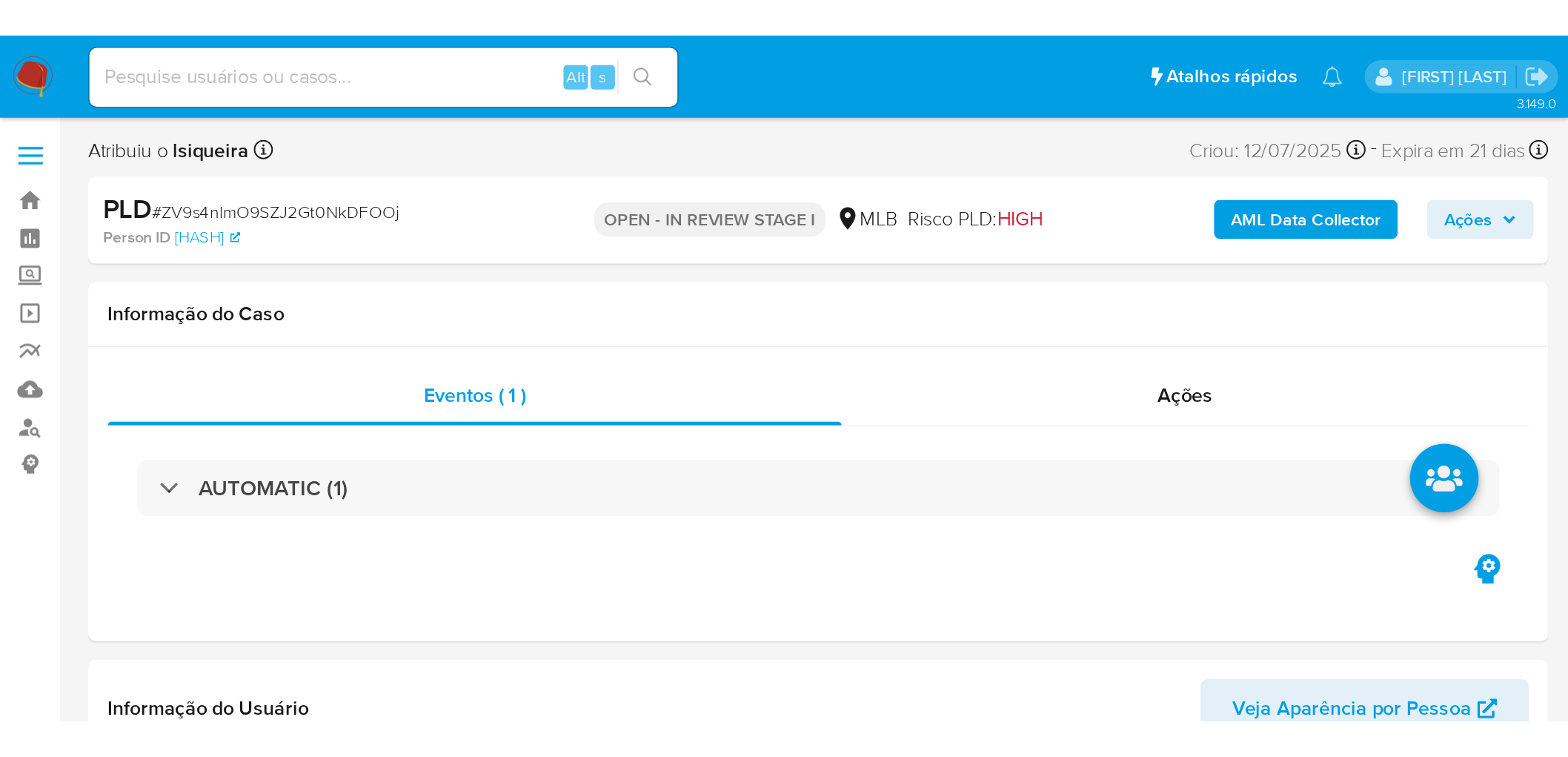 scroll, scrollTop: 0, scrollLeft: 0, axis: both 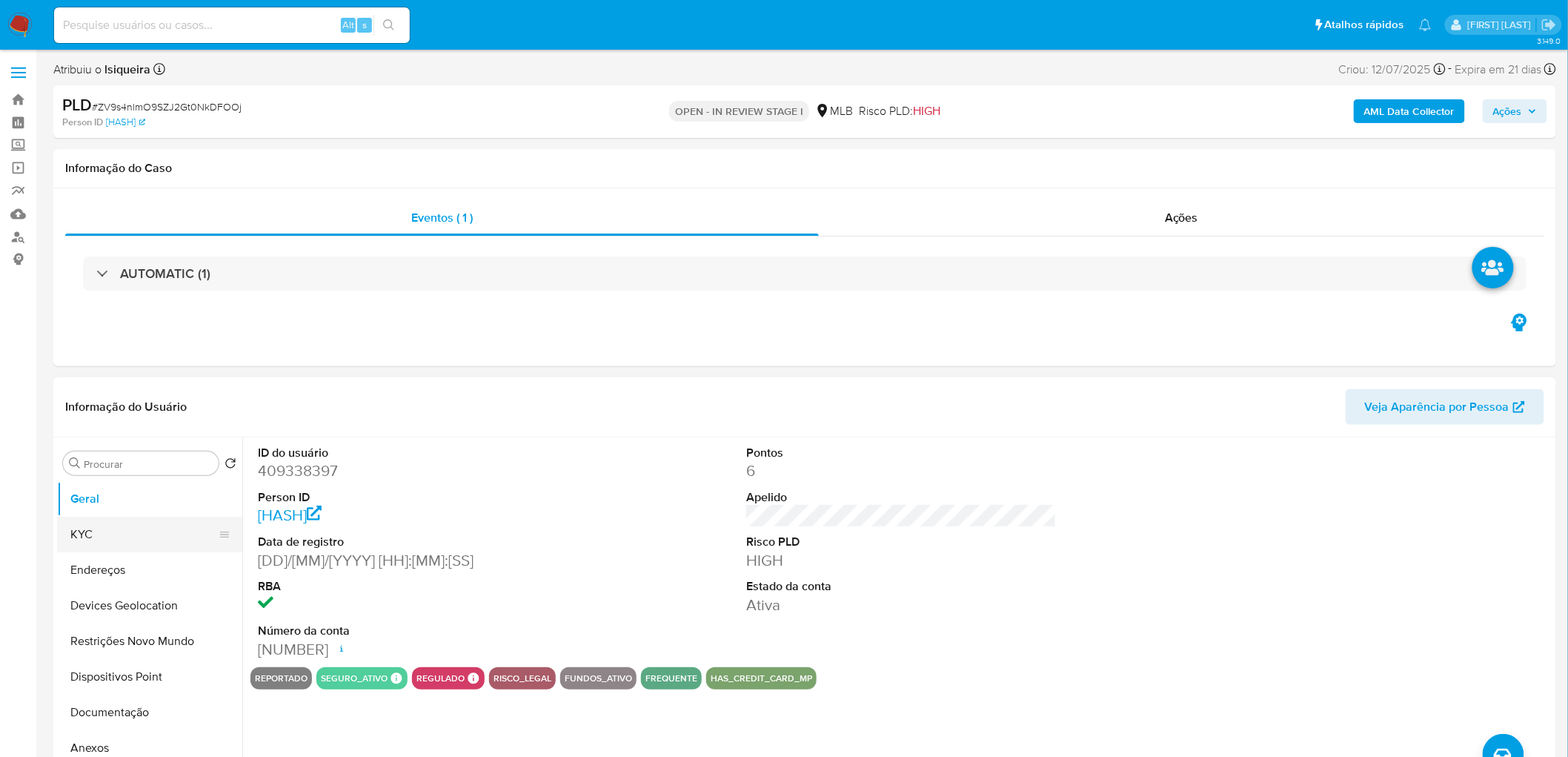 click on "KYC" at bounding box center (144, 535) 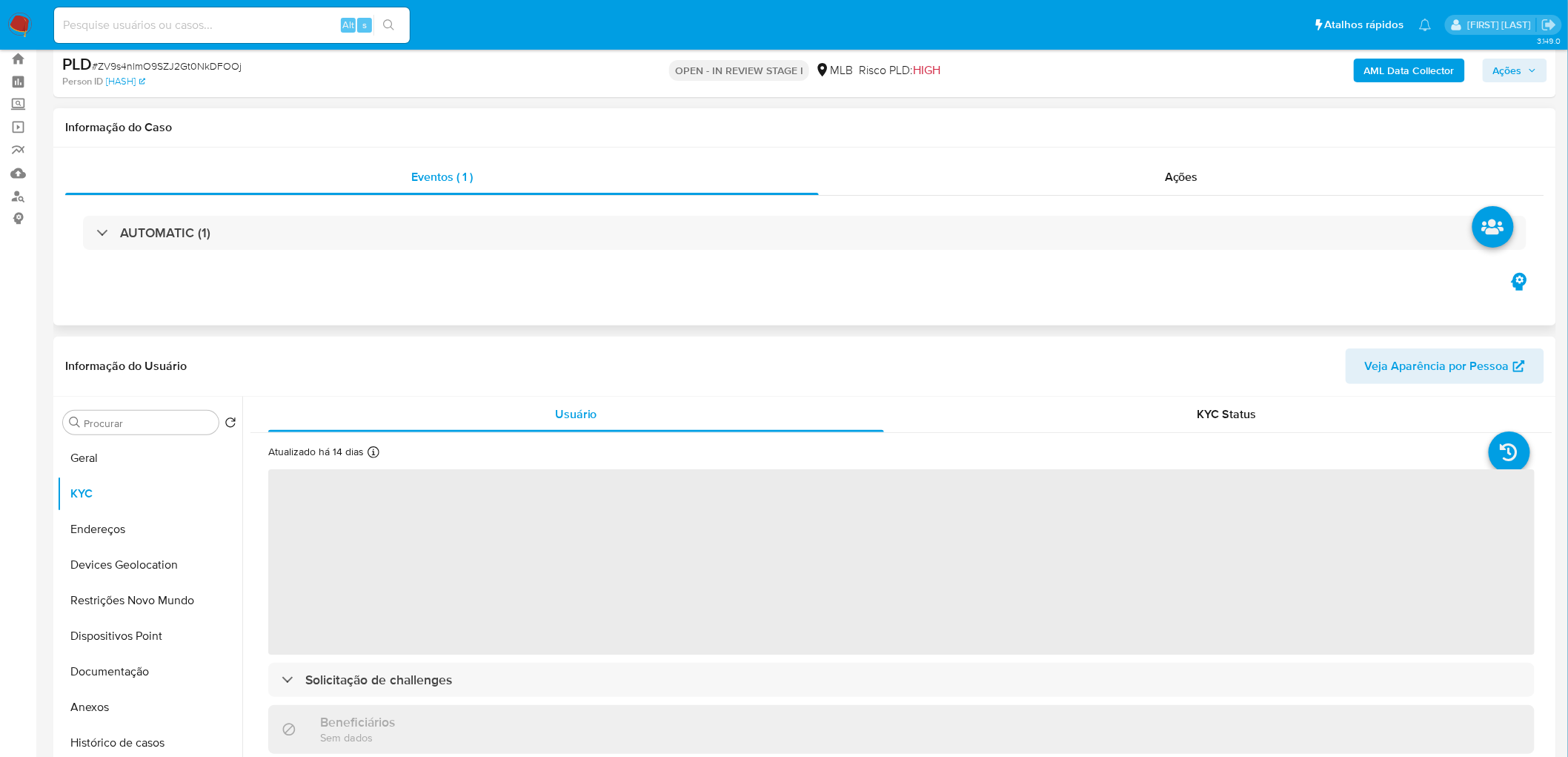 scroll, scrollTop: 82, scrollLeft: 0, axis: vertical 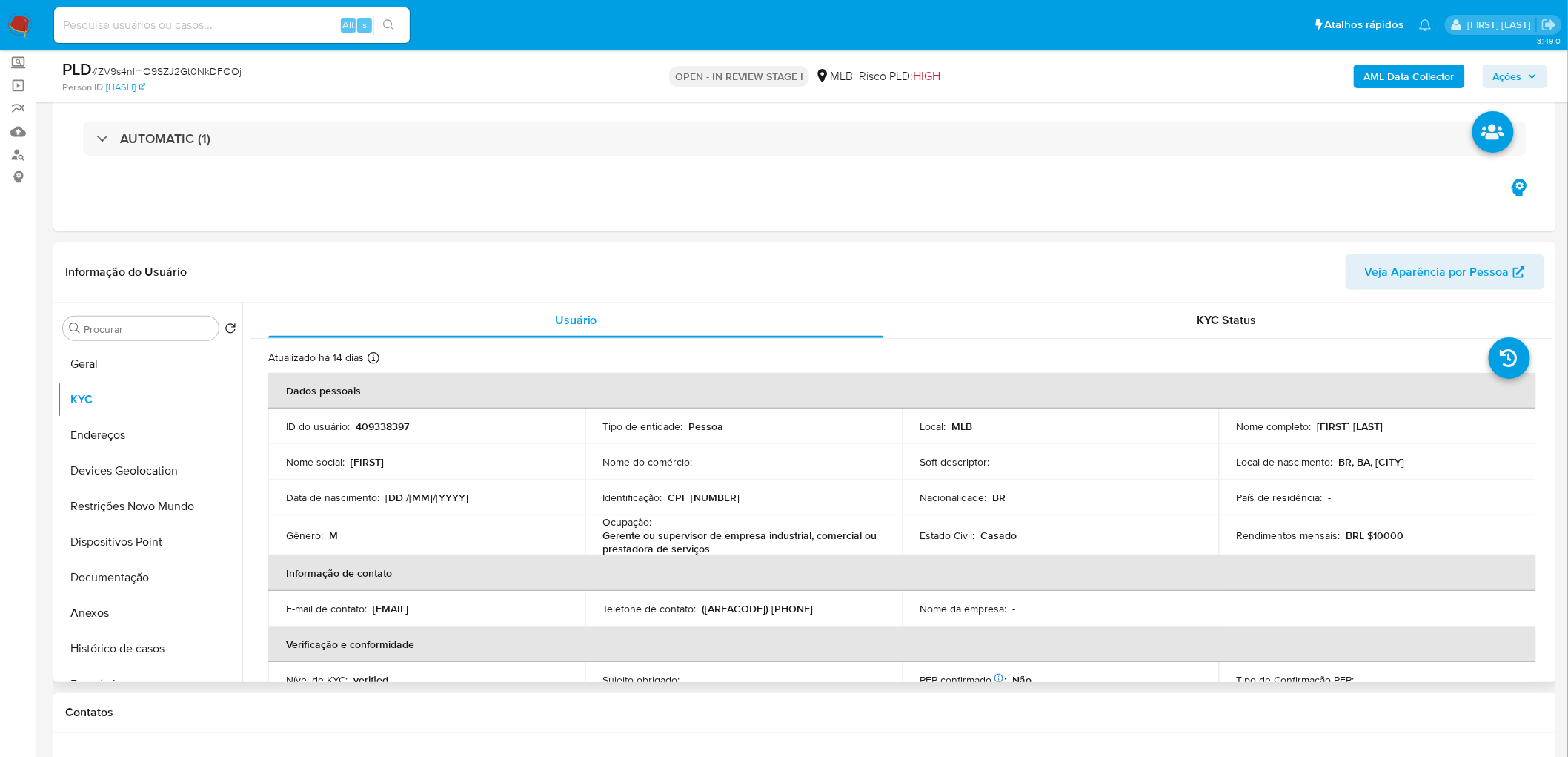 drag, startPoint x: 1420, startPoint y: 423, endPoint x: 1313, endPoint y: 431, distance: 107.29865 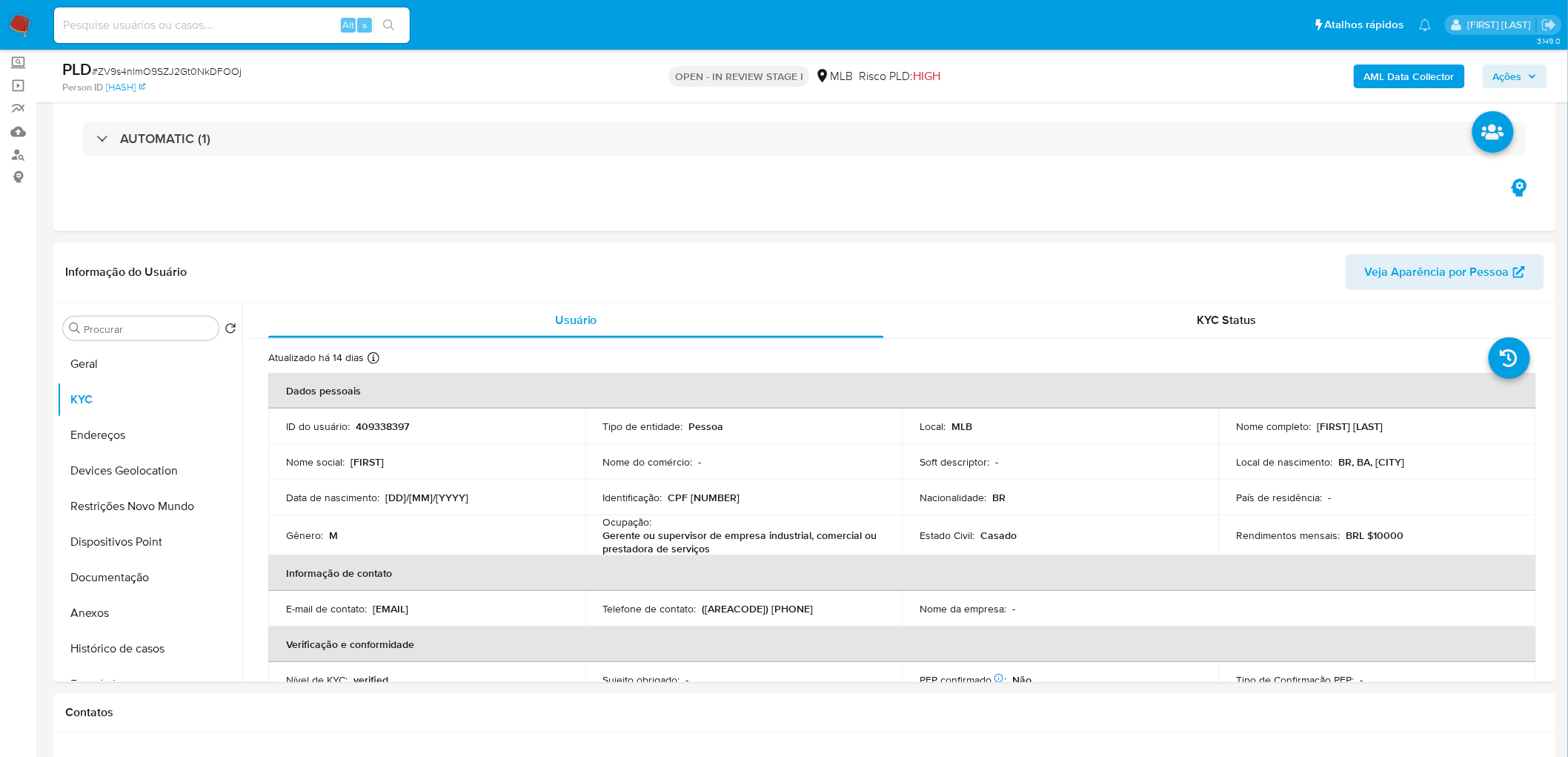 copy on "[FIRST] [LAST]" 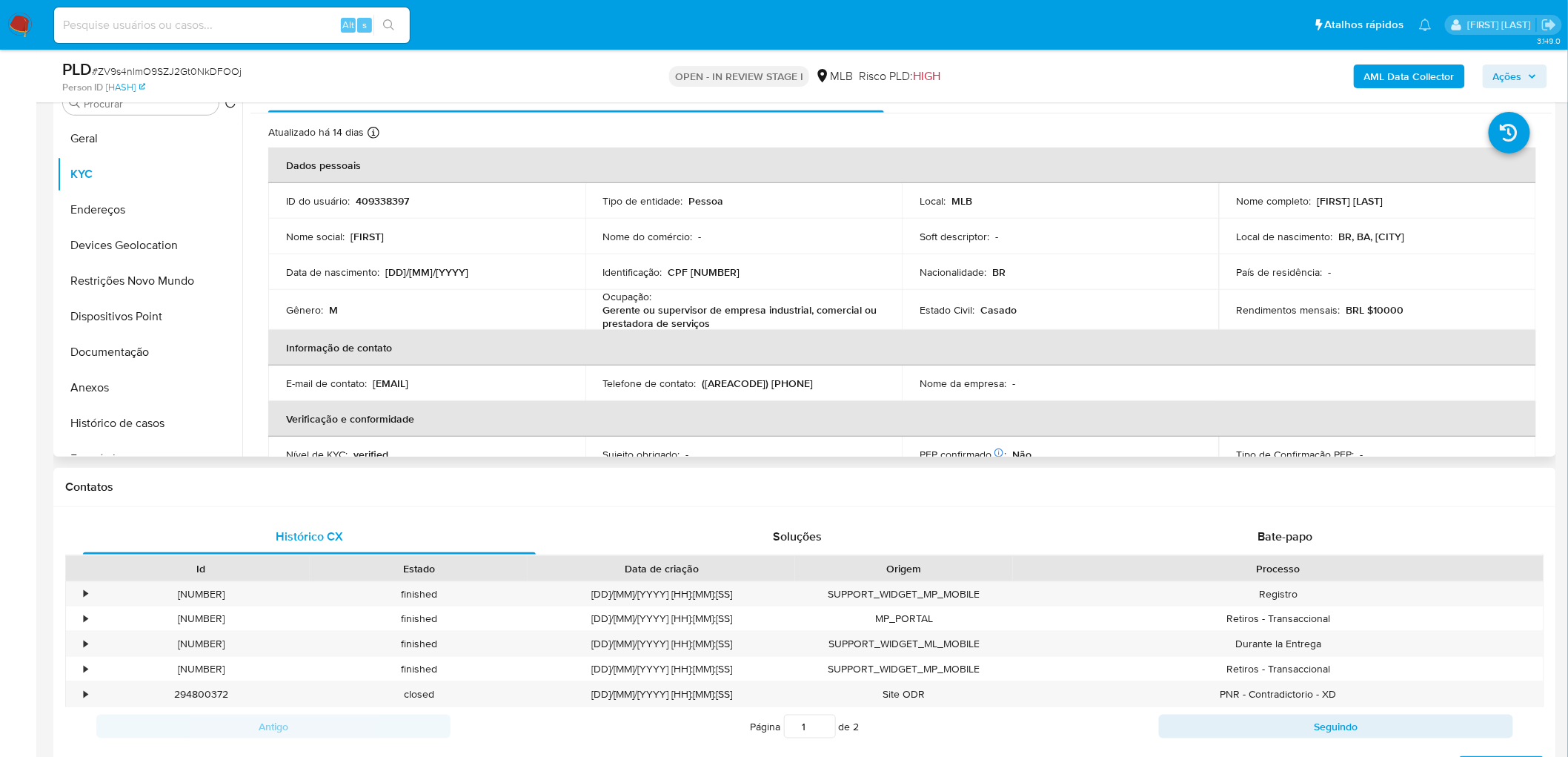 scroll, scrollTop: 329, scrollLeft: 0, axis: vertical 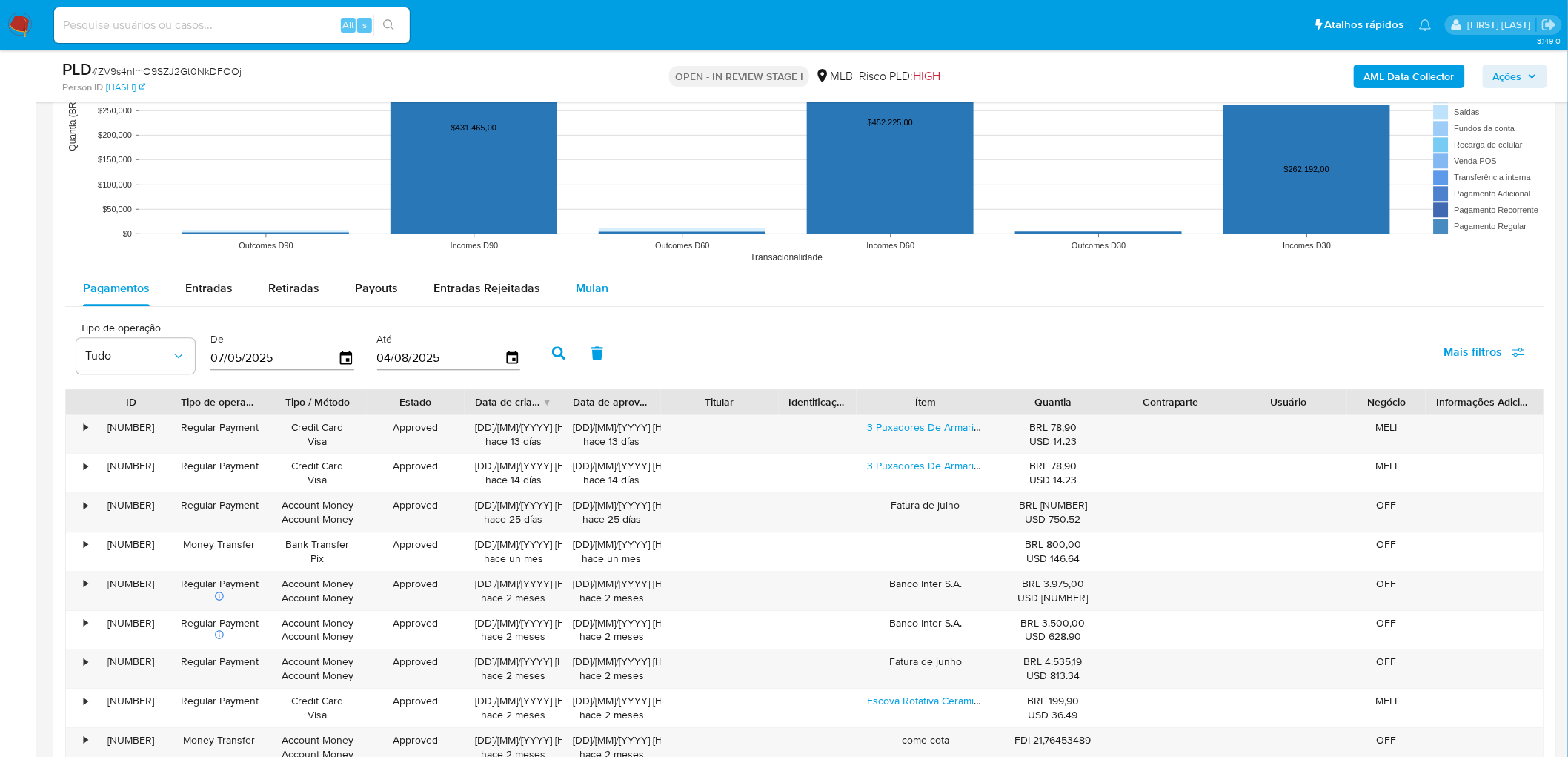 click on "Mulan" at bounding box center [592, 288] 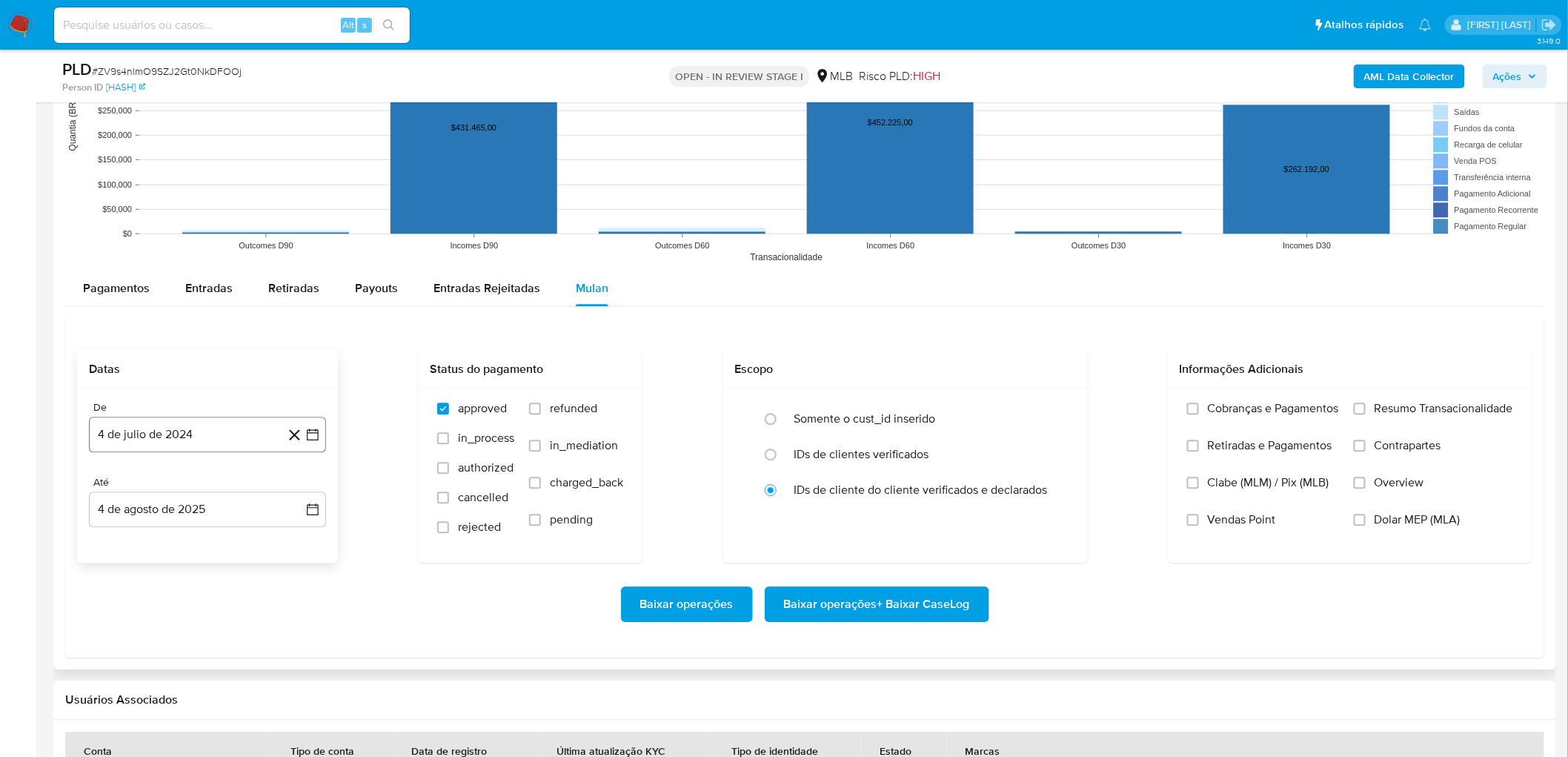 click on "4 de julio de 2024" at bounding box center (207, 434) 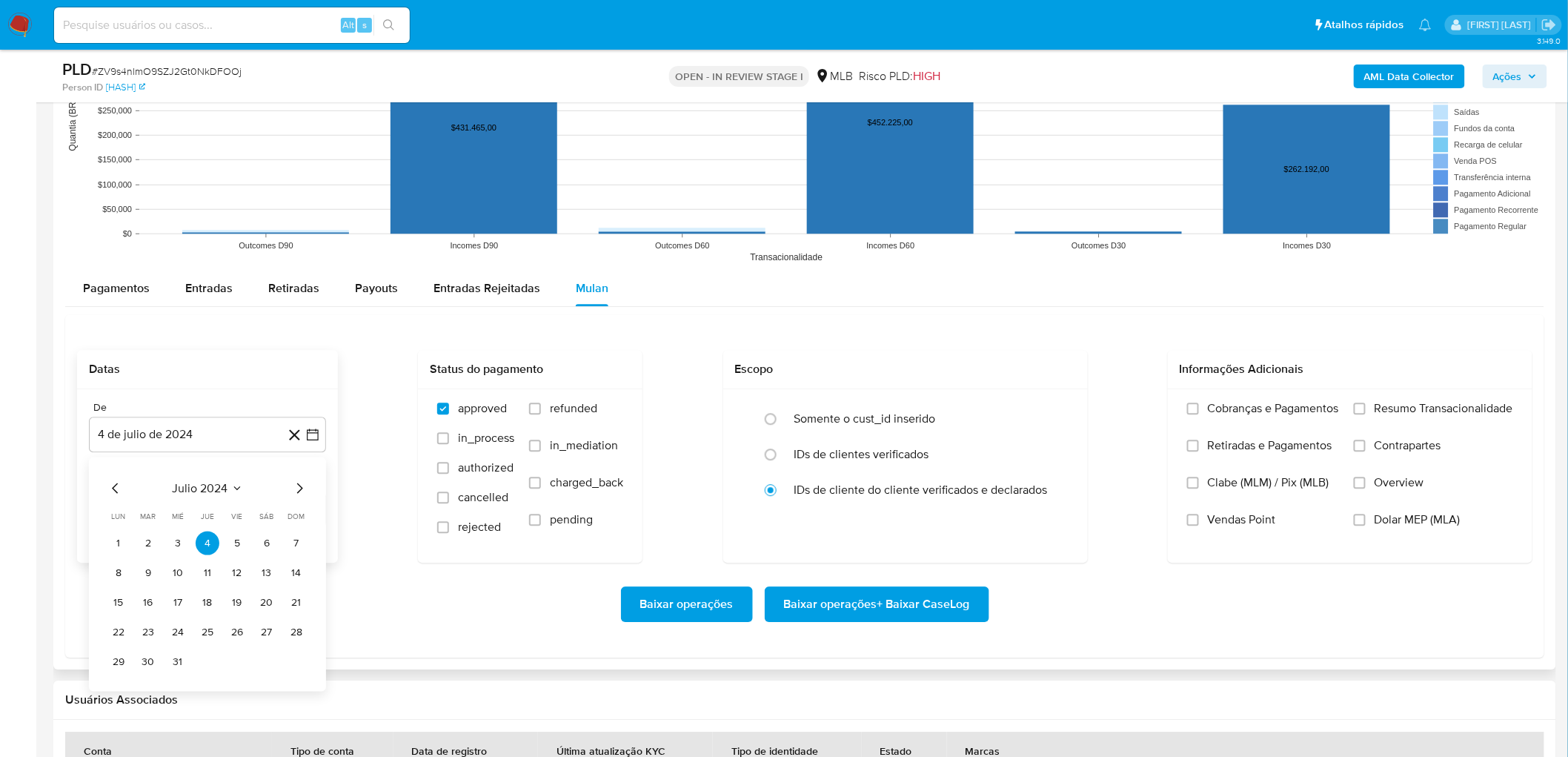 click on "julio 2024" at bounding box center [200, 488] 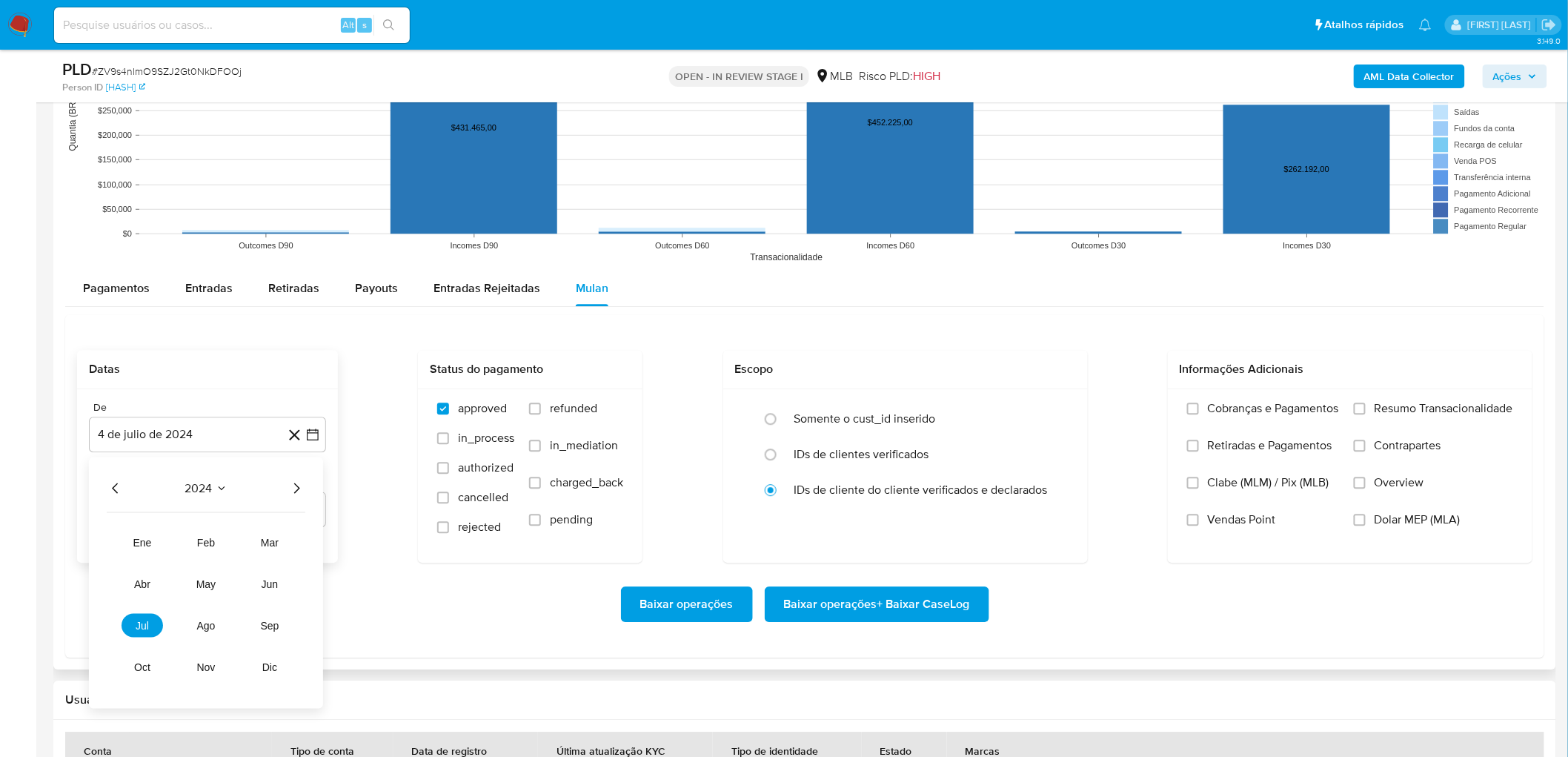 click 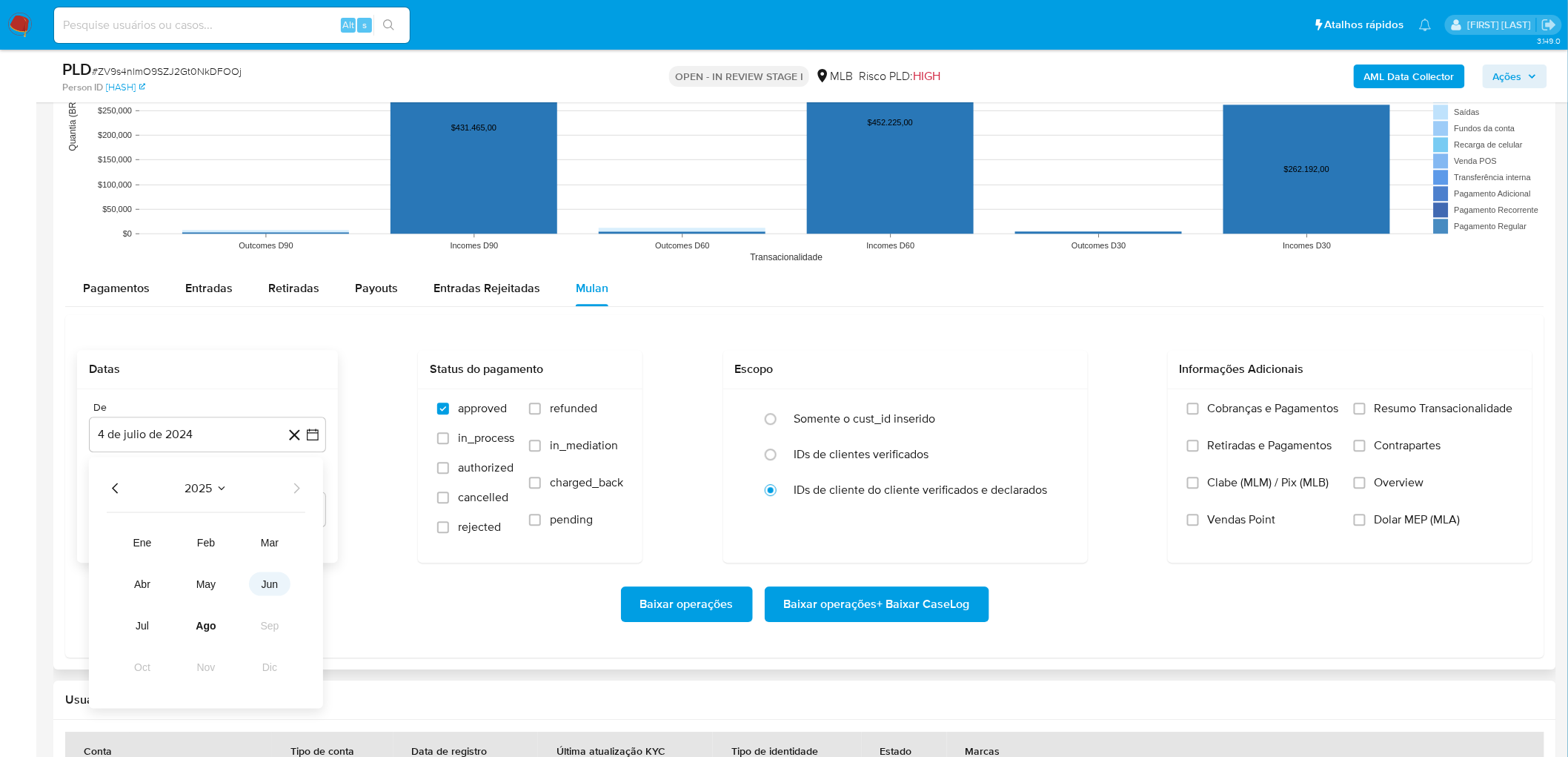 click on "jun" at bounding box center (270, 584) 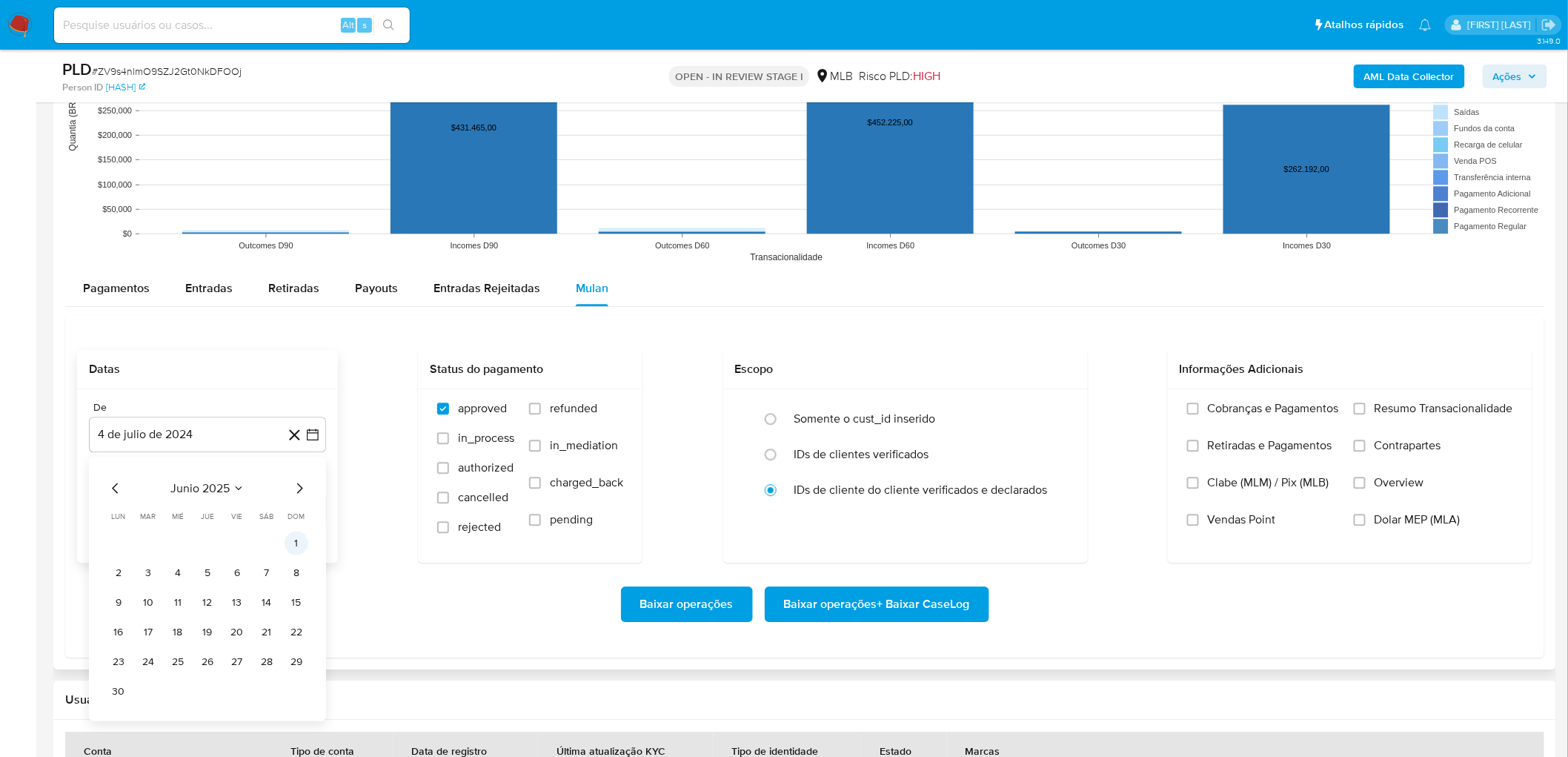 click on "1" at bounding box center (296, 543) 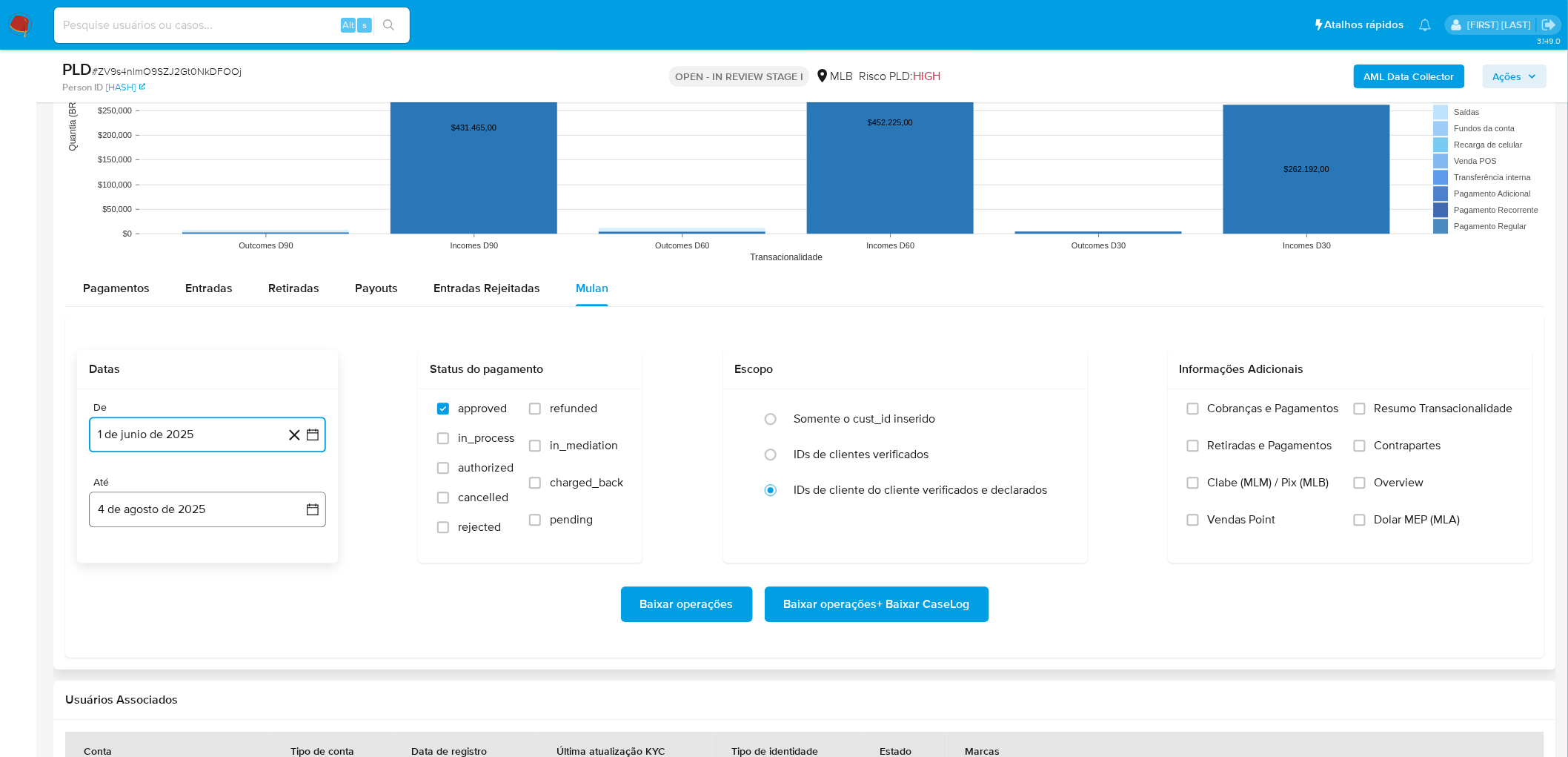 click on "4 de agosto de 2025" at bounding box center [207, 509] 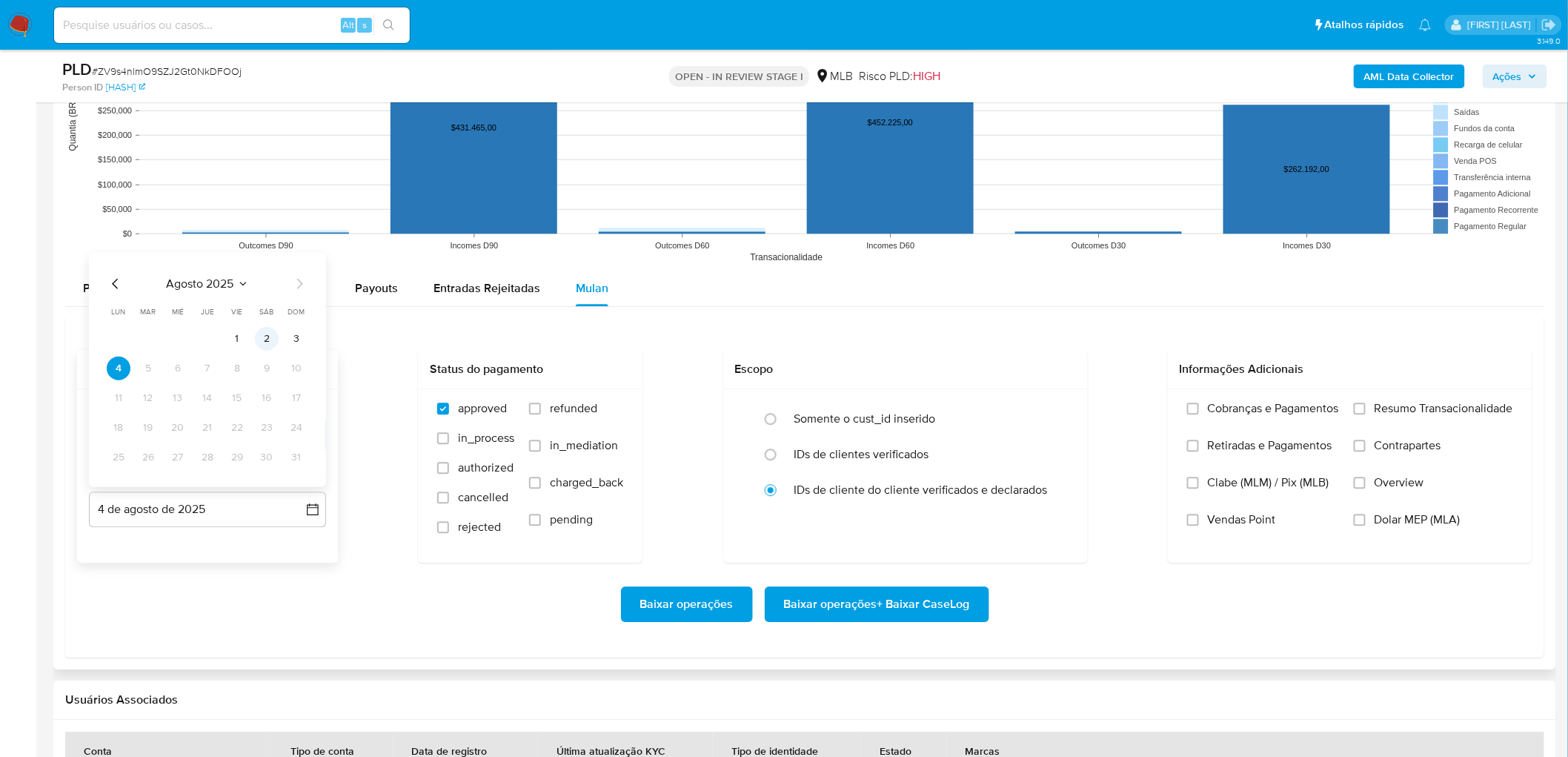 click on "2" at bounding box center (267, 338) 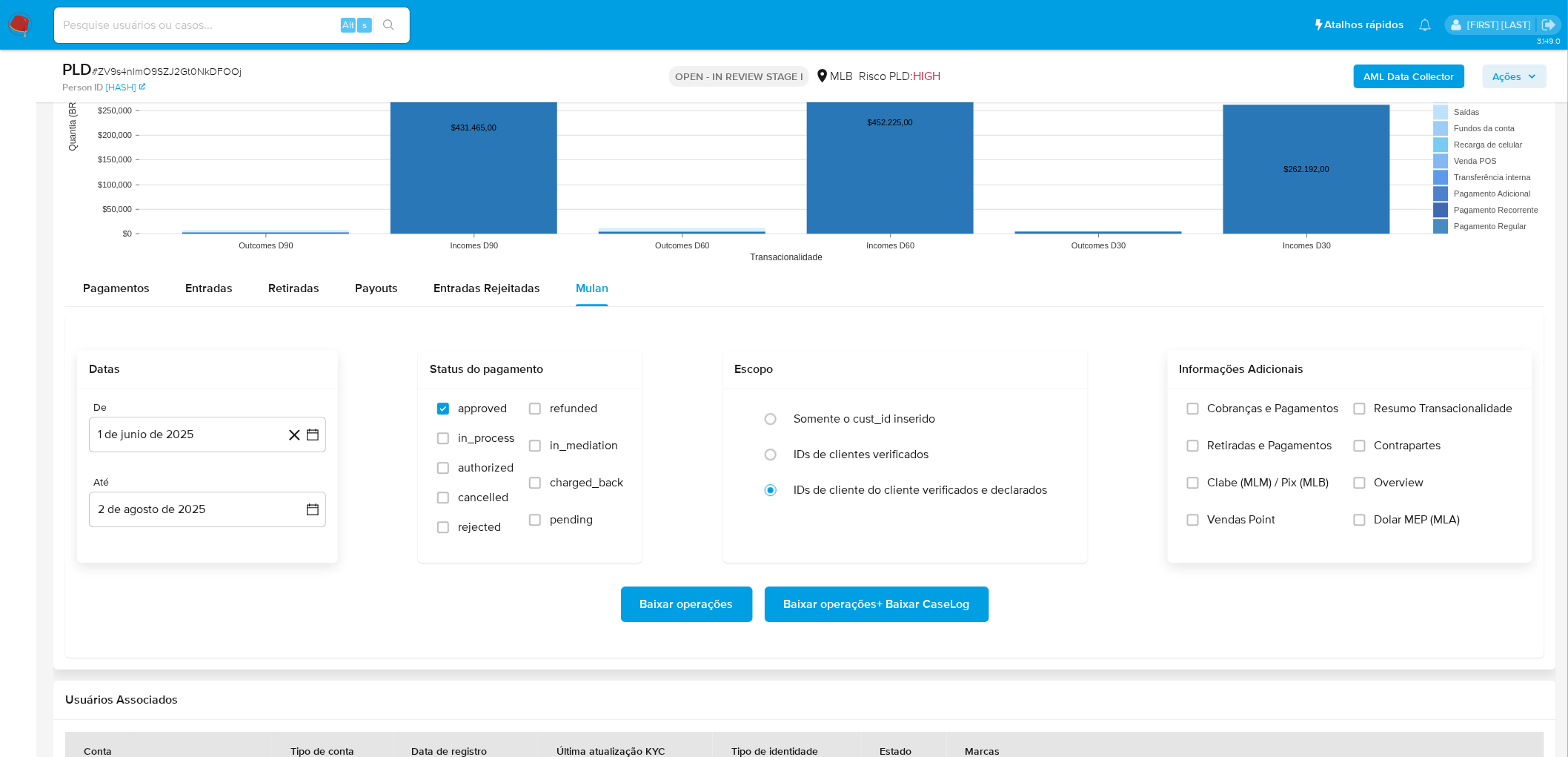 click on "Resumo Transacionalidade" at bounding box center (1444, 409) 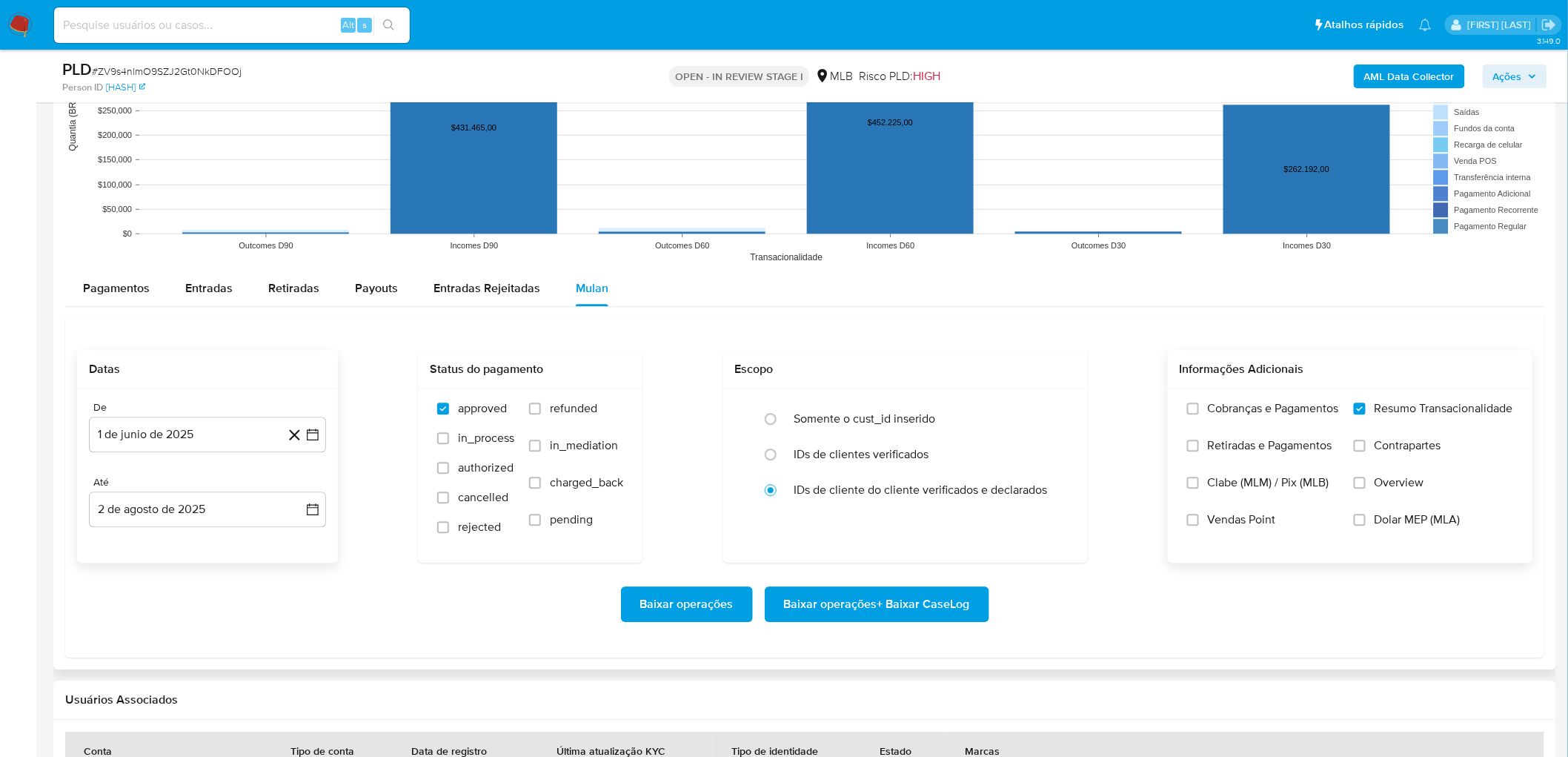 click on "Vendas Point" at bounding box center [1242, 520] 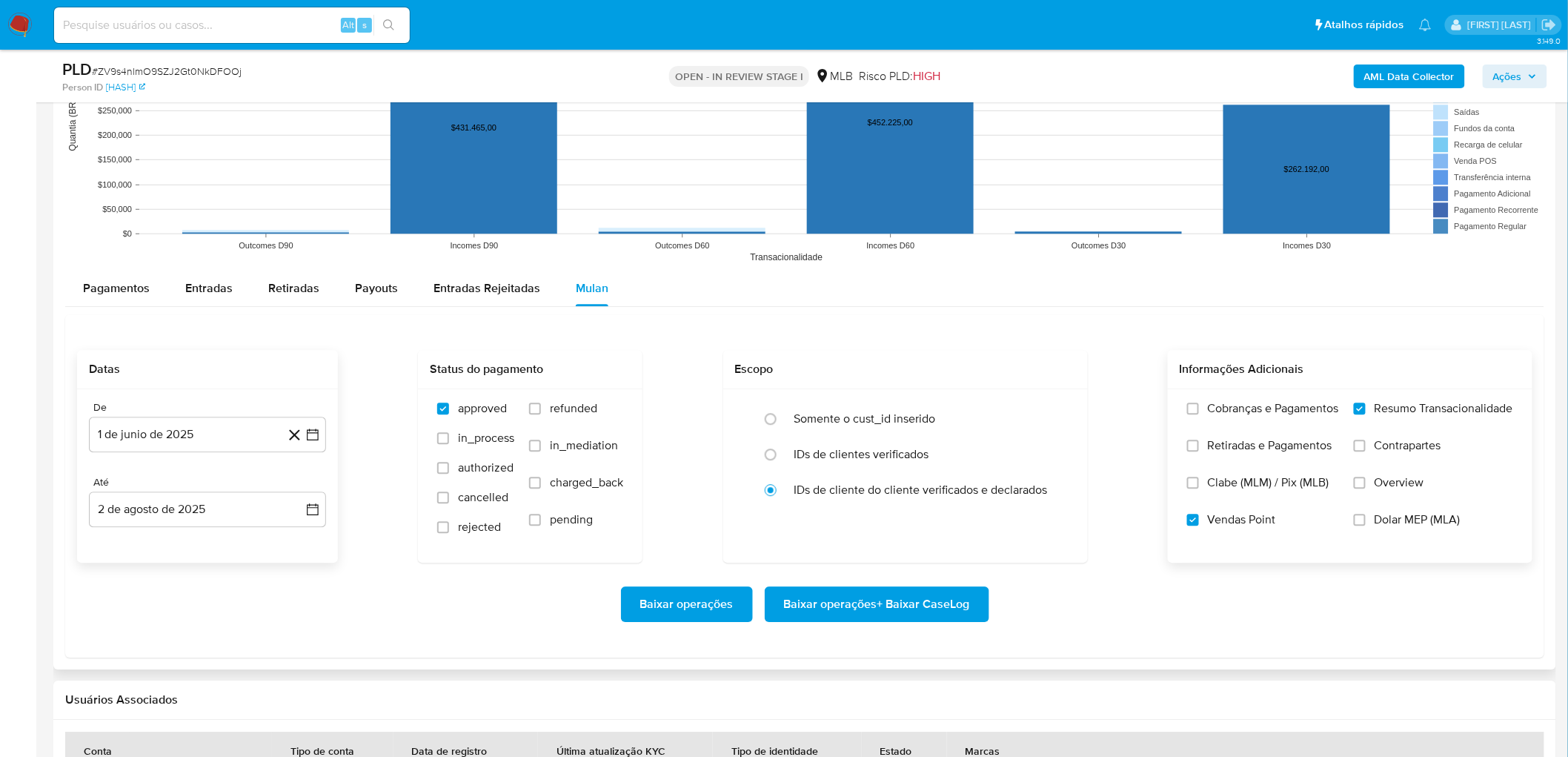 click on "Baixar operações  +   Baixar CaseLog" at bounding box center (877, 604) 